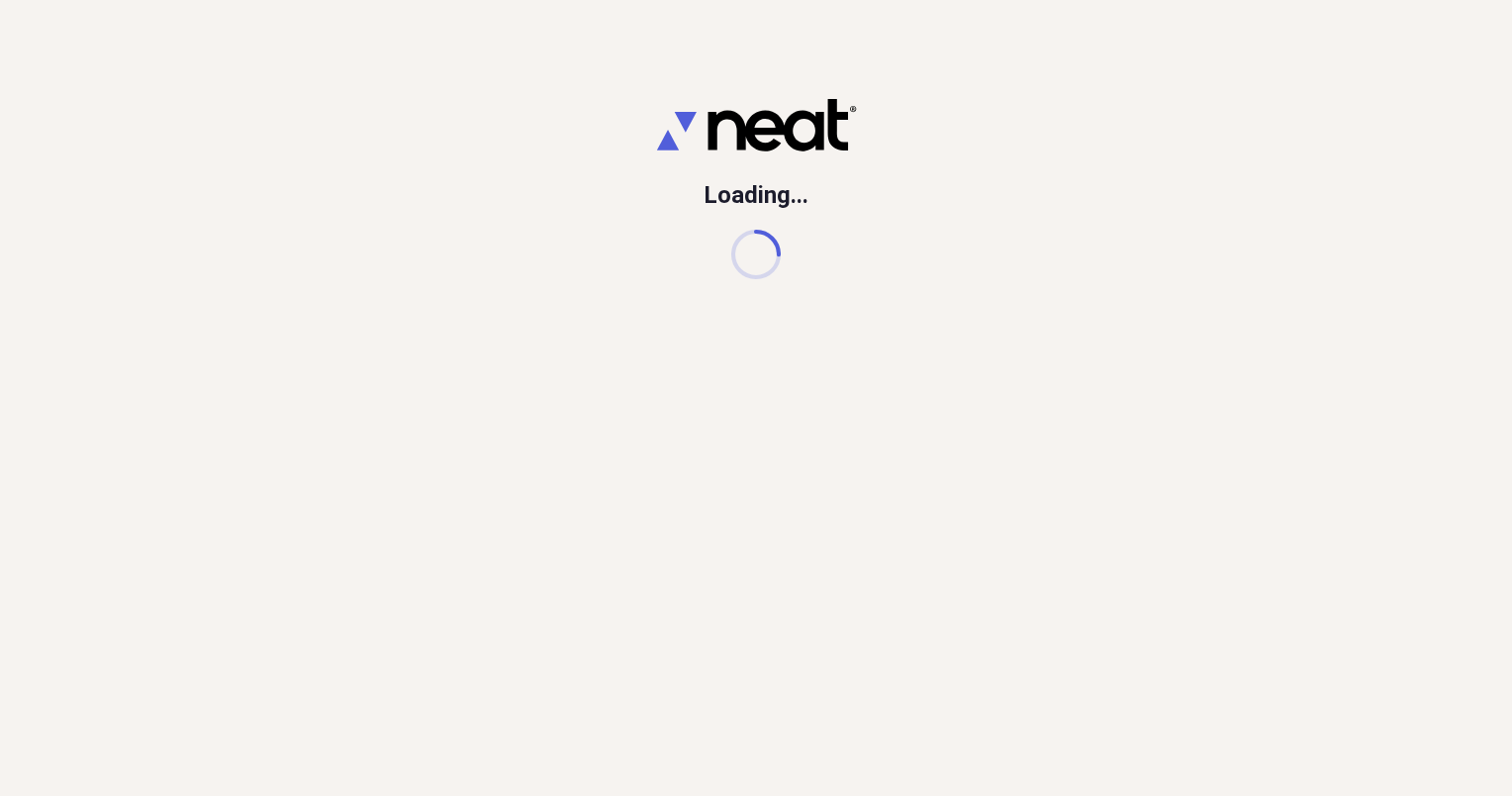 scroll, scrollTop: 0, scrollLeft: 0, axis: both 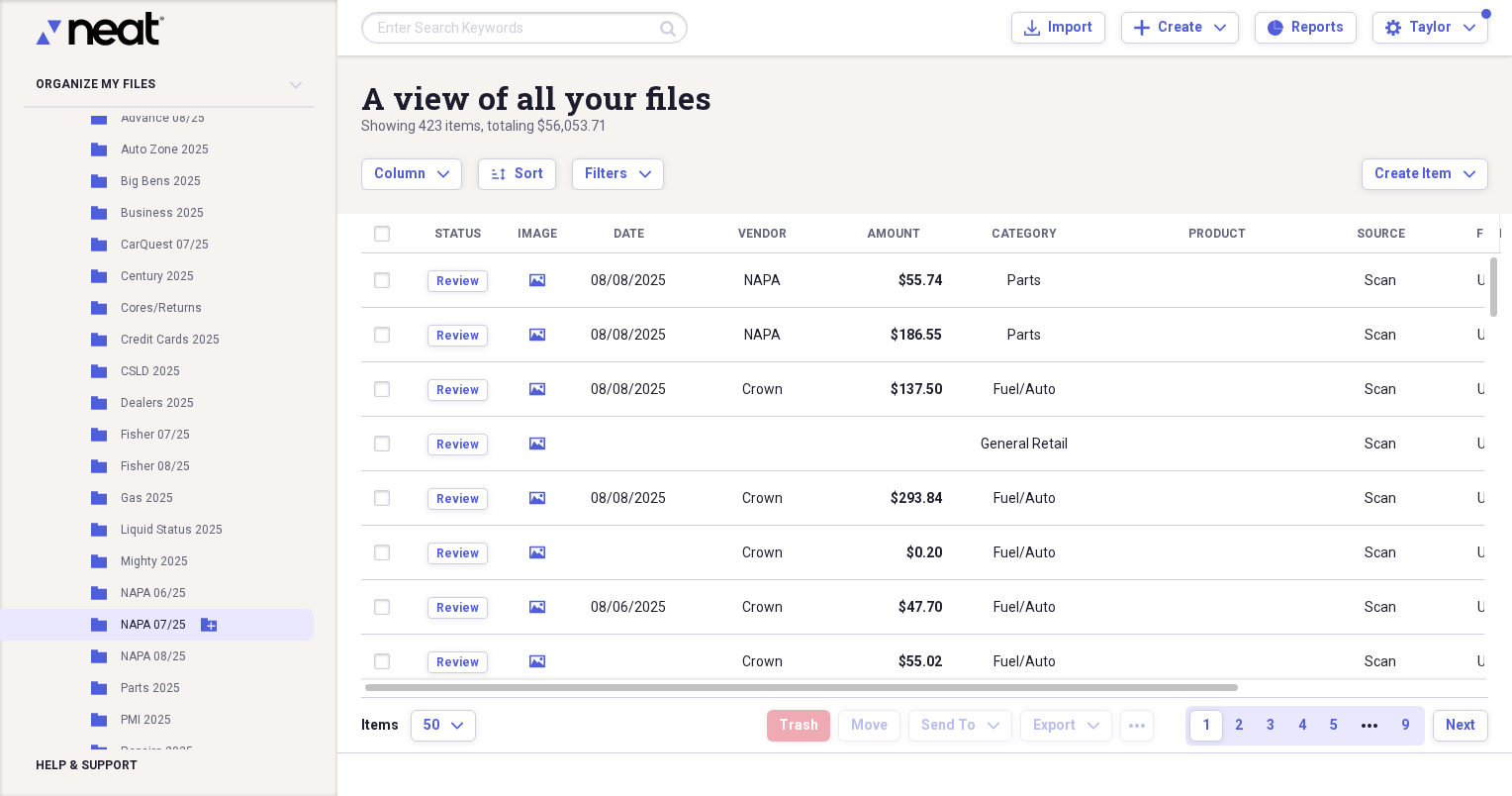 click on "NAPA 07/25" at bounding box center [153, 625] 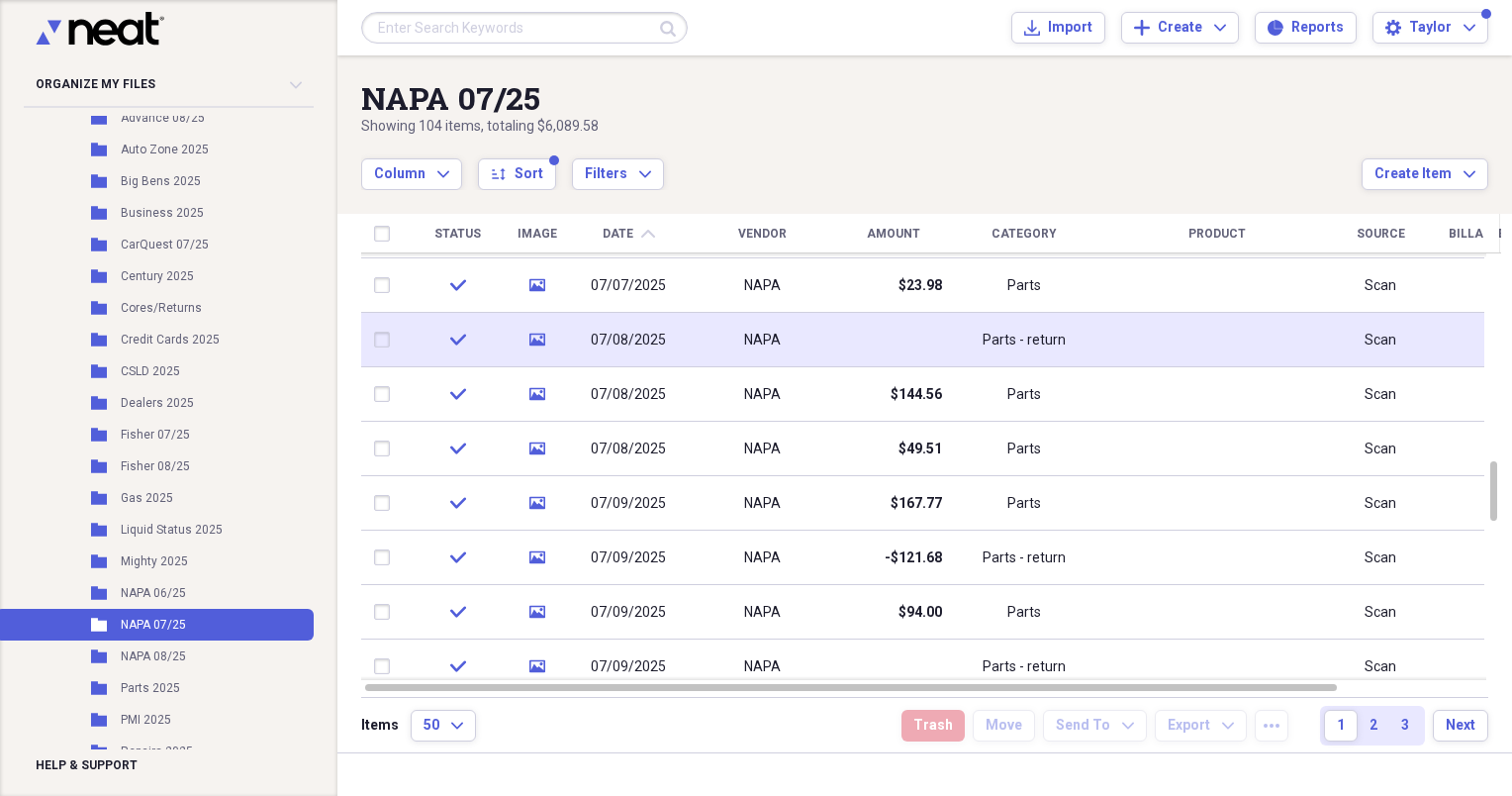 click at bounding box center [893, 340] 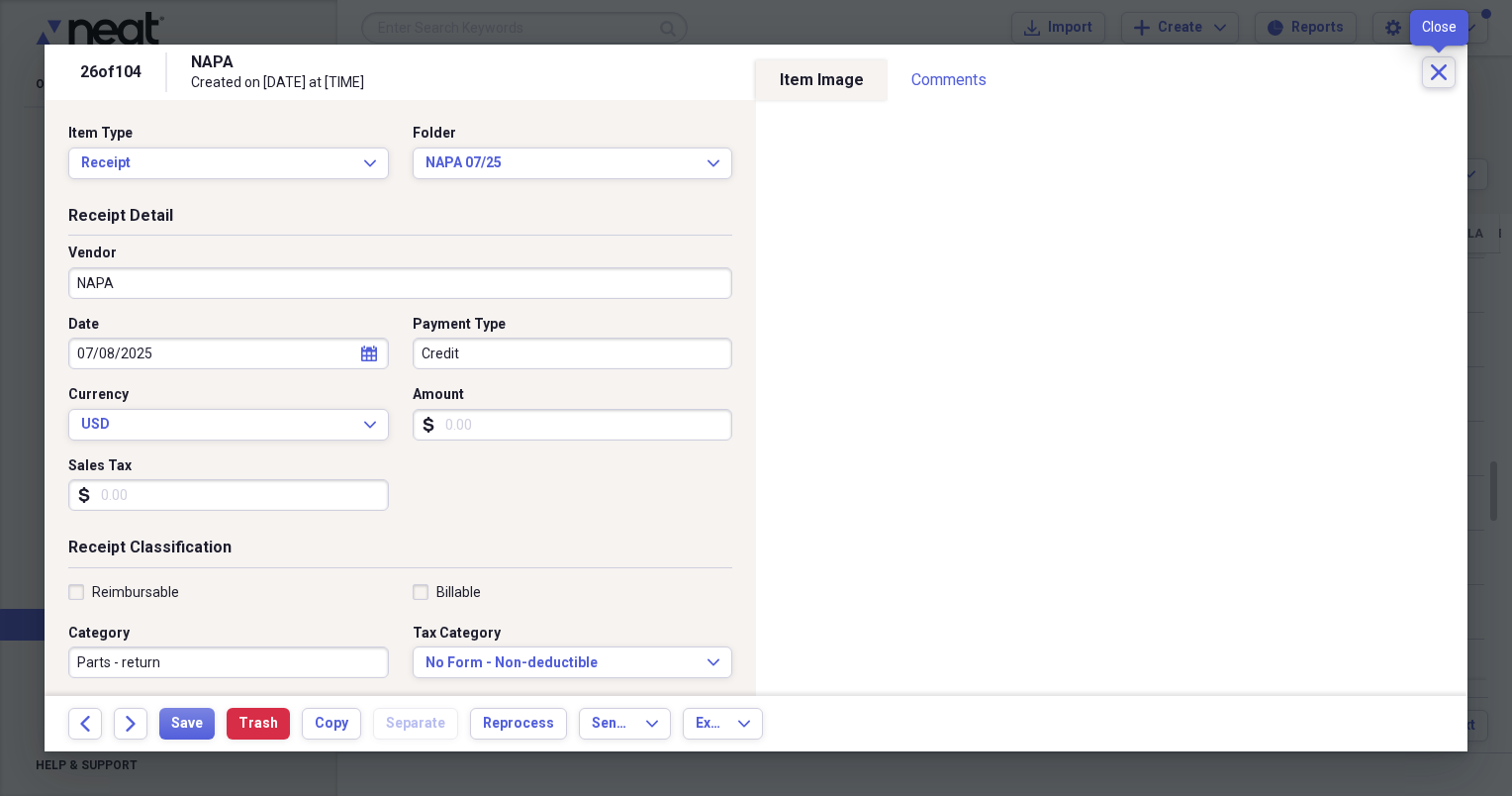 click 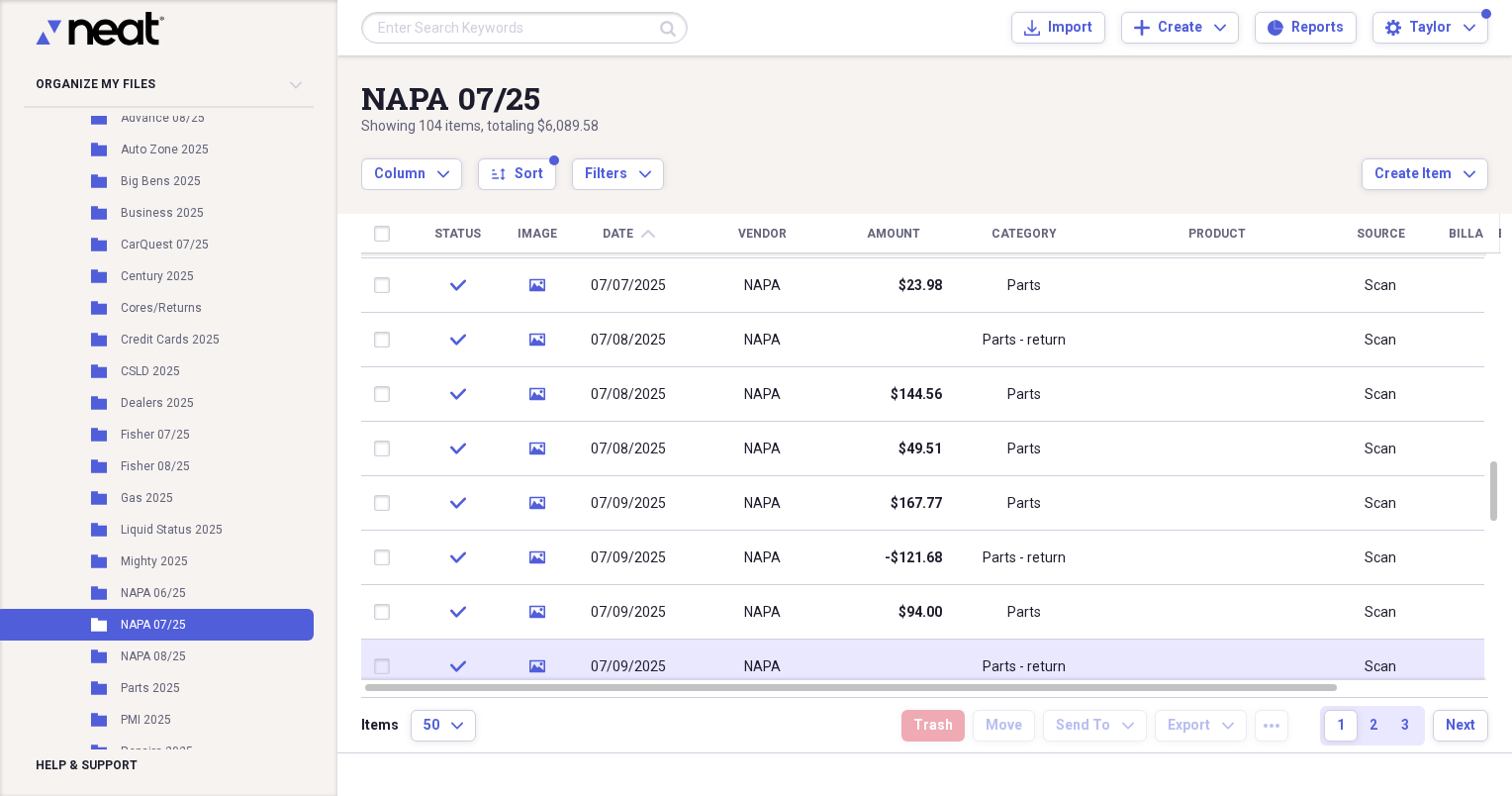 click on "Parts - return" at bounding box center [1024, 667] 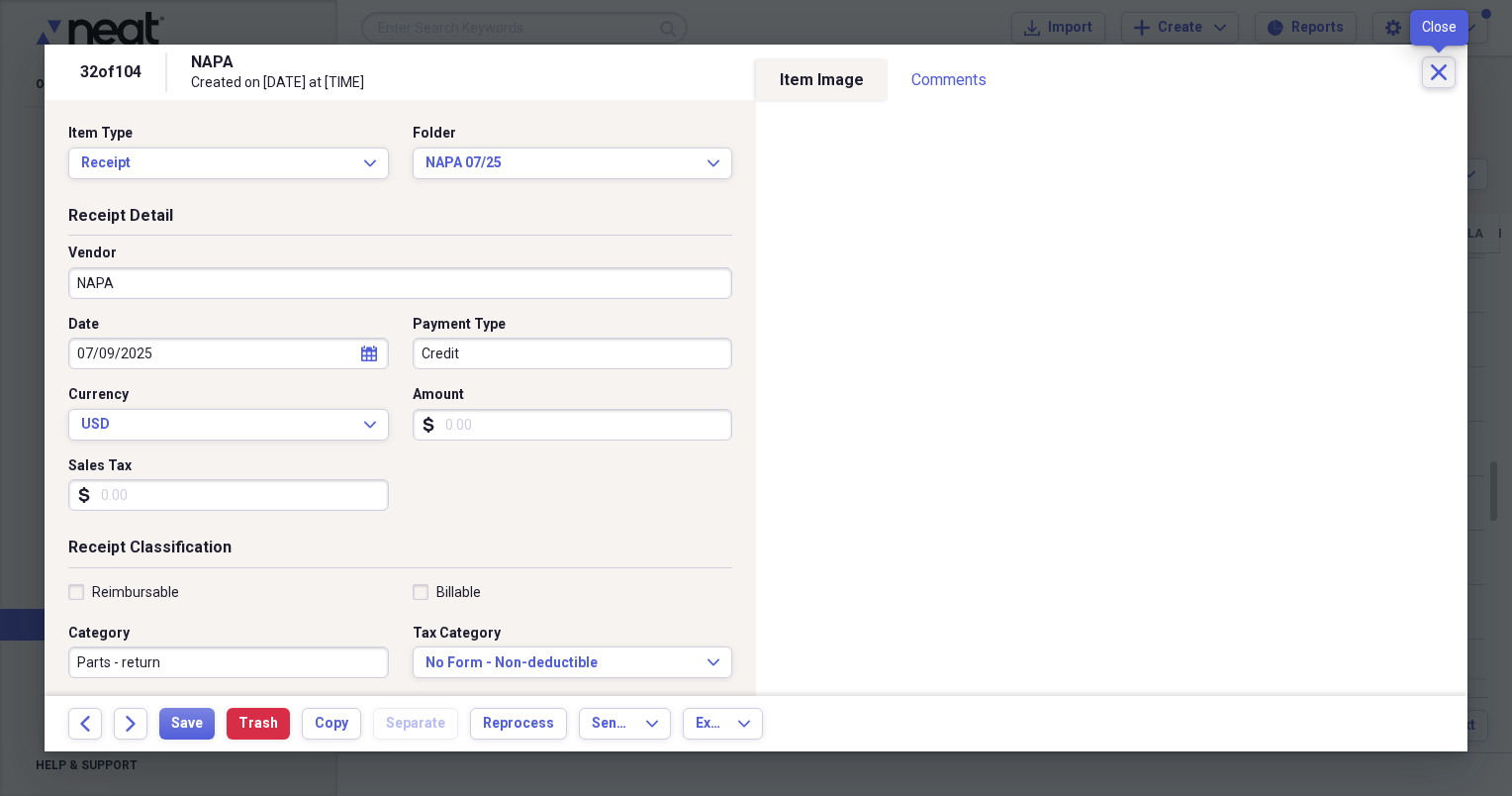 click 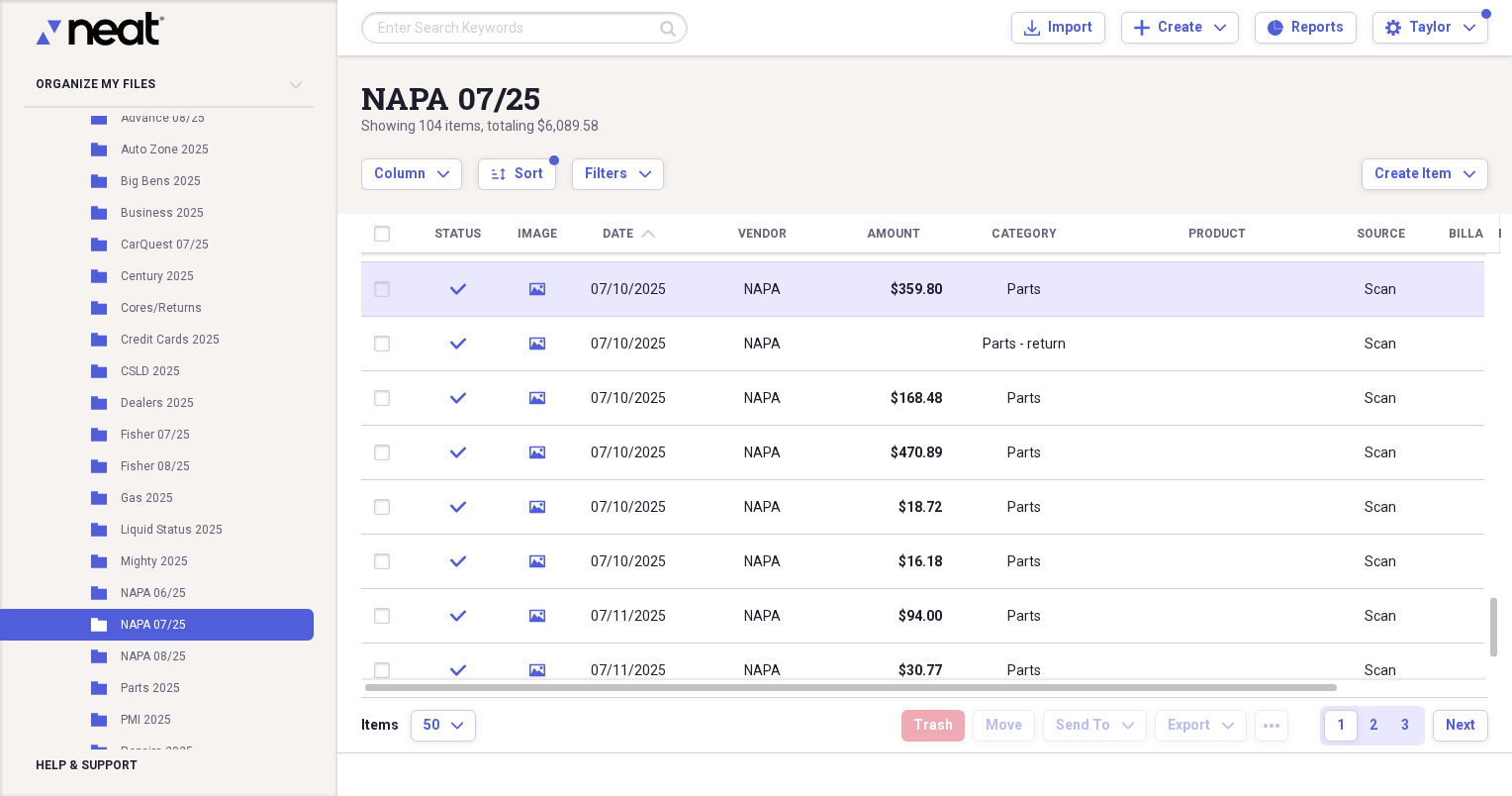 click on "$359.80" at bounding box center (893, 289) 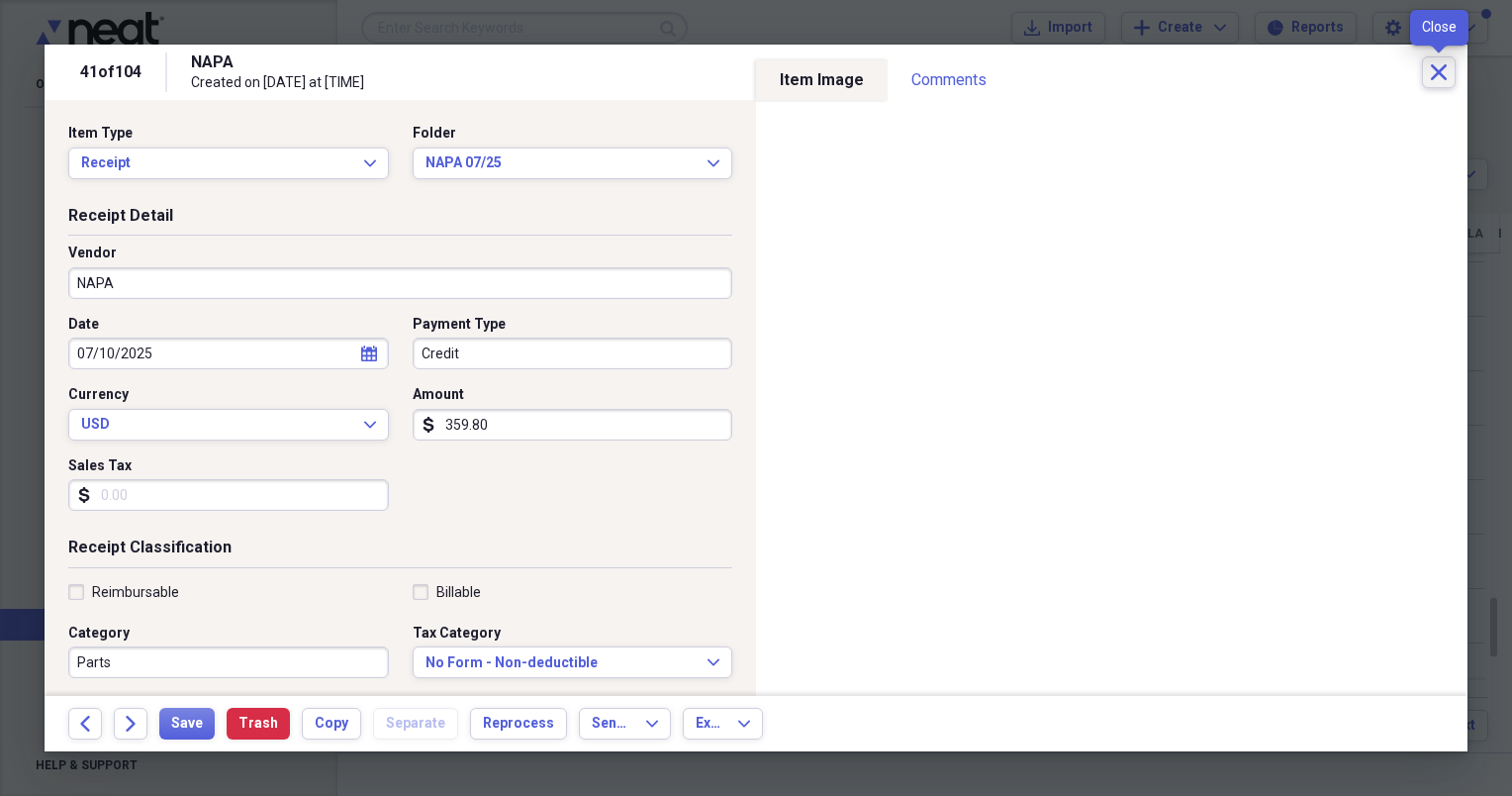 click on "Close" 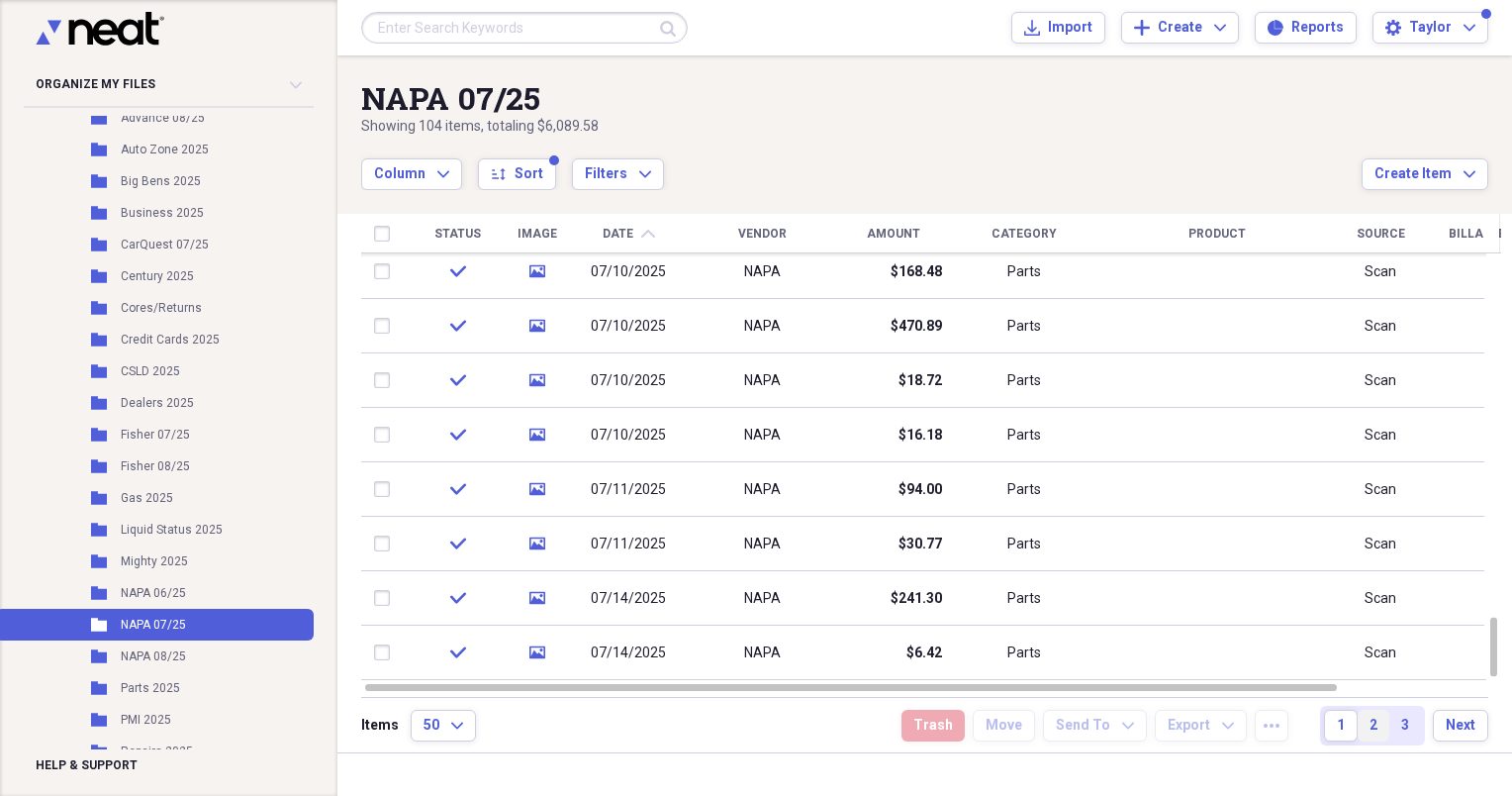 click on "2" at bounding box center [1373, 726] 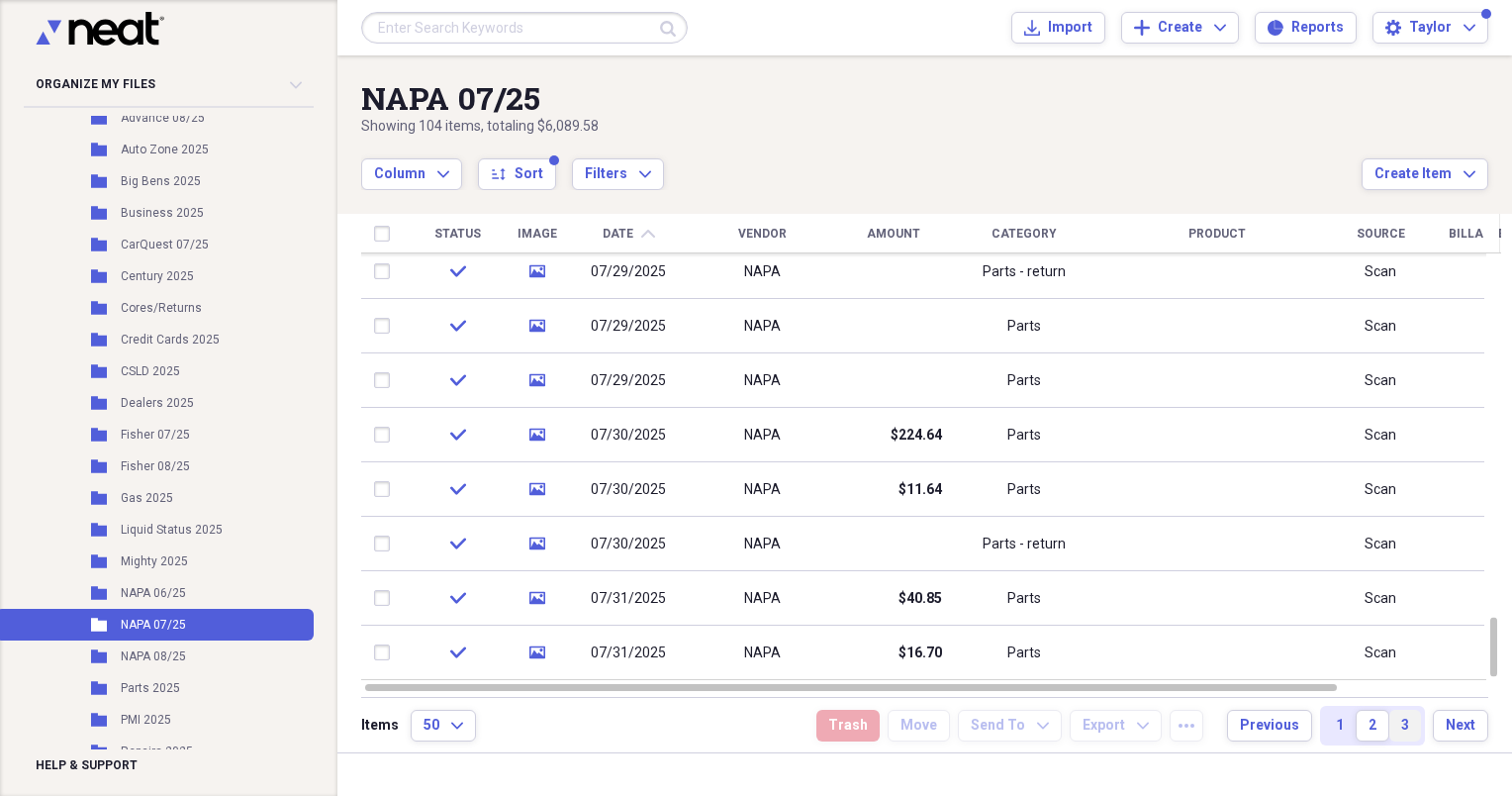 click on "3" at bounding box center [1405, 726] 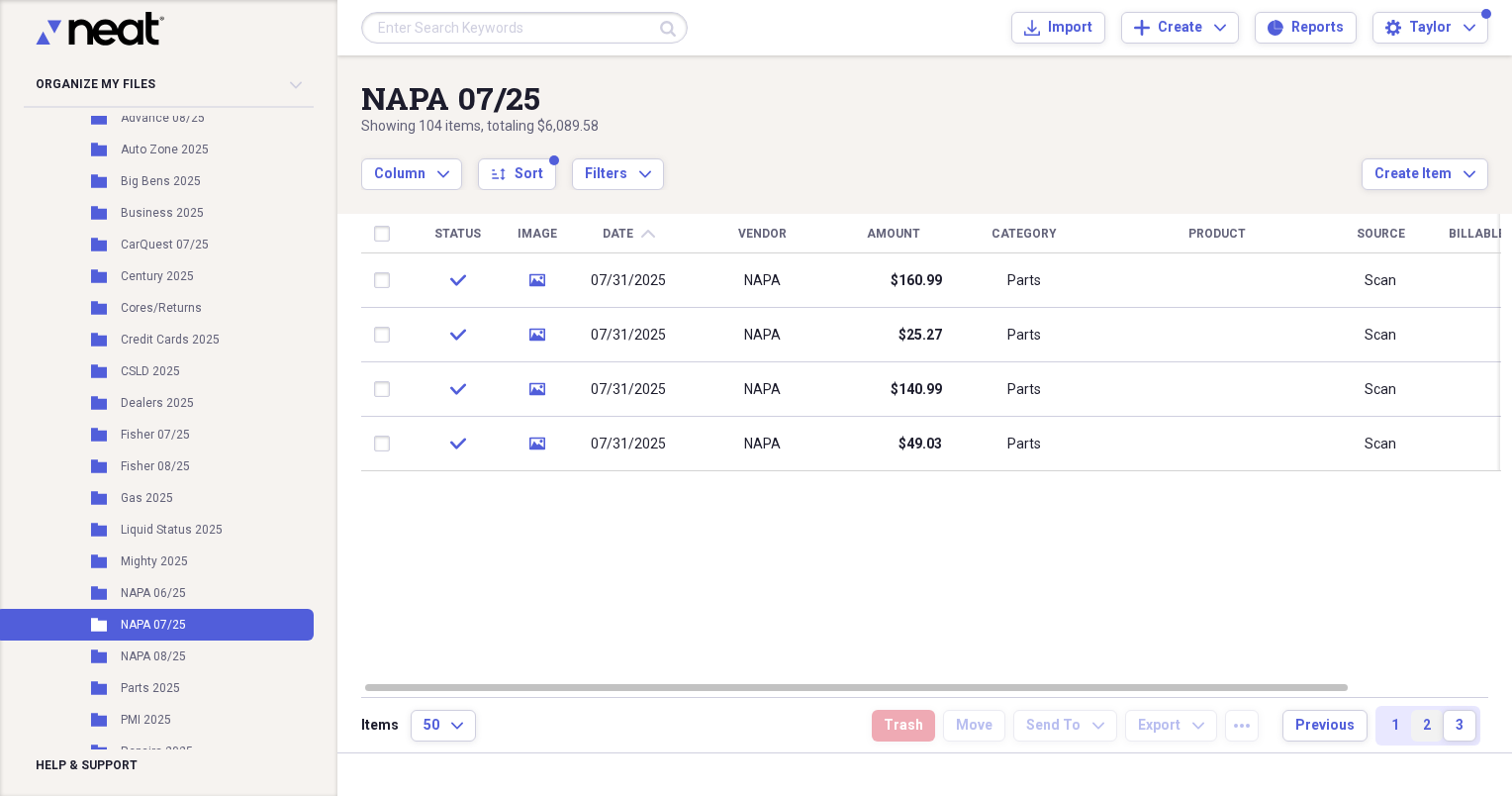 click on "2" at bounding box center (1427, 726) 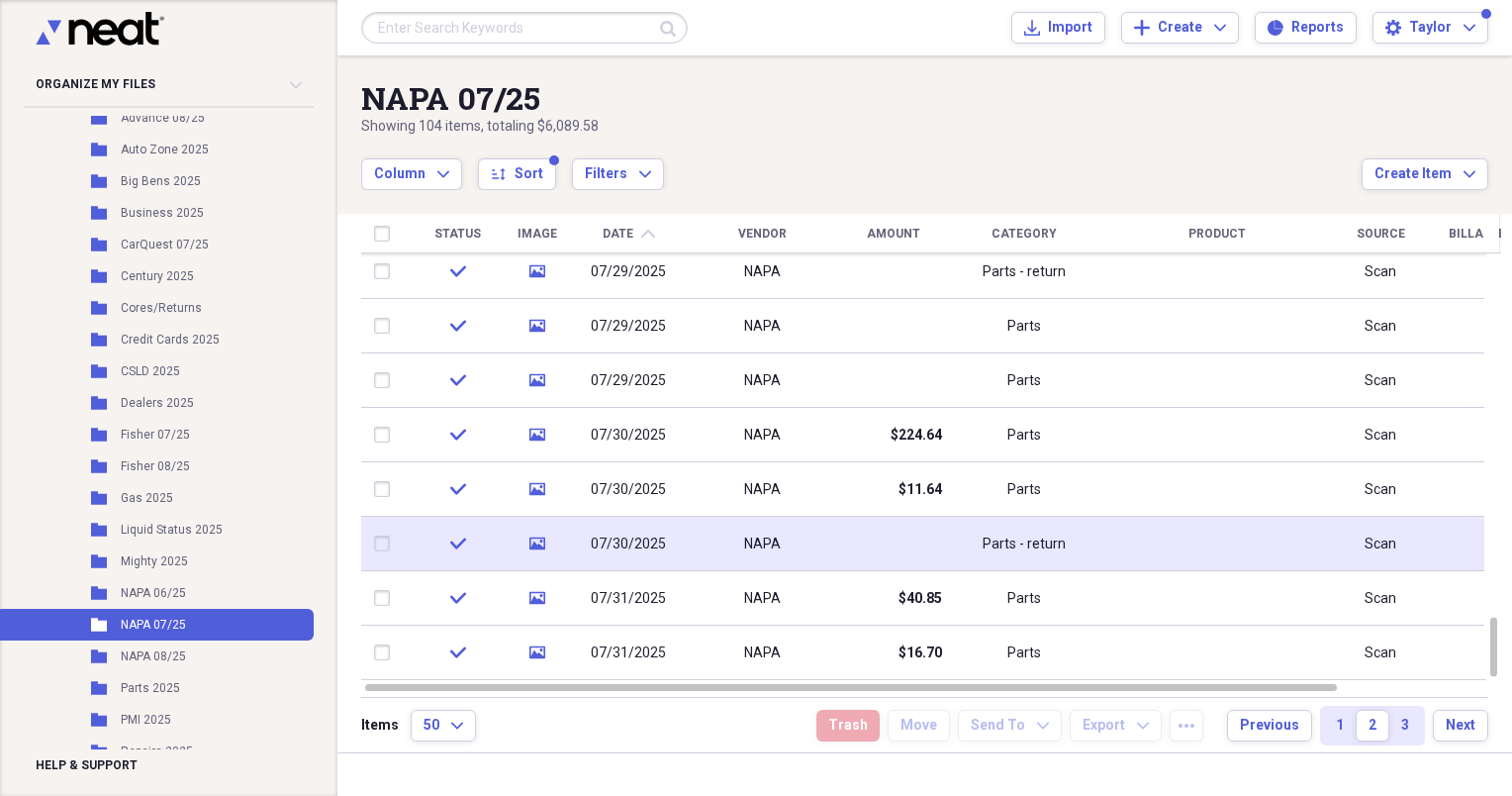 click at bounding box center [893, 544] 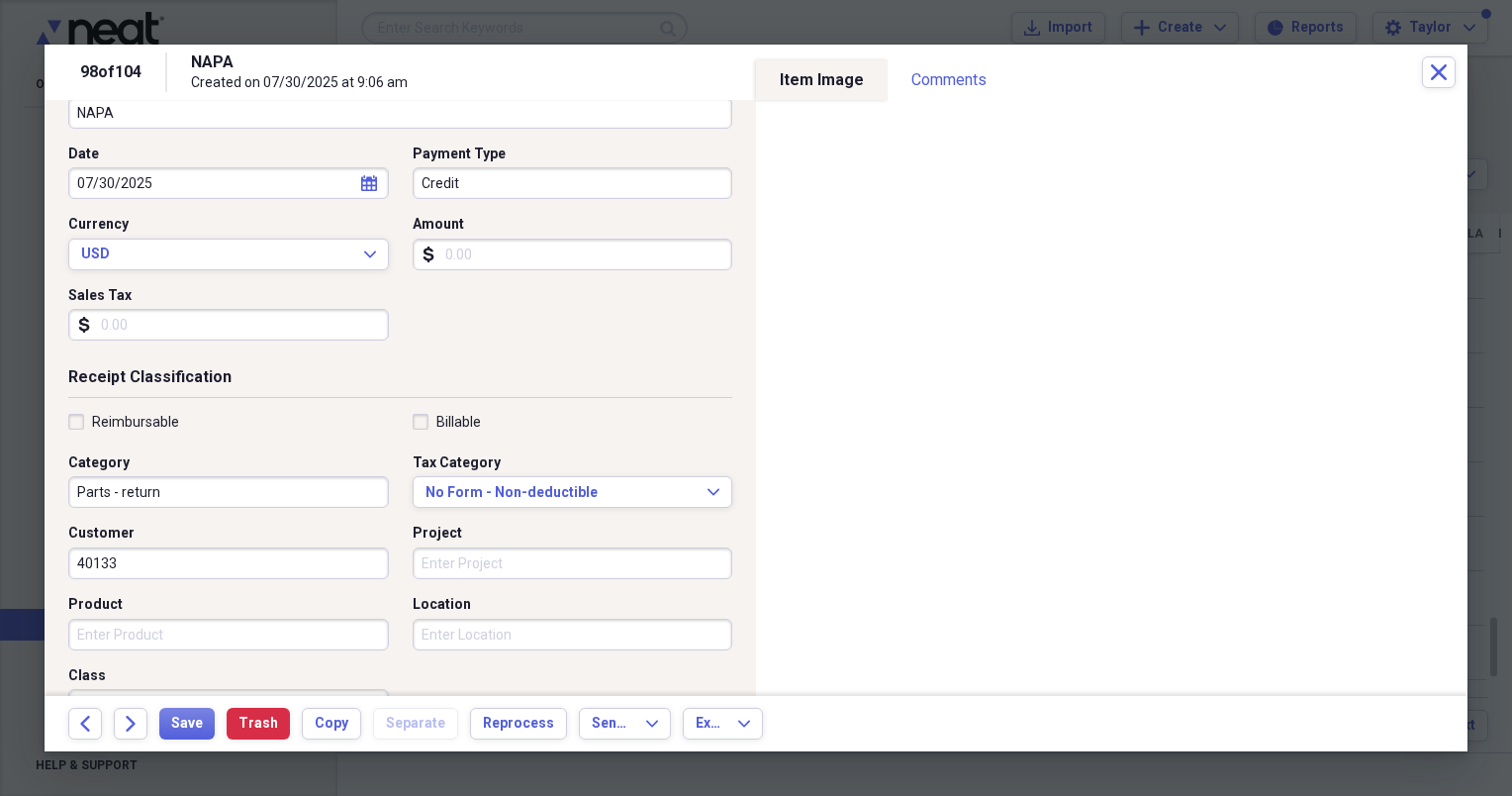 scroll, scrollTop: 0, scrollLeft: 0, axis: both 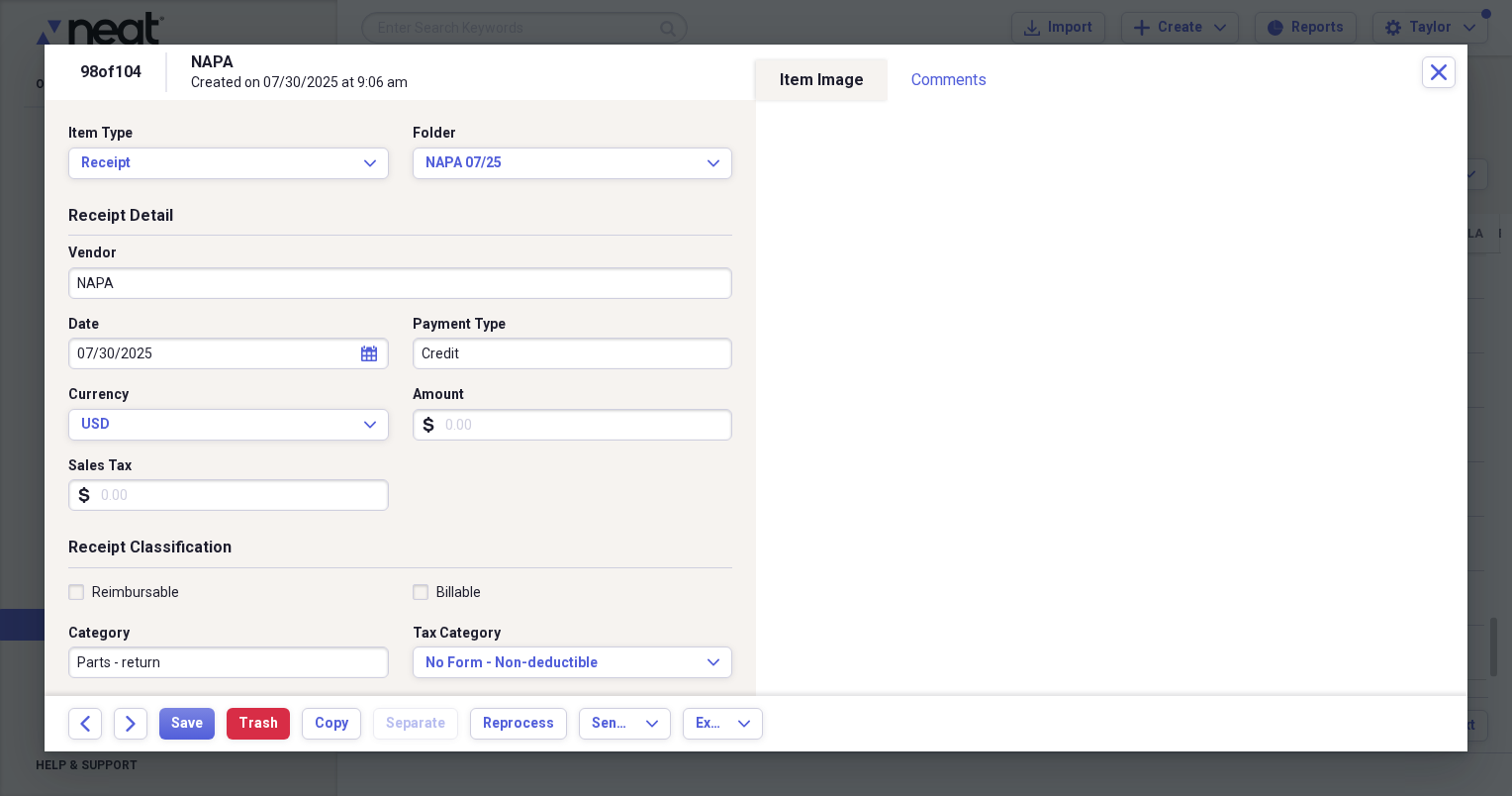 click on "Amount" at bounding box center (573, 425) 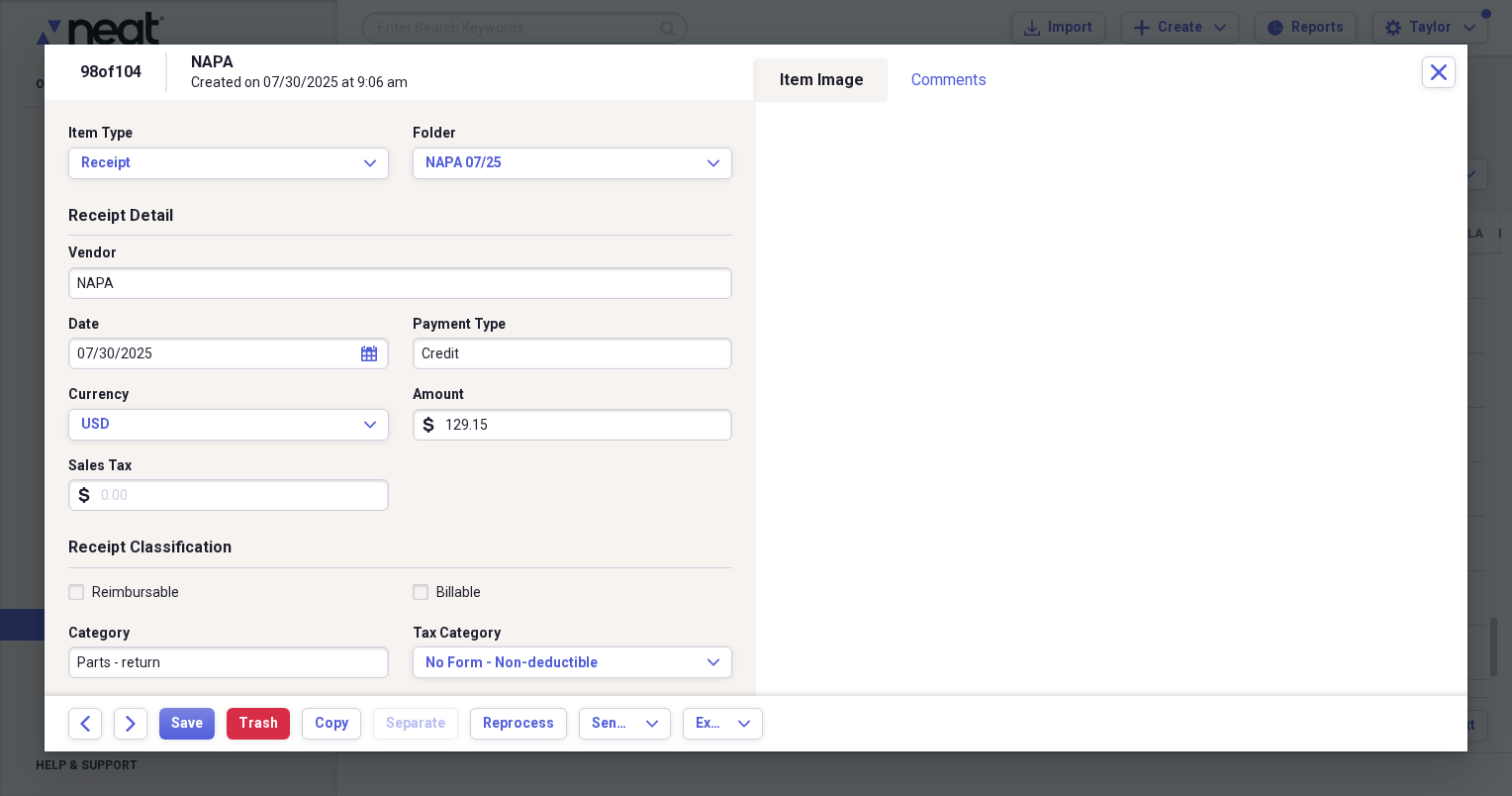 type on "129.15" 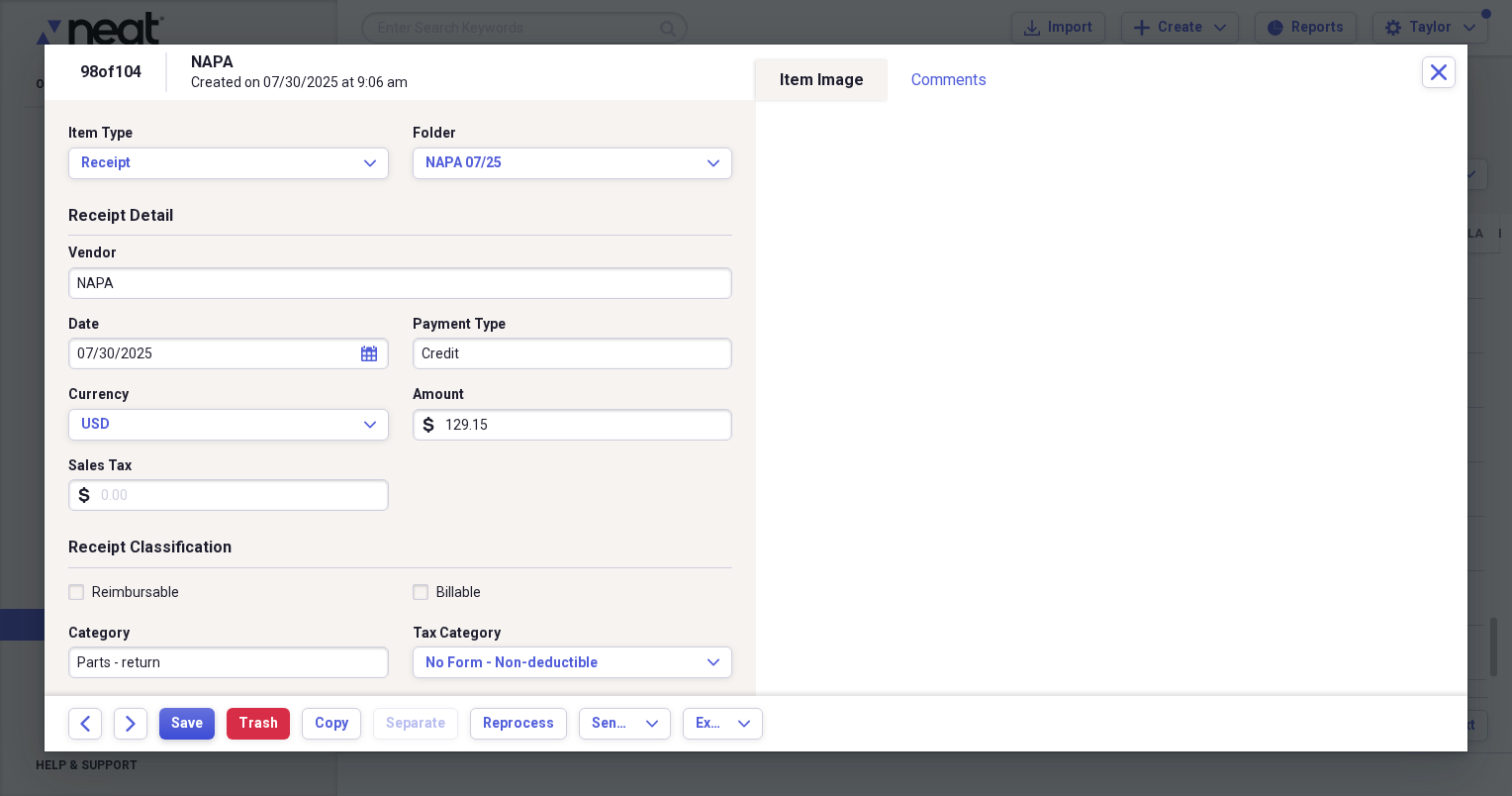 click on "Save" at bounding box center (187, 724) 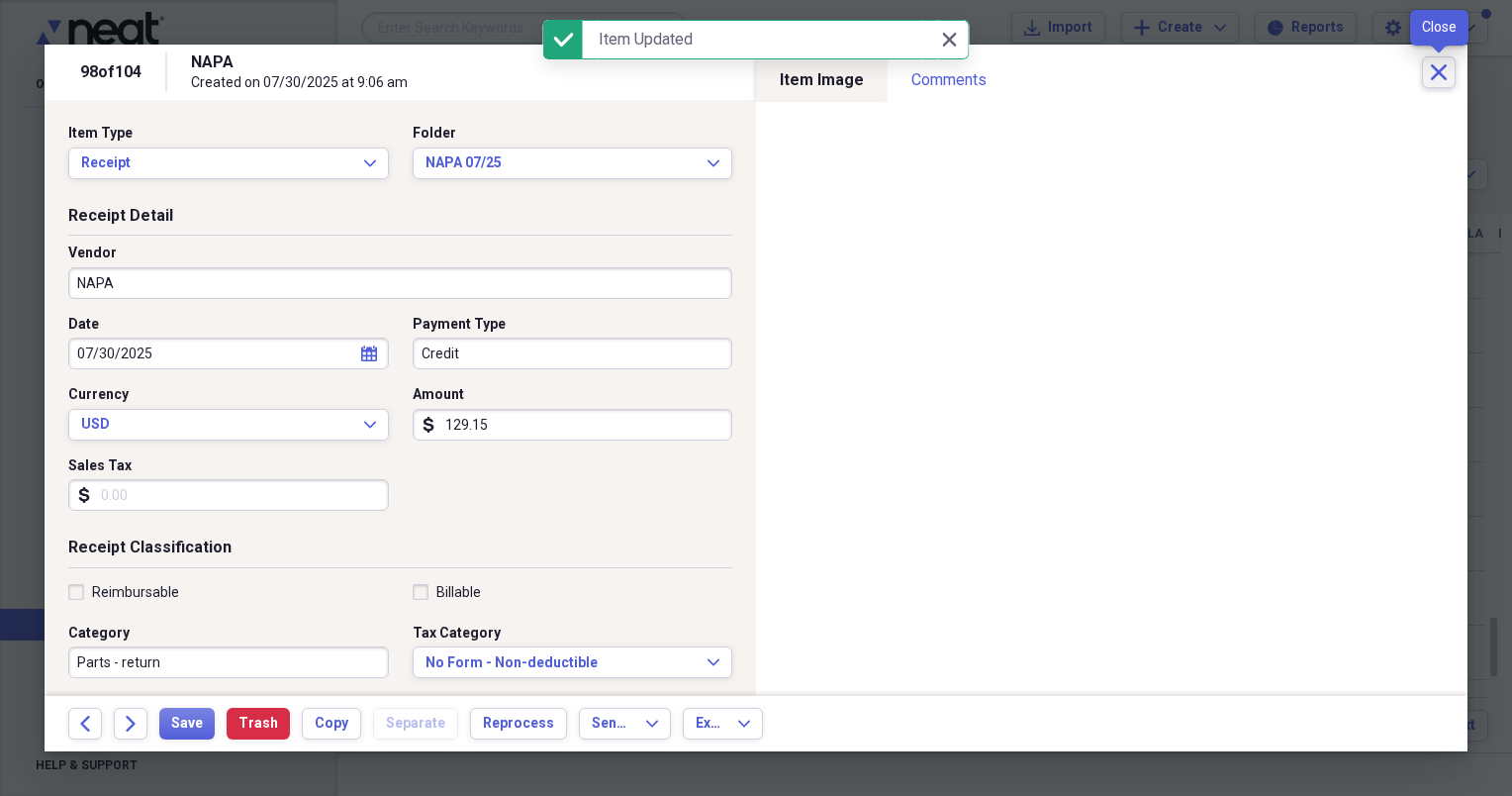 click on "Close" 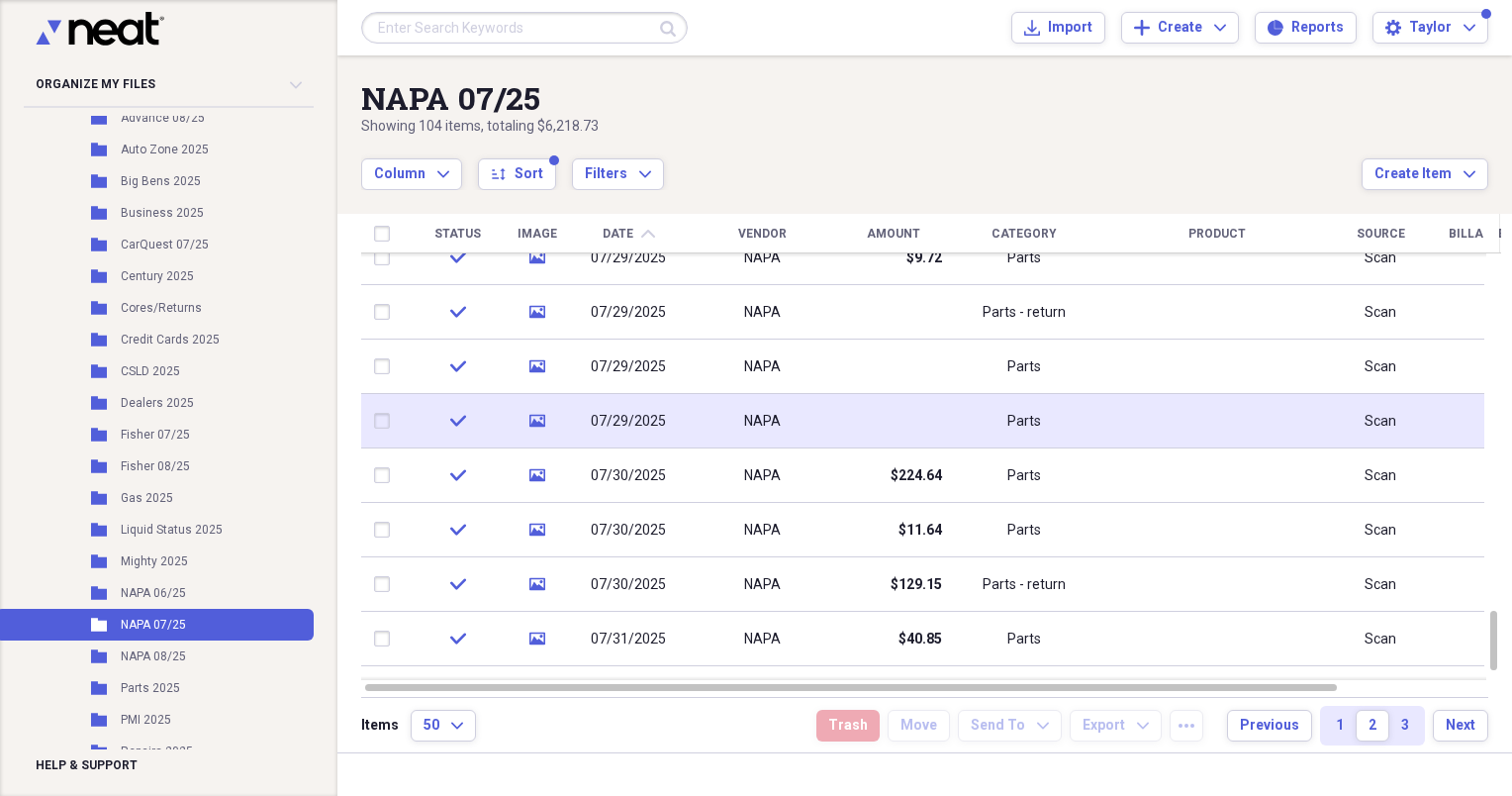 click at bounding box center [893, 421] 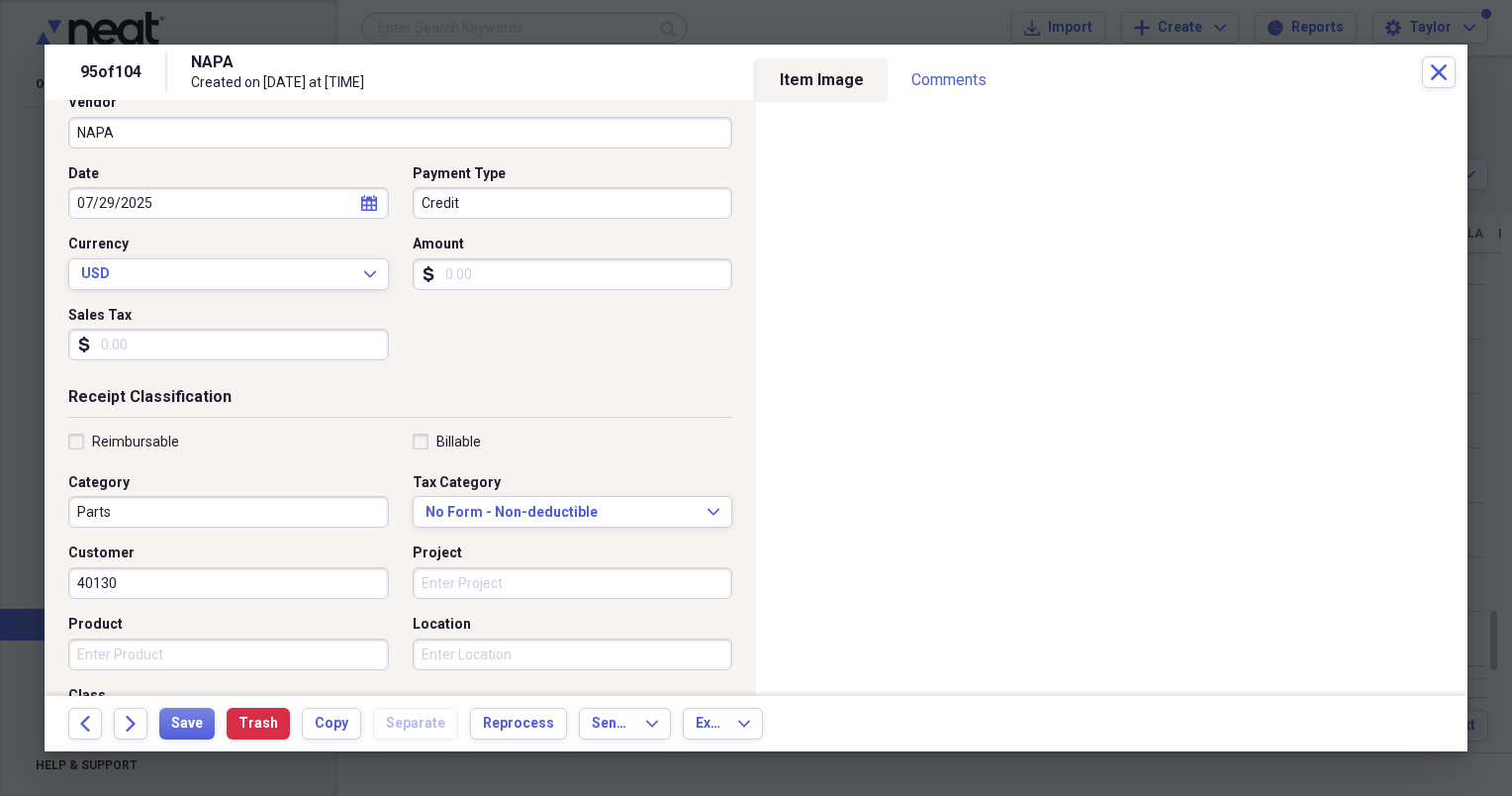 scroll, scrollTop: 91, scrollLeft: 0, axis: vertical 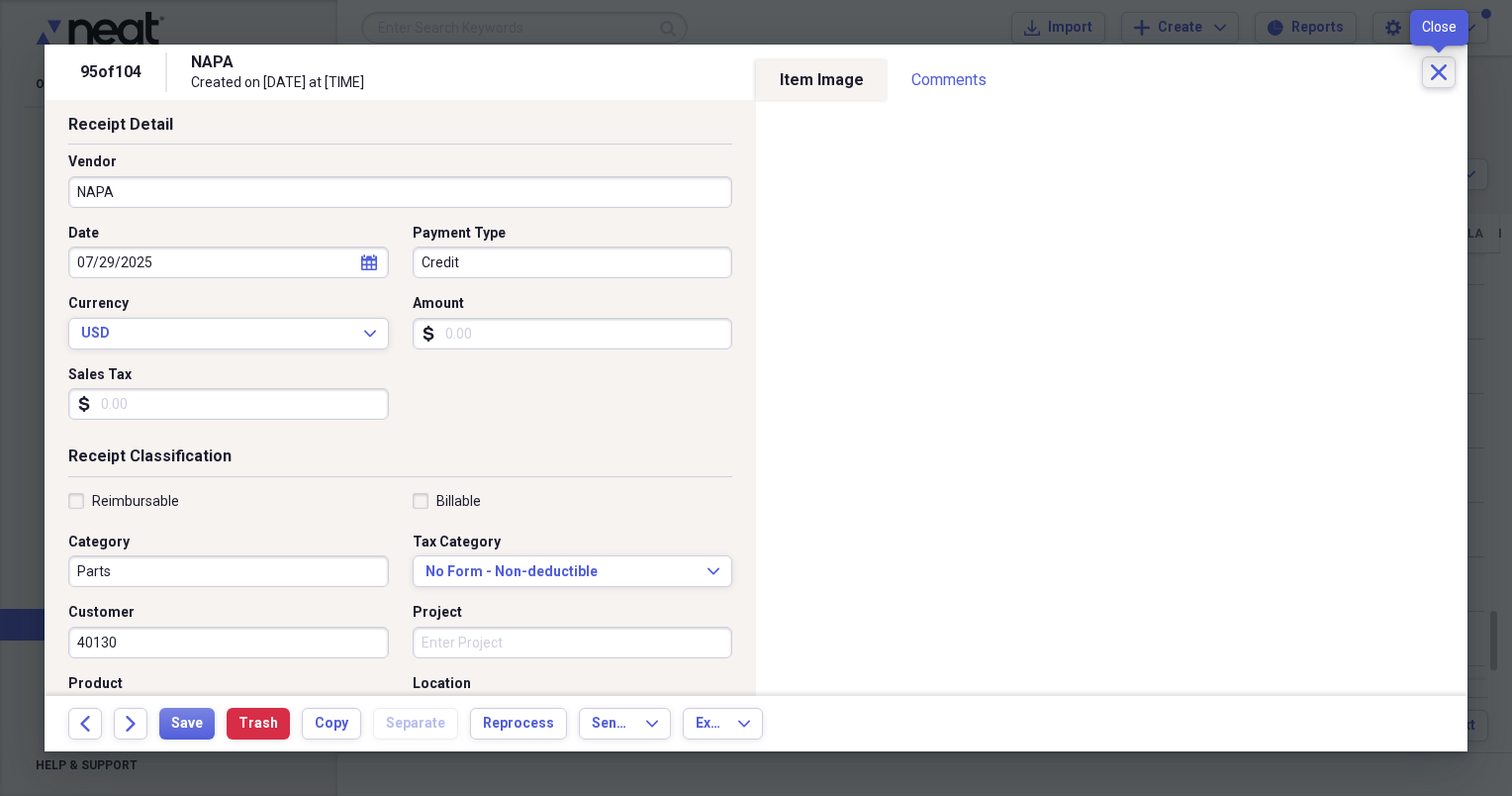 click on "Close" 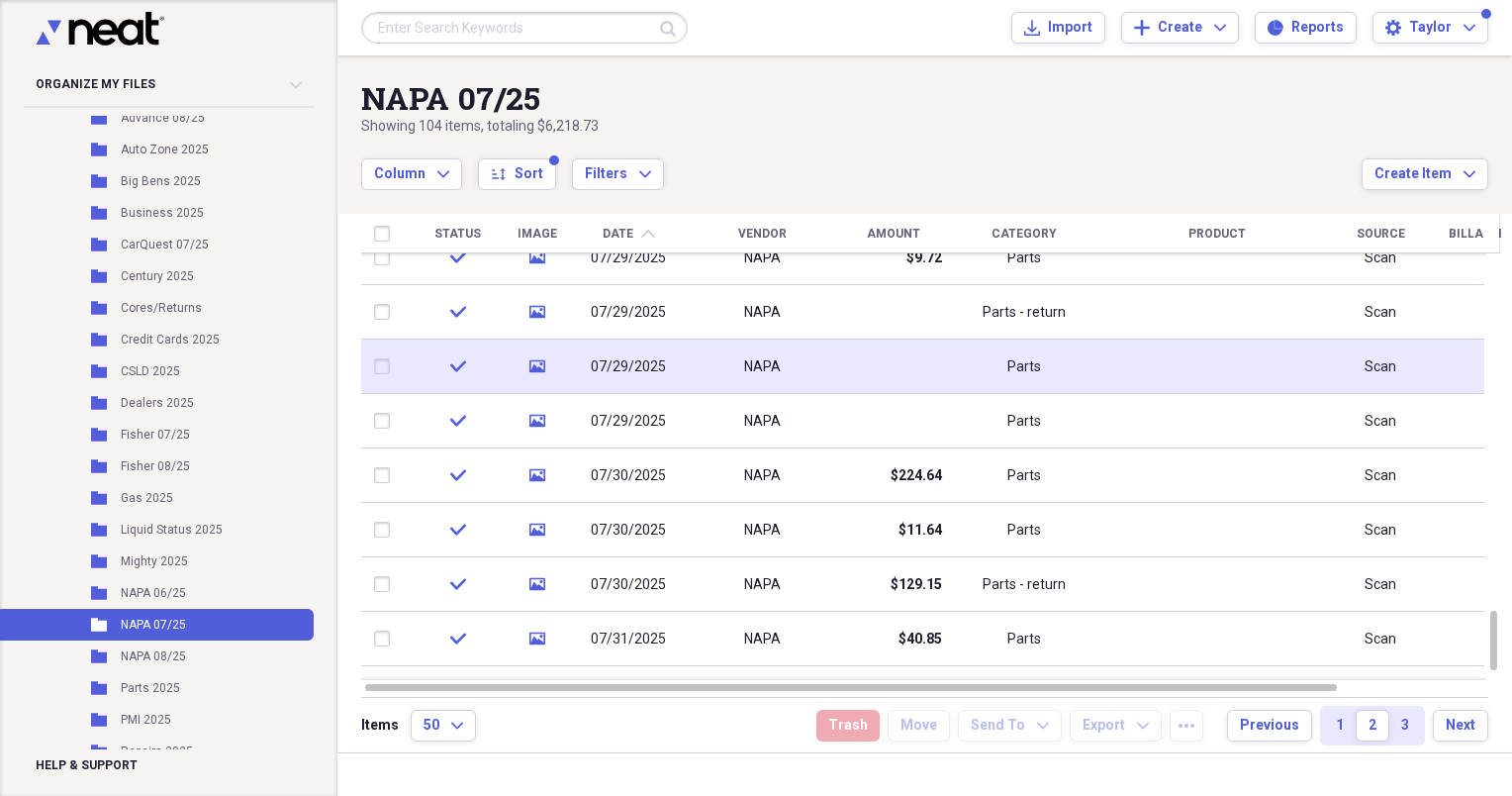 click at bounding box center [893, 366] 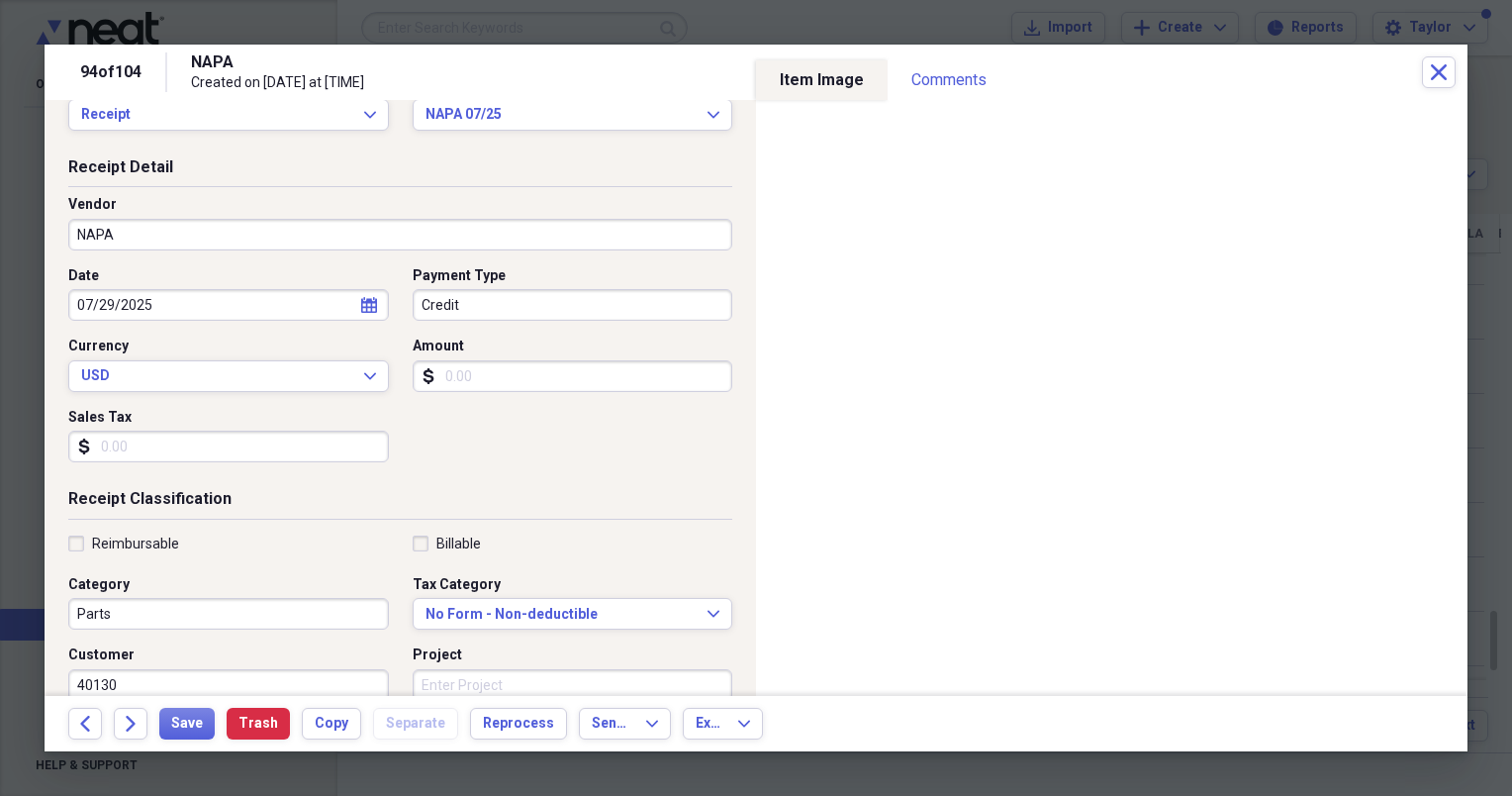 scroll, scrollTop: 0, scrollLeft: 0, axis: both 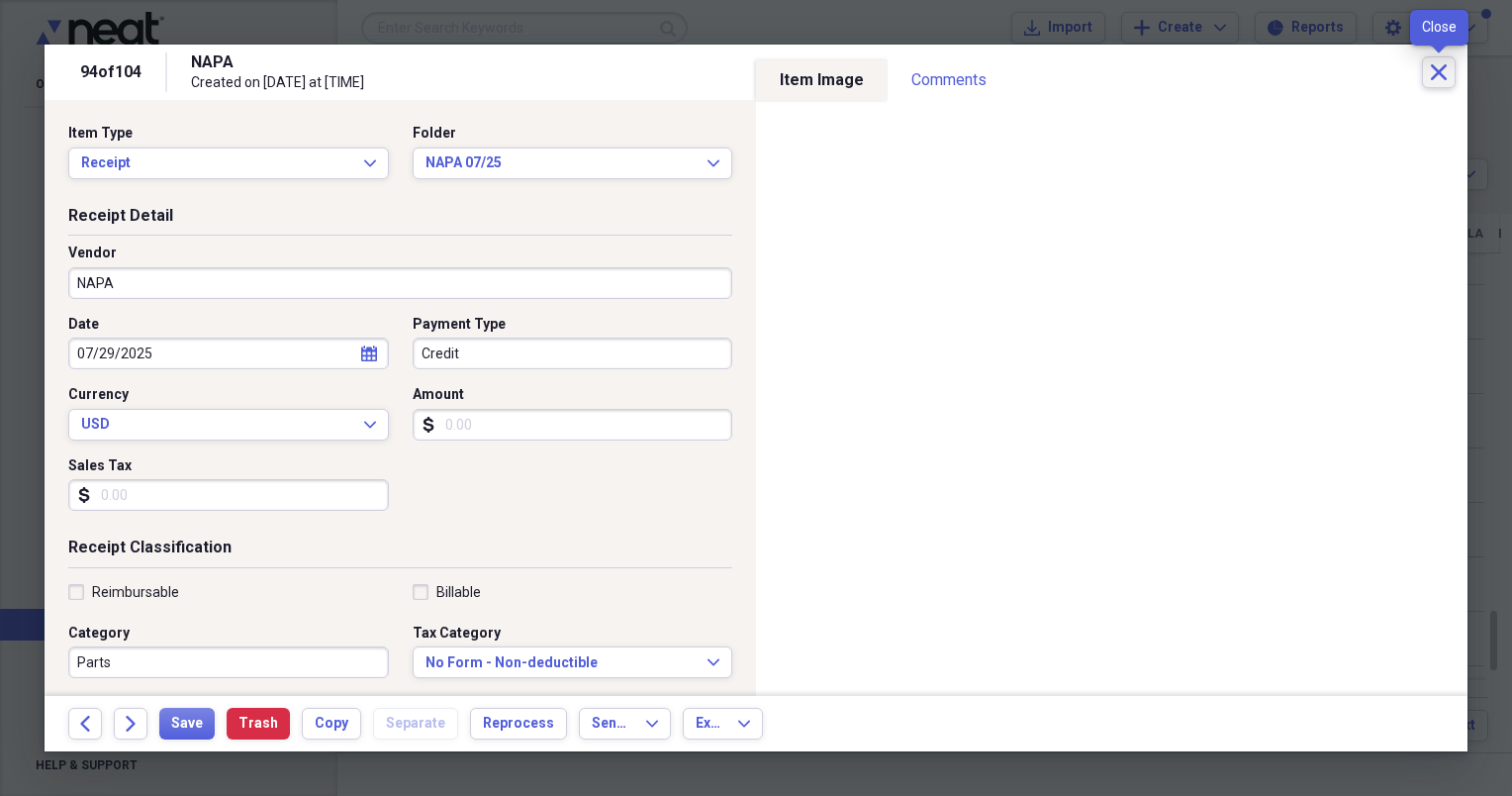 click 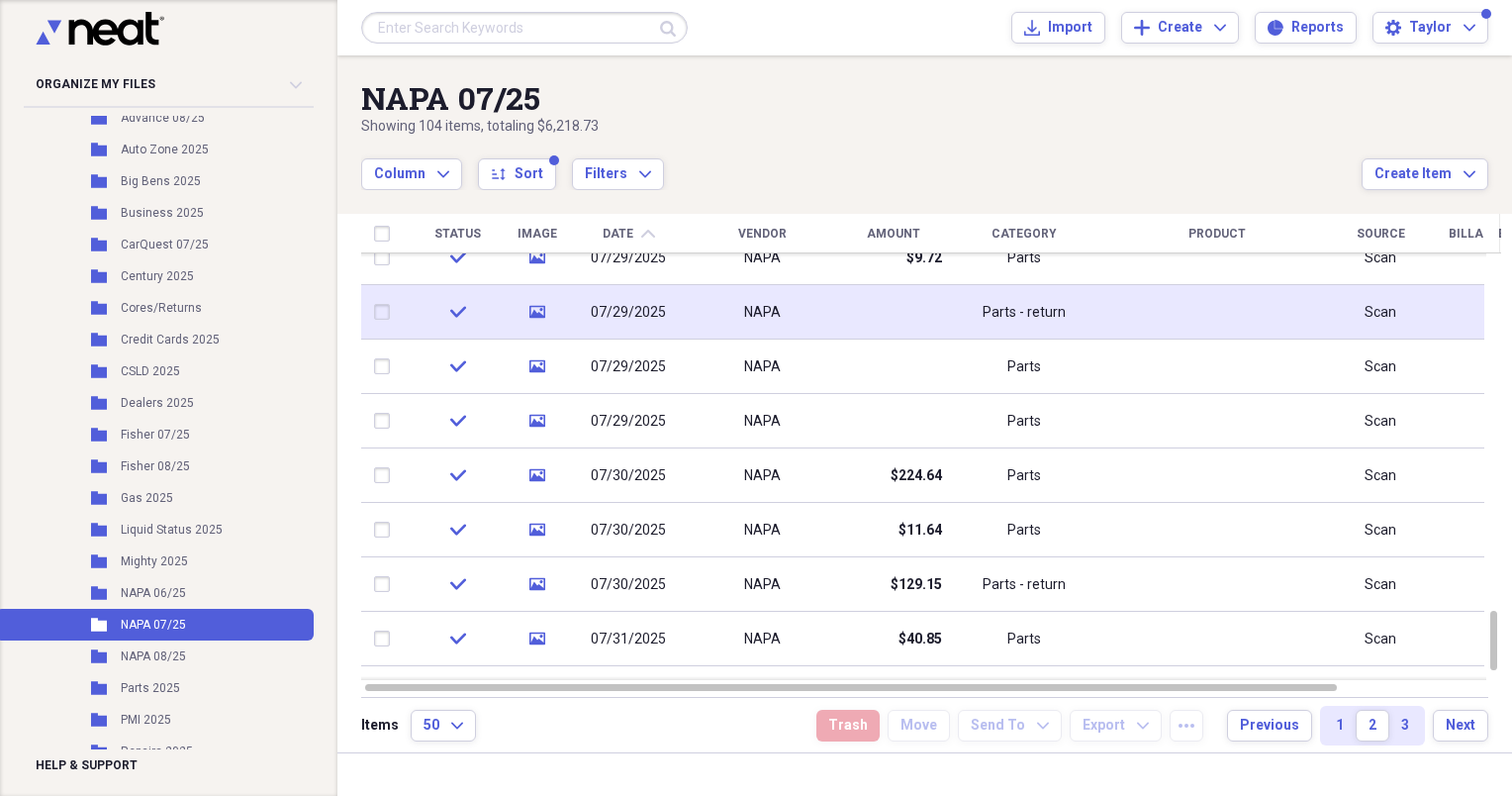 click at bounding box center [893, 312] 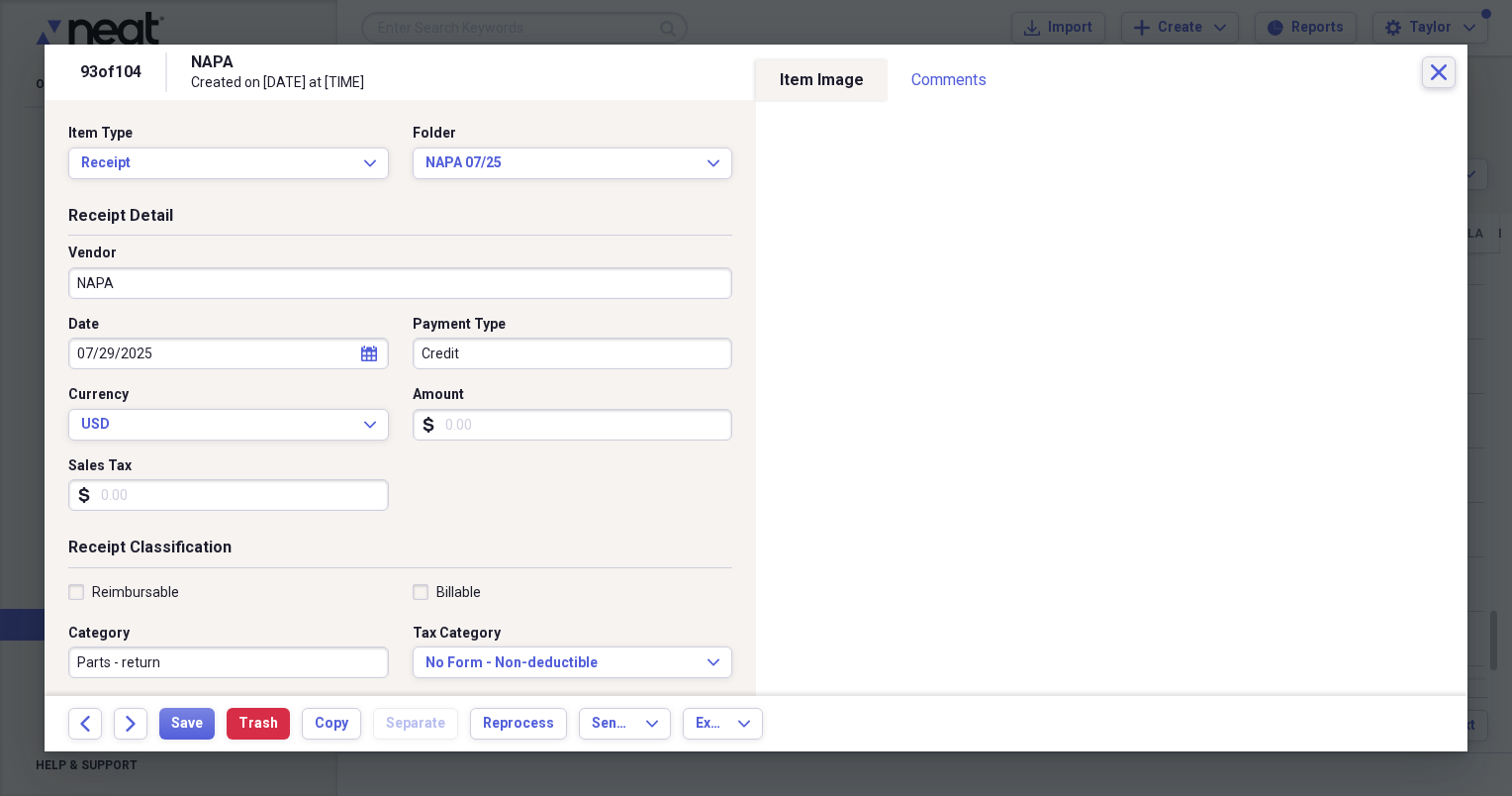 click on "Close" at bounding box center (1439, 72) 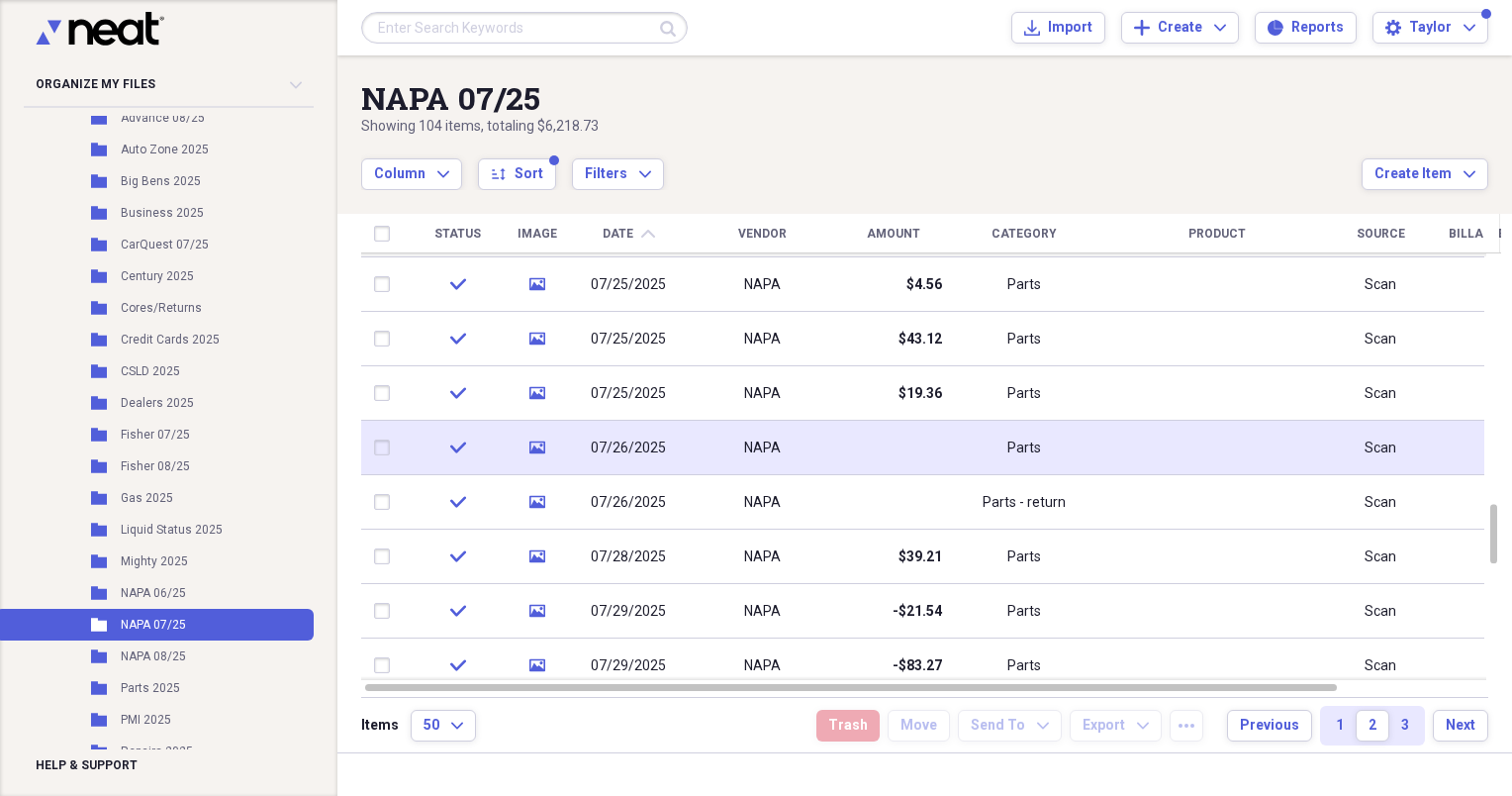 click at bounding box center [893, 448] 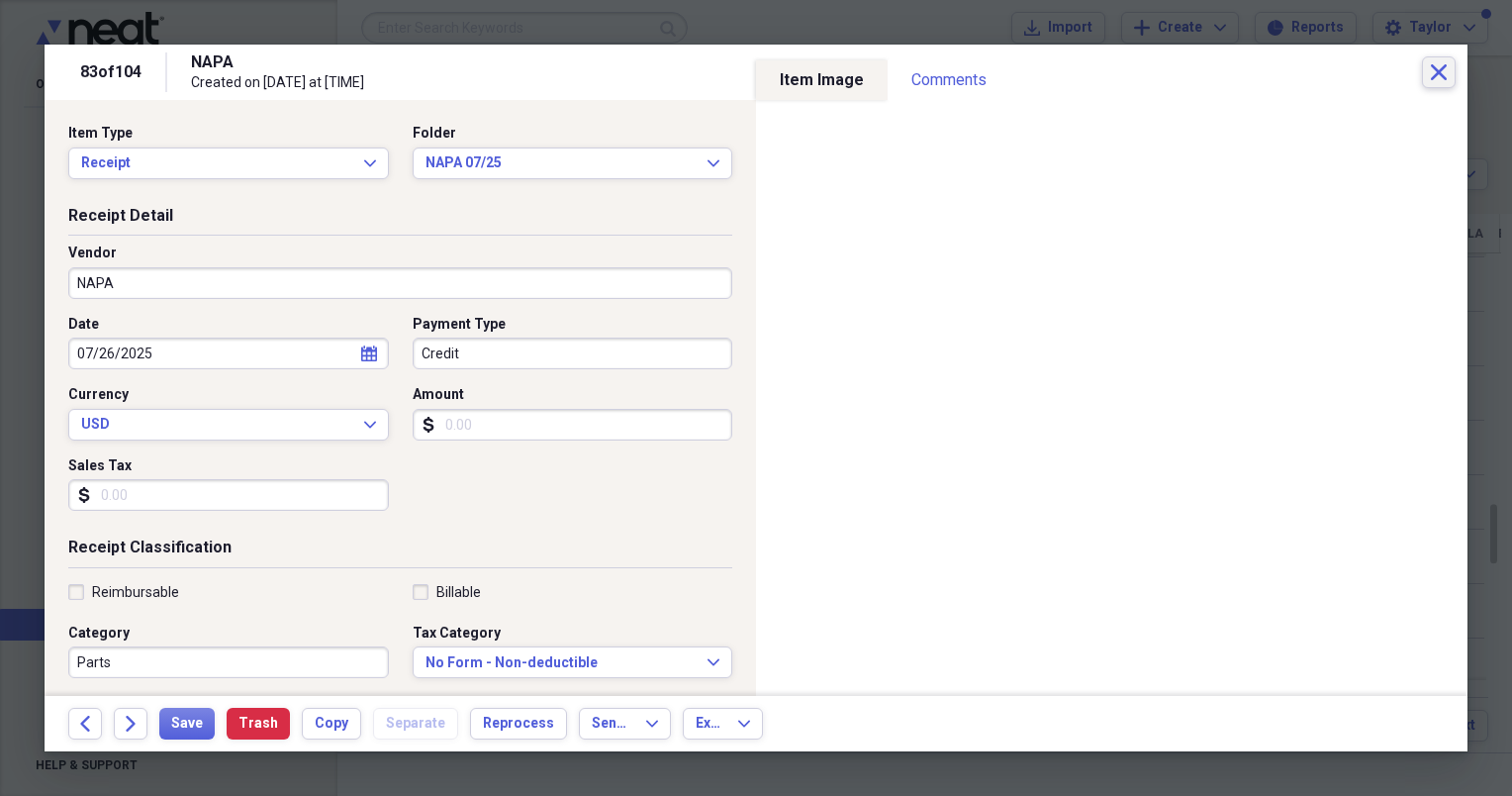 drag, startPoint x: 1433, startPoint y: 81, endPoint x: 1453, endPoint y: 64, distance: 26.24881 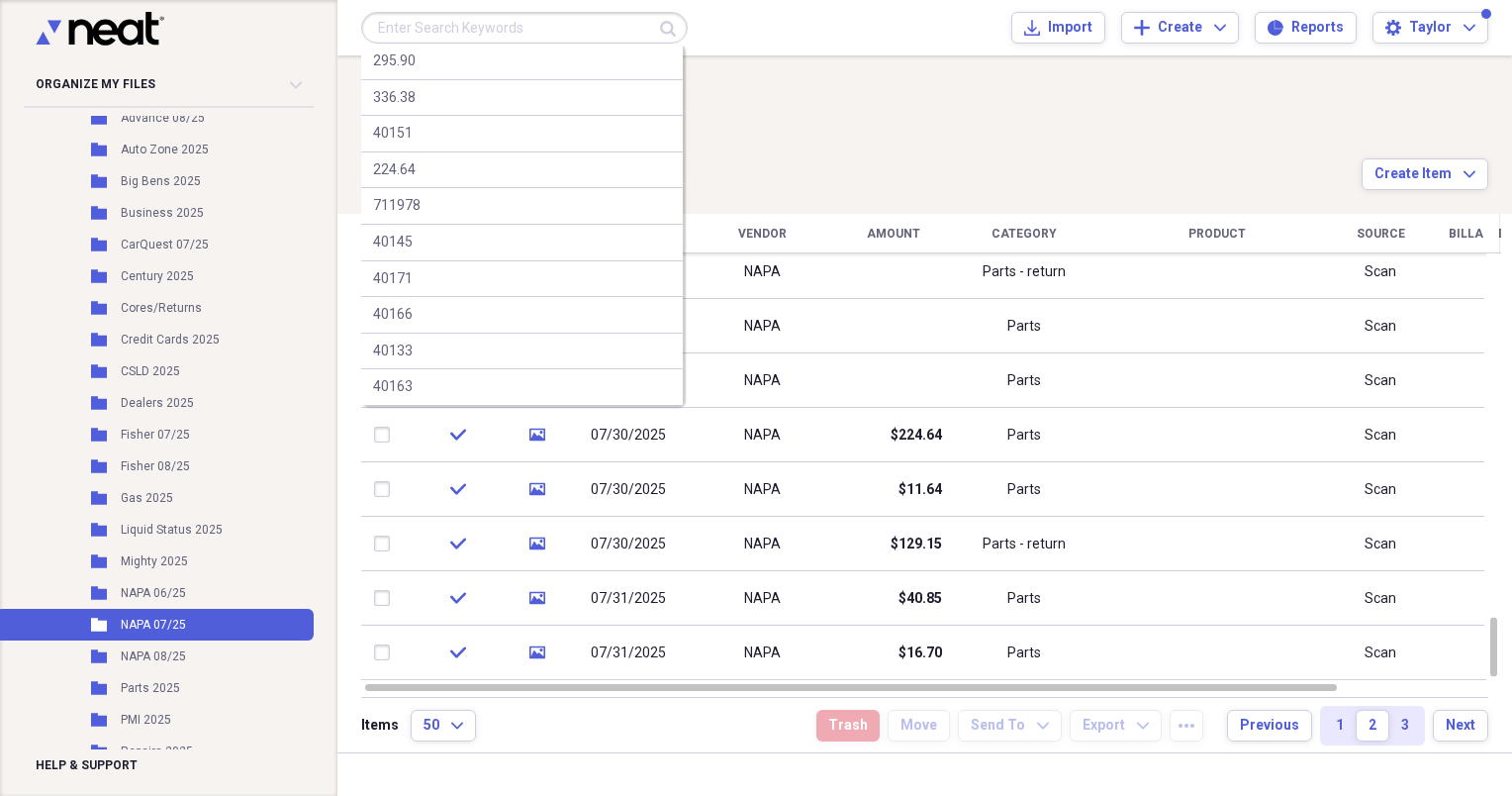 click at bounding box center (524, 28) 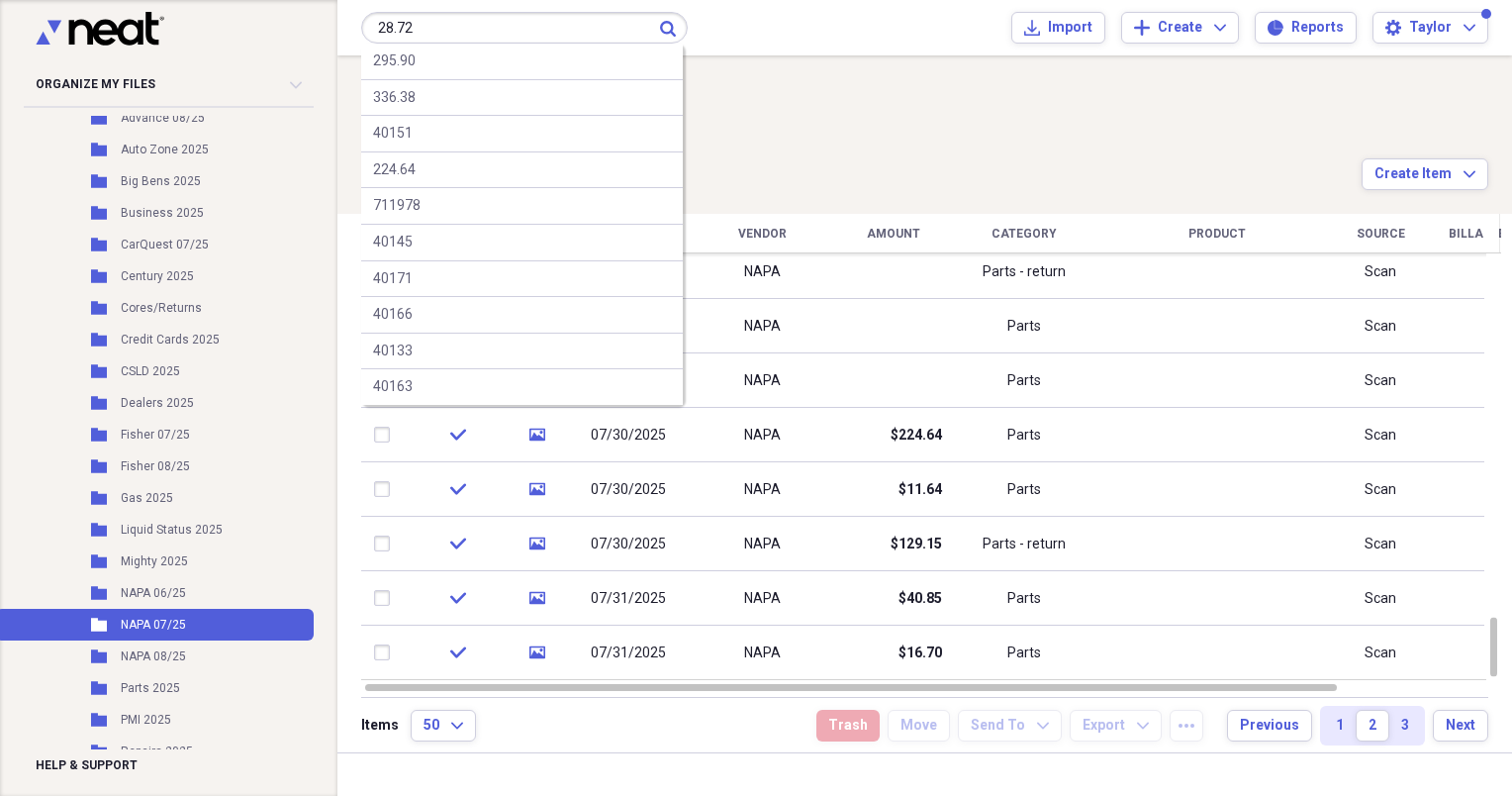 type on "28.72" 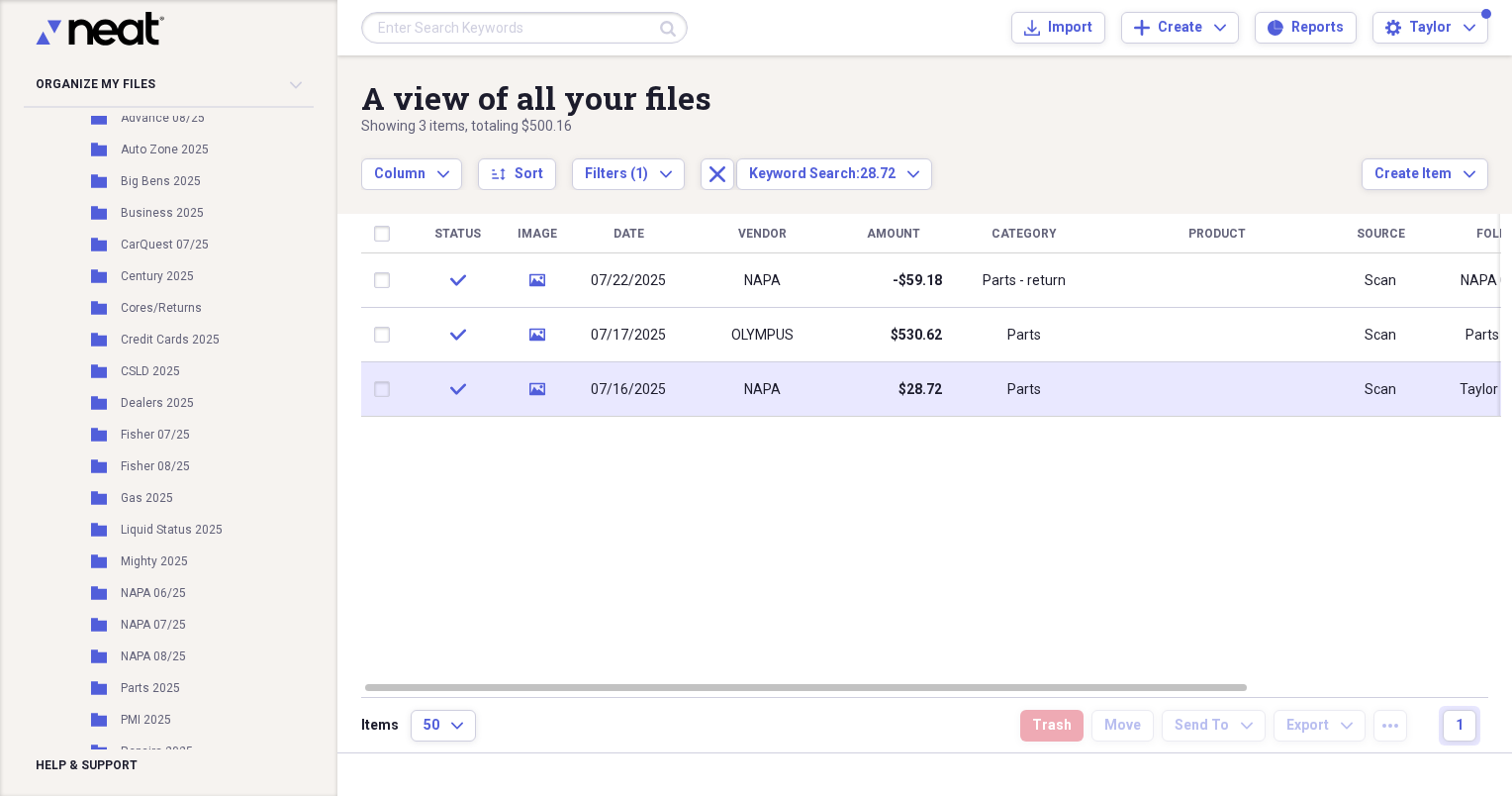 click on "NAPA" at bounding box center (762, 390) 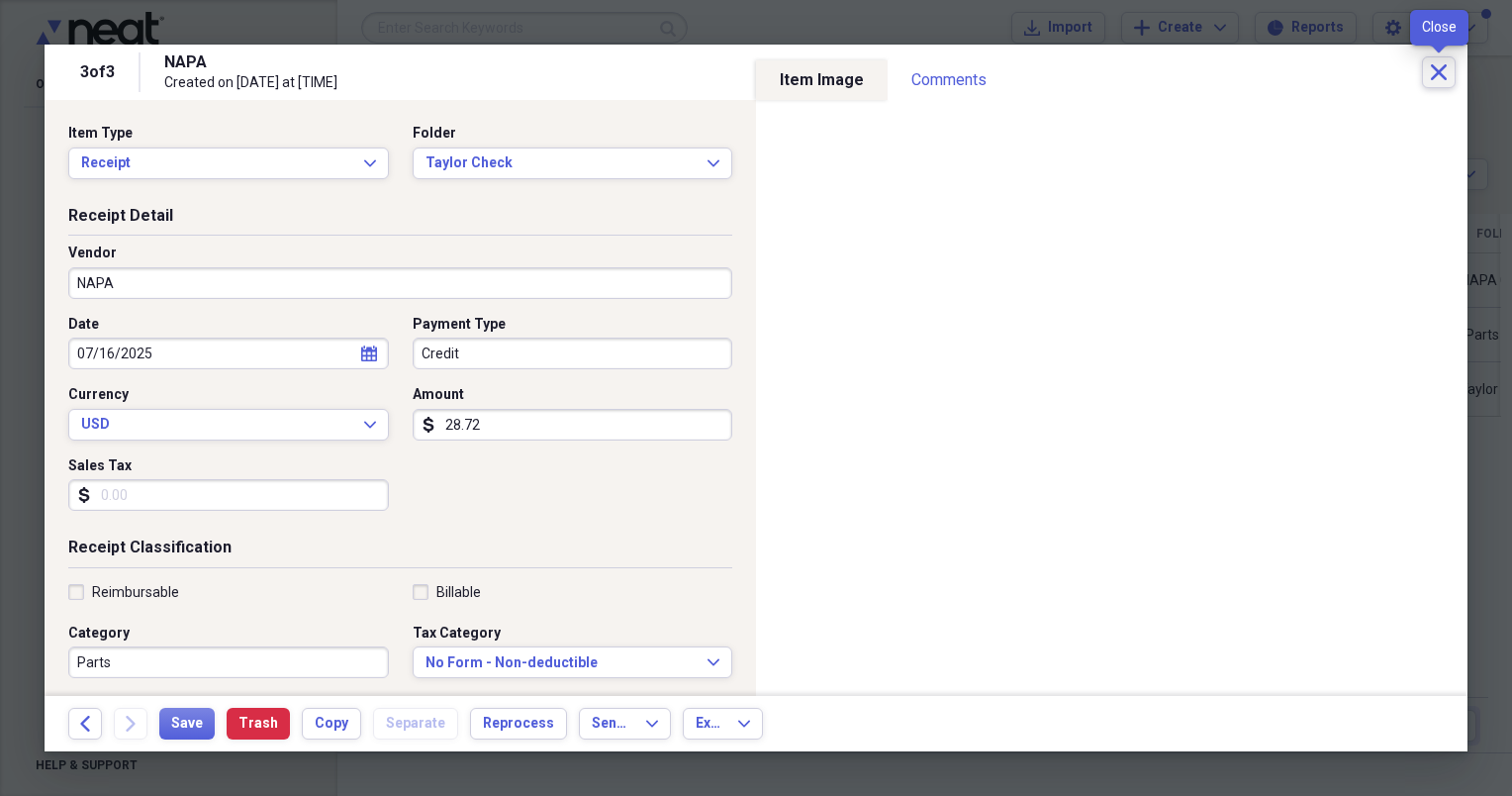click on "Close" 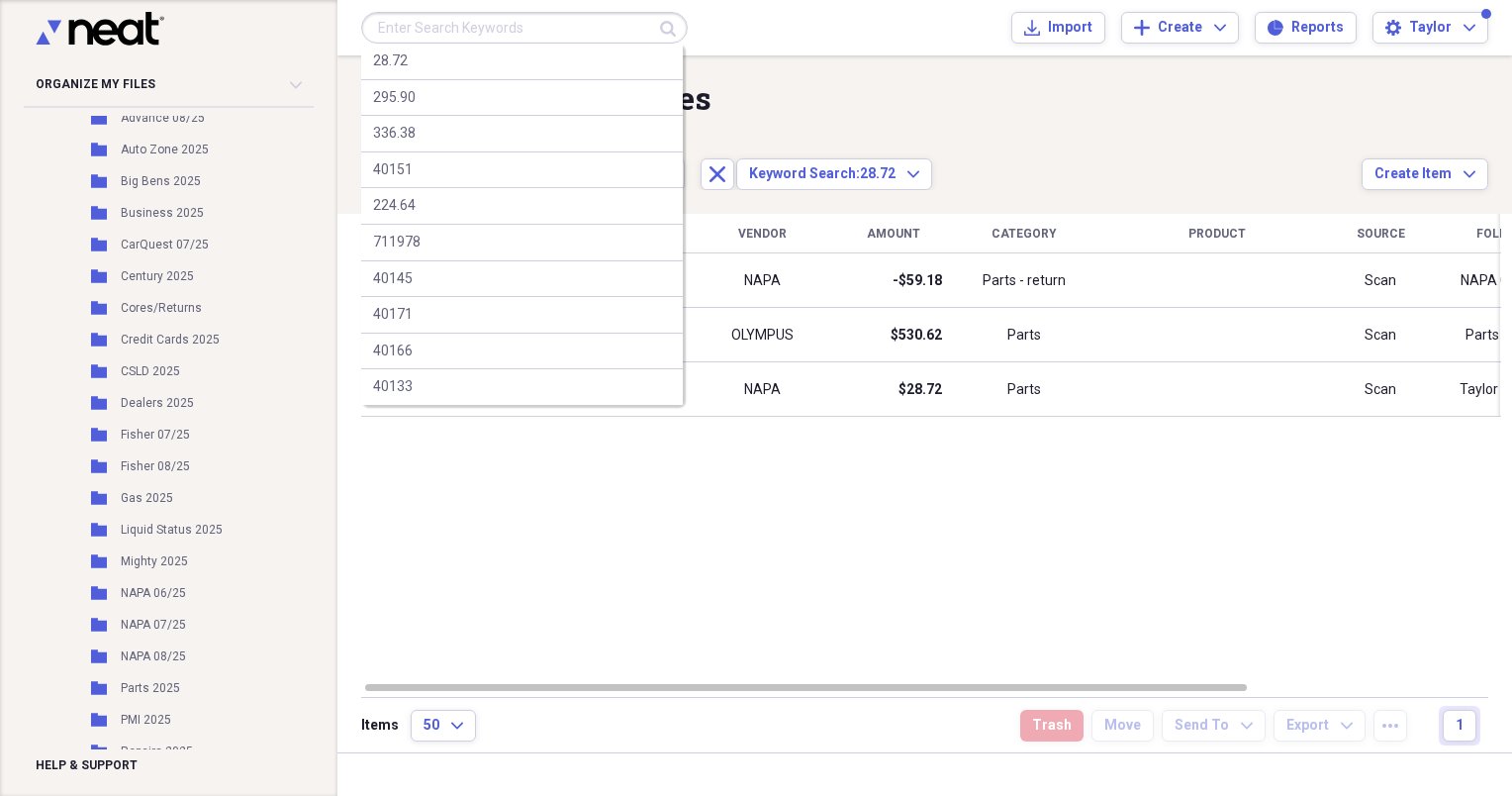click at bounding box center [524, 28] 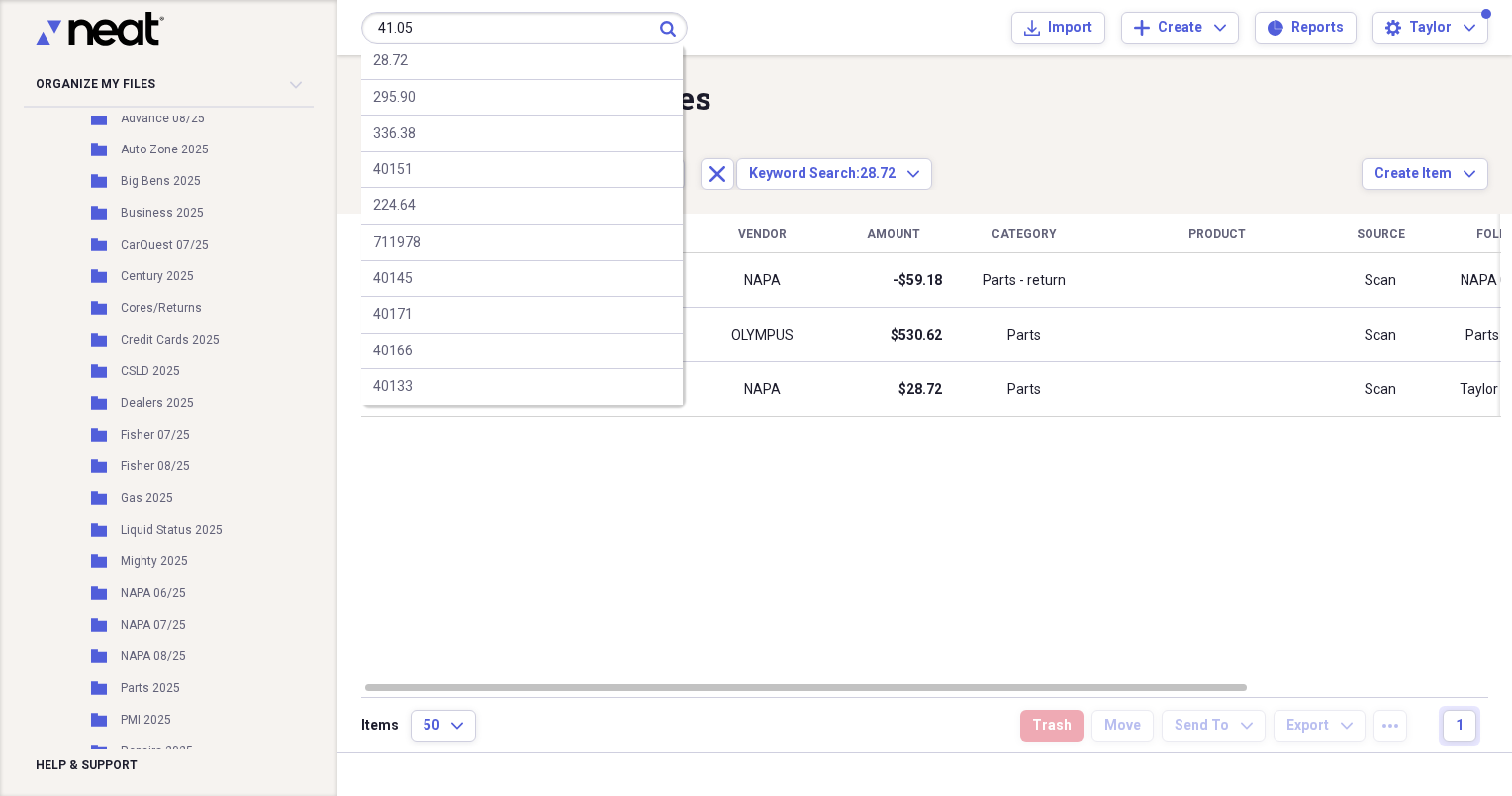 type on "41.05" 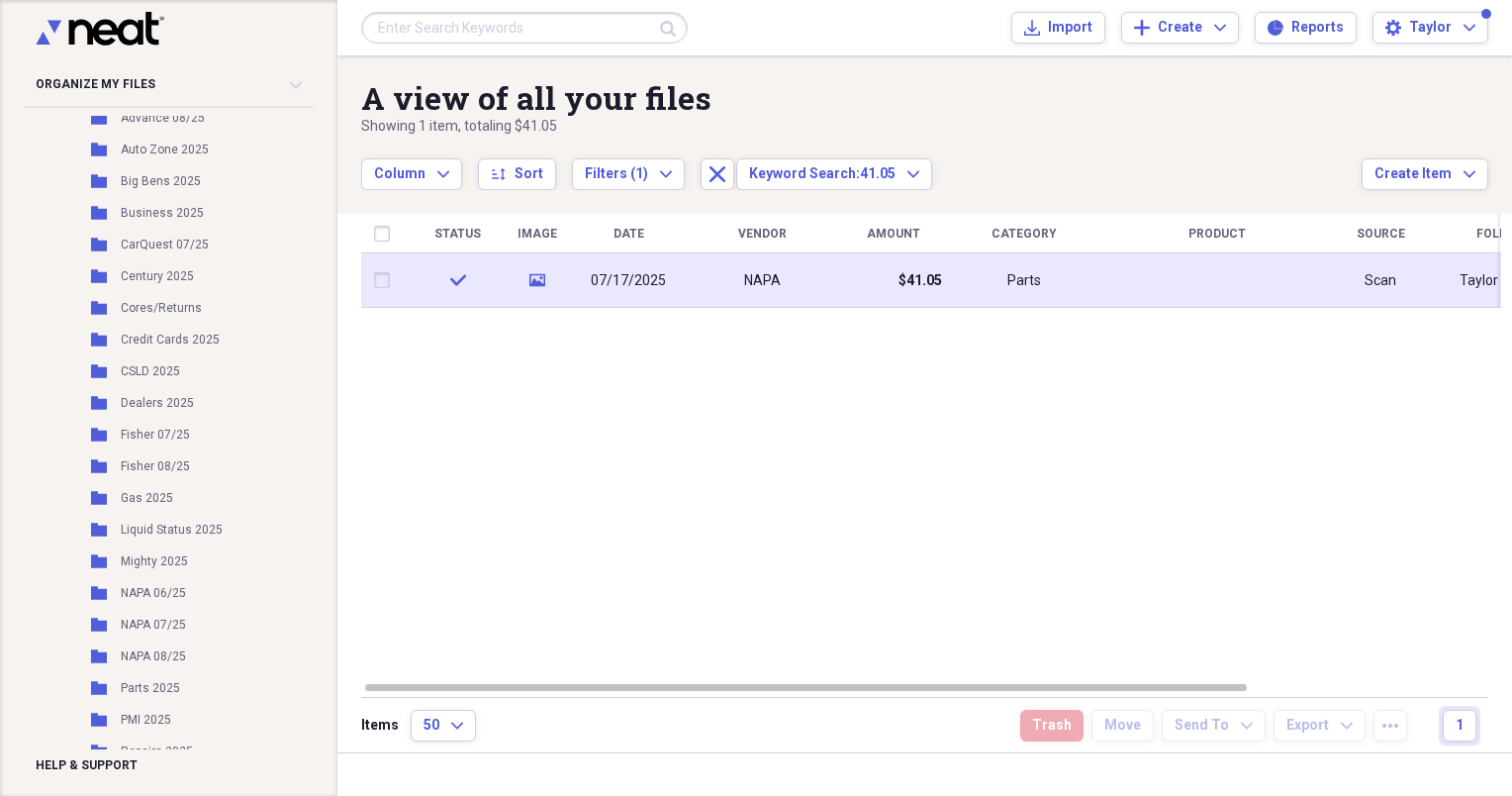 click on "07/17/2025" at bounding box center [628, 280] 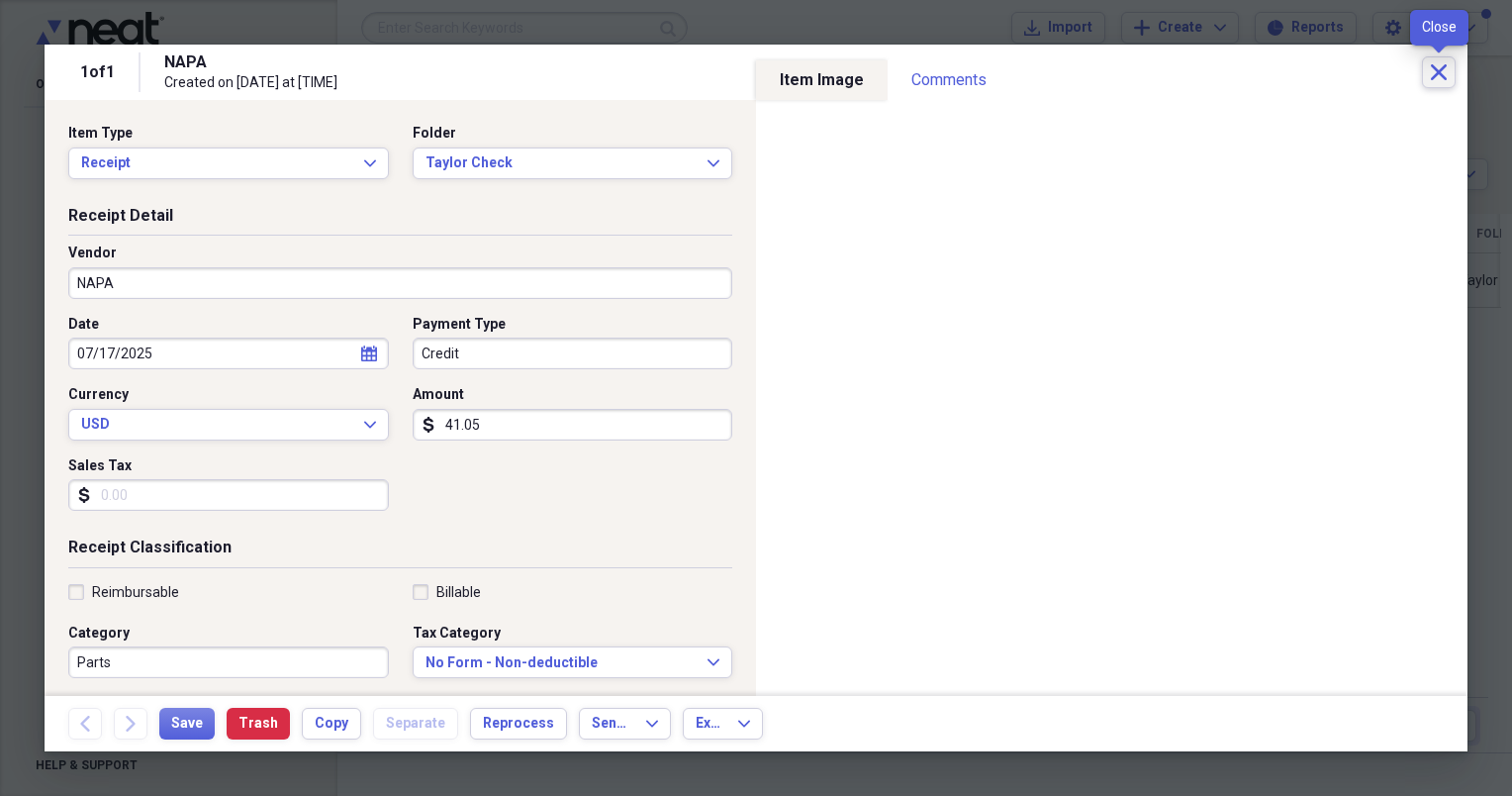 click 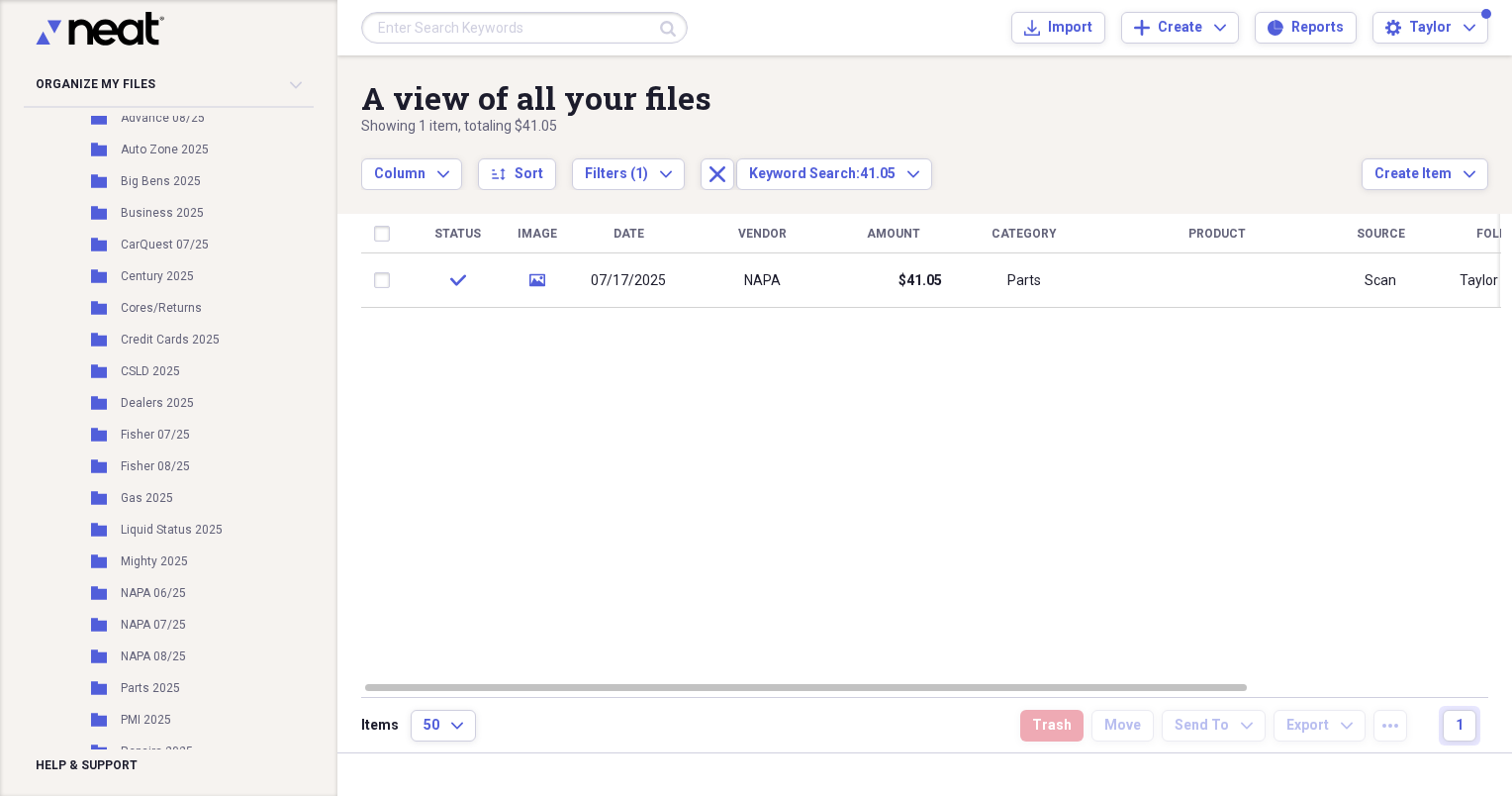click at bounding box center [524, 28] 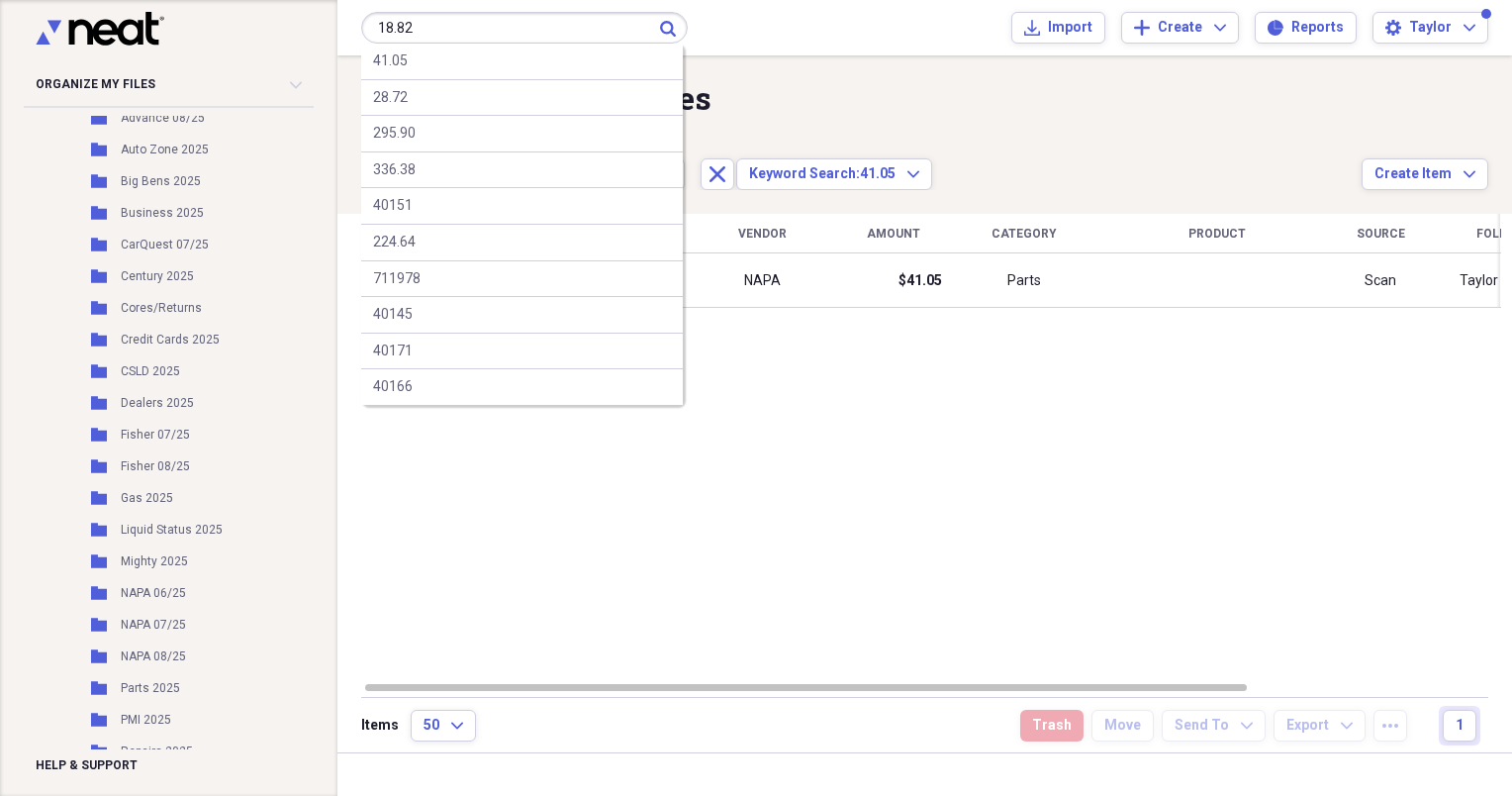 type on "18.82" 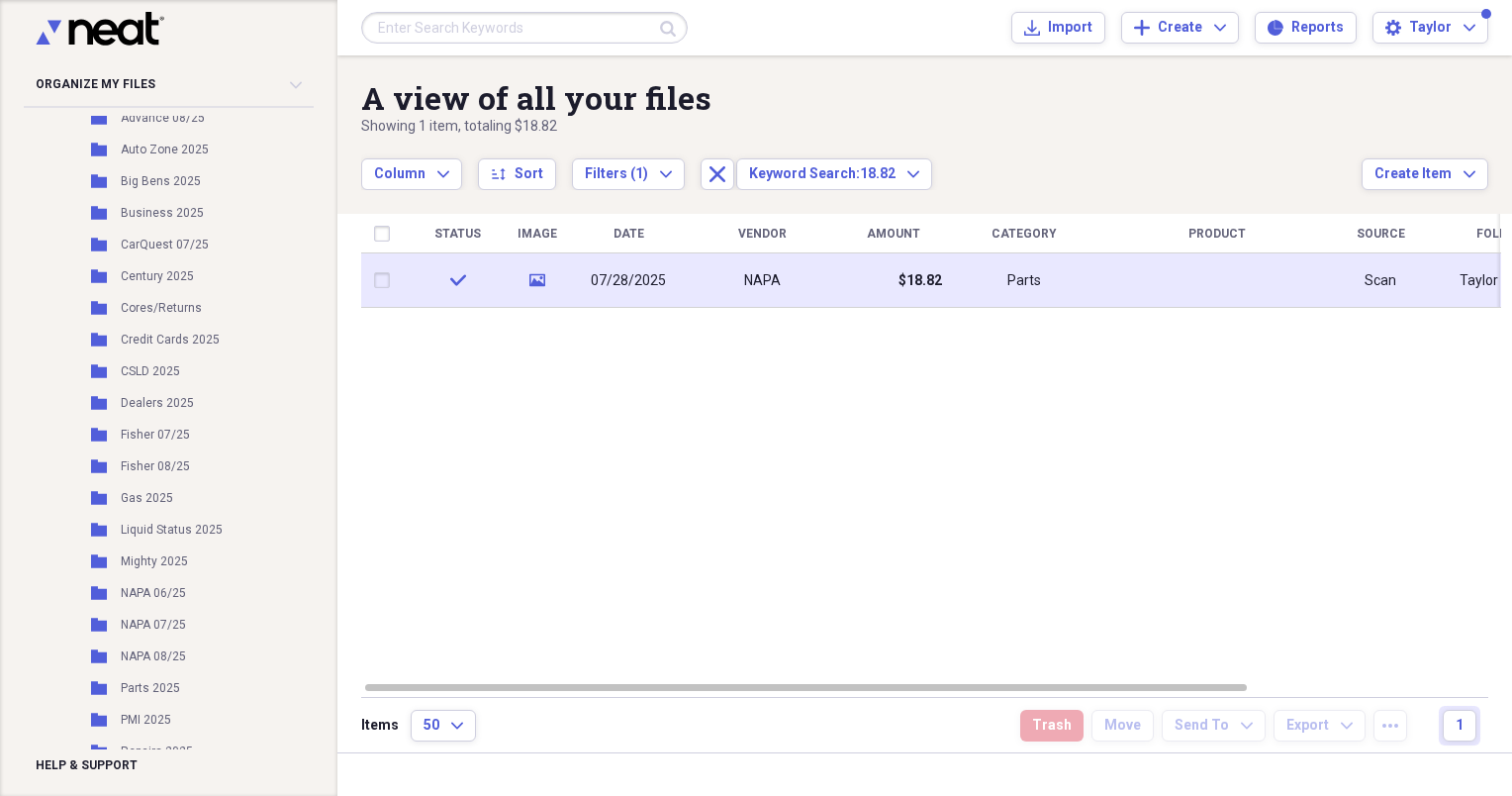click on "NAPA" at bounding box center [762, 280] 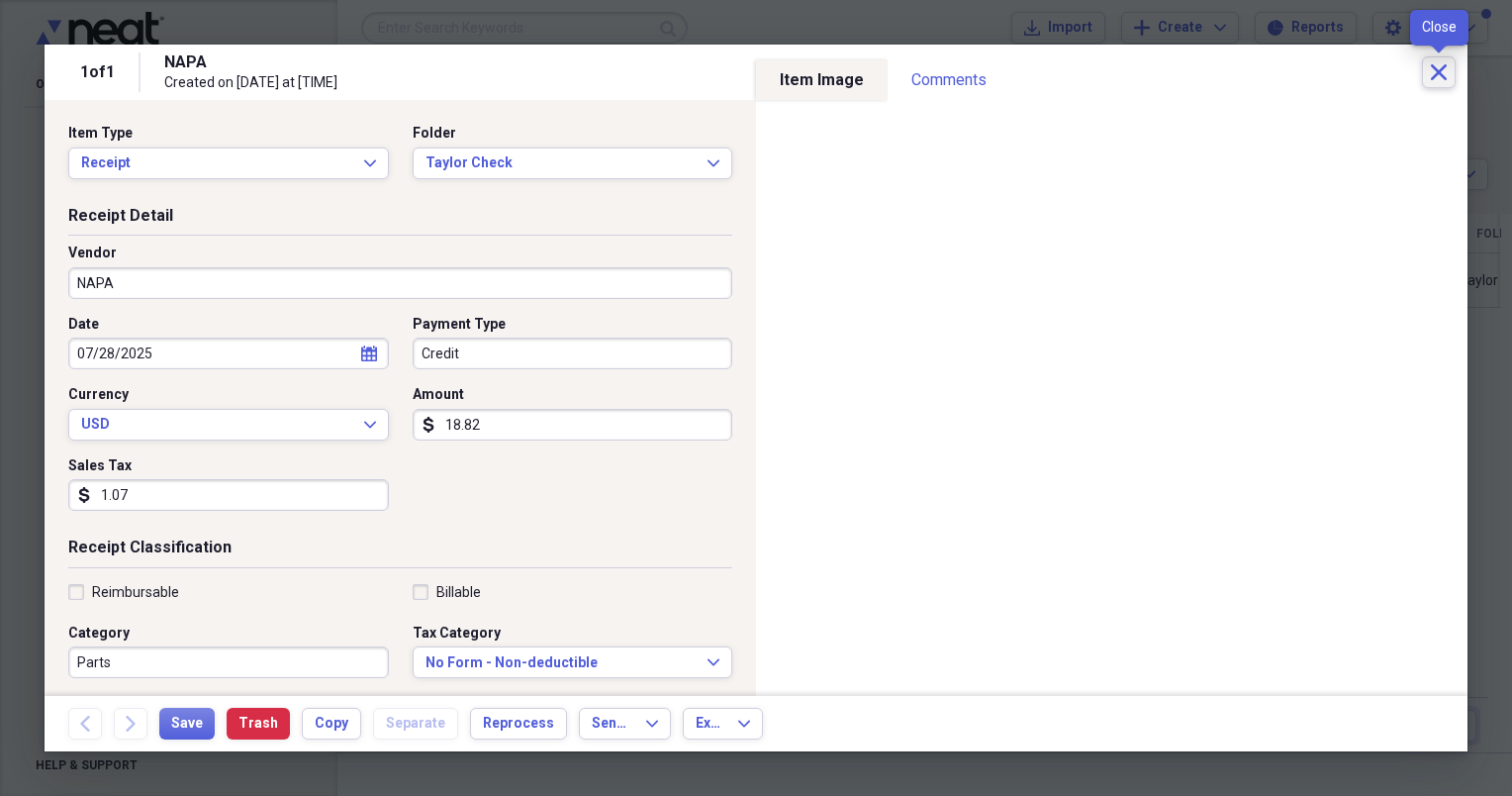 click on "Close" 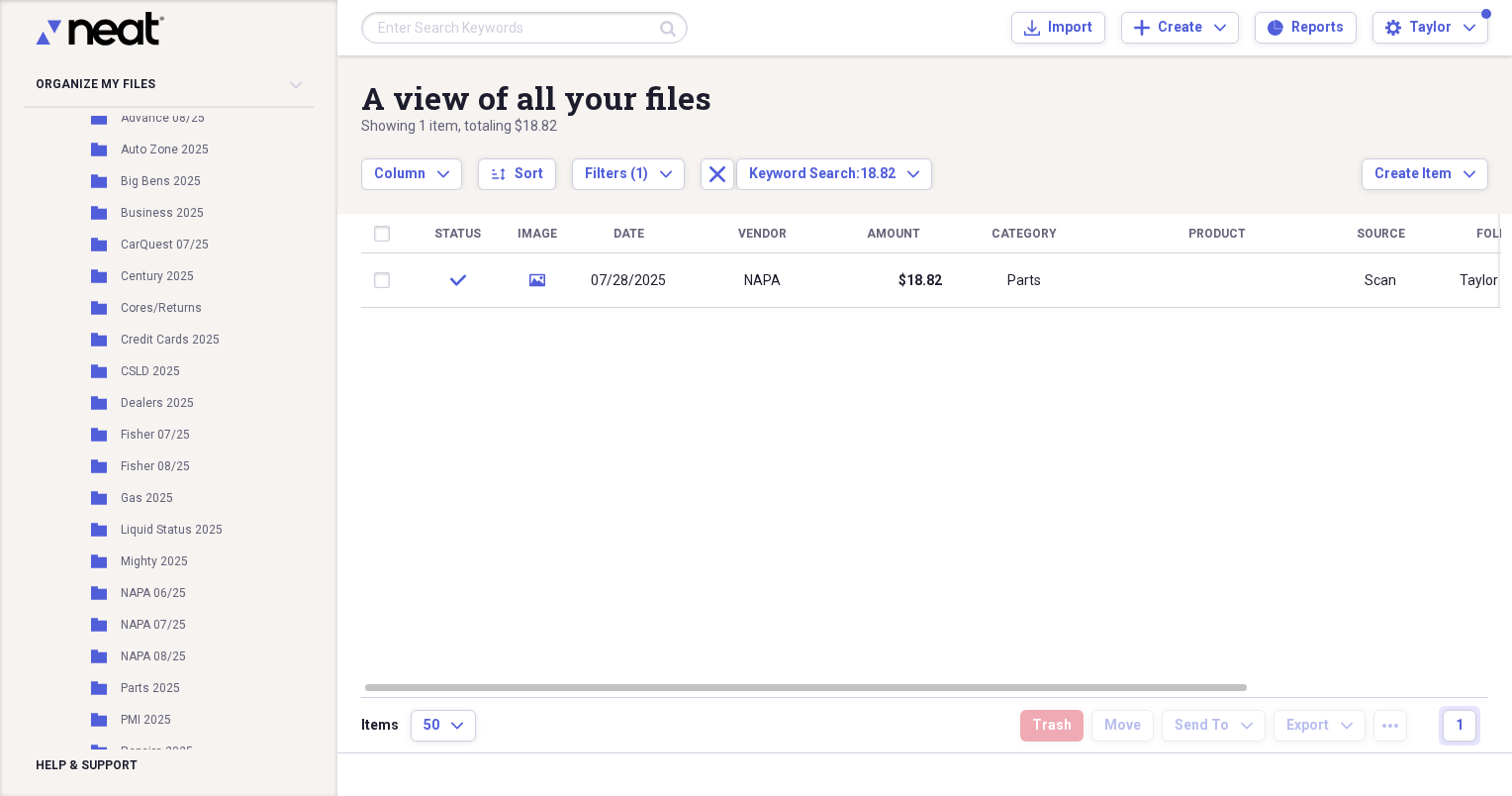 click at bounding box center [524, 28] 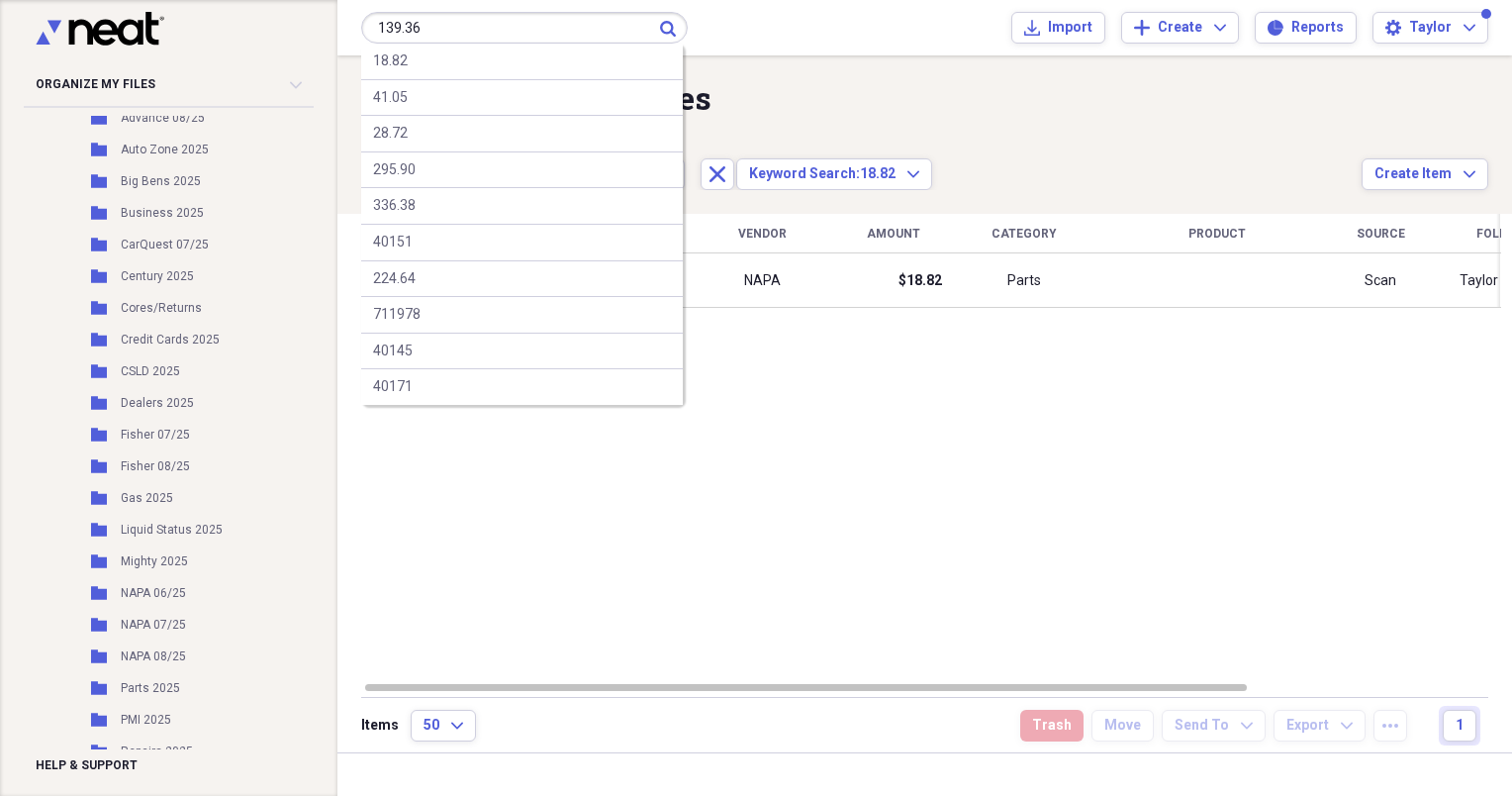 type on "139.36" 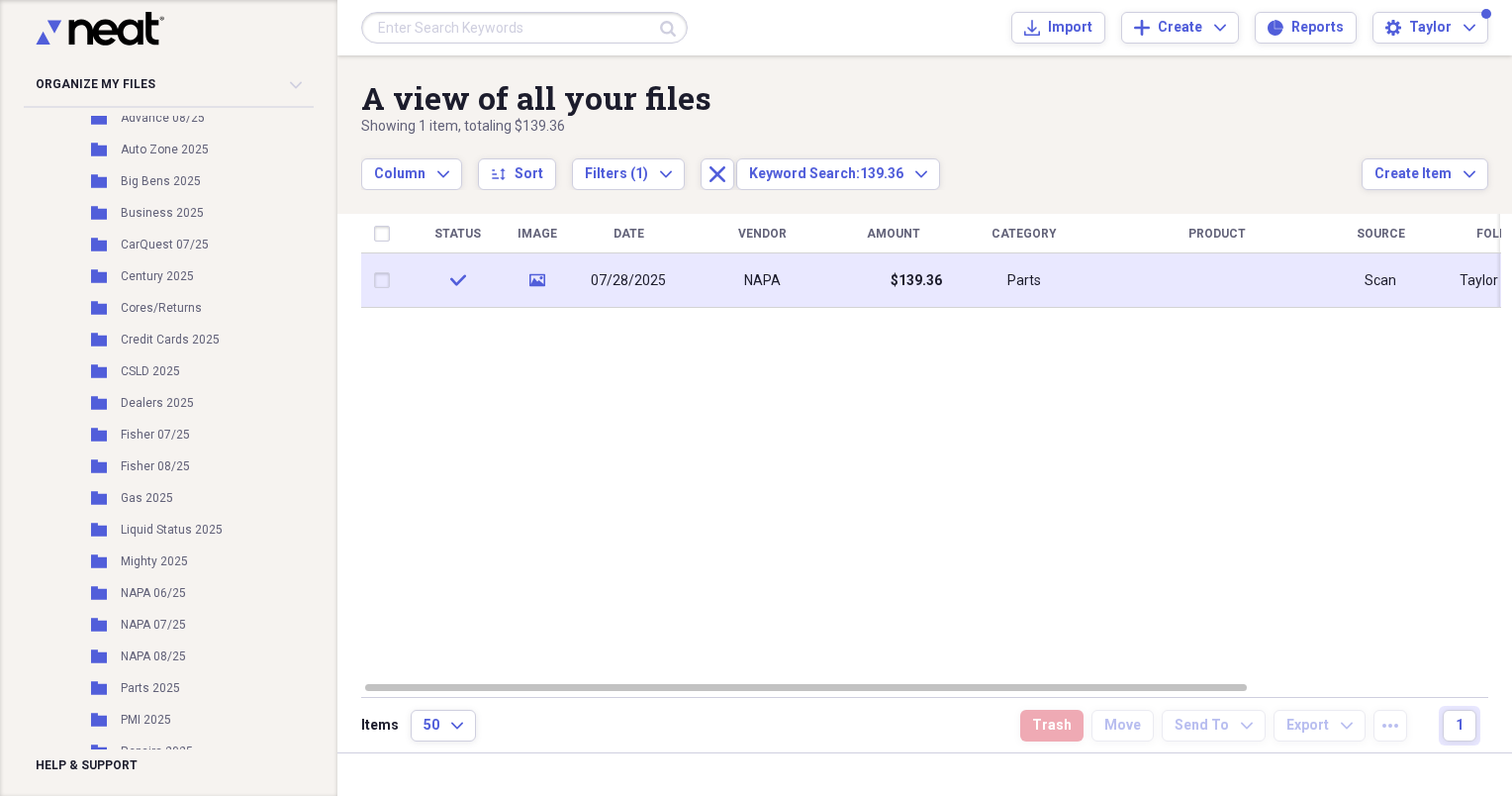 click on "NAPA" at bounding box center (762, 280) 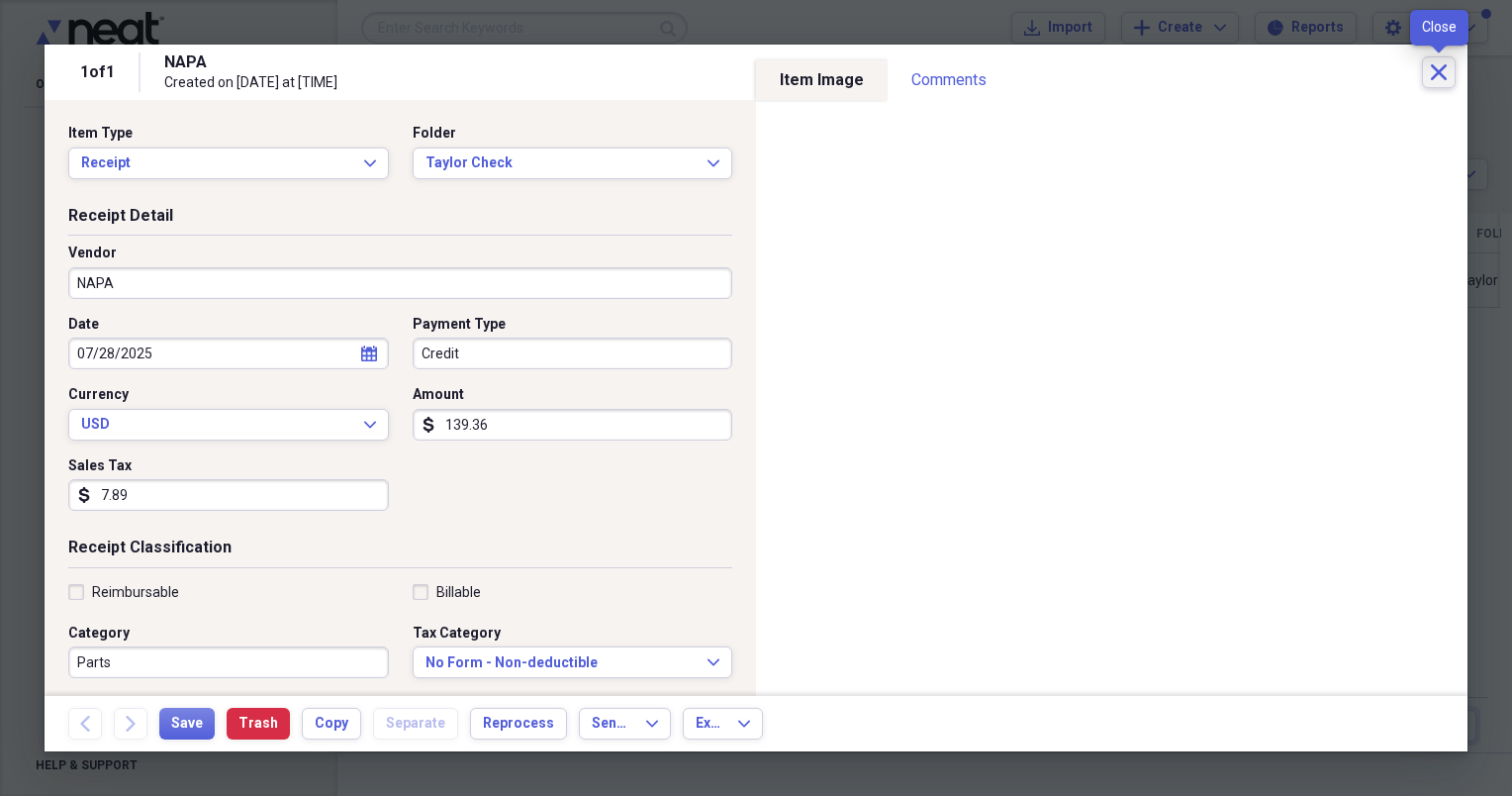 click 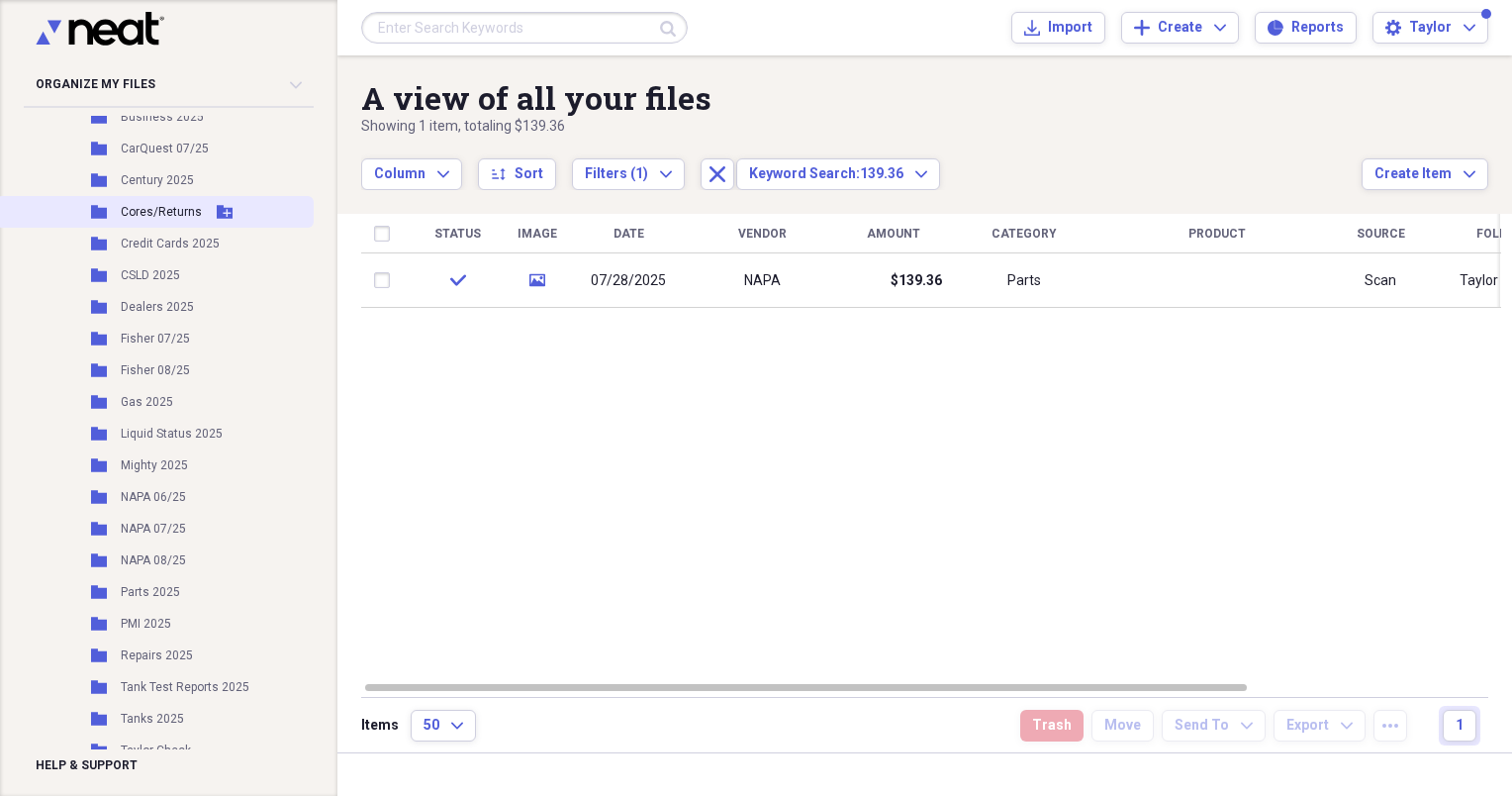 scroll, scrollTop: 368, scrollLeft: 0, axis: vertical 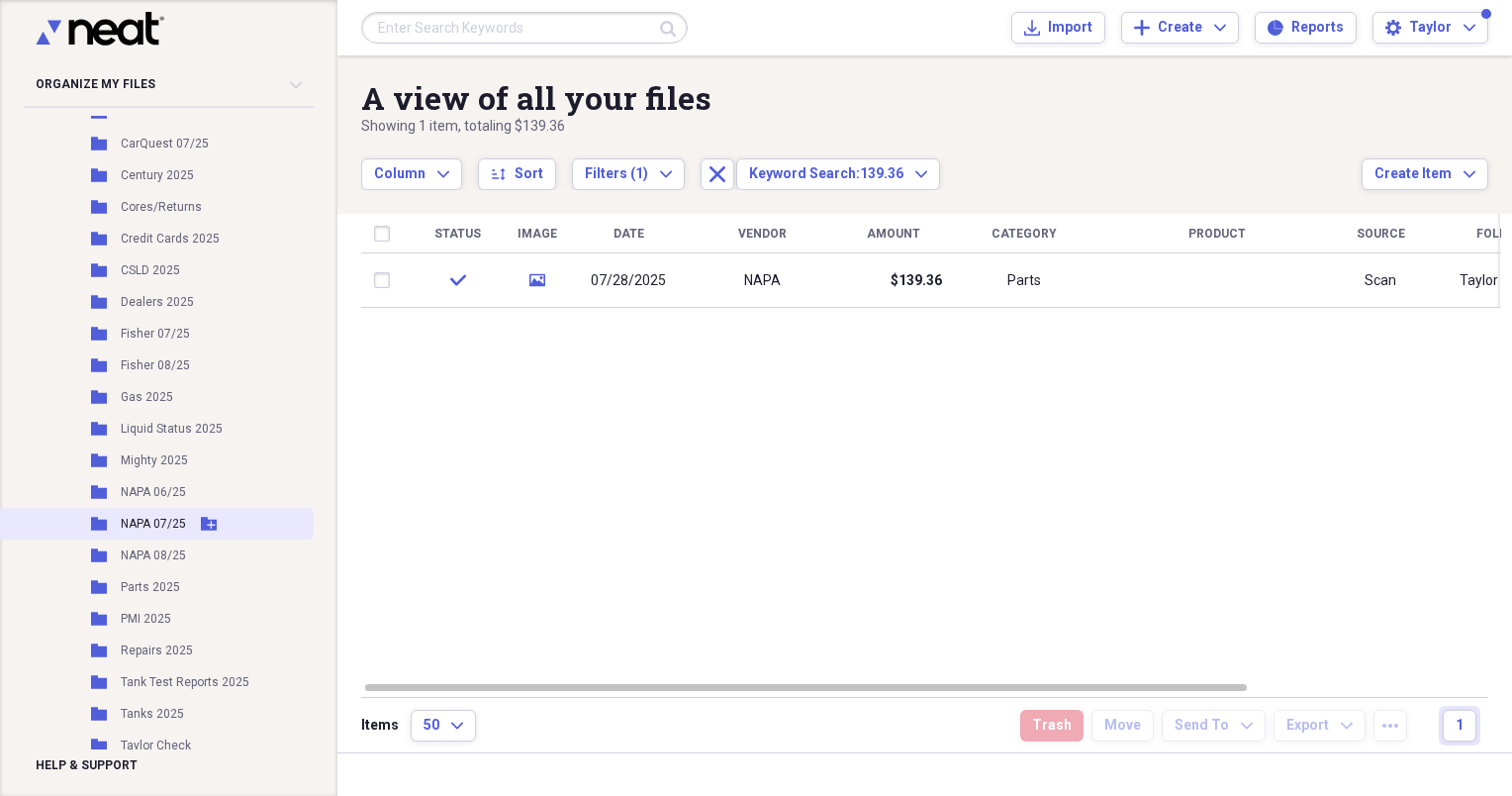 click on "NAPA 07/25" at bounding box center [153, 524] 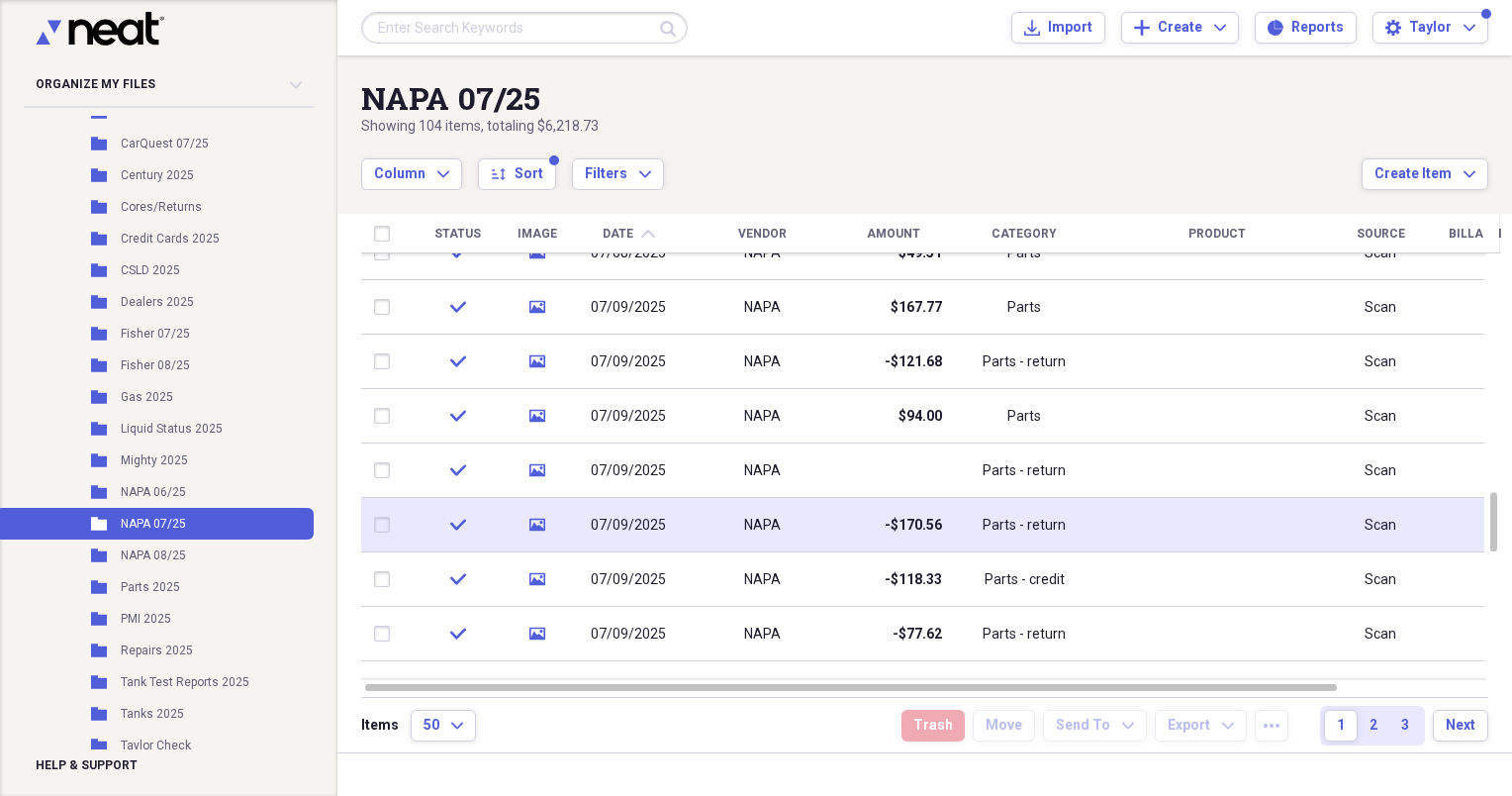 click on "NAPA" at bounding box center (762, 525) 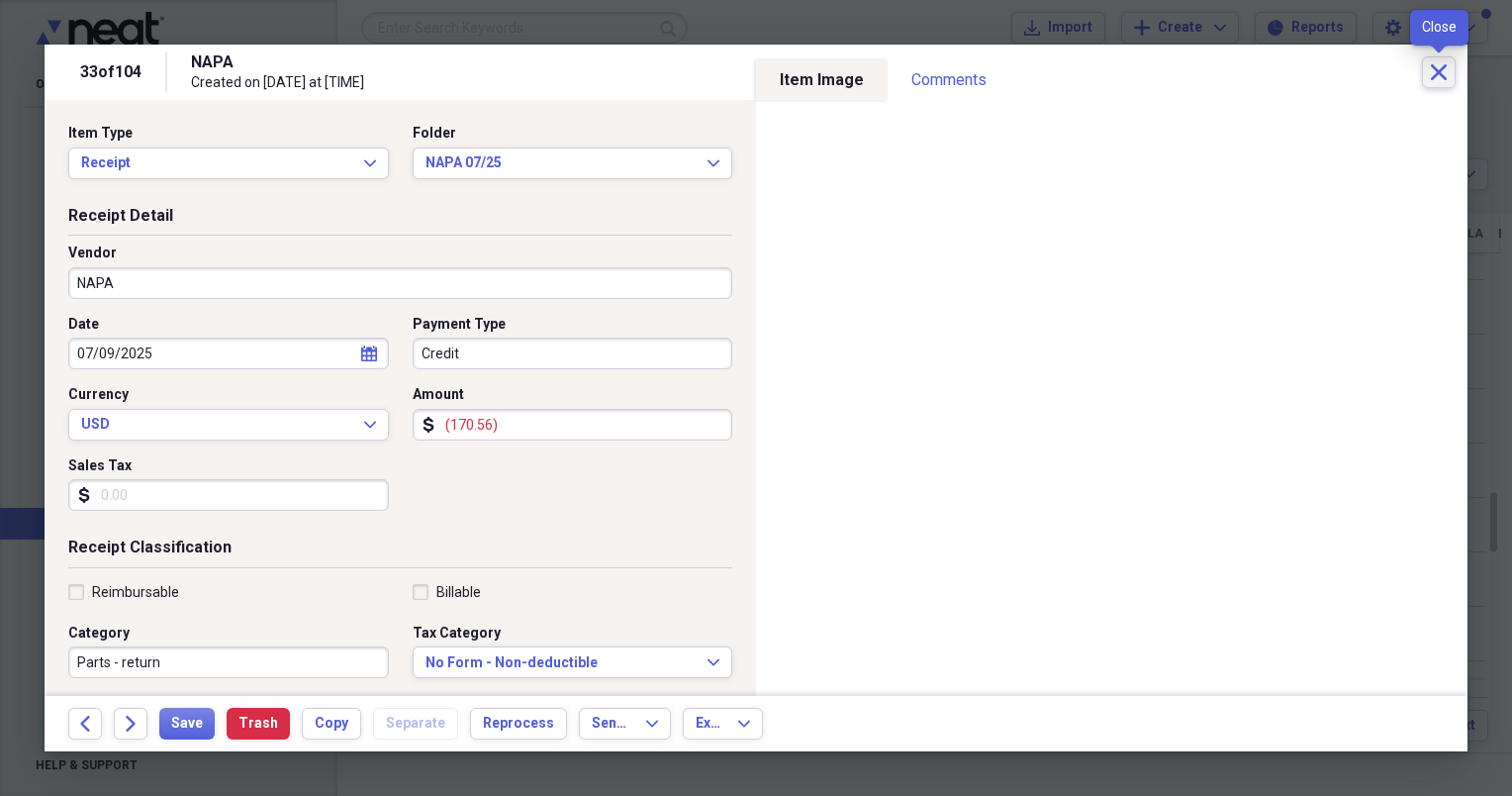 click 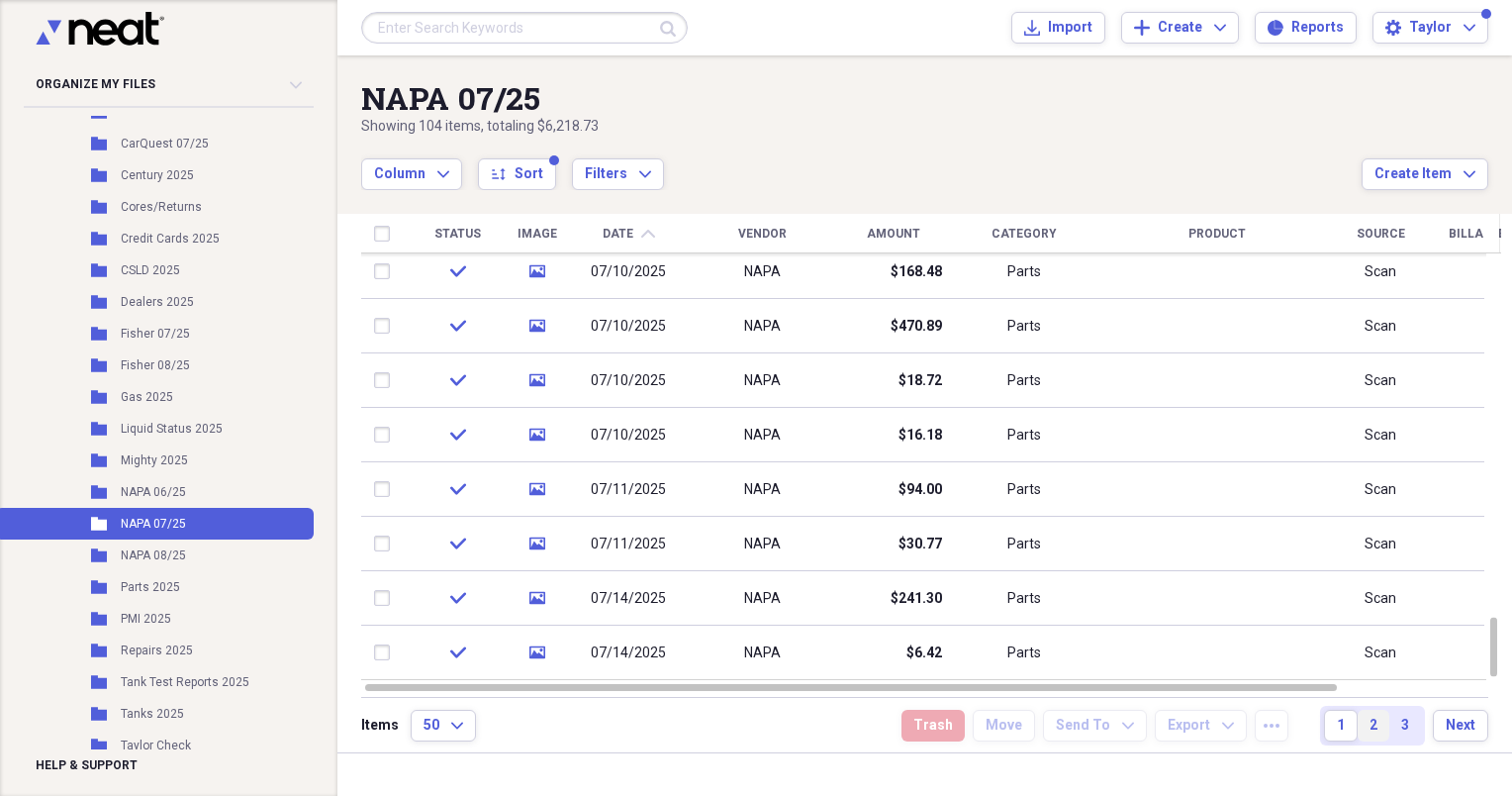 click on "2" at bounding box center [1373, 726] 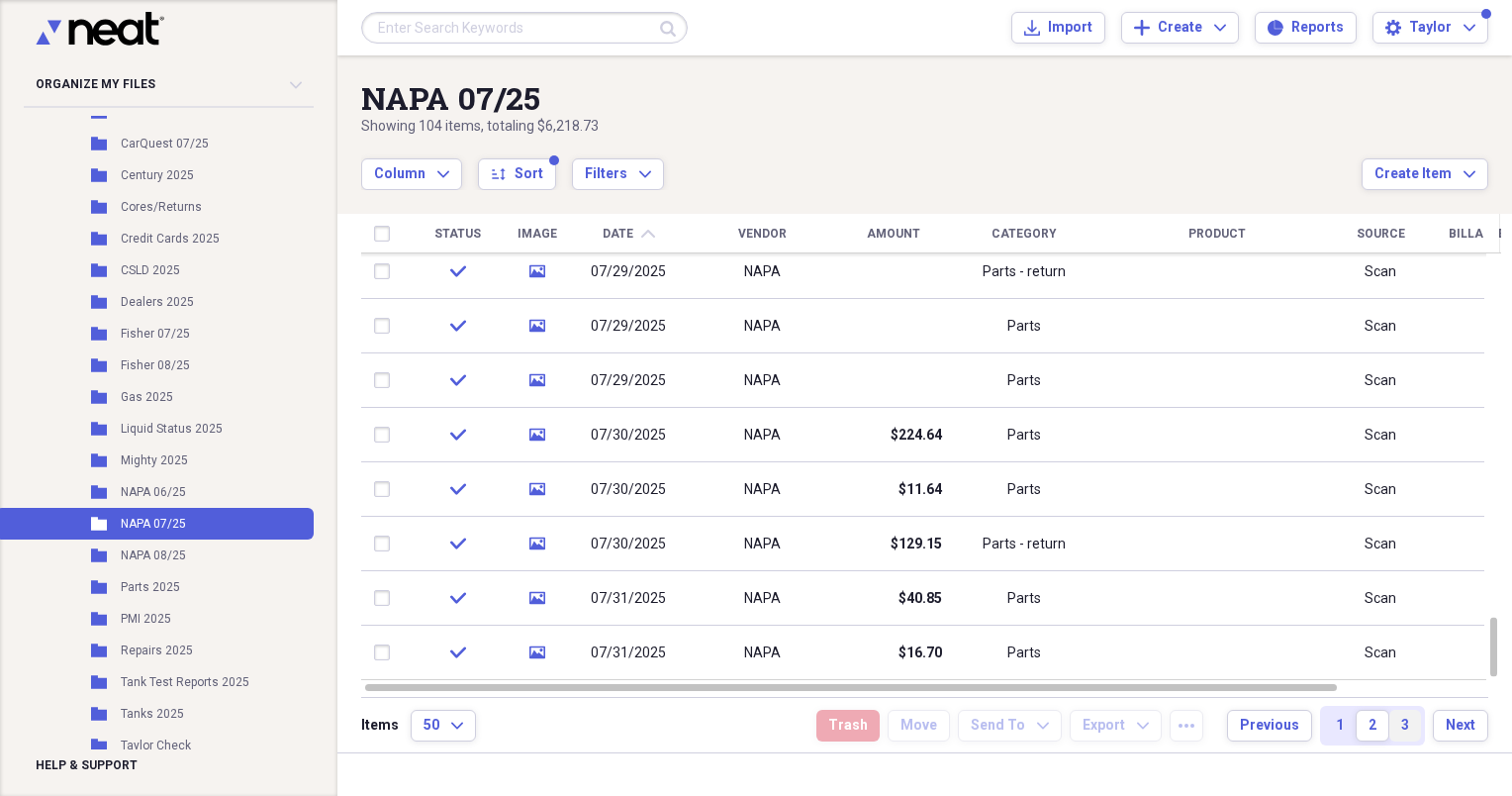 click on "3" at bounding box center (1405, 726) 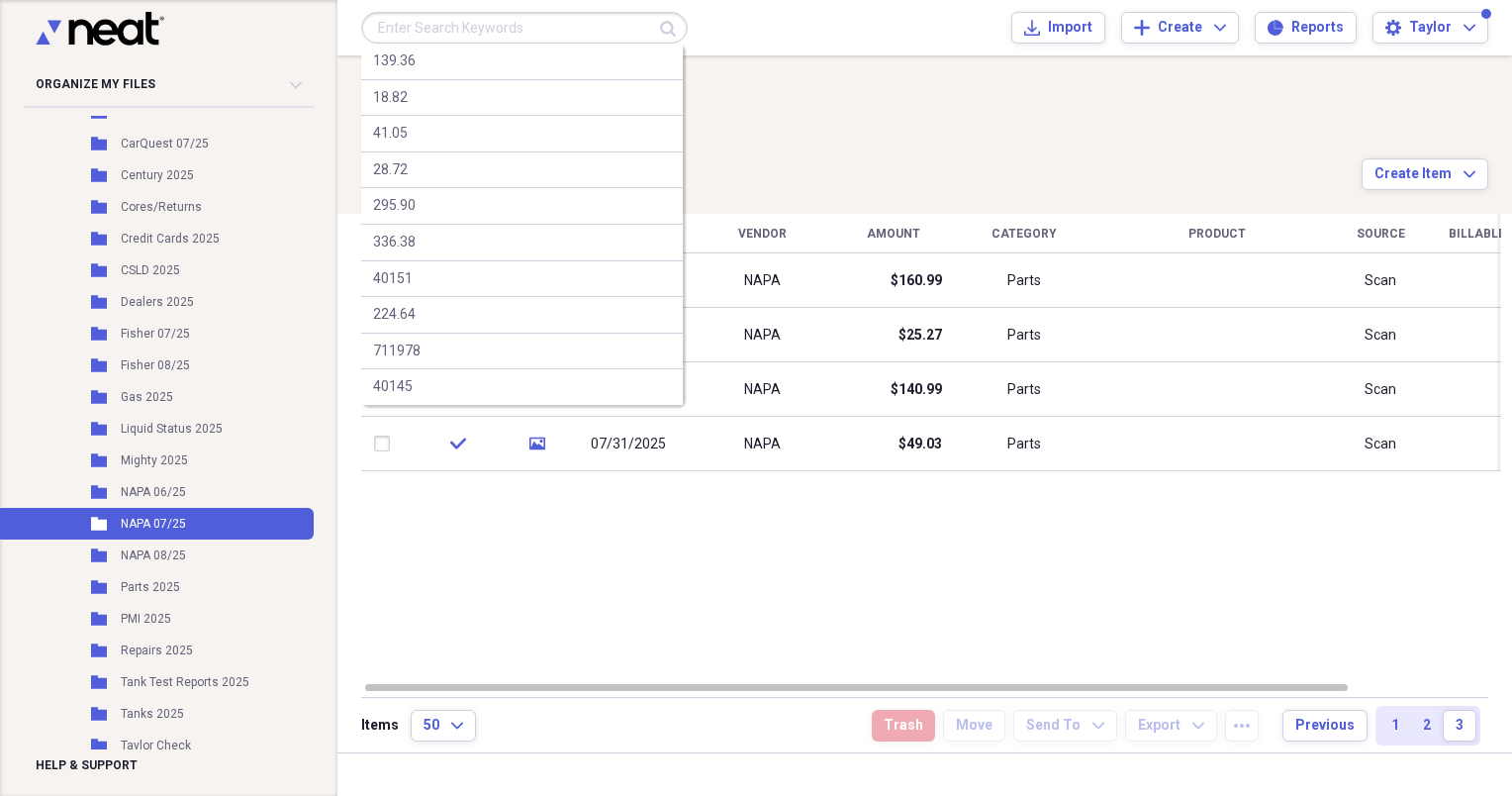 click at bounding box center (524, 28) 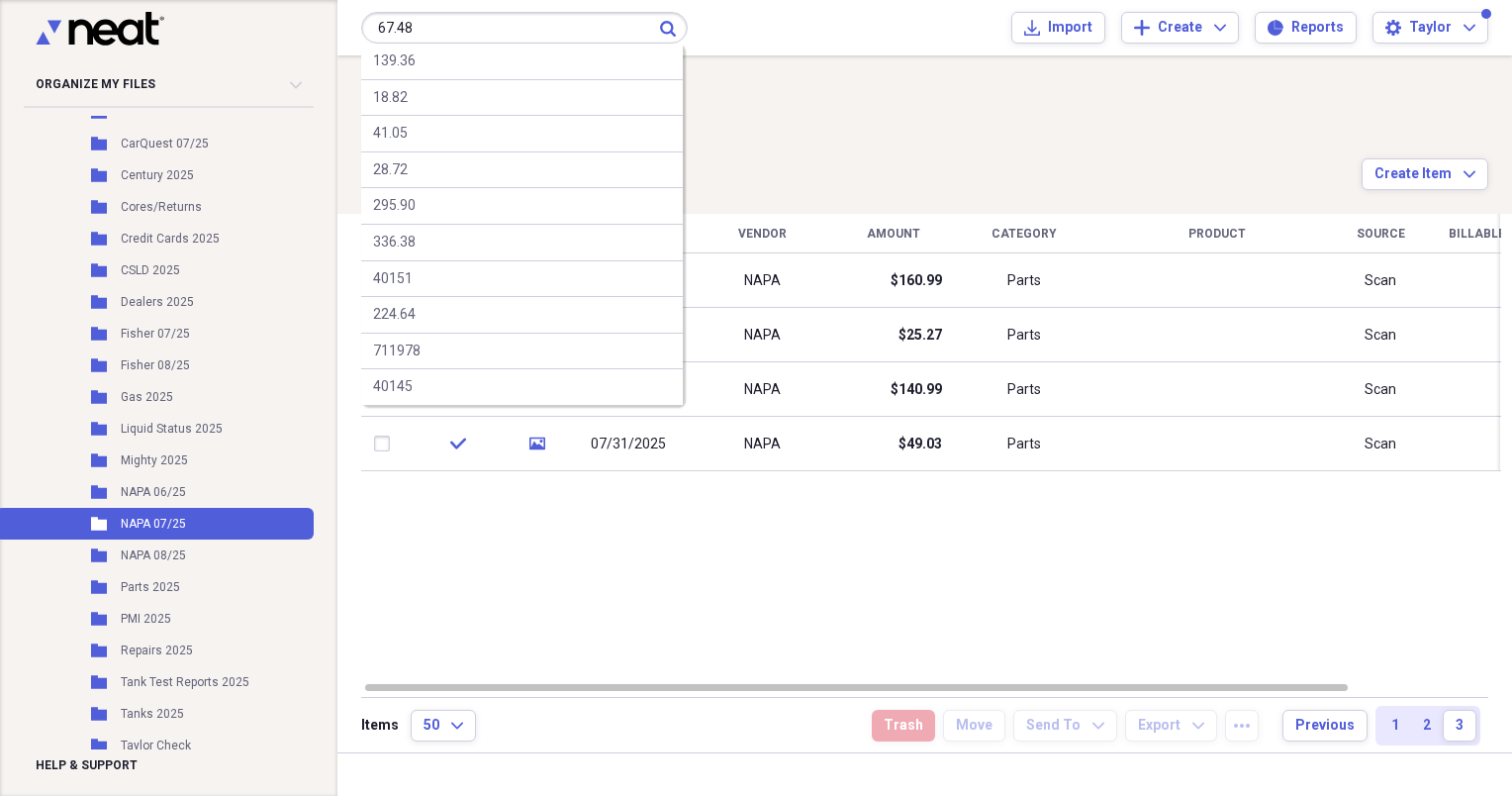 type on "67.48" 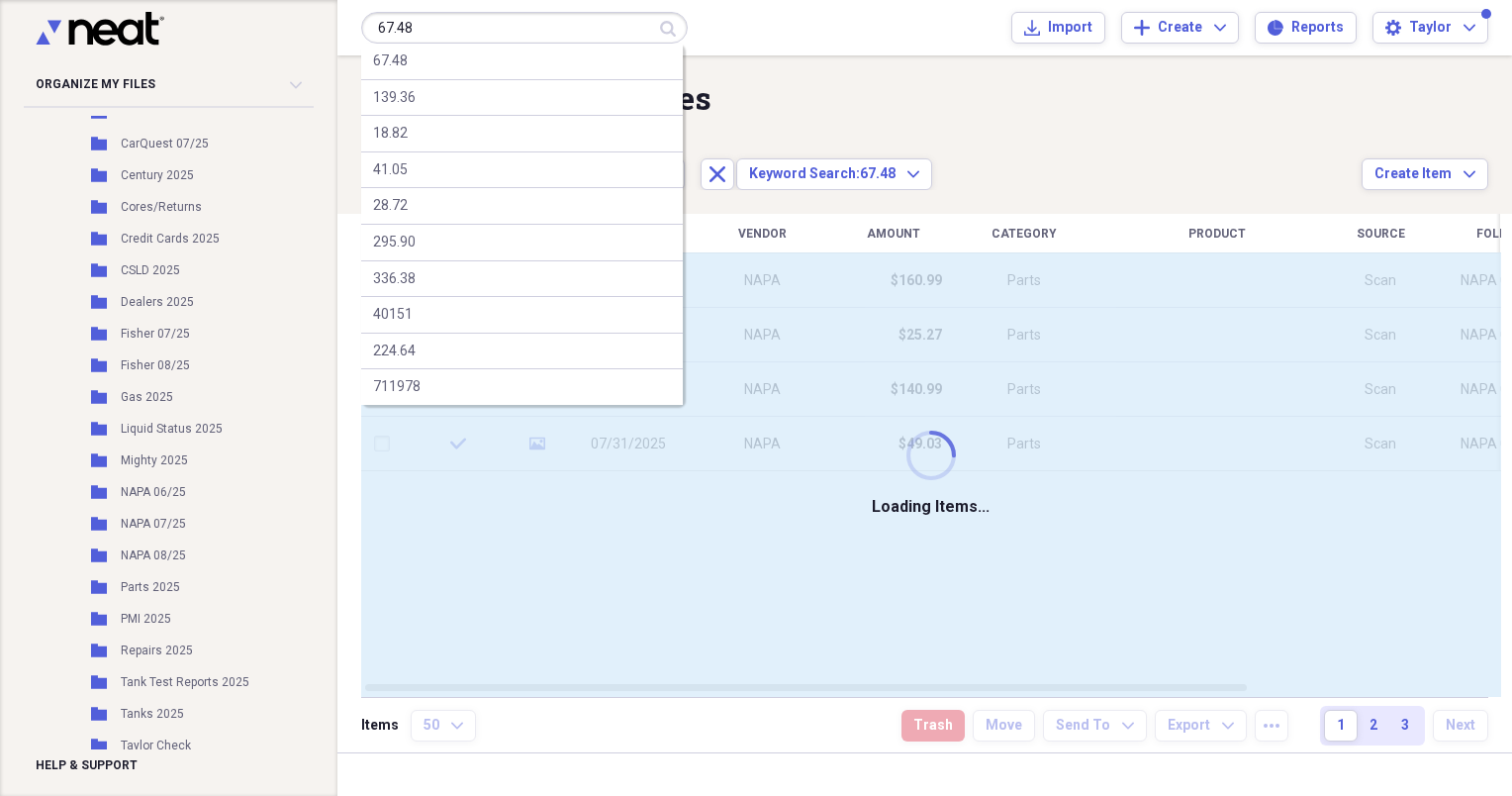 type 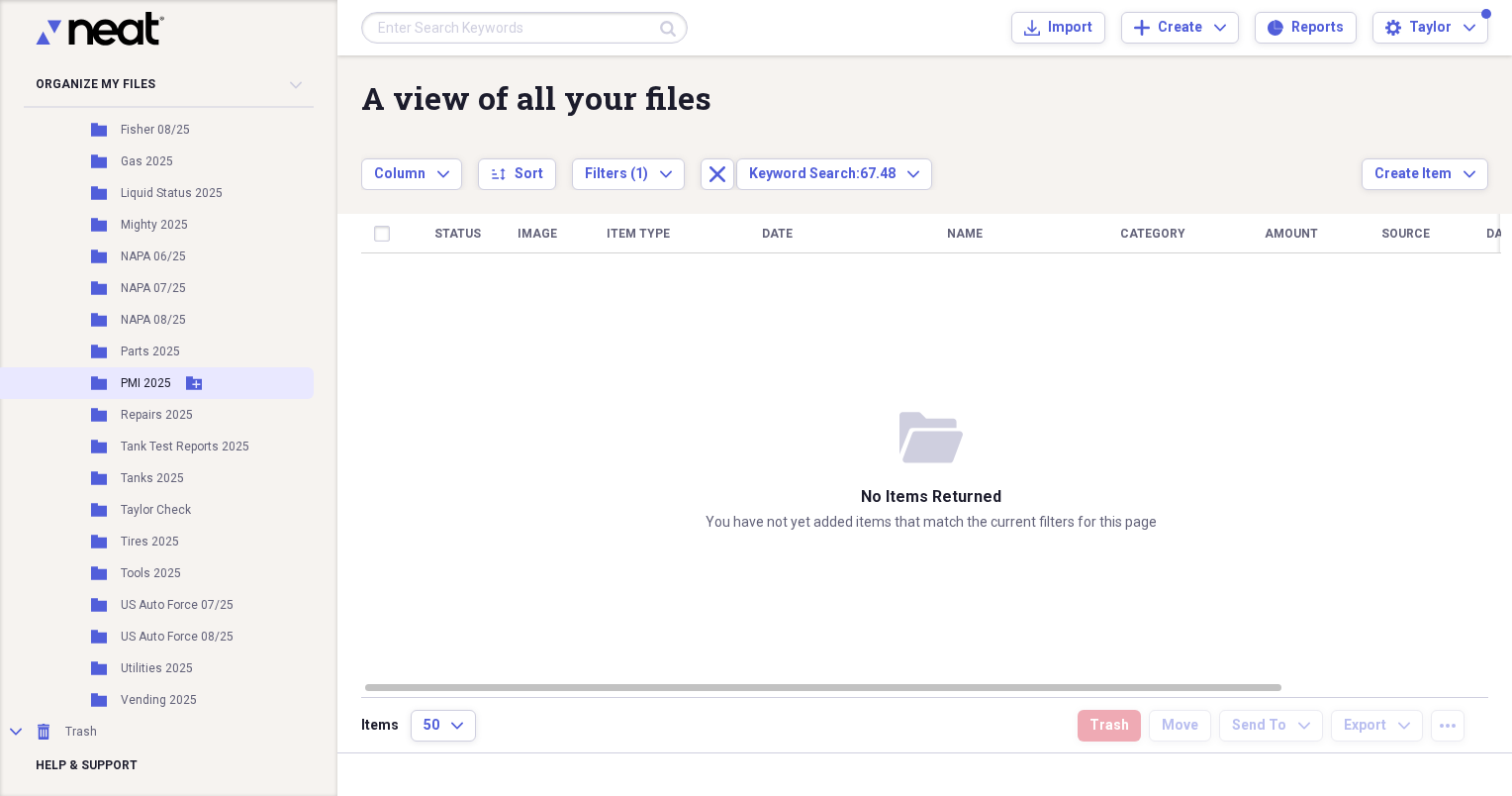 scroll, scrollTop: 608, scrollLeft: 0, axis: vertical 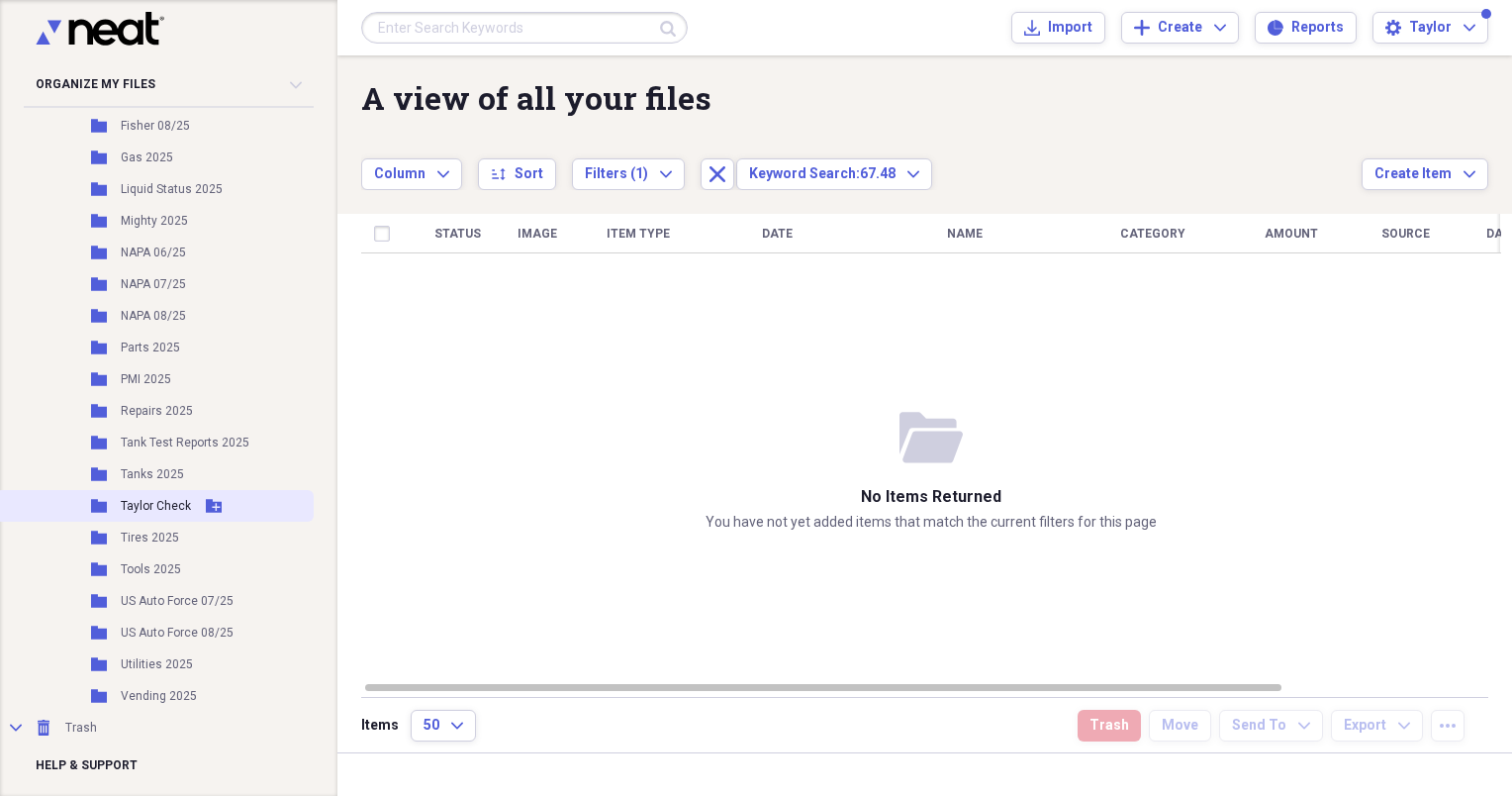 click on "Taylor Check" at bounding box center [155, 506] 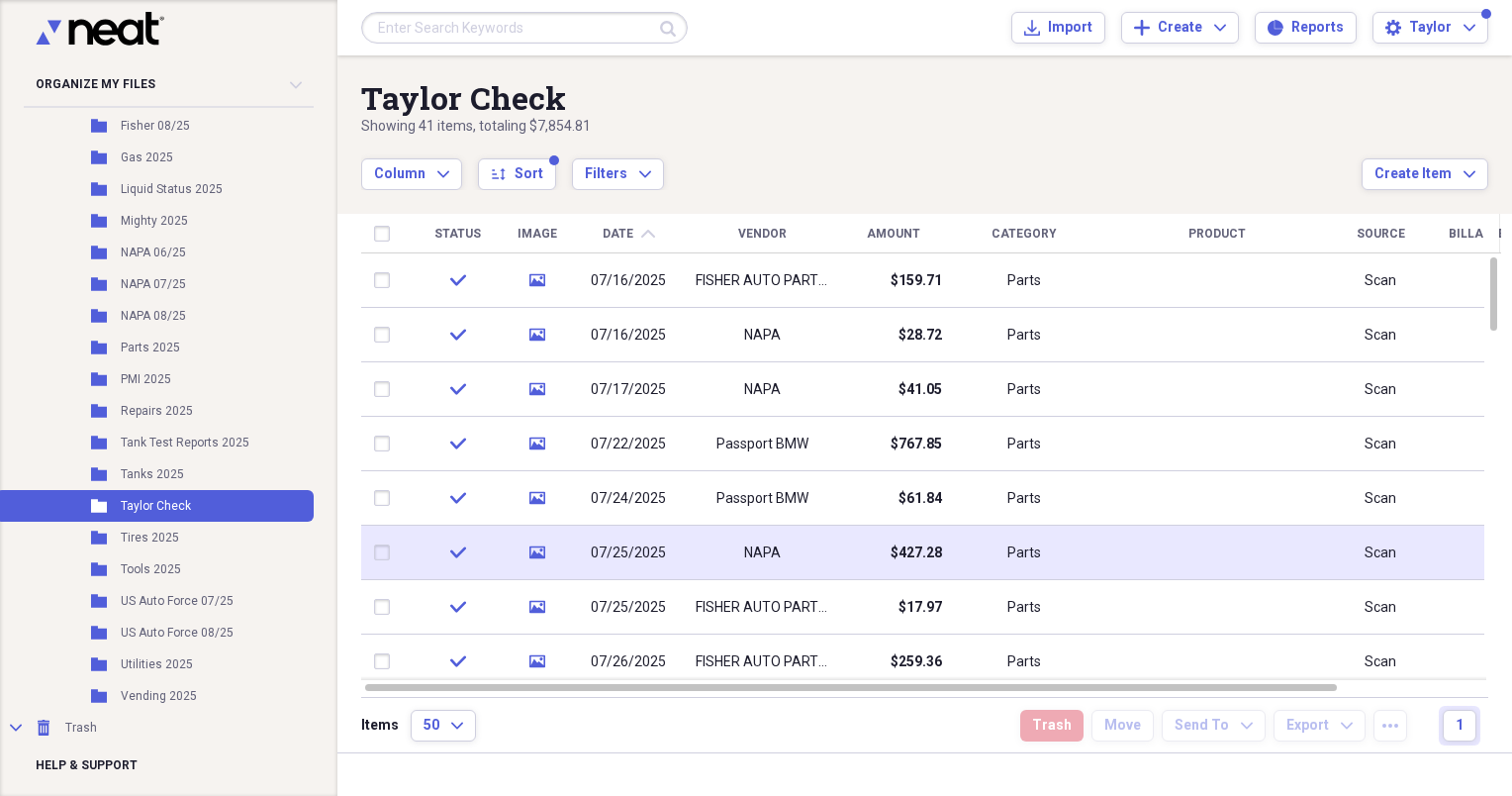 click on "$427.28" at bounding box center [893, 552] 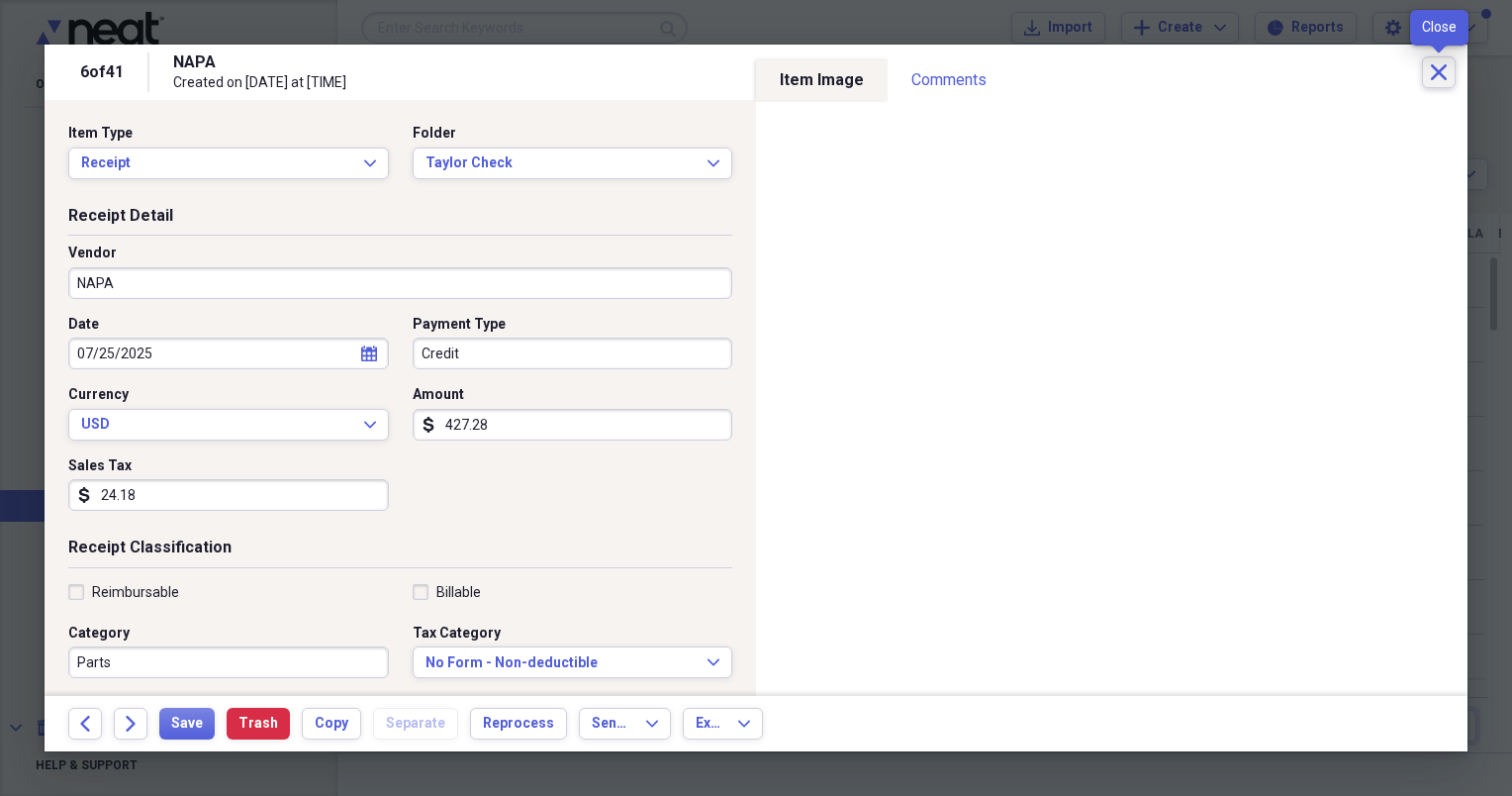 click 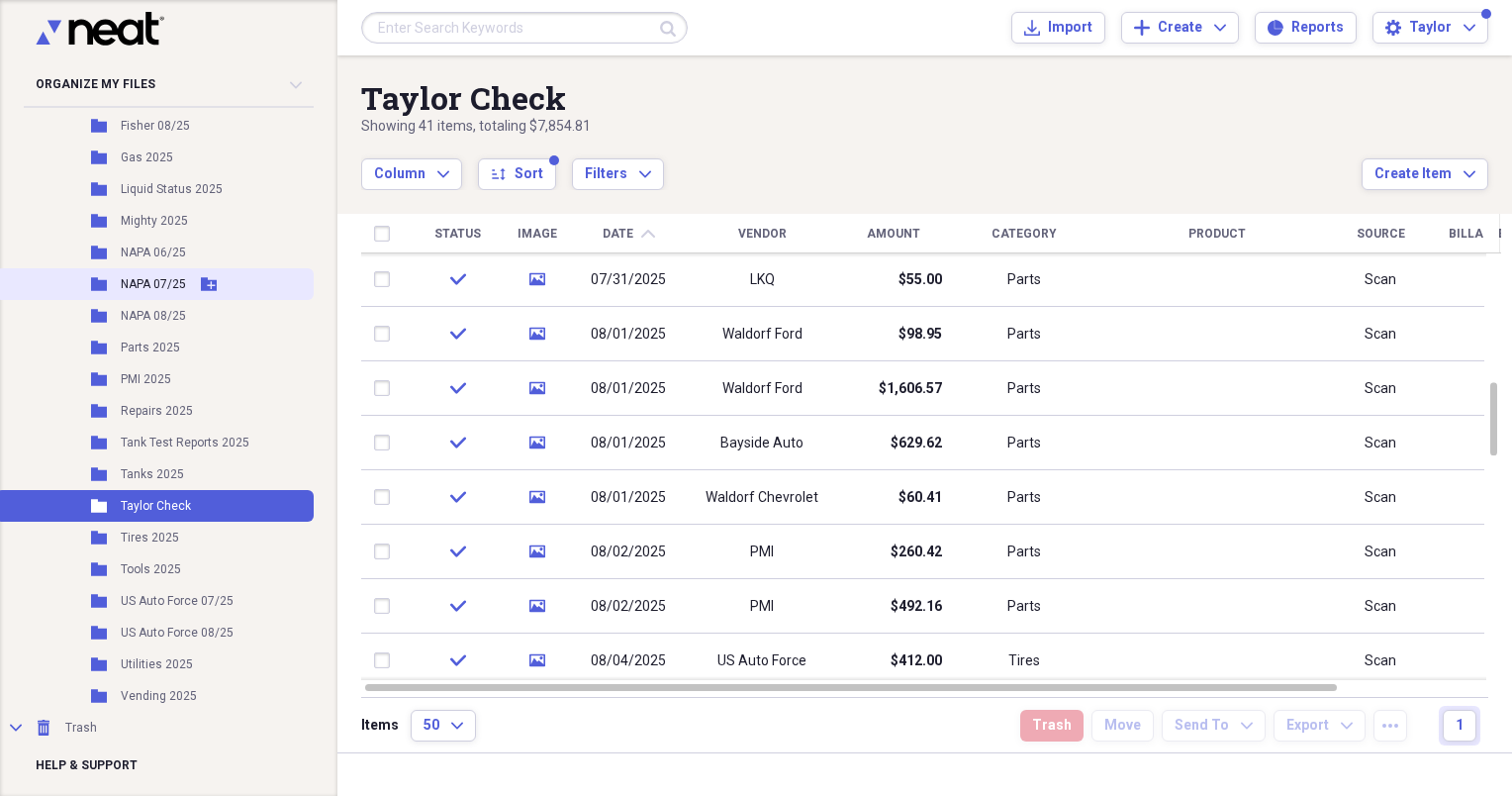 click on "NAPA 07/25" at bounding box center (153, 284) 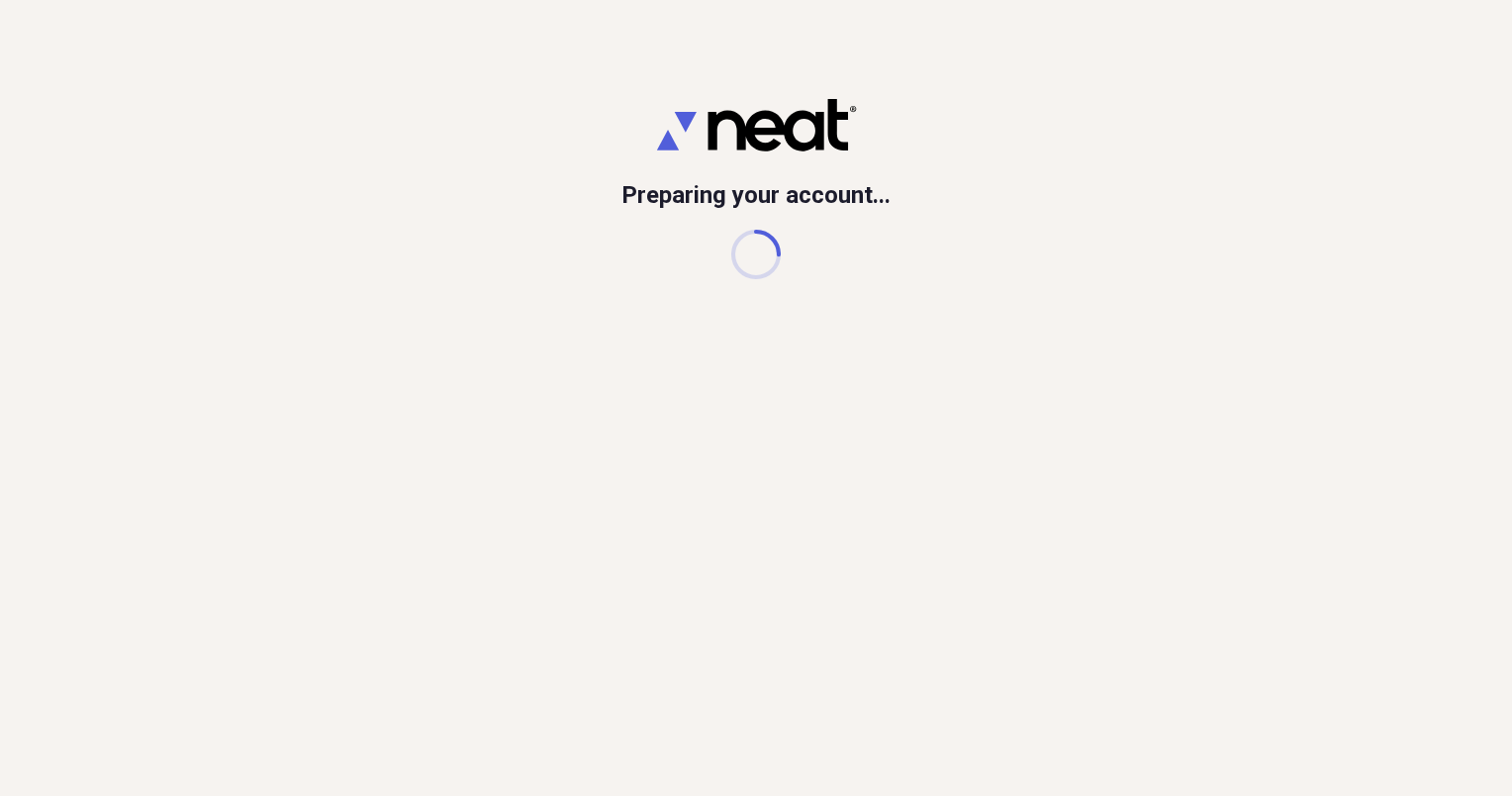 scroll, scrollTop: 0, scrollLeft: 0, axis: both 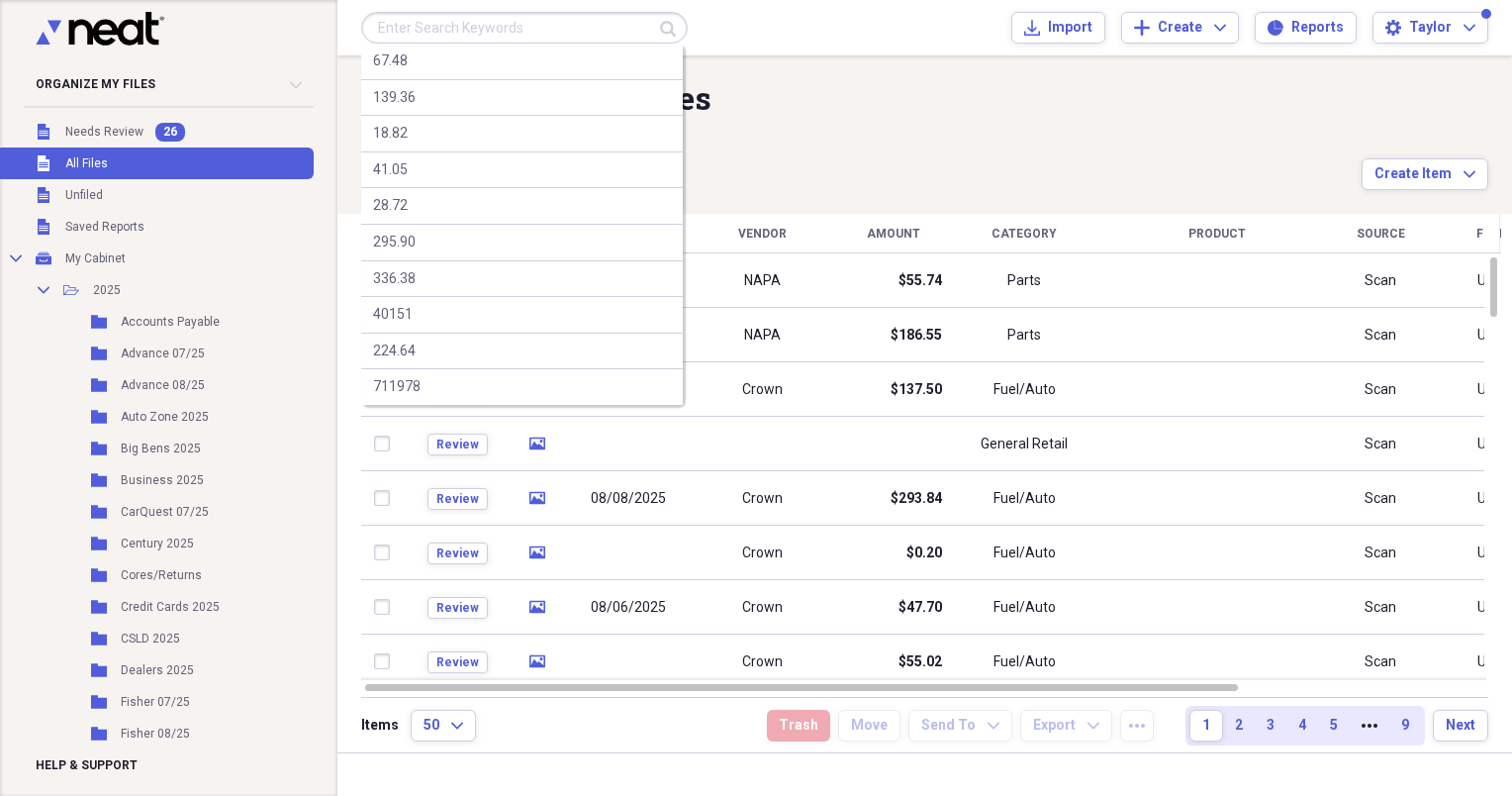 click at bounding box center (524, 28) 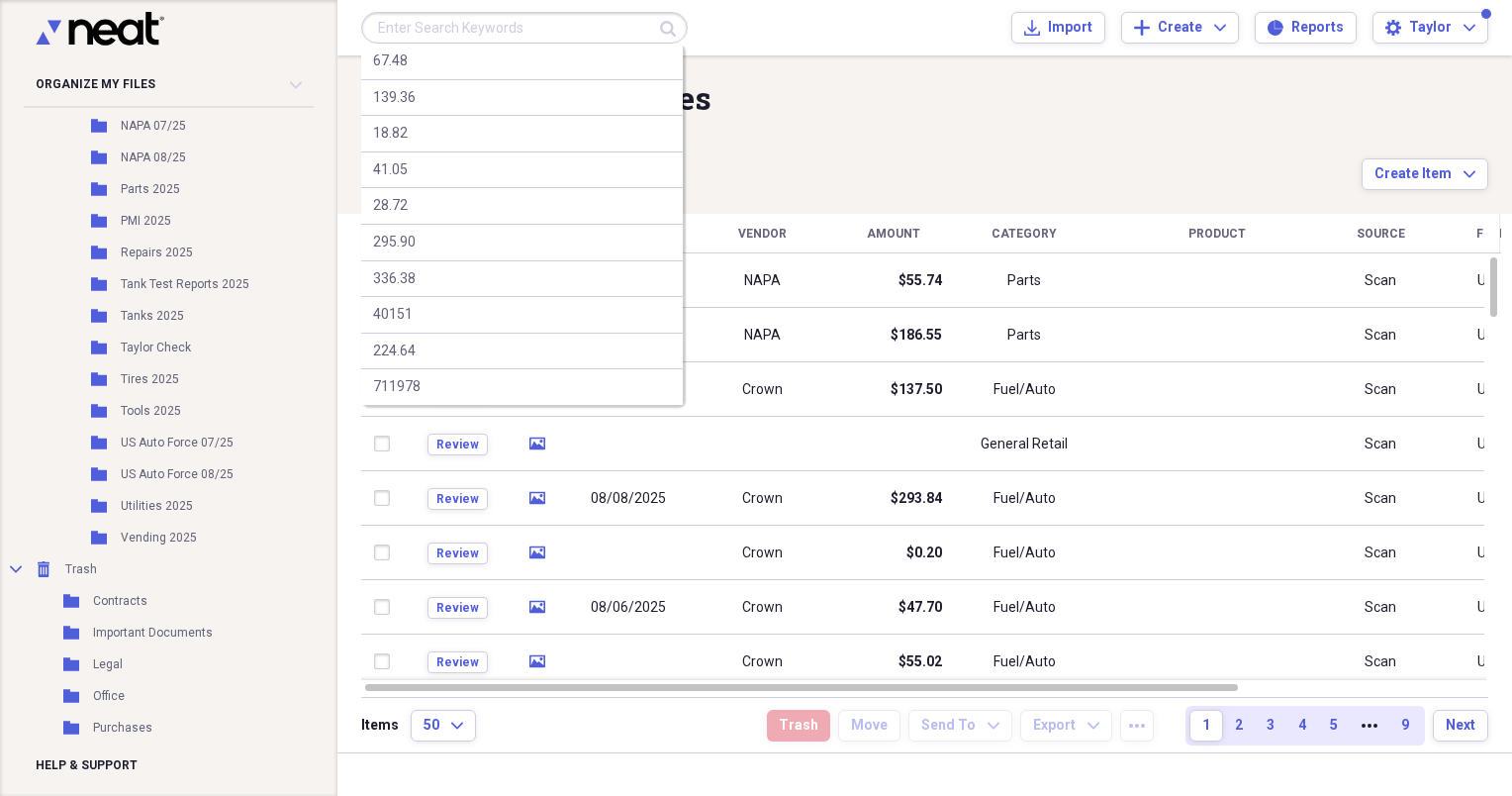 scroll, scrollTop: 805, scrollLeft: 0, axis: vertical 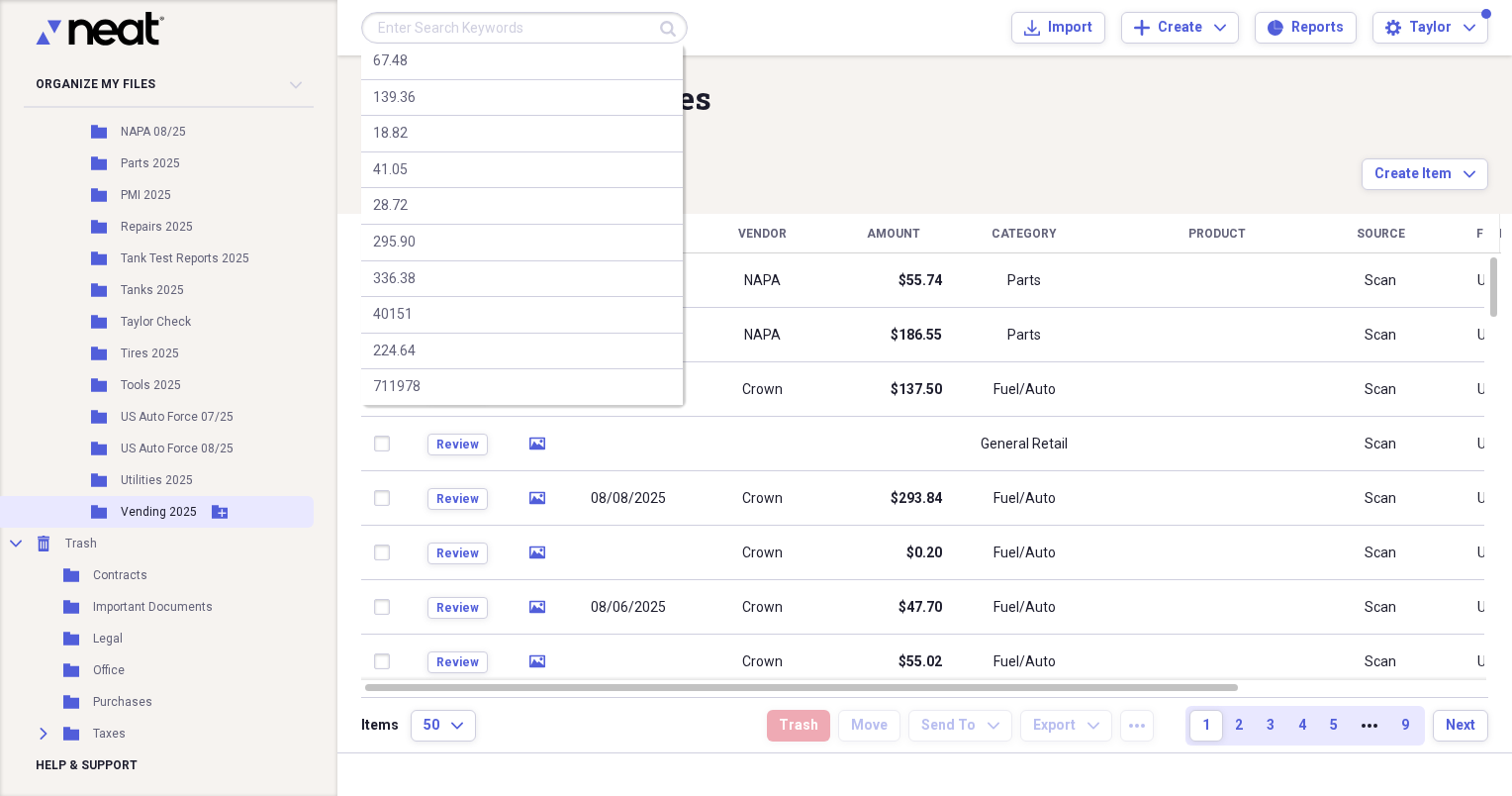 click on "Vending 2025" at bounding box center (158, 512) 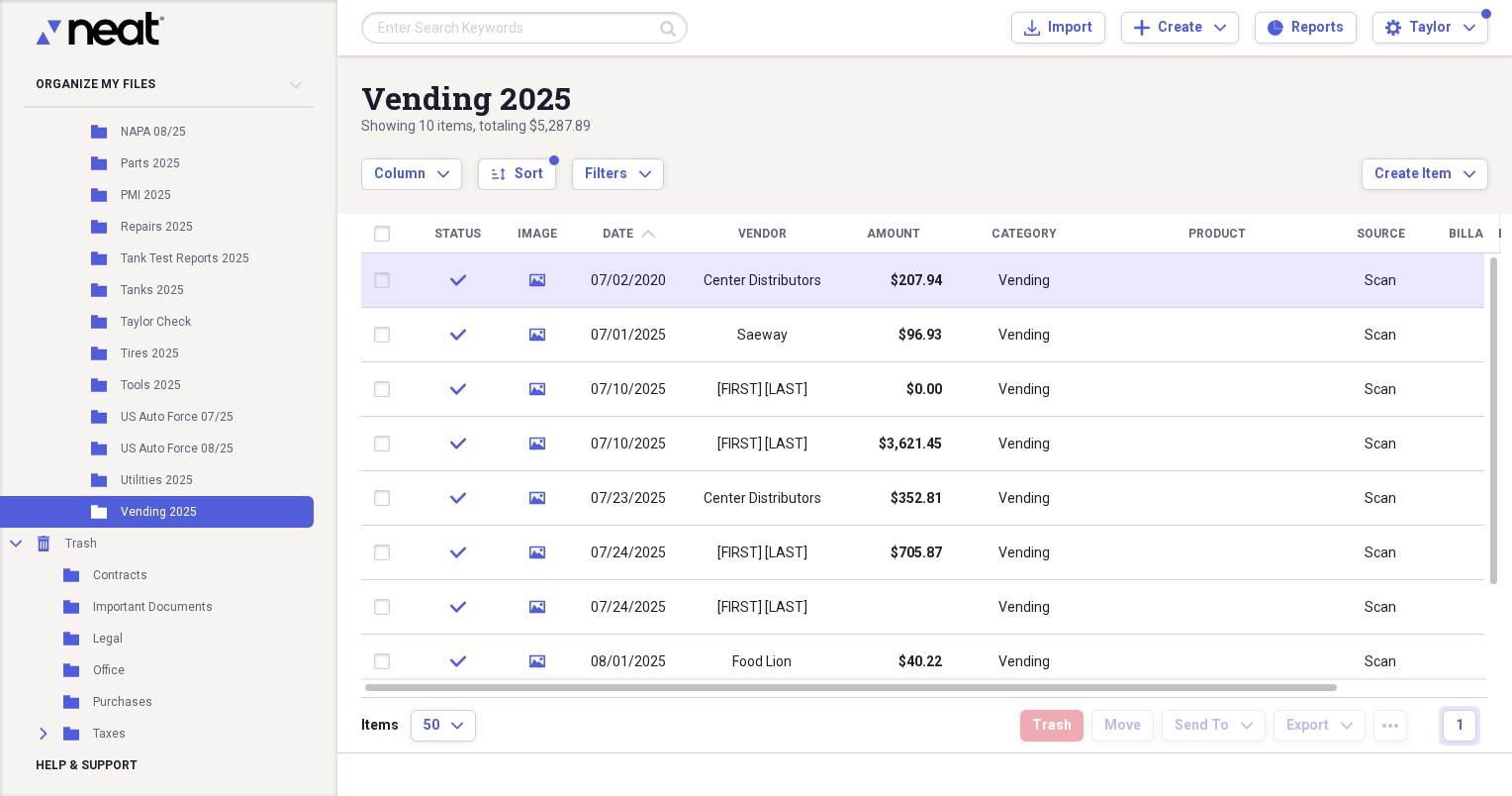 click on "Center Distributors" at bounding box center [762, 281] 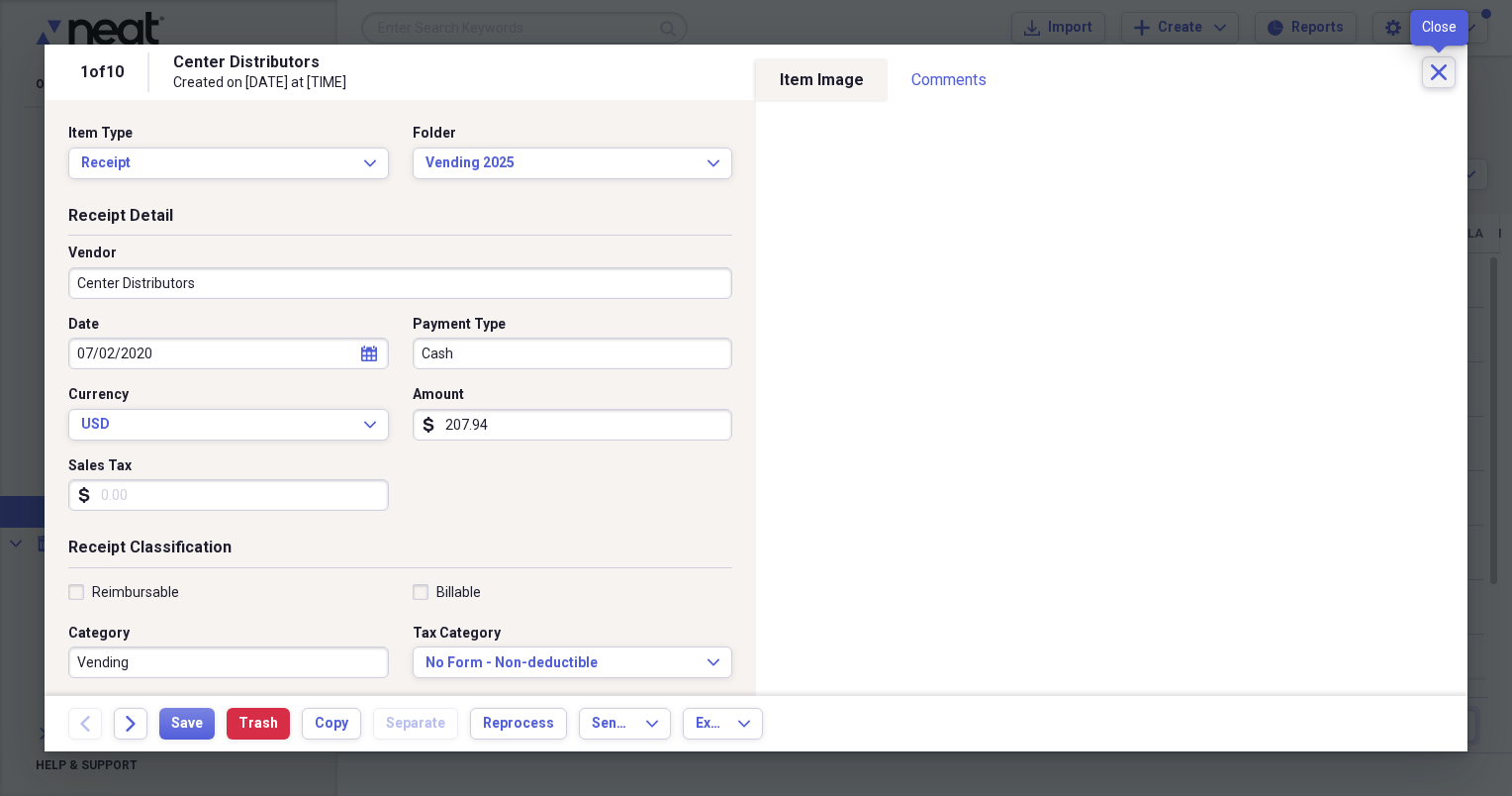click on "Close" 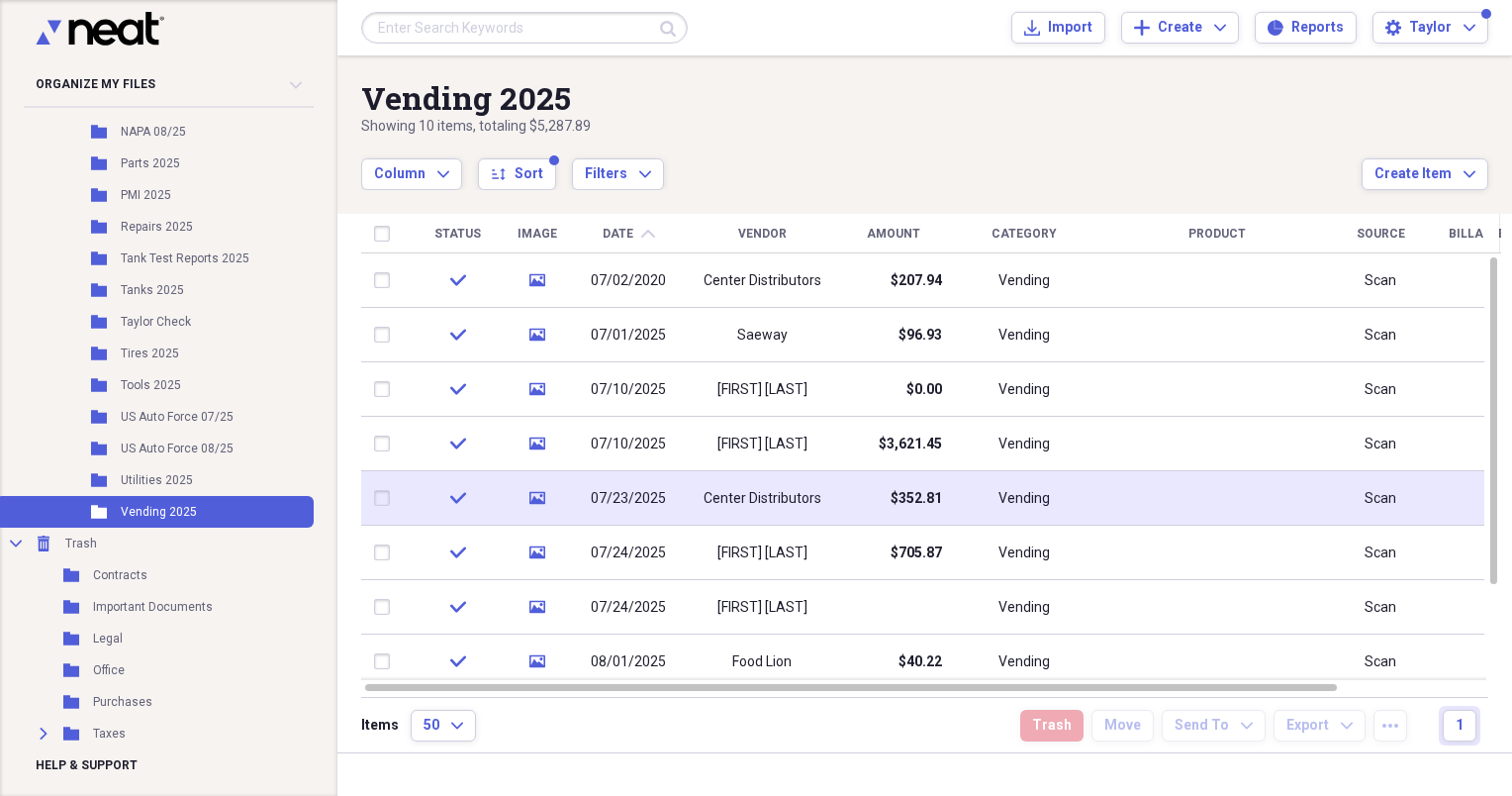 click on "Center Distributors" at bounding box center (762, 499) 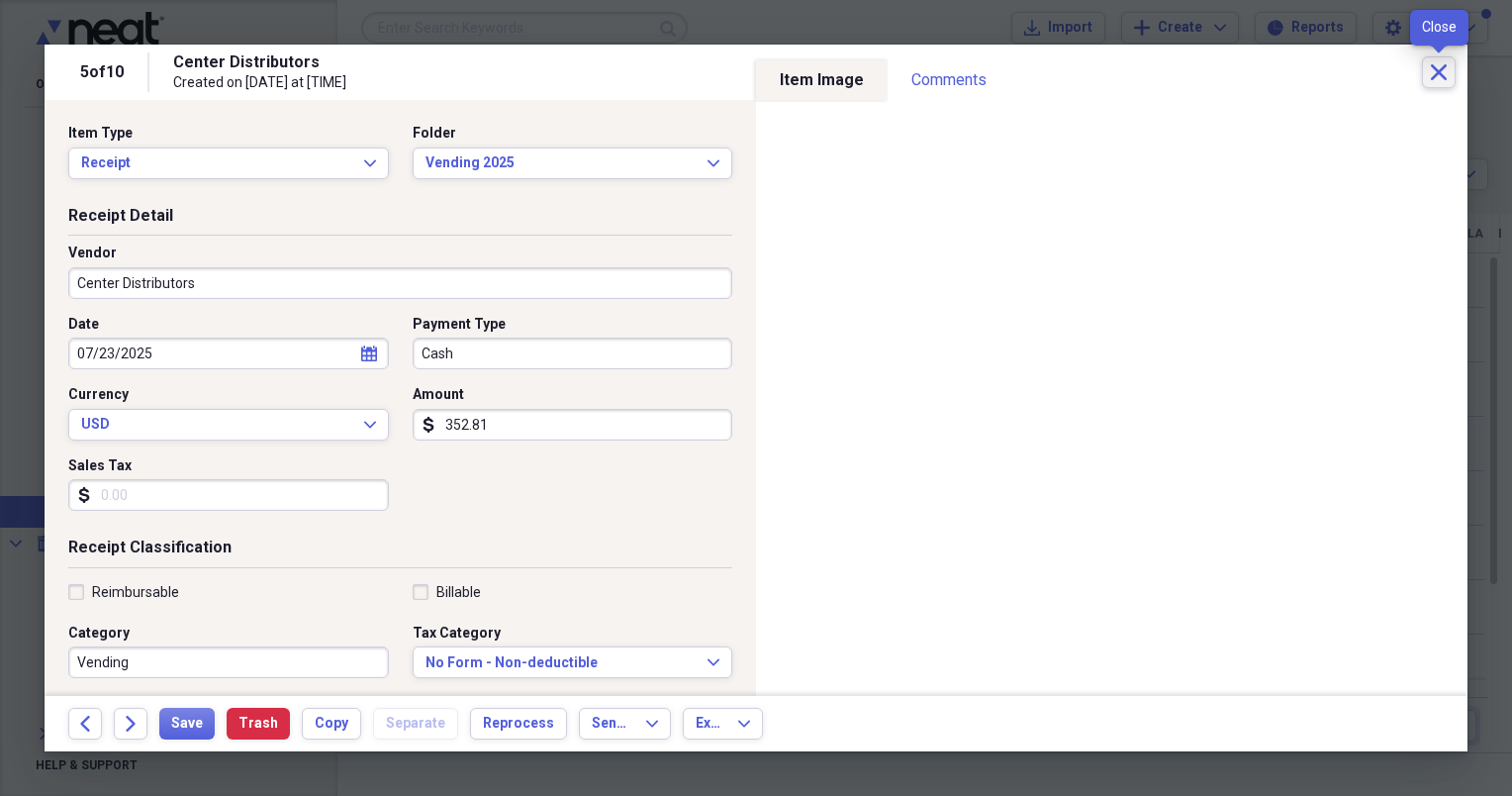 click on "Close" 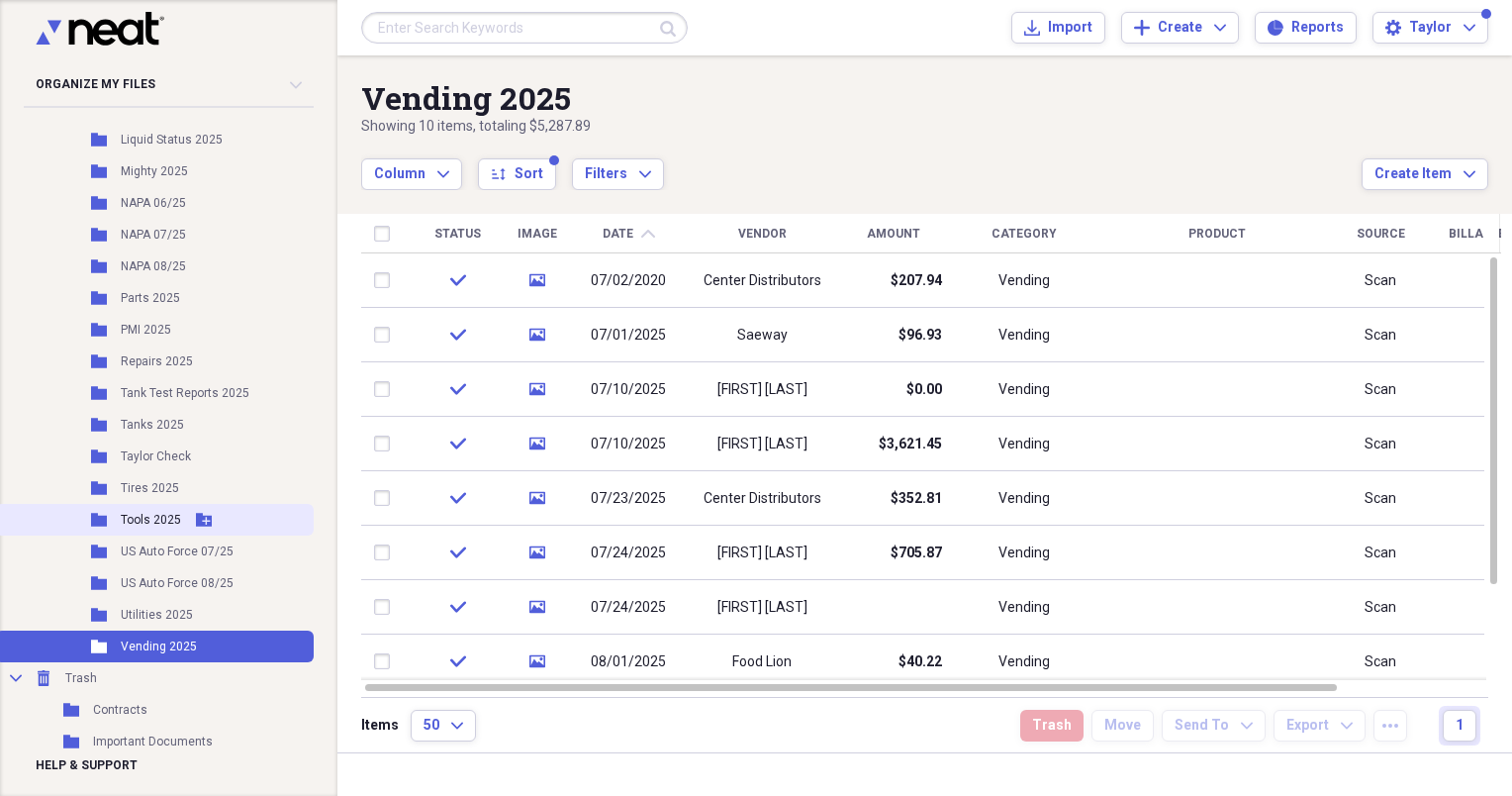scroll, scrollTop: 655, scrollLeft: 0, axis: vertical 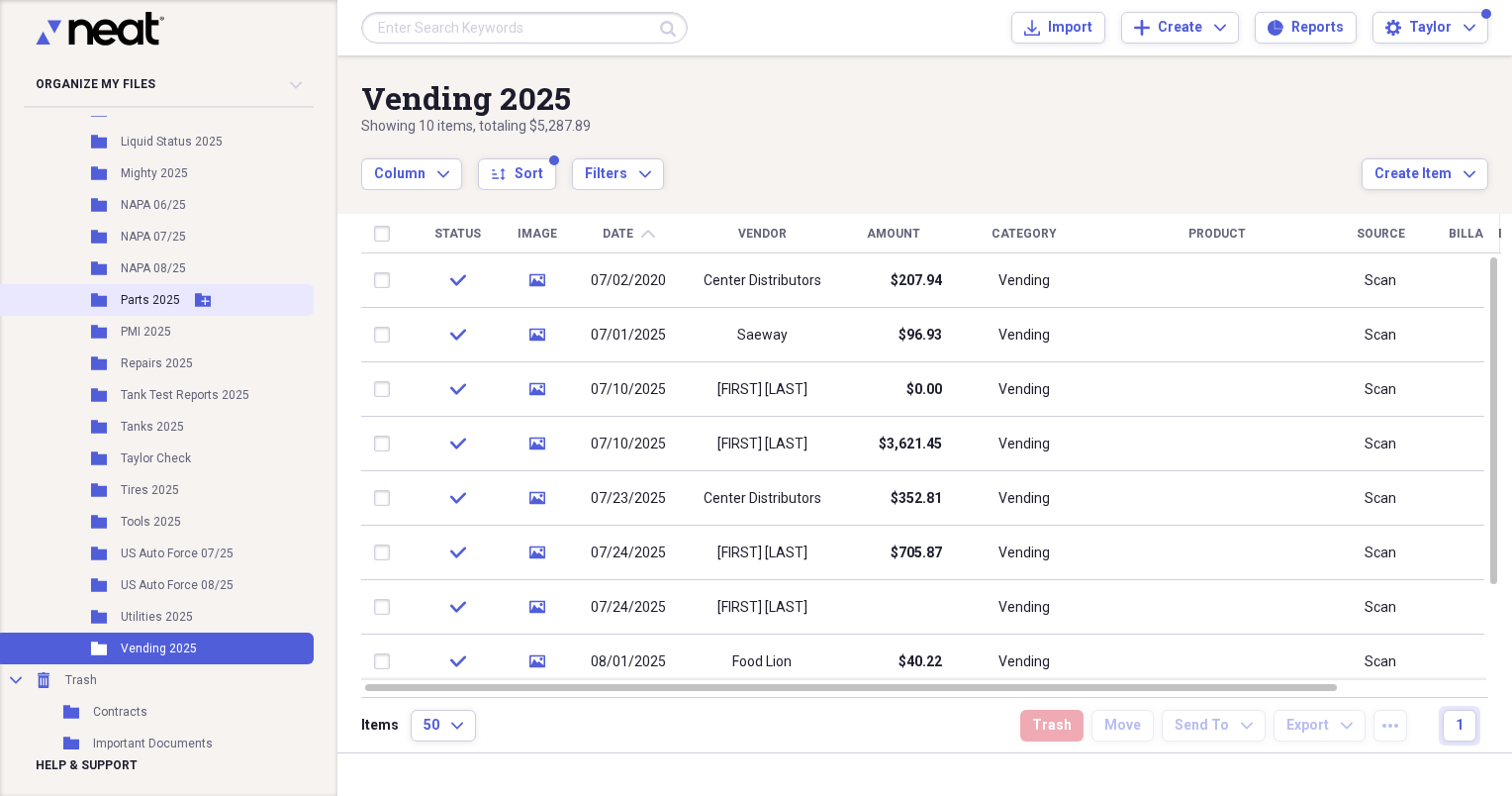 click on "Parts 2025" at bounding box center [150, 300] 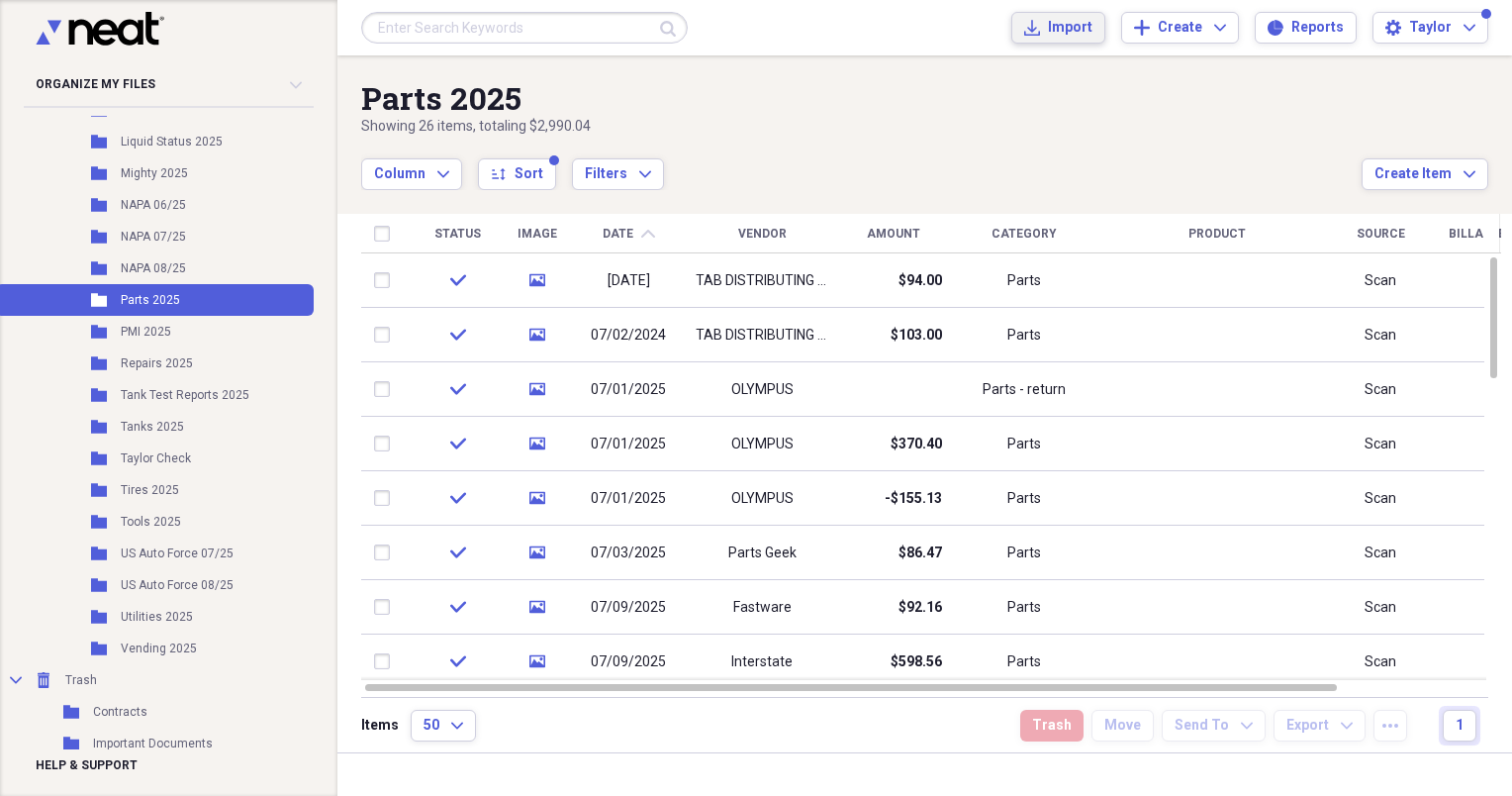 click on "Import" at bounding box center (1070, 28) 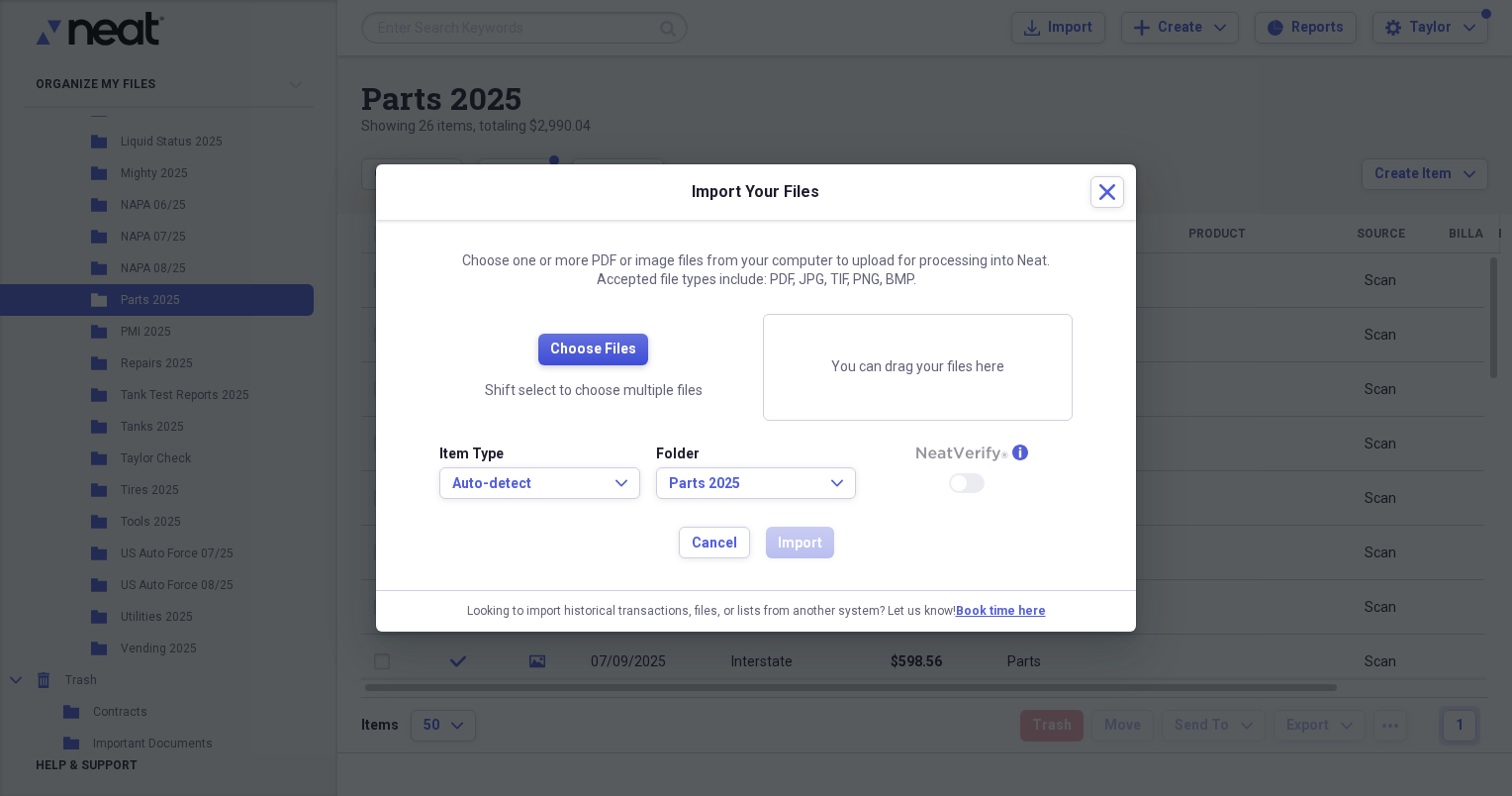 click on "Choose Files" at bounding box center [593, 349] 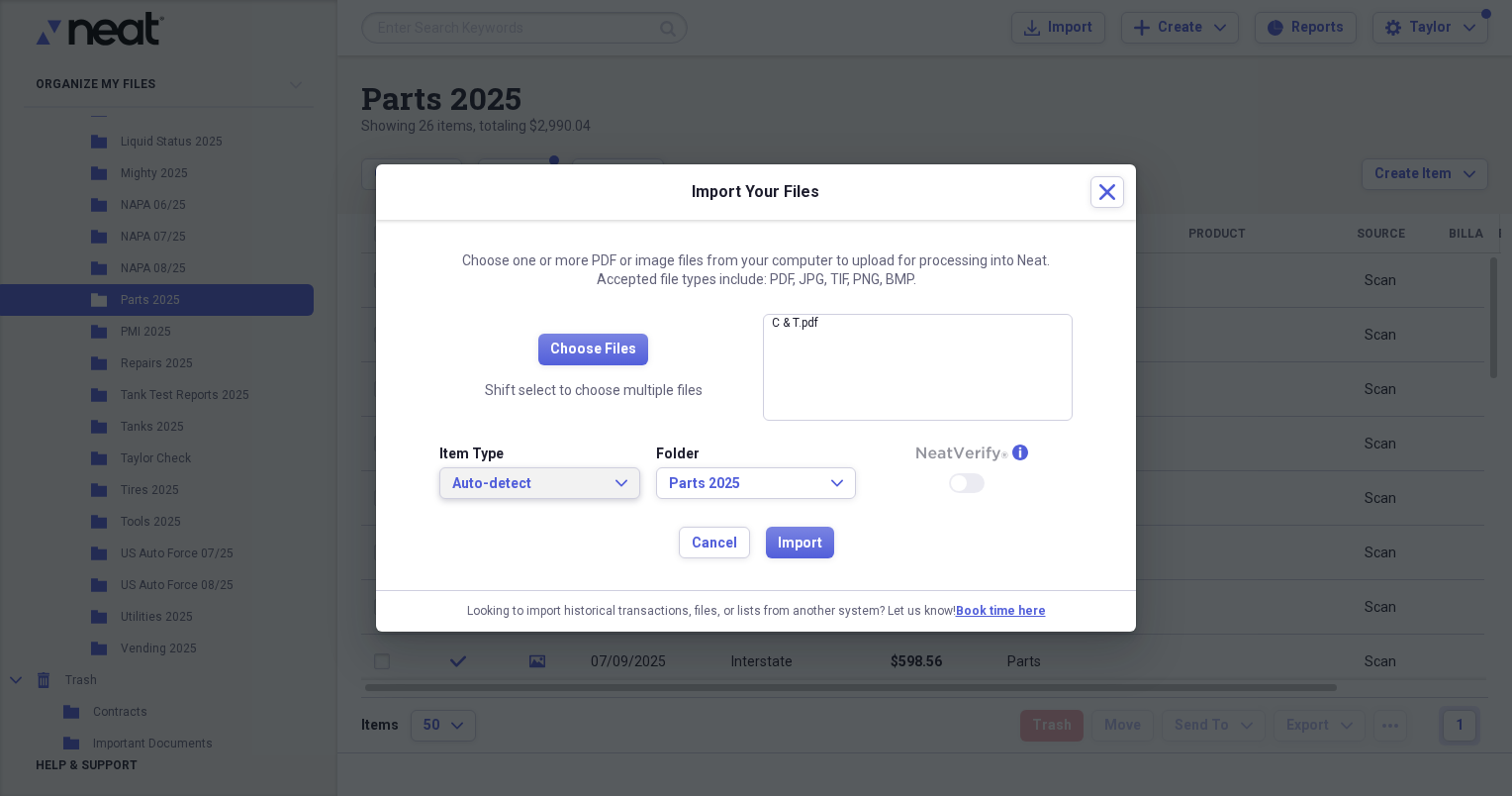 click on "Auto-detect Expand" at bounding box center [539, 483] 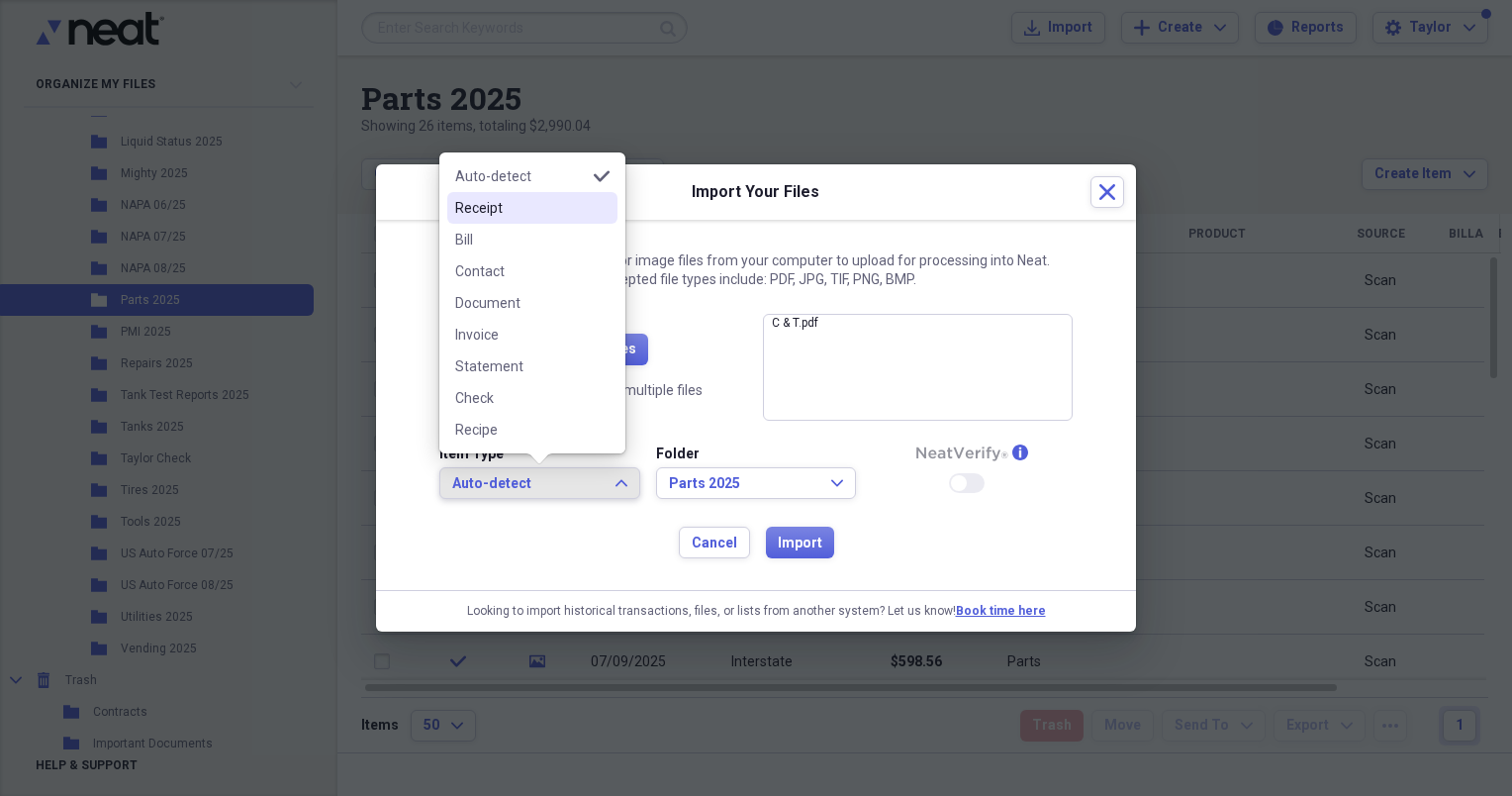 click on "Receipt" at bounding box center (520, 208) 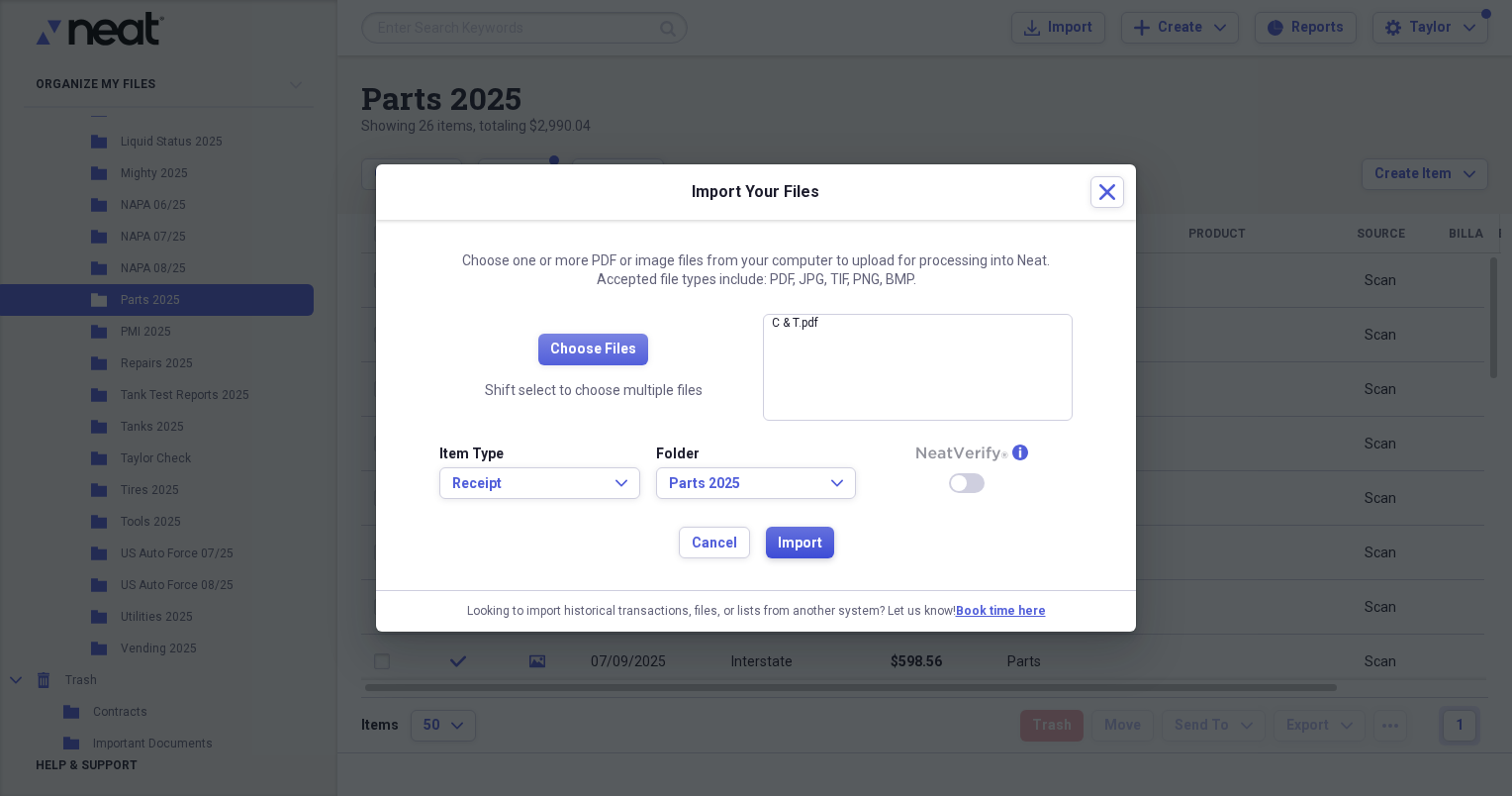 click on "Import" at bounding box center [800, 544] 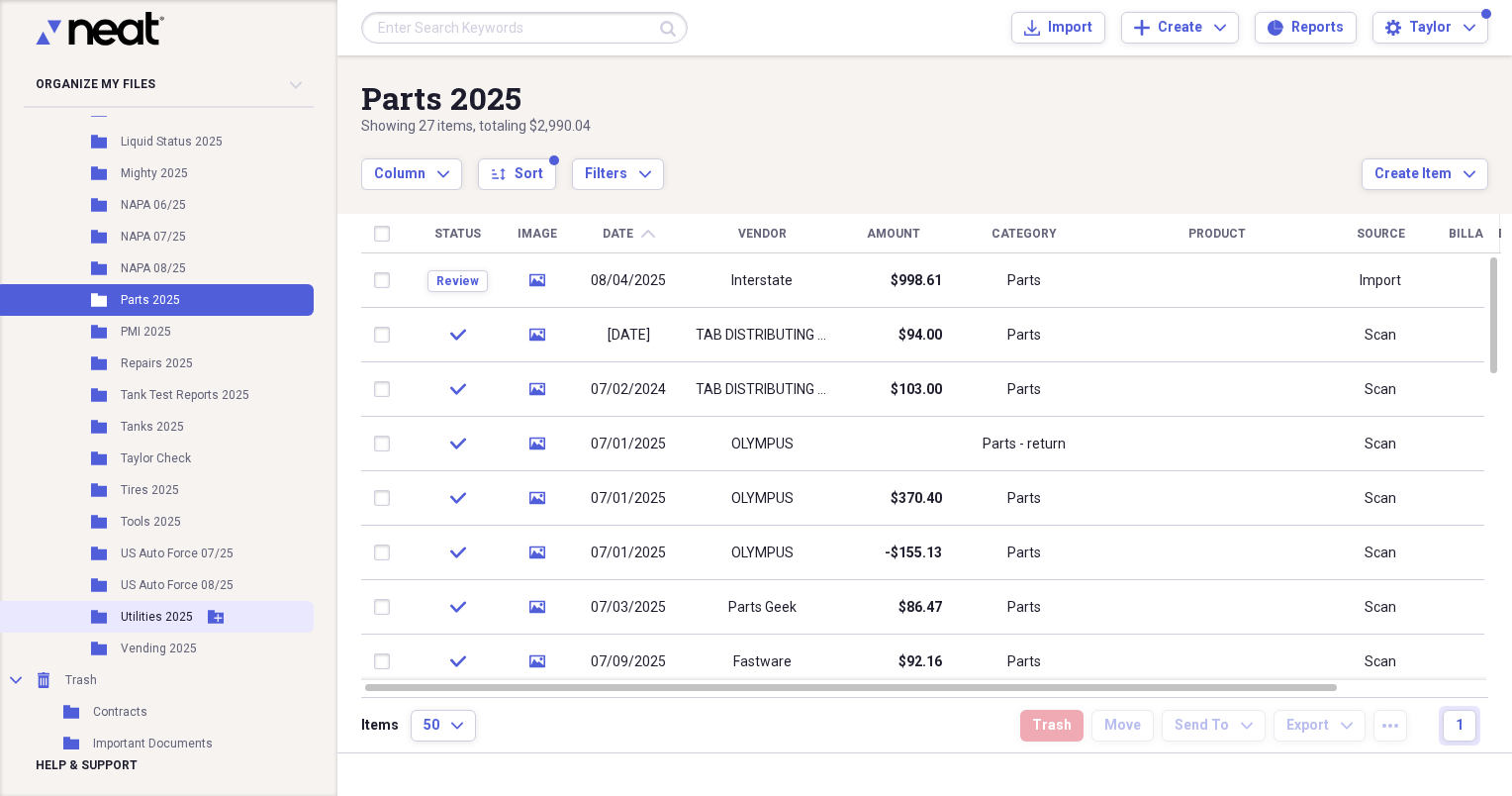 click on "Add Folder" at bounding box center (216, 617) 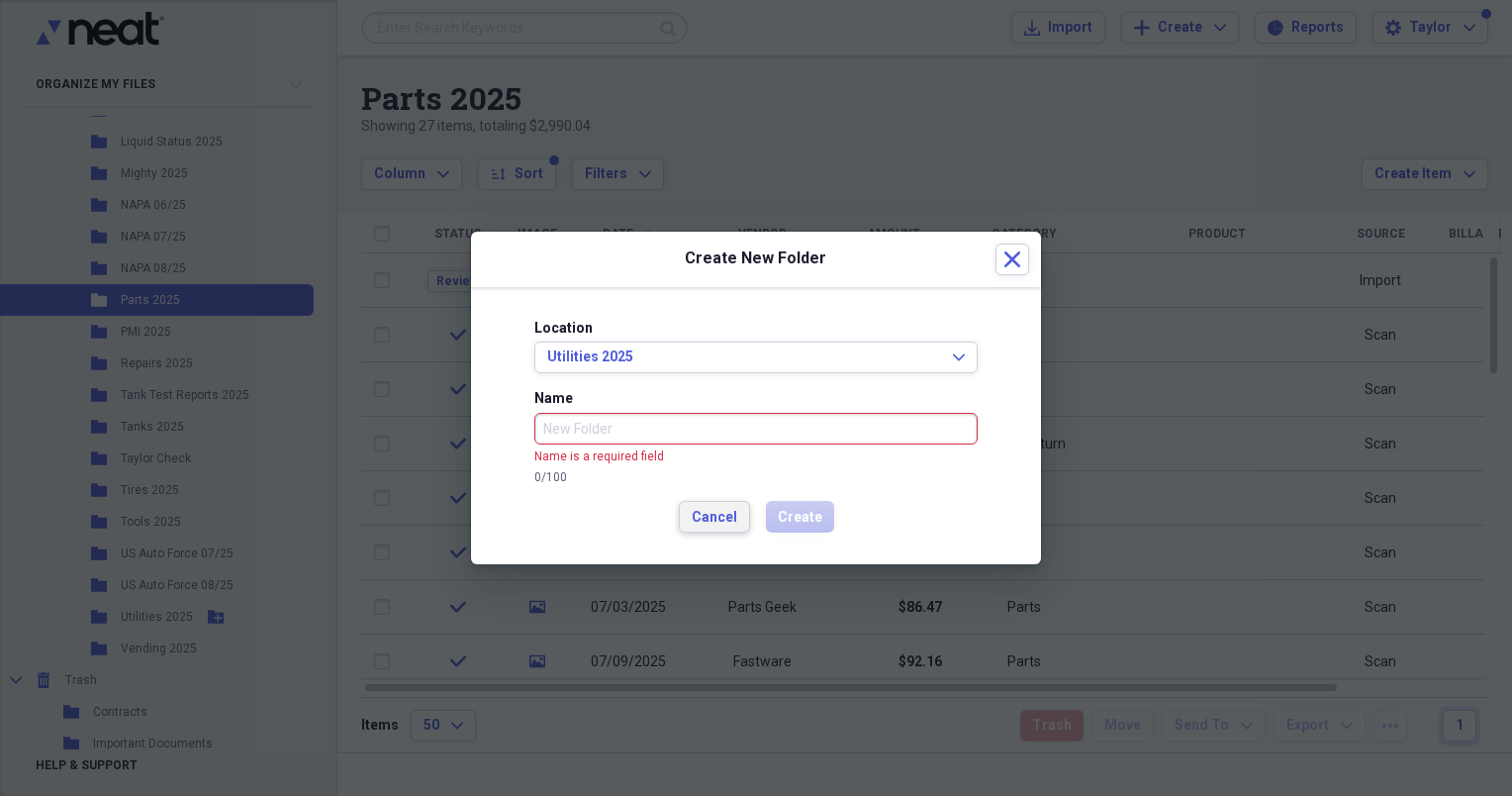 click on "Cancel" at bounding box center [714, 517] 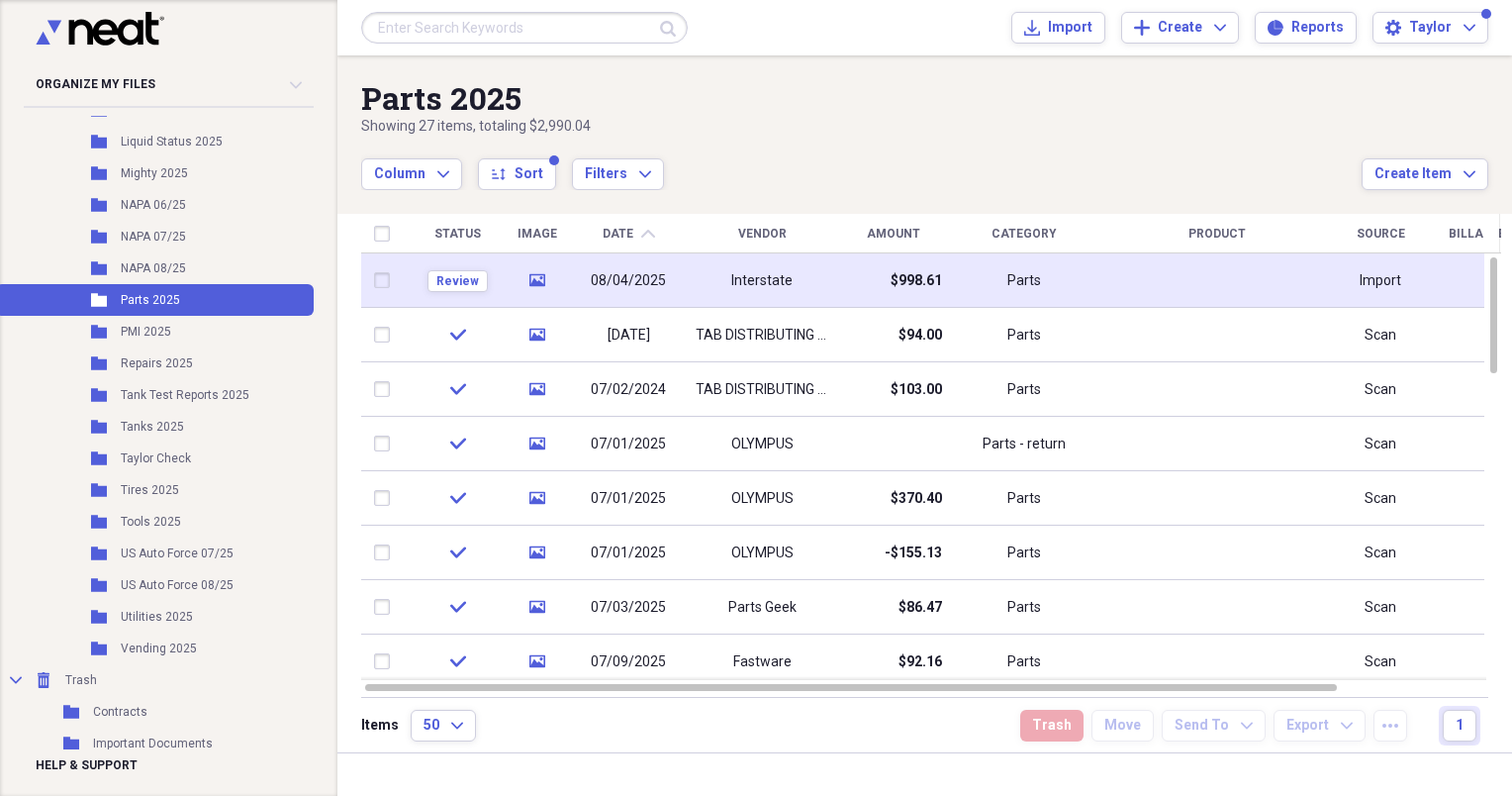 click on "Interstate" at bounding box center [762, 280] 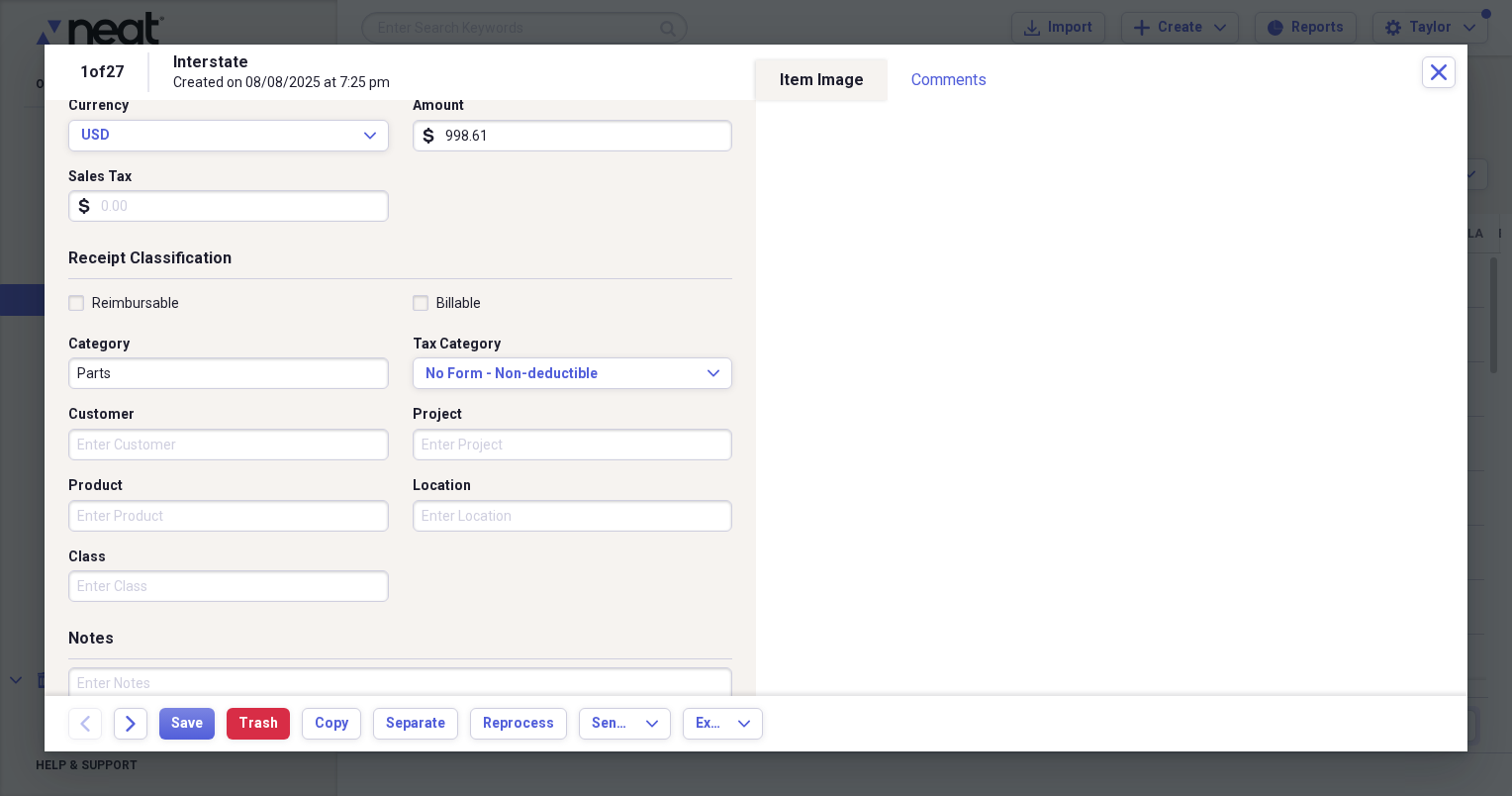 scroll, scrollTop: 413, scrollLeft: 0, axis: vertical 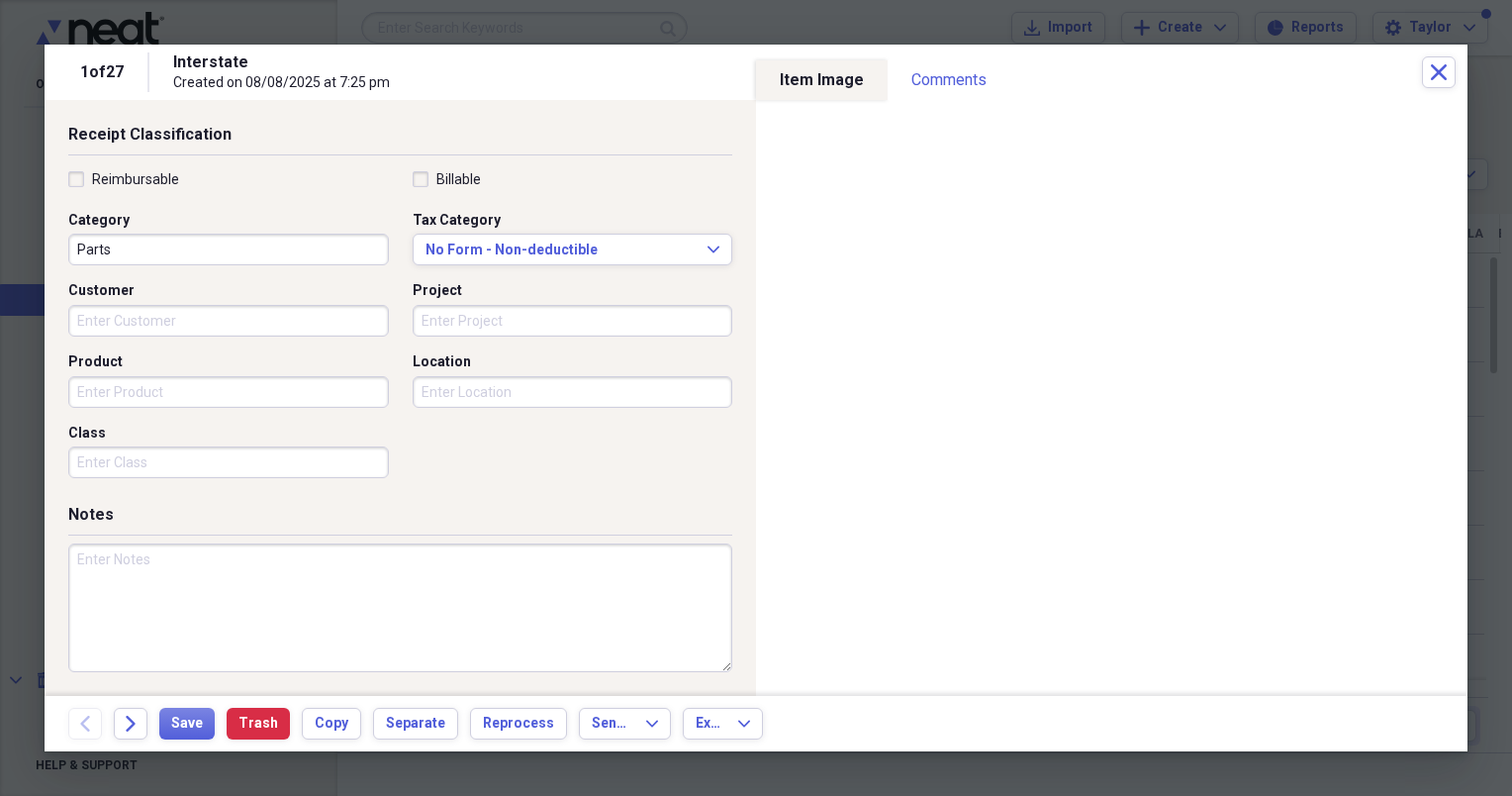 click at bounding box center [400, 608] 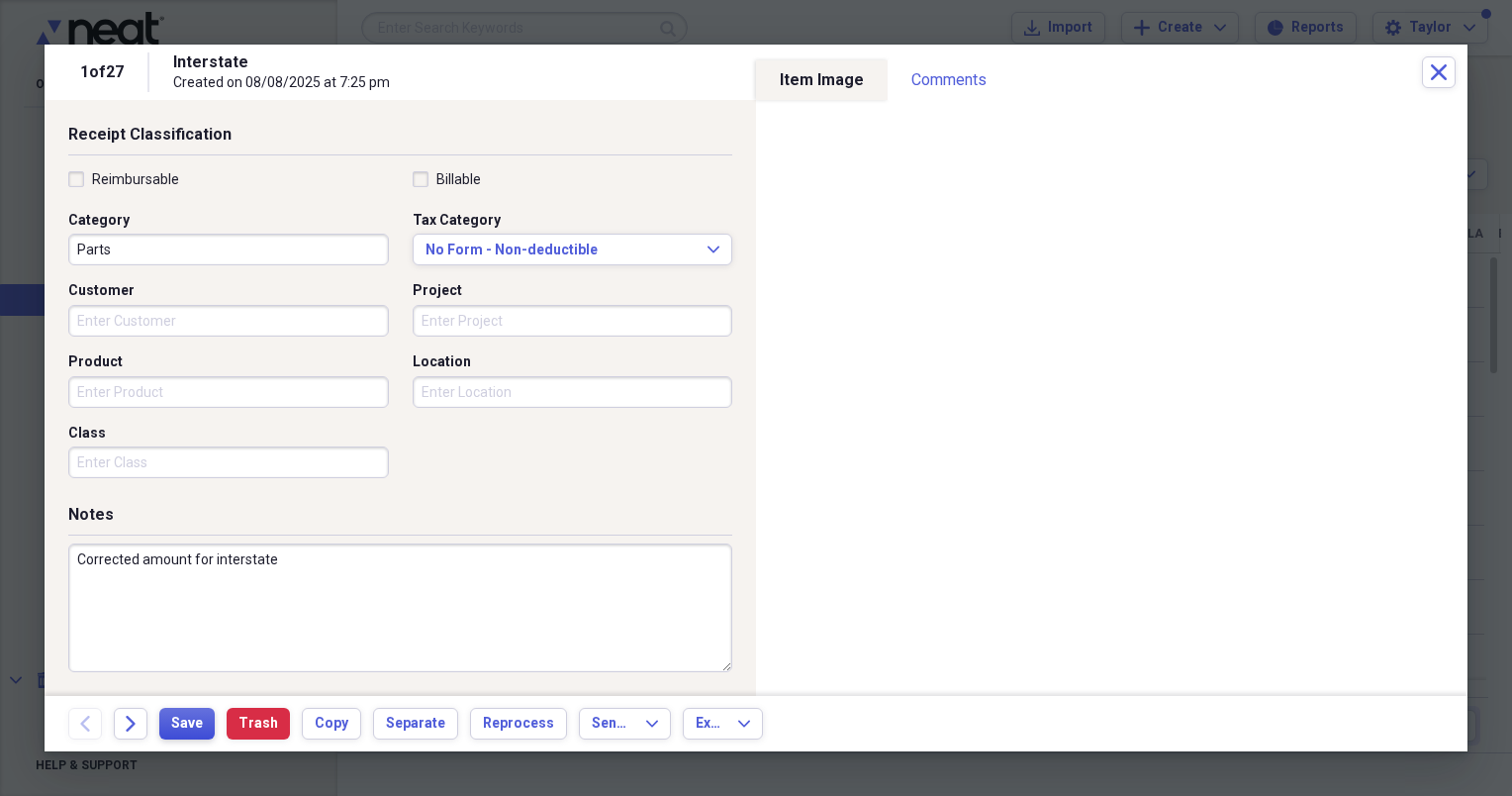 click on "Save" at bounding box center [187, 724] 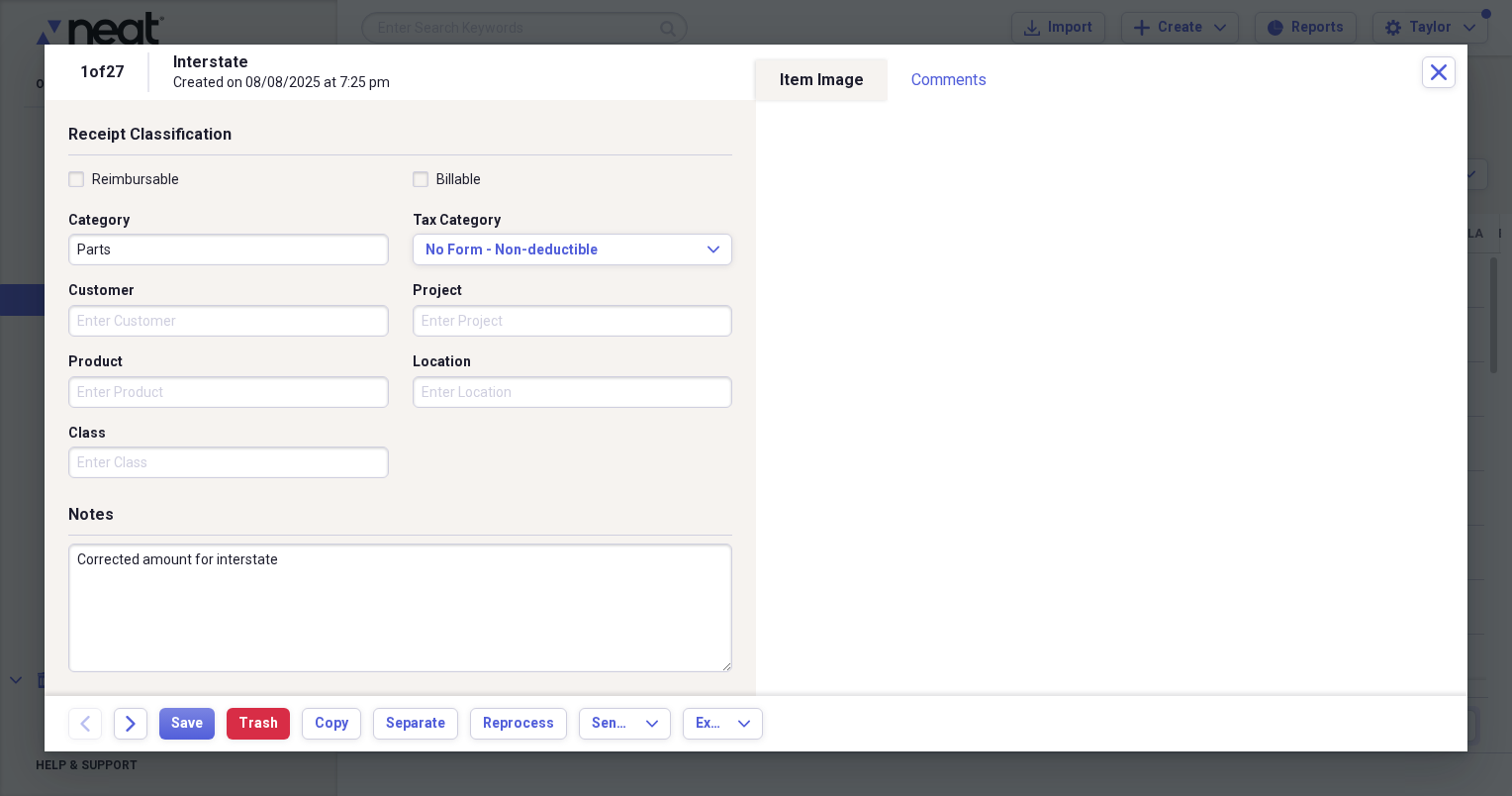 click on "Corrected amount for interstate" at bounding box center (400, 608) 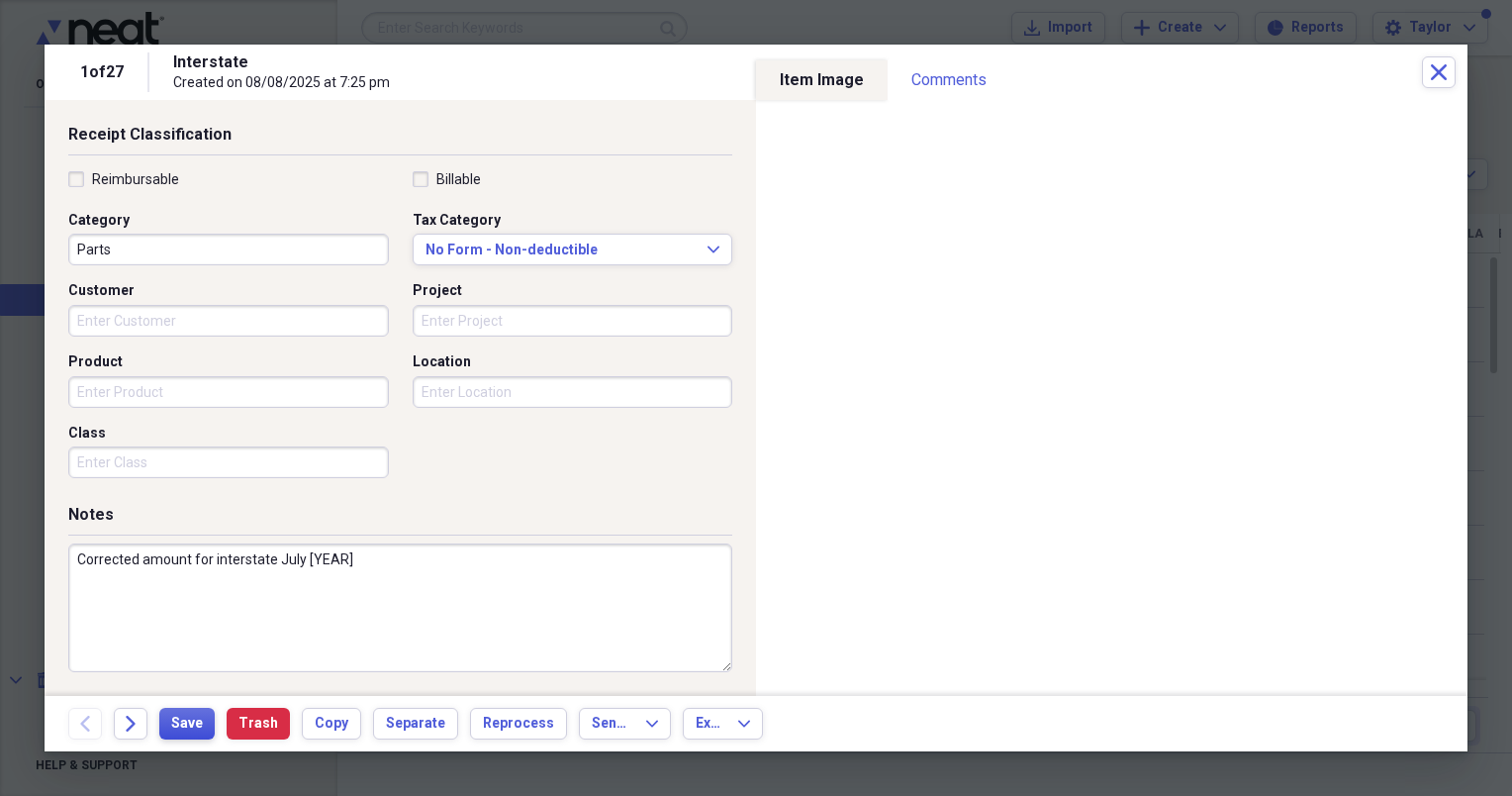 type on "Corrected amount for interstate July 2025" 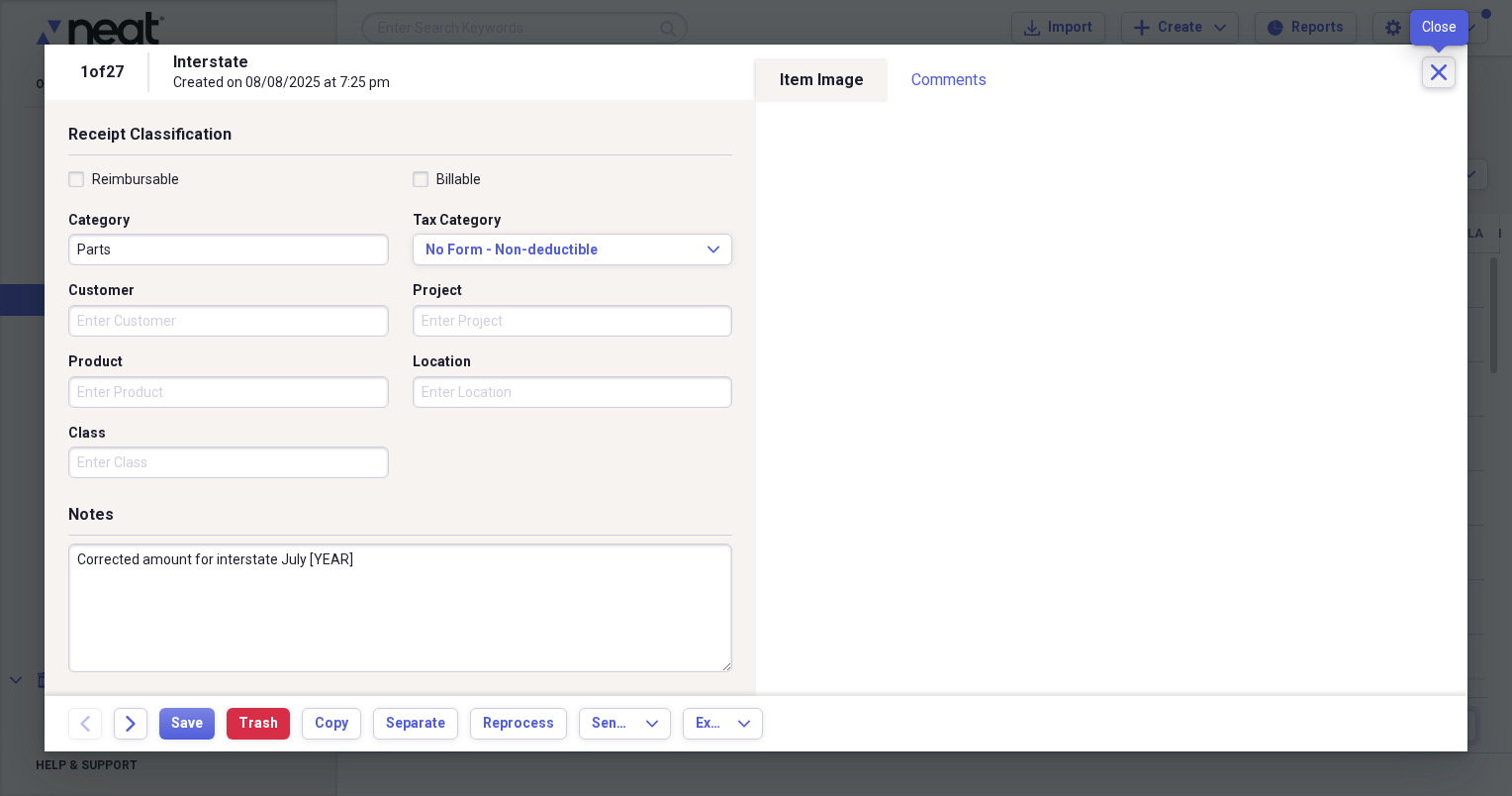 click 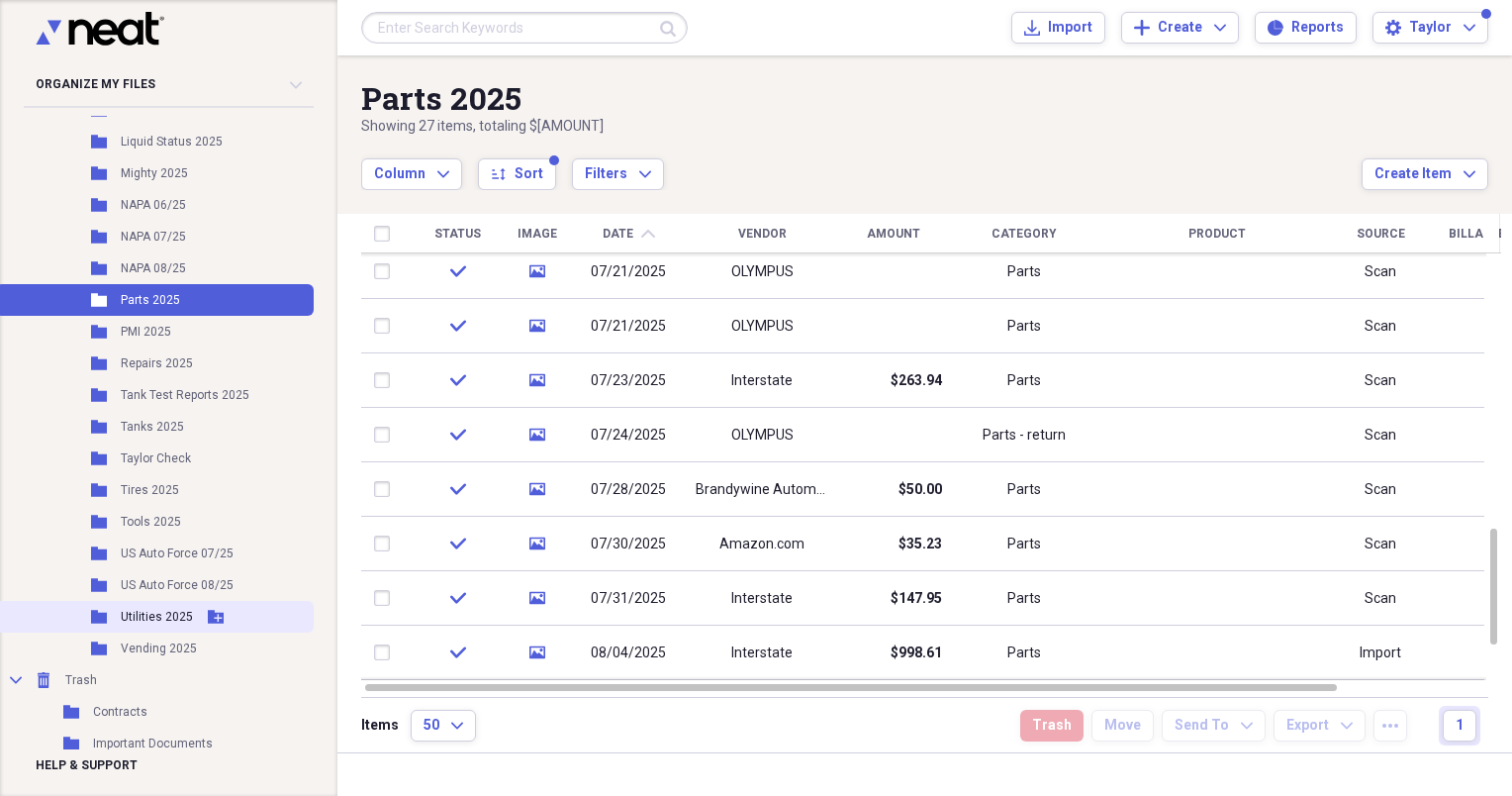 click on "Folder Utilities 2025 Add Folder" at bounding box center [154, 617] 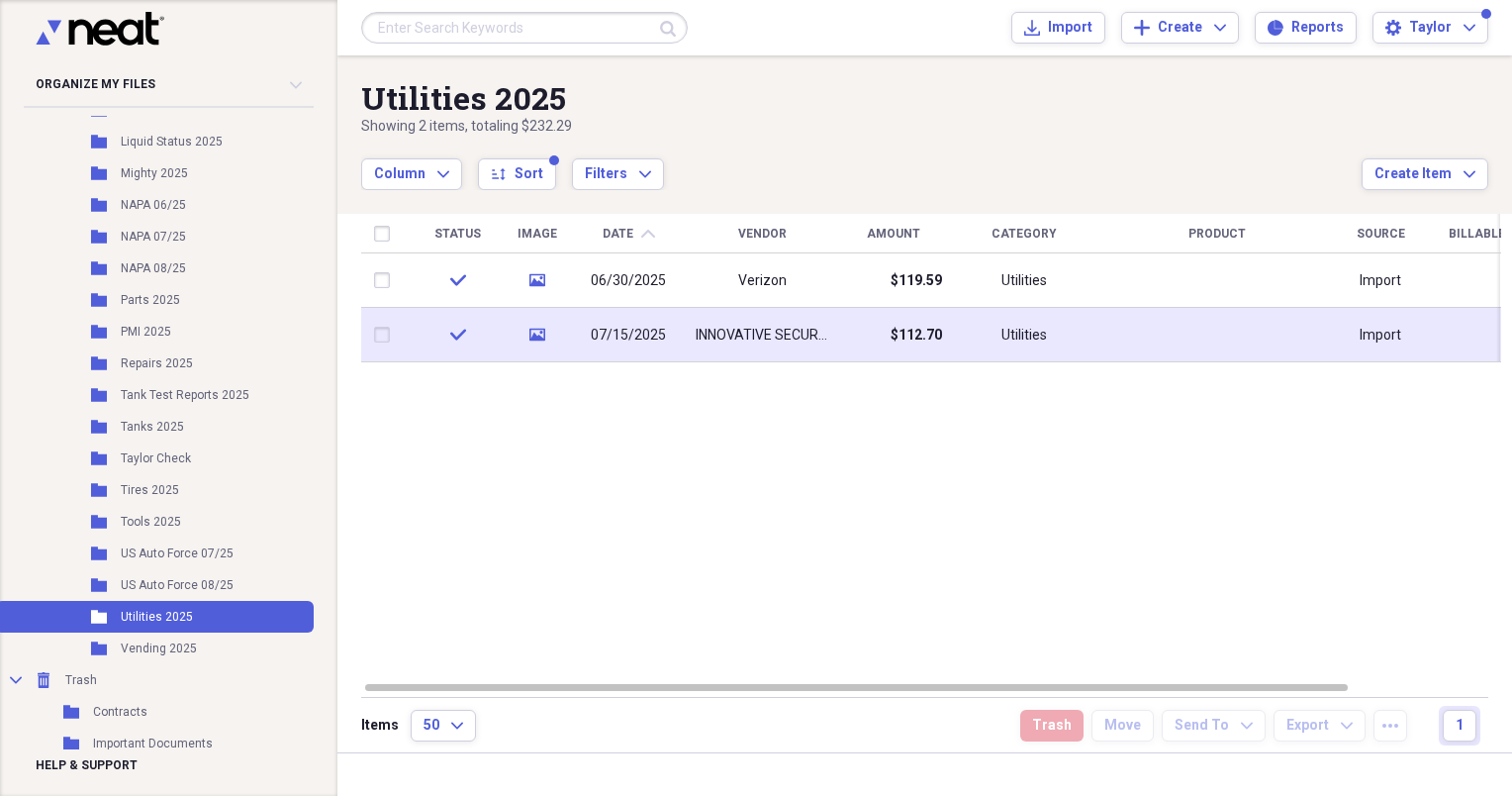 click on "INNOVATIVE SECURITY SYSTEMS" at bounding box center (762, 336) 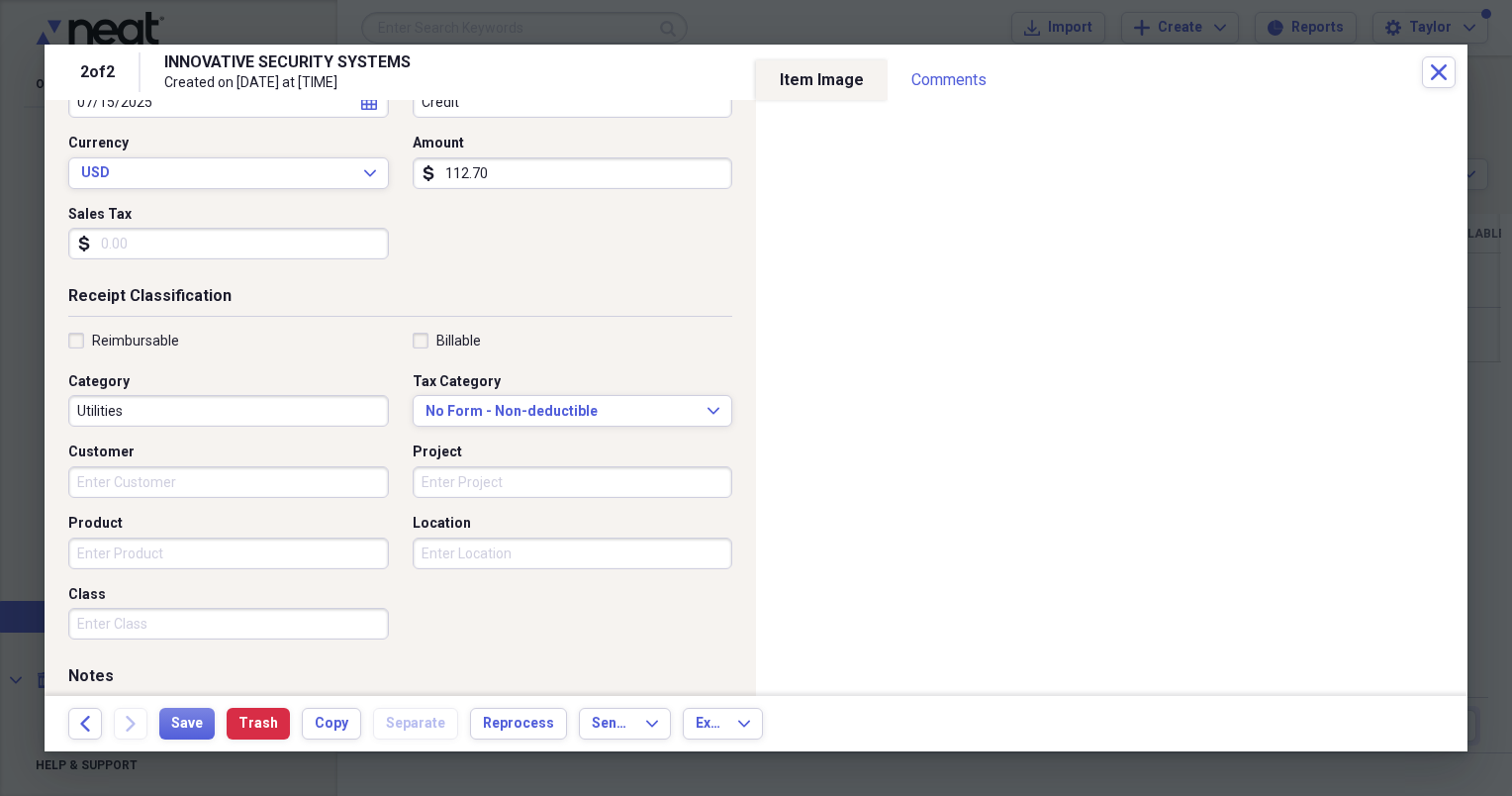 scroll, scrollTop: 0, scrollLeft: 0, axis: both 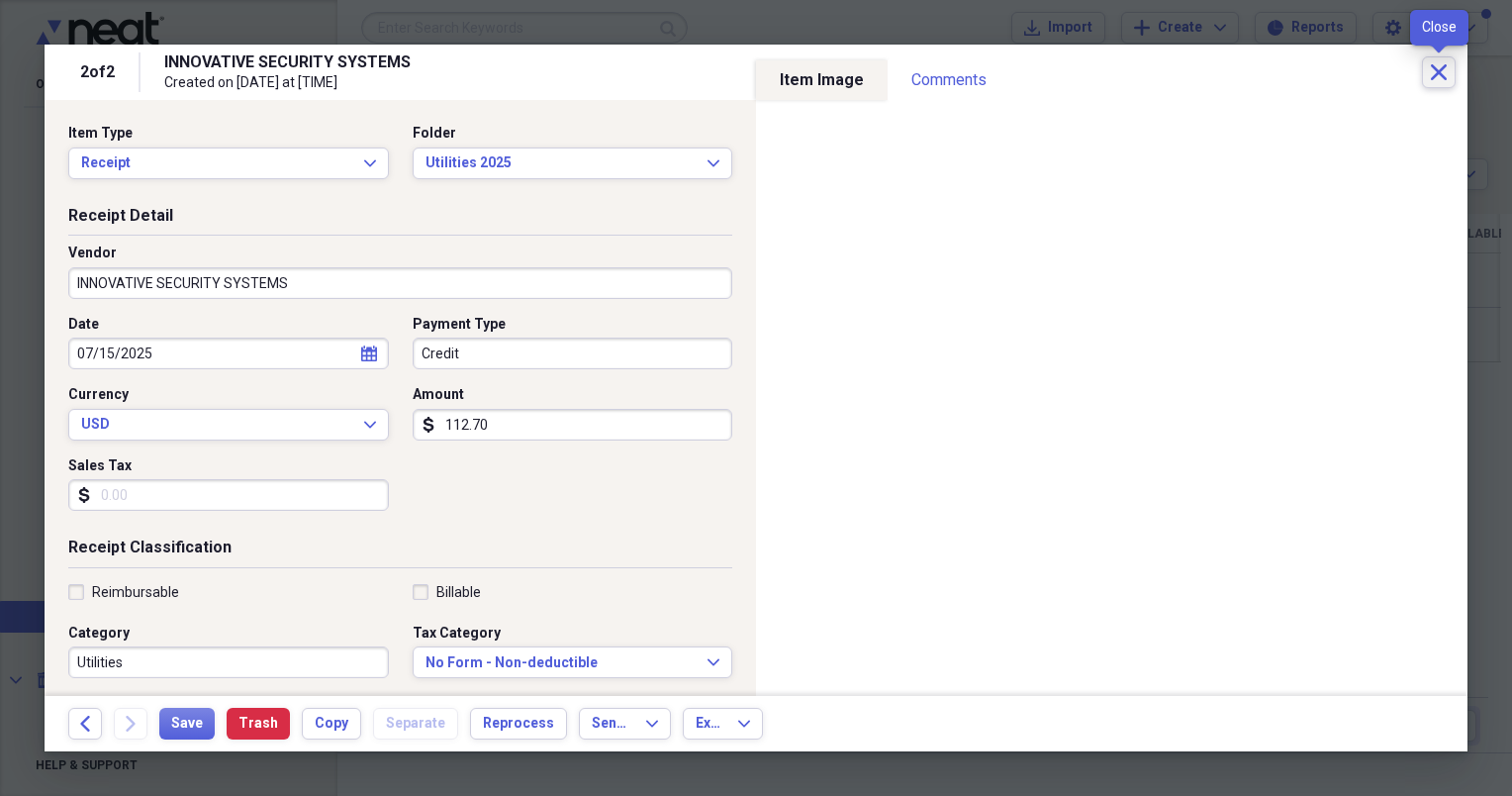 click 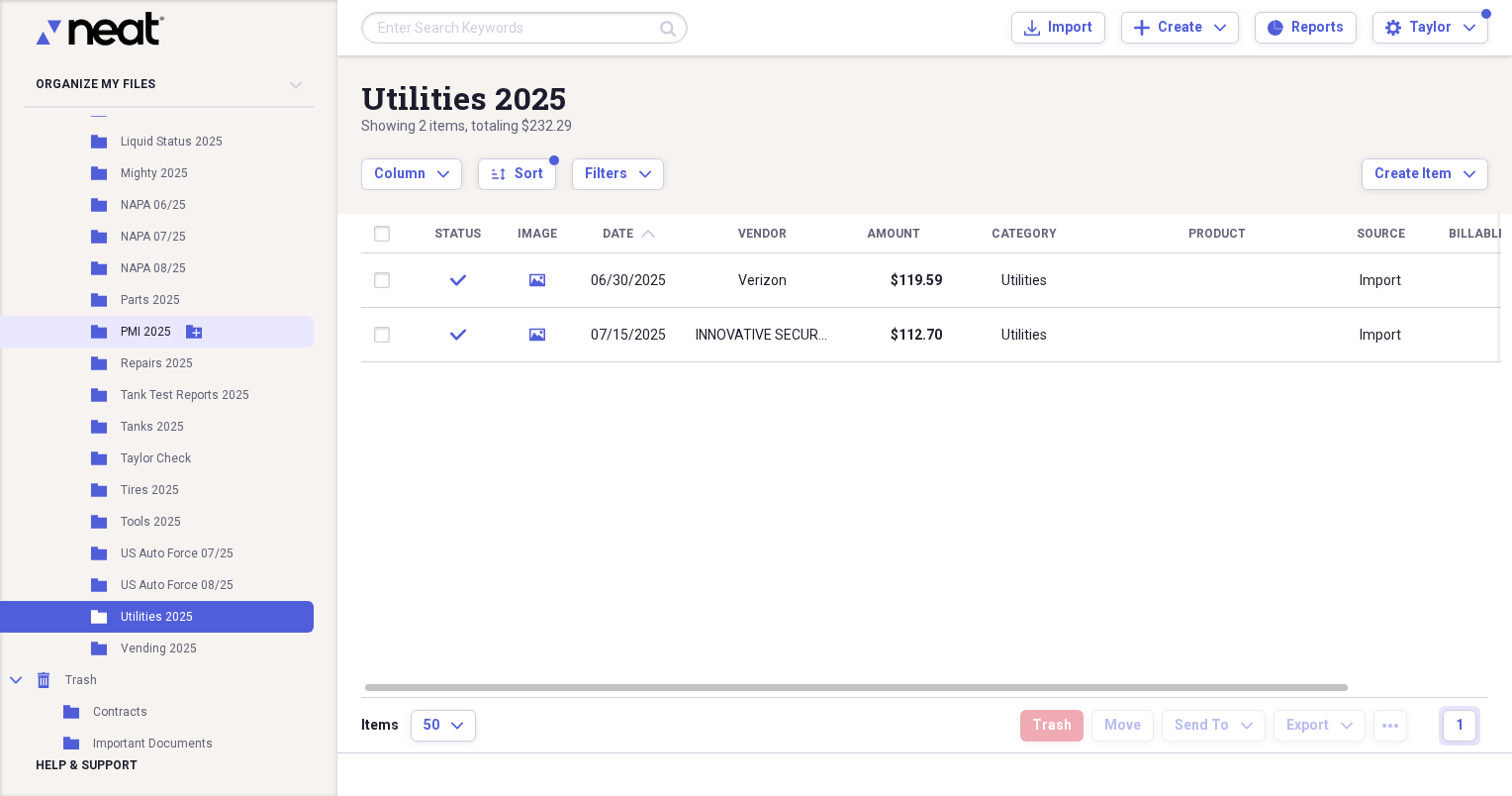 click on "PMI 2025" at bounding box center (145, 332) 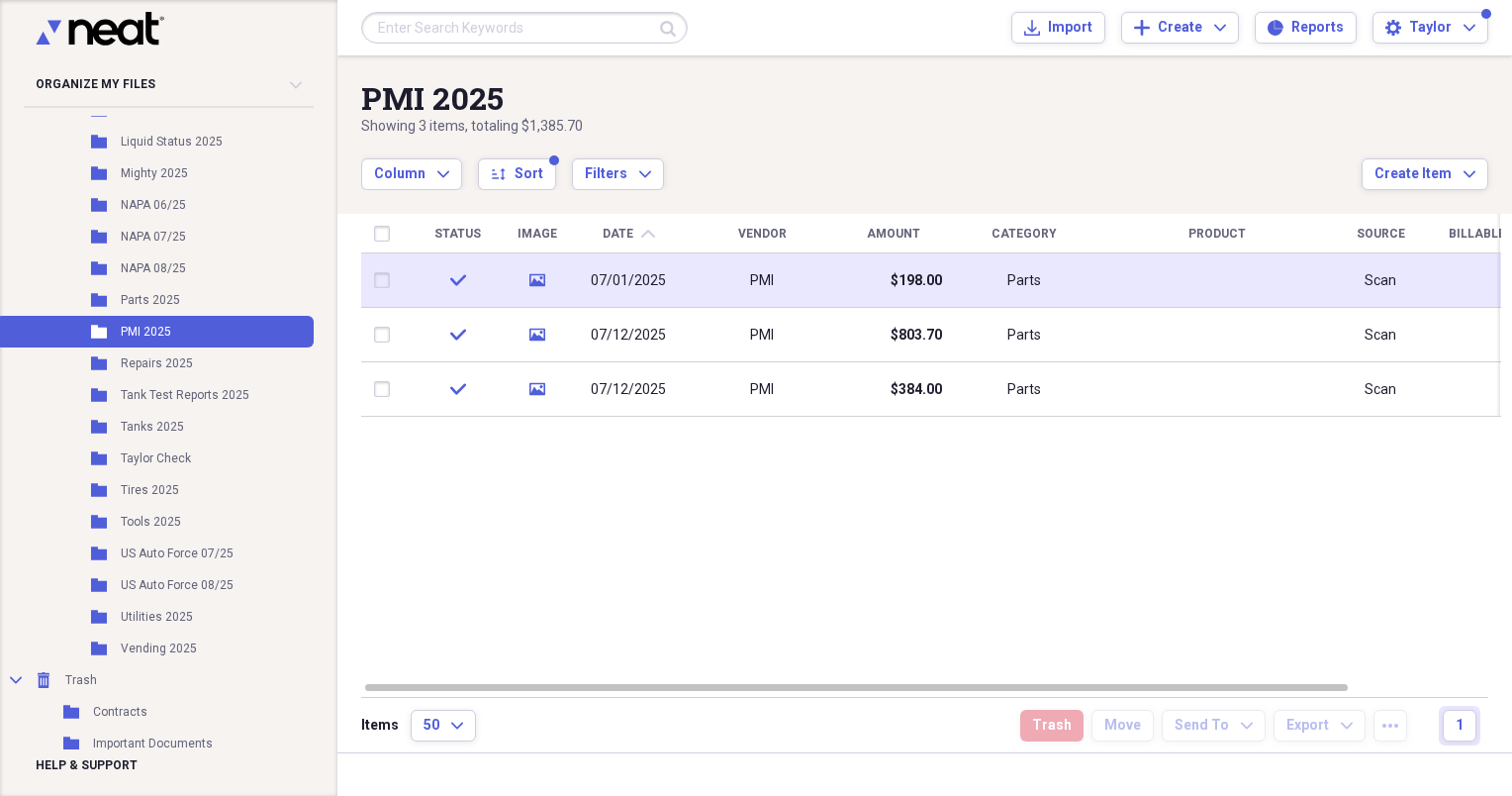 click on "$198.00" at bounding box center [916, 281] 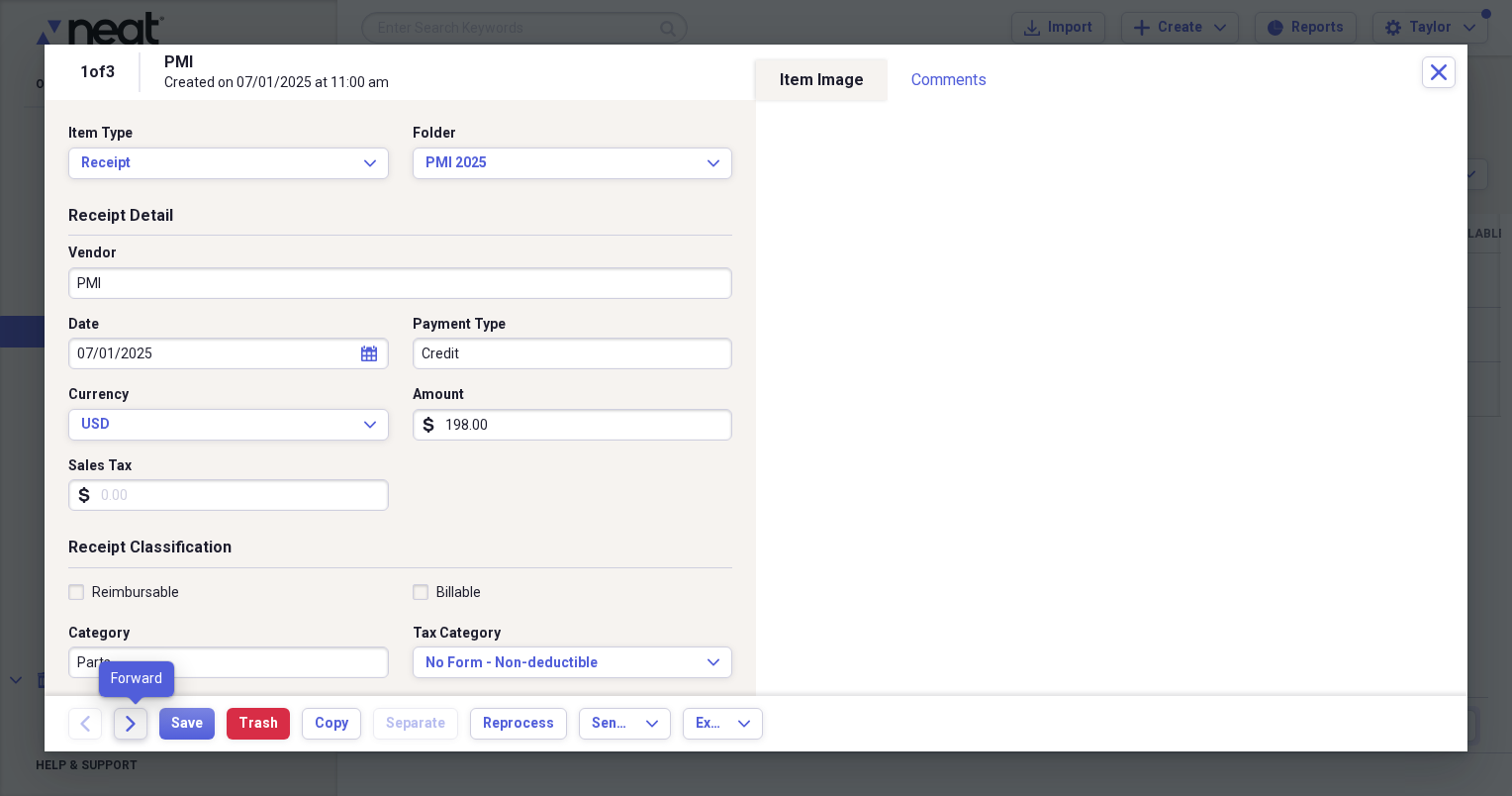 click on "Forward" 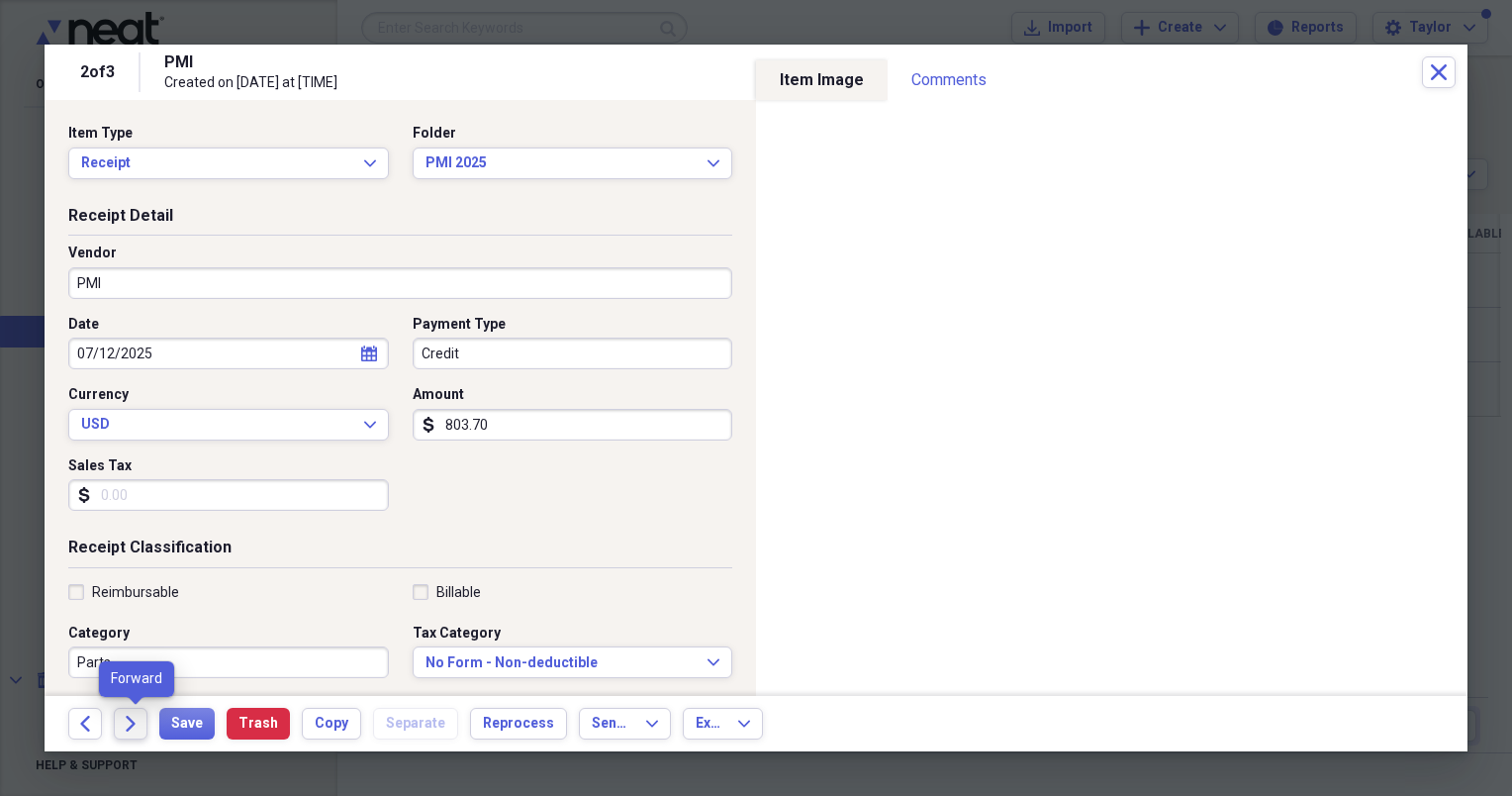 click on "Forward" 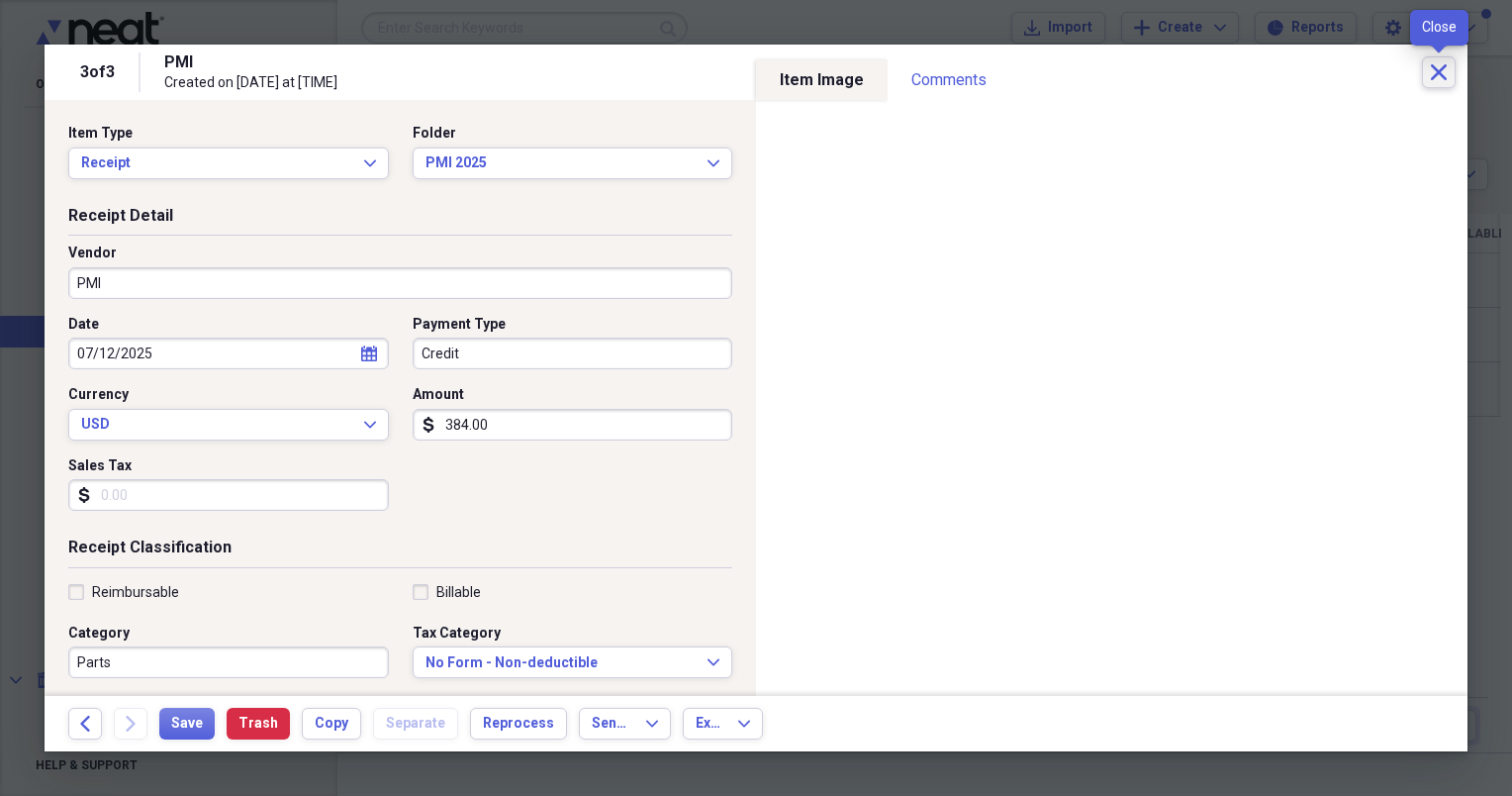 click on "Close" 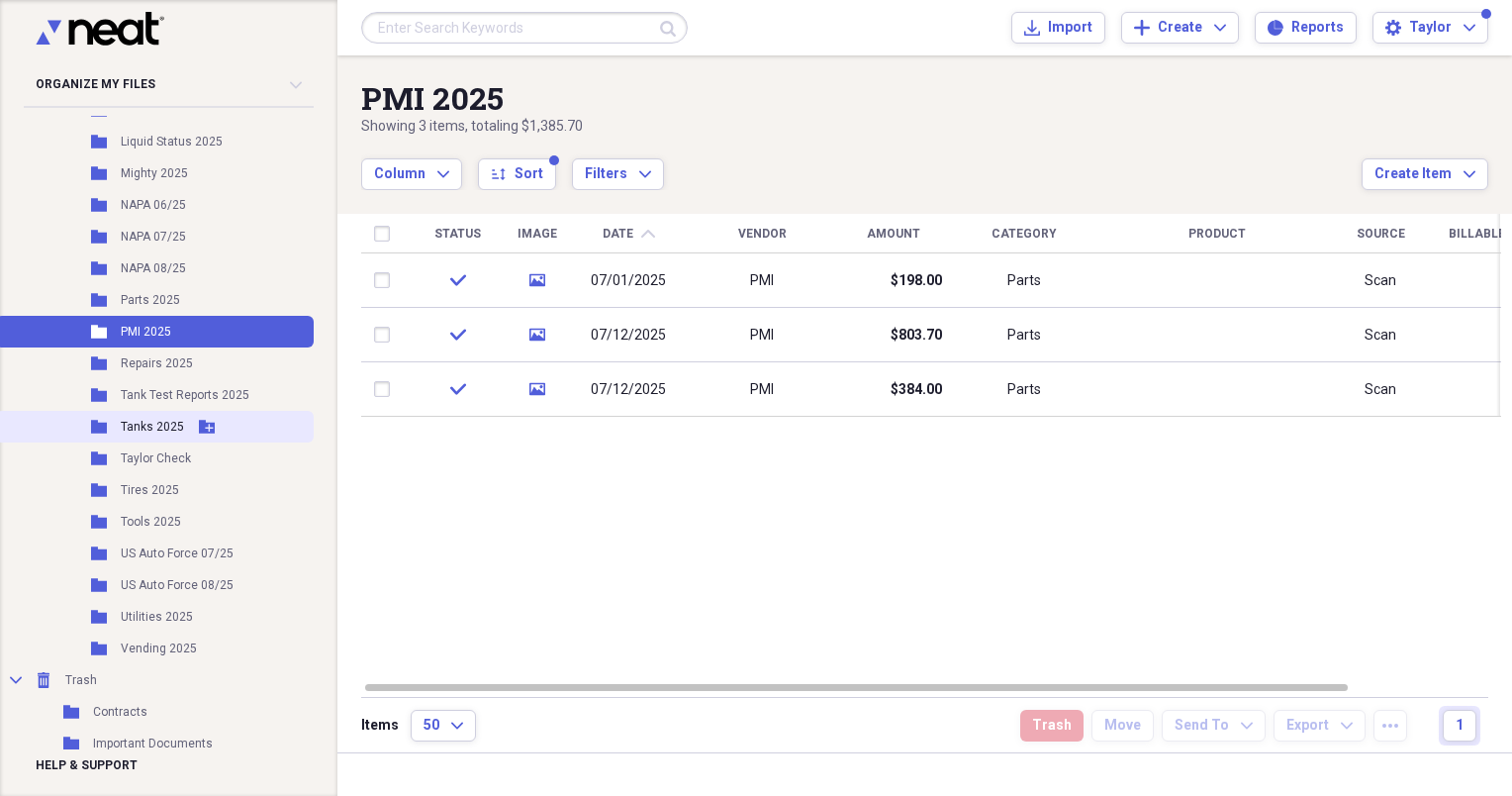 scroll, scrollTop: 0, scrollLeft: 0, axis: both 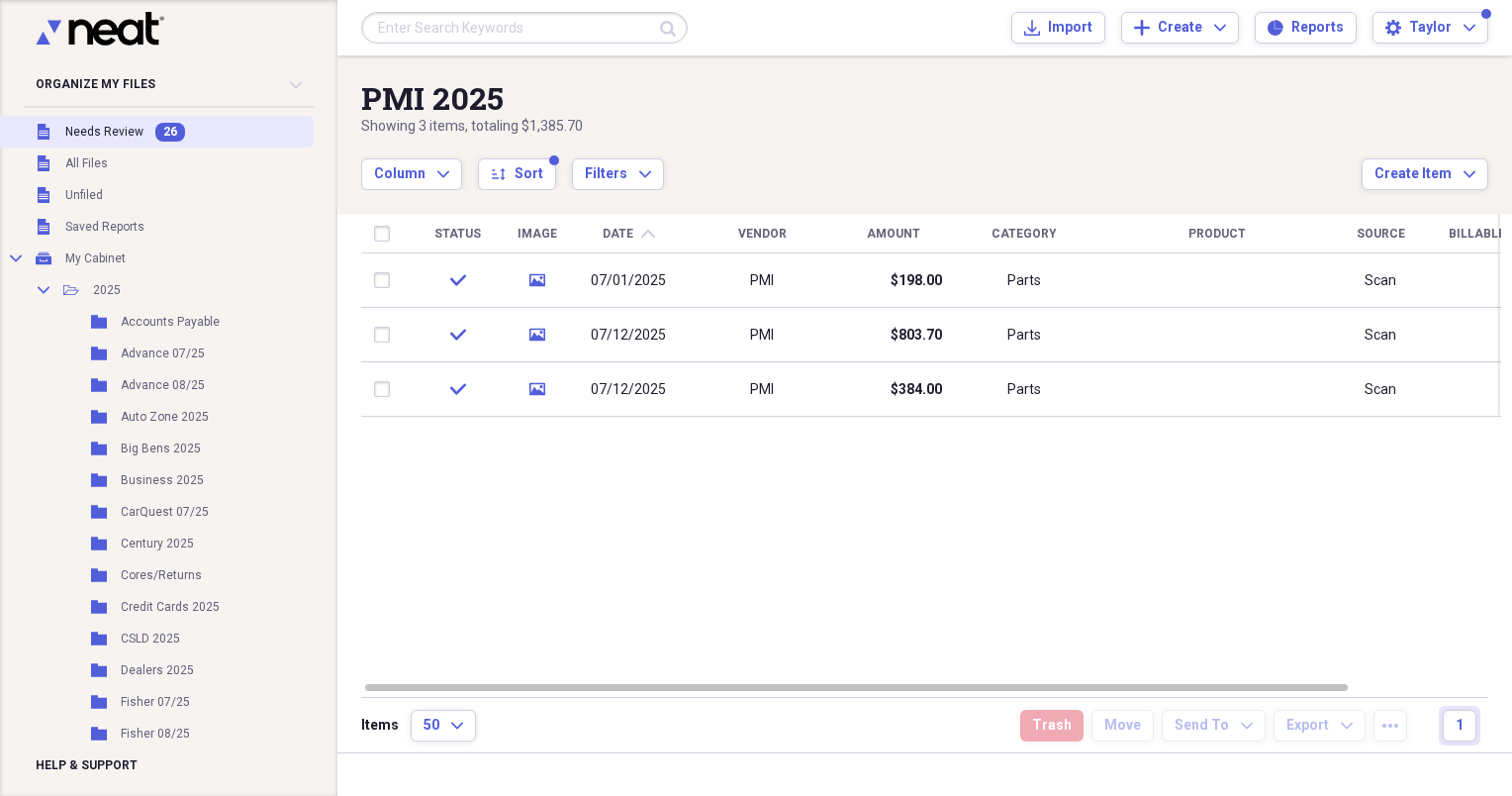 click on "Needs Review" at bounding box center [104, 132] 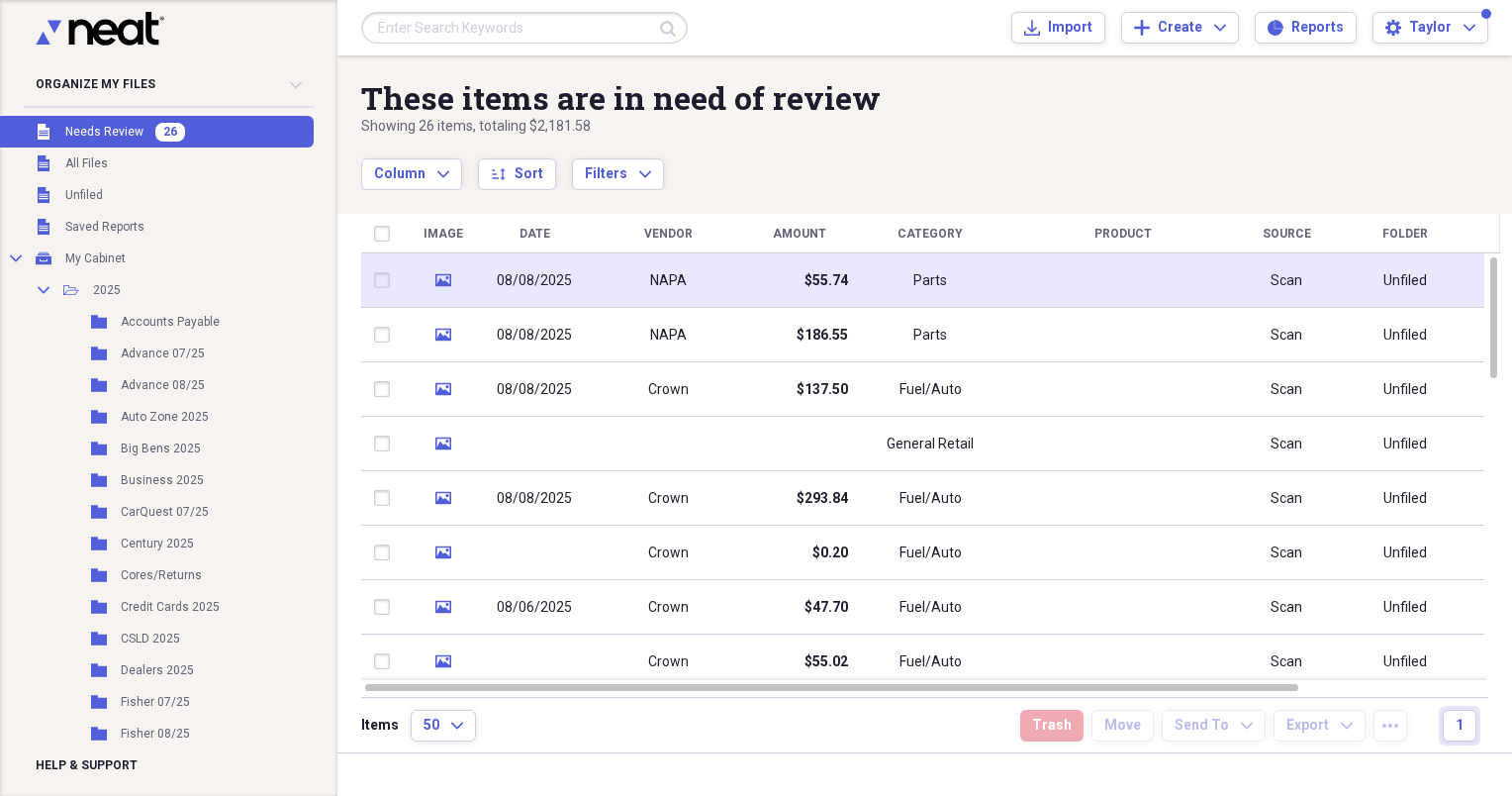click on "$55.74" at bounding box center (799, 280) 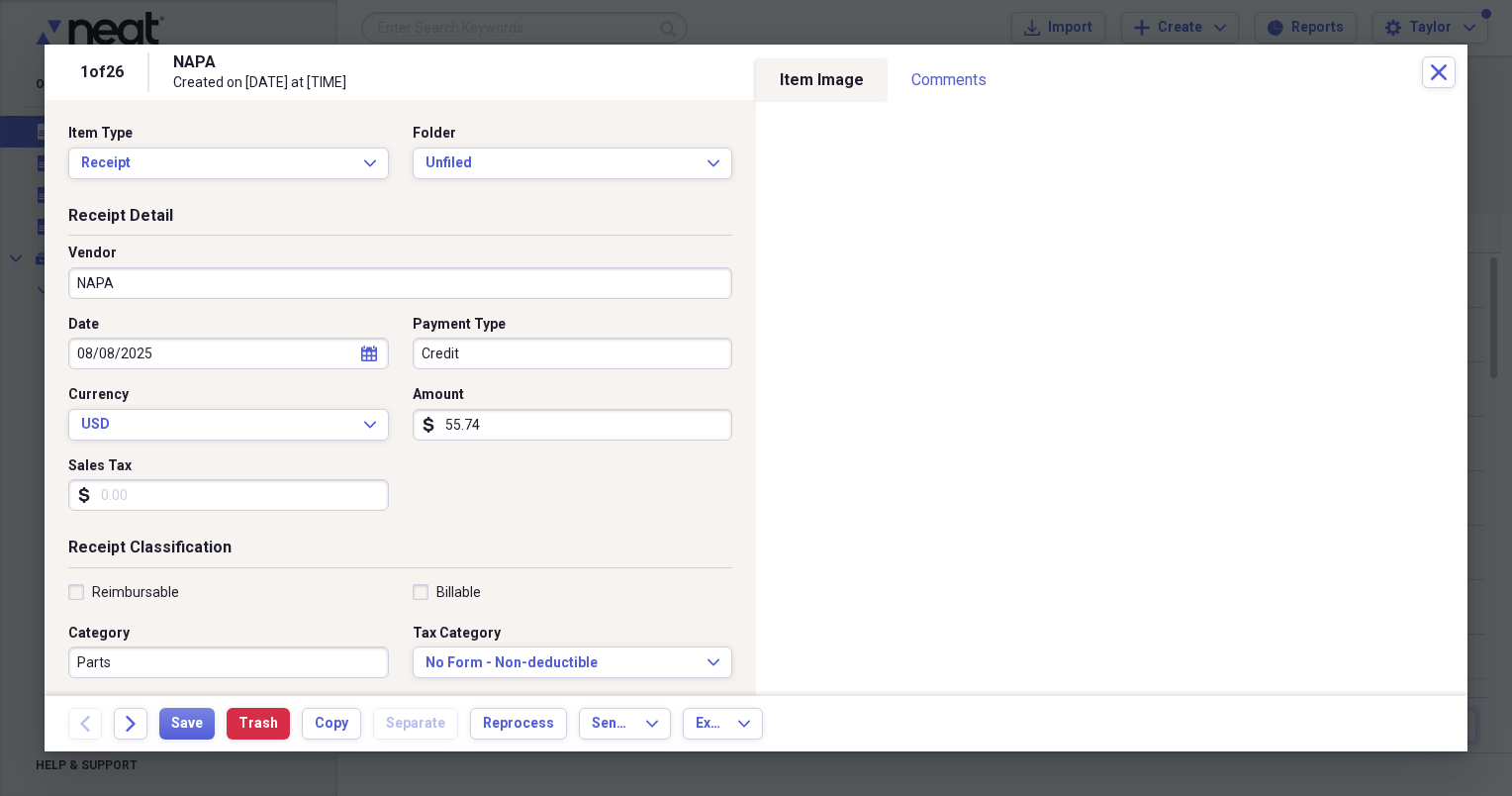 click on "NAPA" at bounding box center [400, 283] 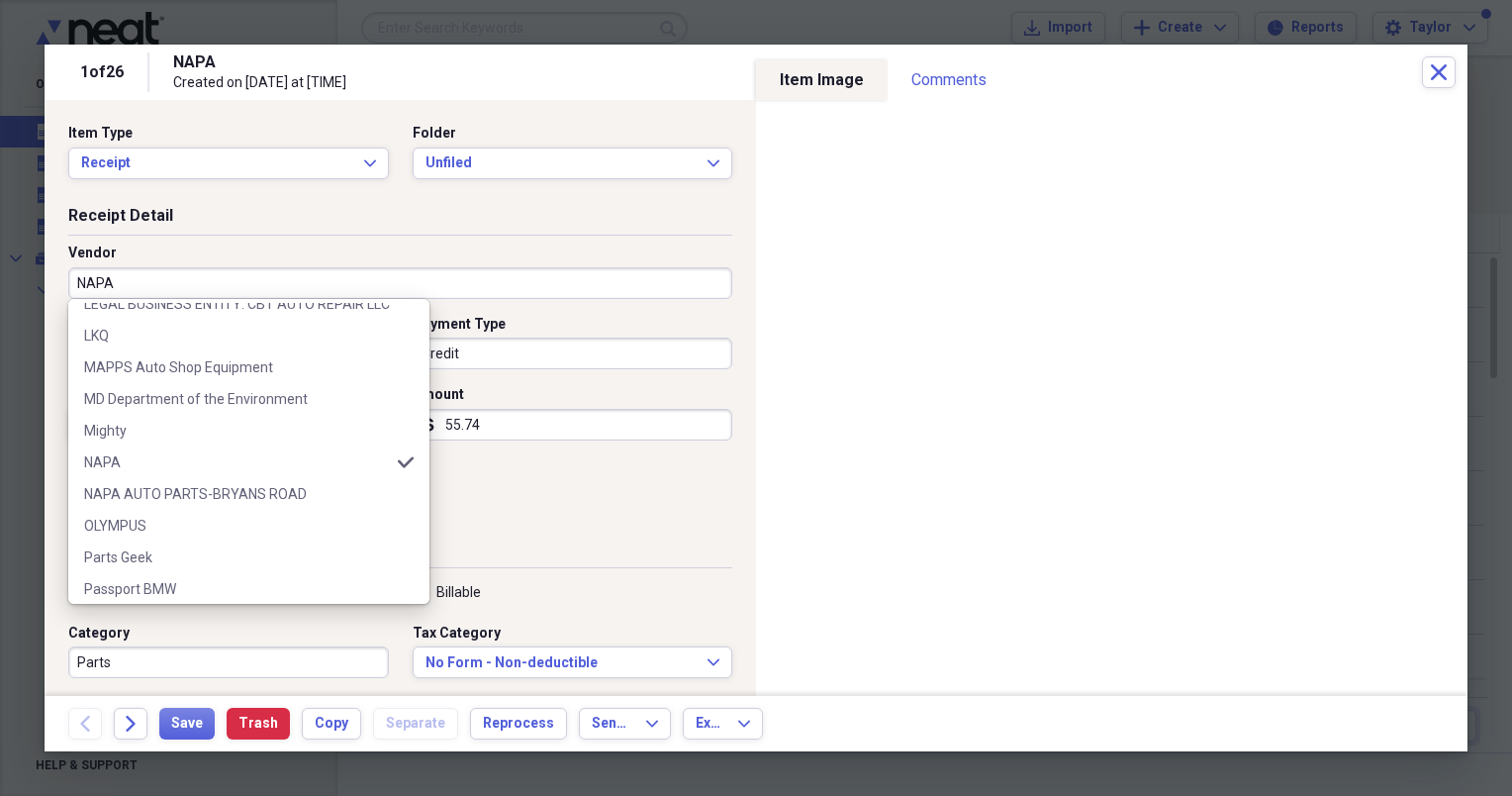 scroll, scrollTop: 952, scrollLeft: 0, axis: vertical 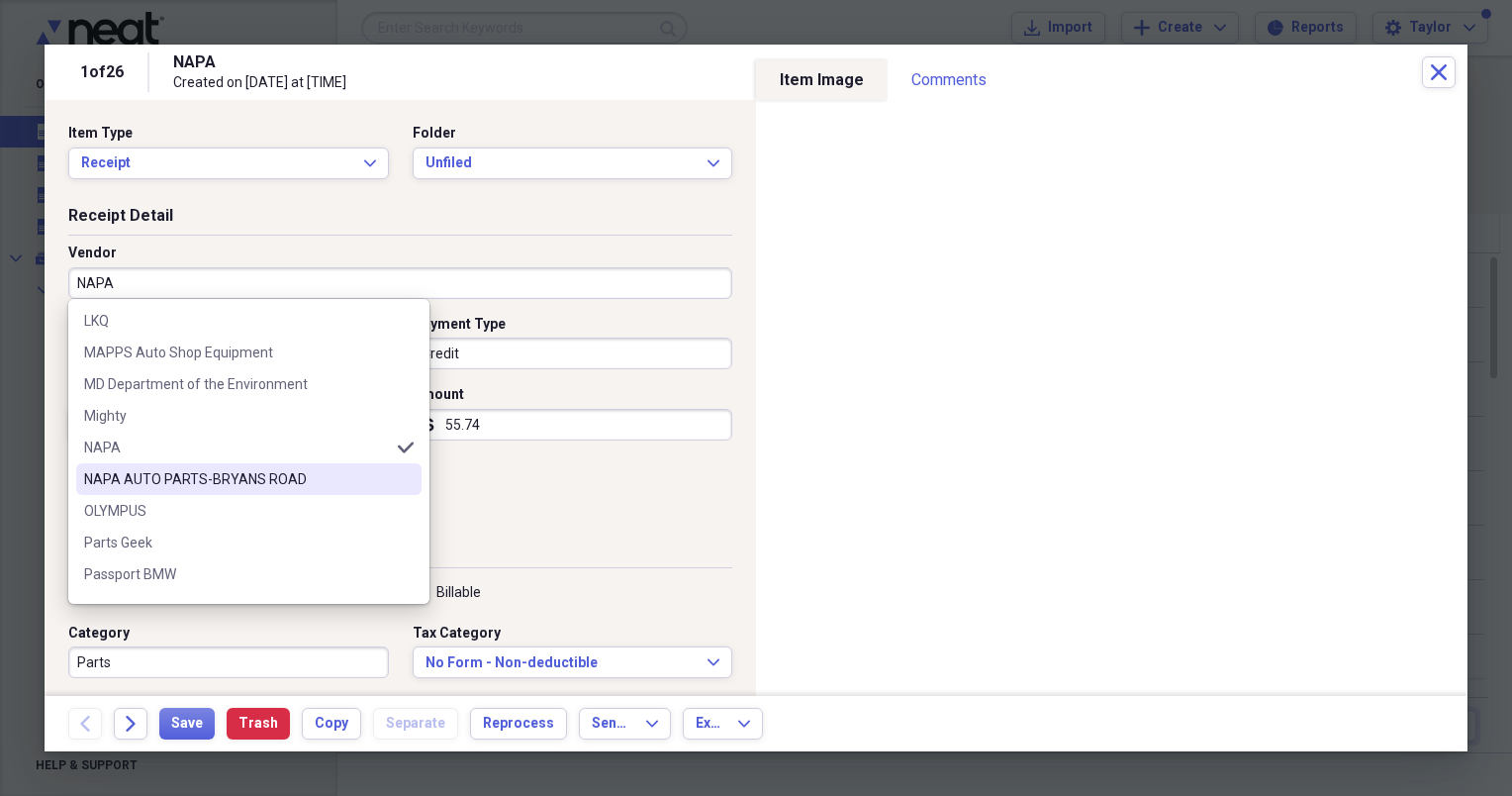 click on "NAPA AUTO PARTS-BRYANS ROAD" at bounding box center (236, 479) 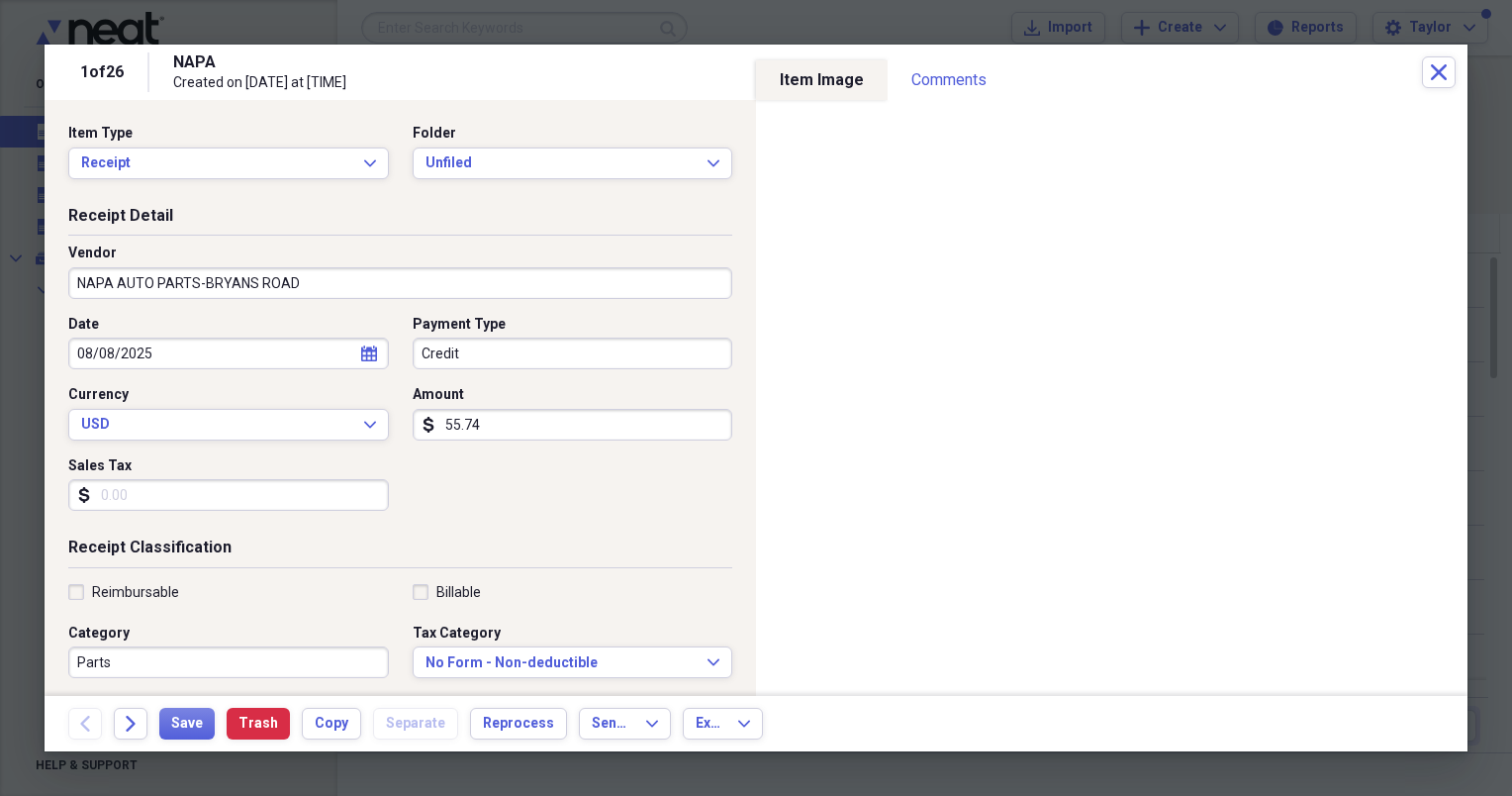 click on "Credit" at bounding box center [573, 353] 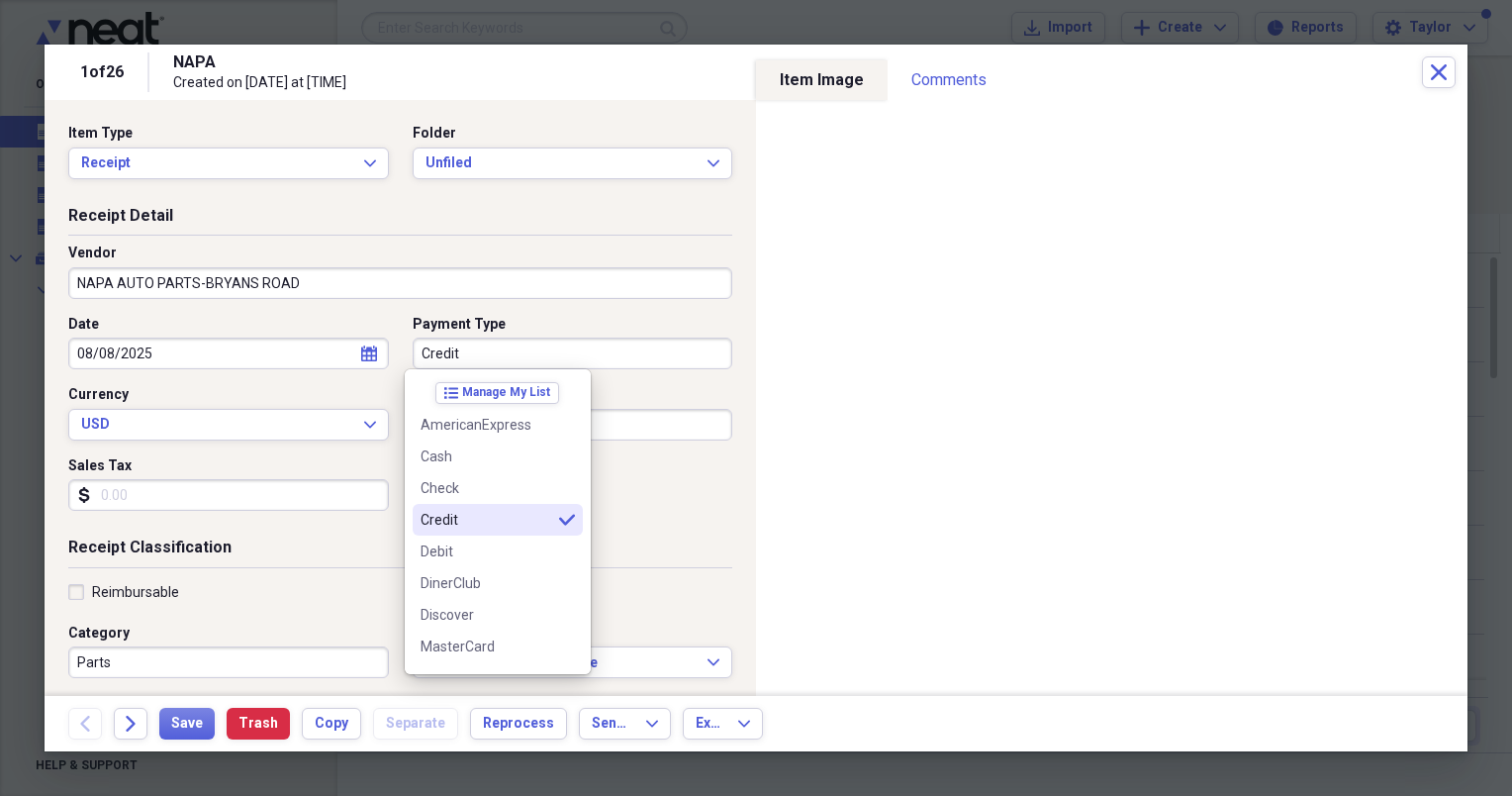 click on "Credit" at bounding box center [486, 520] 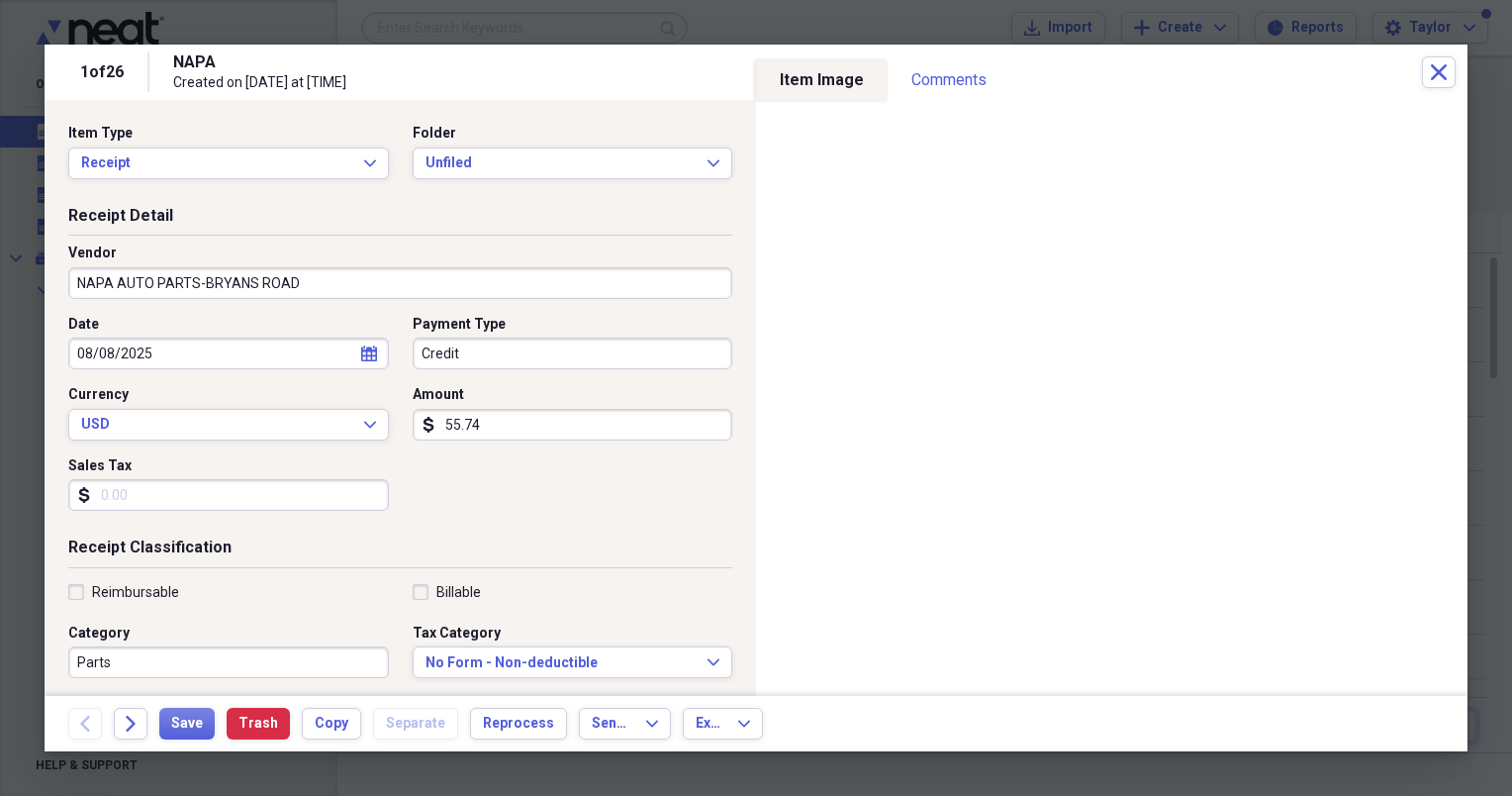click on "55.74" at bounding box center (573, 425) 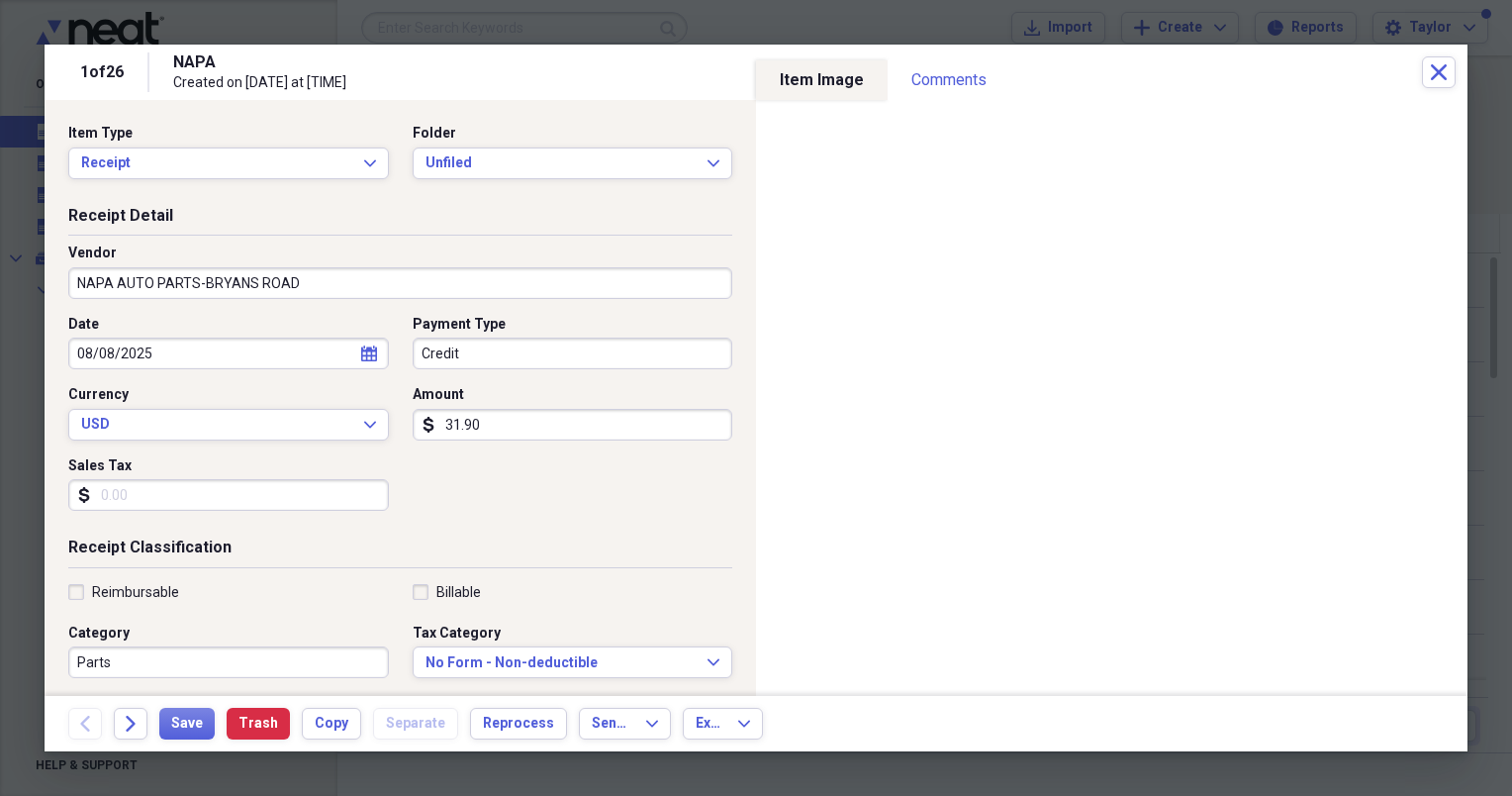 type on "31.90" 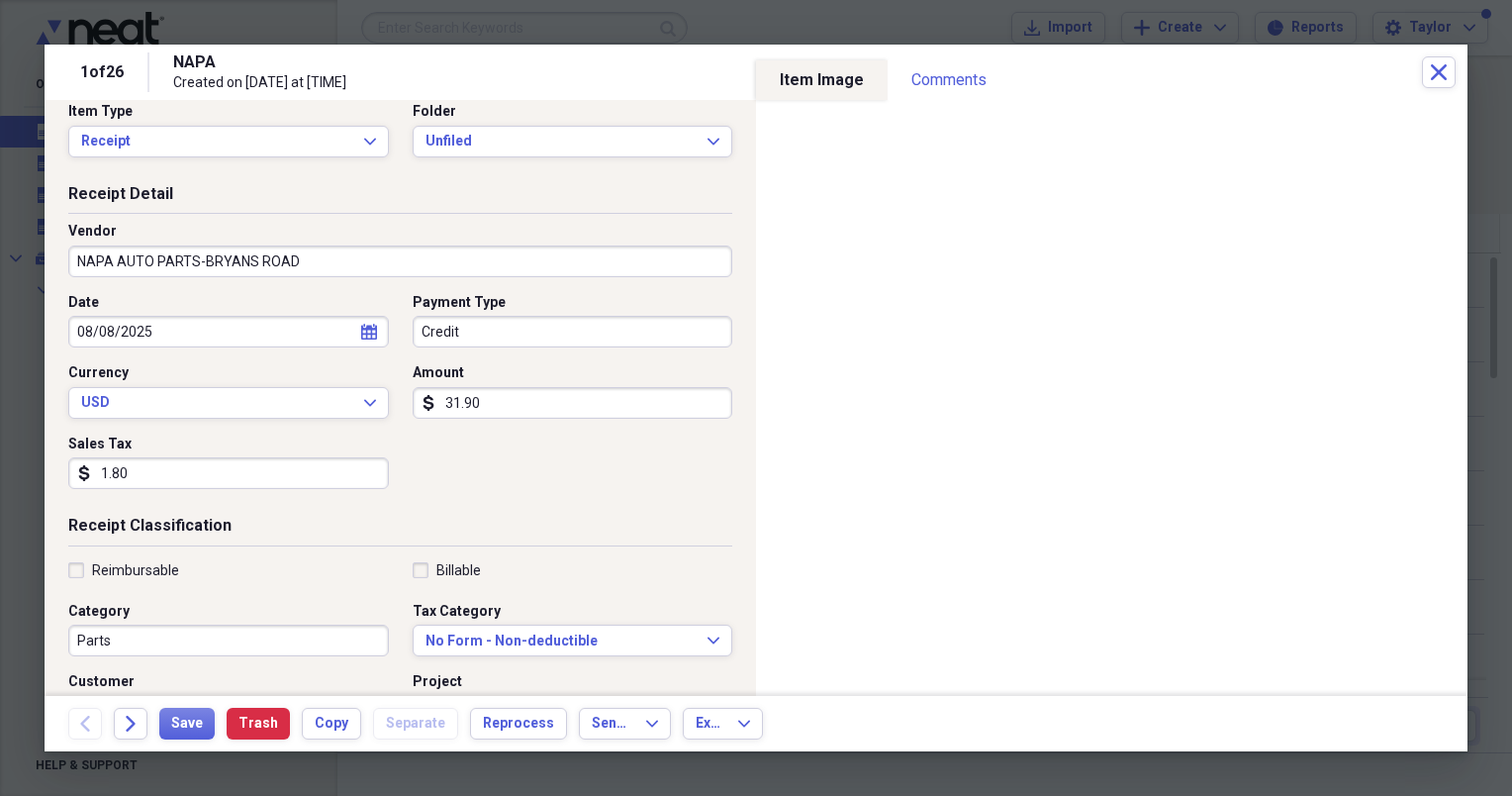 scroll, scrollTop: 74, scrollLeft: 0, axis: vertical 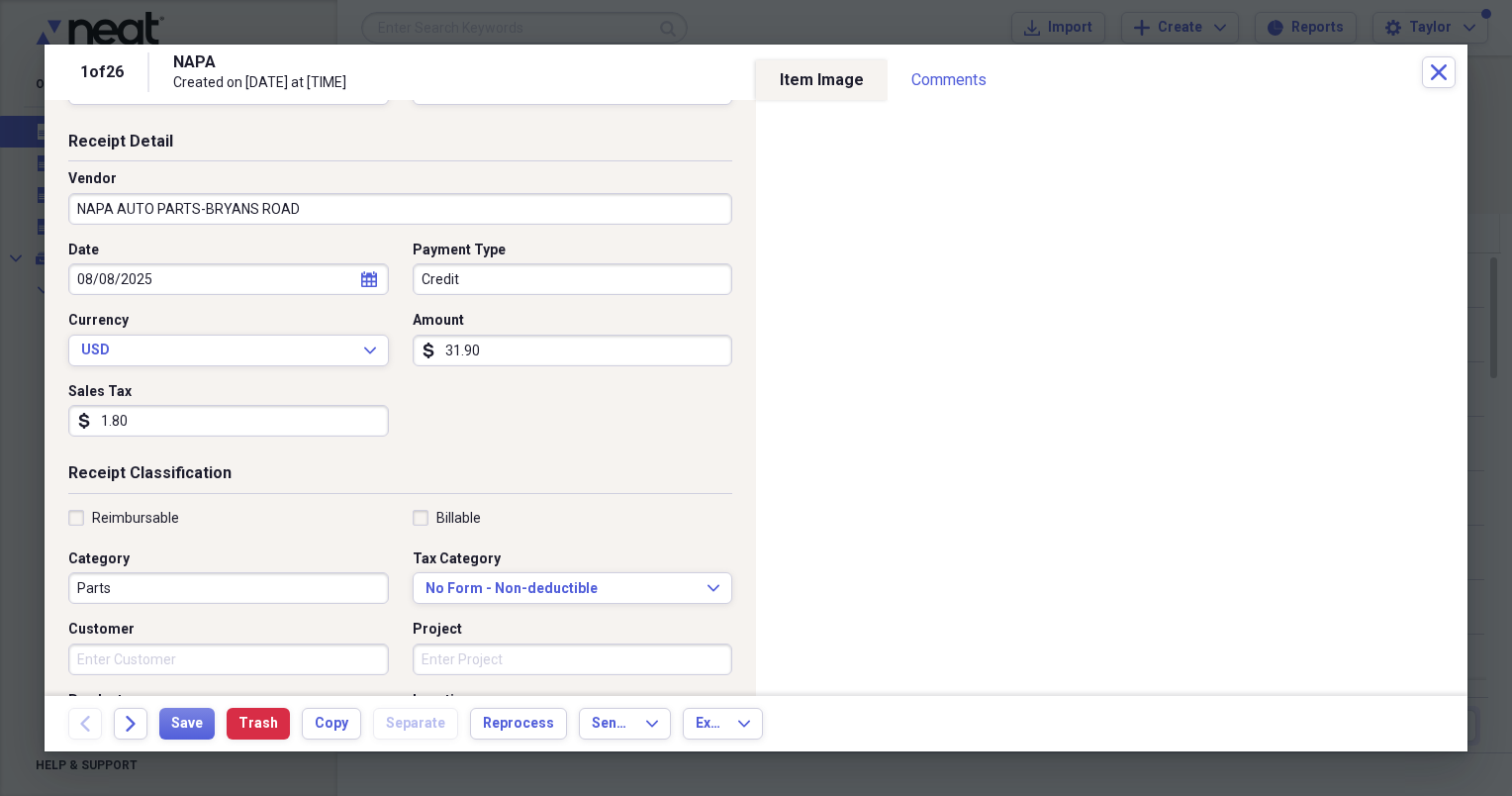 type on "1.80" 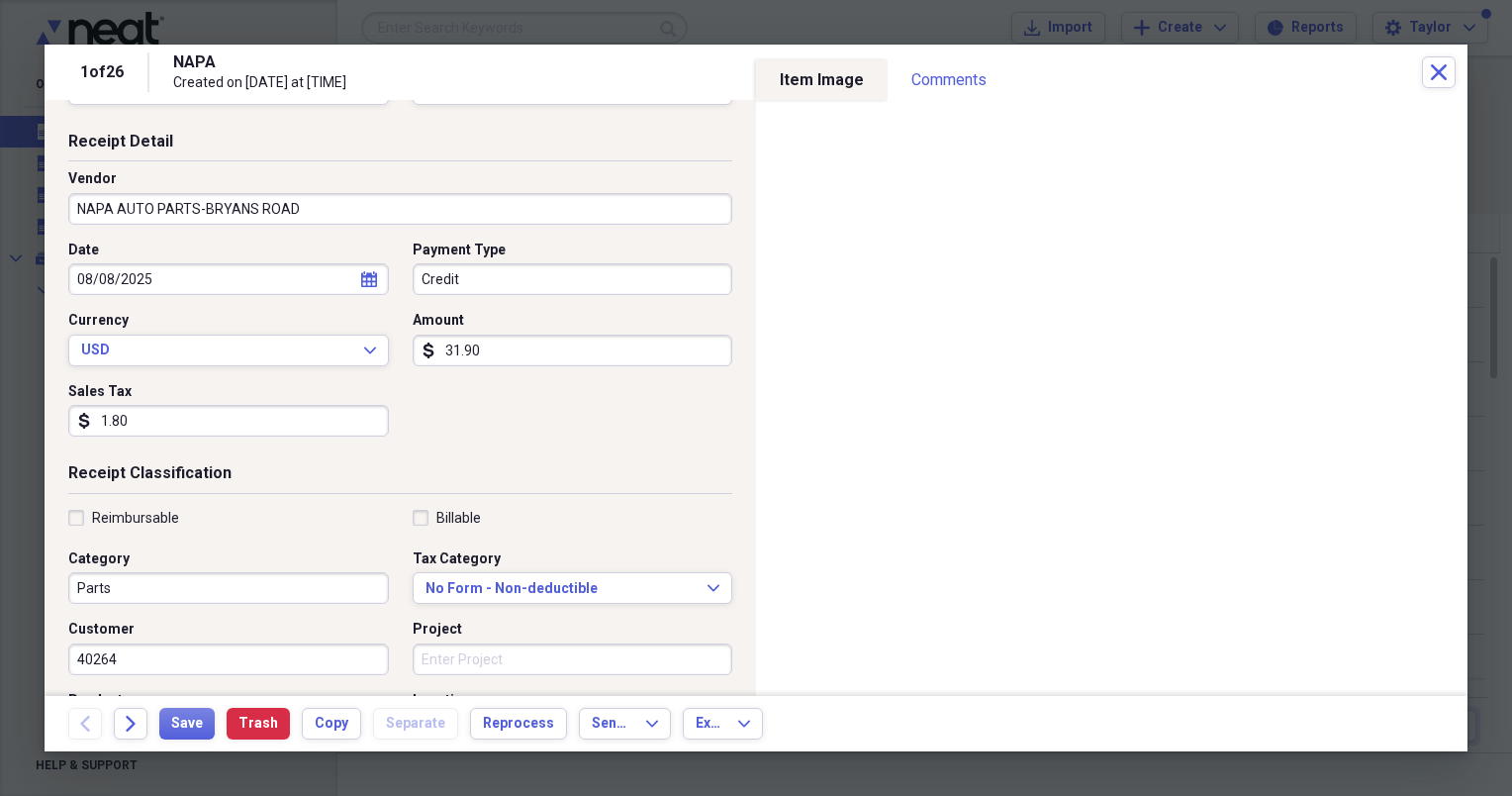 type on "40264" 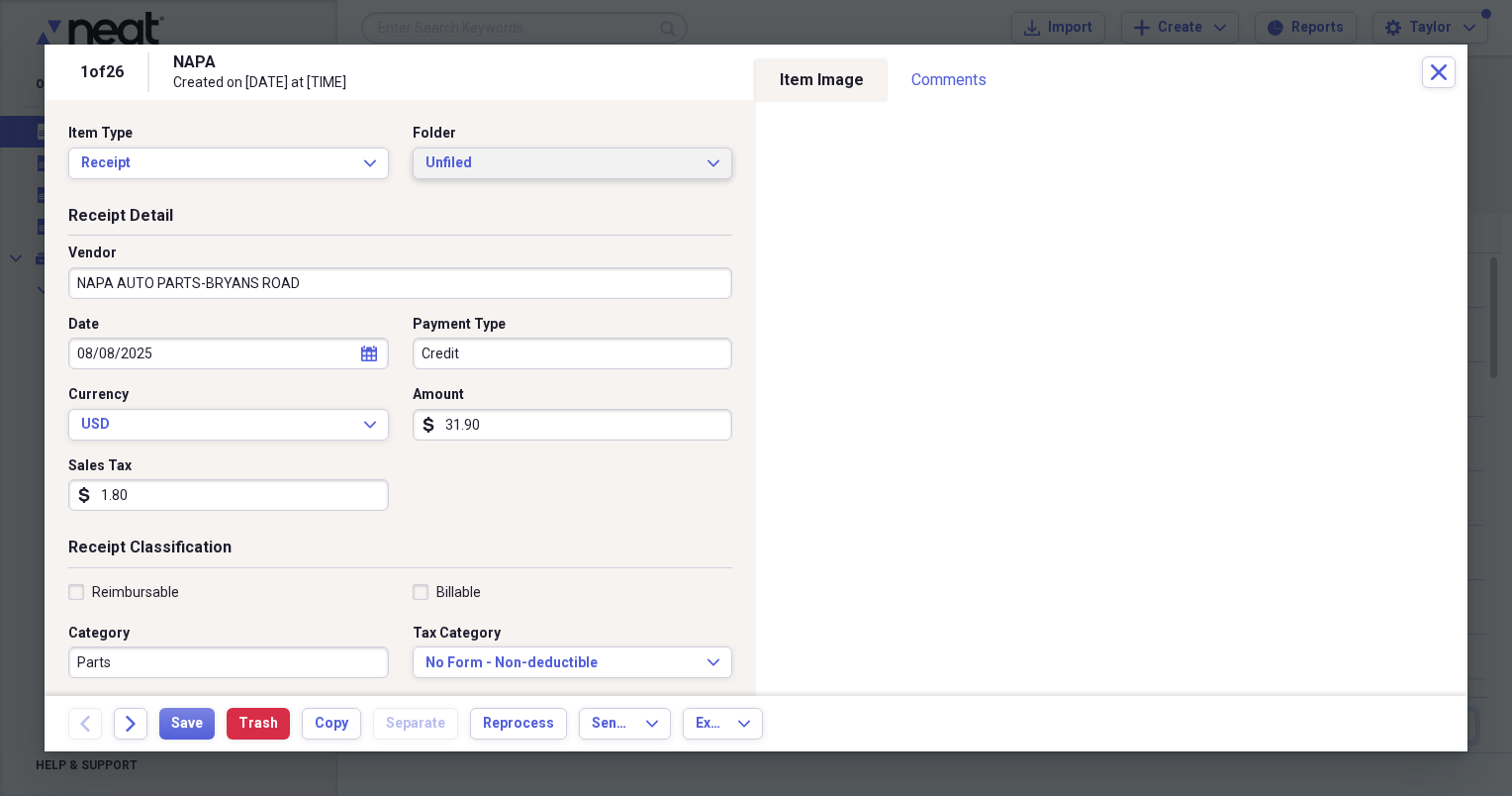 click on "Unfiled" at bounding box center (561, 163) 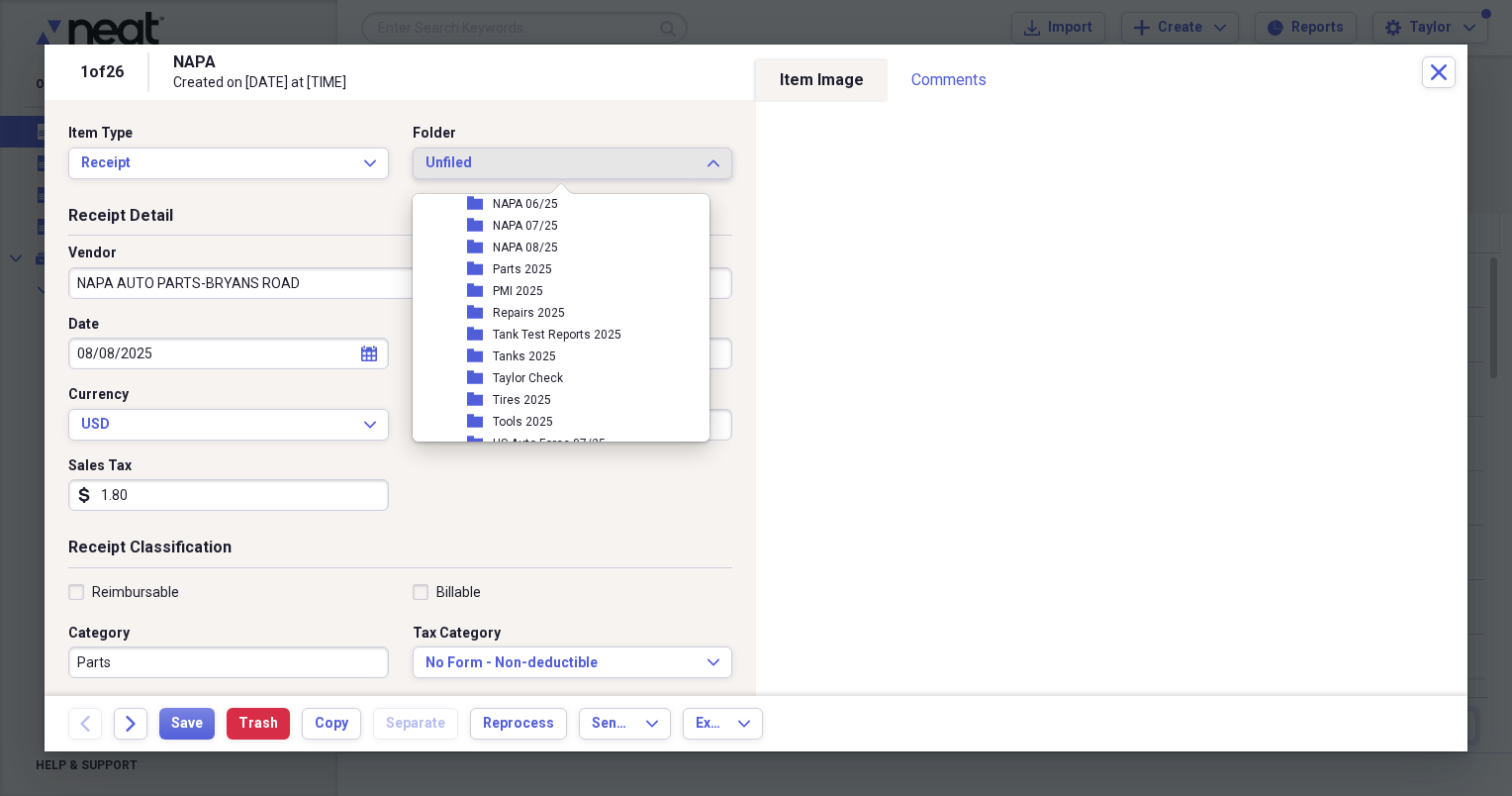scroll, scrollTop: 534, scrollLeft: 0, axis: vertical 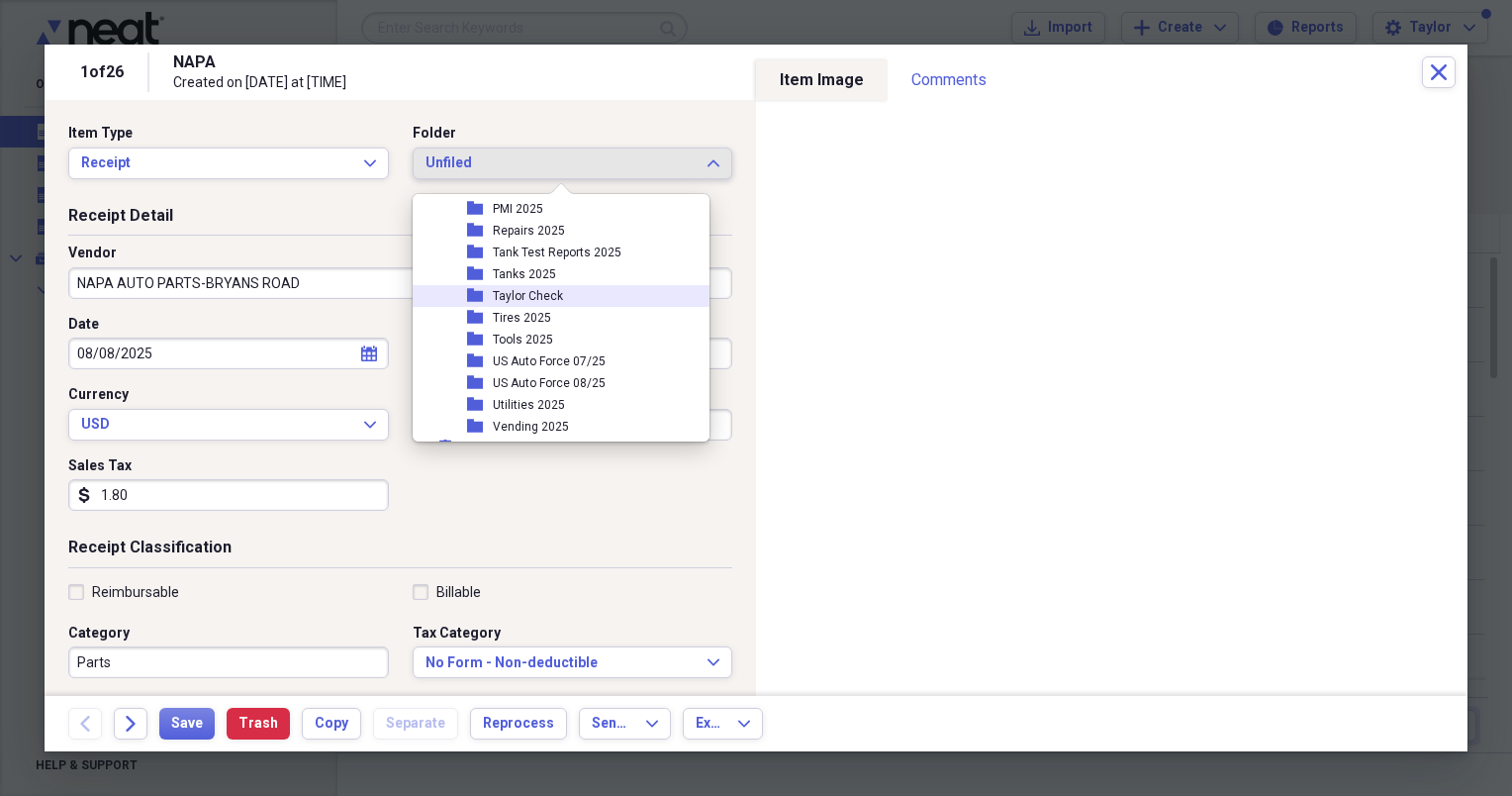 click on "Taylor Check" at bounding box center (527, 296) 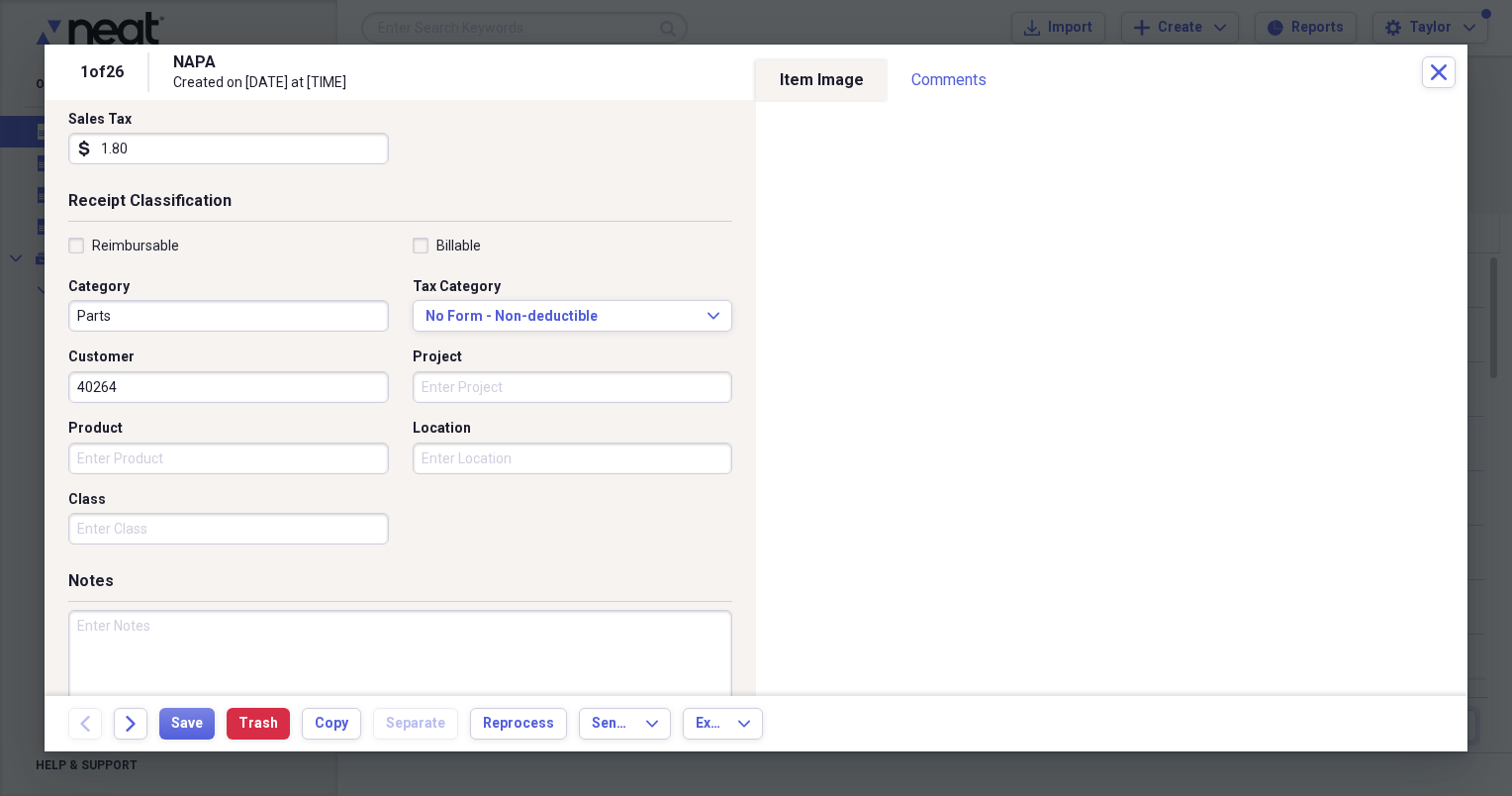 scroll, scrollTop: 413, scrollLeft: 0, axis: vertical 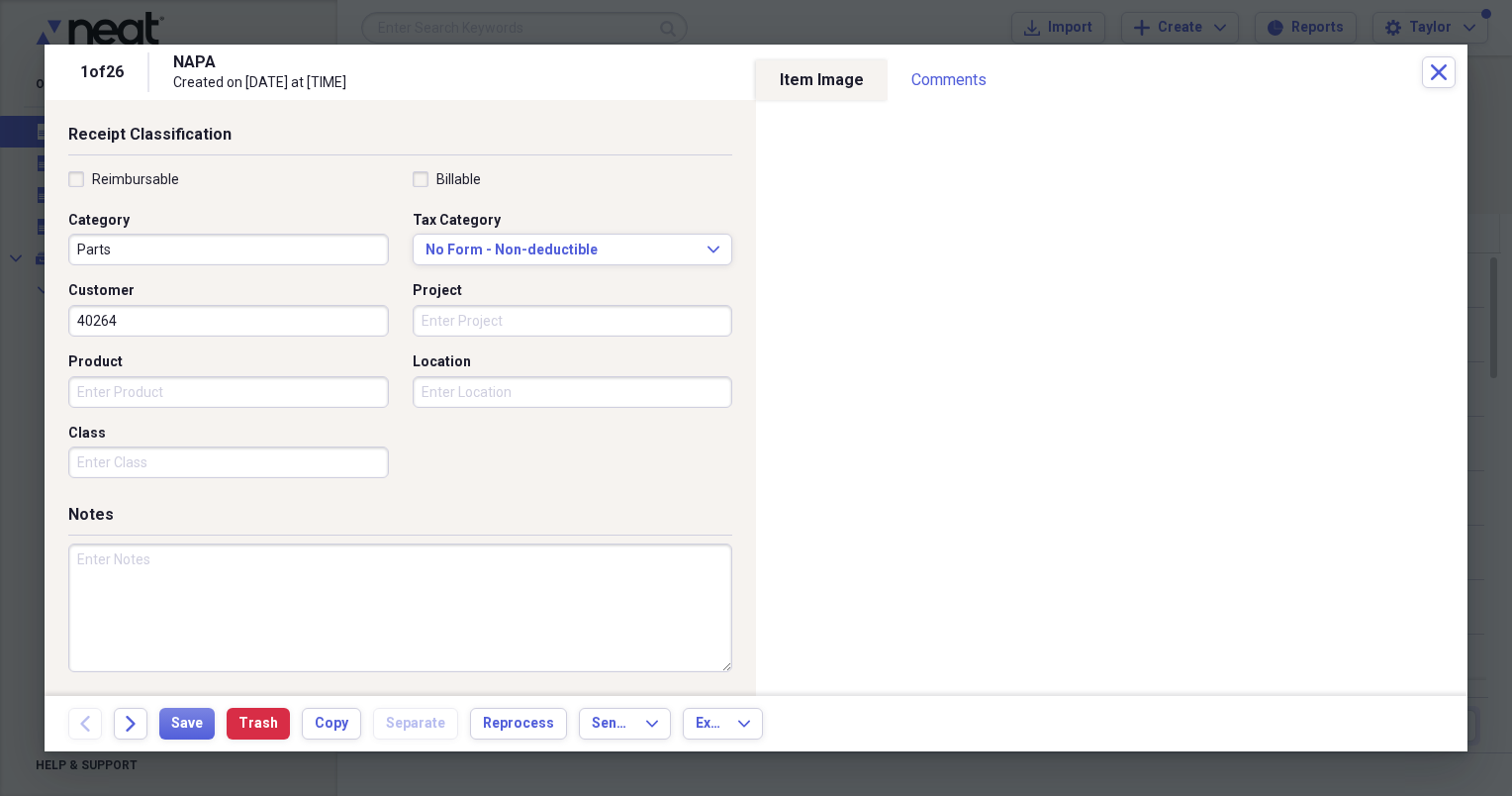 click at bounding box center (400, 608) 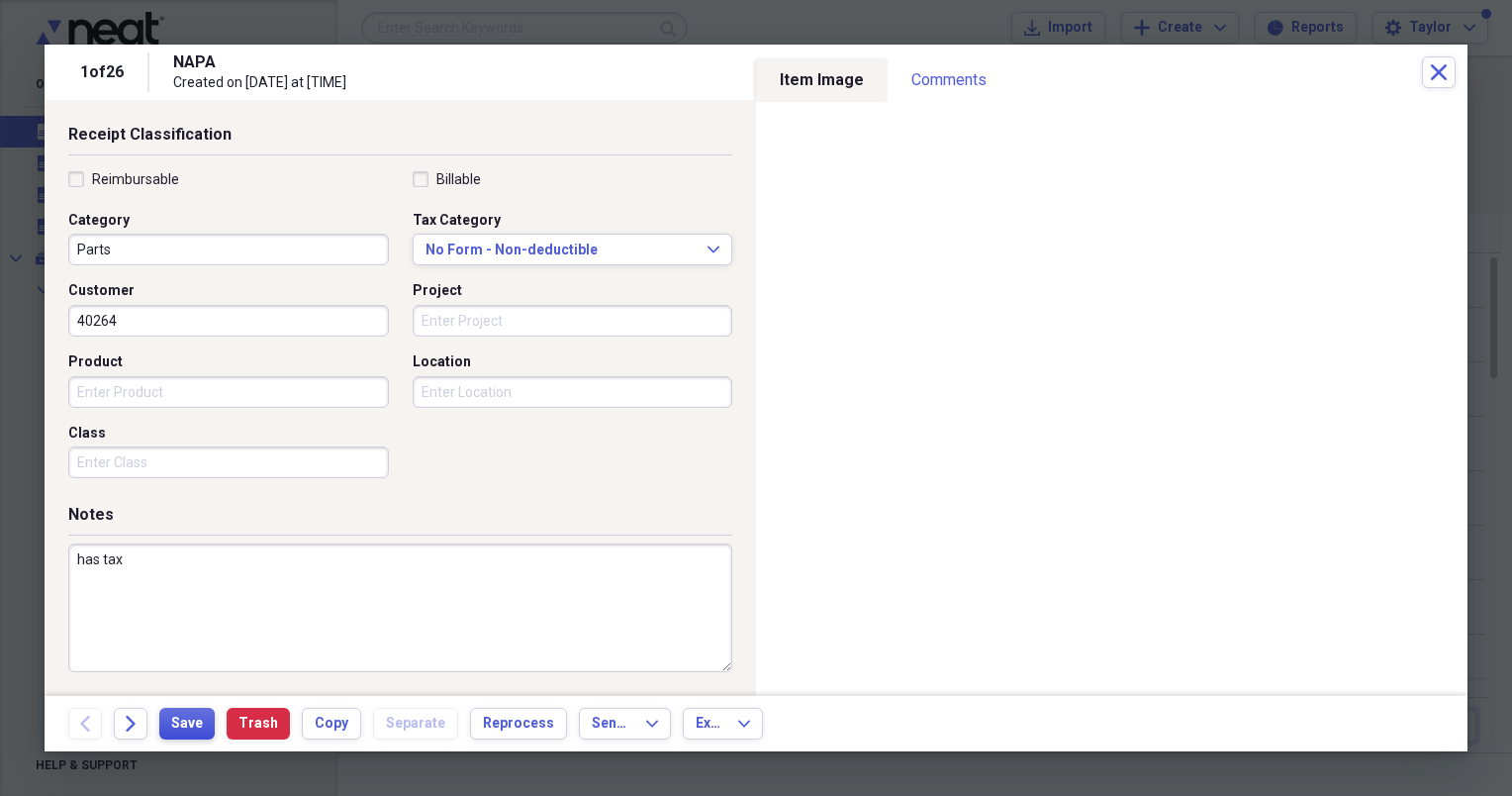 type on "has tax" 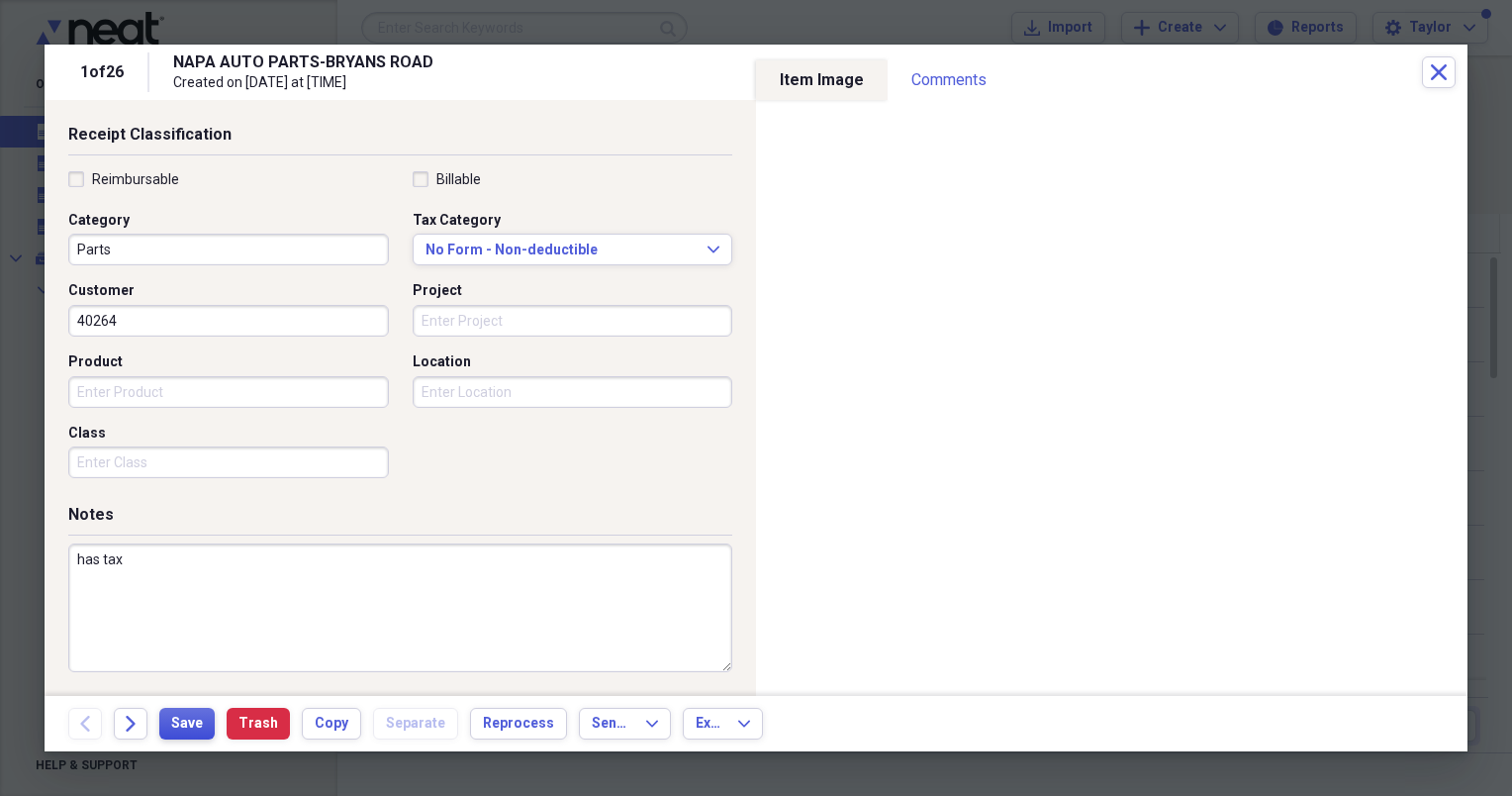 click on "Save" at bounding box center [187, 724] 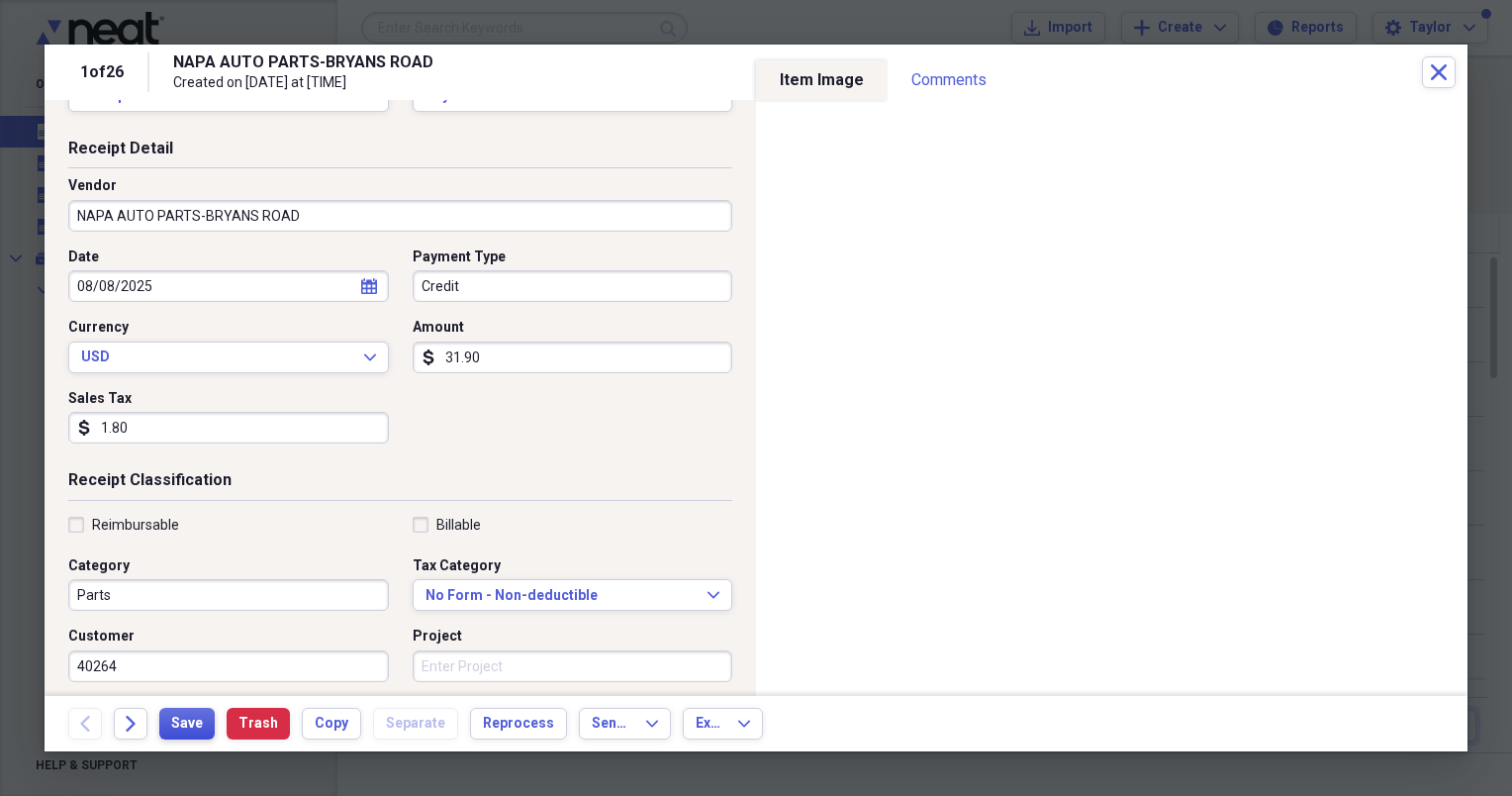 scroll, scrollTop: 0, scrollLeft: 0, axis: both 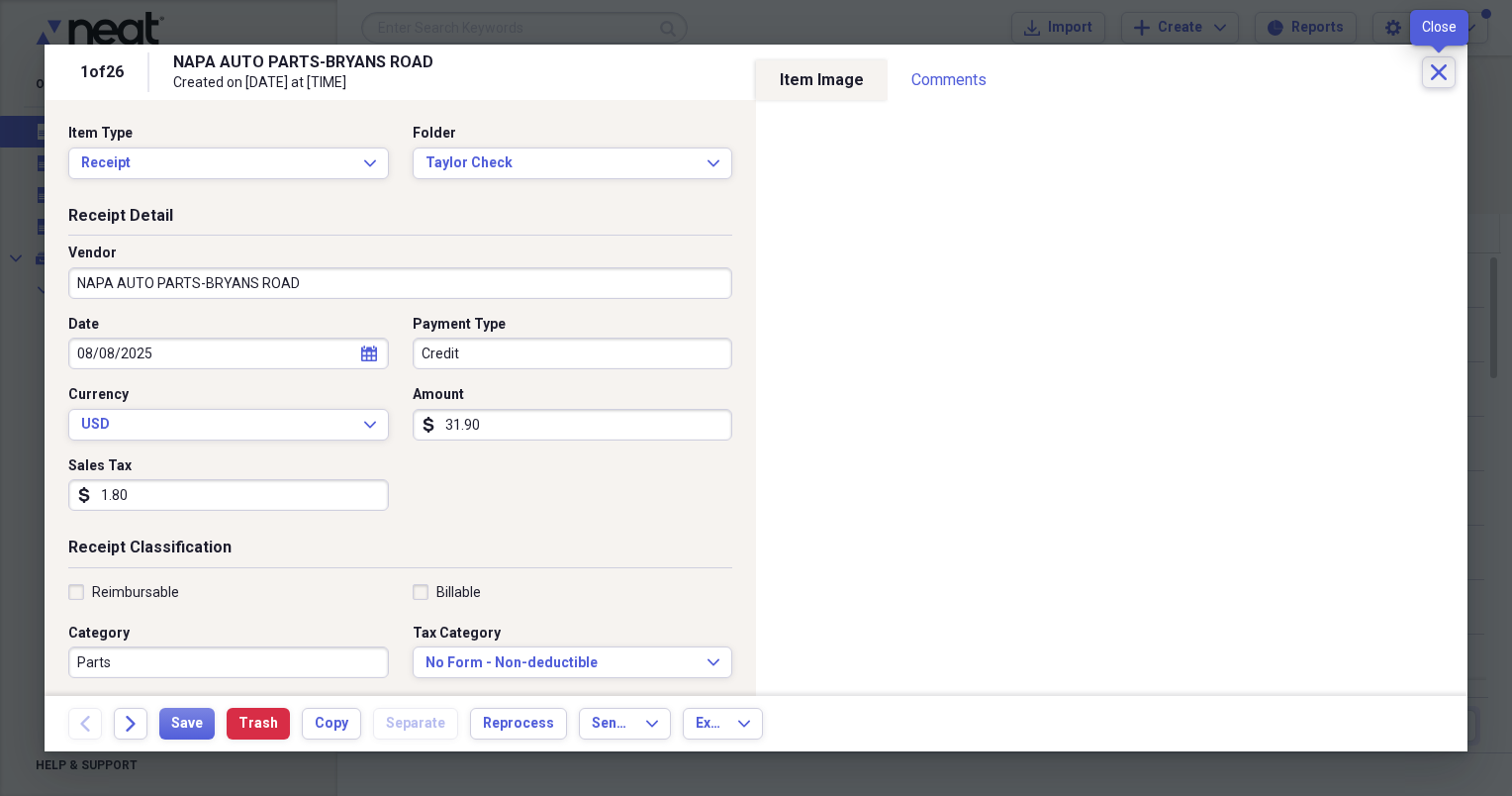click on "Close" 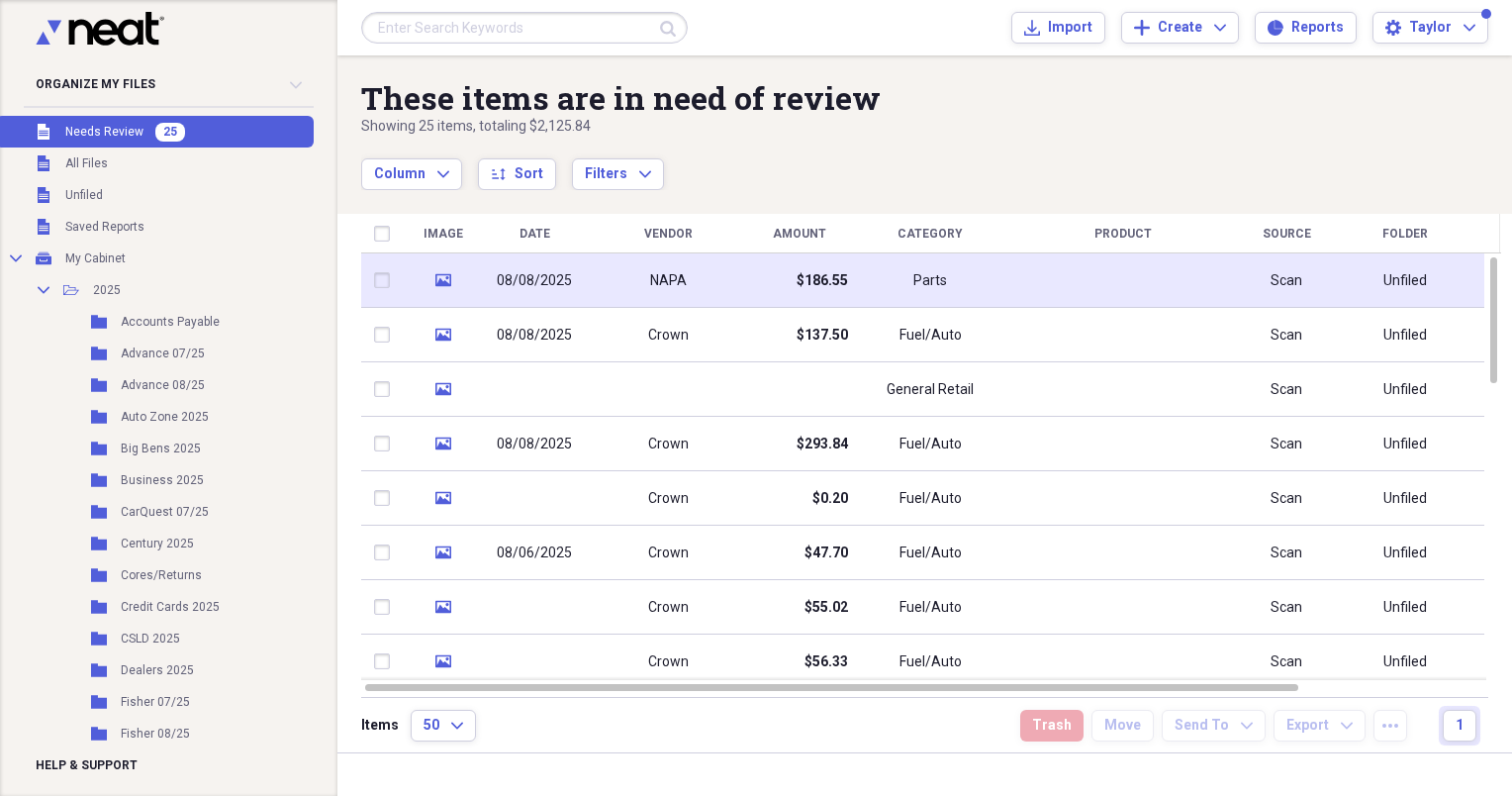click on "Parts" at bounding box center (930, 280) 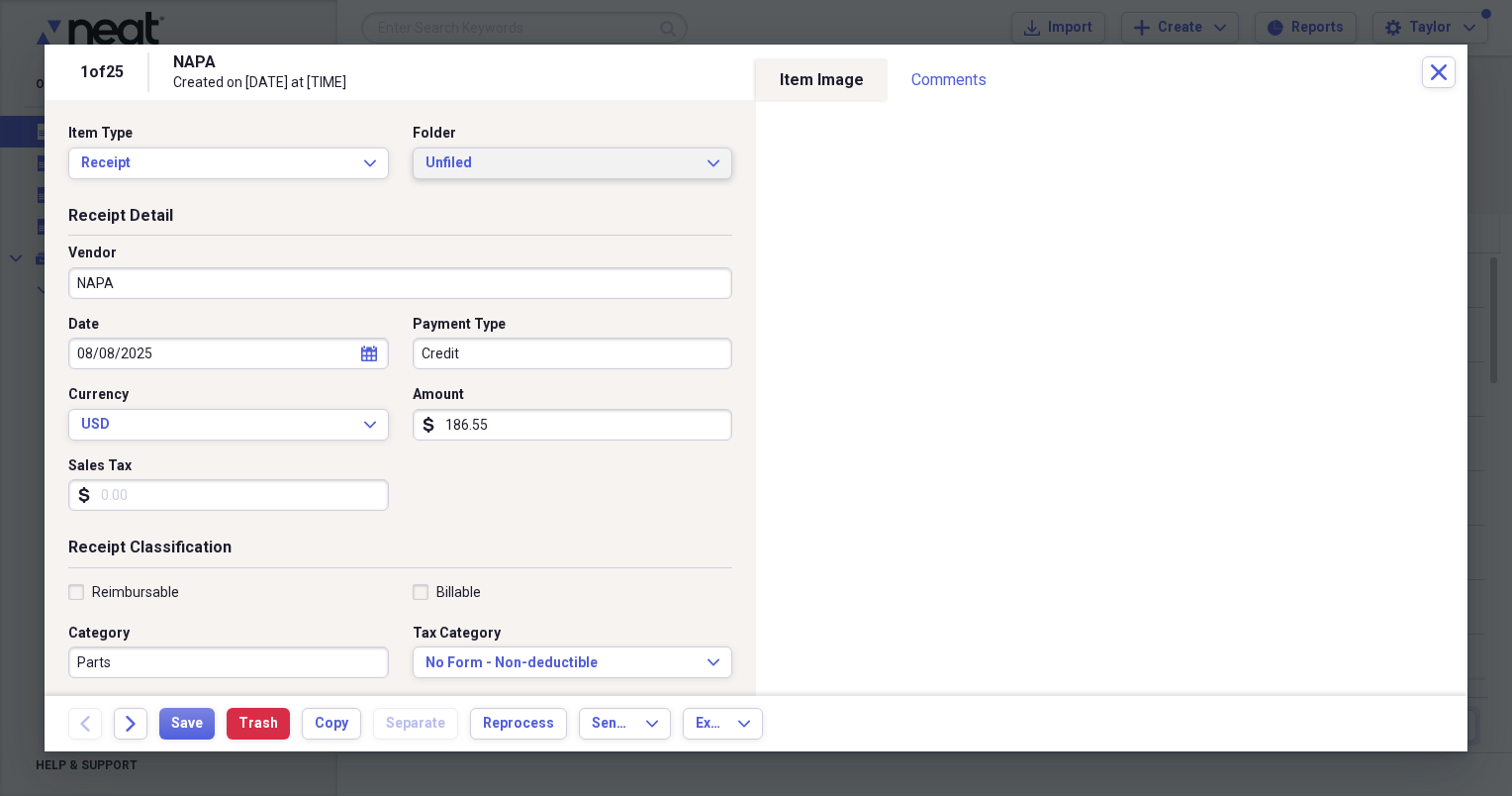 click on "Unfiled" at bounding box center [561, 163] 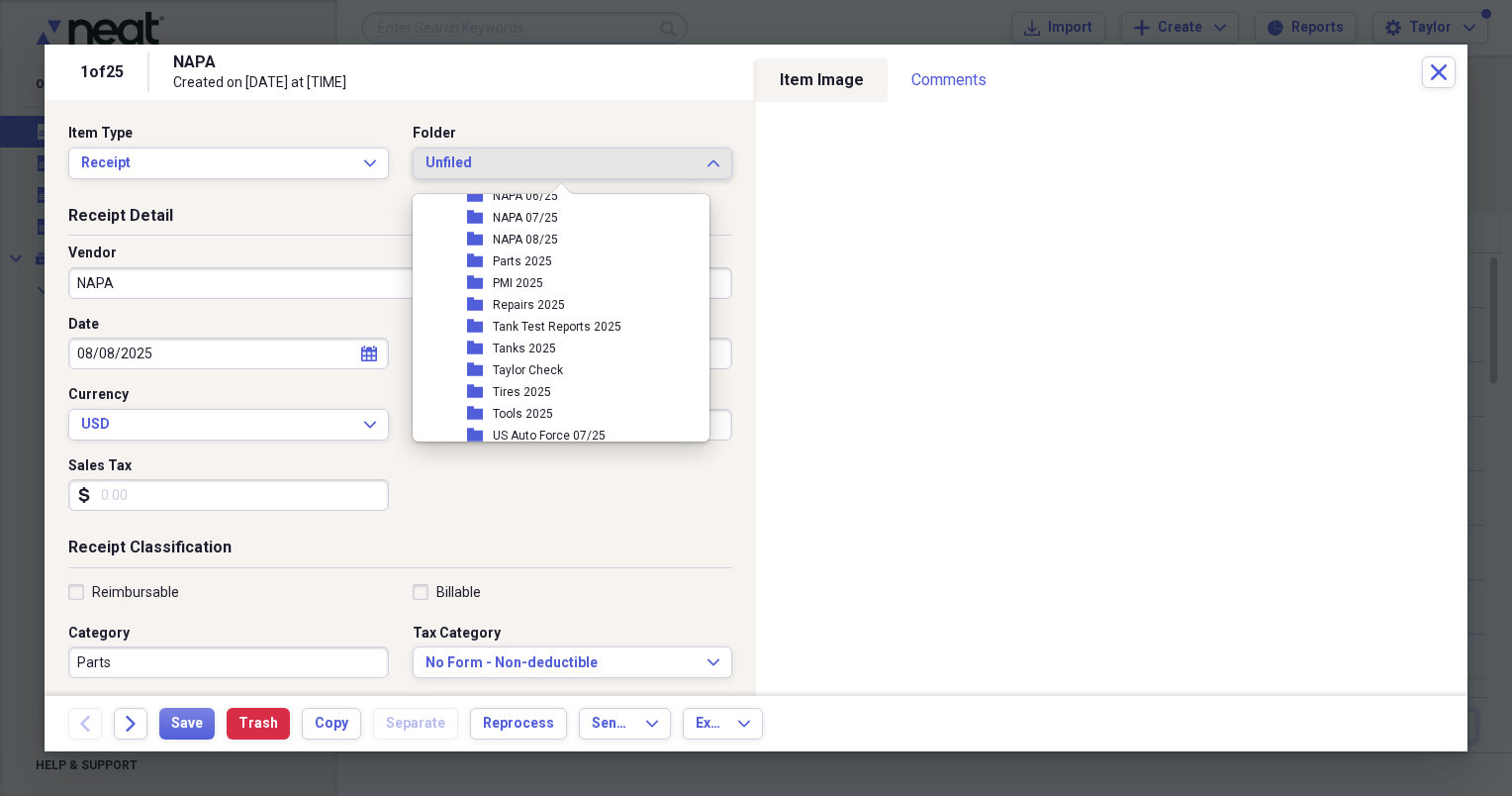 scroll, scrollTop: 463, scrollLeft: 0, axis: vertical 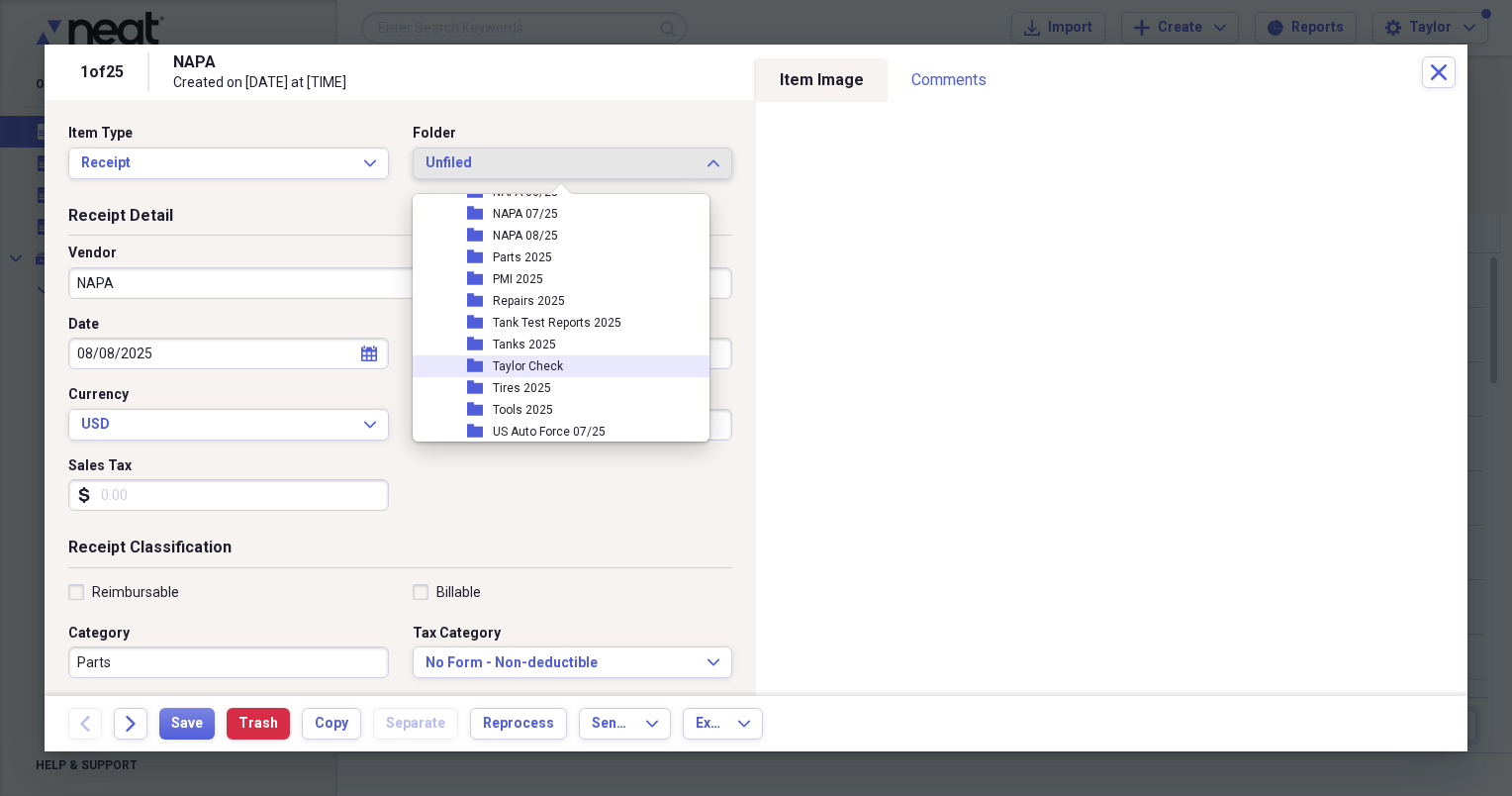 click on "Taylor Check" at bounding box center [527, 366] 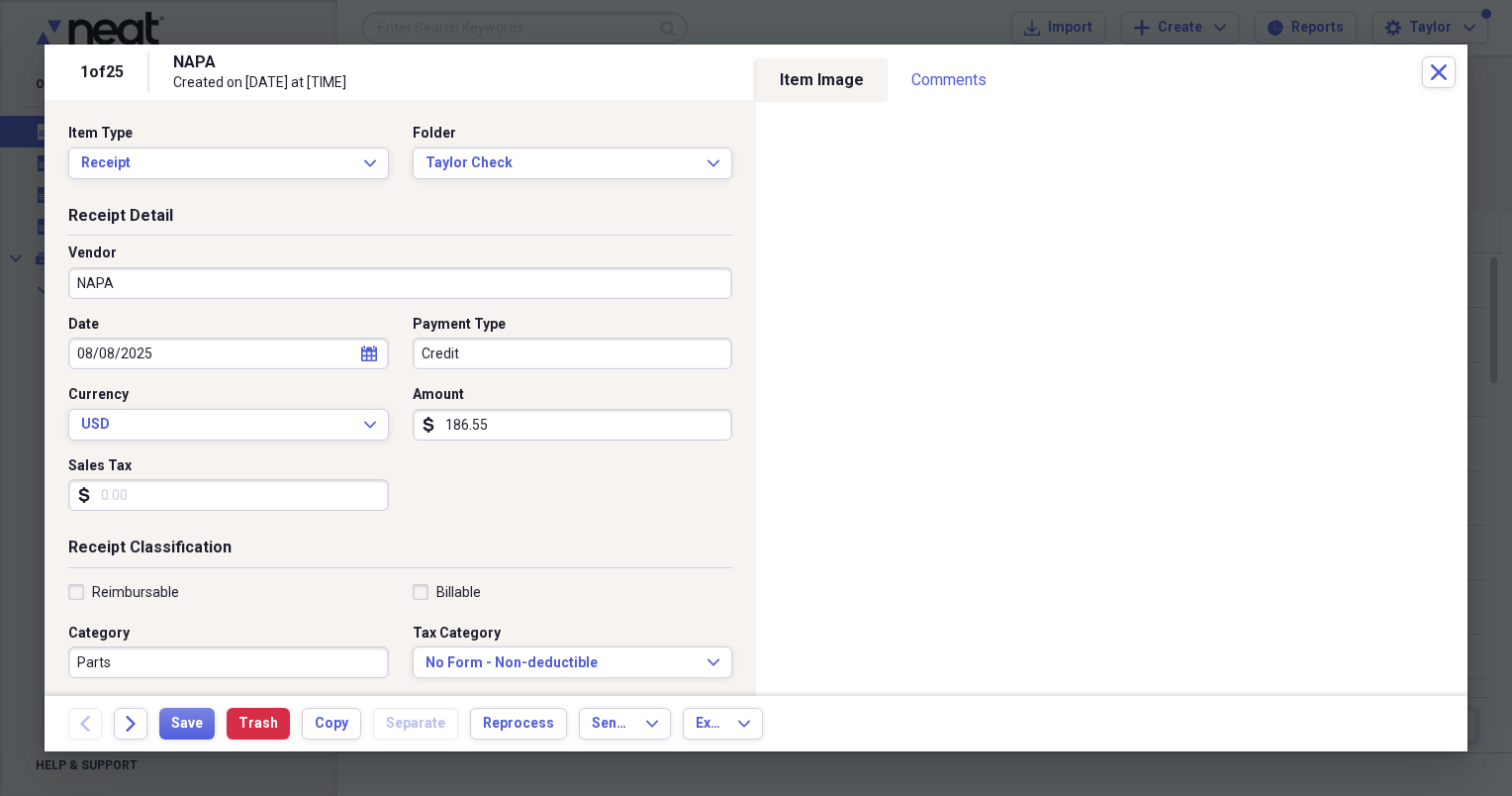 click on "NAPA" at bounding box center [400, 283] 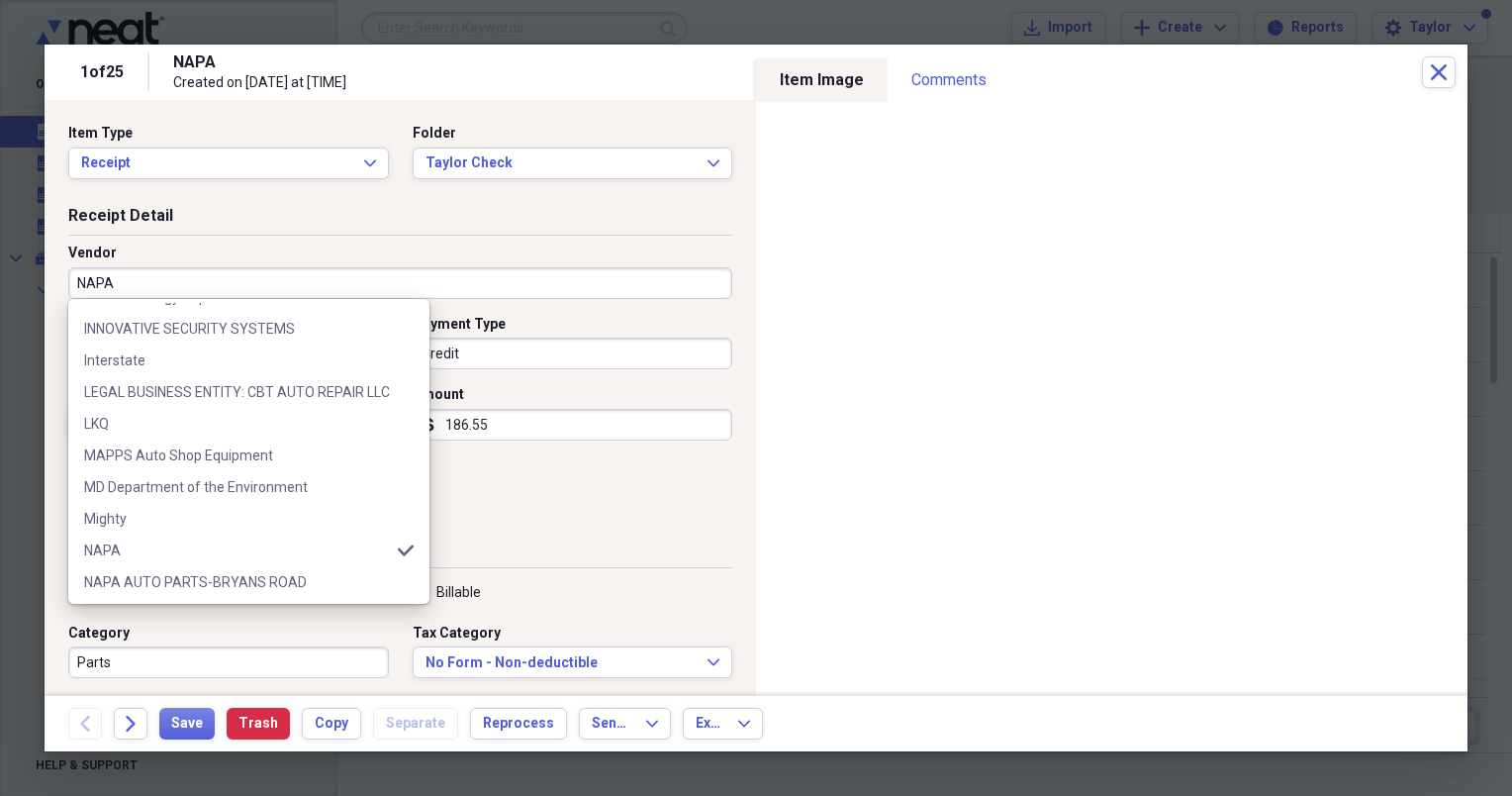 scroll, scrollTop: 971, scrollLeft: 0, axis: vertical 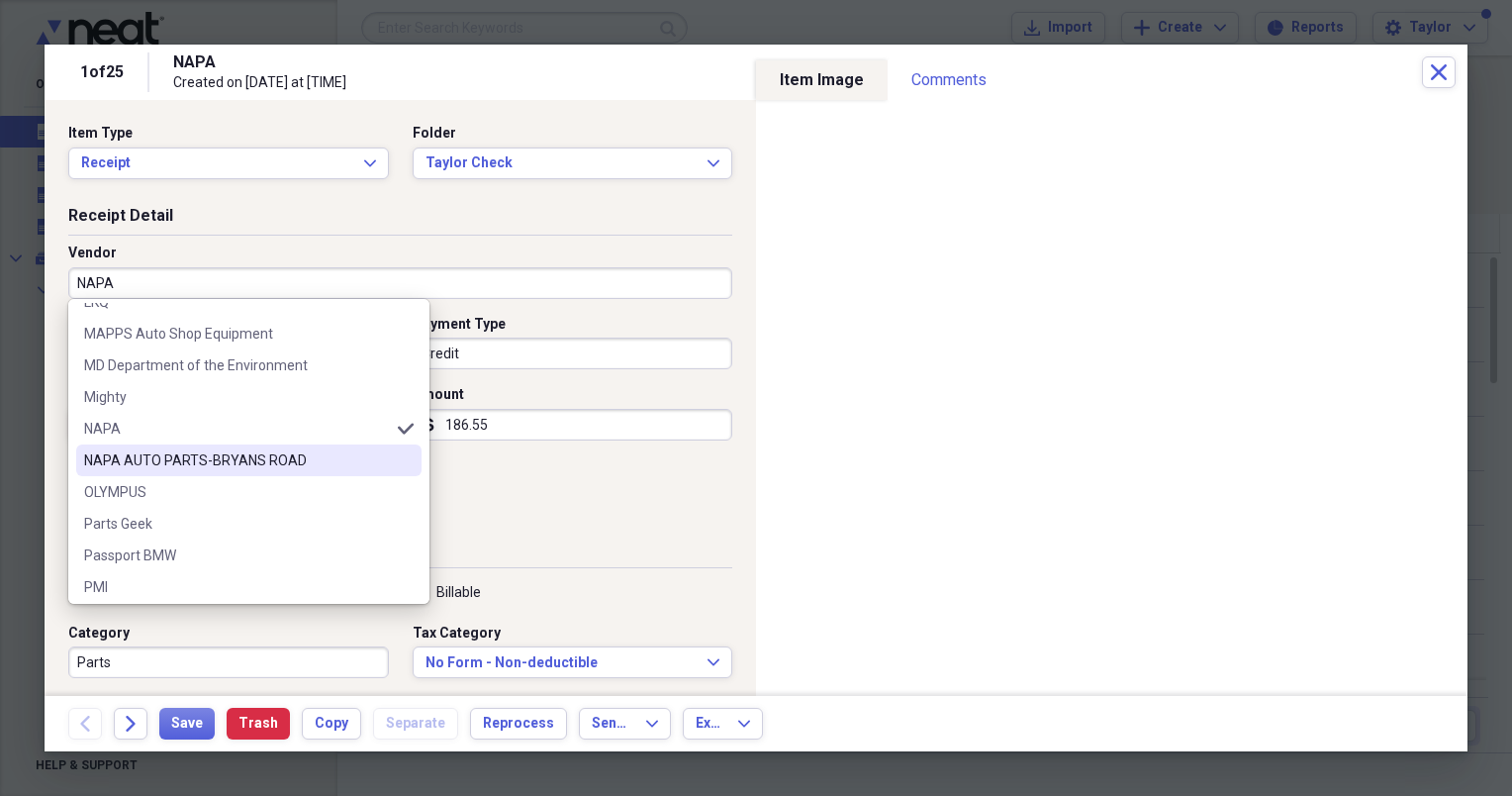 click on "NAPA AUTO PARTS-BRYANS ROAD" at bounding box center [236, 460] 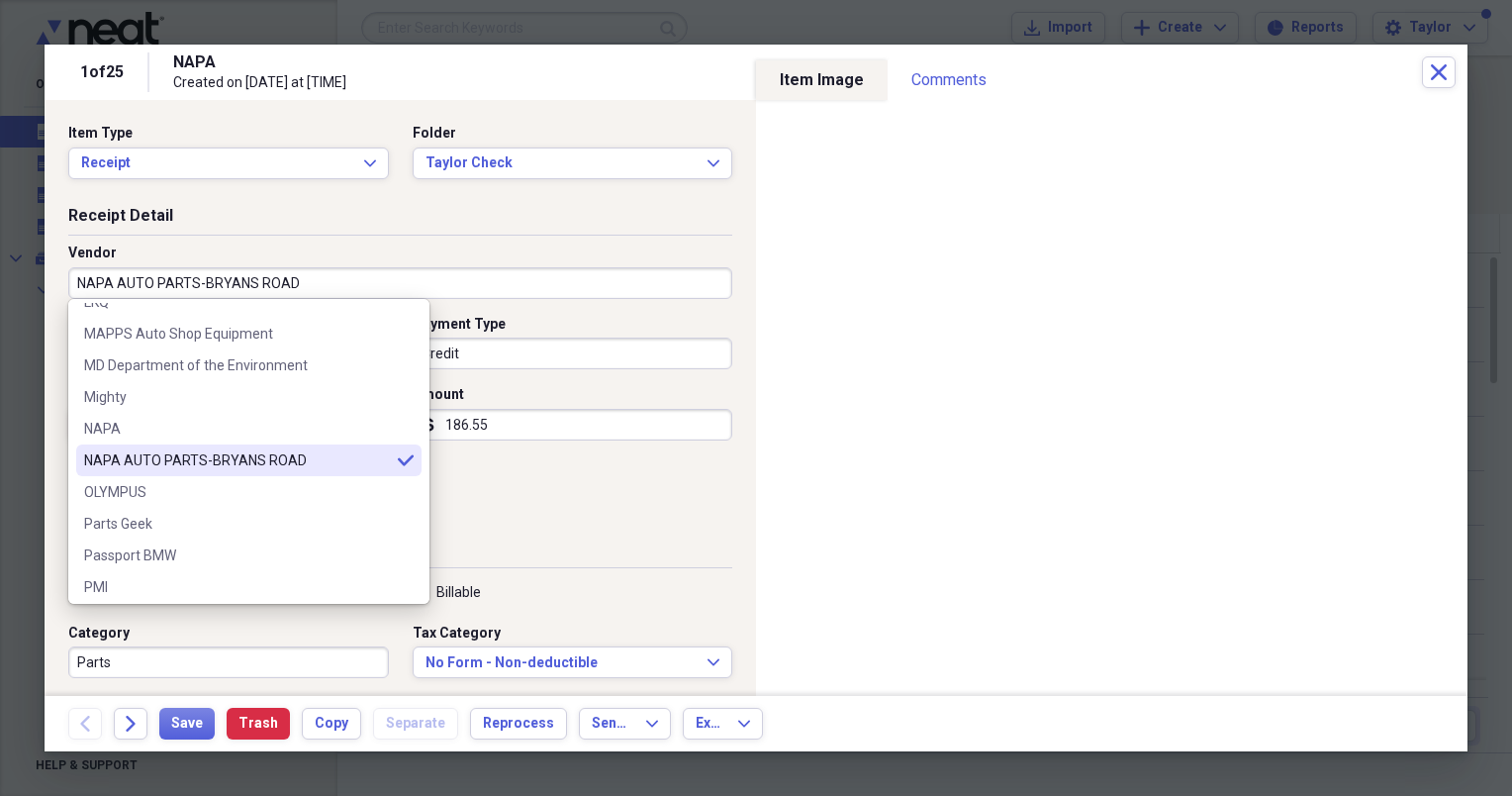 type on "NAPA AUTO PARTS-BRYANS ROAD" 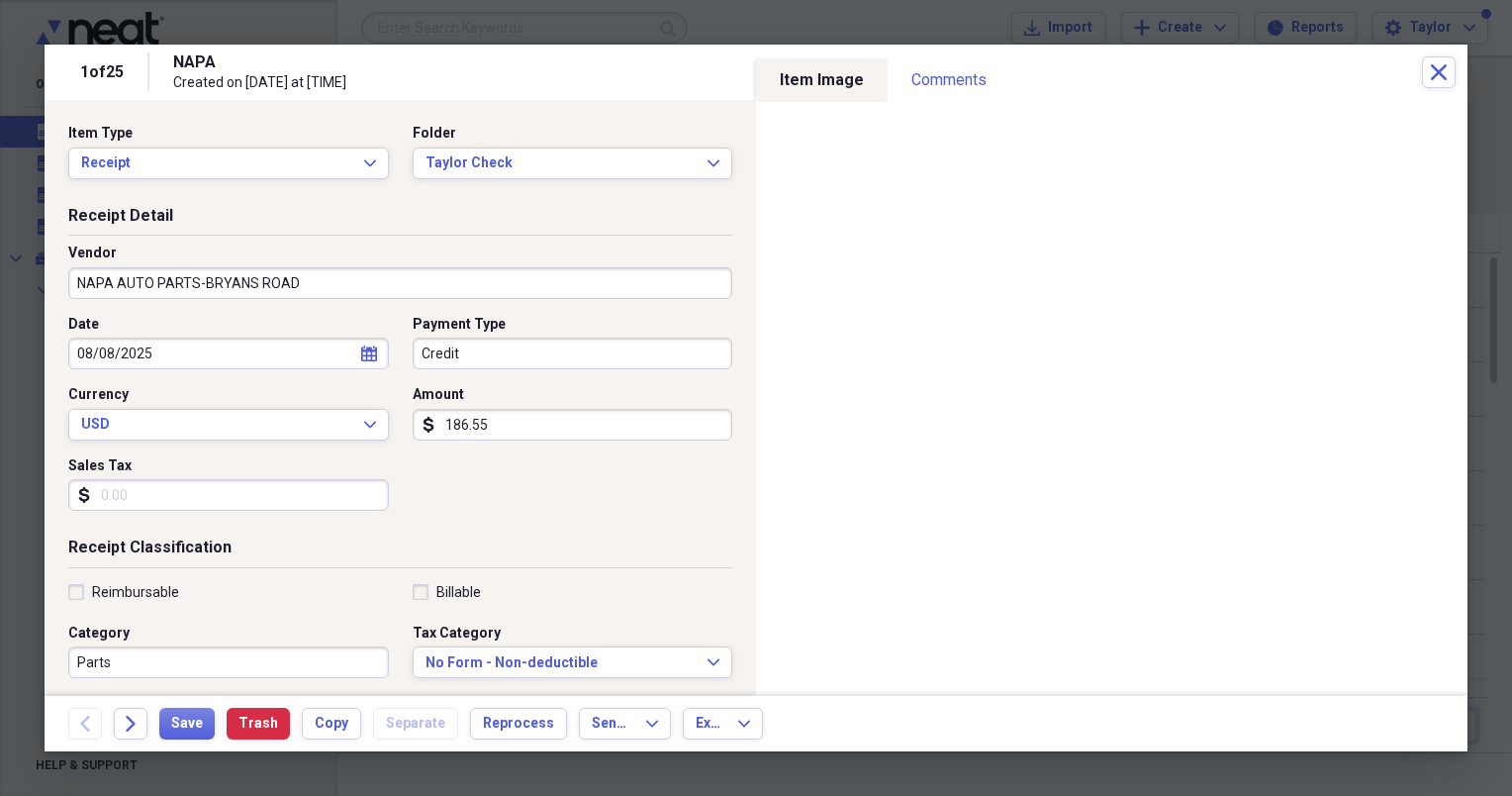 click on "Sales Tax" at bounding box center (229, 495) 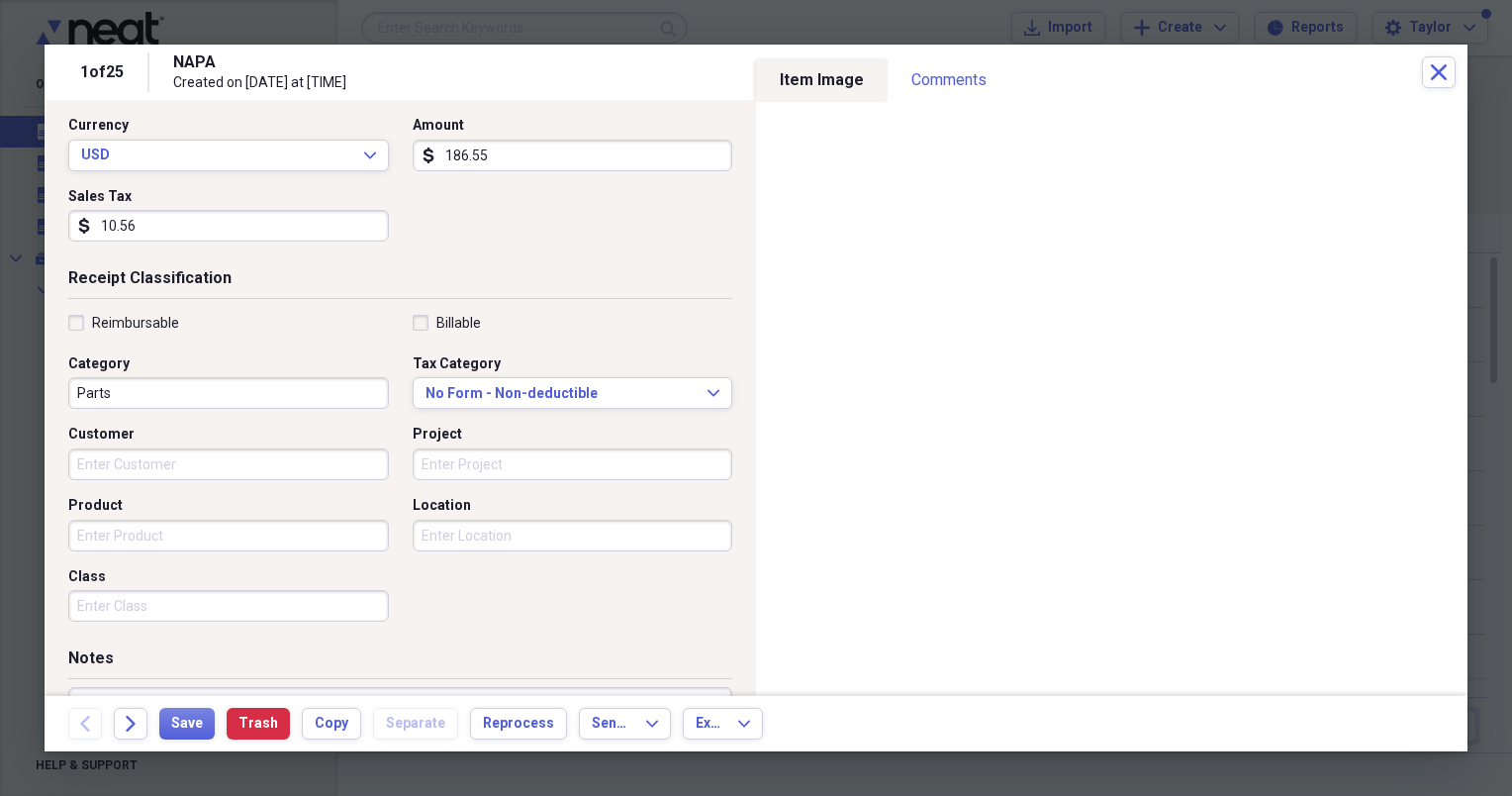 scroll, scrollTop: 413, scrollLeft: 0, axis: vertical 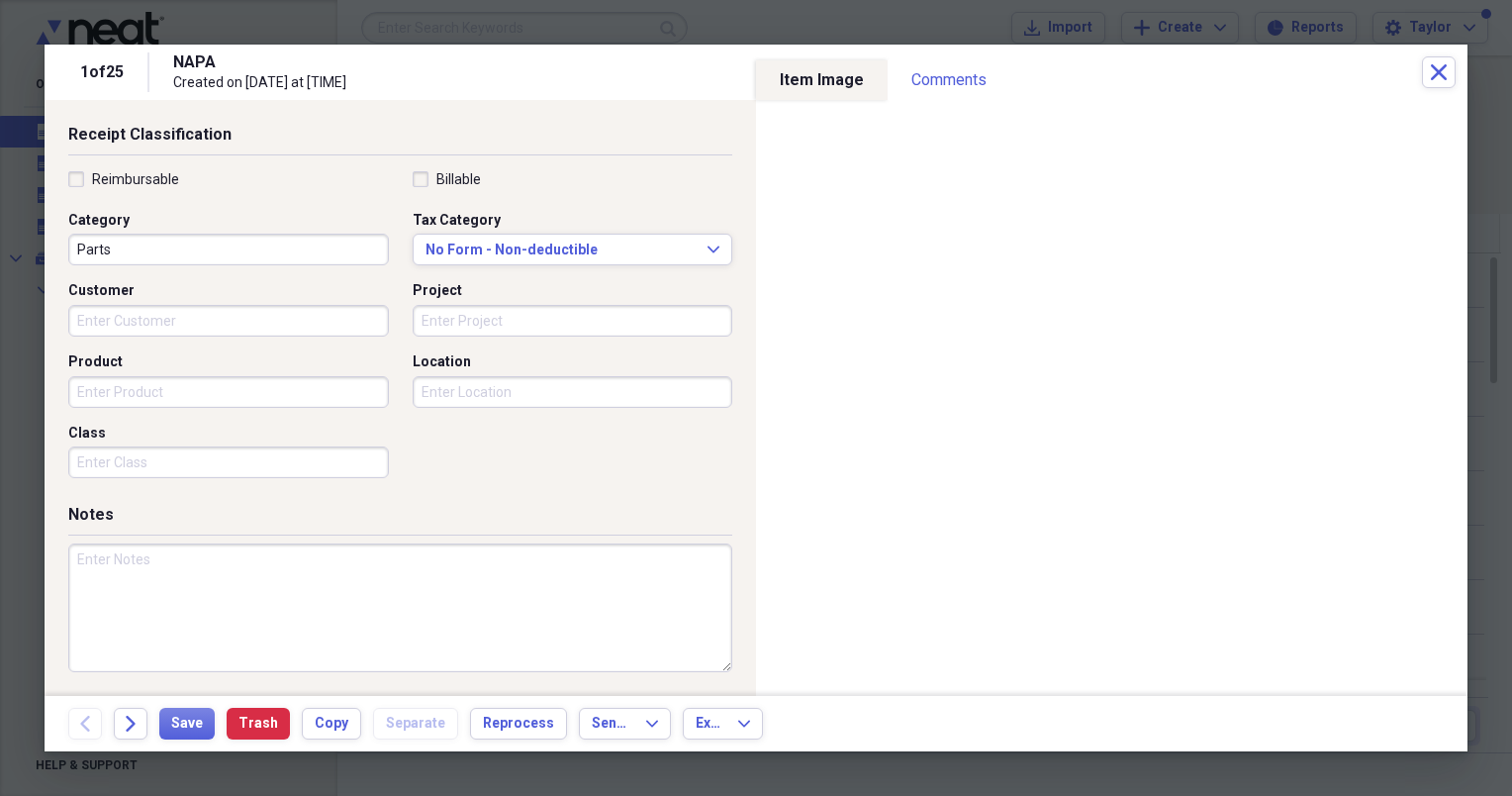 type on "10.56" 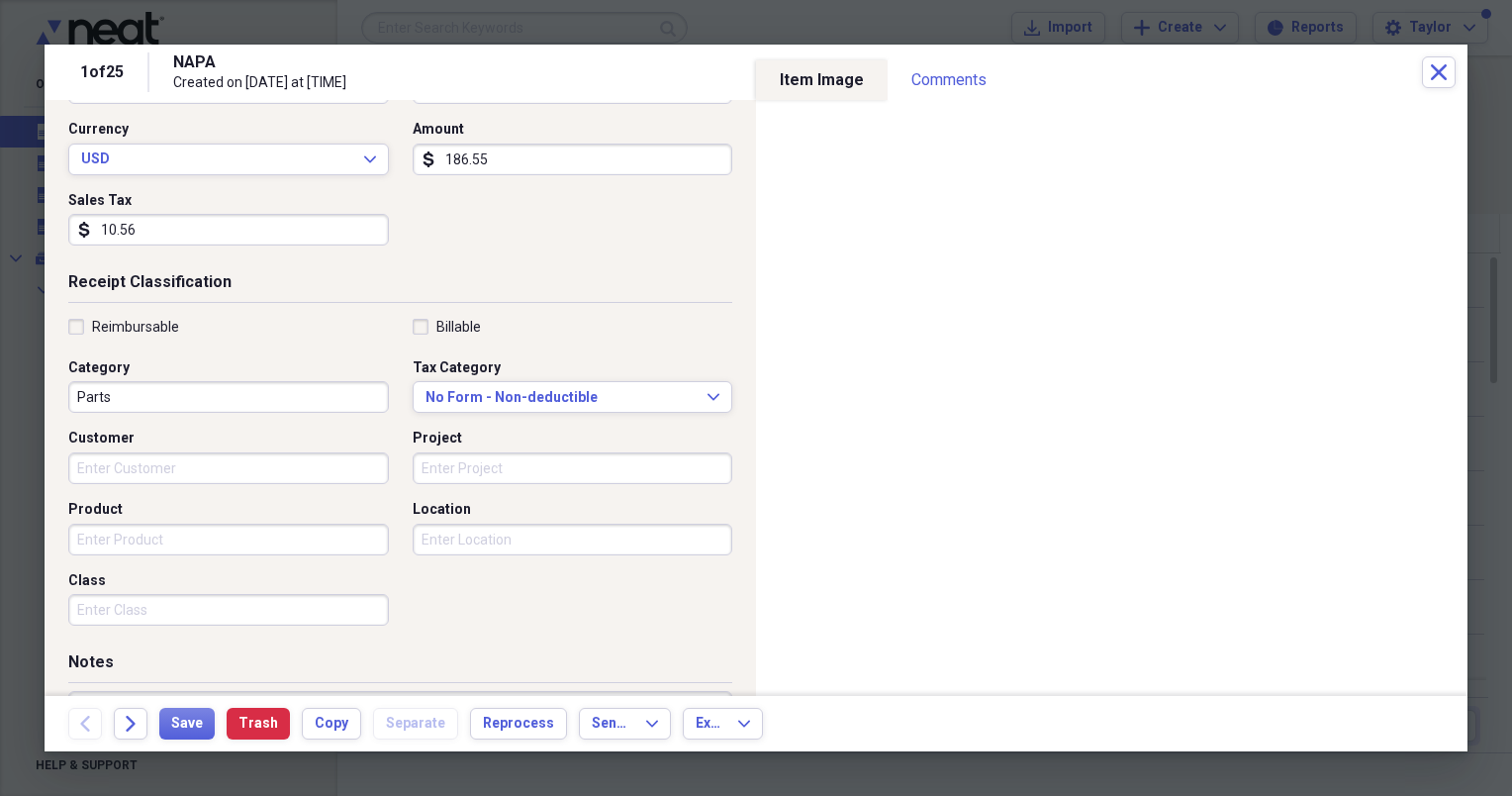 scroll, scrollTop: 263, scrollLeft: 0, axis: vertical 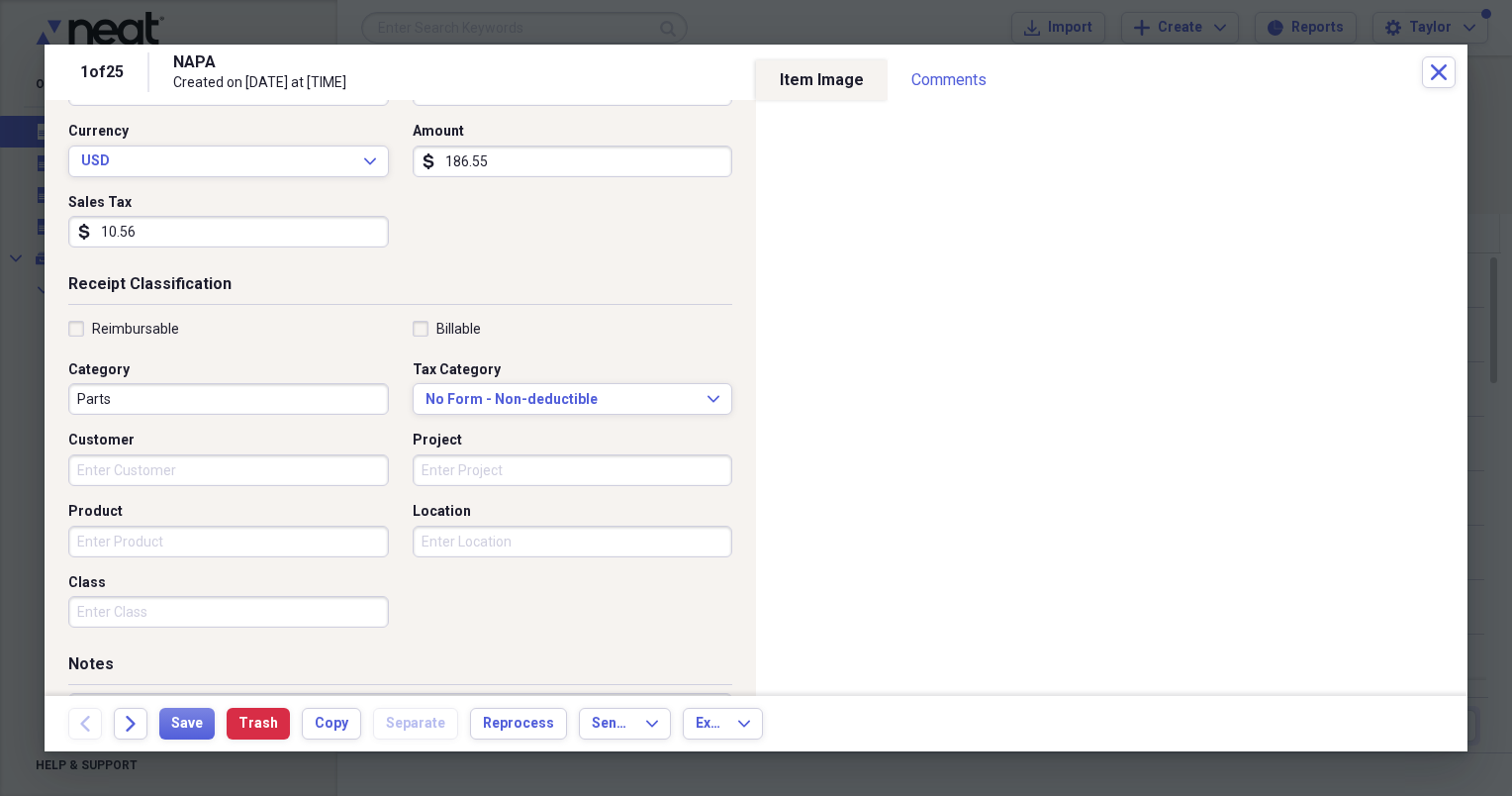 type on "has tax" 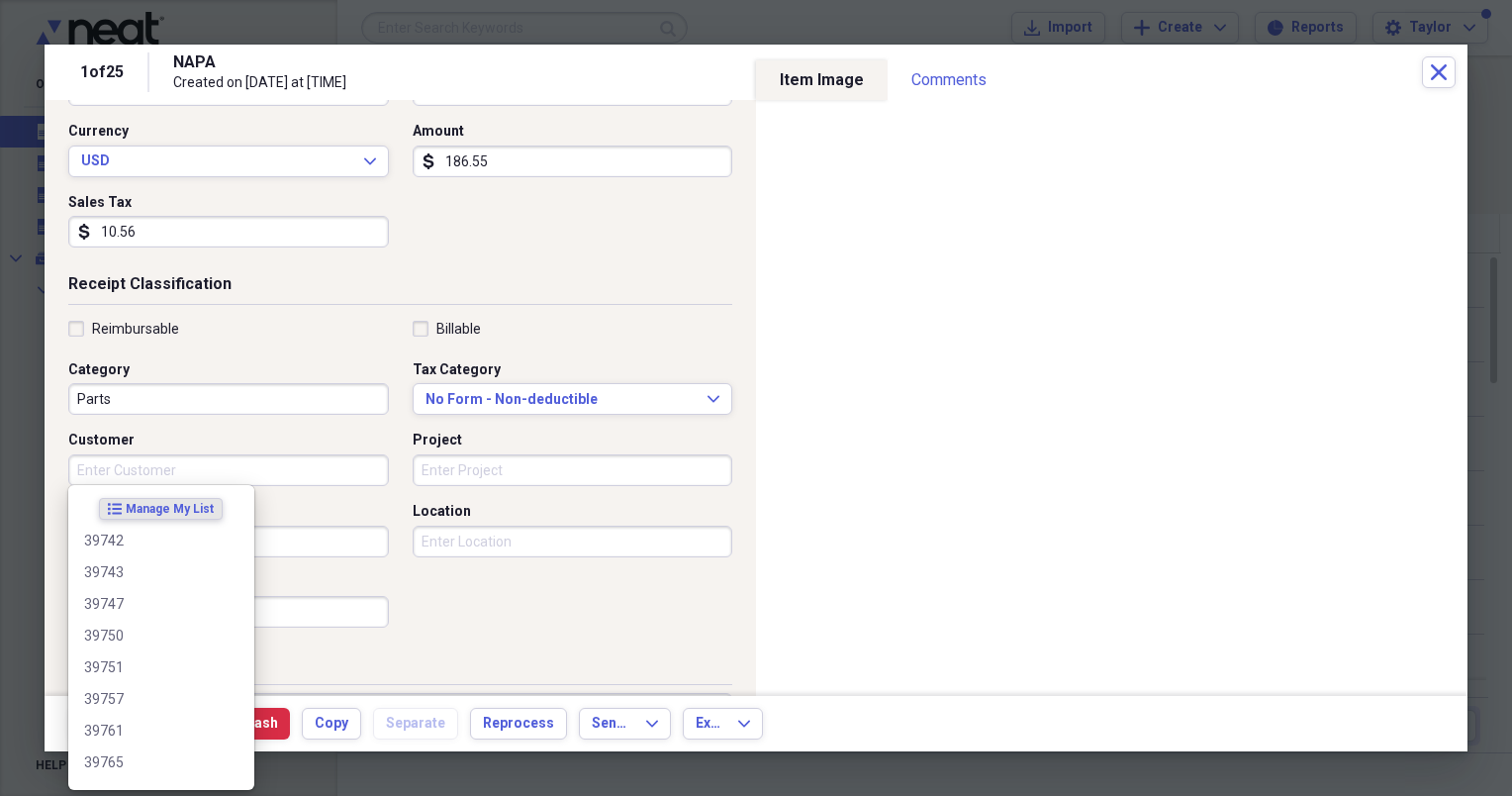 click on "Customer" at bounding box center [229, 470] 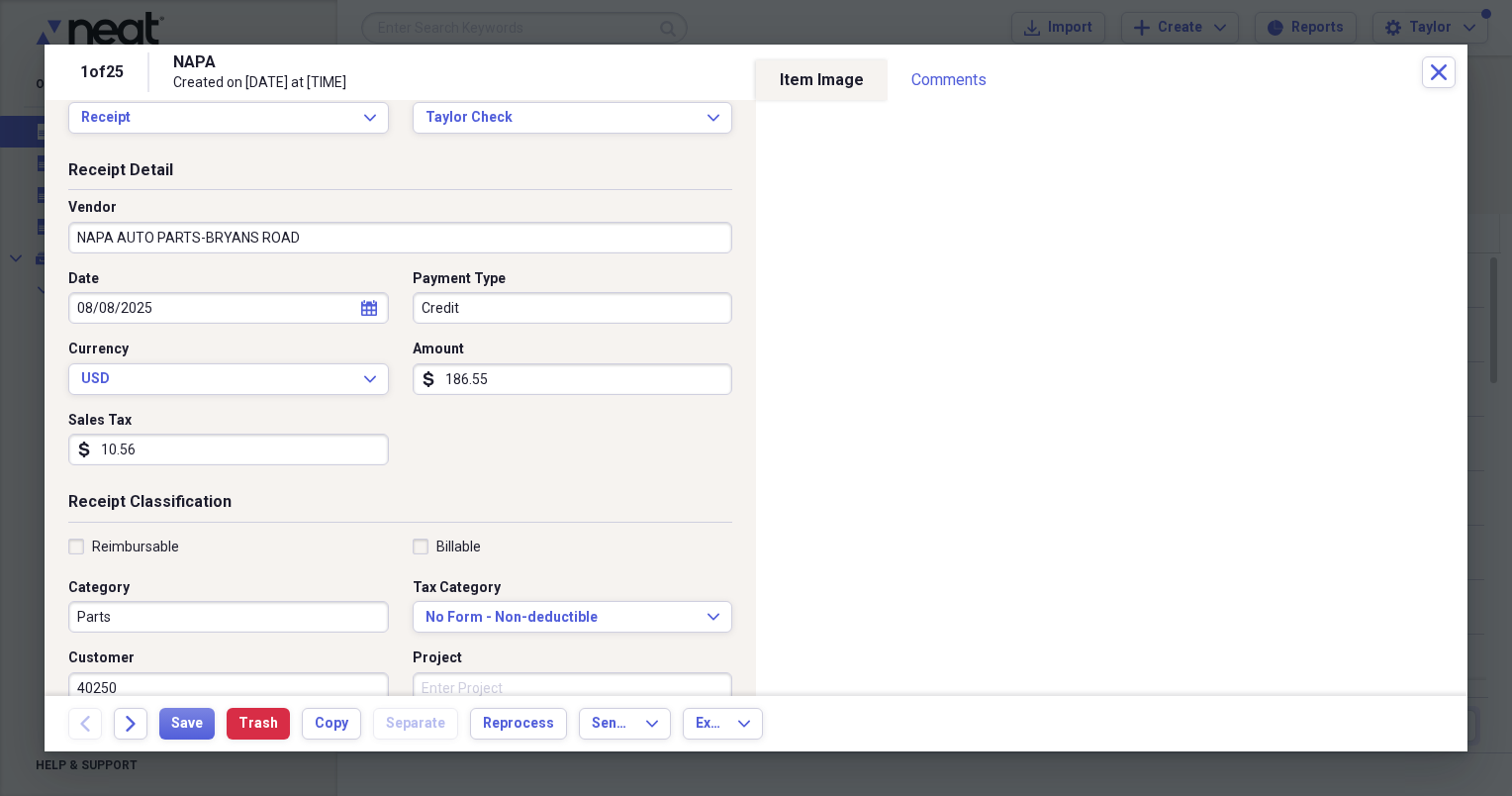scroll, scrollTop: 0, scrollLeft: 0, axis: both 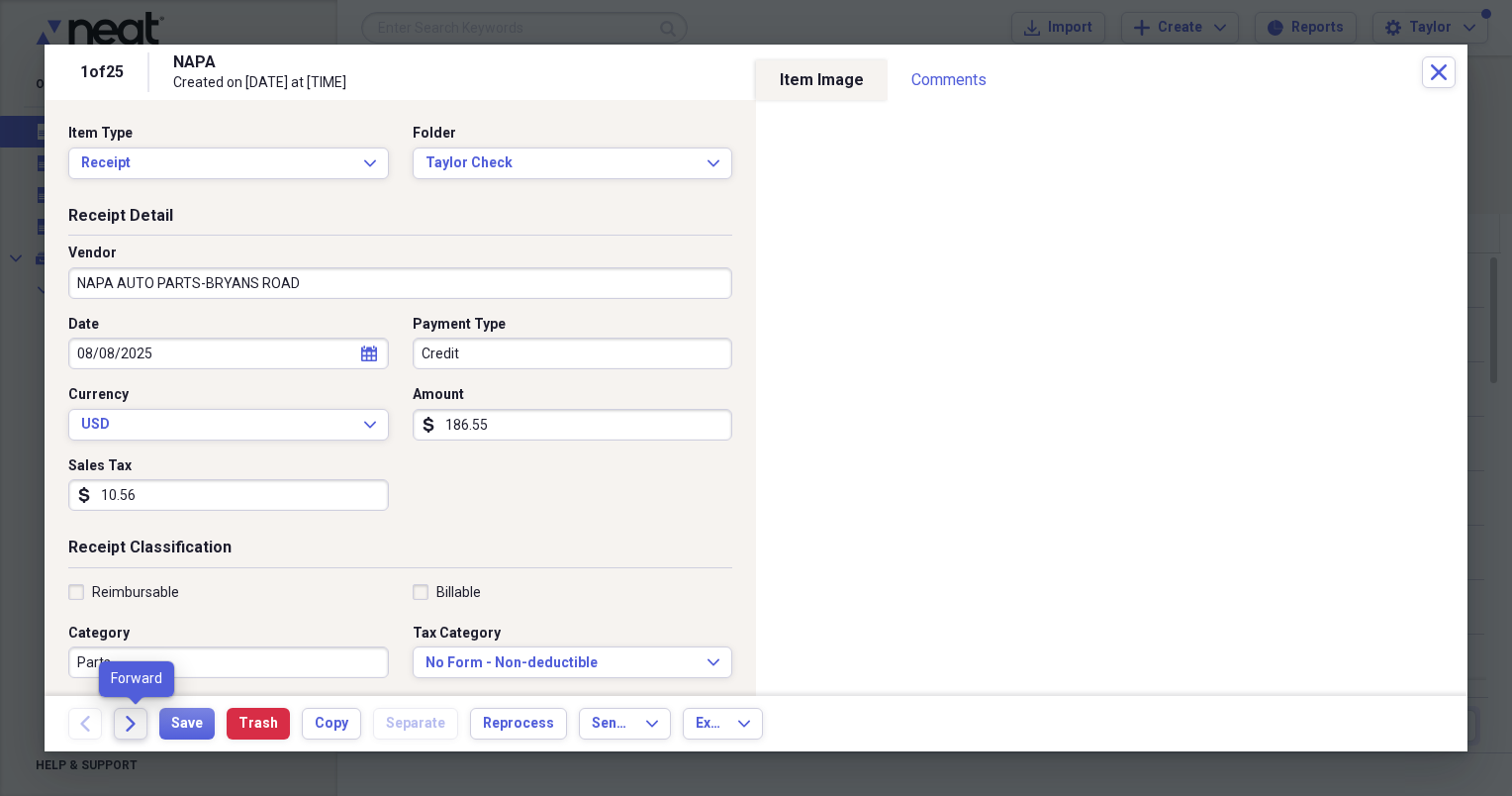 type on "40250" 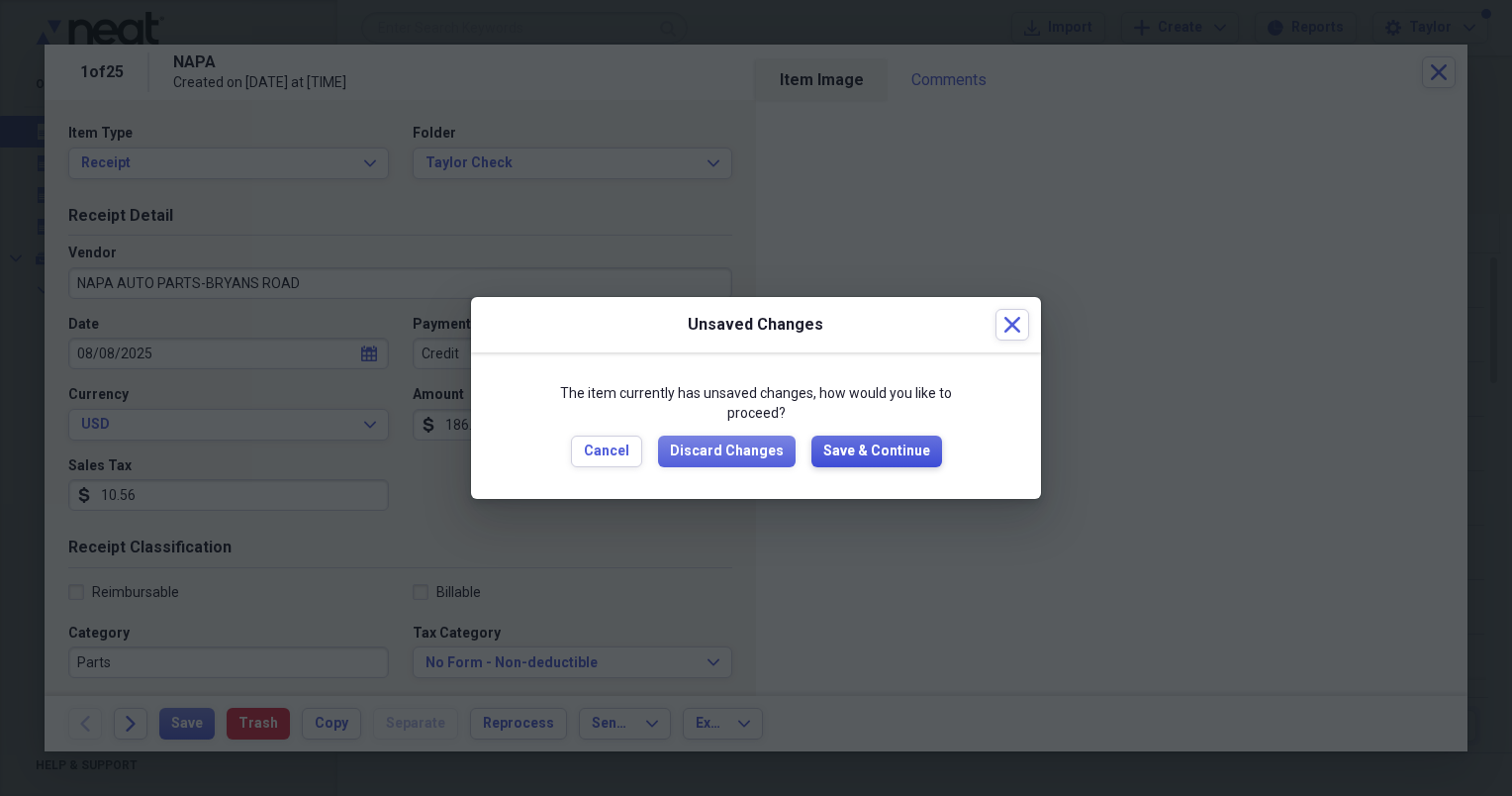 click on "Save & Continue" at bounding box center (877, 451) 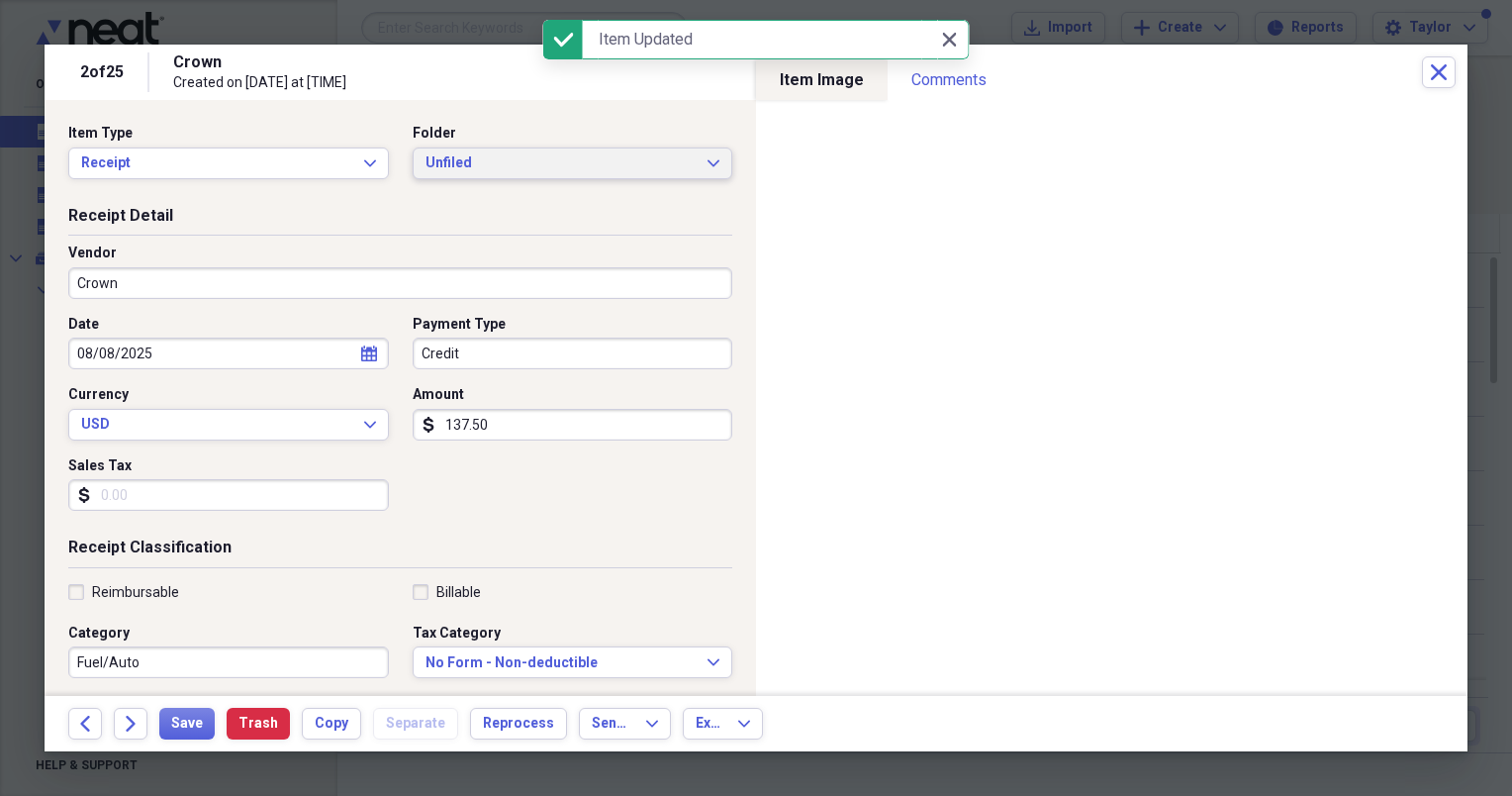 click on "Unfiled" at bounding box center (561, 163) 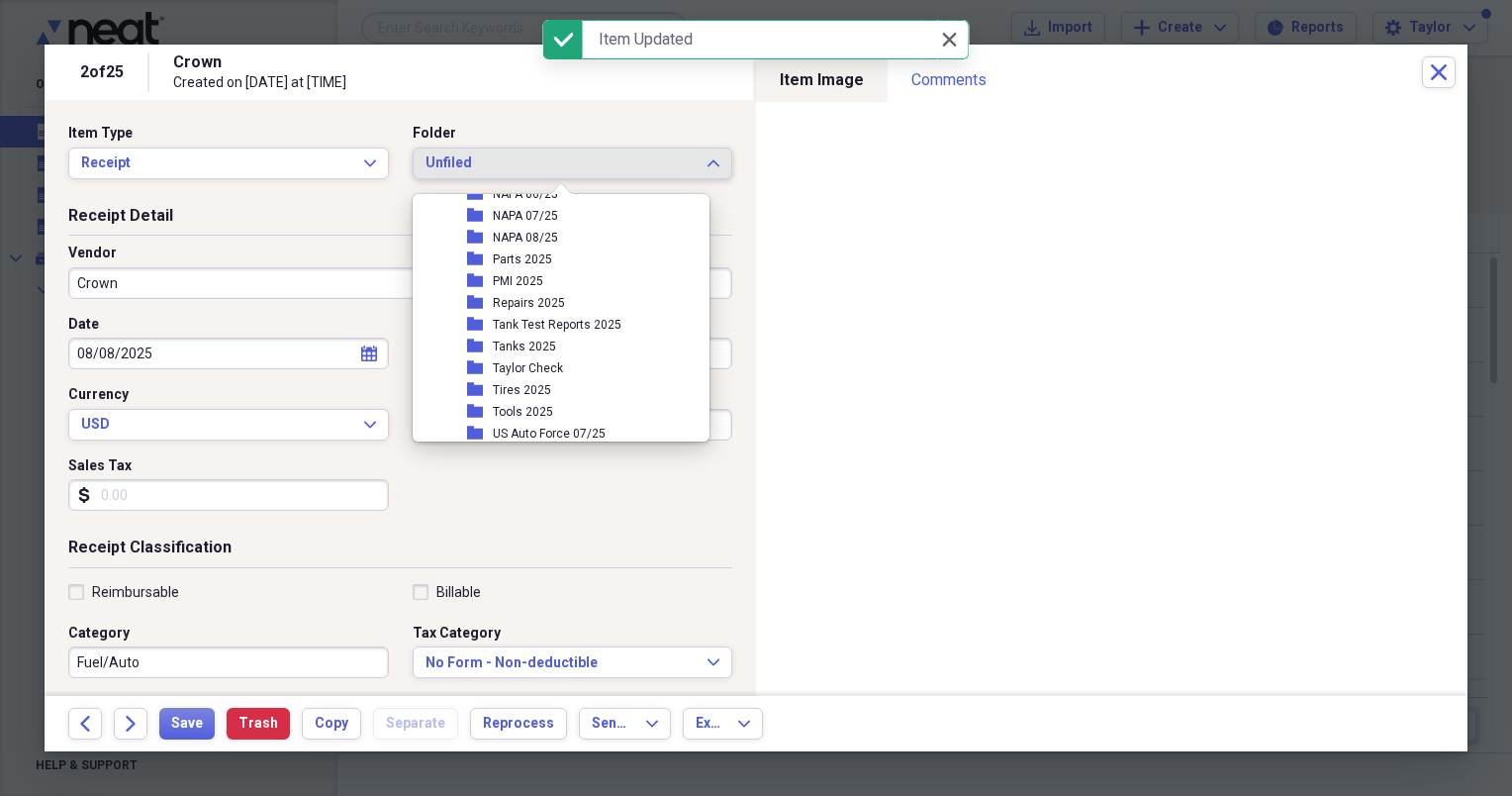 scroll, scrollTop: 470, scrollLeft: 0, axis: vertical 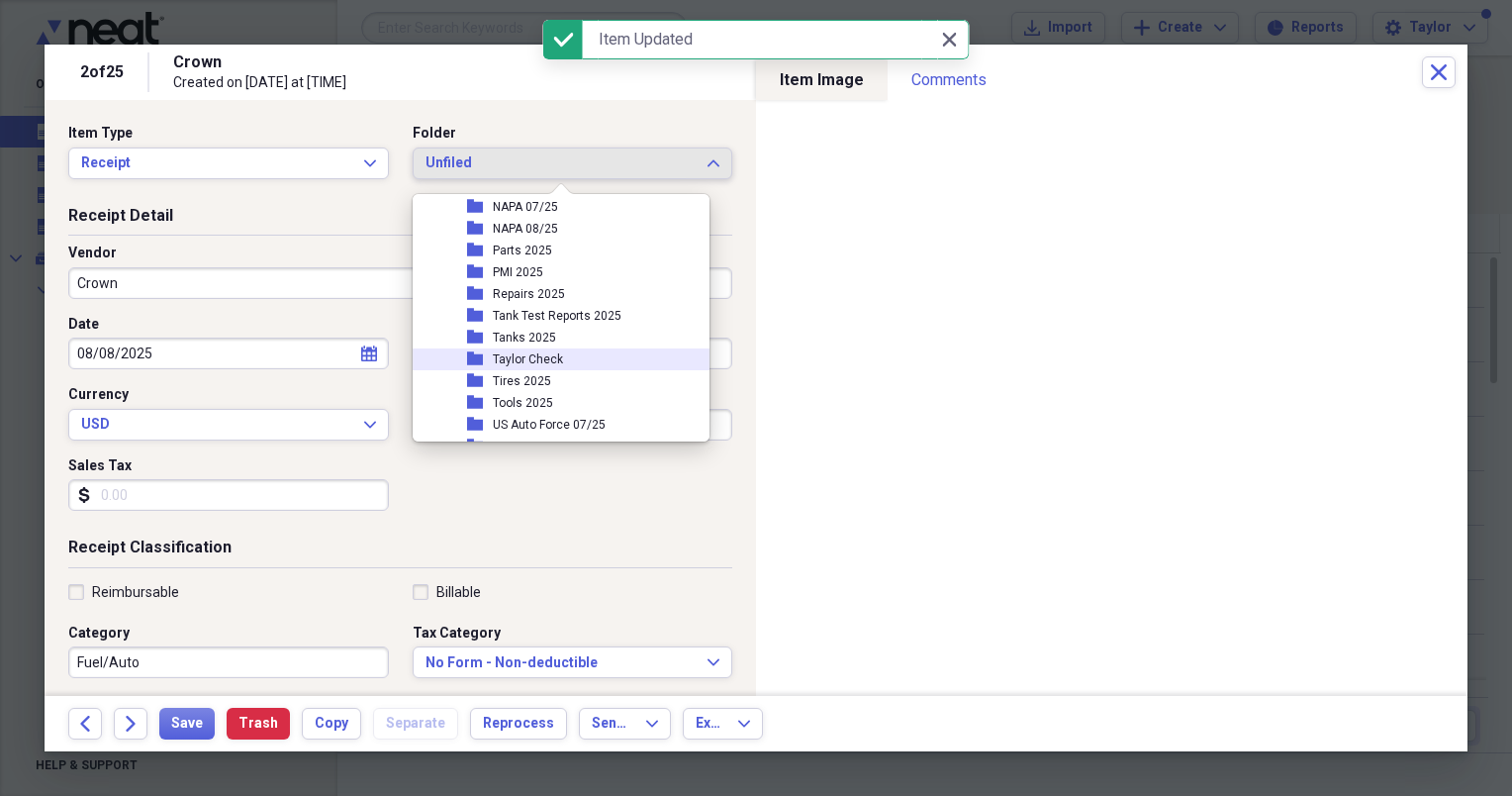 click on "Taylor Check" at bounding box center [527, 359] 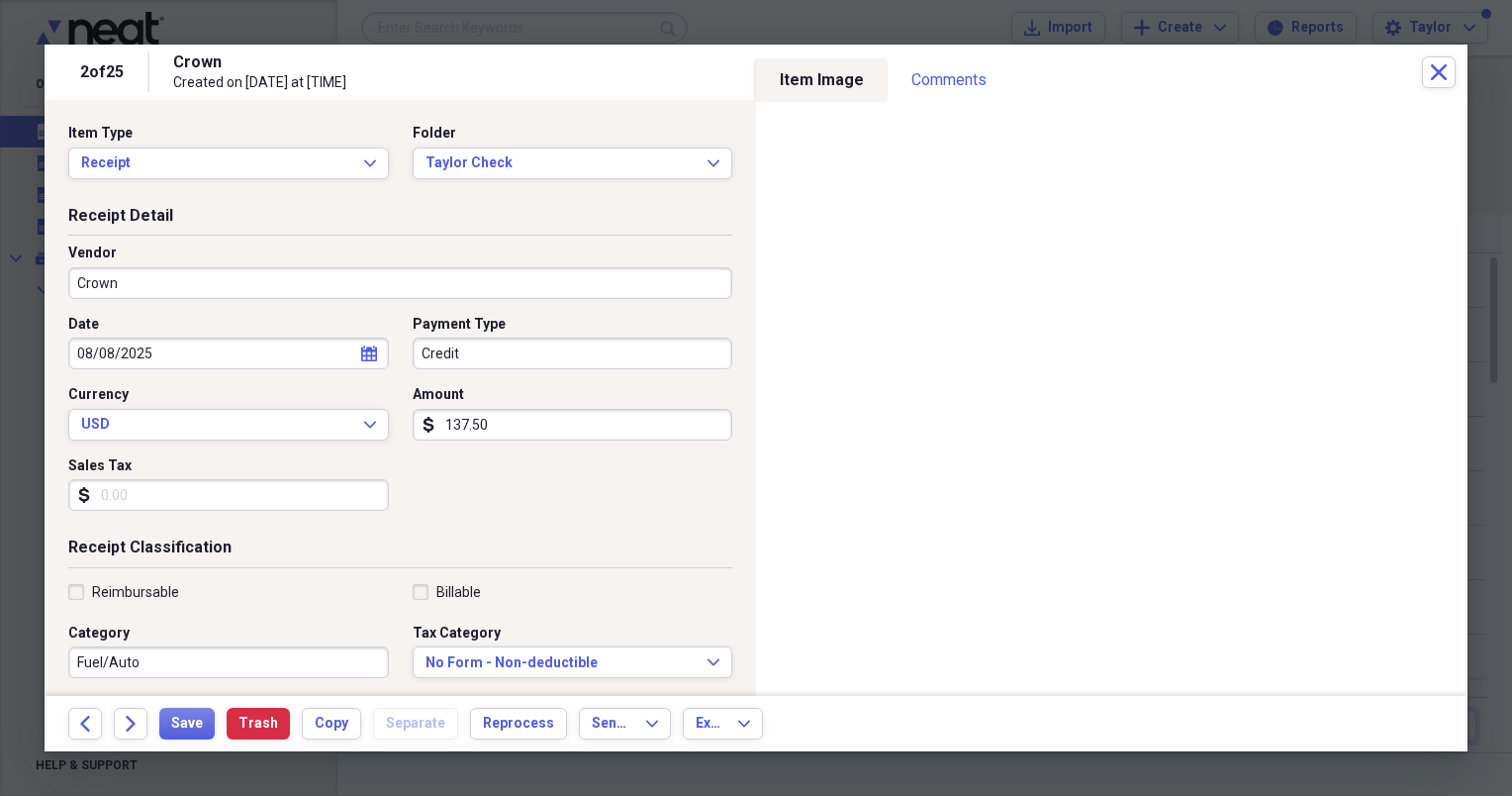 click on "Crown" at bounding box center (400, 283) 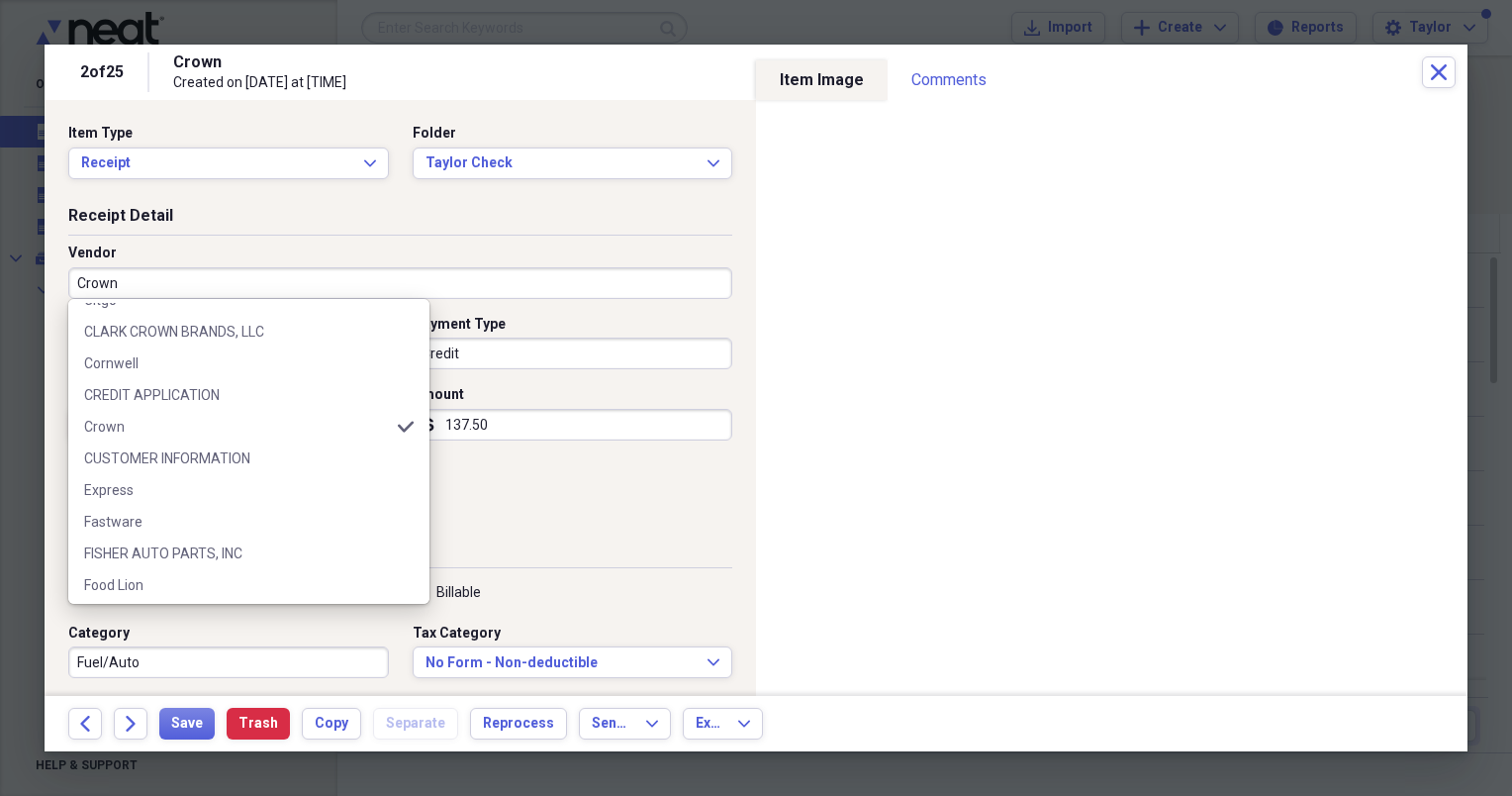 scroll, scrollTop: 467, scrollLeft: 0, axis: vertical 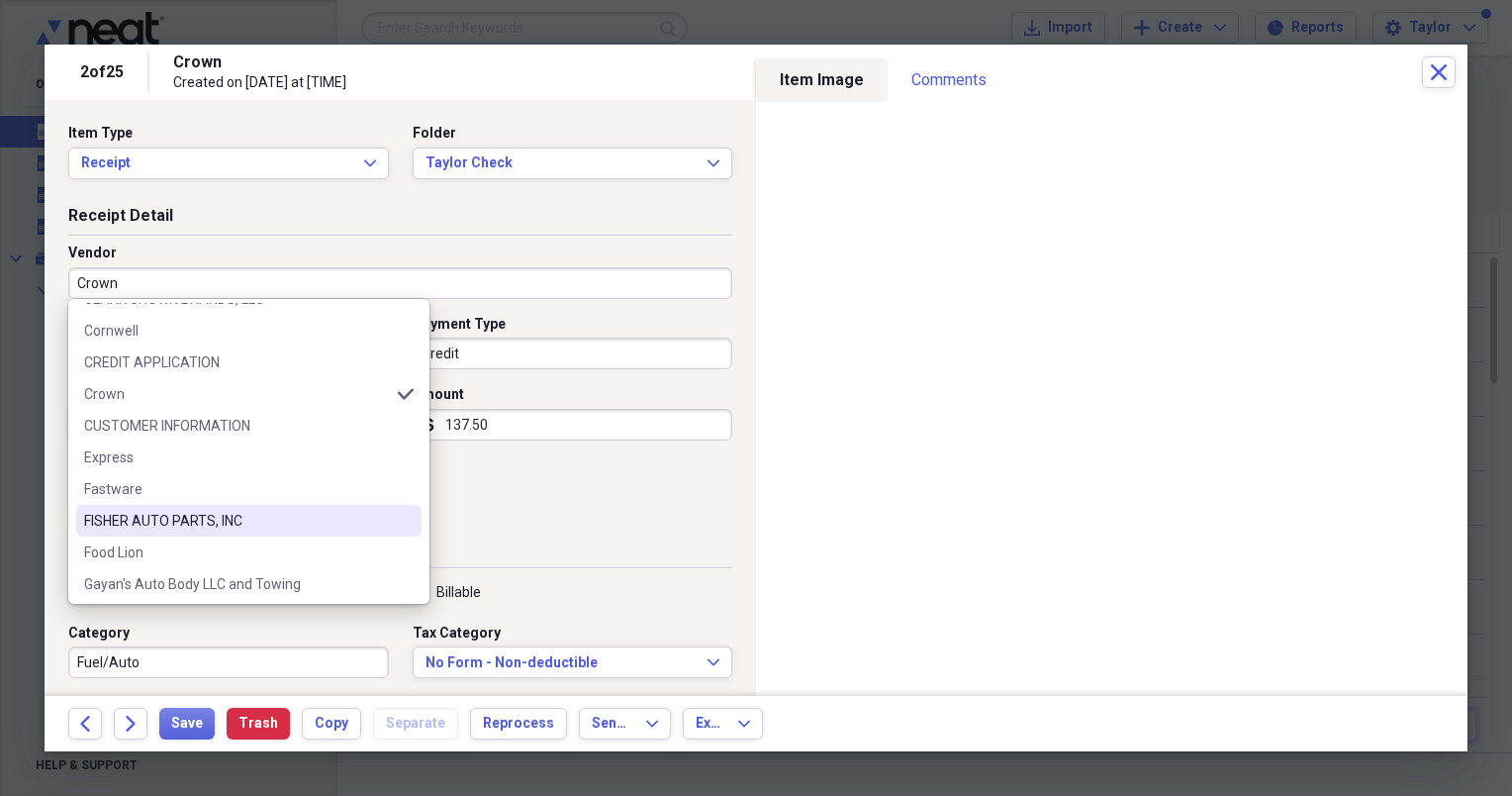 click on "FISHER AUTO PARTS, INC" at bounding box center [236, 521] 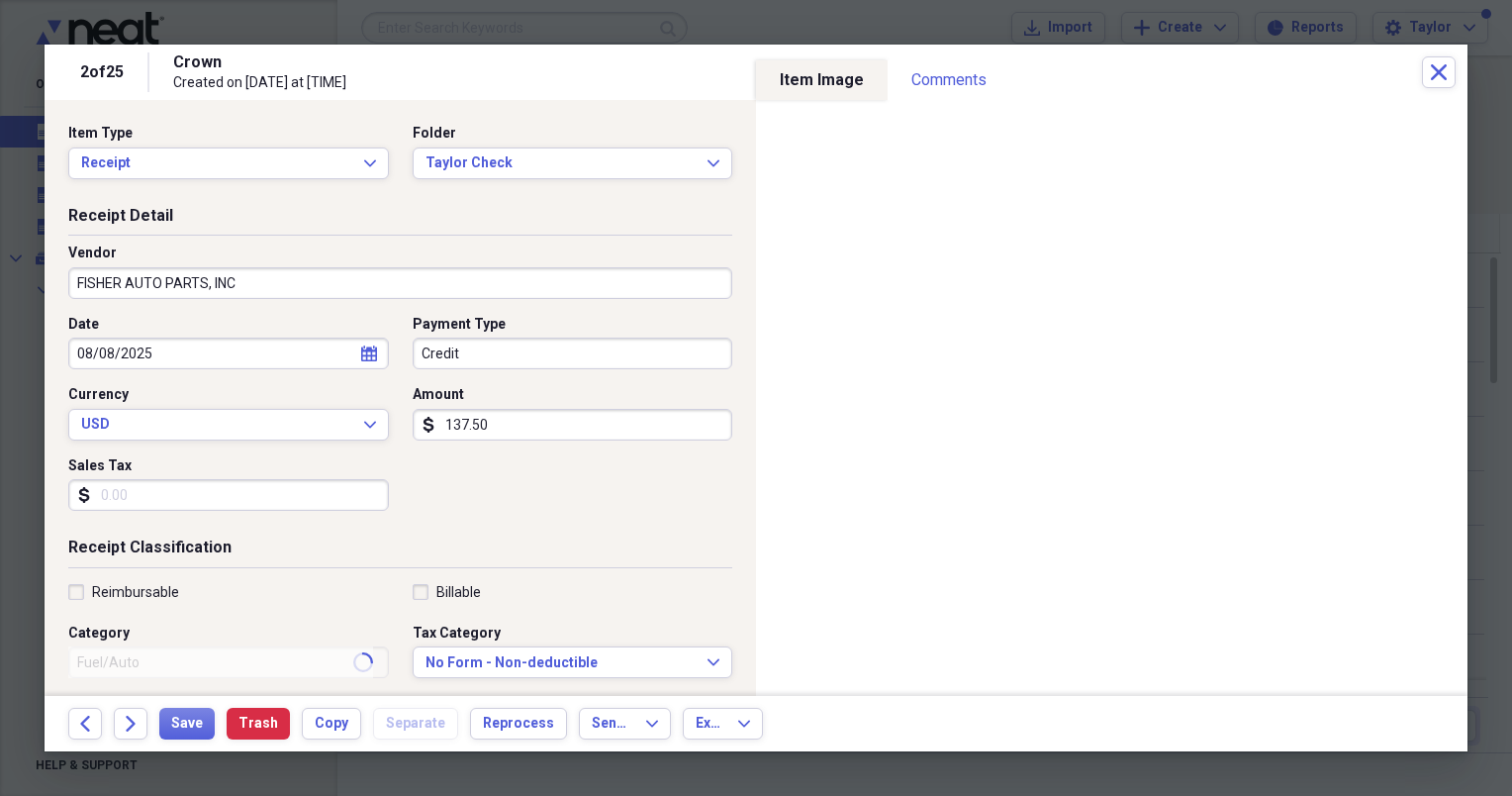 type on "Parts" 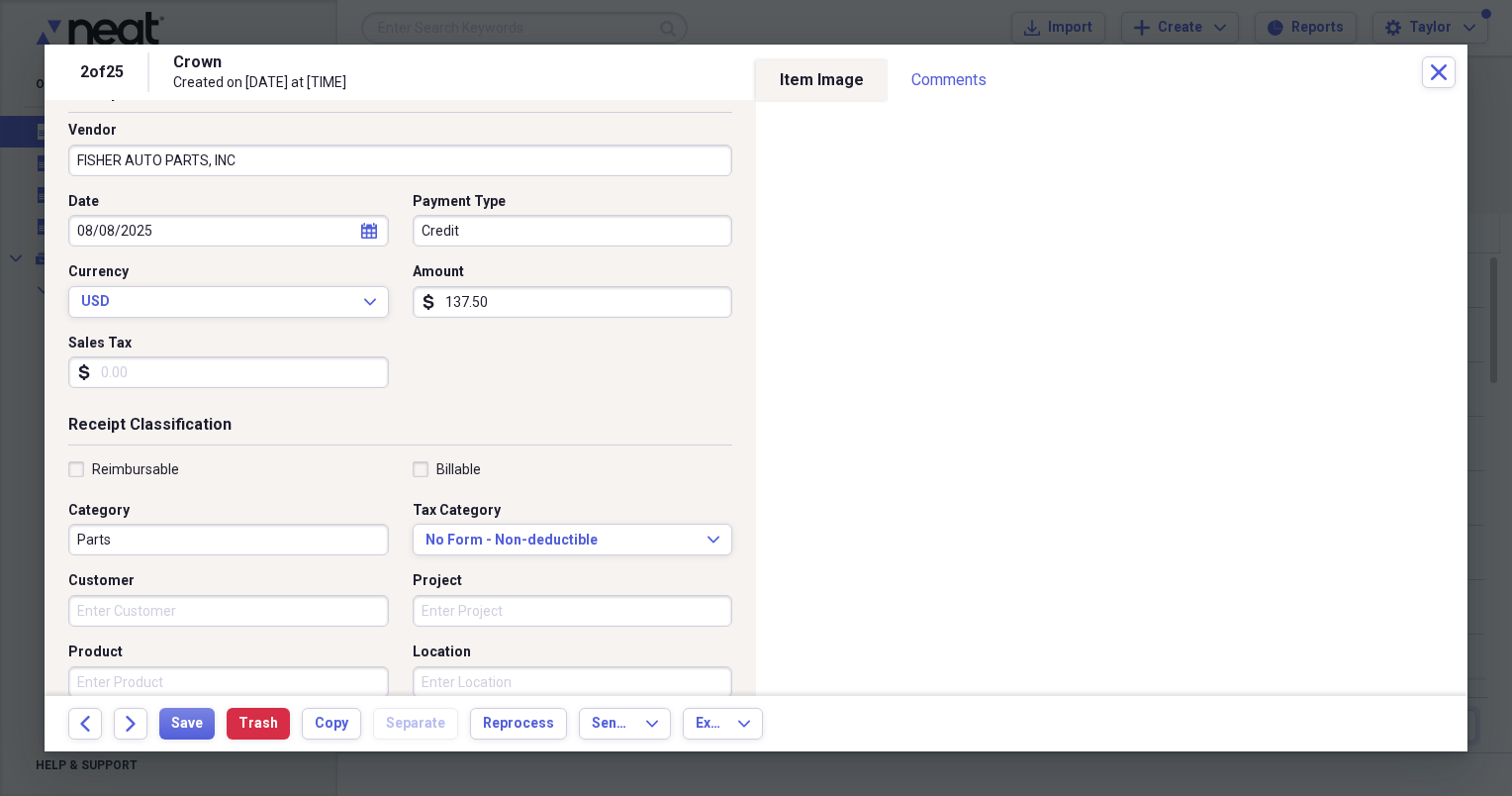 scroll, scrollTop: 133, scrollLeft: 0, axis: vertical 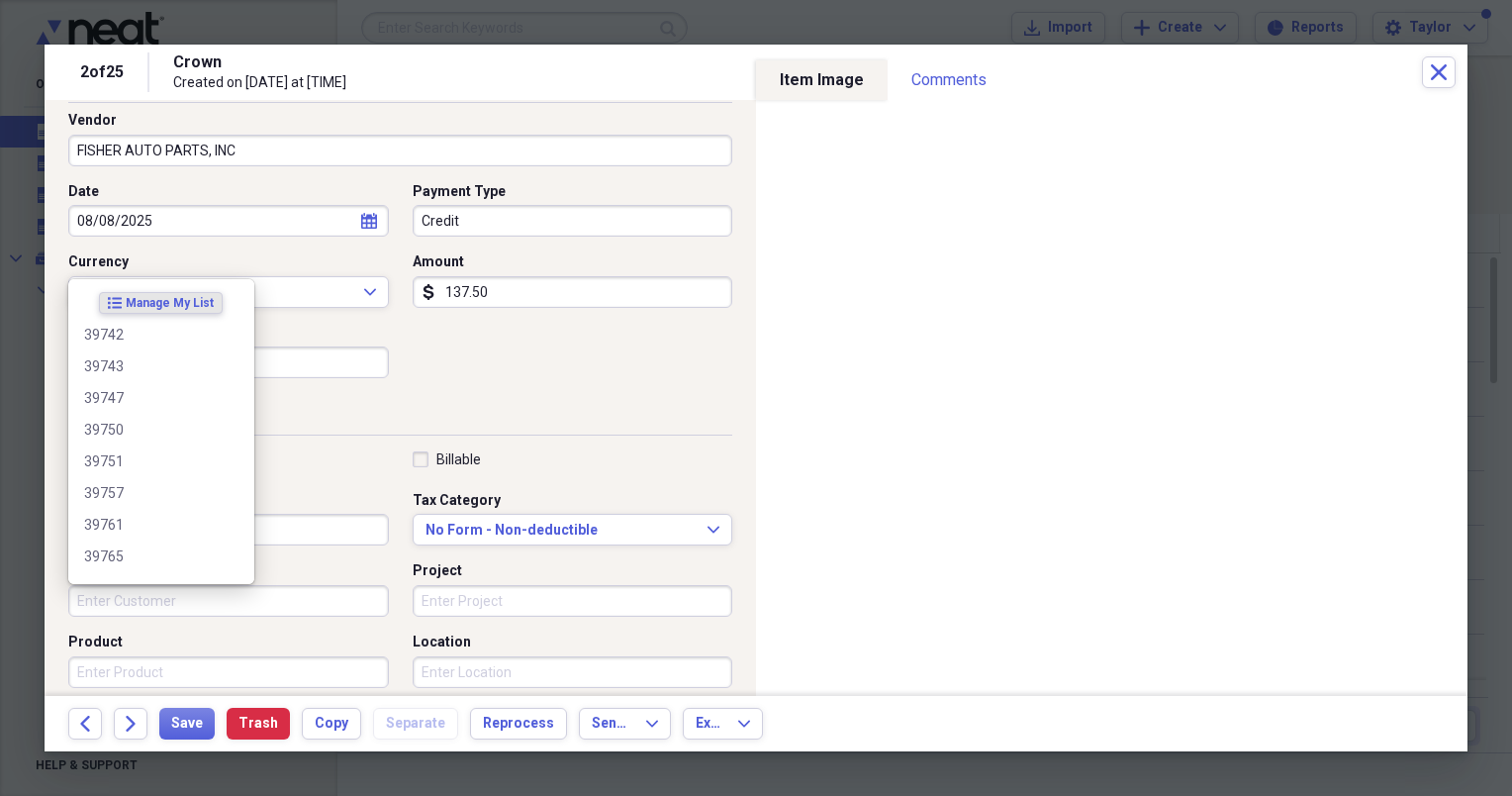 click on "Customer" at bounding box center [229, 601] 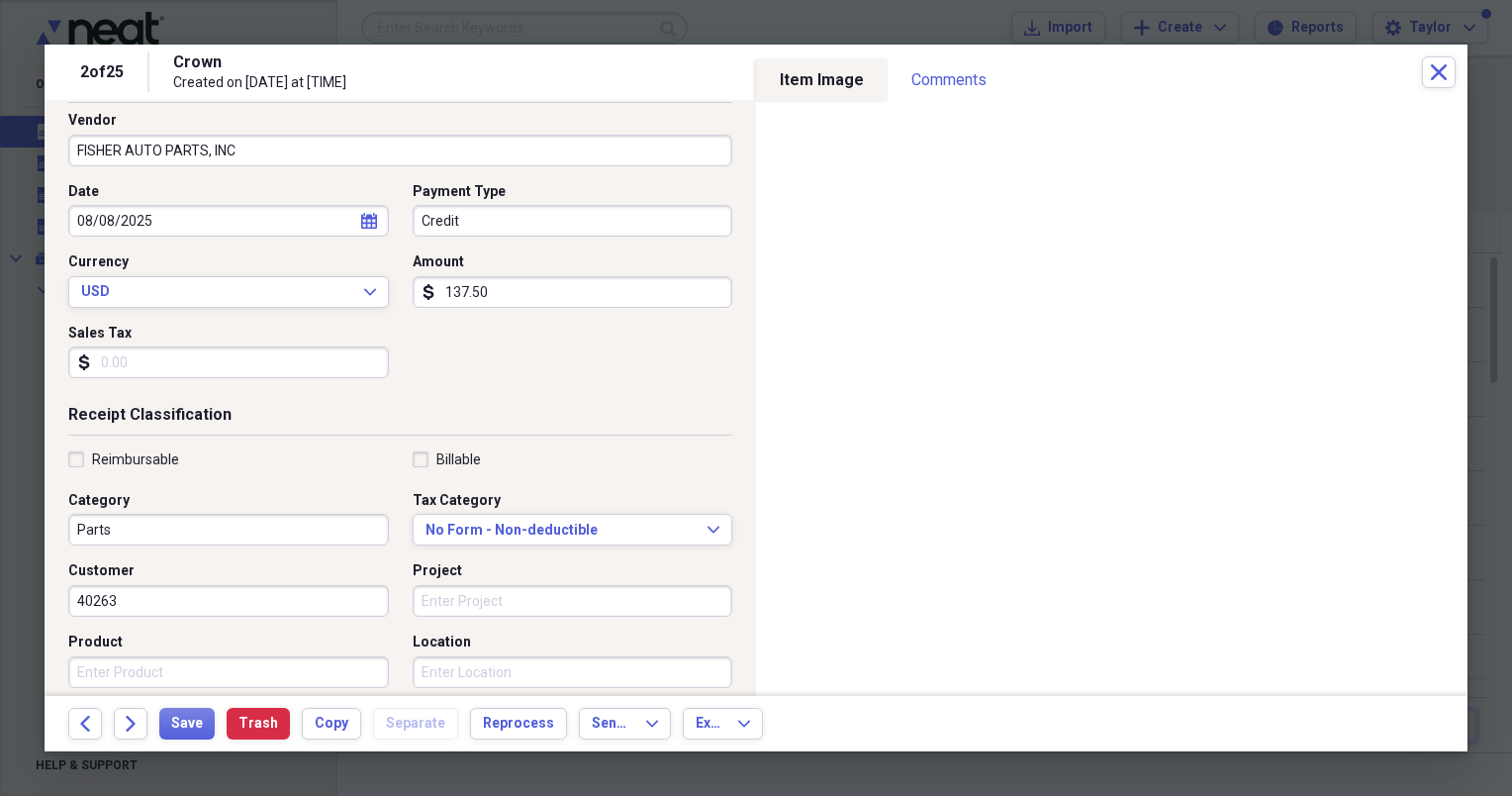 scroll, scrollTop: 0, scrollLeft: 0, axis: both 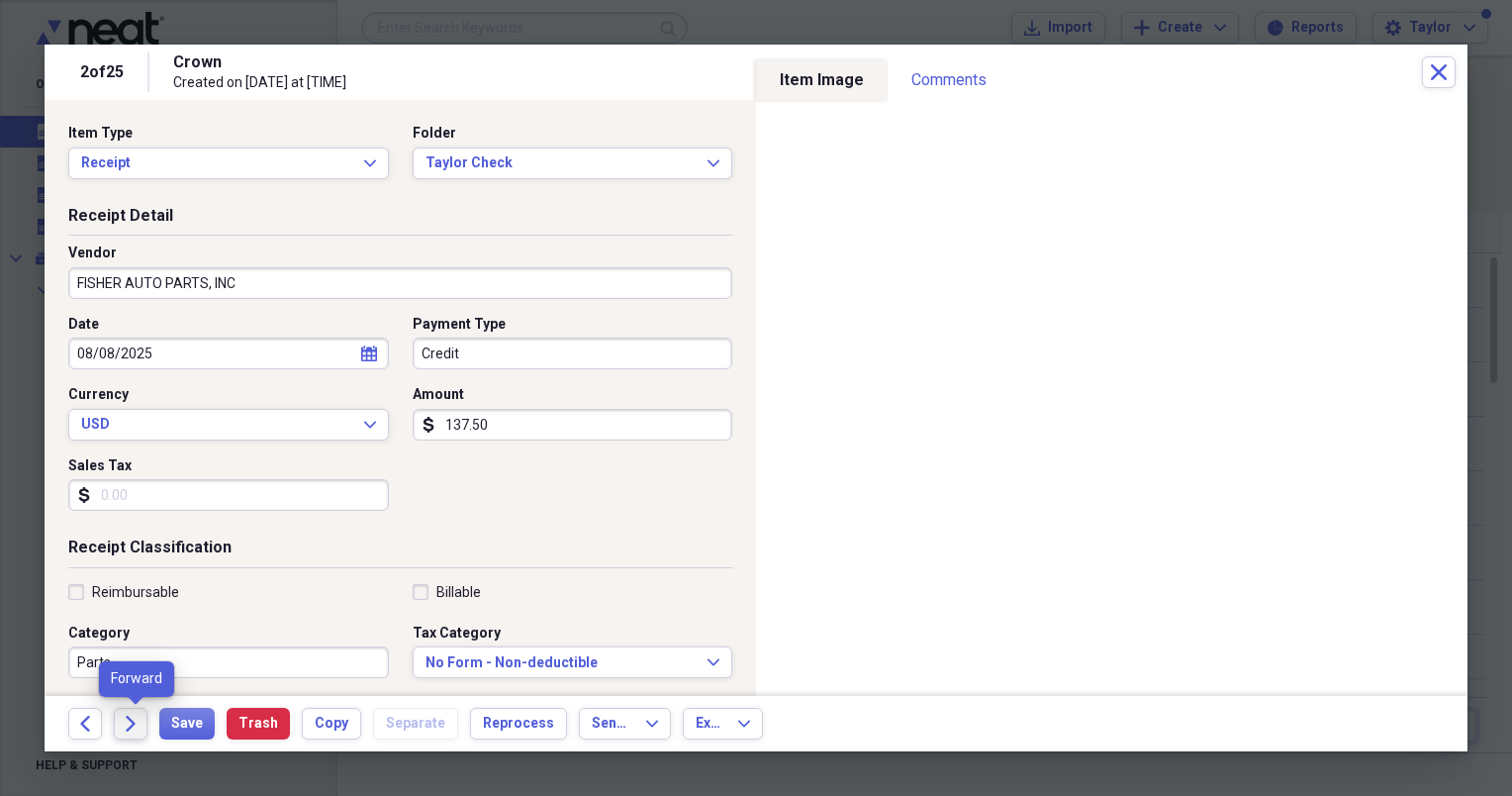 type on "40263" 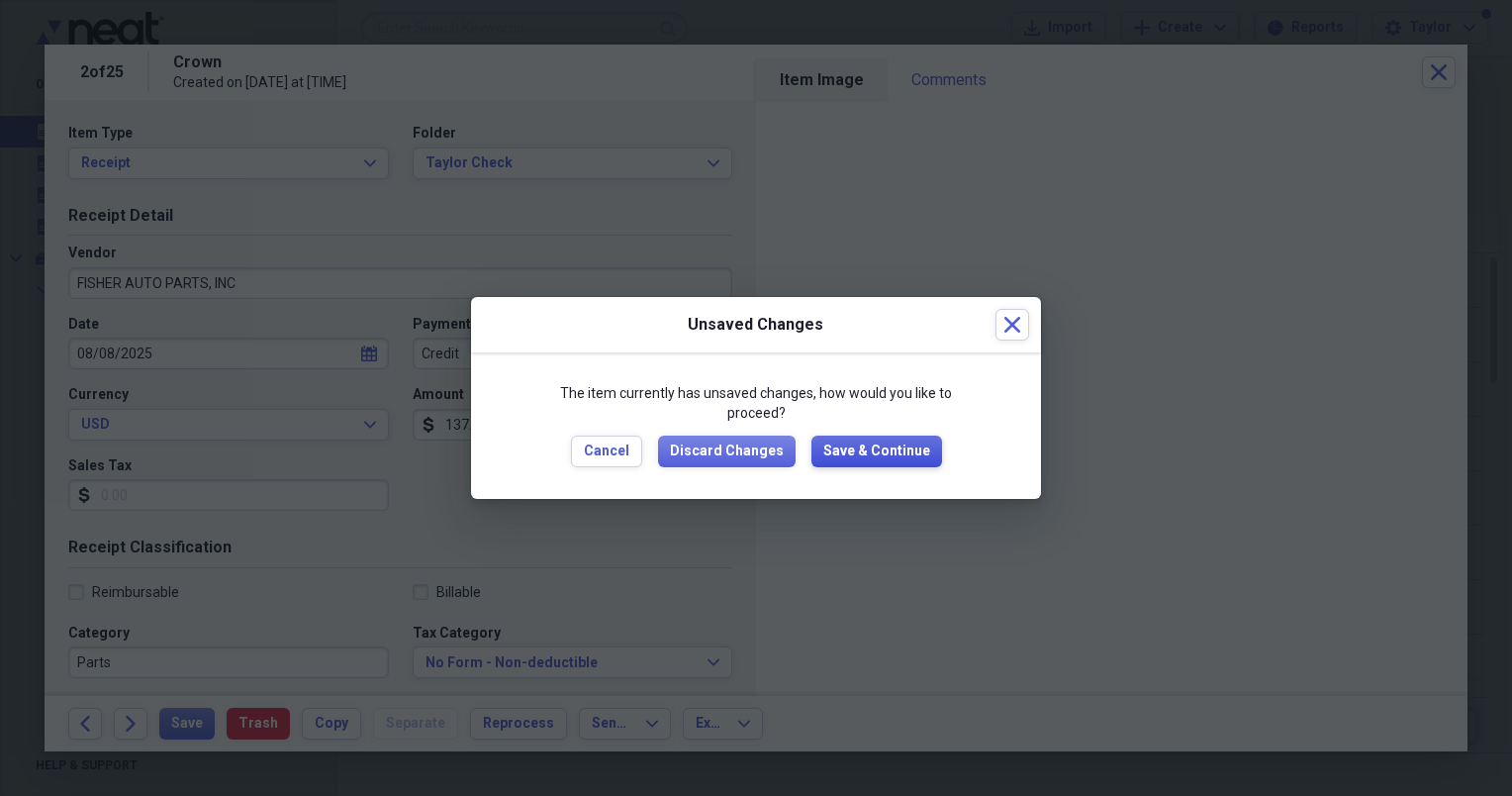 click on "Save & Continue" at bounding box center [877, 451] 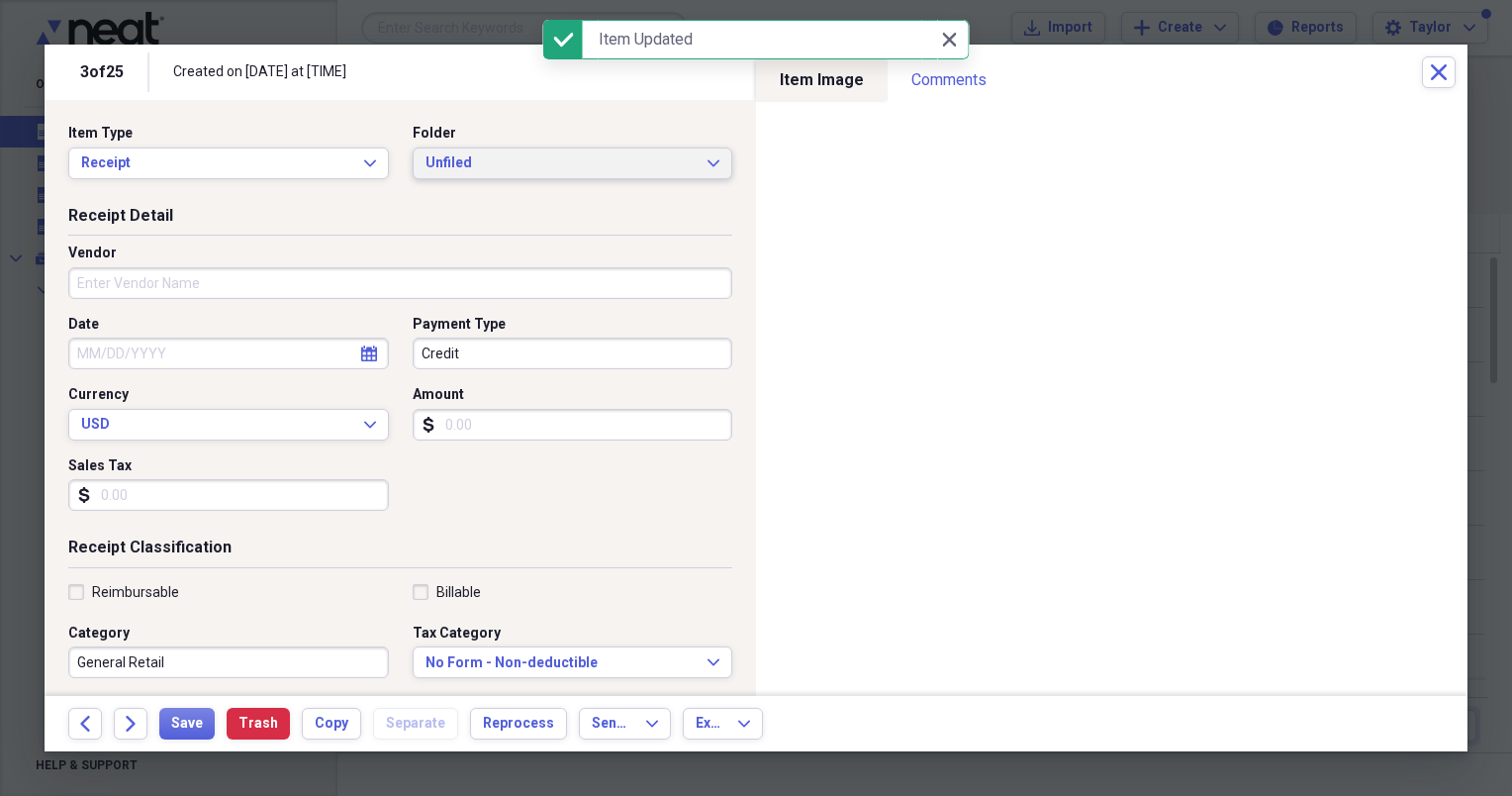 click on "Unfiled" at bounding box center [561, 163] 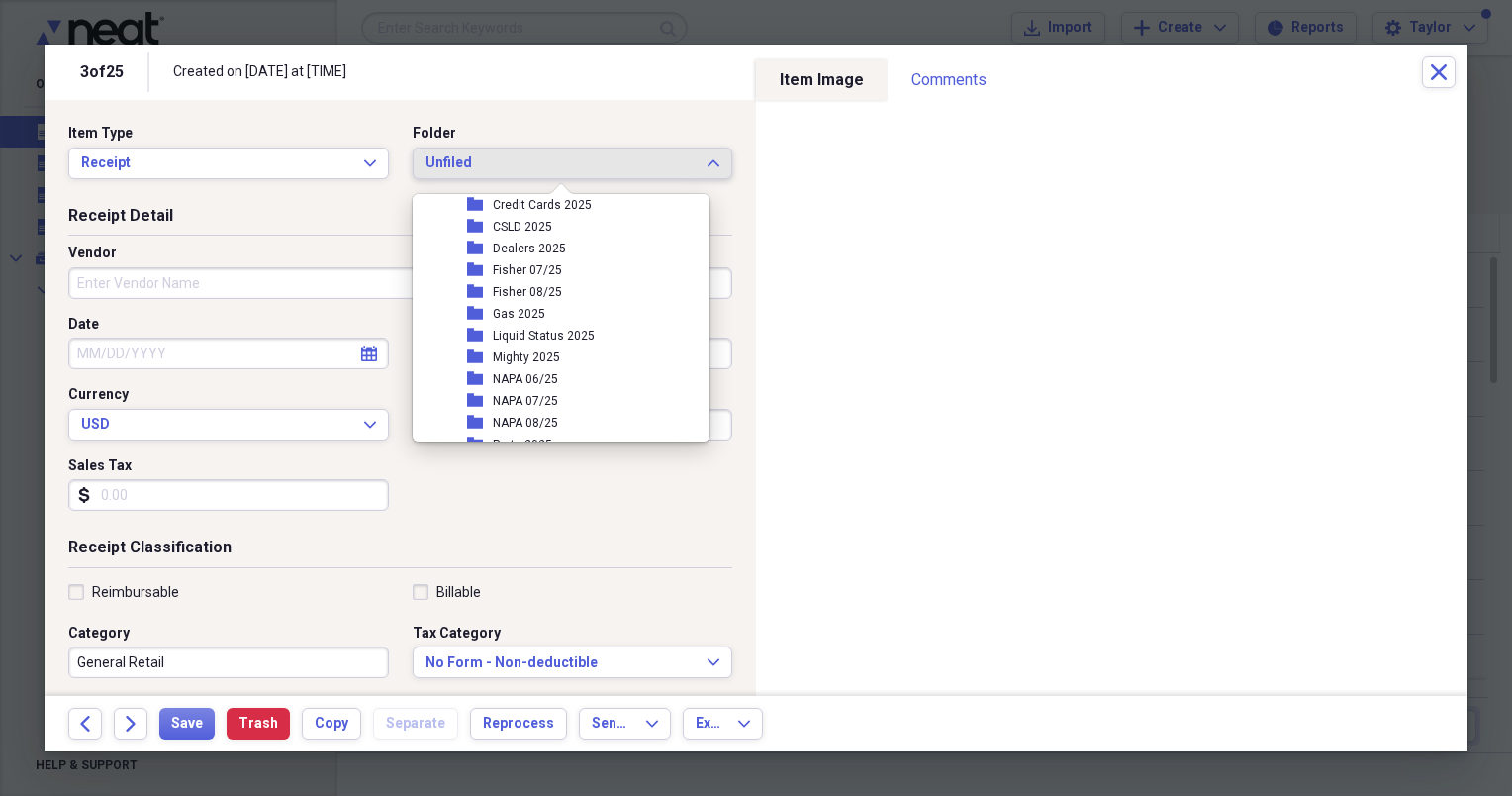 scroll, scrollTop: 277, scrollLeft: 0, axis: vertical 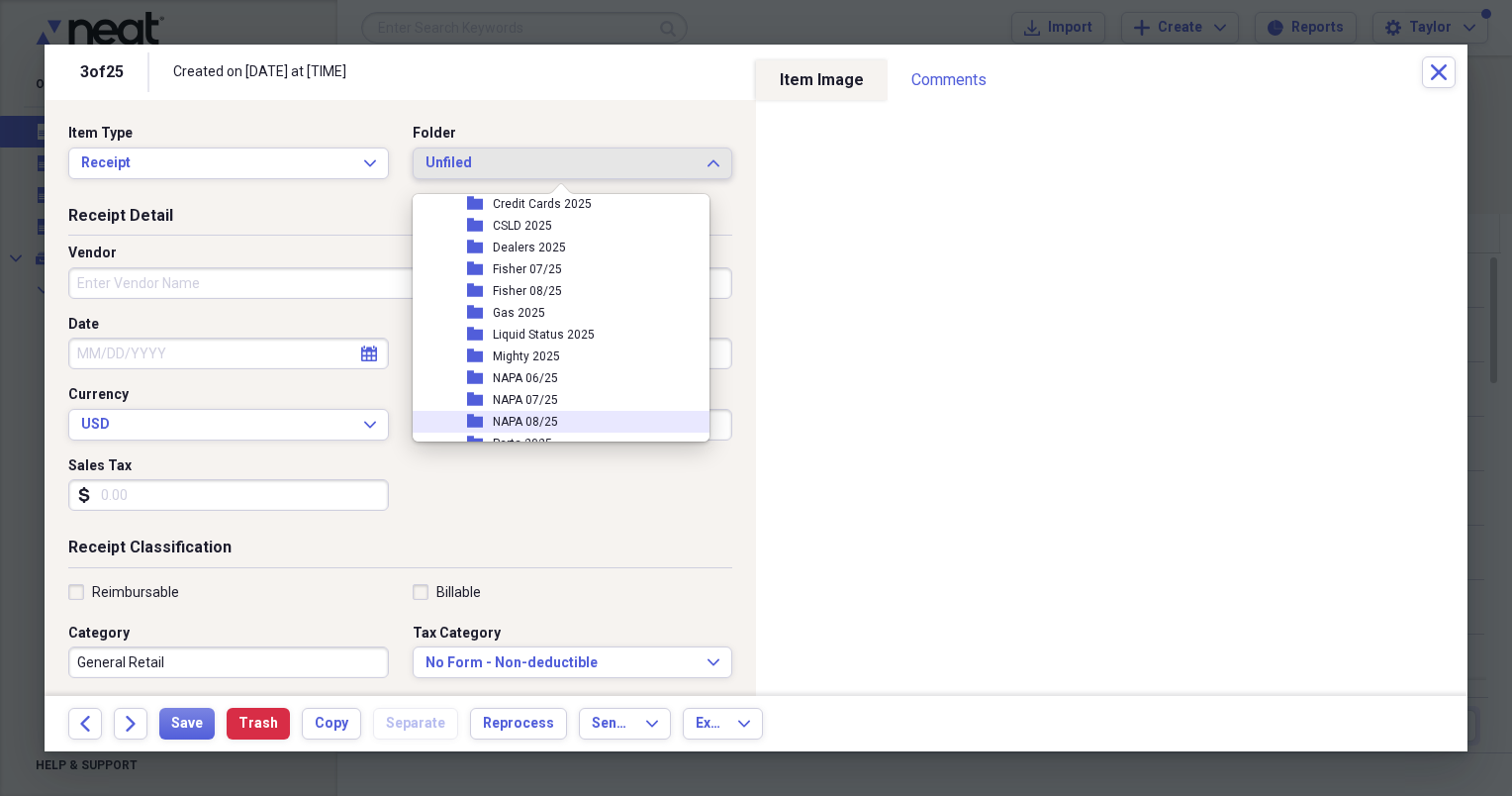 click on "NAPA 08/25" at bounding box center (525, 422) 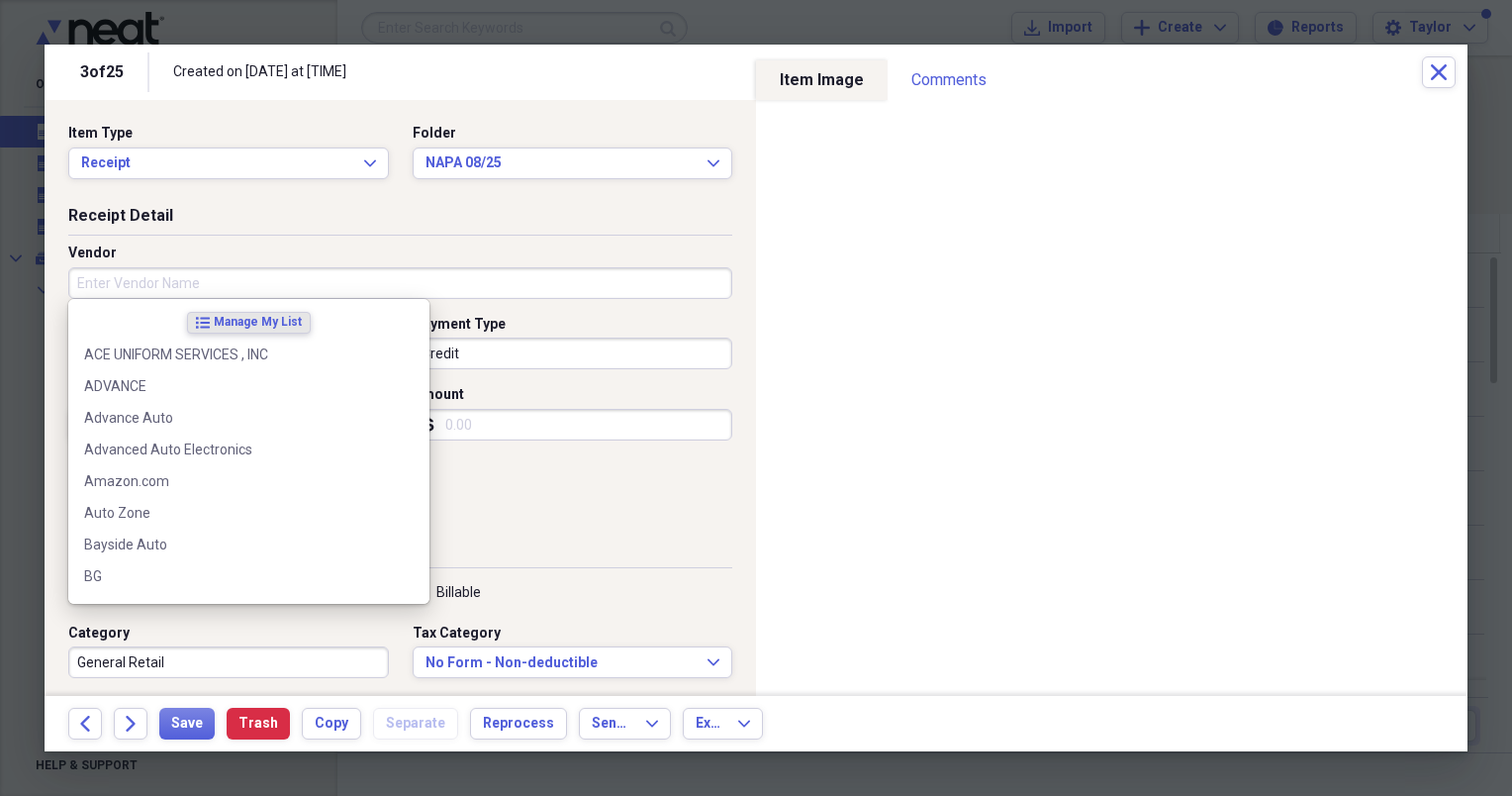 click on "Vendor" at bounding box center (400, 283) 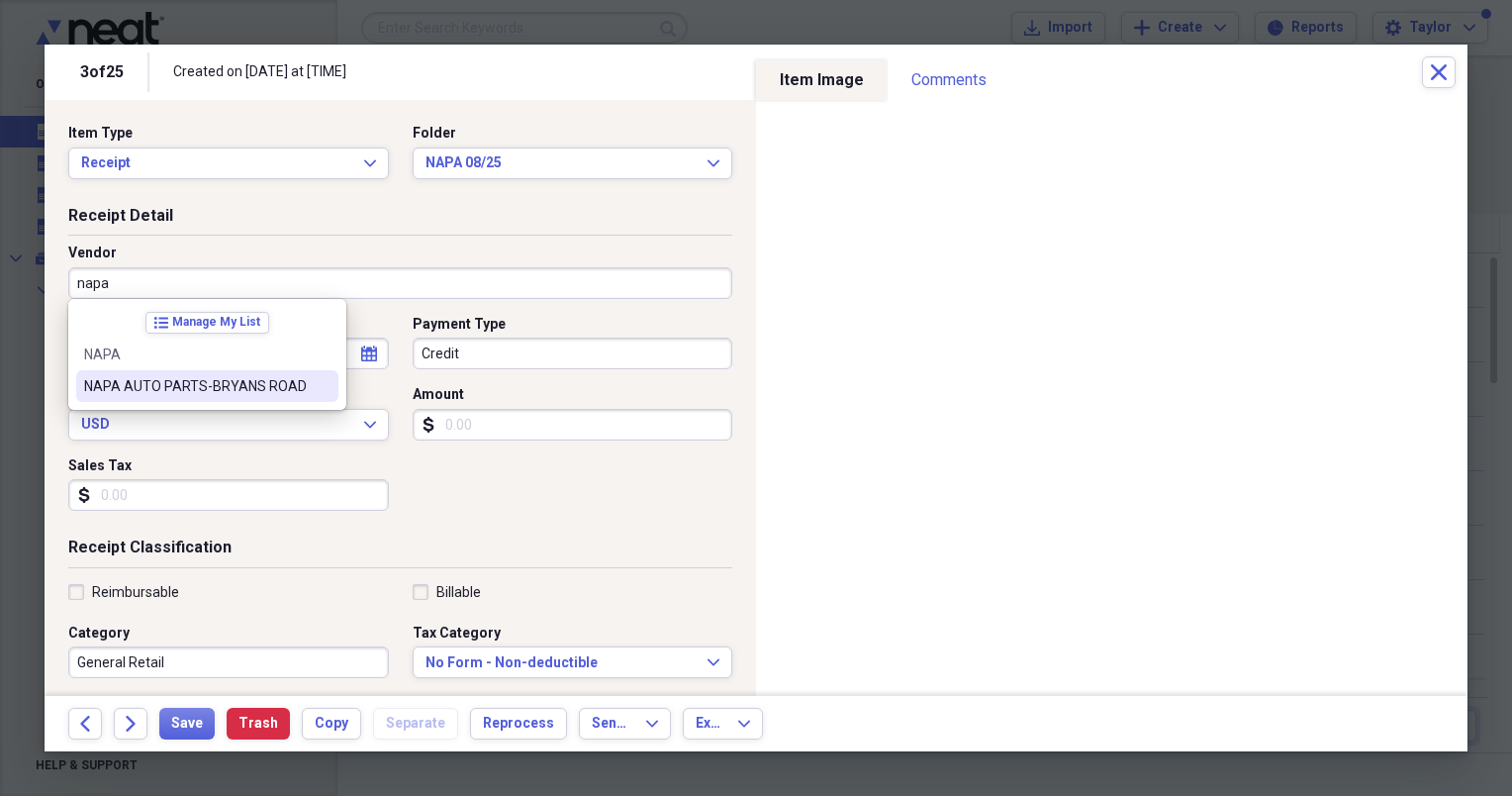 click on "NAPA AUTO PARTS-BRYANS ROAD" at bounding box center (195, 386) 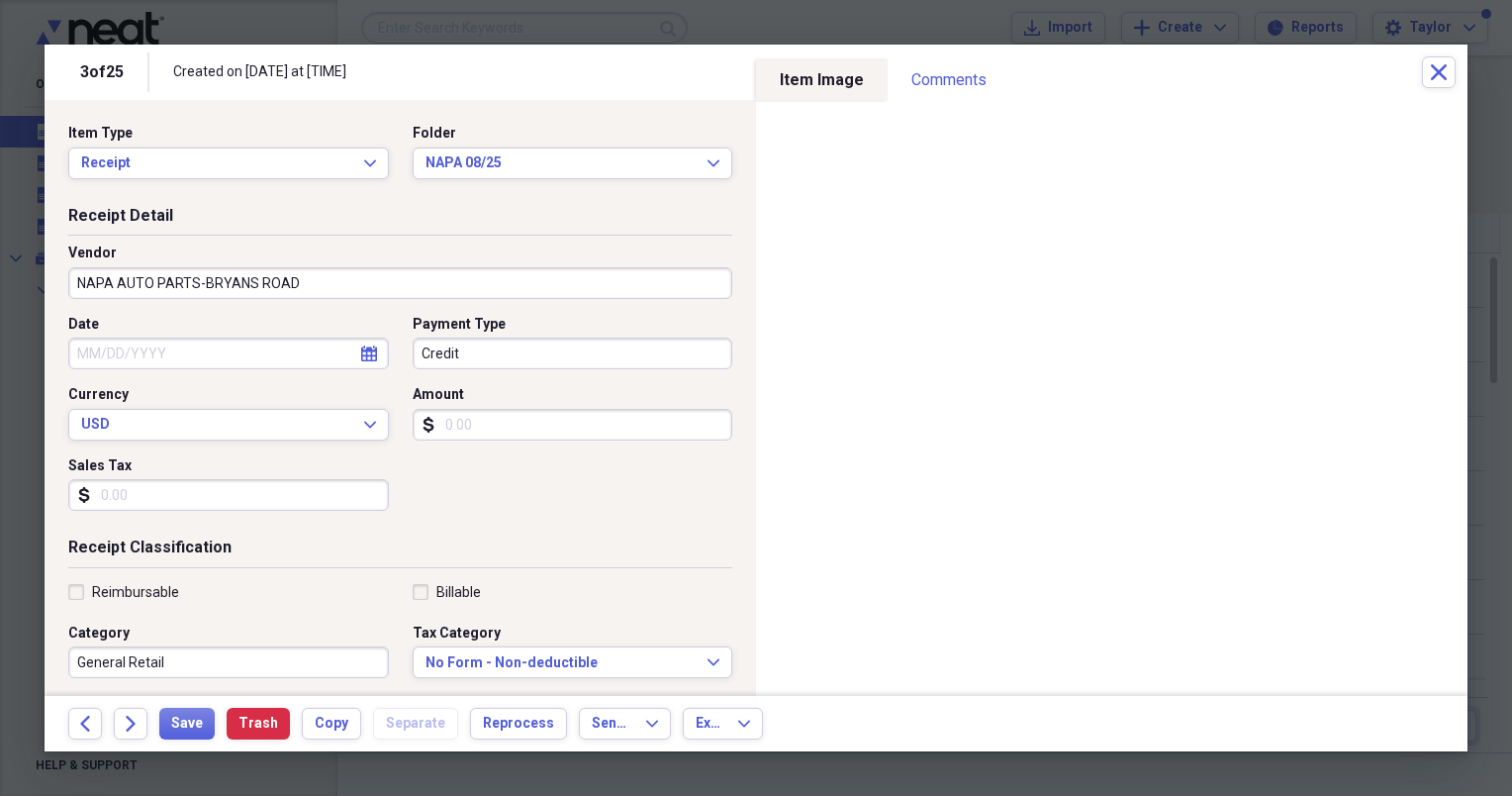 type on "Parts" 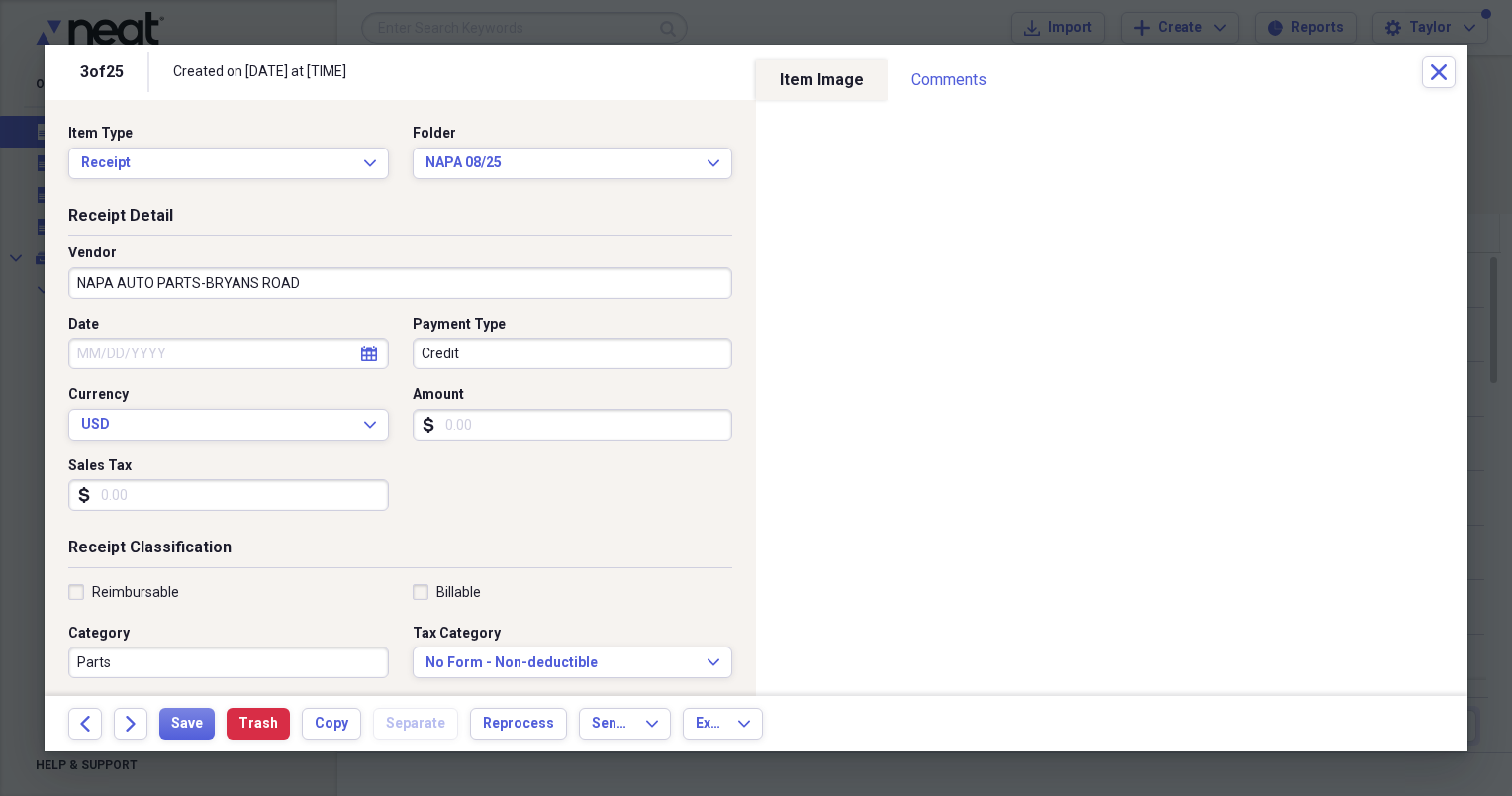 click on "calendar" 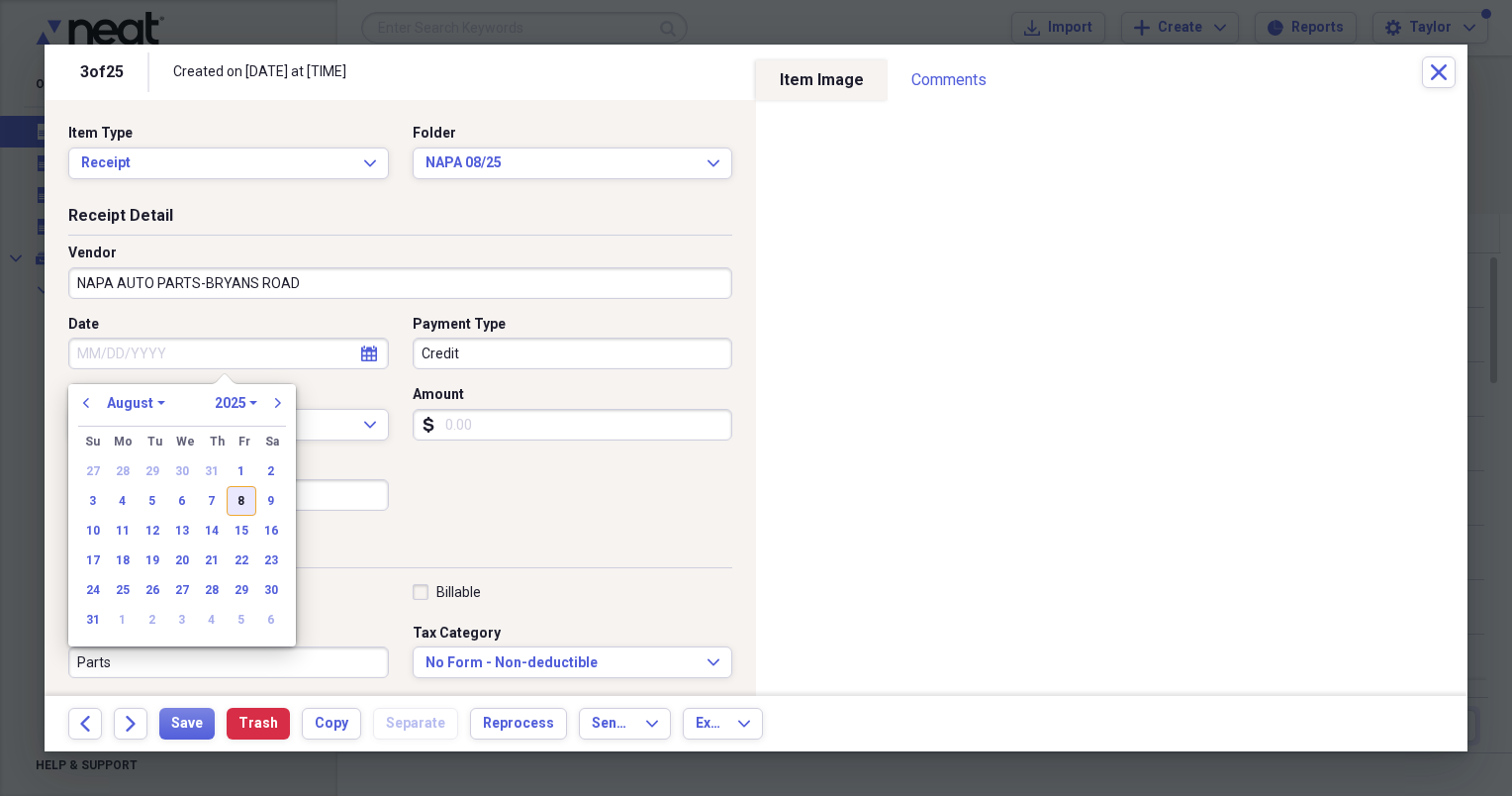 click on "8" at bounding box center (241, 501) 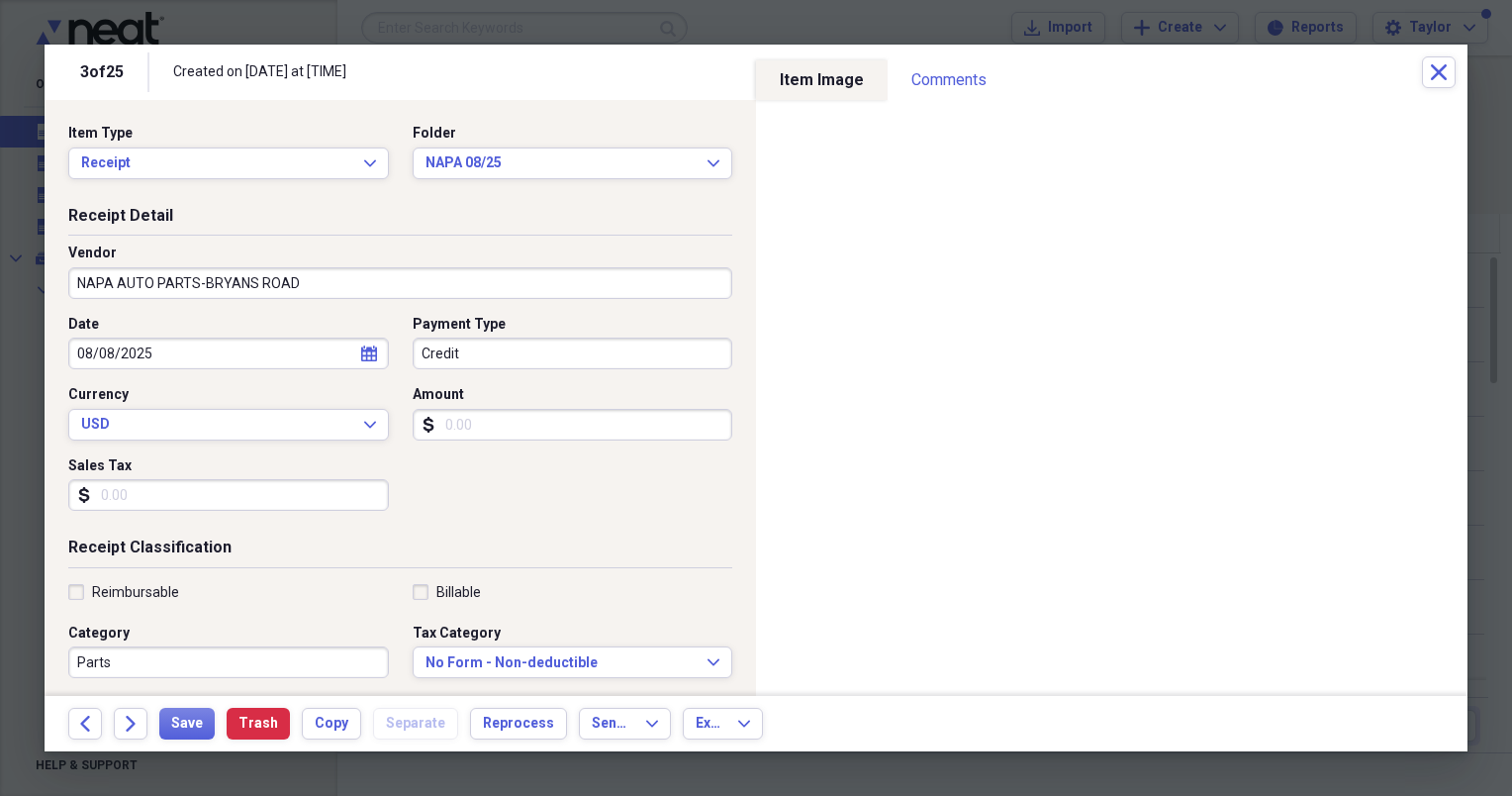 scroll, scrollTop: 309, scrollLeft: 0, axis: vertical 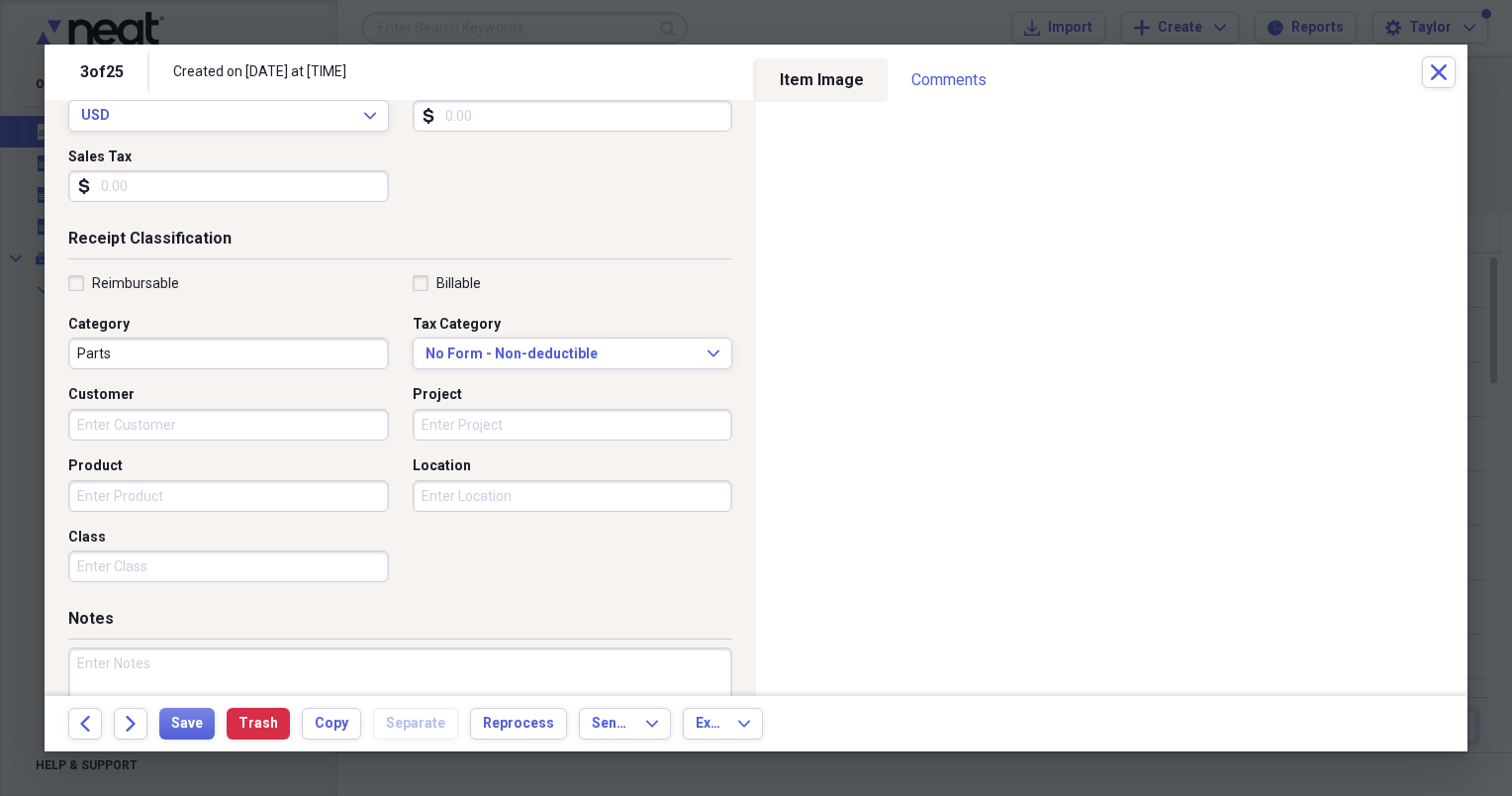 click on "Parts" at bounding box center (229, 353) 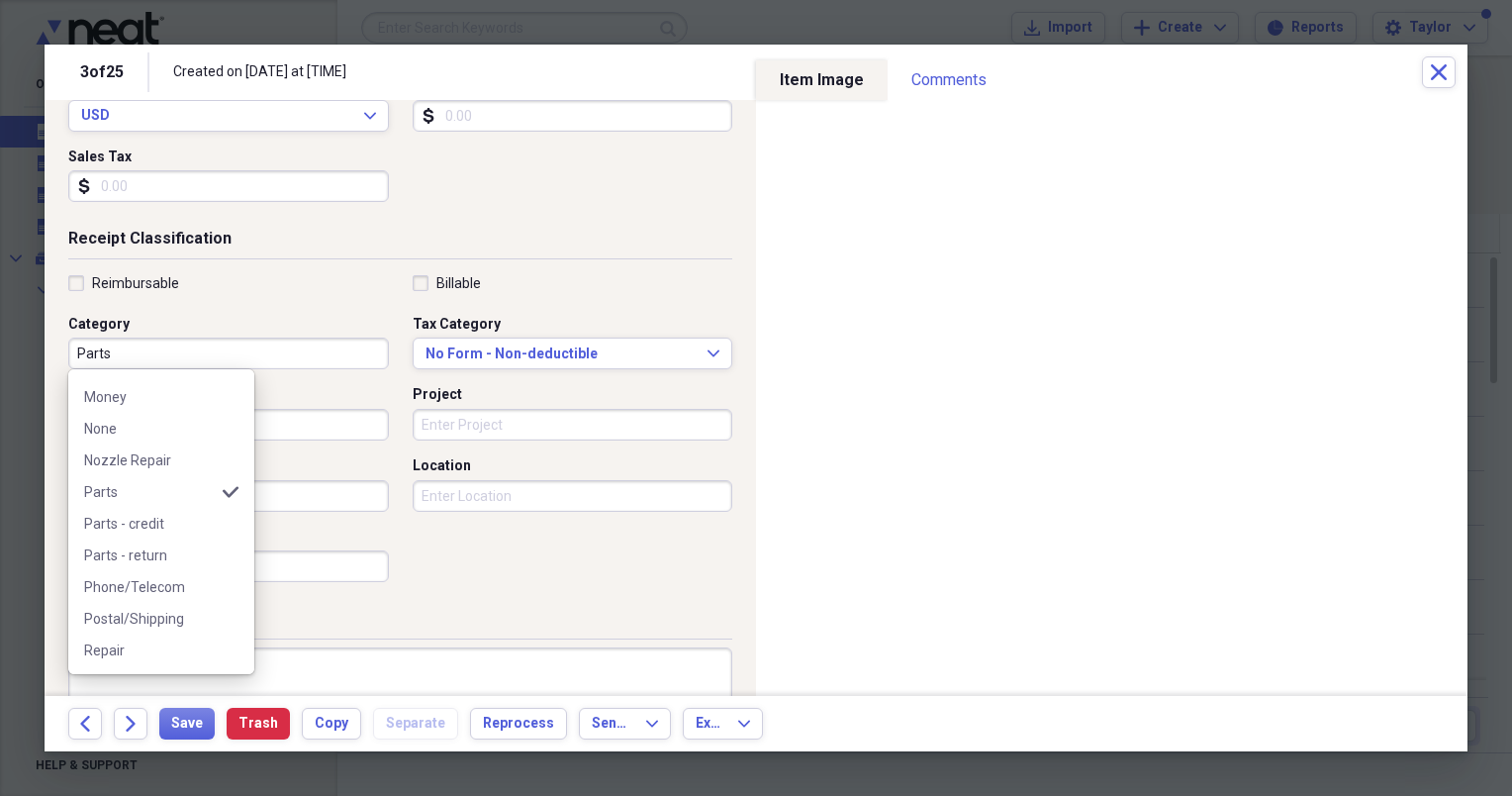 scroll, scrollTop: 317, scrollLeft: 0, axis: vertical 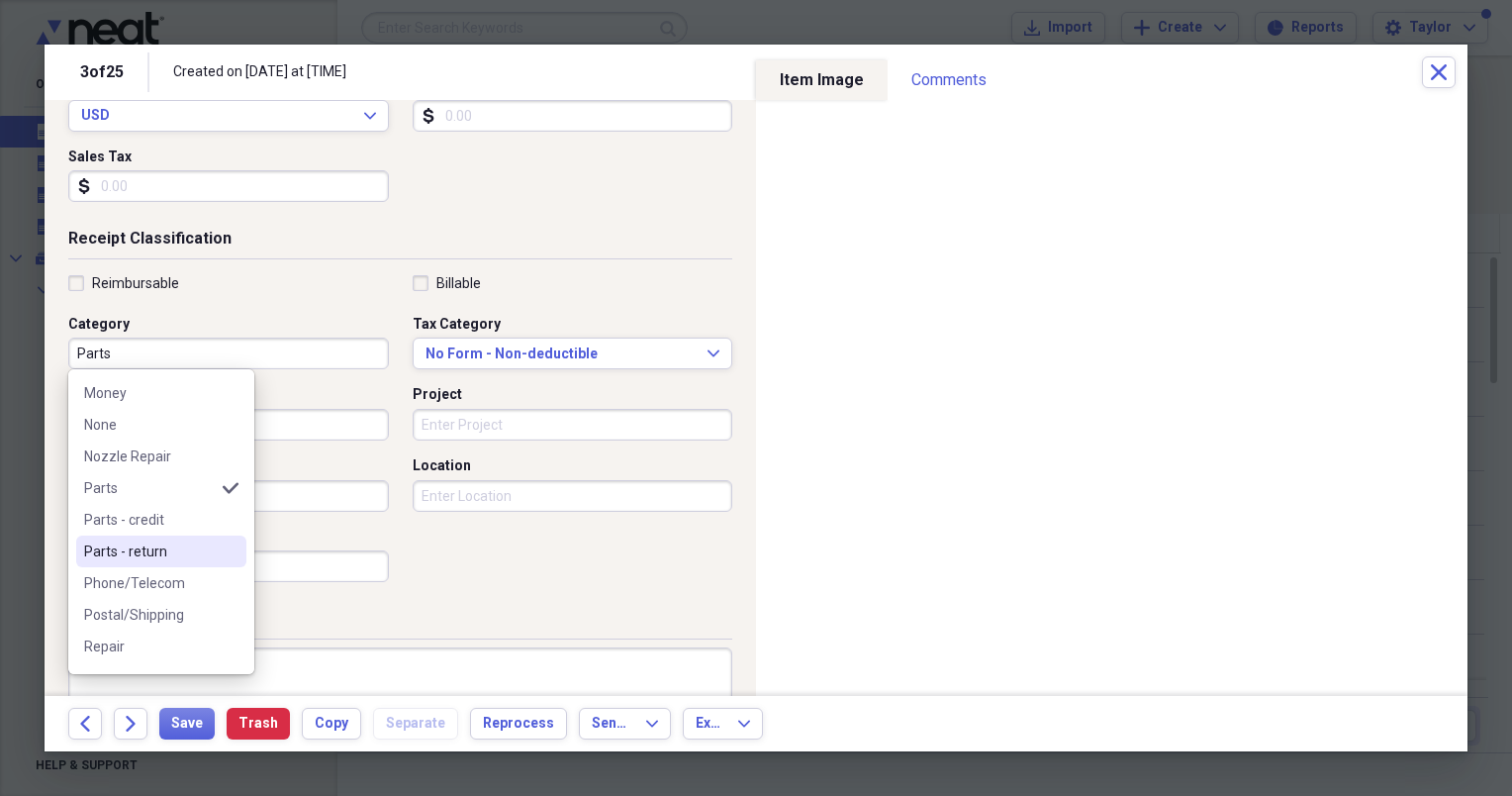 click on "Parts - return" at bounding box center [149, 551] 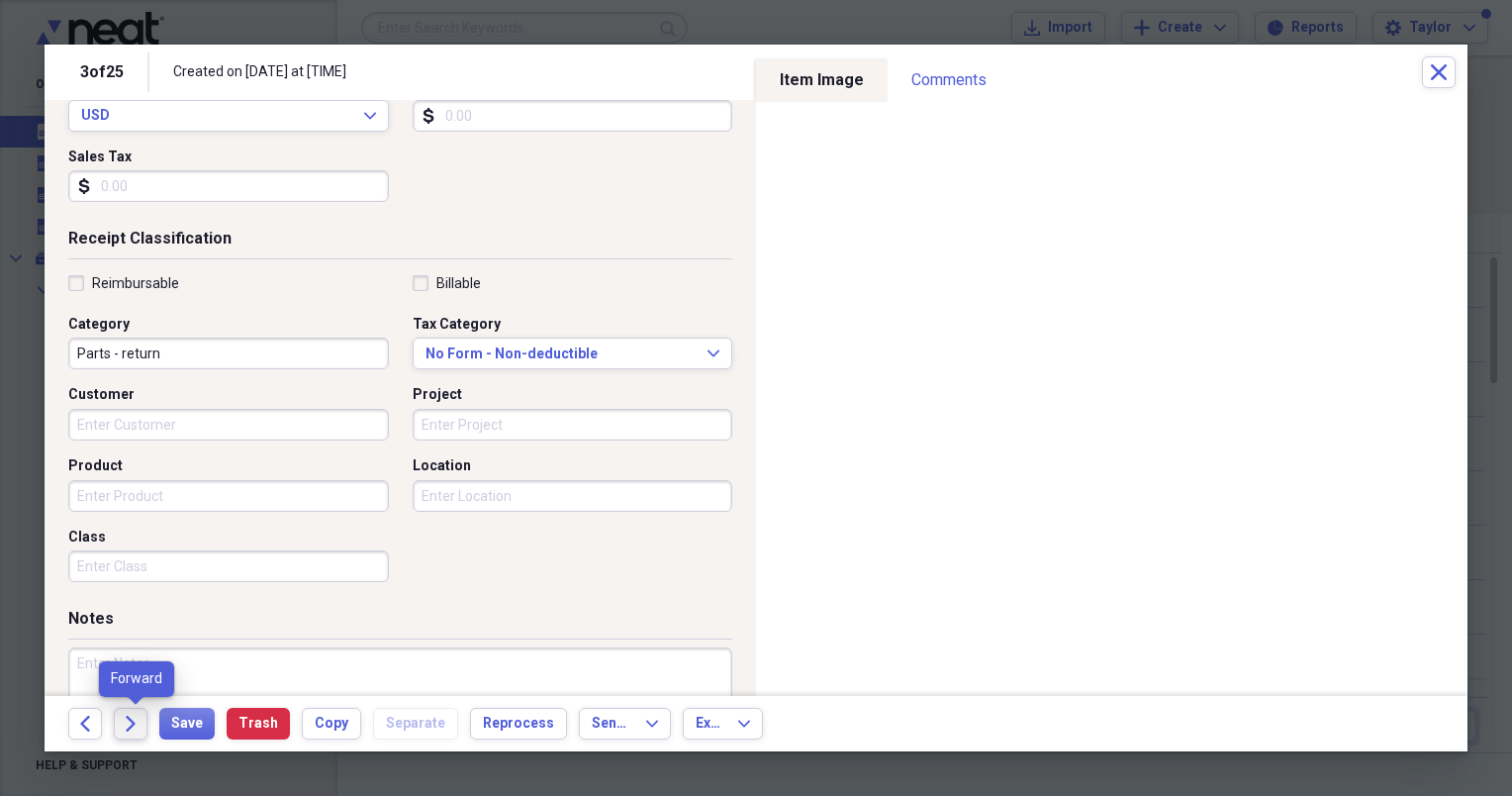 click on "Forward" 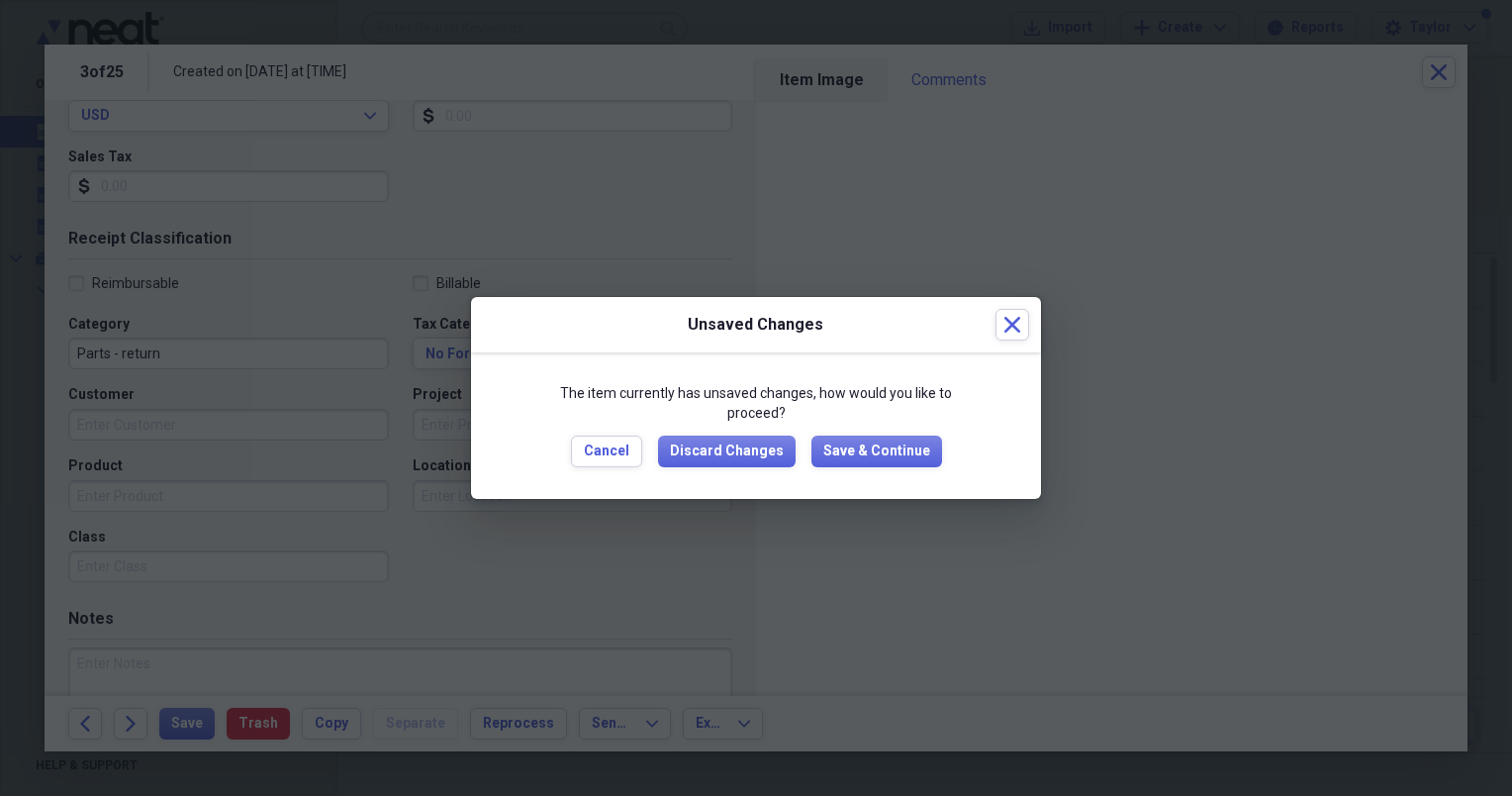click on "The item currently has unsaved changes, how would you like to proceed? Cancel Discard Changes Save & Continue" at bounding box center [756, 425] 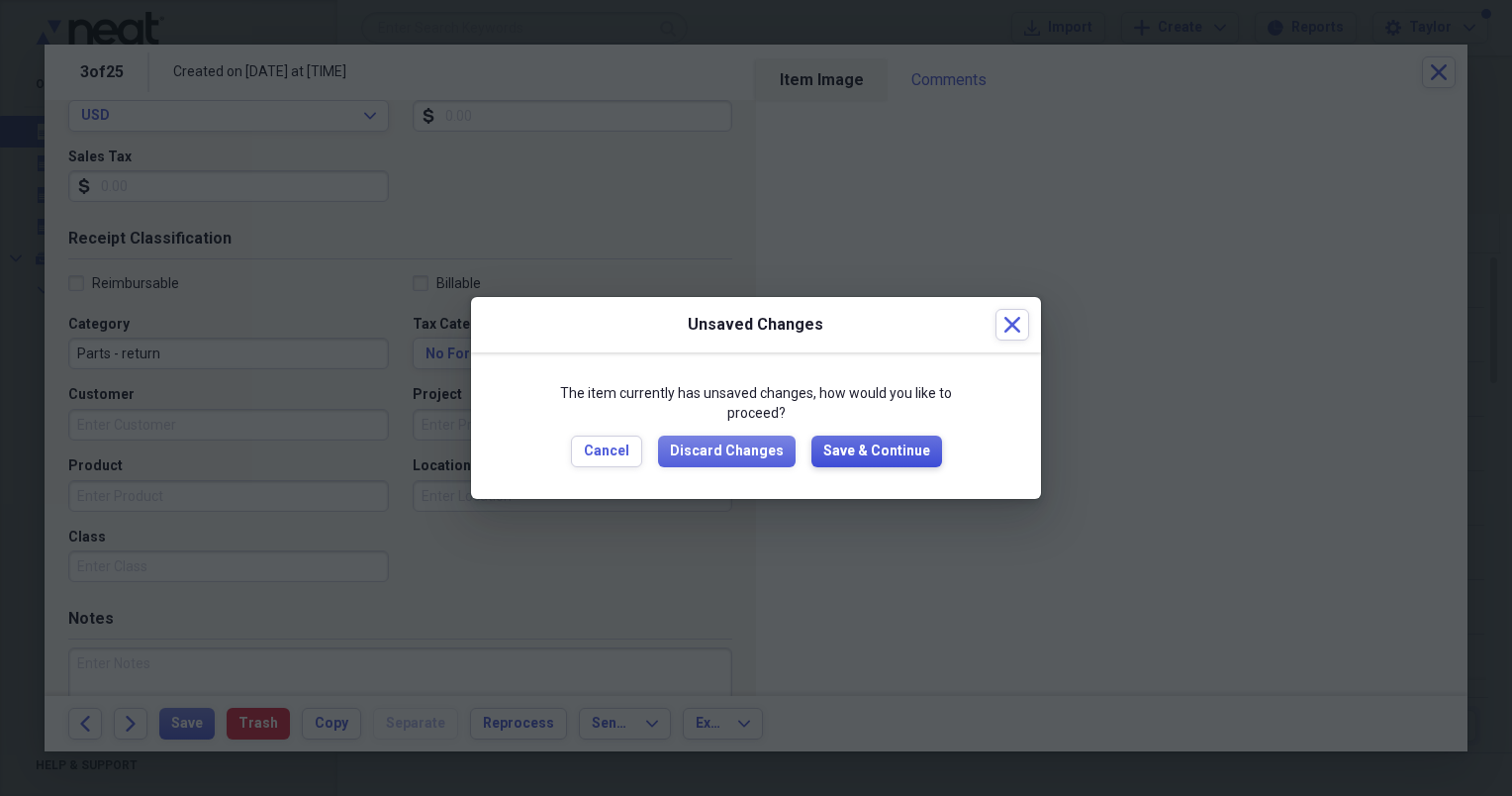 click on "Save & Continue" at bounding box center [877, 451] 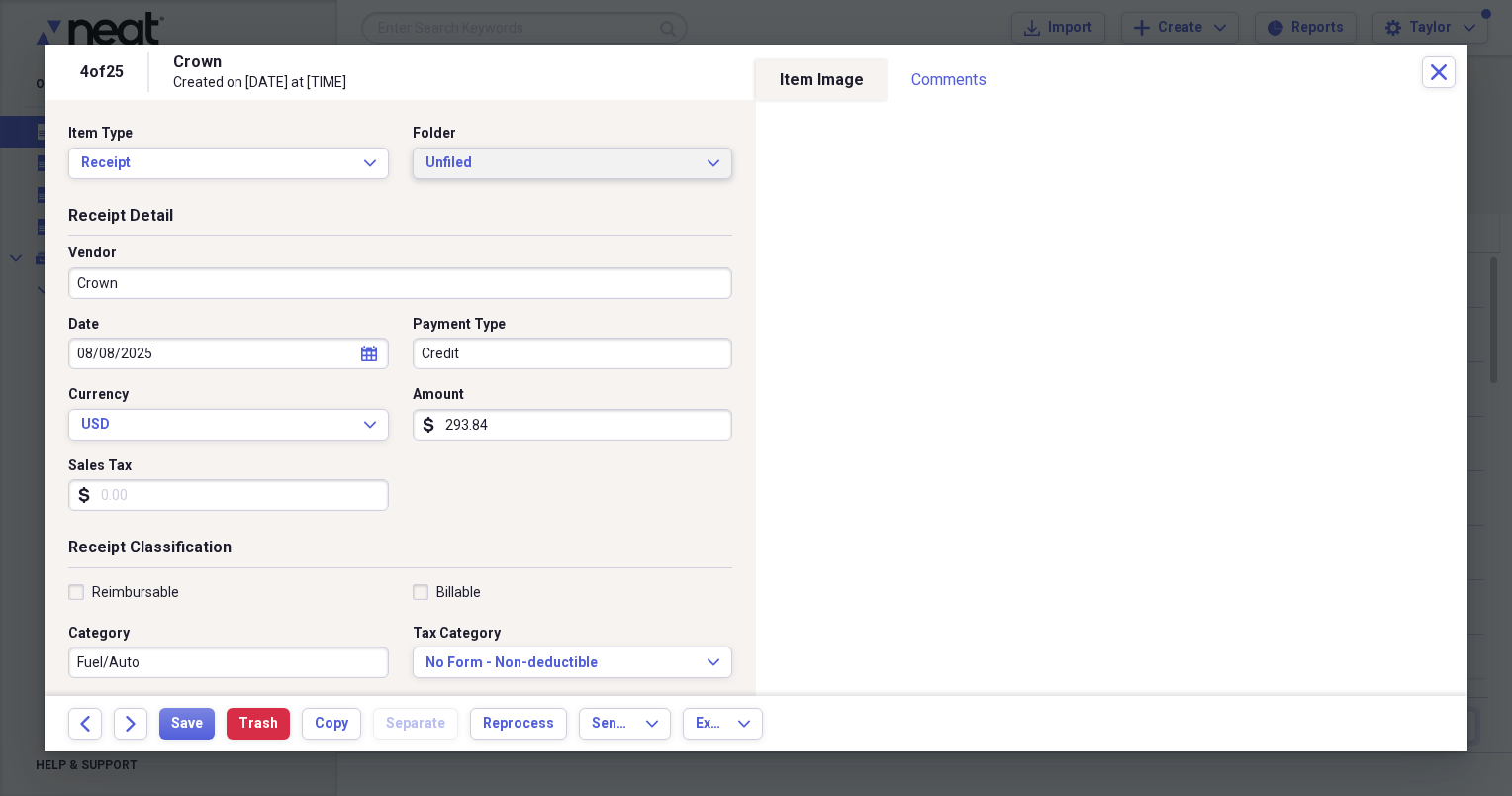 click on "Unfiled" at bounding box center (561, 163) 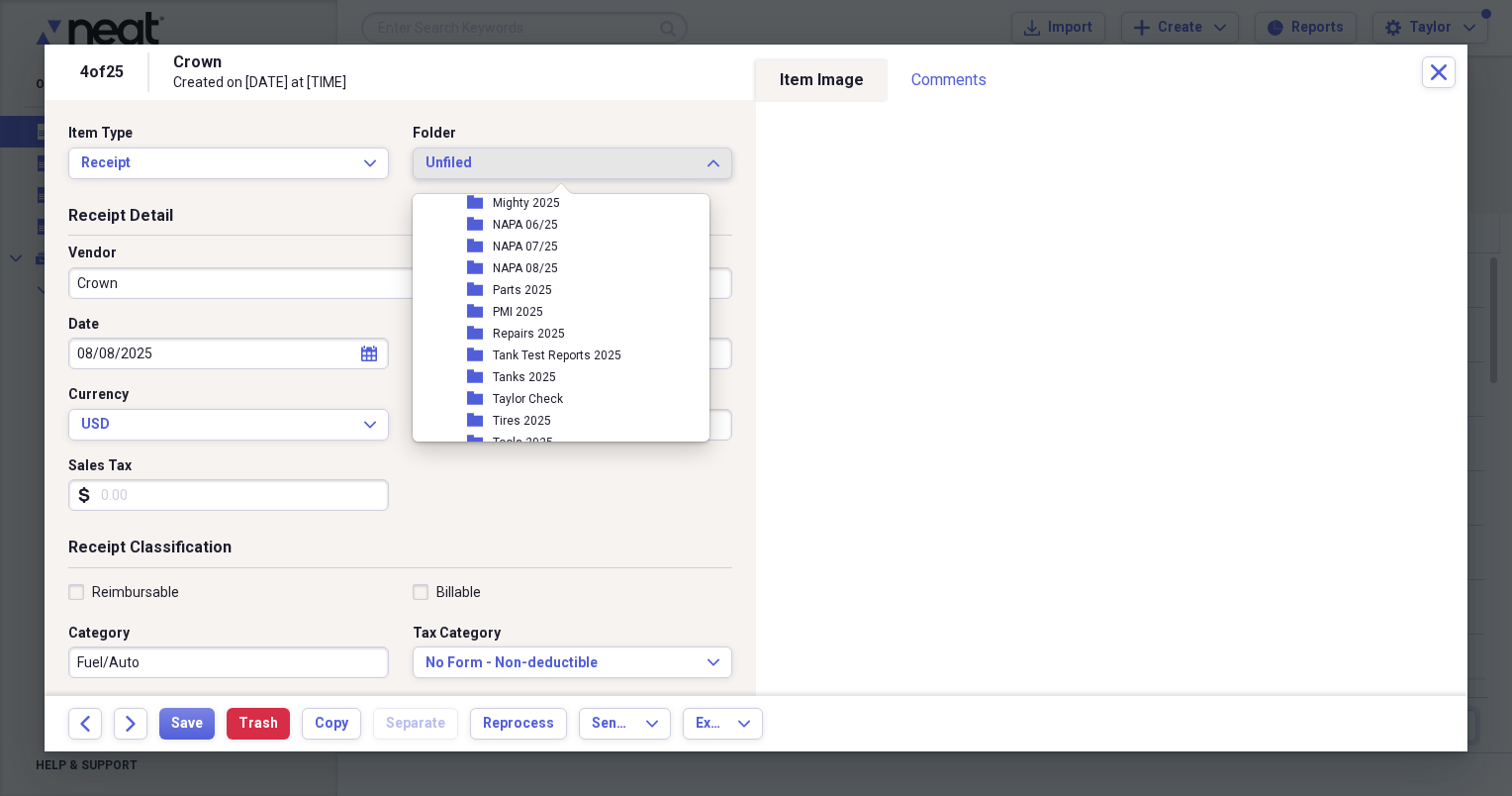 scroll, scrollTop: 432, scrollLeft: 0, axis: vertical 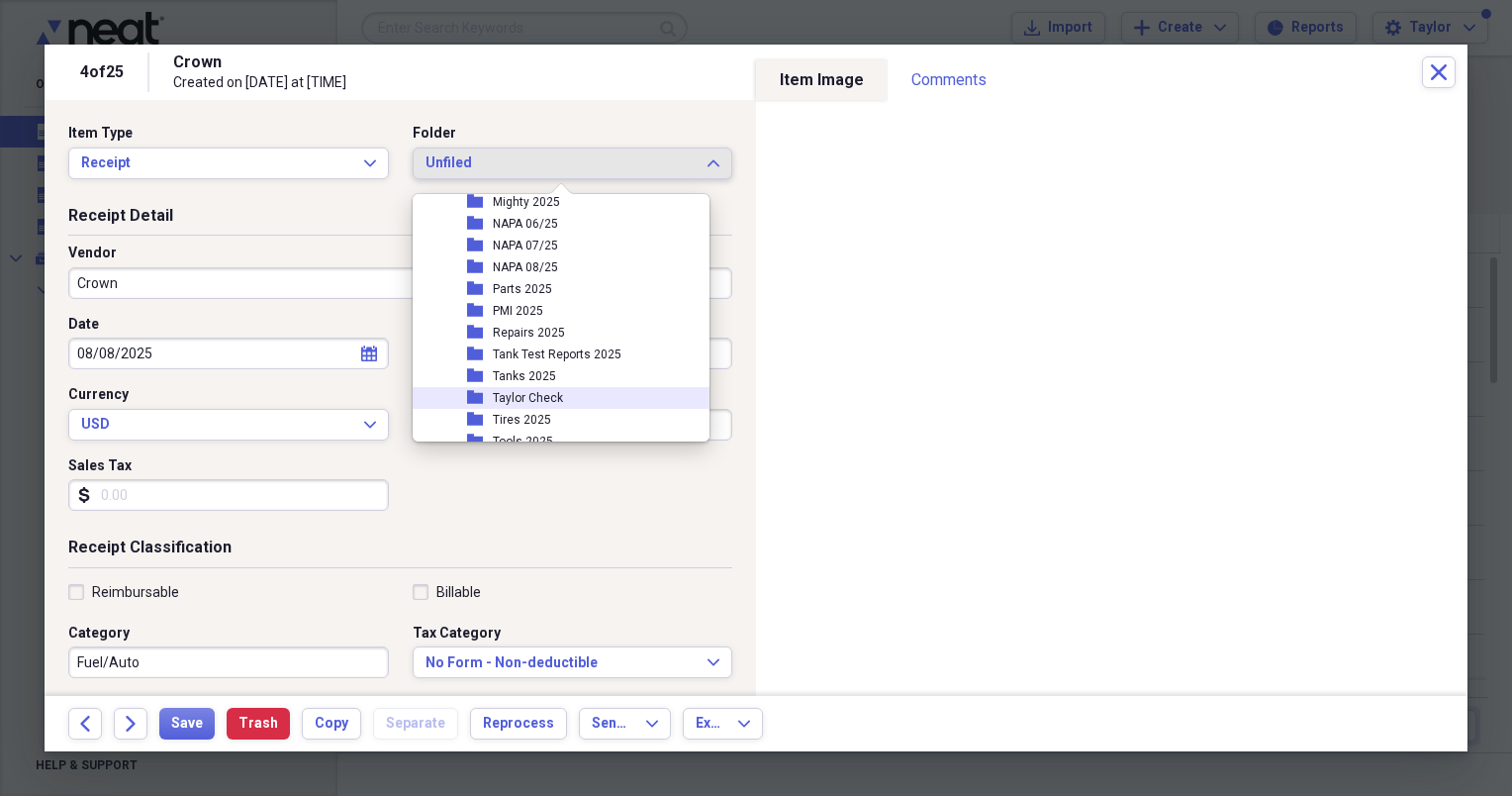 click on "Taylor Check" at bounding box center [527, 398] 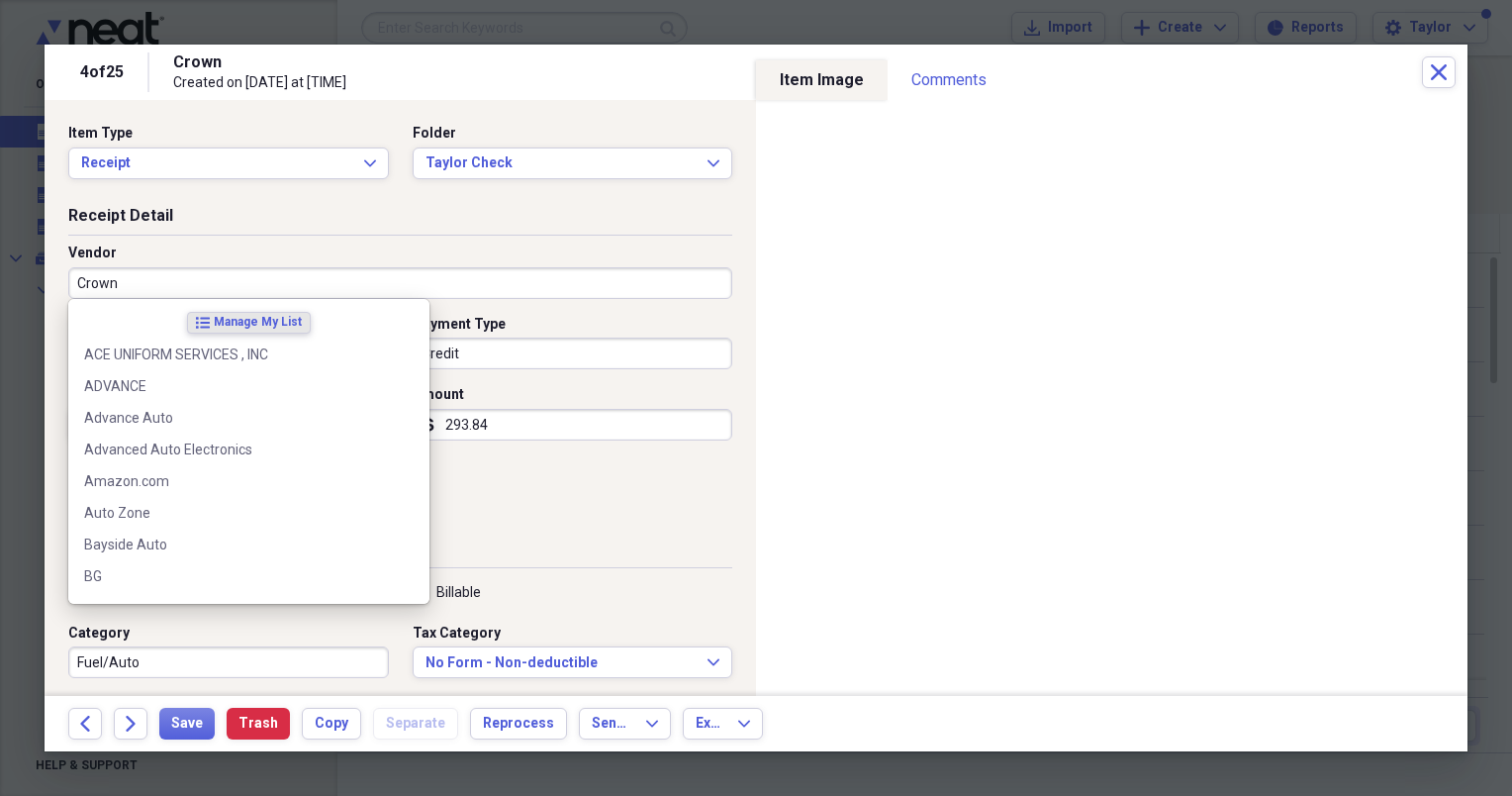 click on "Crown" at bounding box center (400, 283) 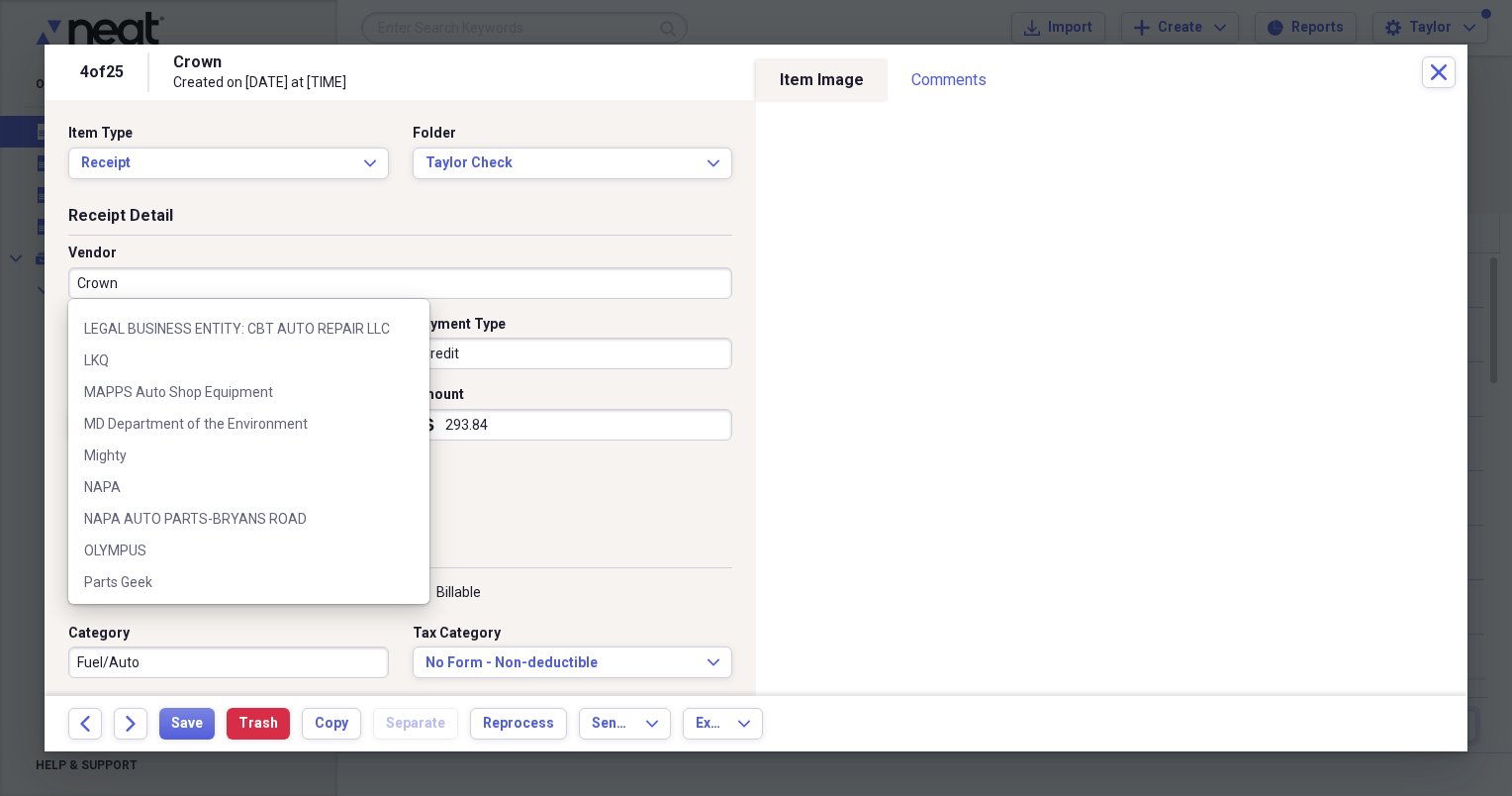 scroll, scrollTop: 914, scrollLeft: 0, axis: vertical 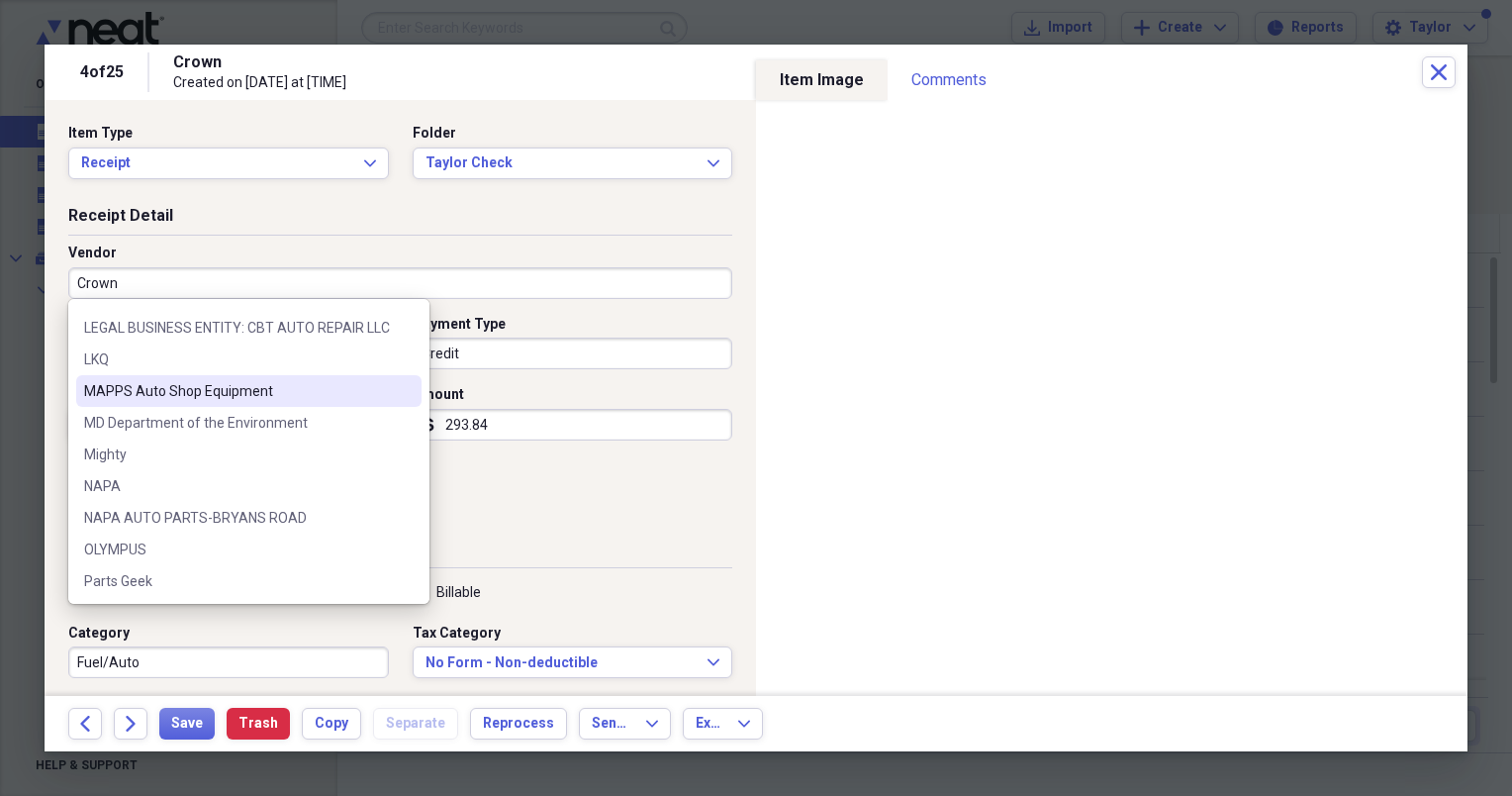 click on "MAPPS Auto Shop Equipment" at bounding box center [236, 391] 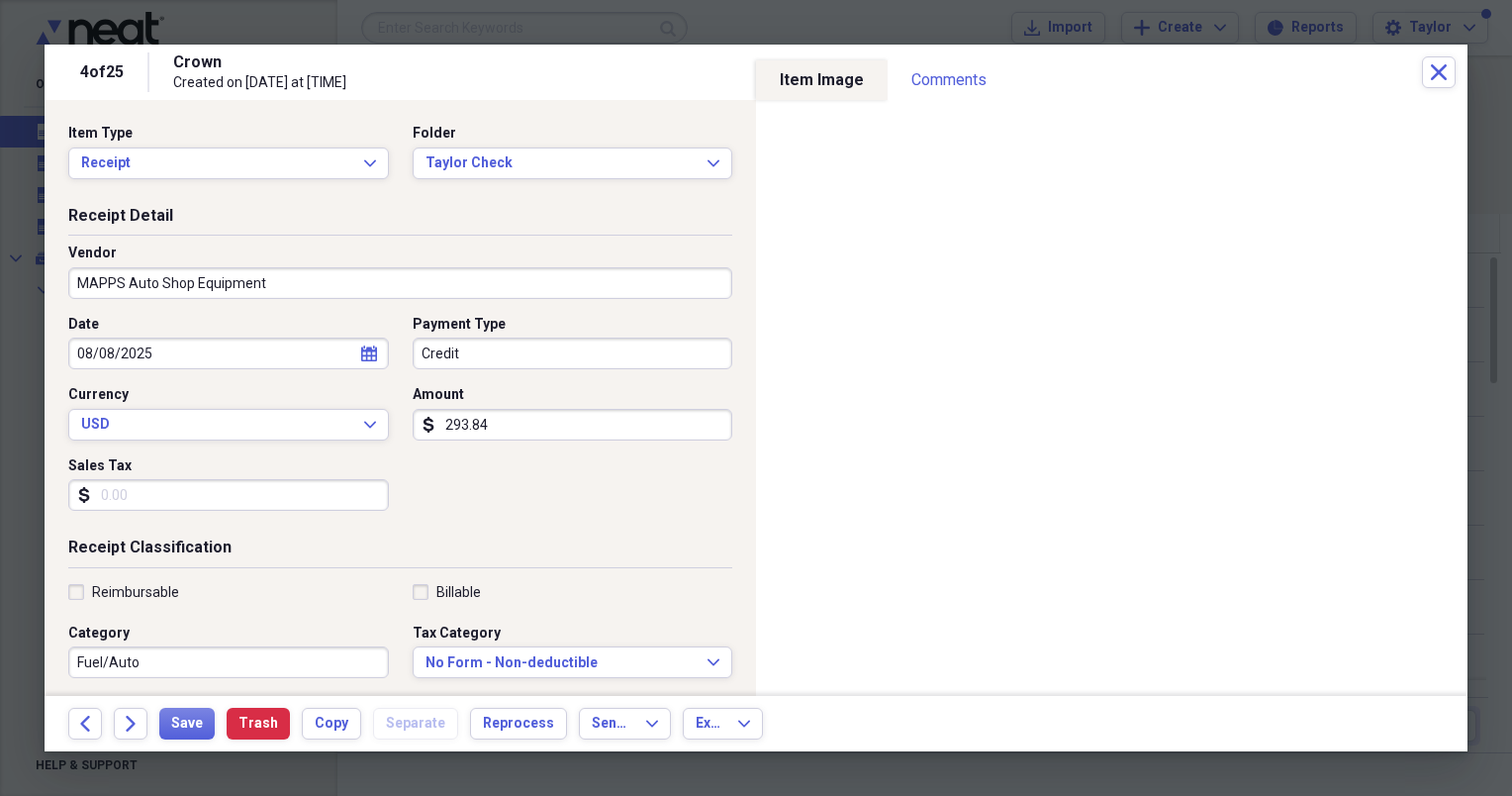 type on "Repair" 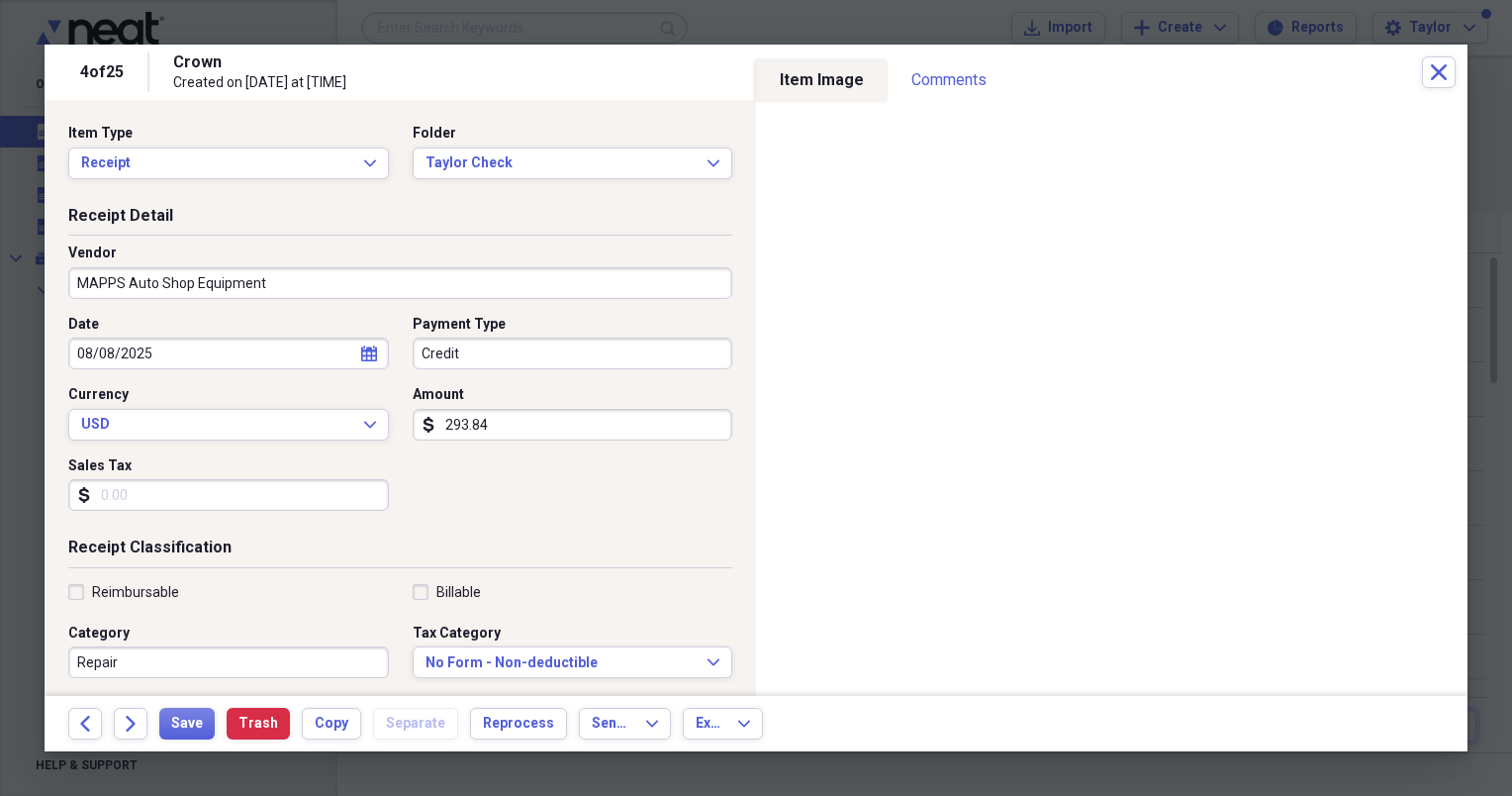 click on "Repair" at bounding box center [229, 662] 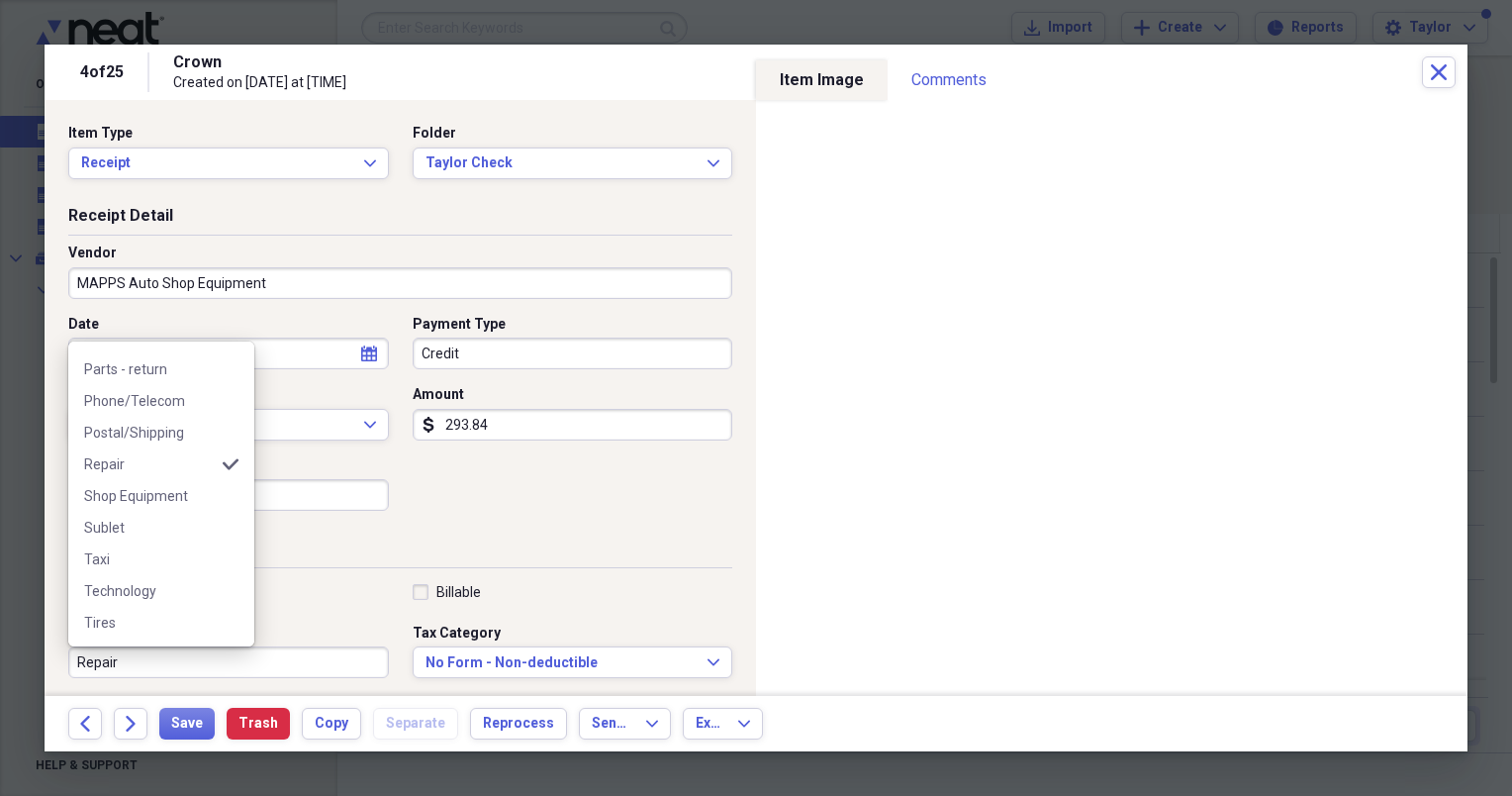 scroll, scrollTop: 479, scrollLeft: 0, axis: vertical 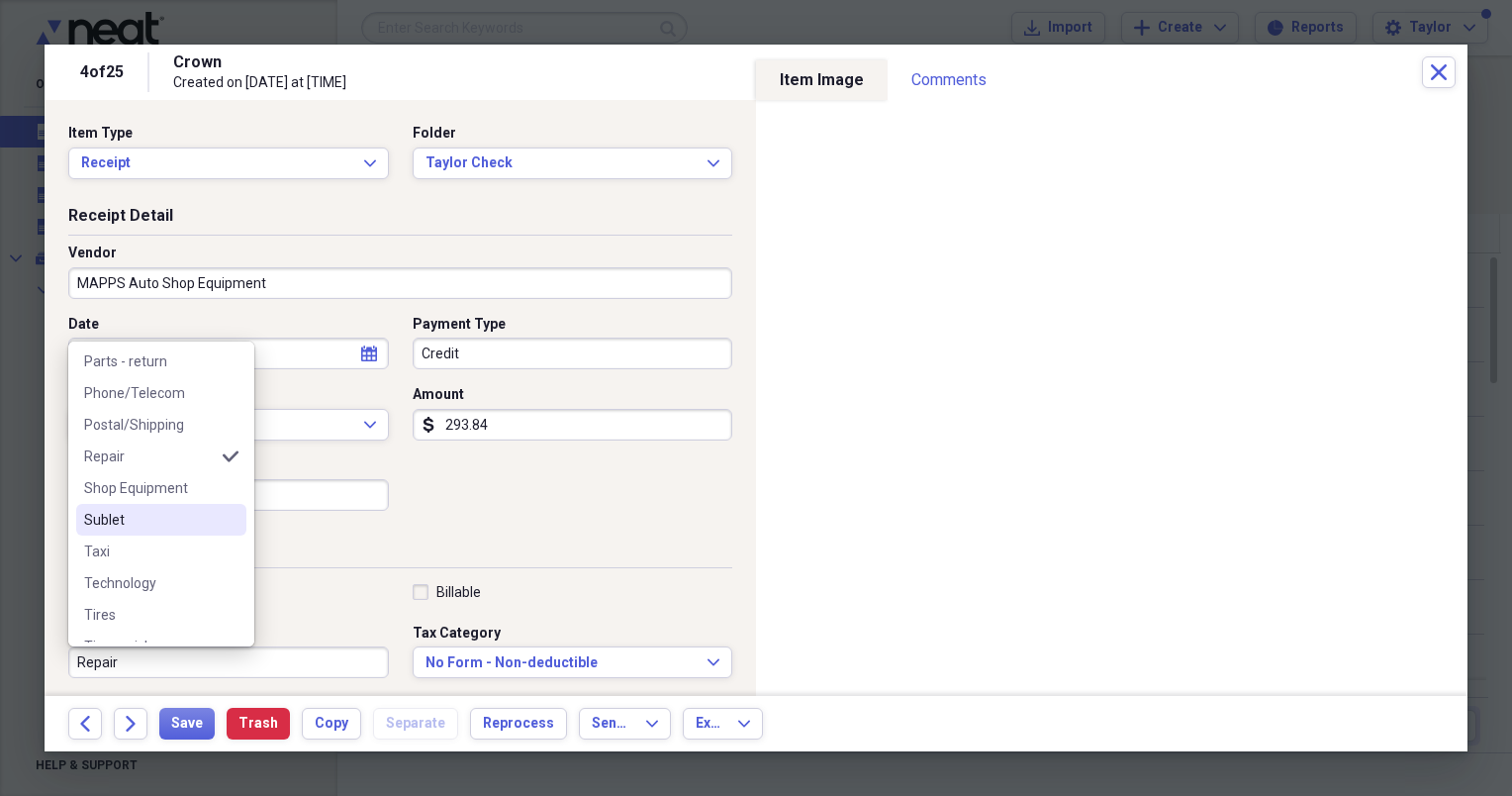 click on "Receipt Classification" at bounding box center (400, 551) 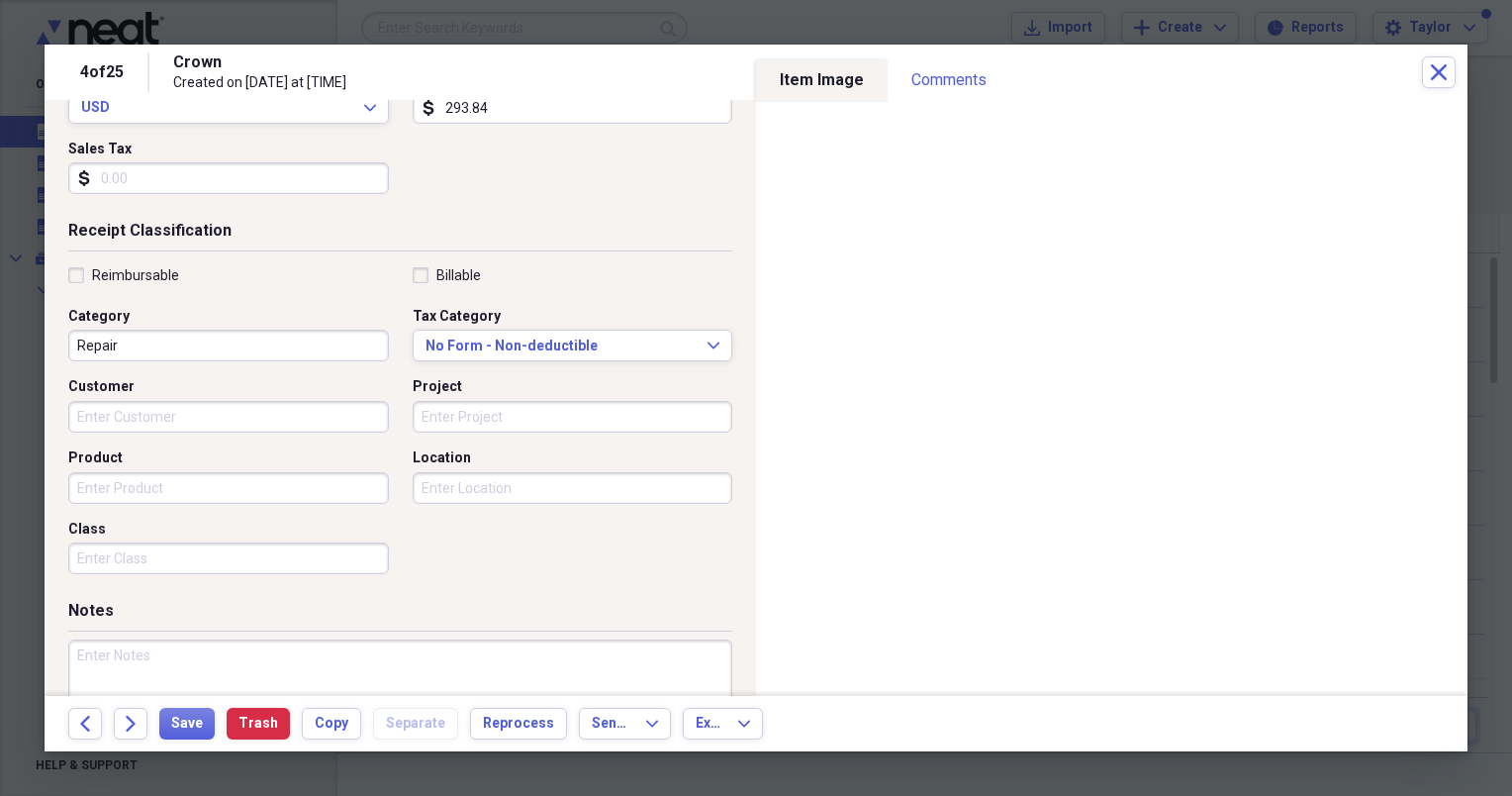 scroll, scrollTop: 413, scrollLeft: 0, axis: vertical 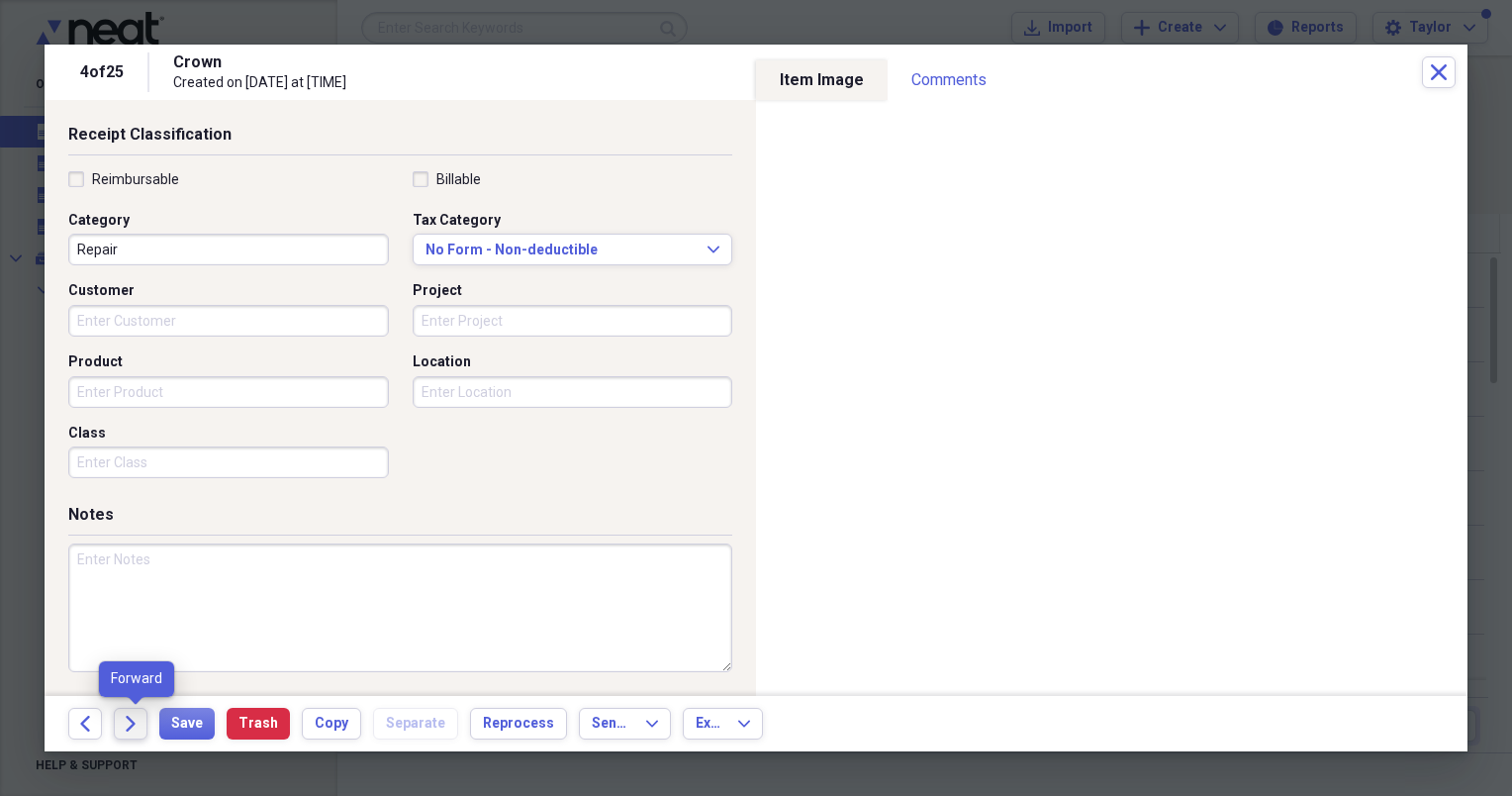 click on "Forward" 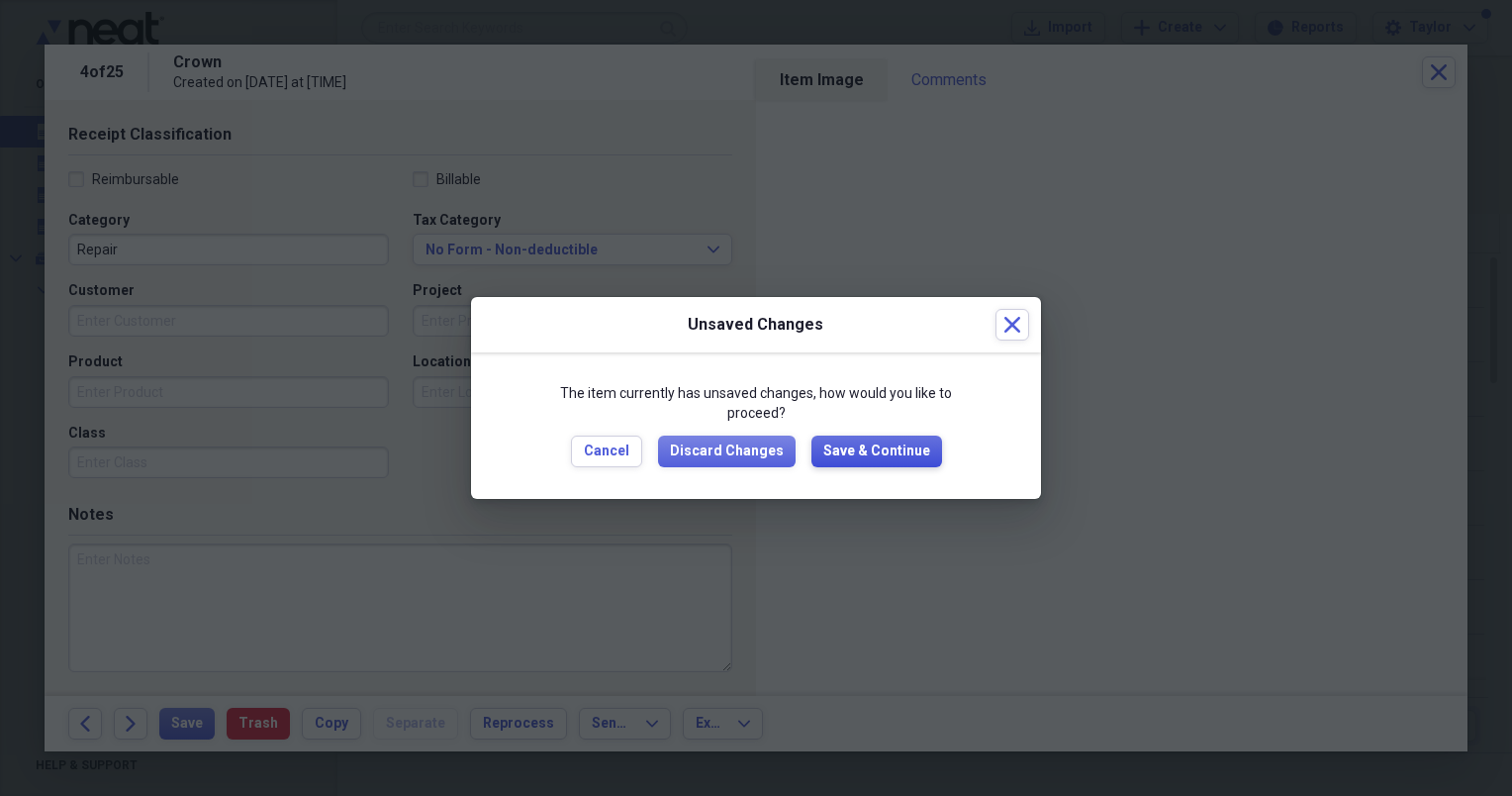 click on "Save & Continue" at bounding box center [877, 451] 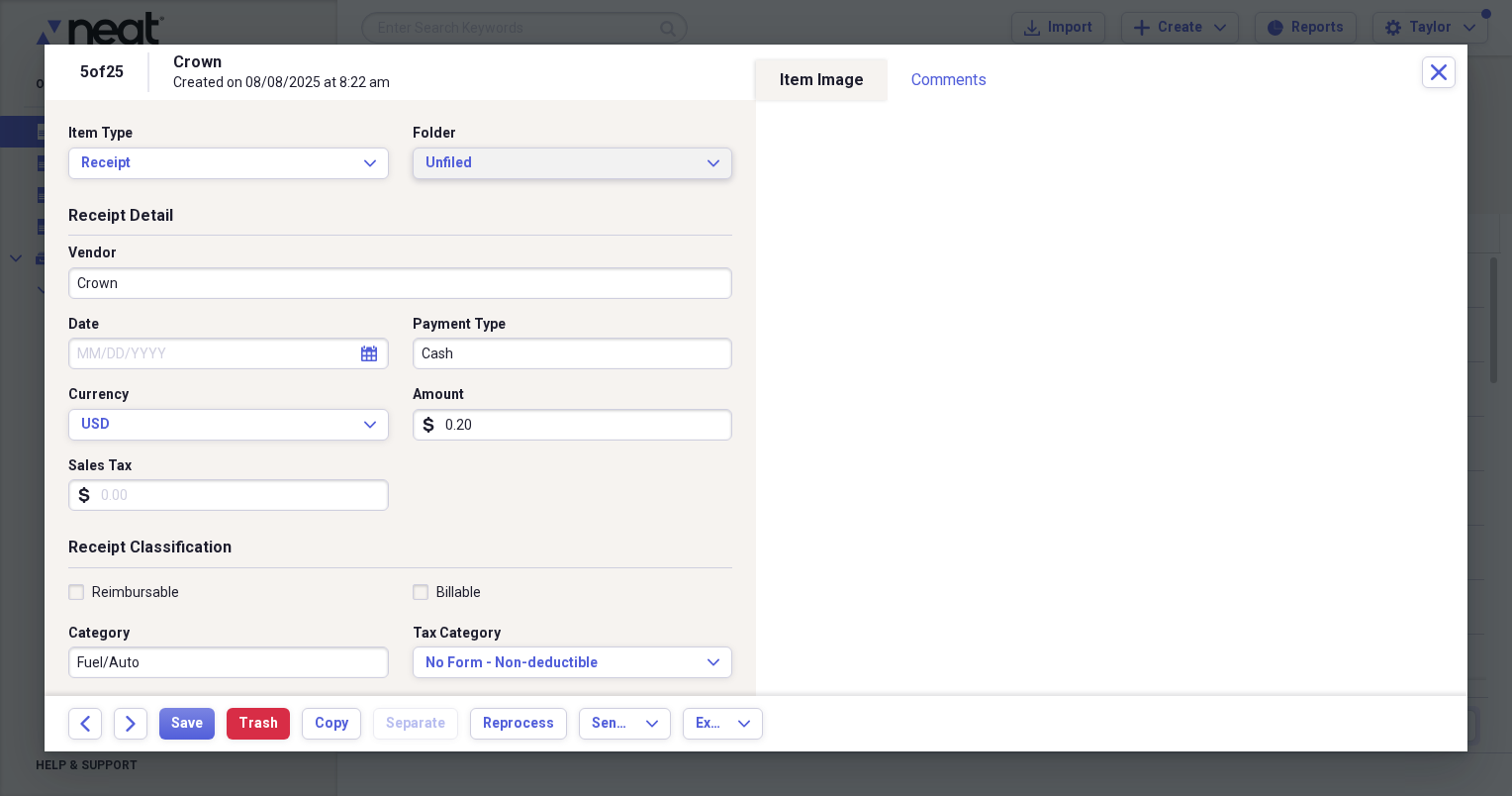 click on "Unfiled" at bounding box center [561, 163] 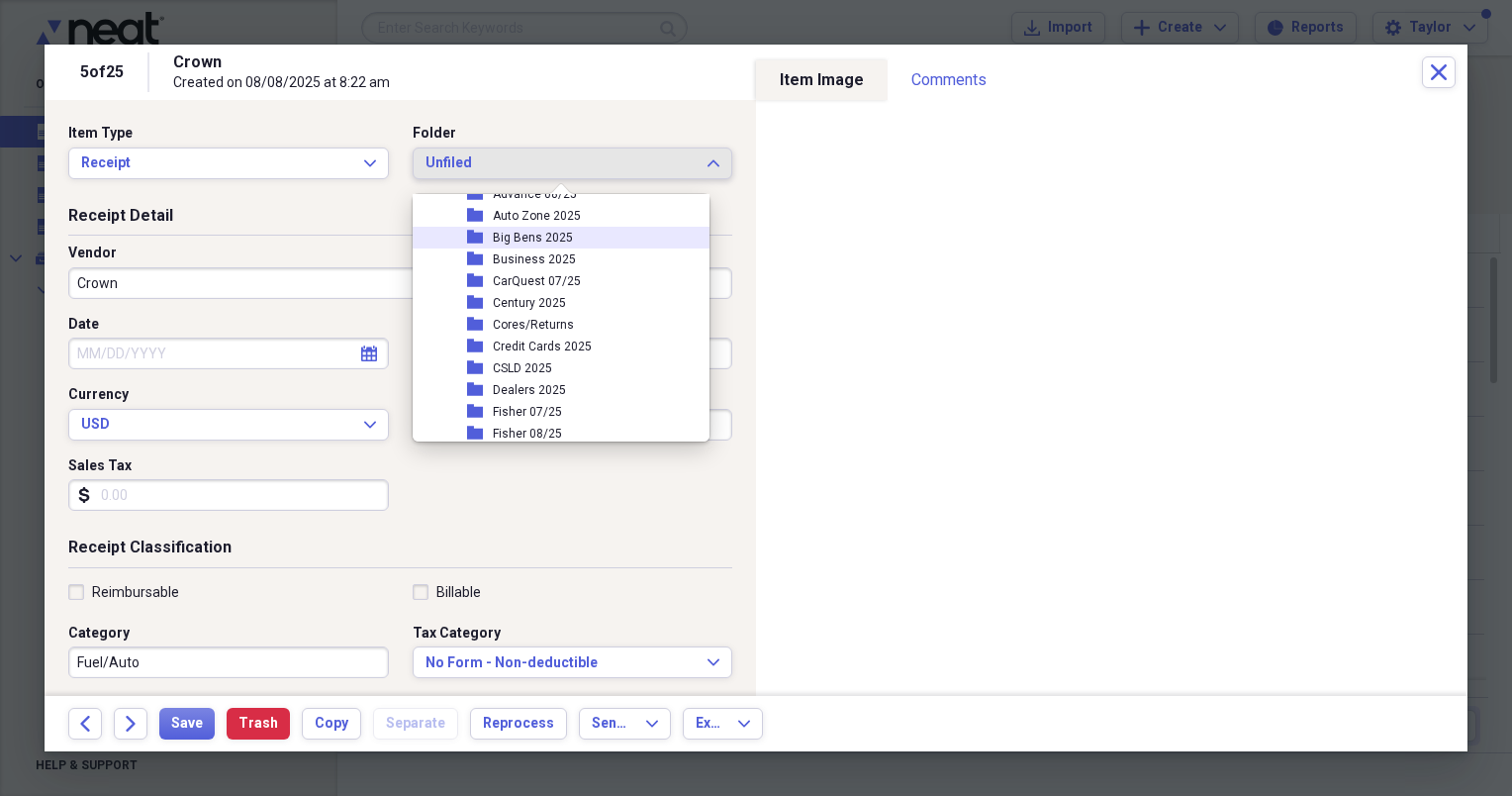 scroll, scrollTop: 139, scrollLeft: 0, axis: vertical 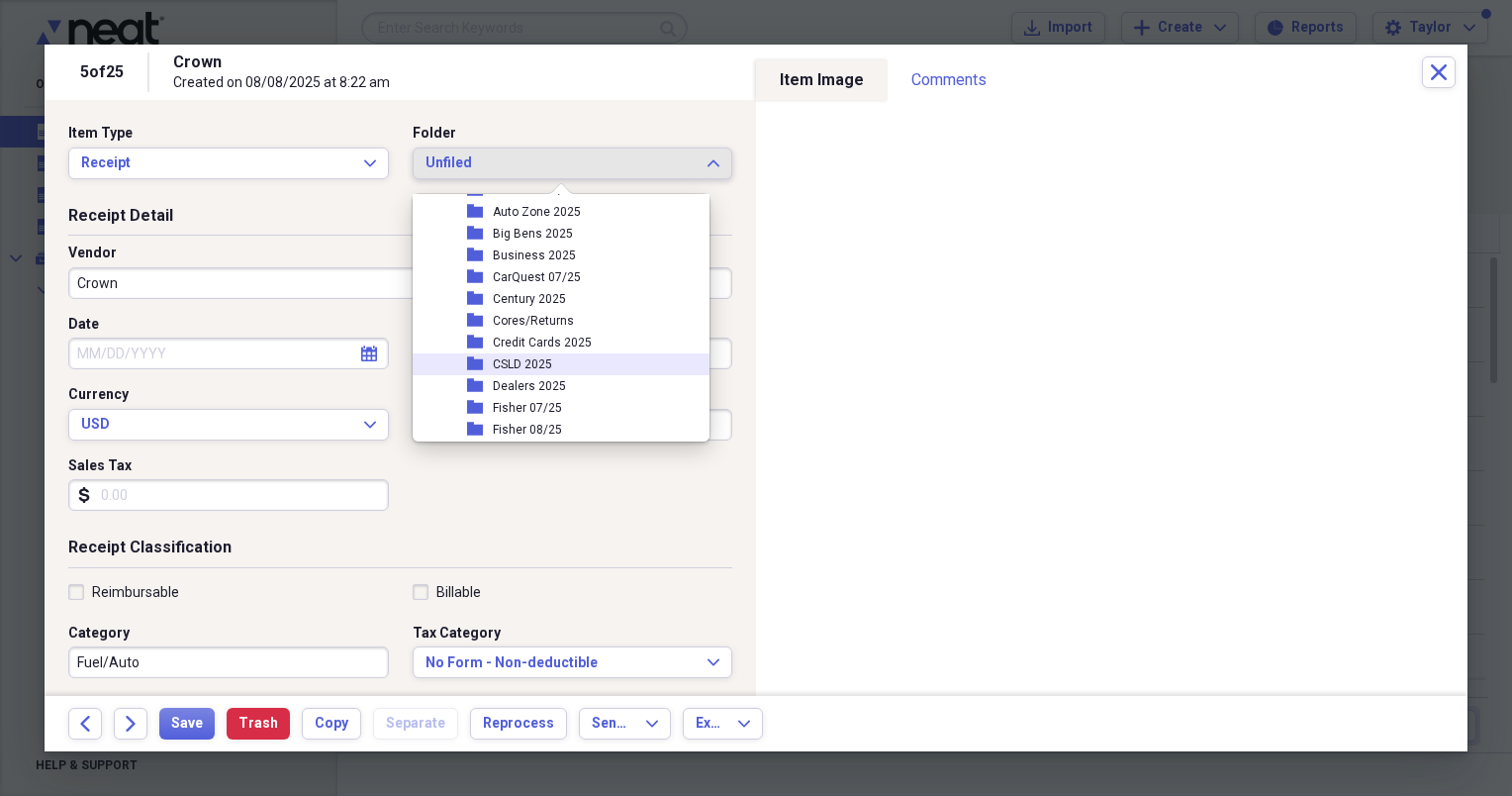 click on "CSLD 2025" at bounding box center [522, 364] 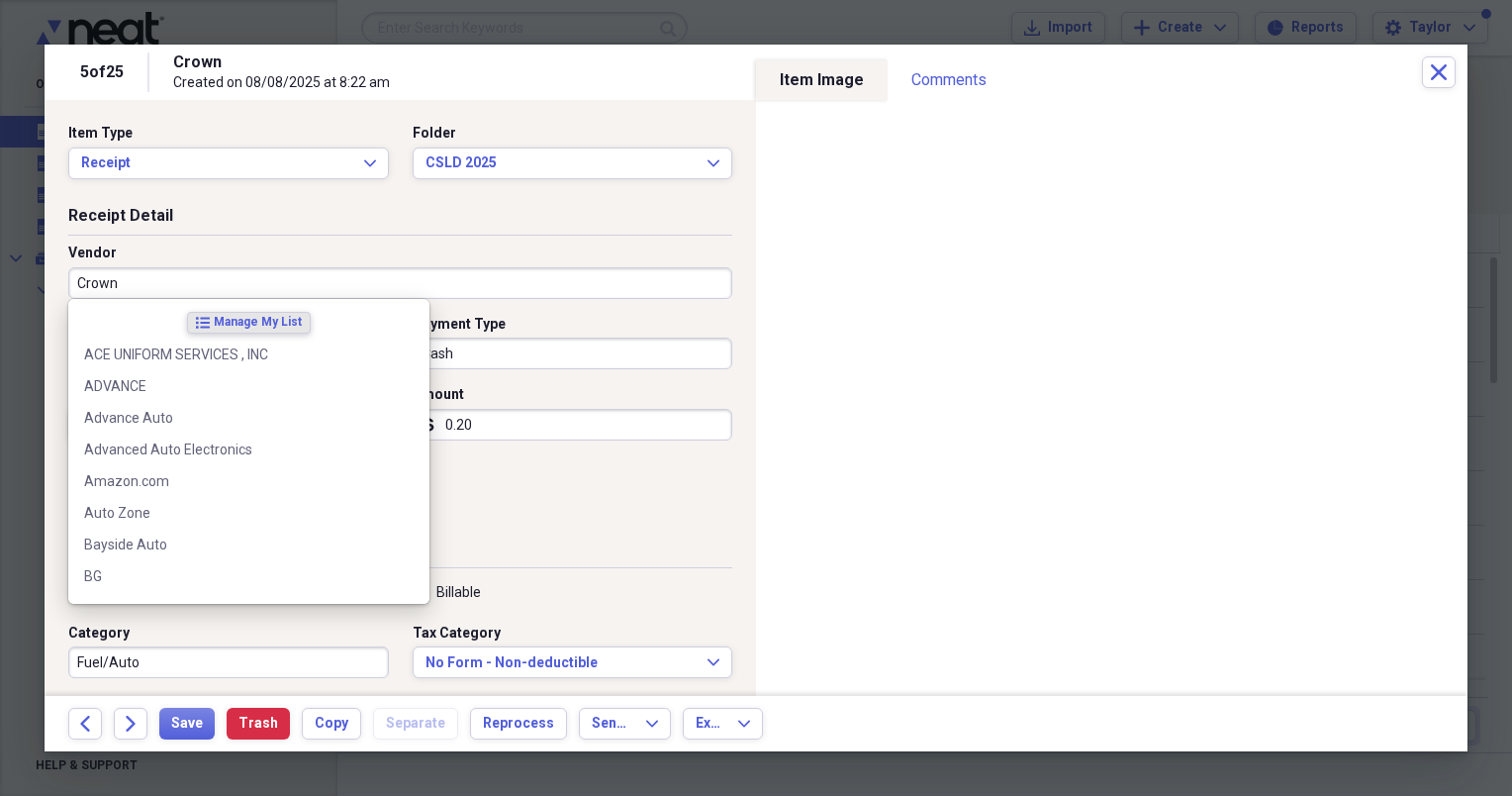 click on "Crown" at bounding box center (400, 283) 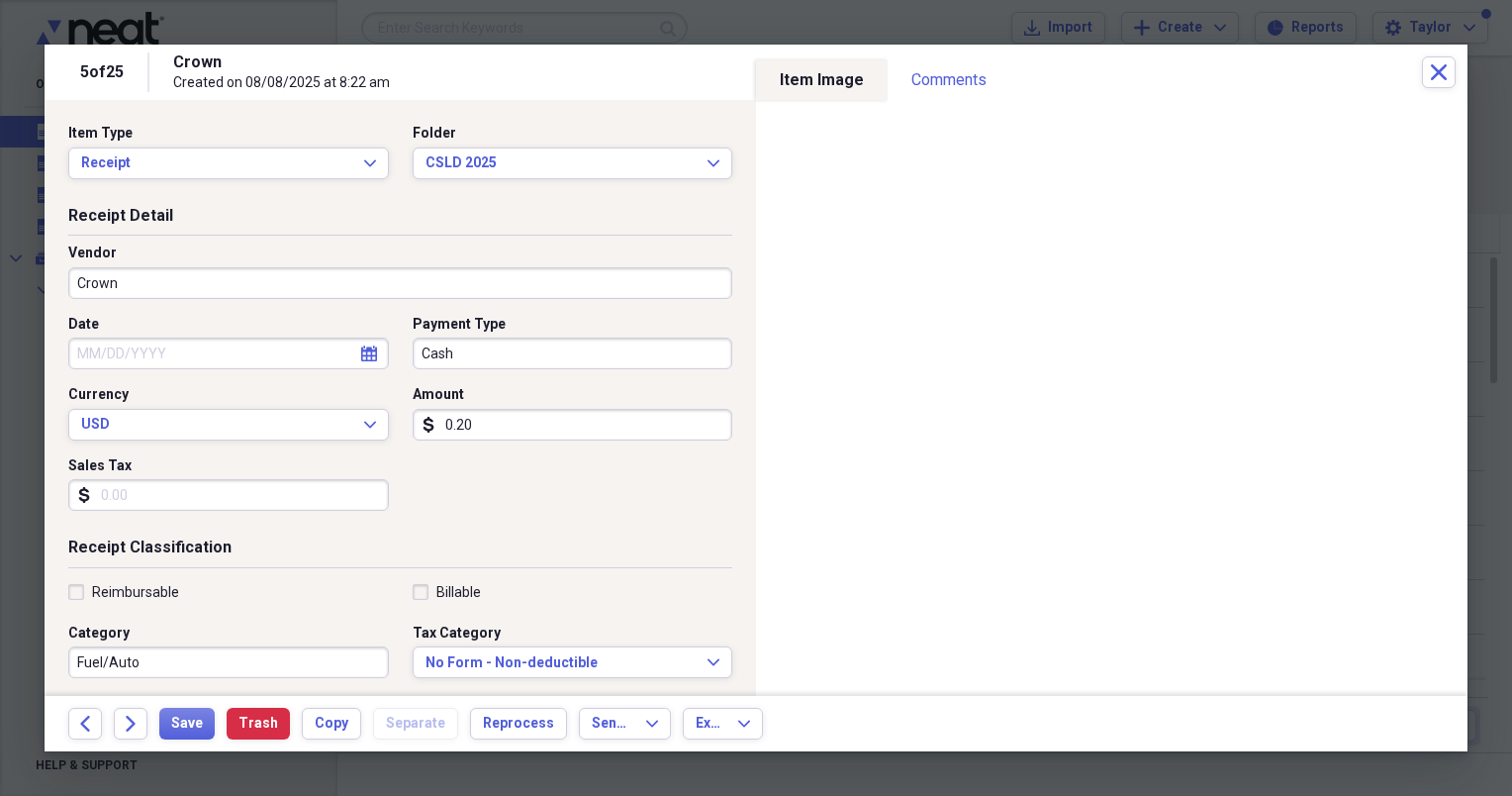 click 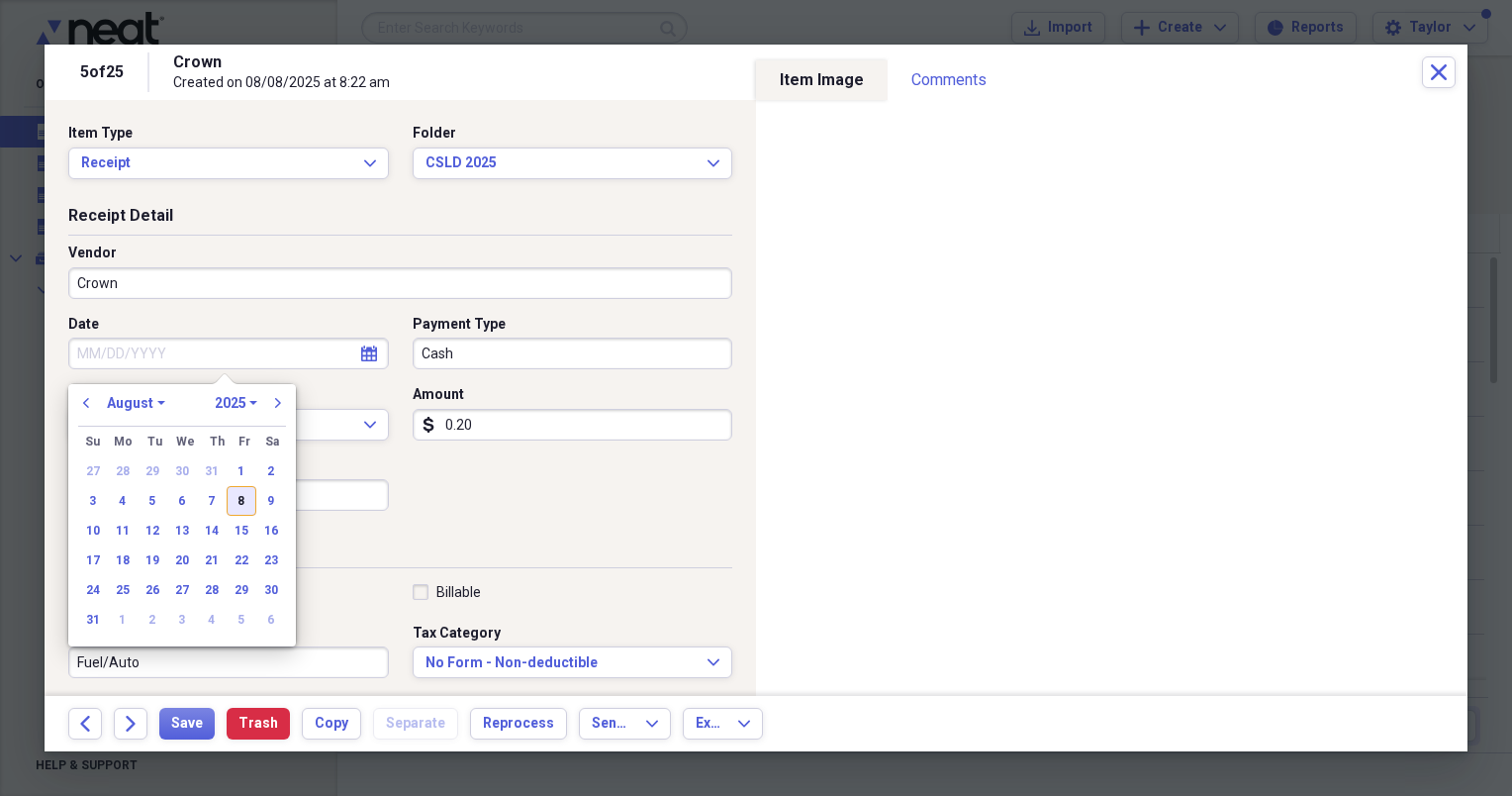 click on "8" at bounding box center [241, 501] 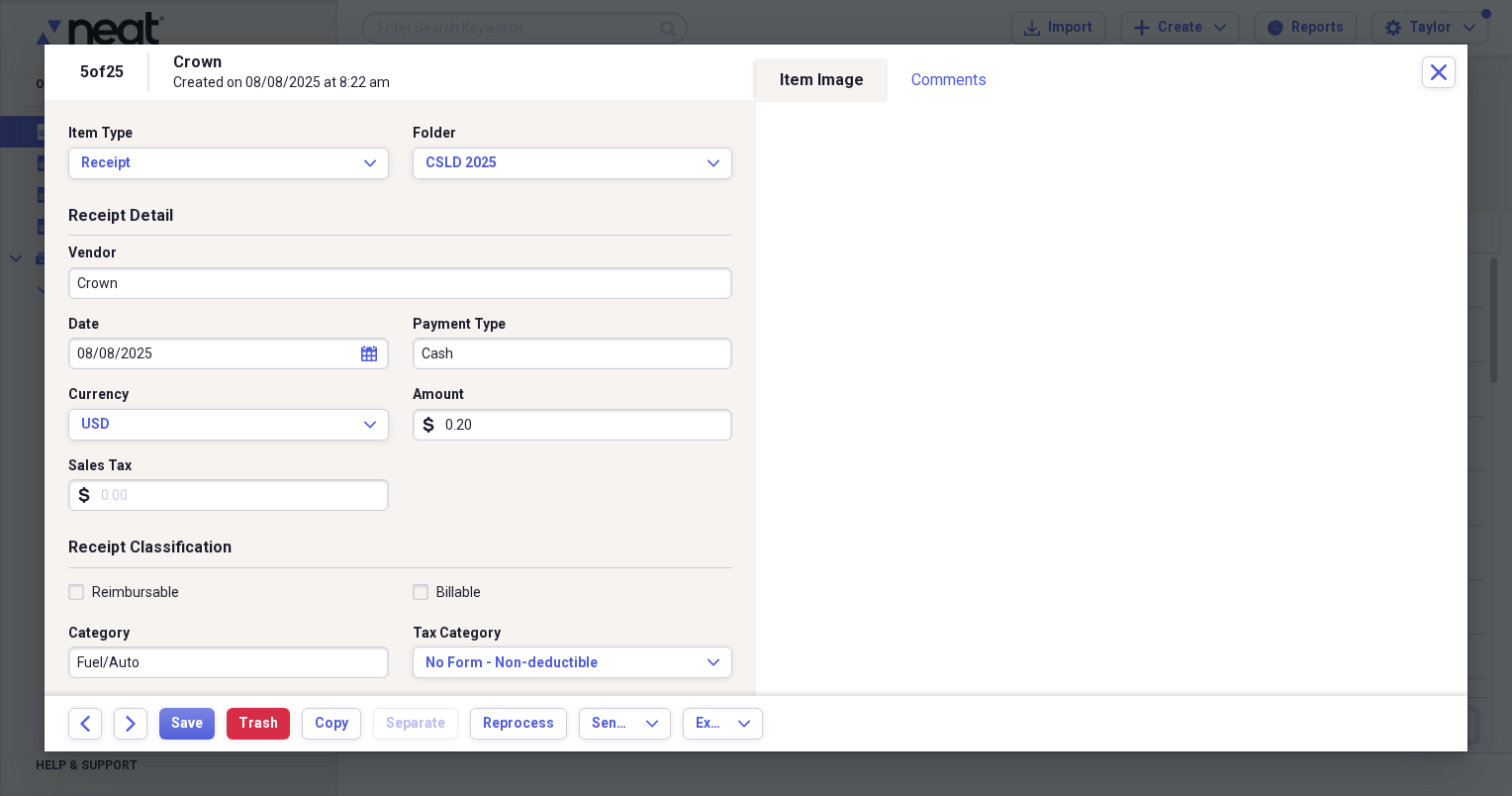 click on "0.20" at bounding box center [573, 425] 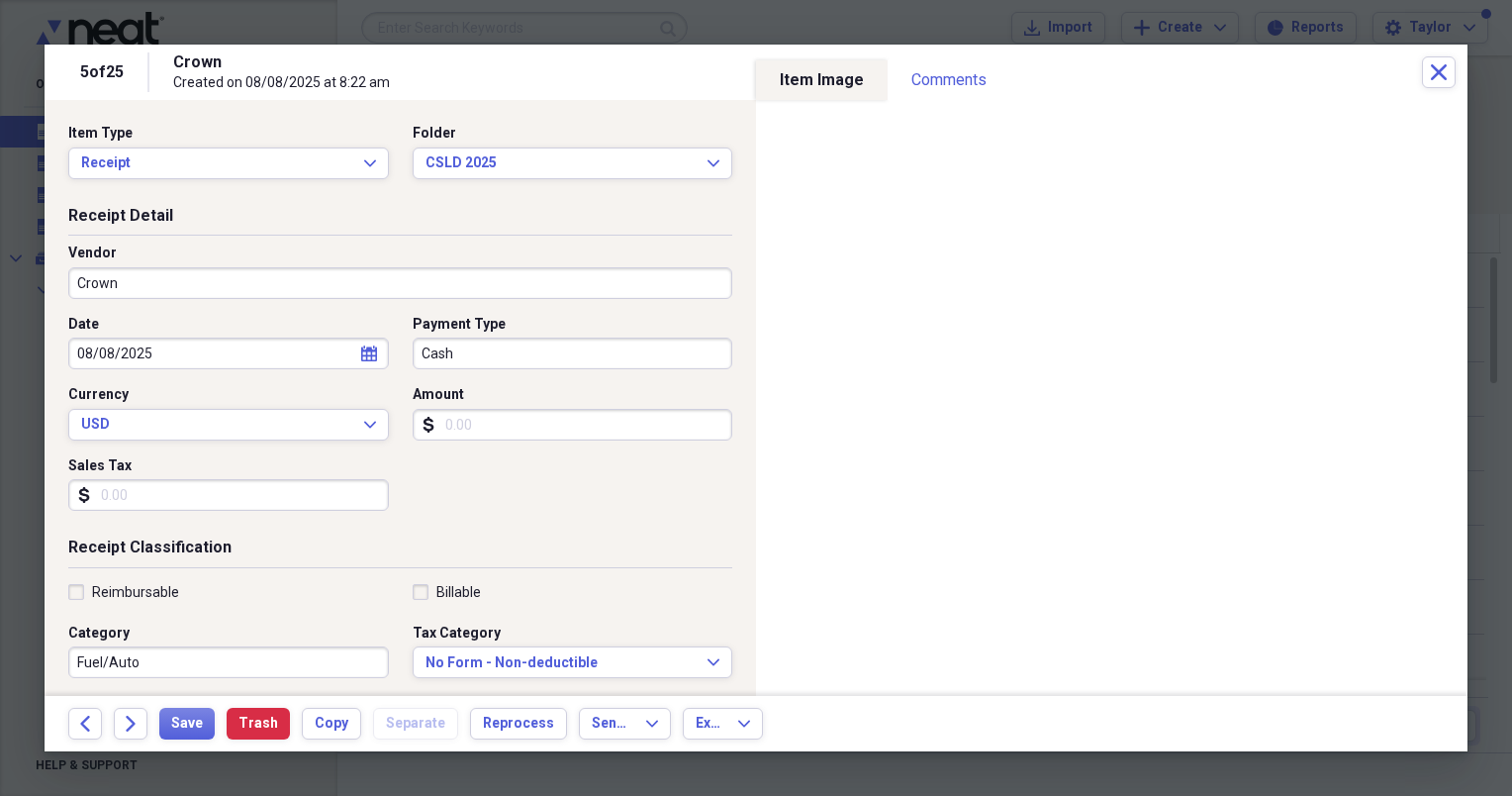 type 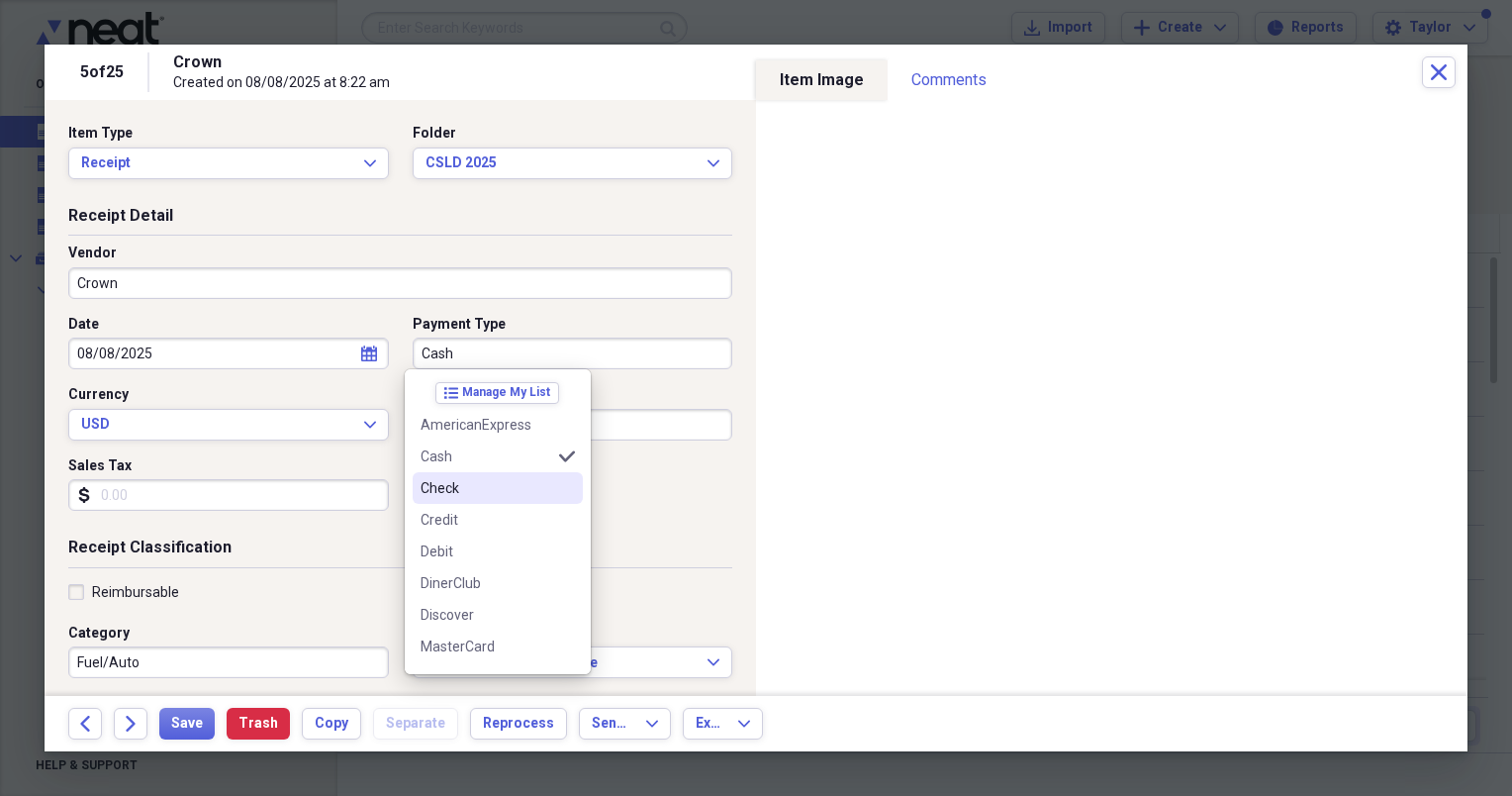 scroll, scrollTop: 59, scrollLeft: 0, axis: vertical 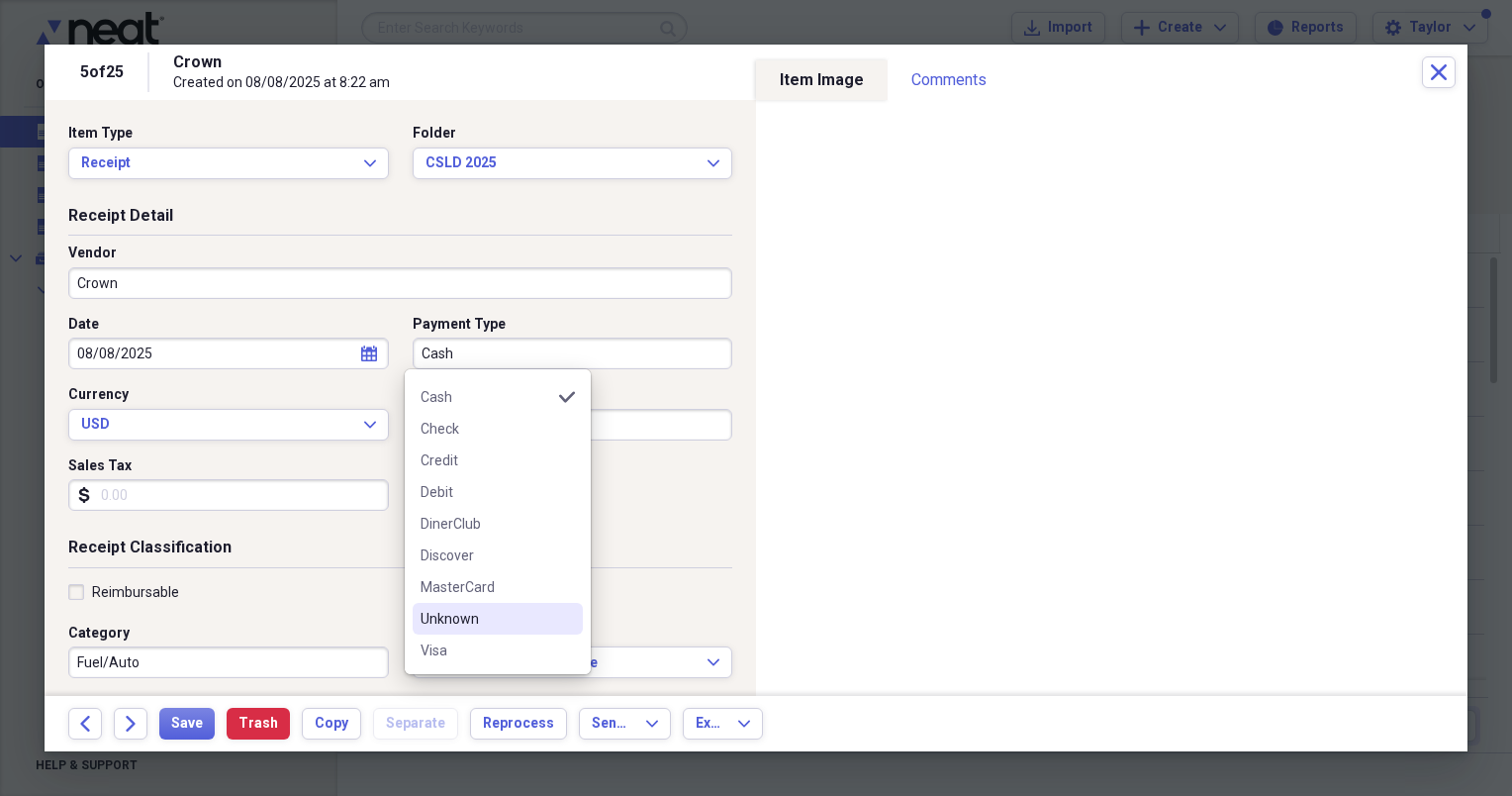 click on "Unknown" at bounding box center (486, 619) 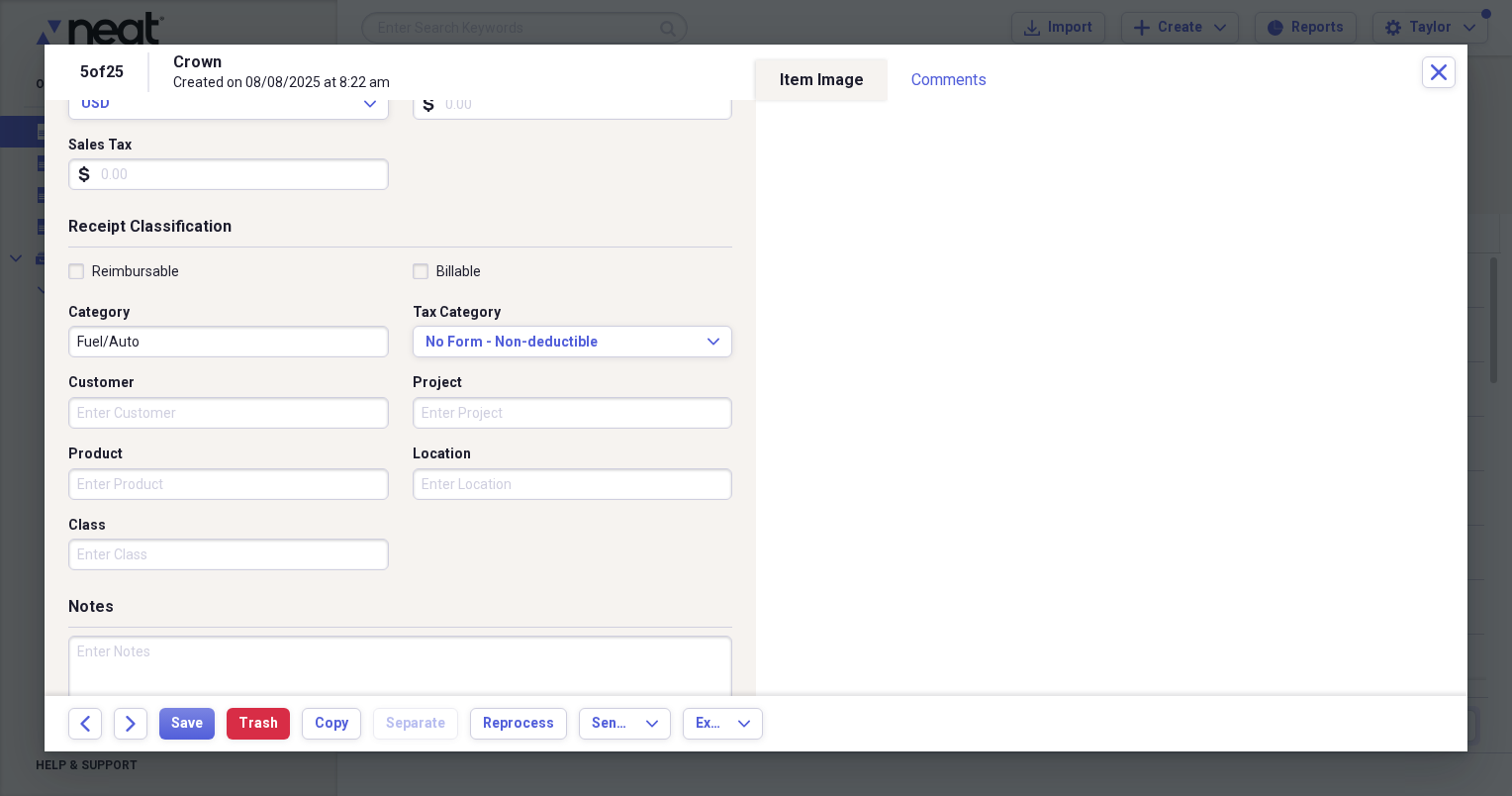 scroll, scrollTop: 394, scrollLeft: 0, axis: vertical 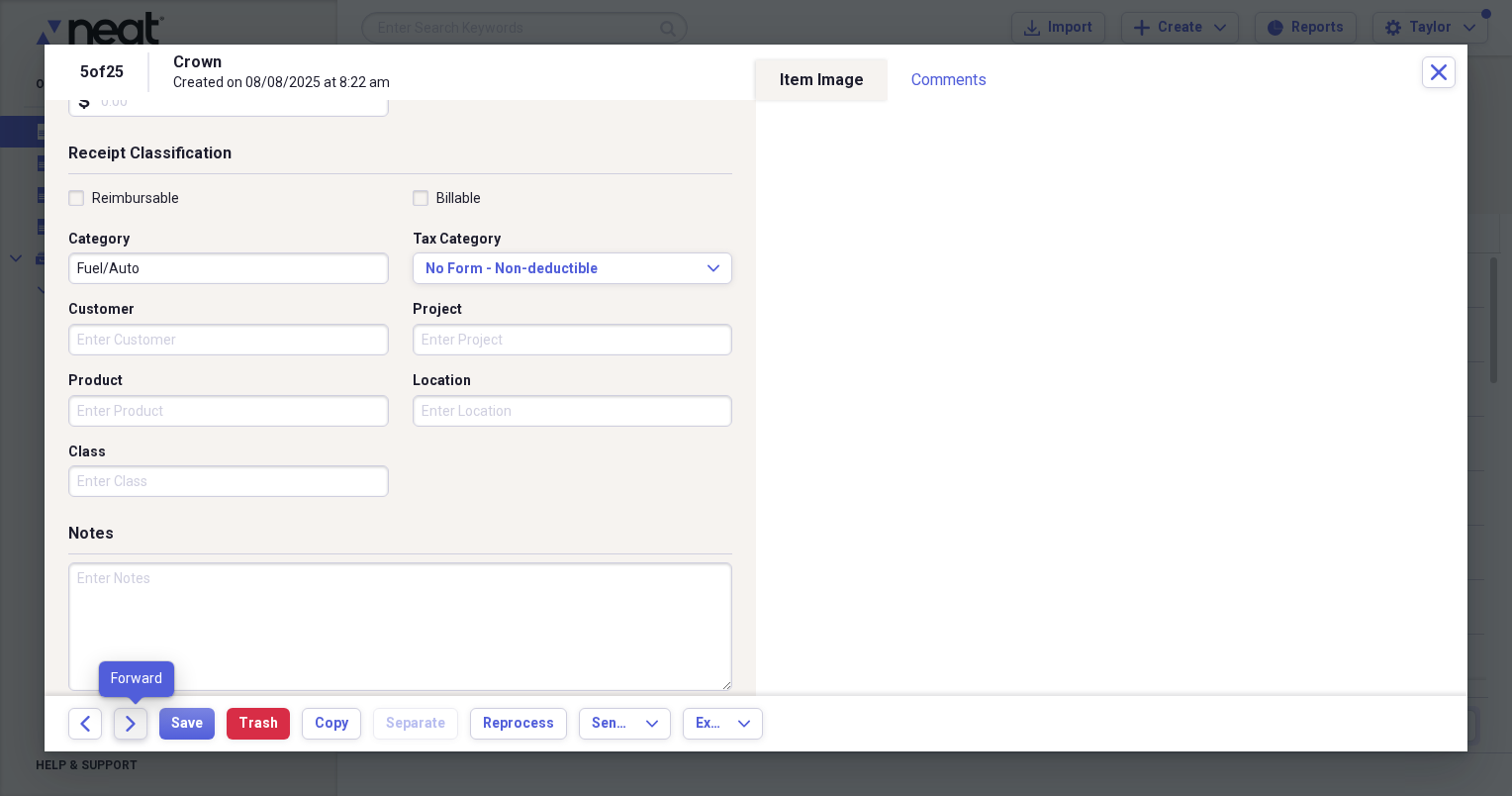 click on "Forward" 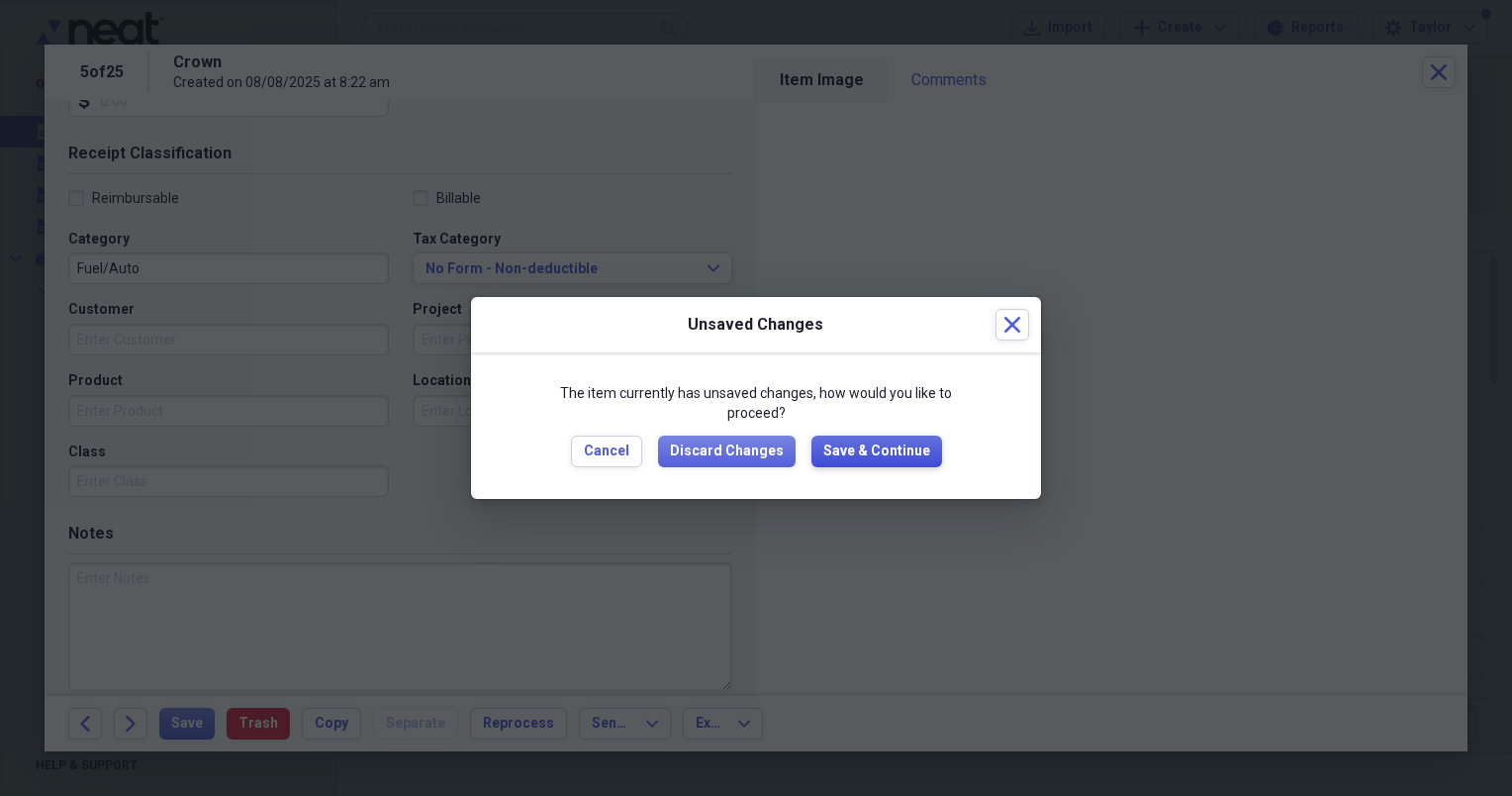 click on "Save & Continue" at bounding box center (877, 451) 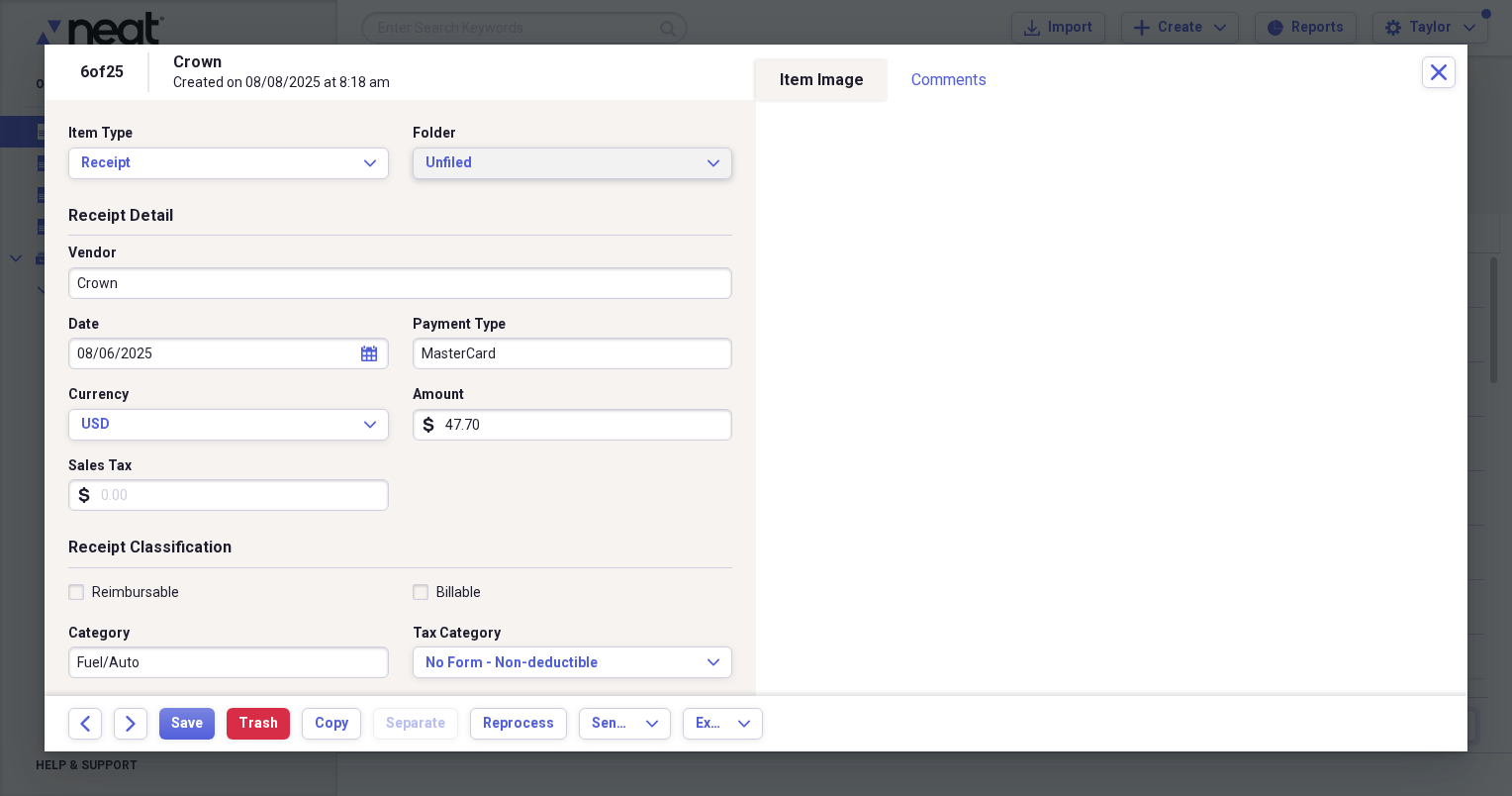 click on "Unfiled" at bounding box center (561, 163) 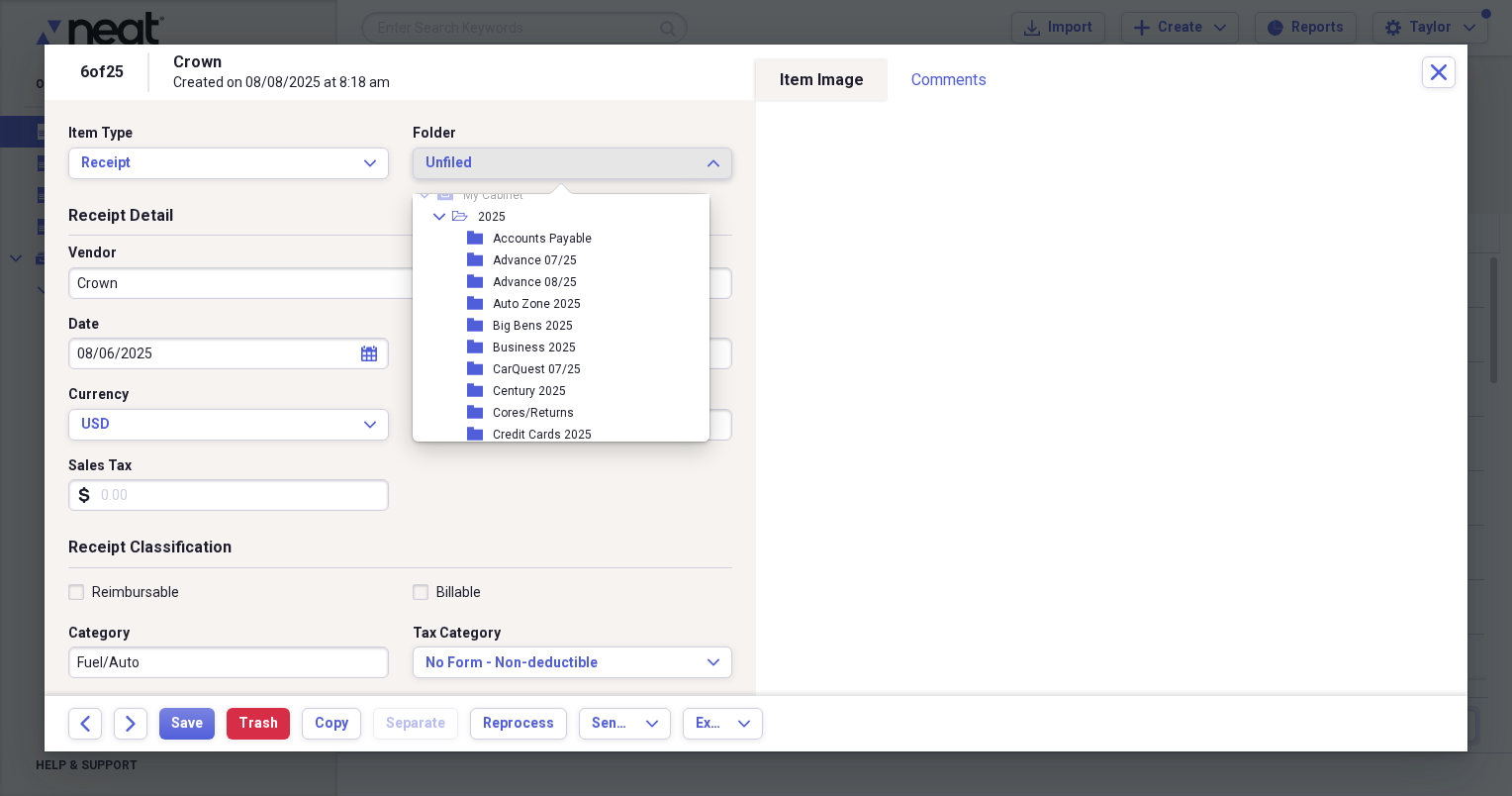 scroll, scrollTop: 51, scrollLeft: 0, axis: vertical 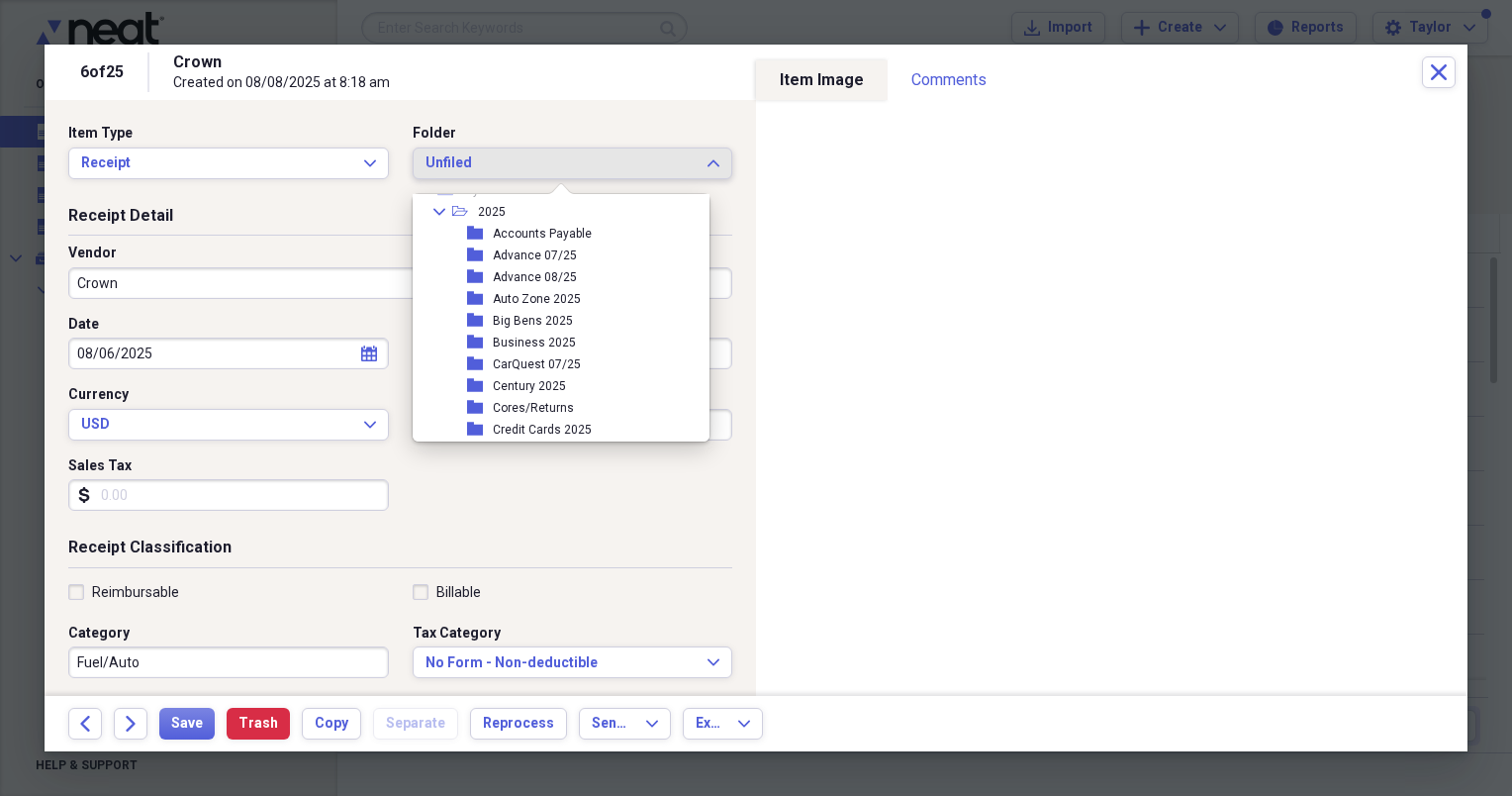 click on "Business 2025" at bounding box center (534, 343) 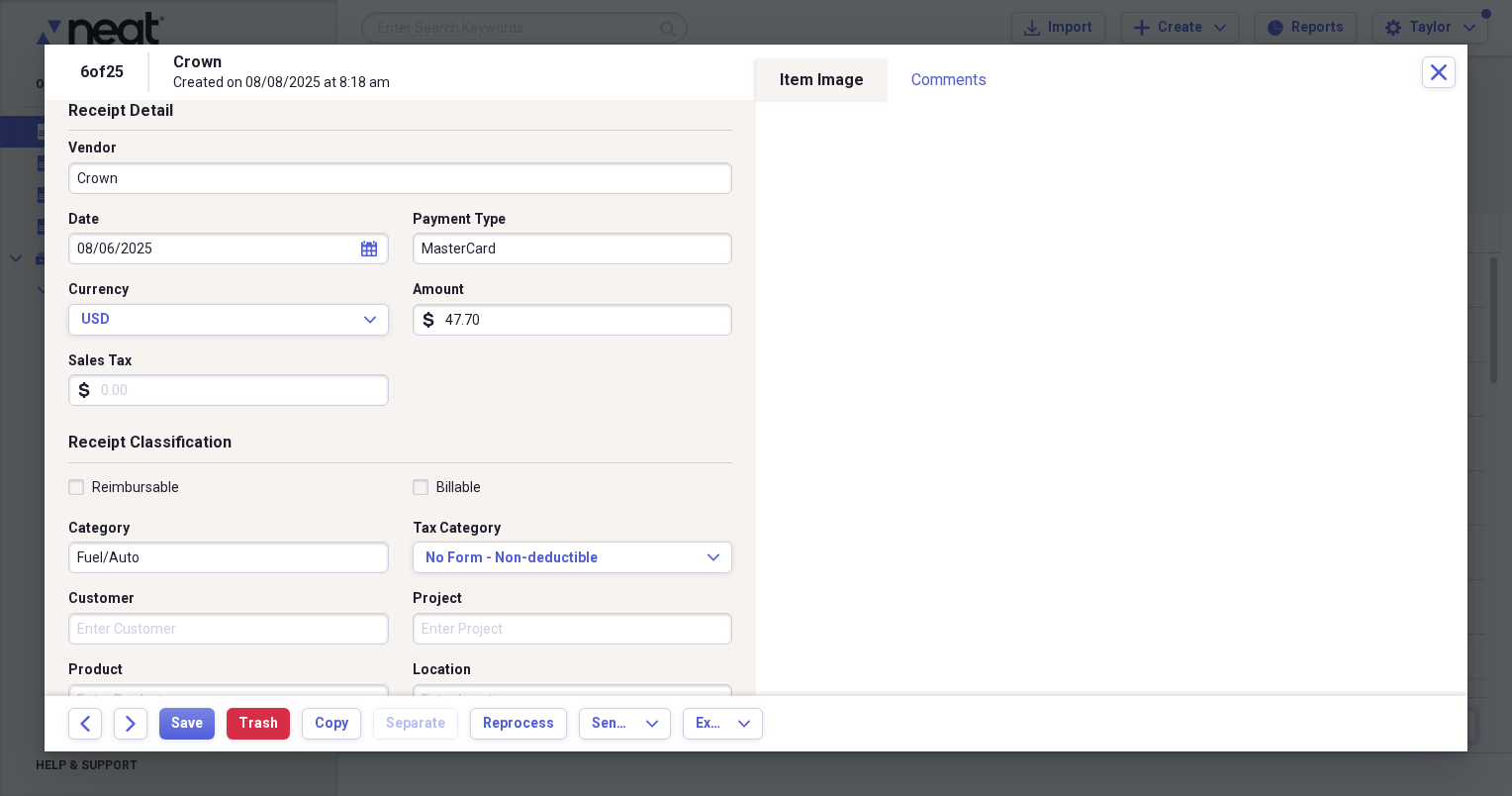 scroll, scrollTop: 131, scrollLeft: 0, axis: vertical 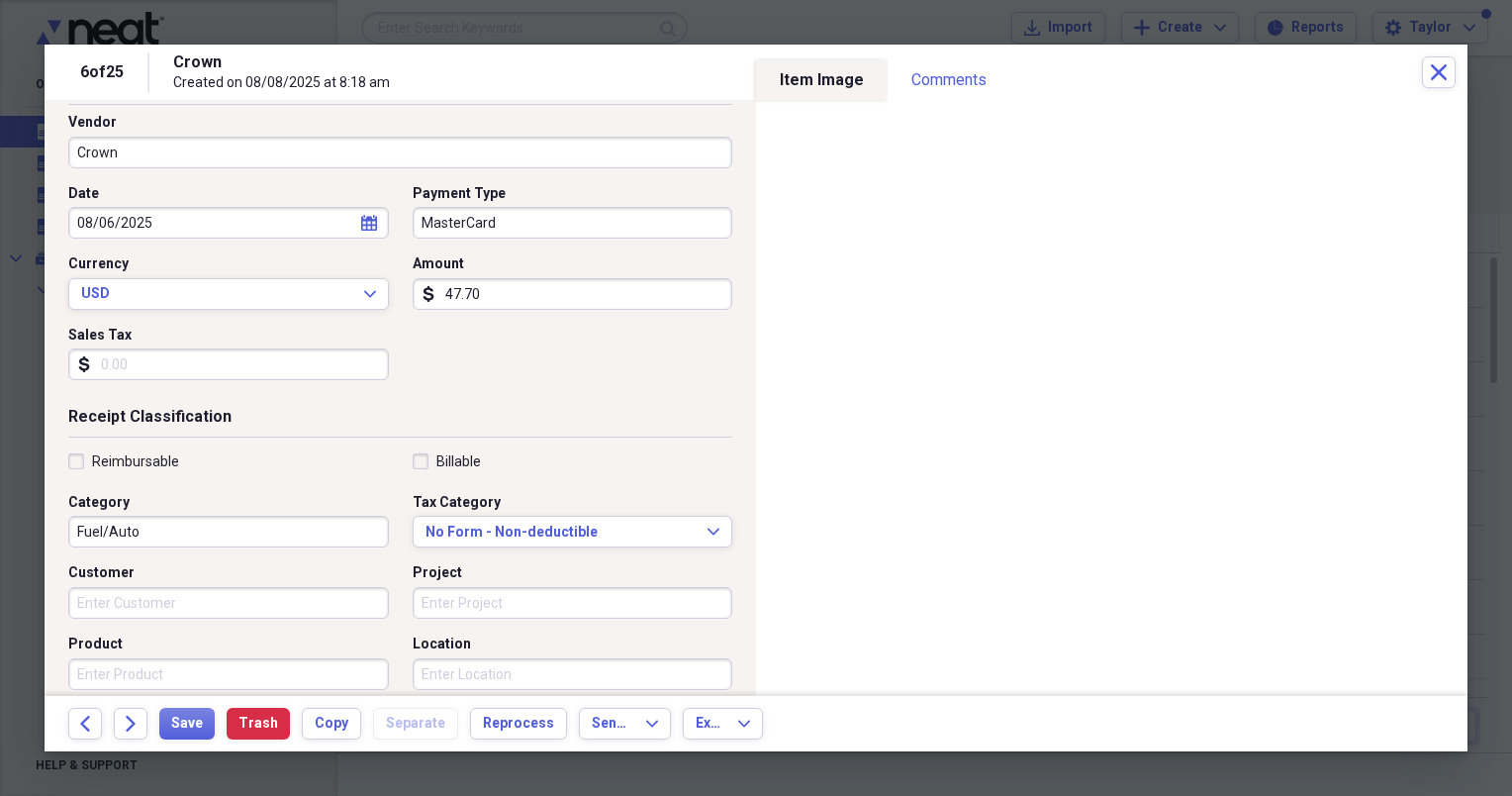 click on "Fuel/Auto" at bounding box center (229, 532) 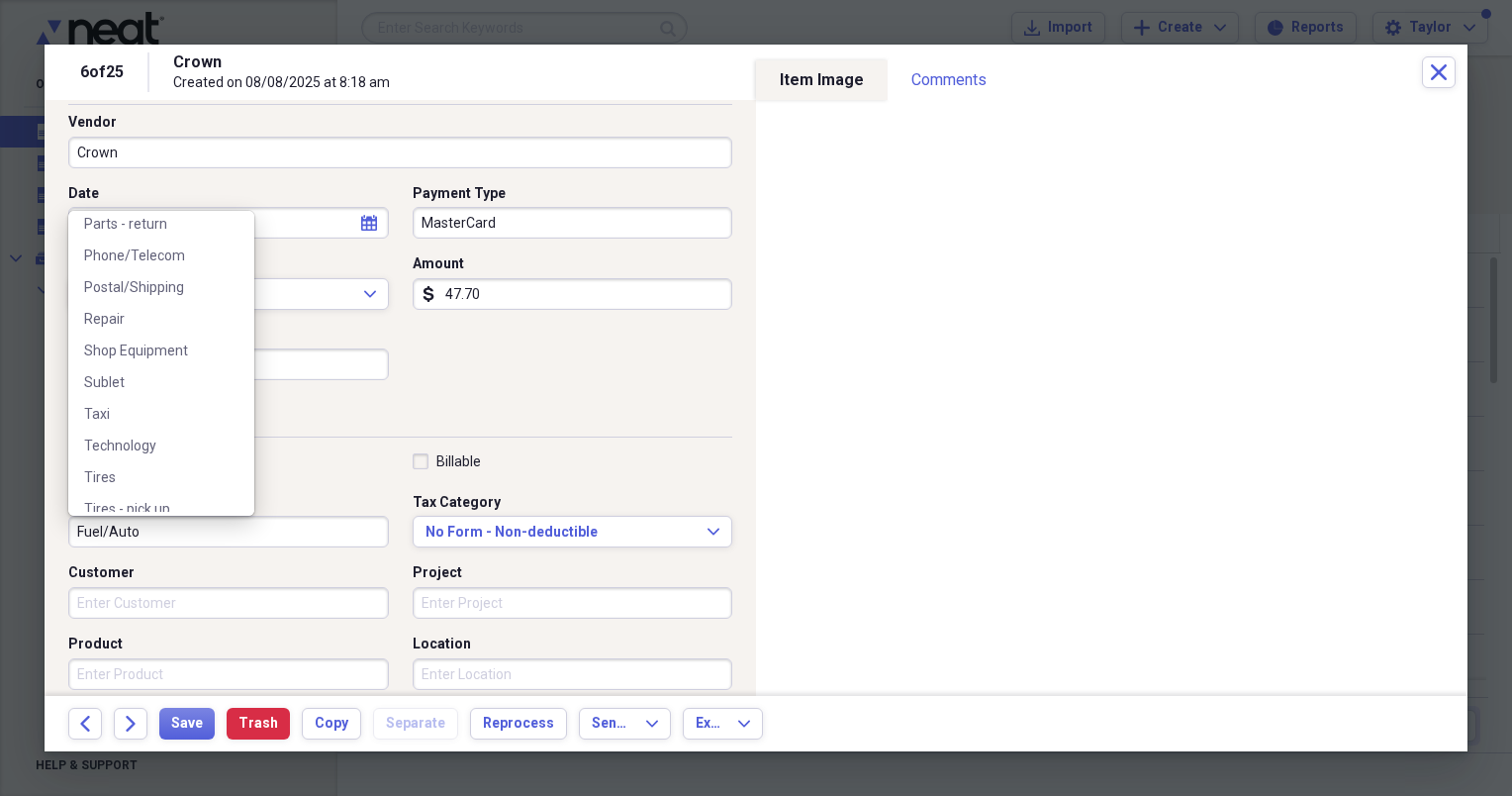 scroll, scrollTop: 481, scrollLeft: 0, axis: vertical 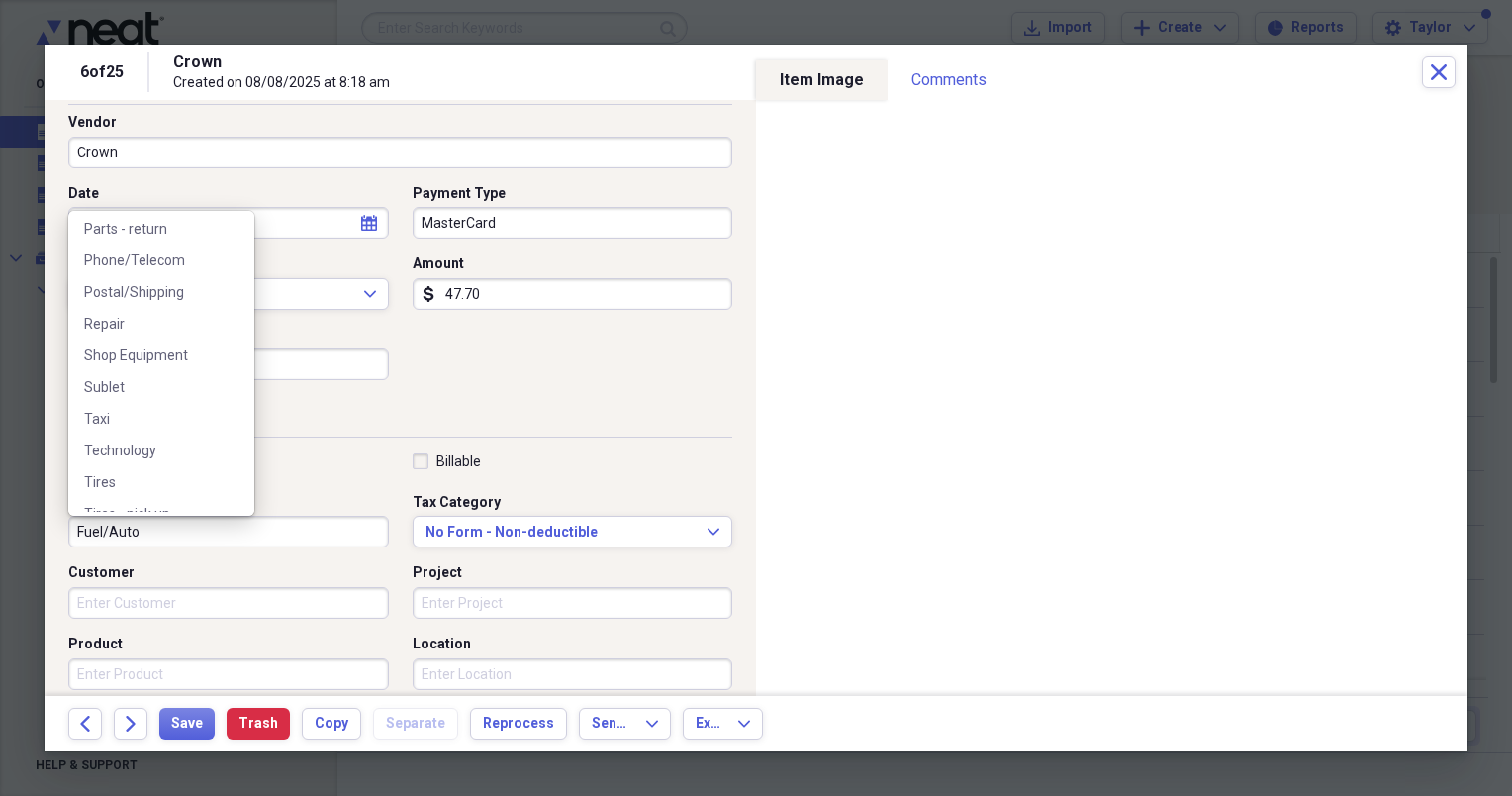 click on "Technology" at bounding box center [161, 450] 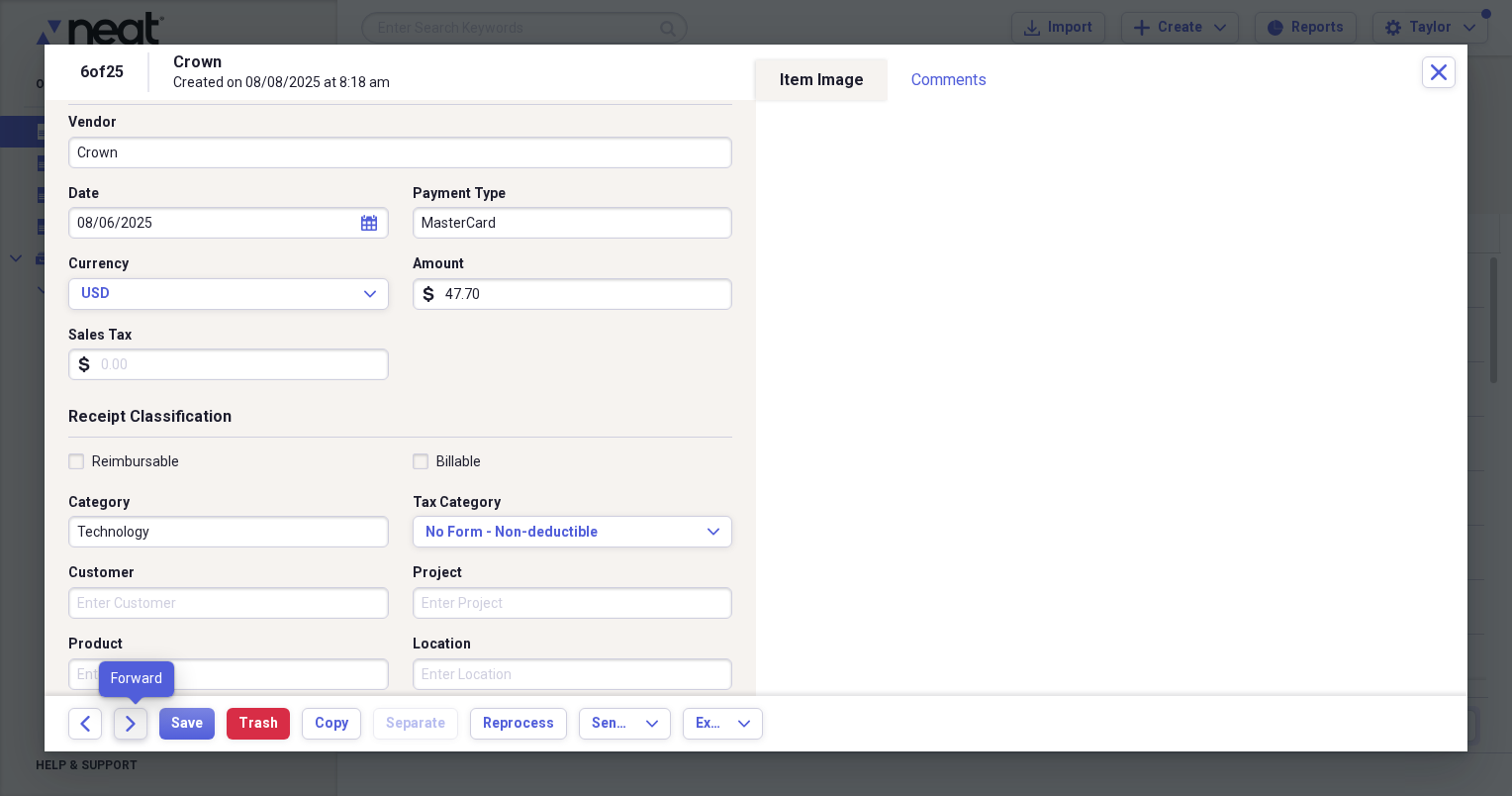 click on "Forward" 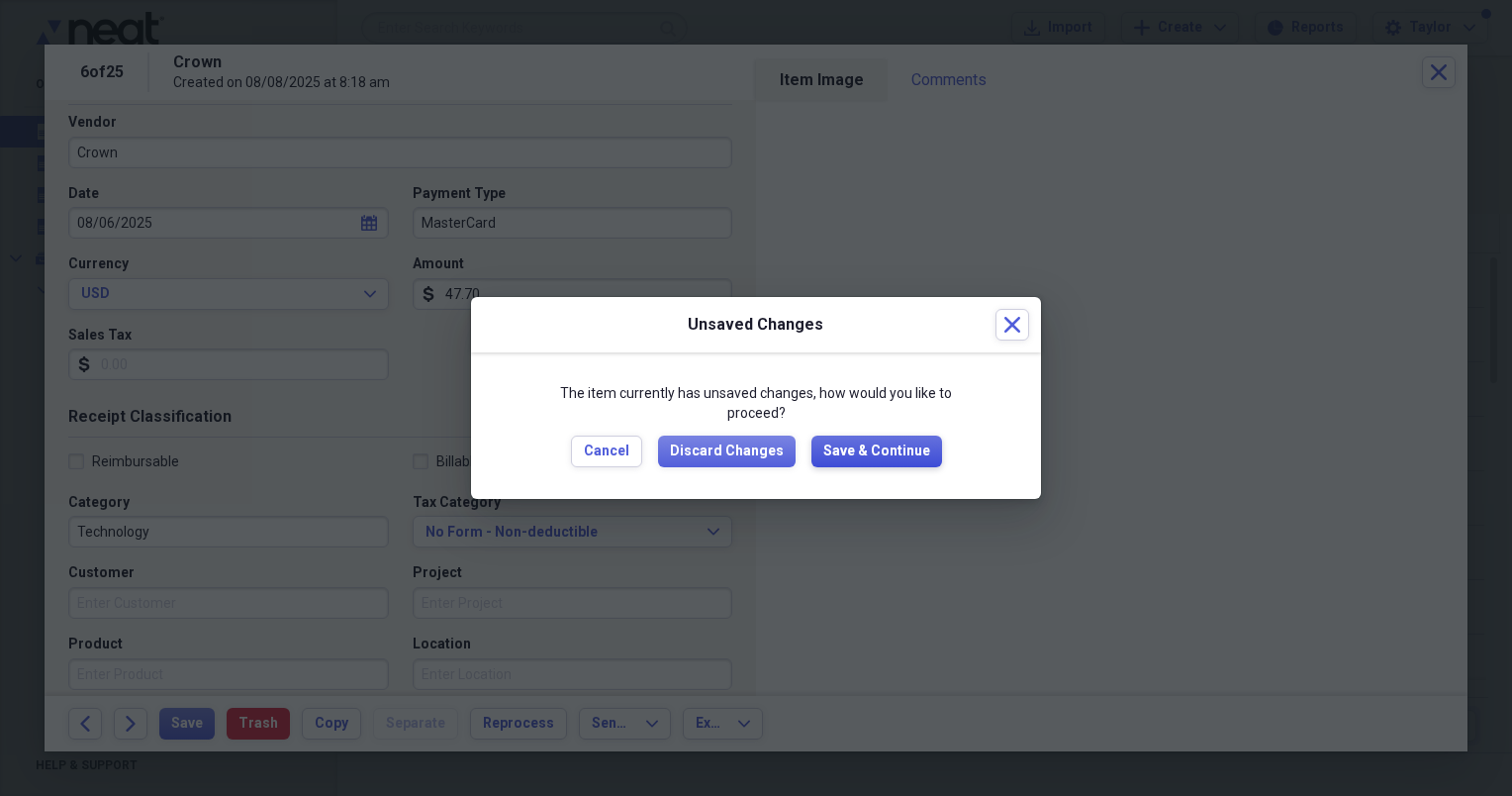 click on "Save & Continue" at bounding box center (877, 451) 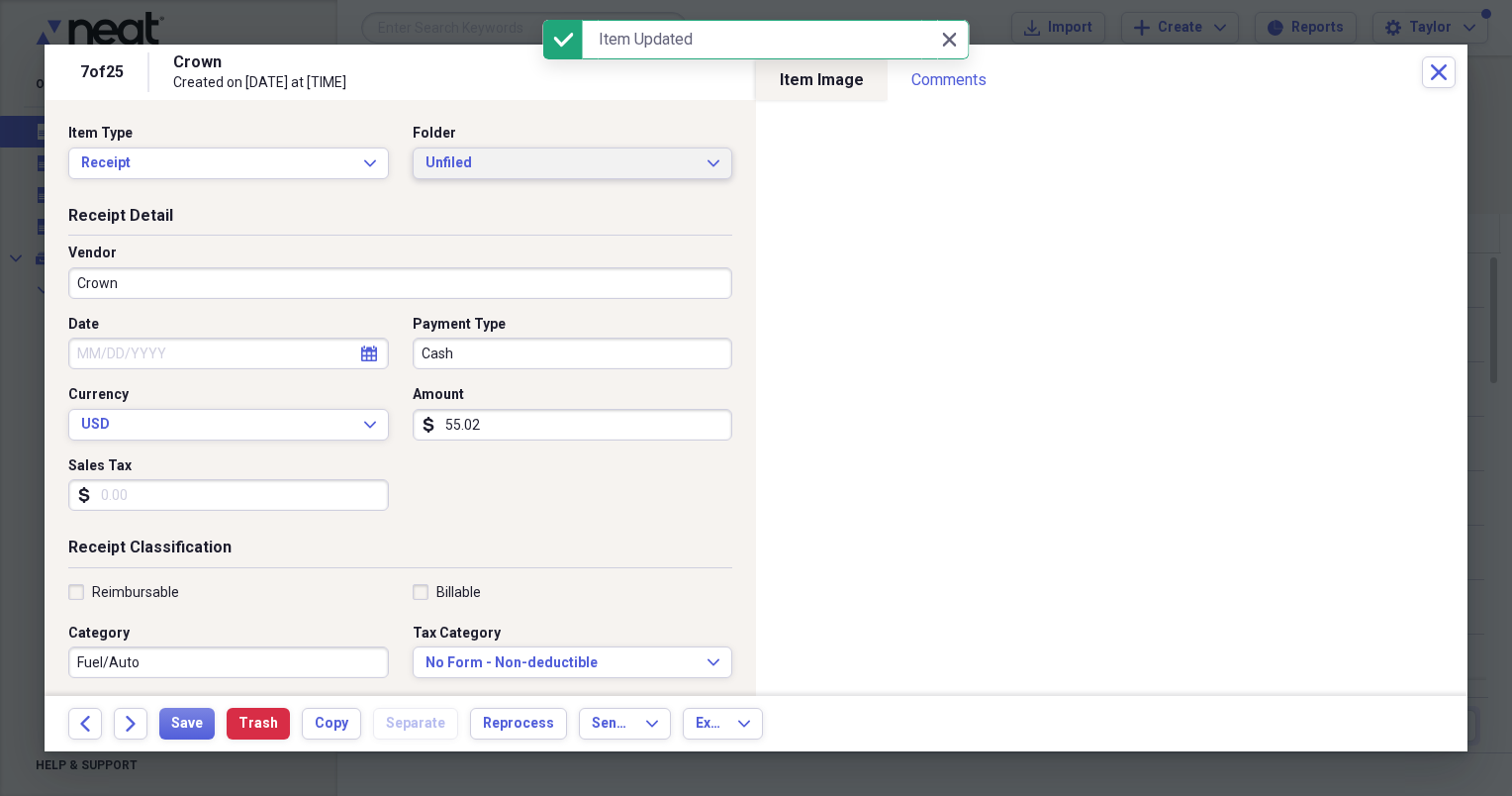 click on "Unfiled" at bounding box center (561, 163) 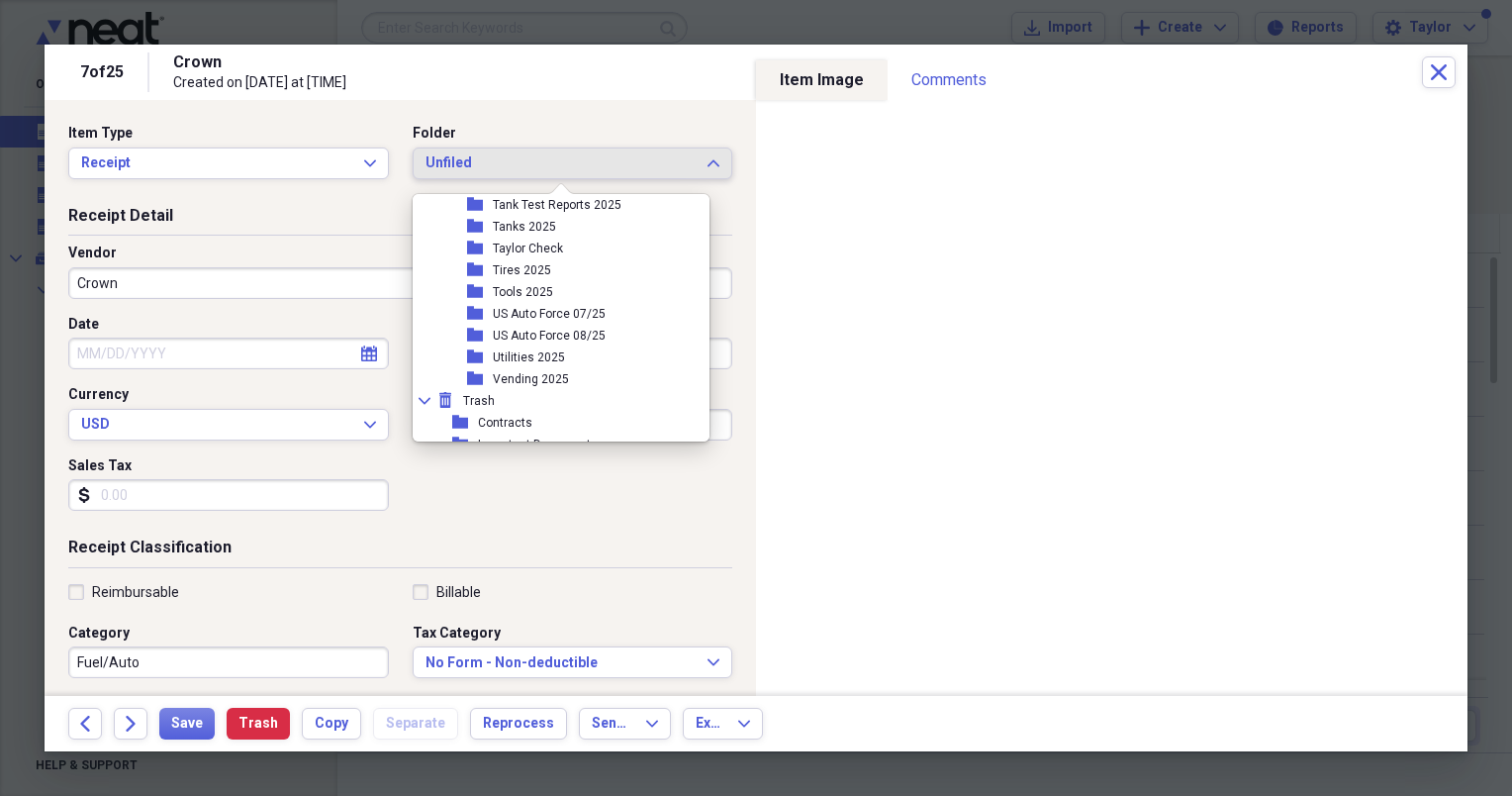 scroll, scrollTop: 681, scrollLeft: 0, axis: vertical 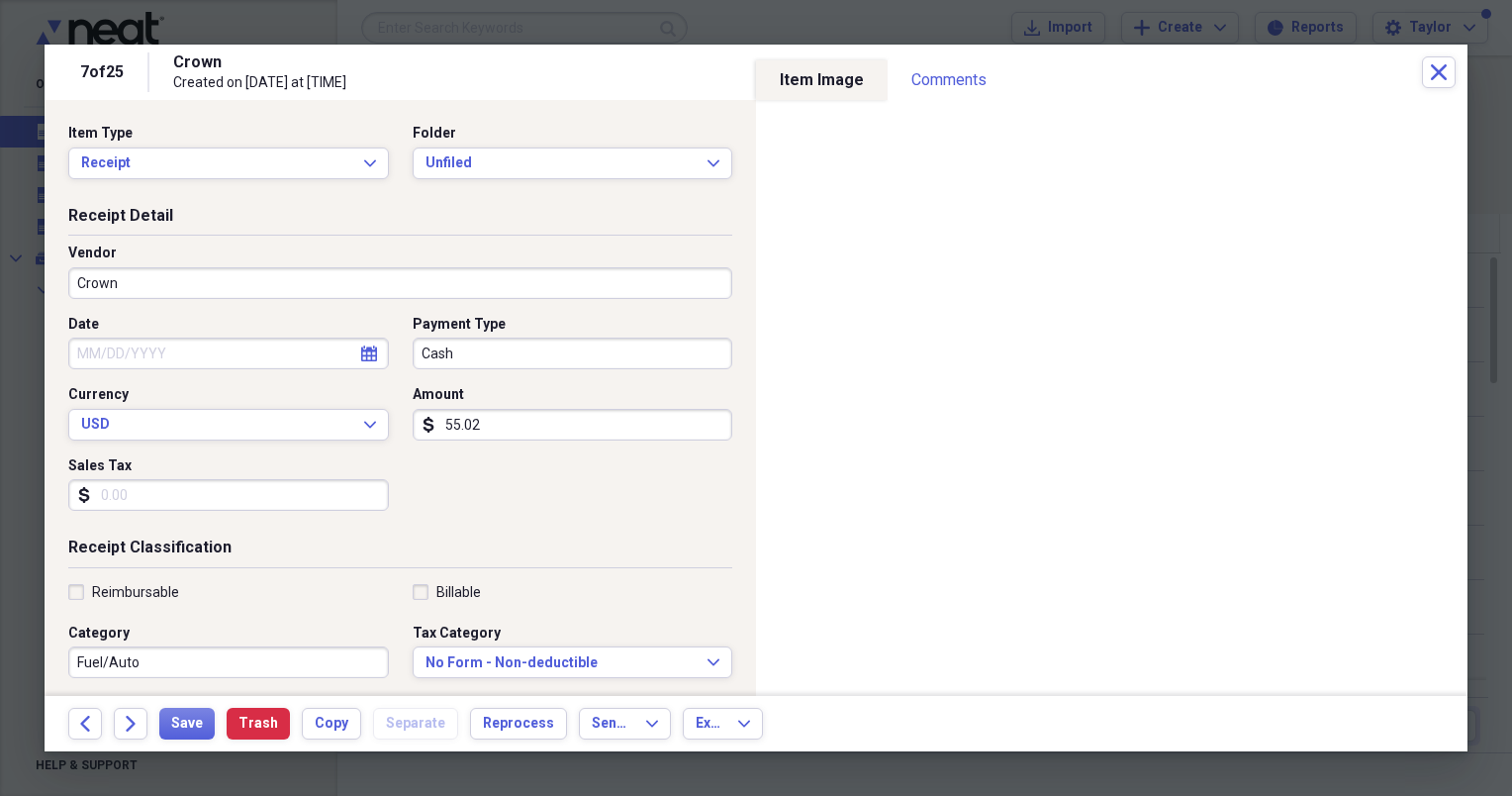 click on "Receipt Classification" at bounding box center (400, 551) 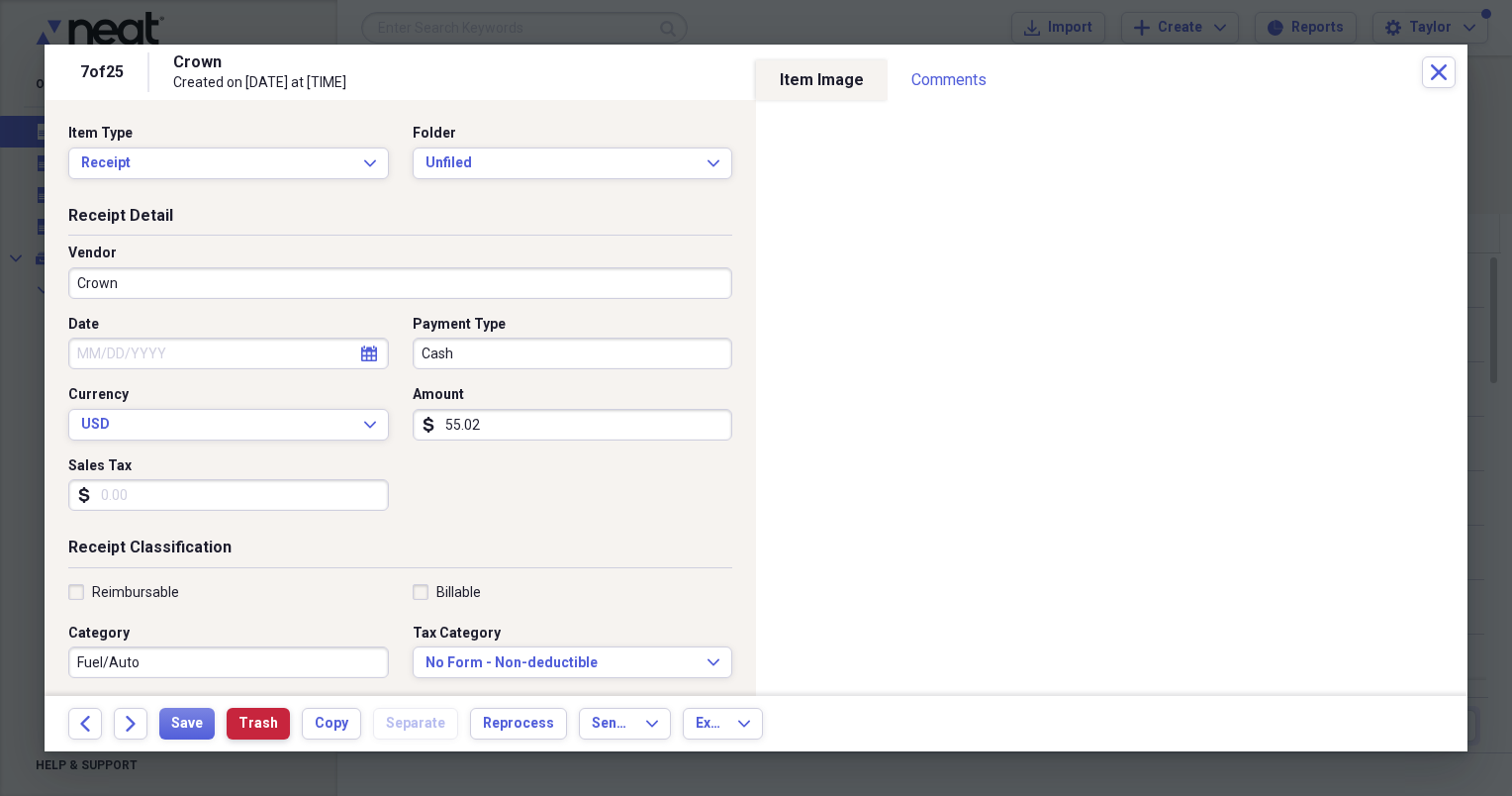 click on "Trash" at bounding box center (258, 724) 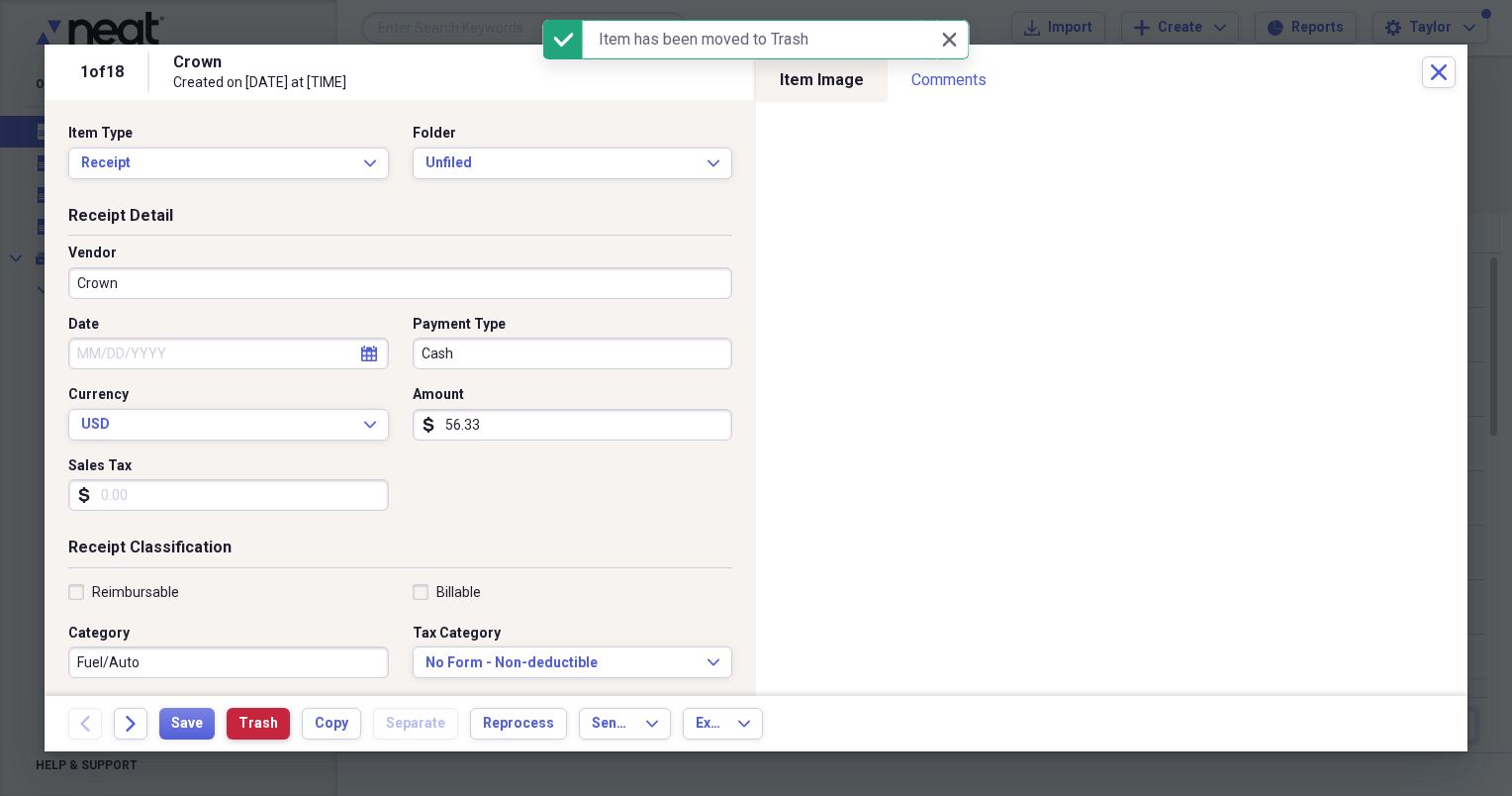 click on "Trash" at bounding box center [258, 724] 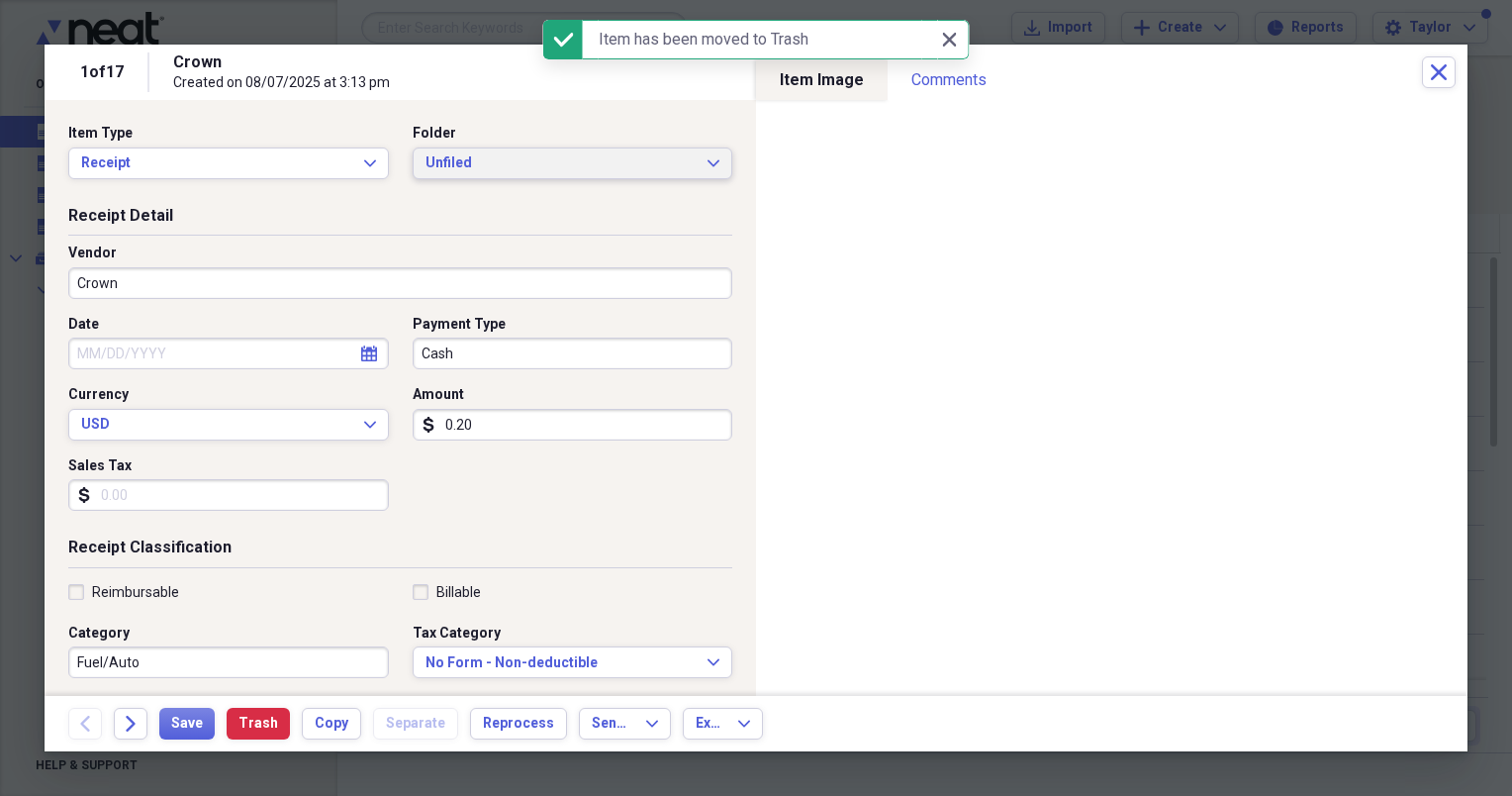 click on "Unfiled" at bounding box center [561, 163] 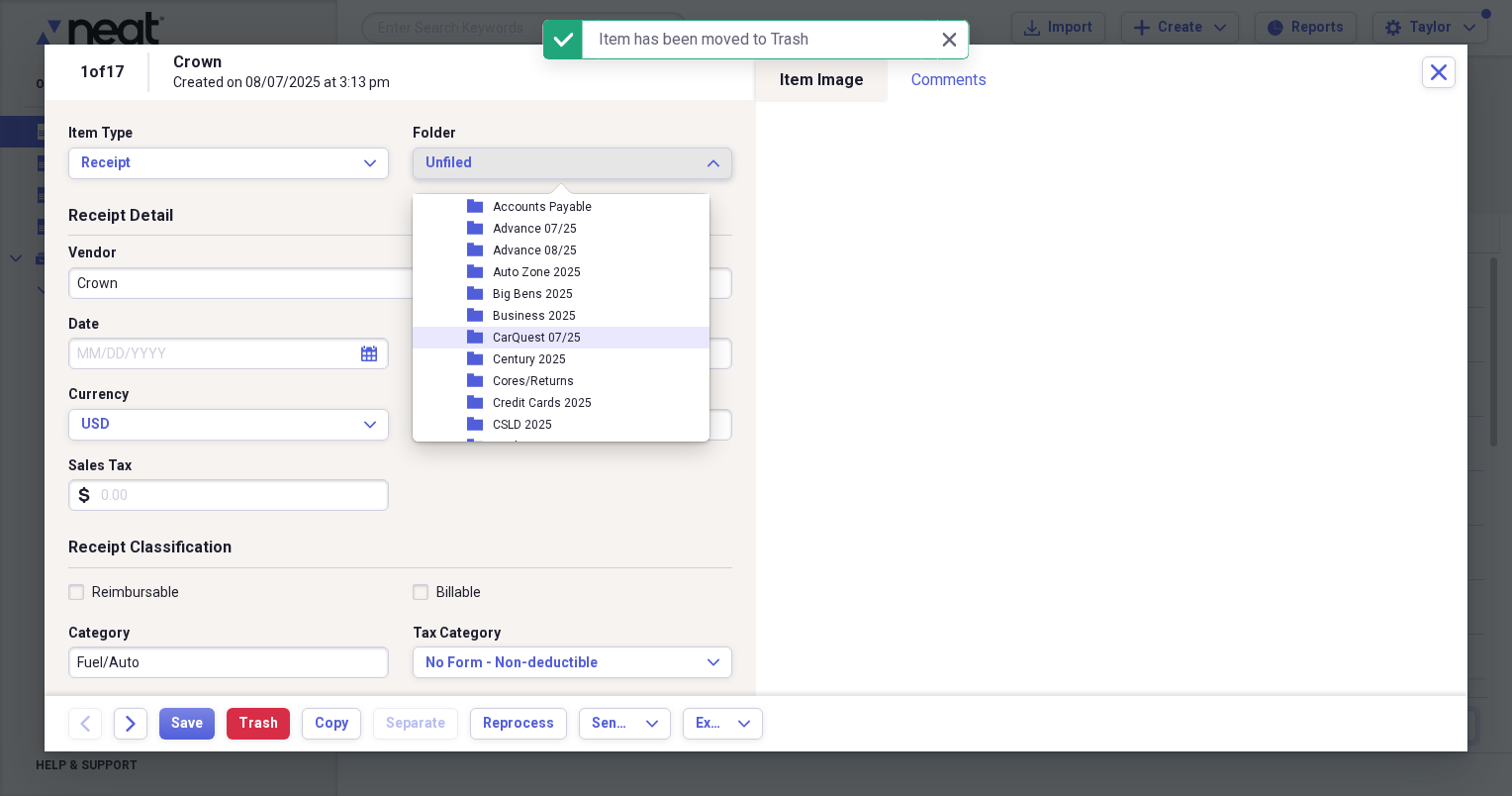 scroll, scrollTop: 95, scrollLeft: 0, axis: vertical 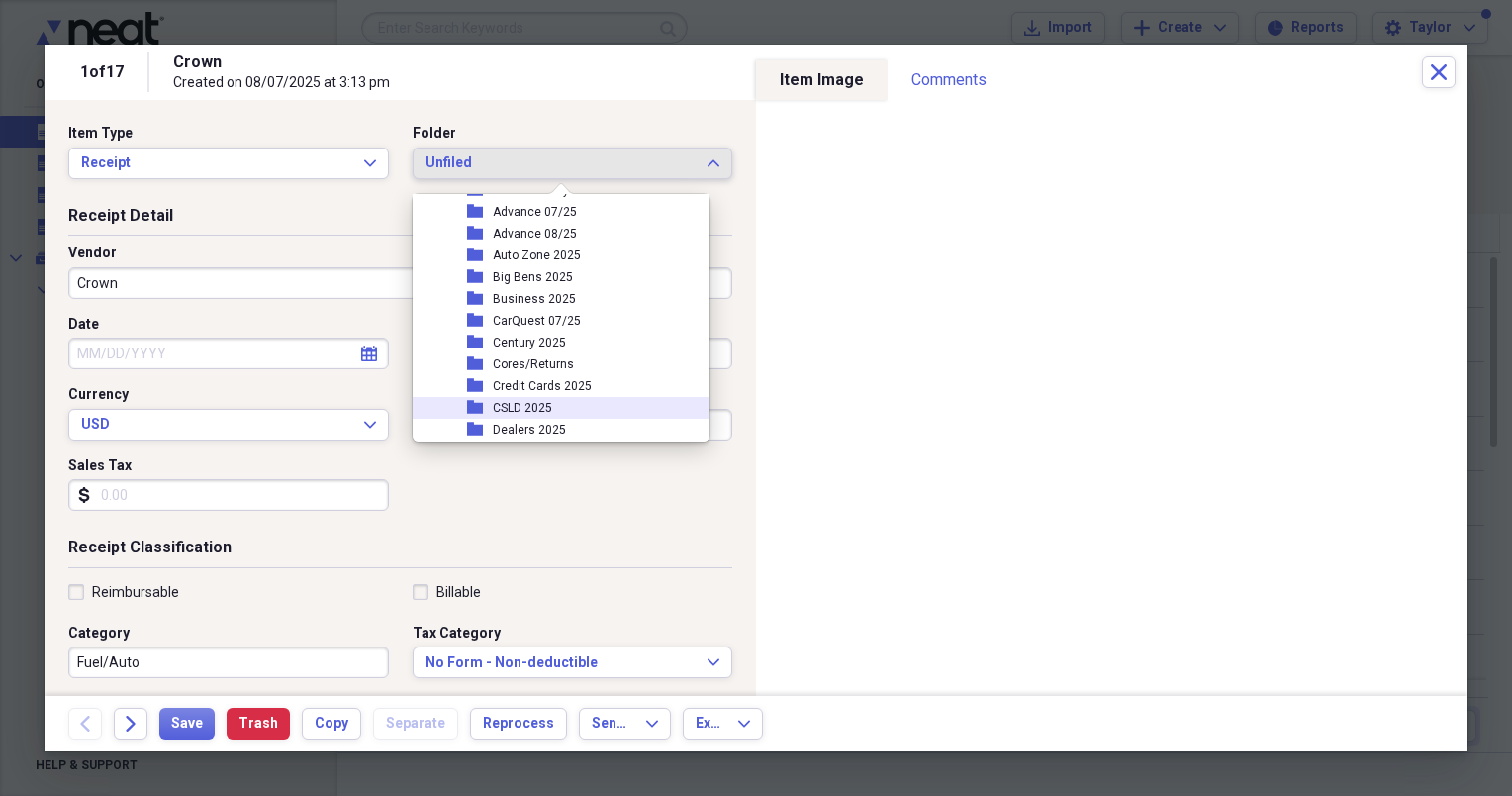 click on "CSLD 2025" at bounding box center (522, 408) 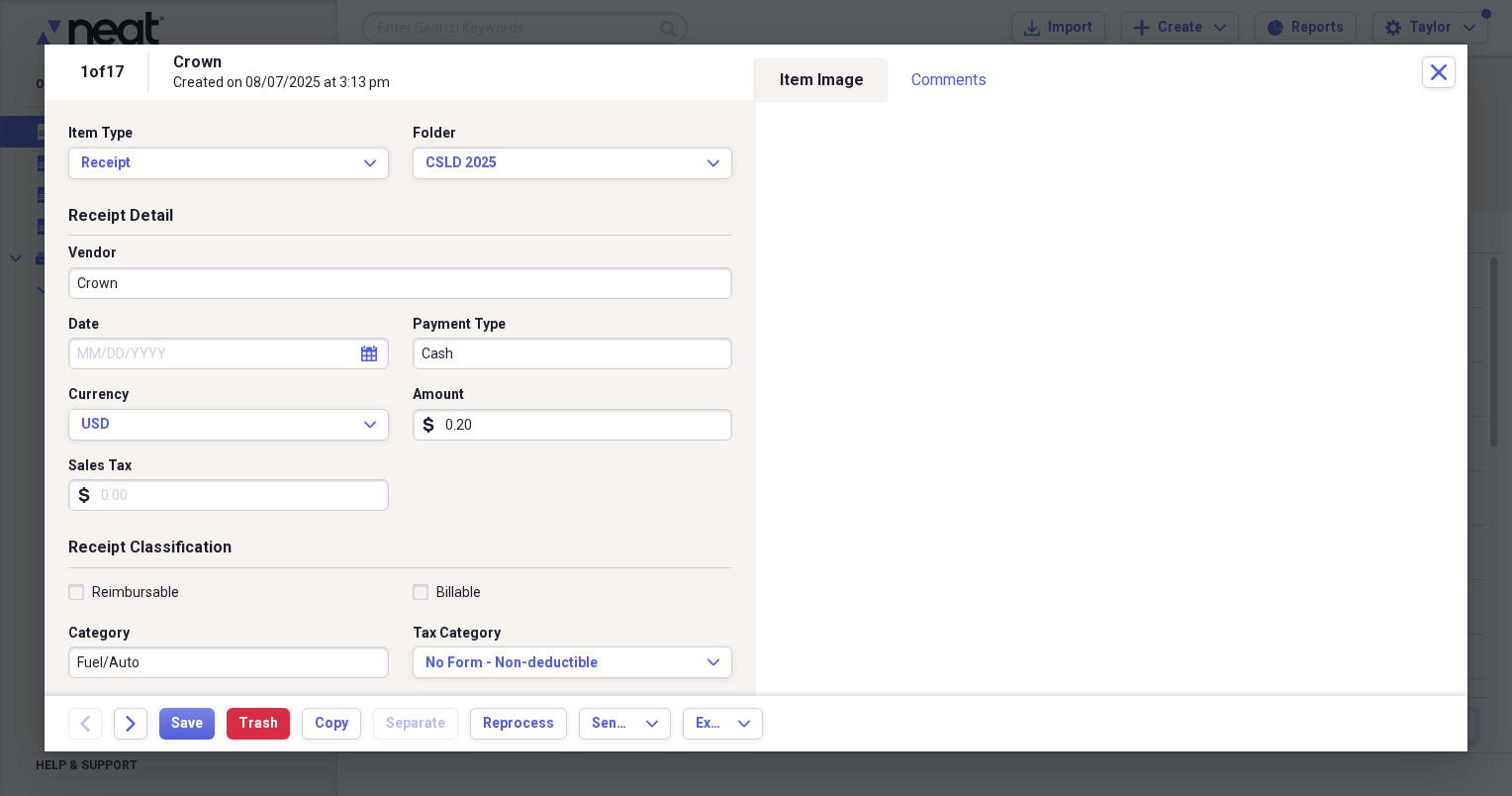 click on "calendar Calendar" at bounding box center [369, 353] 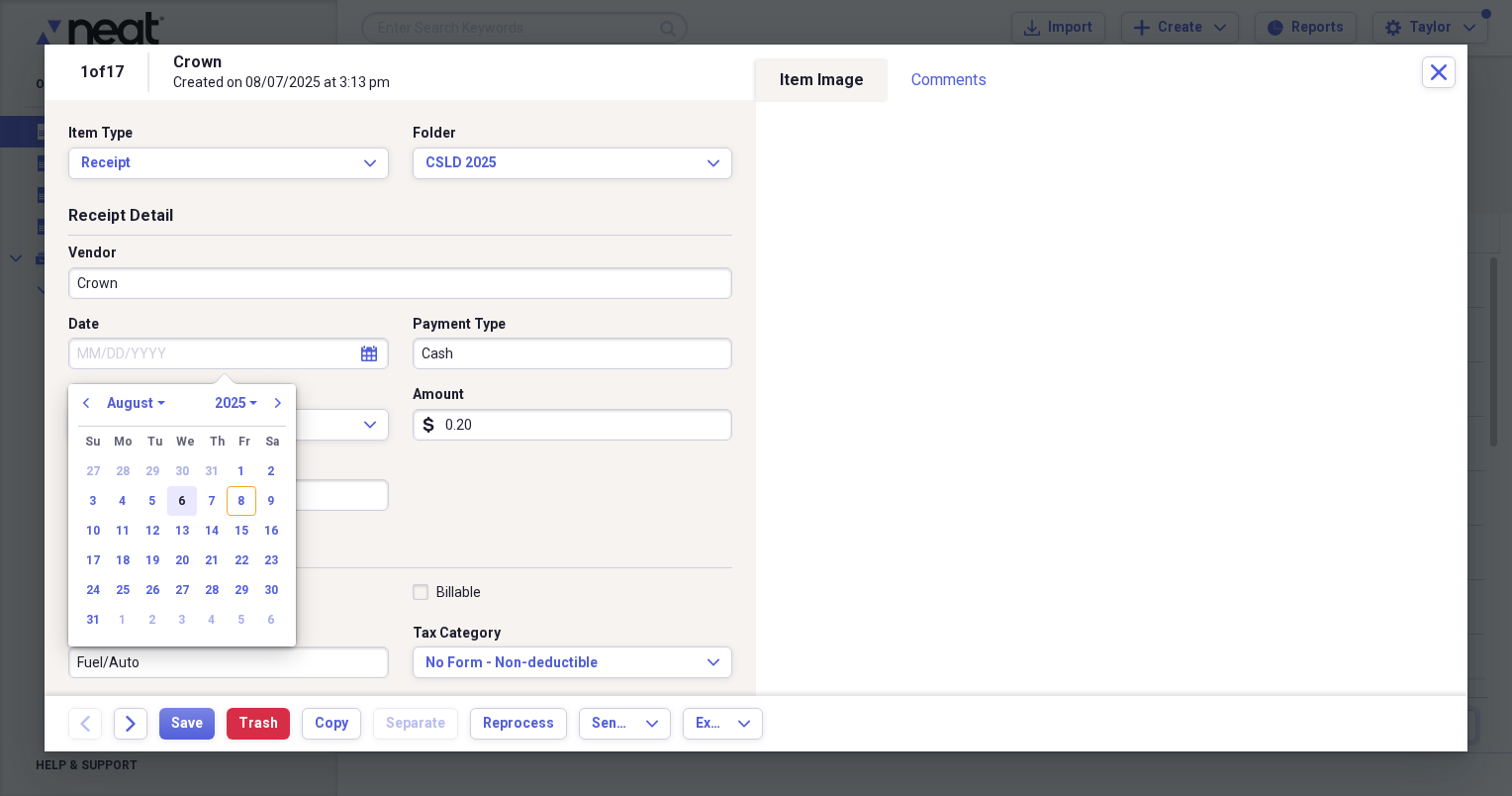click on "6" at bounding box center [182, 501] 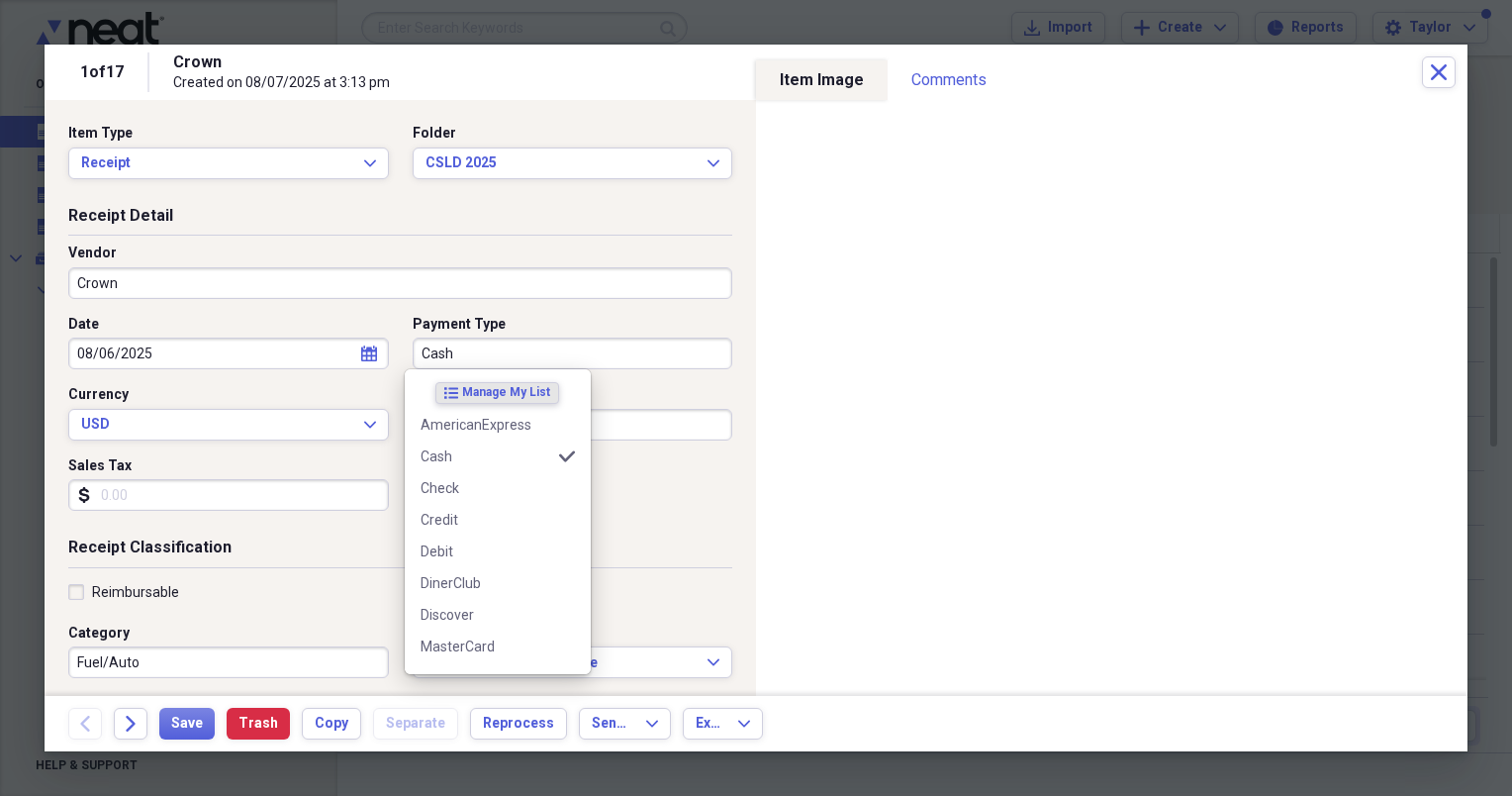 click on "Cash" at bounding box center (573, 353) 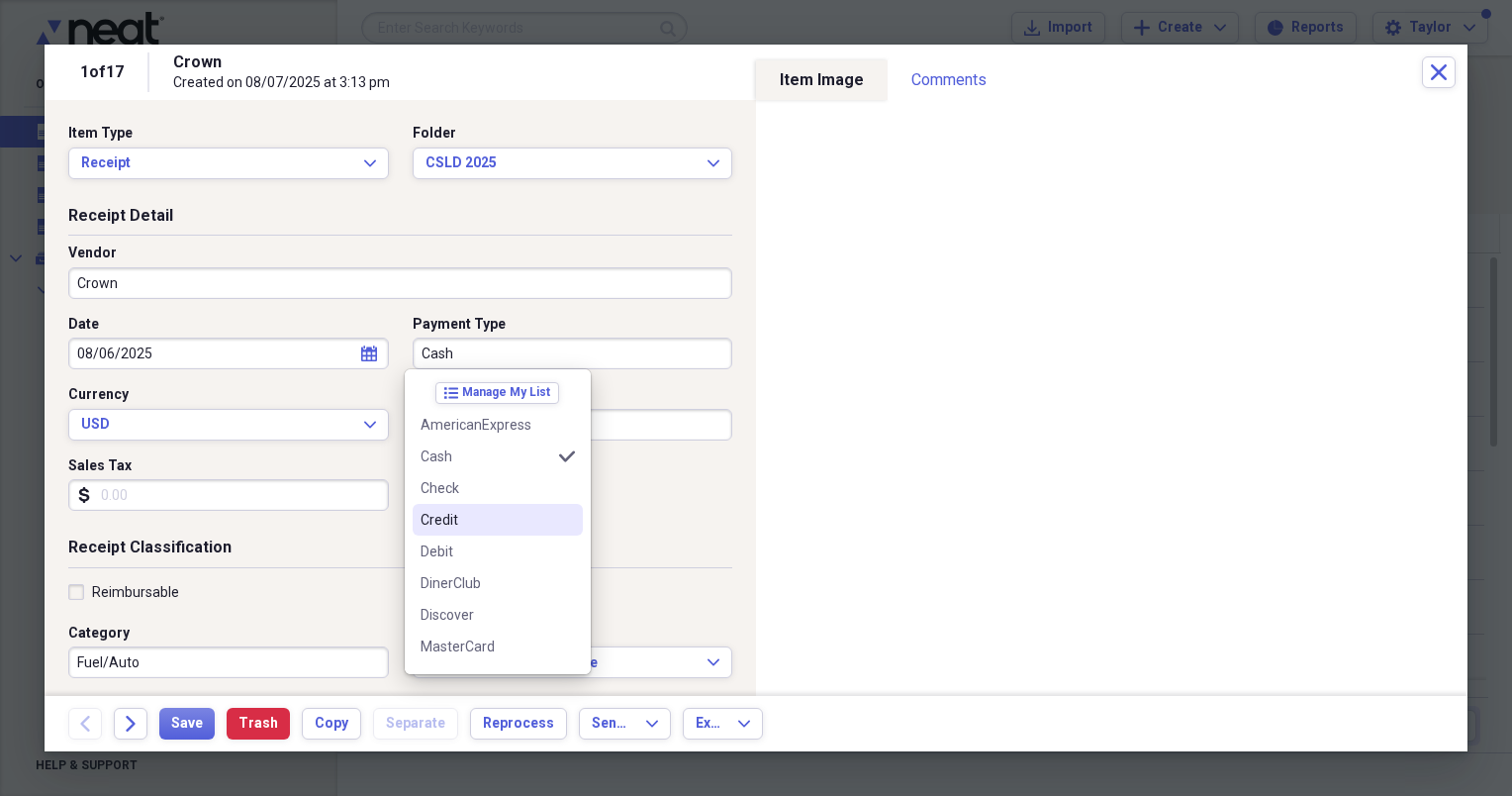 scroll, scrollTop: 59, scrollLeft: 0, axis: vertical 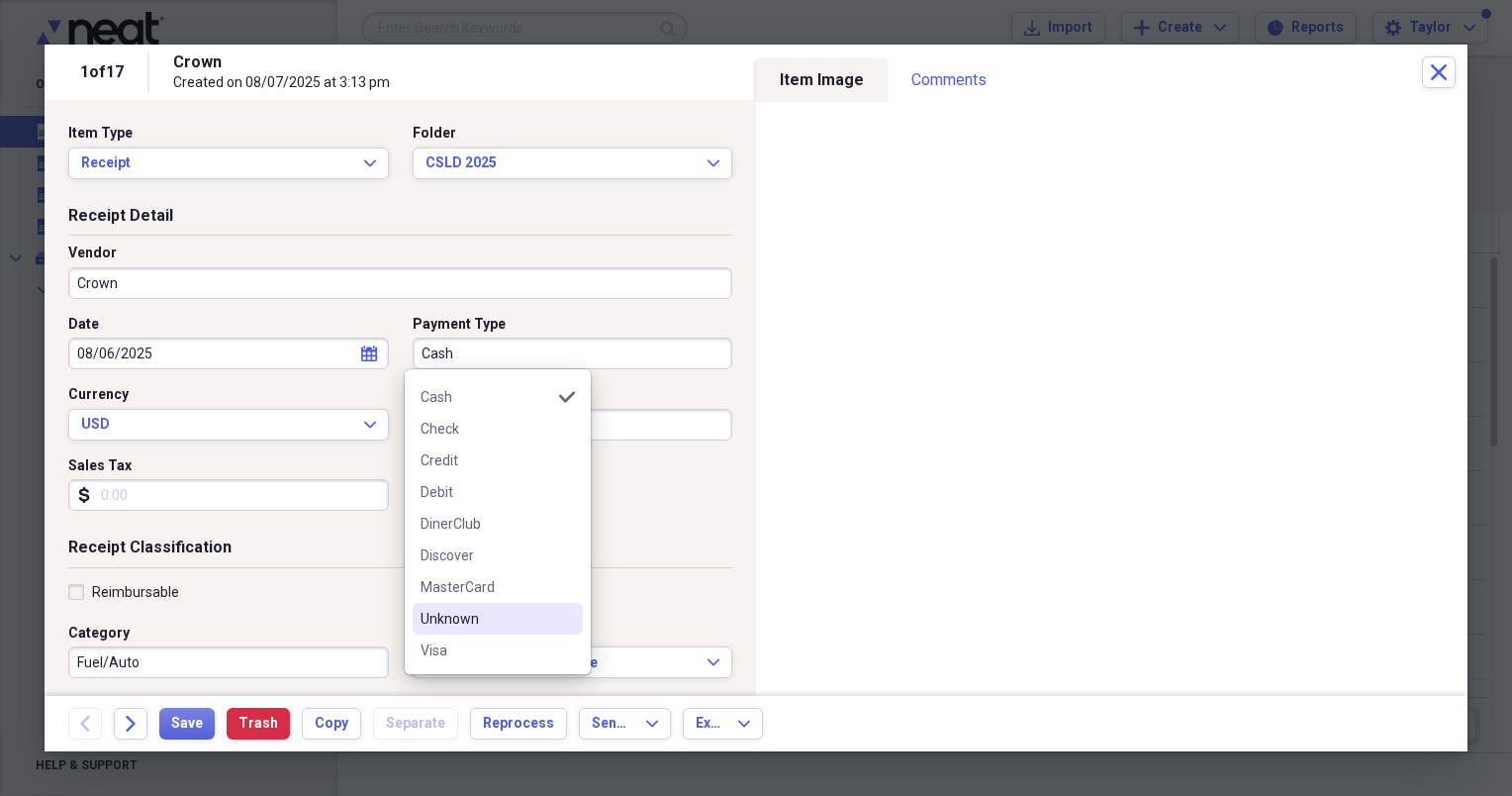 click on "Unknown" at bounding box center (498, 619) 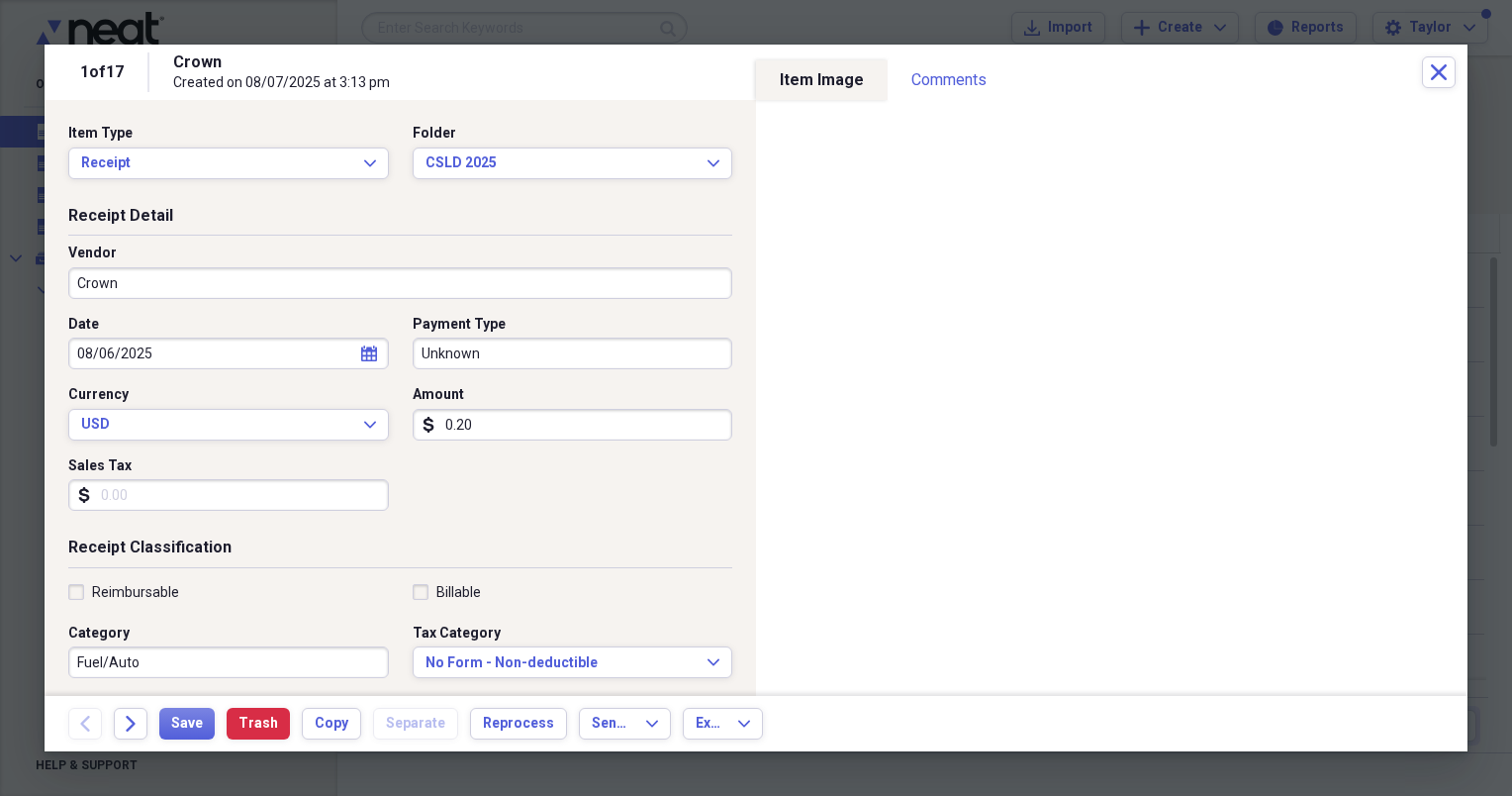 click on "0.20" at bounding box center [573, 425] 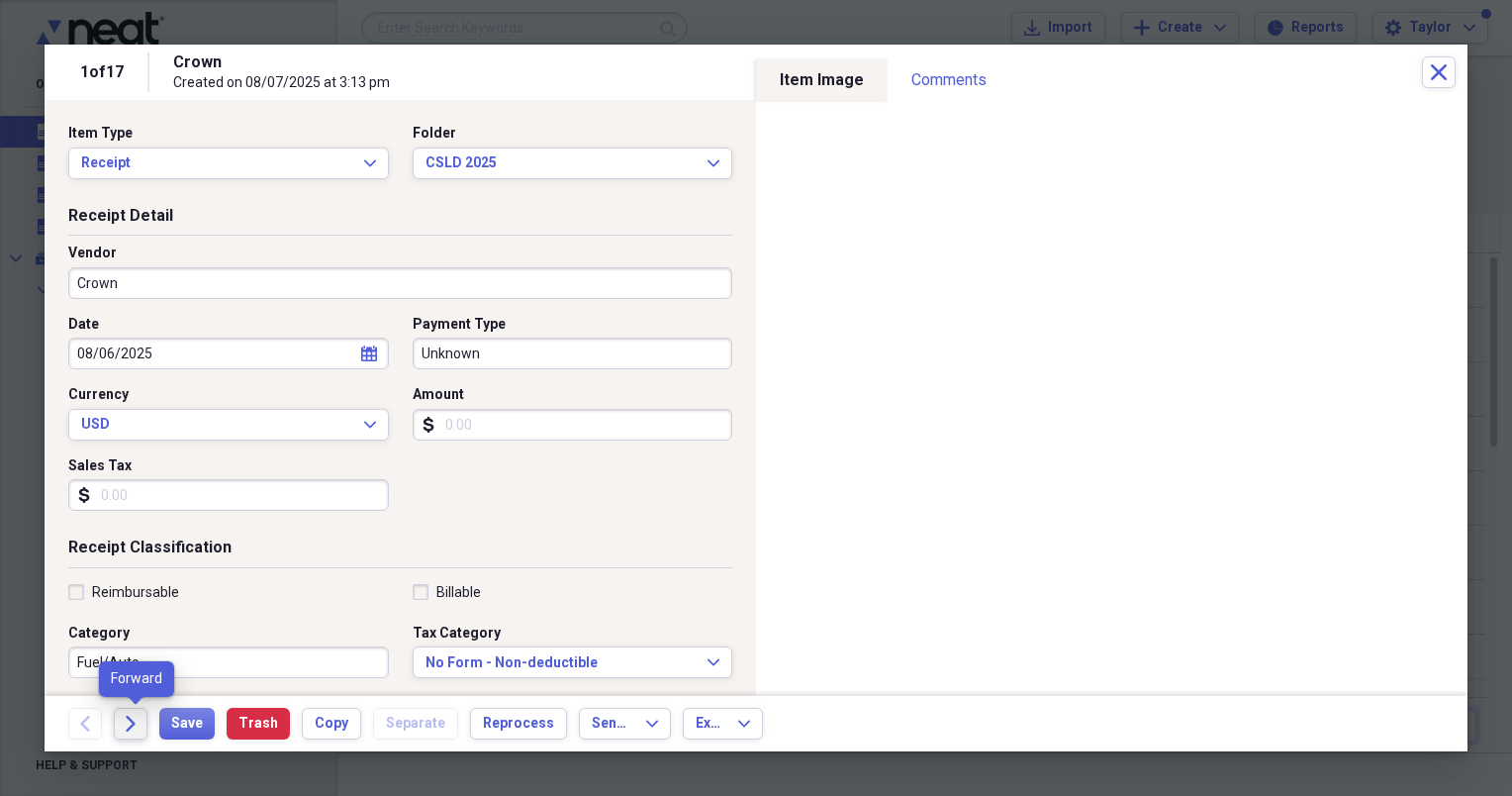 type 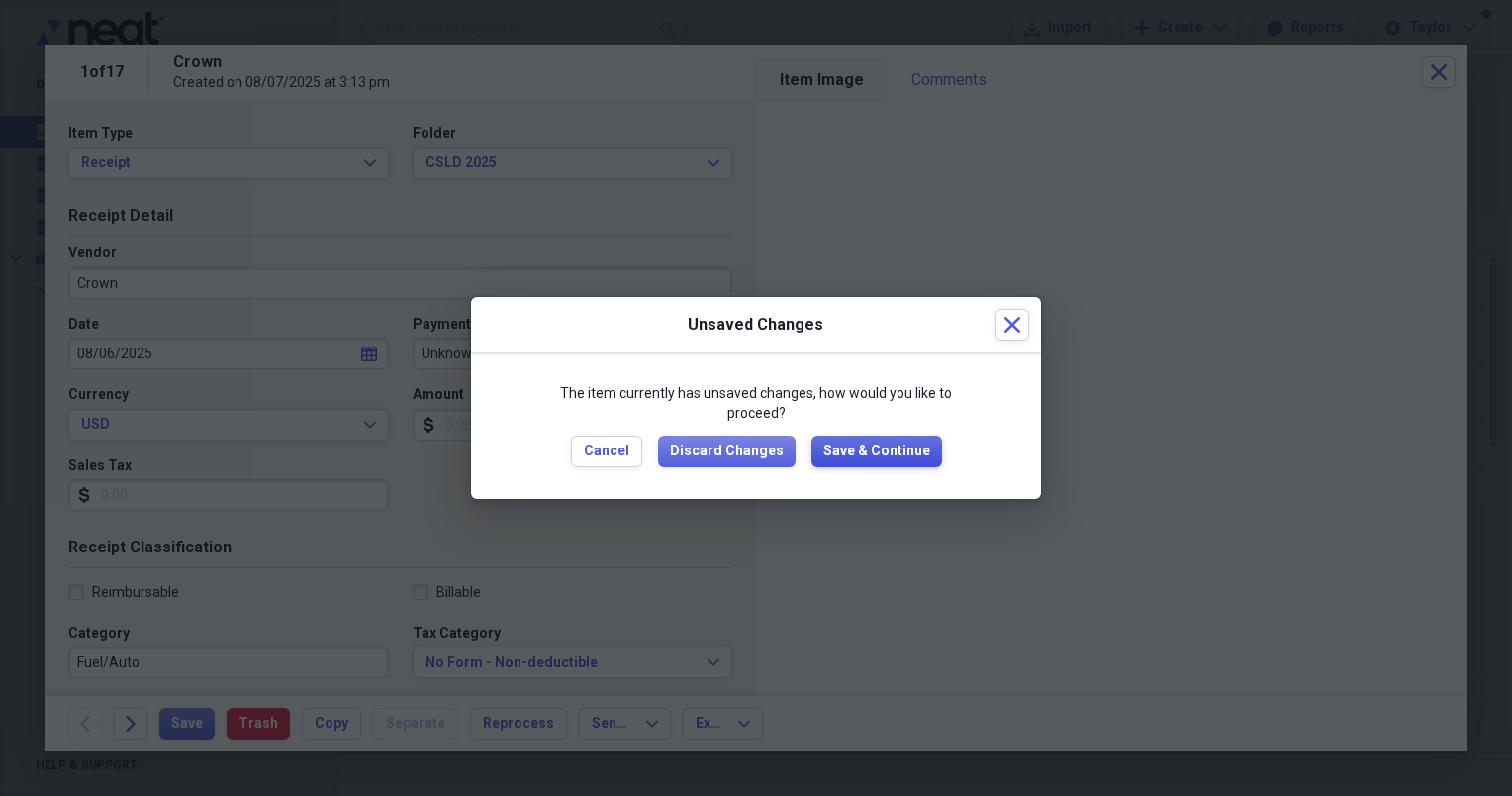 click on "Save & Continue" at bounding box center [877, 451] 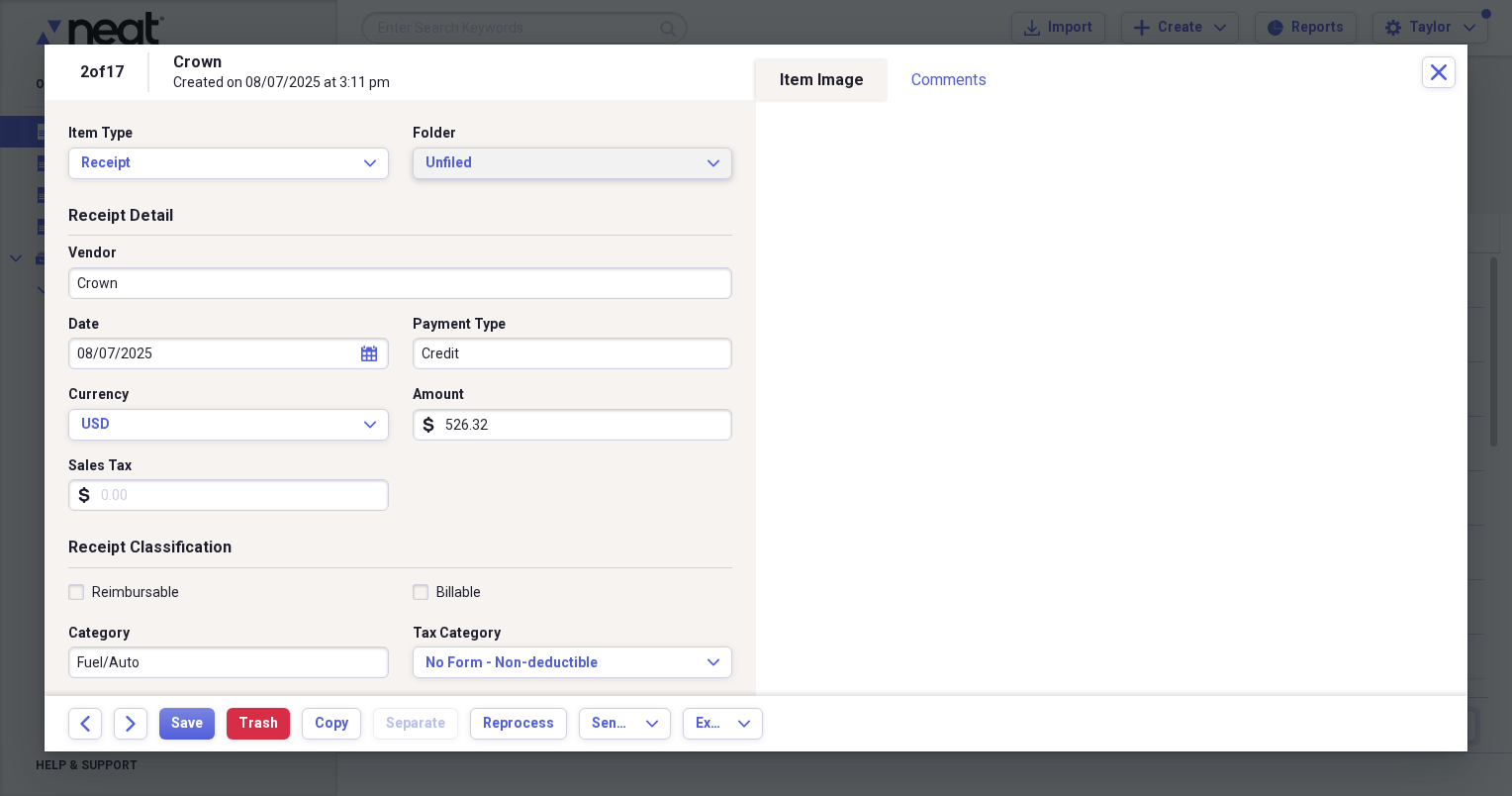 click on "Unfiled" at bounding box center (561, 163) 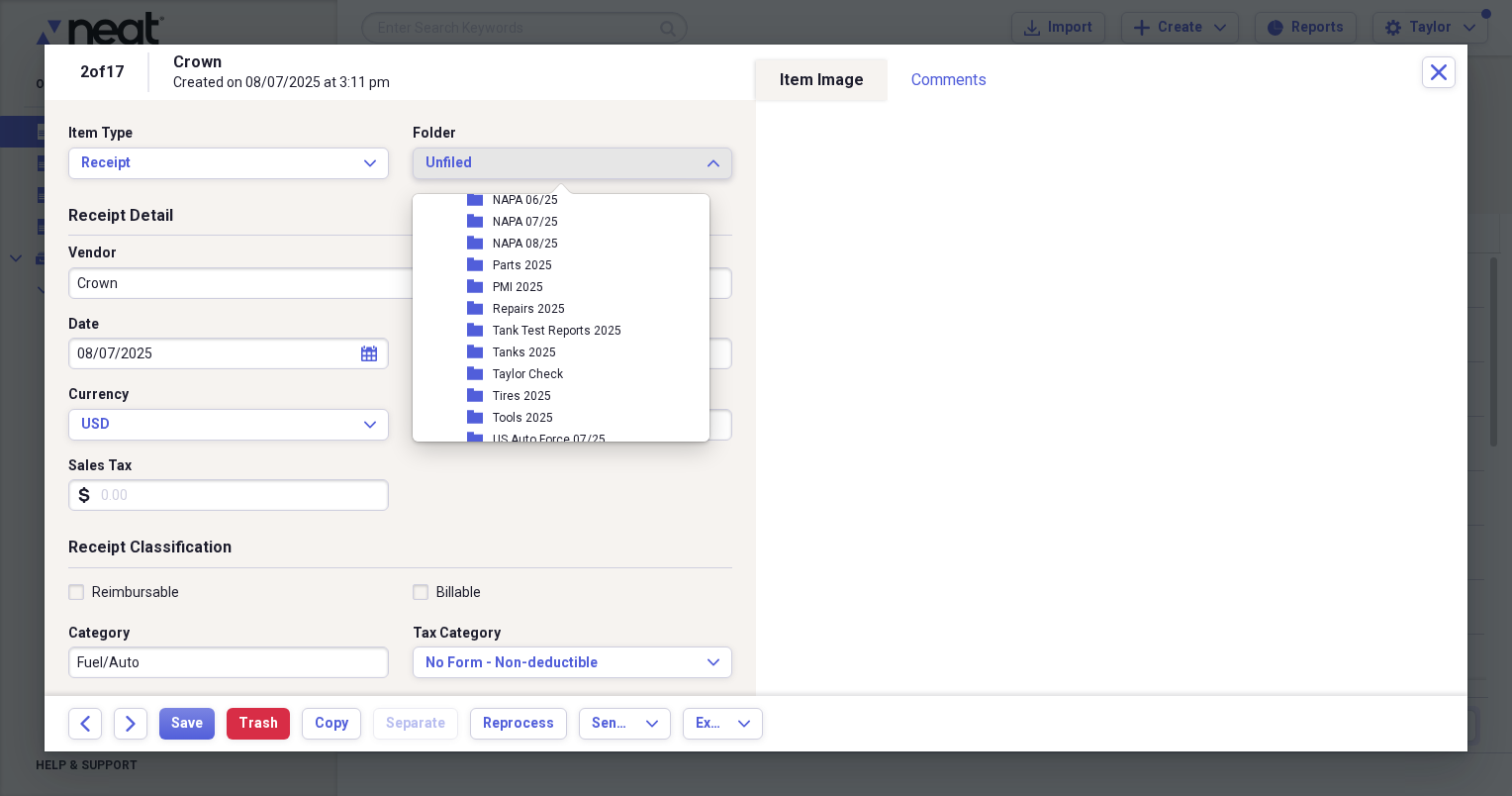 scroll, scrollTop: 457, scrollLeft: 0, axis: vertical 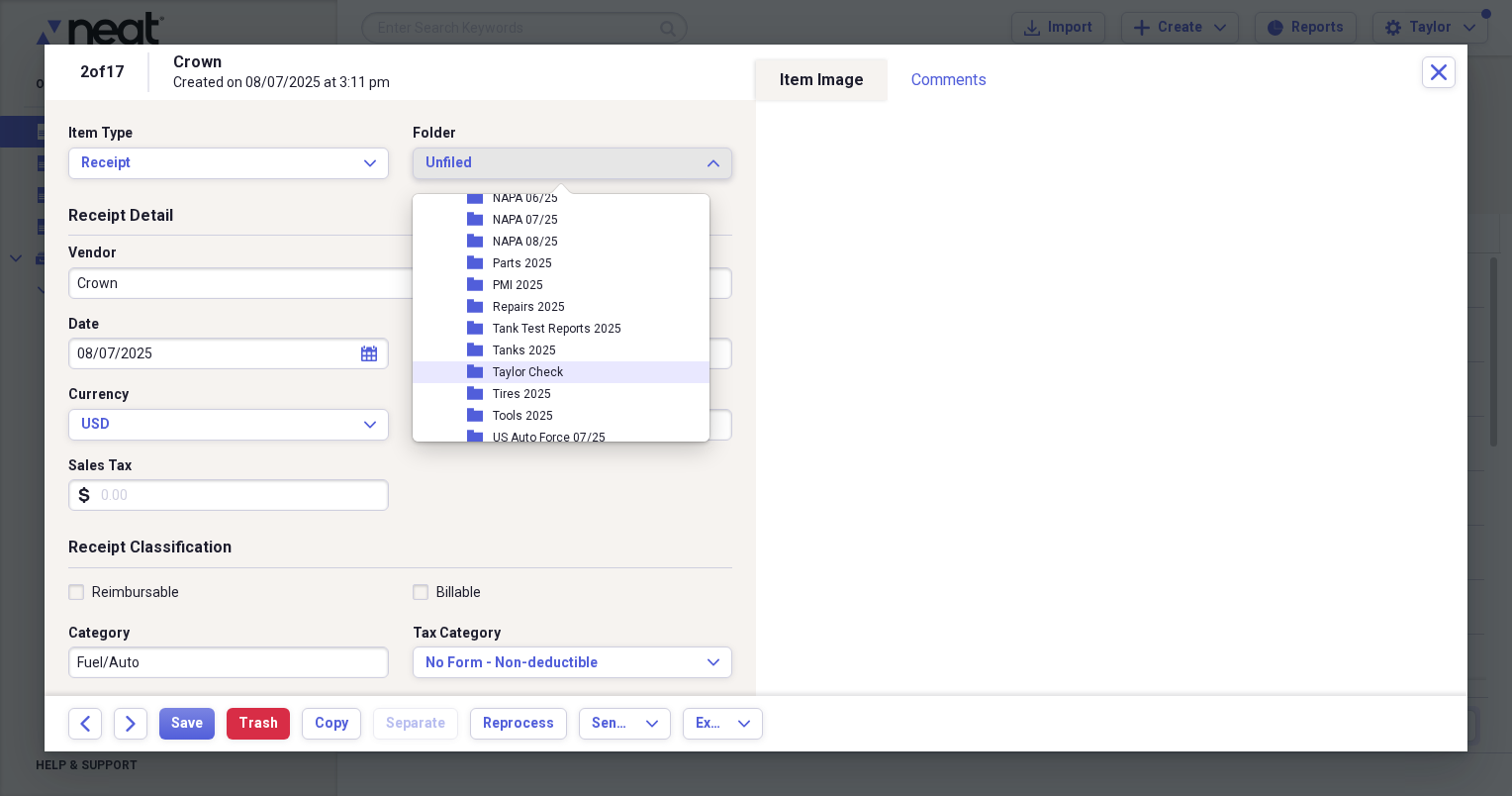 click on "Taylor Check" at bounding box center (527, 372) 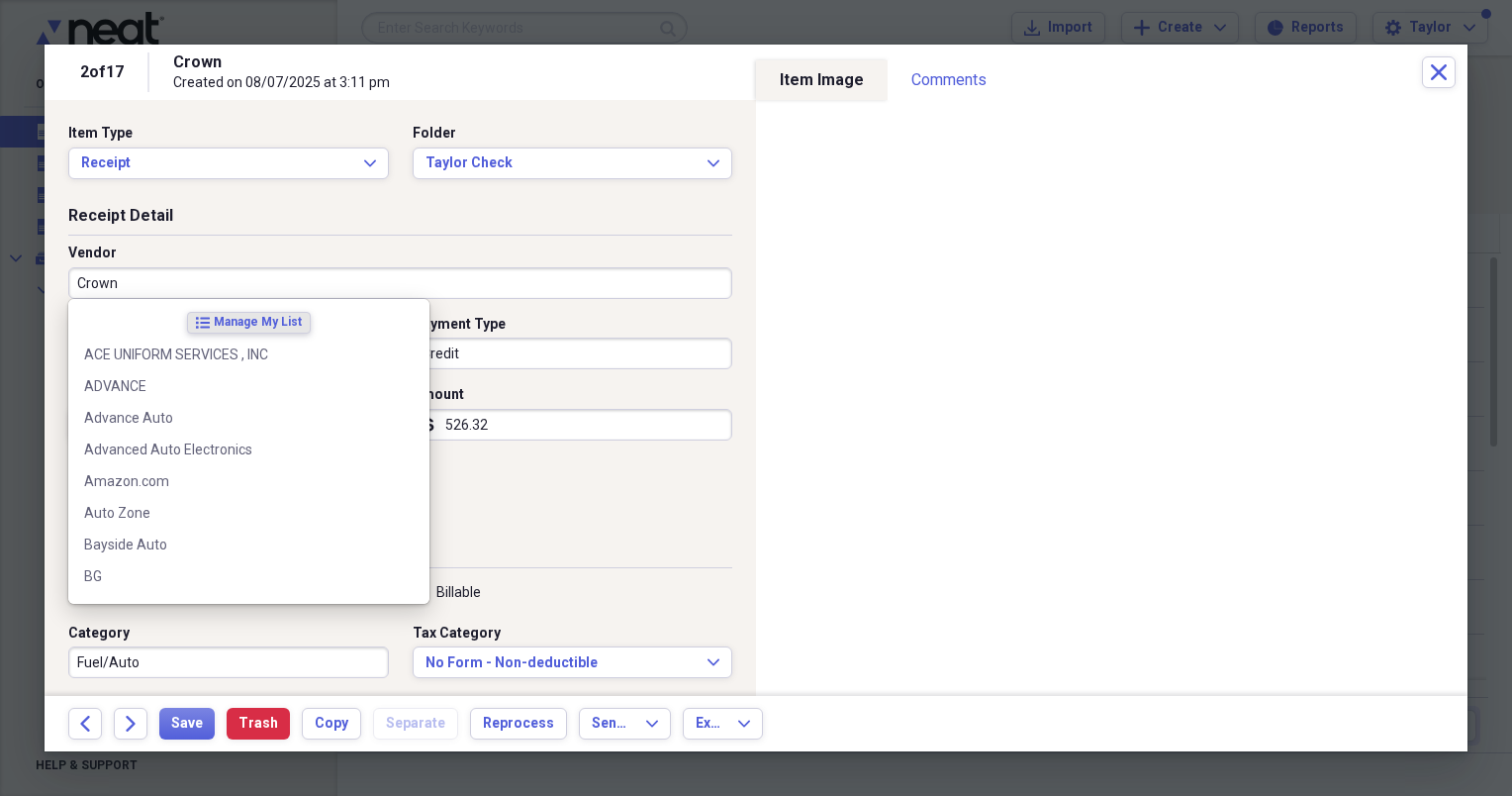 click on "Crown" at bounding box center (400, 283) 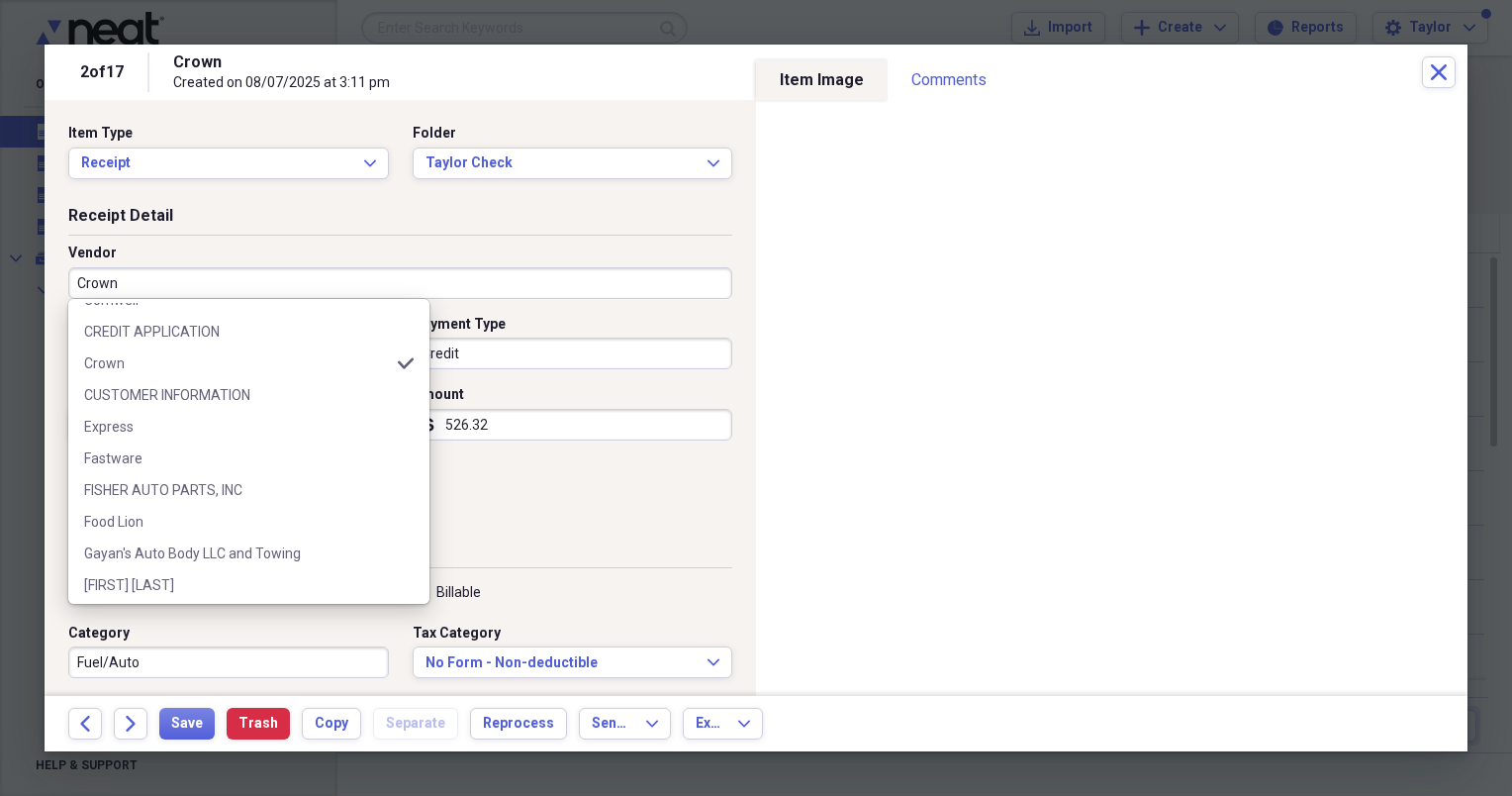 scroll, scrollTop: 501, scrollLeft: 0, axis: vertical 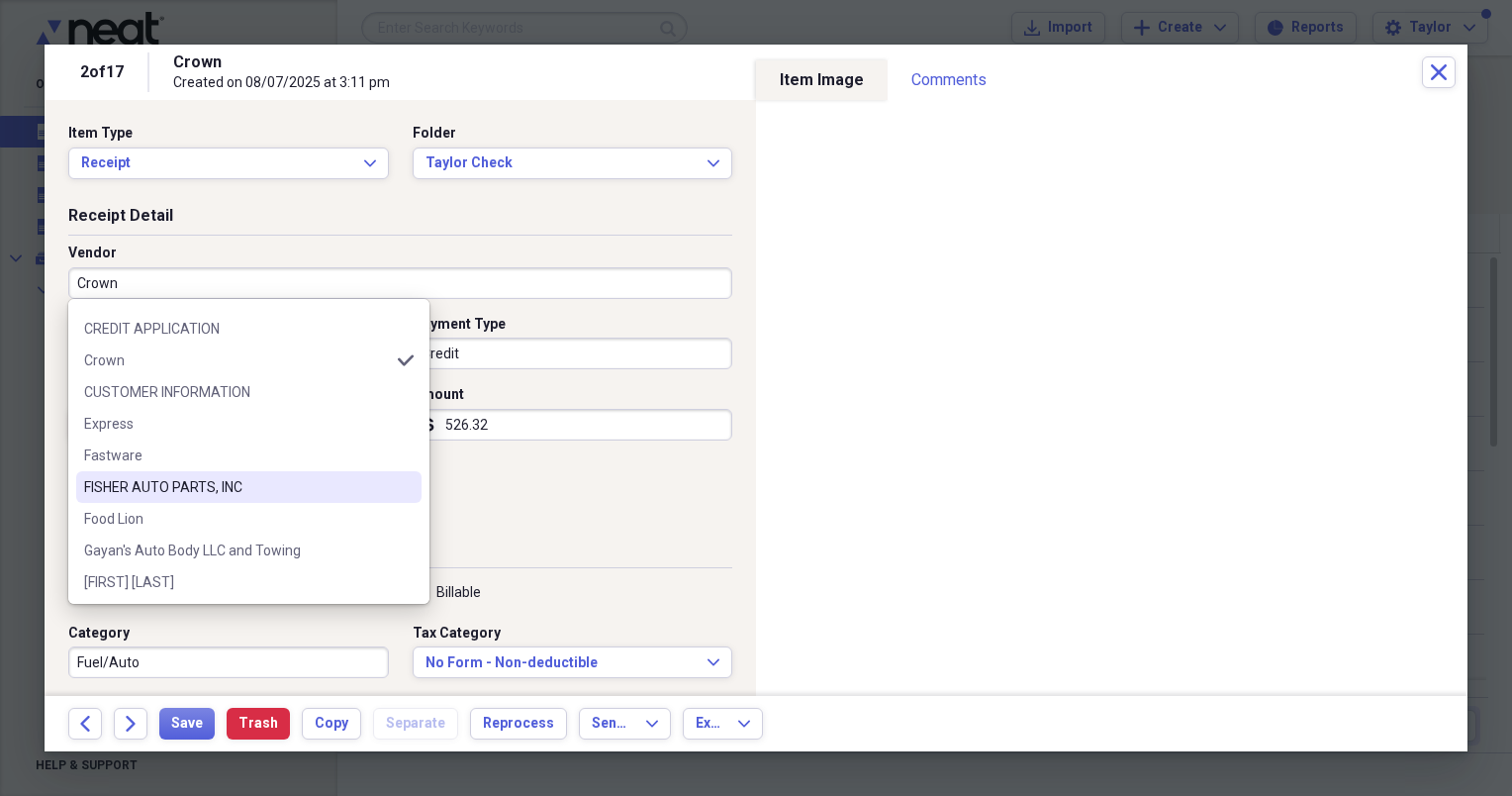click on "FISHER AUTO PARTS, INC" at bounding box center [236, 487] 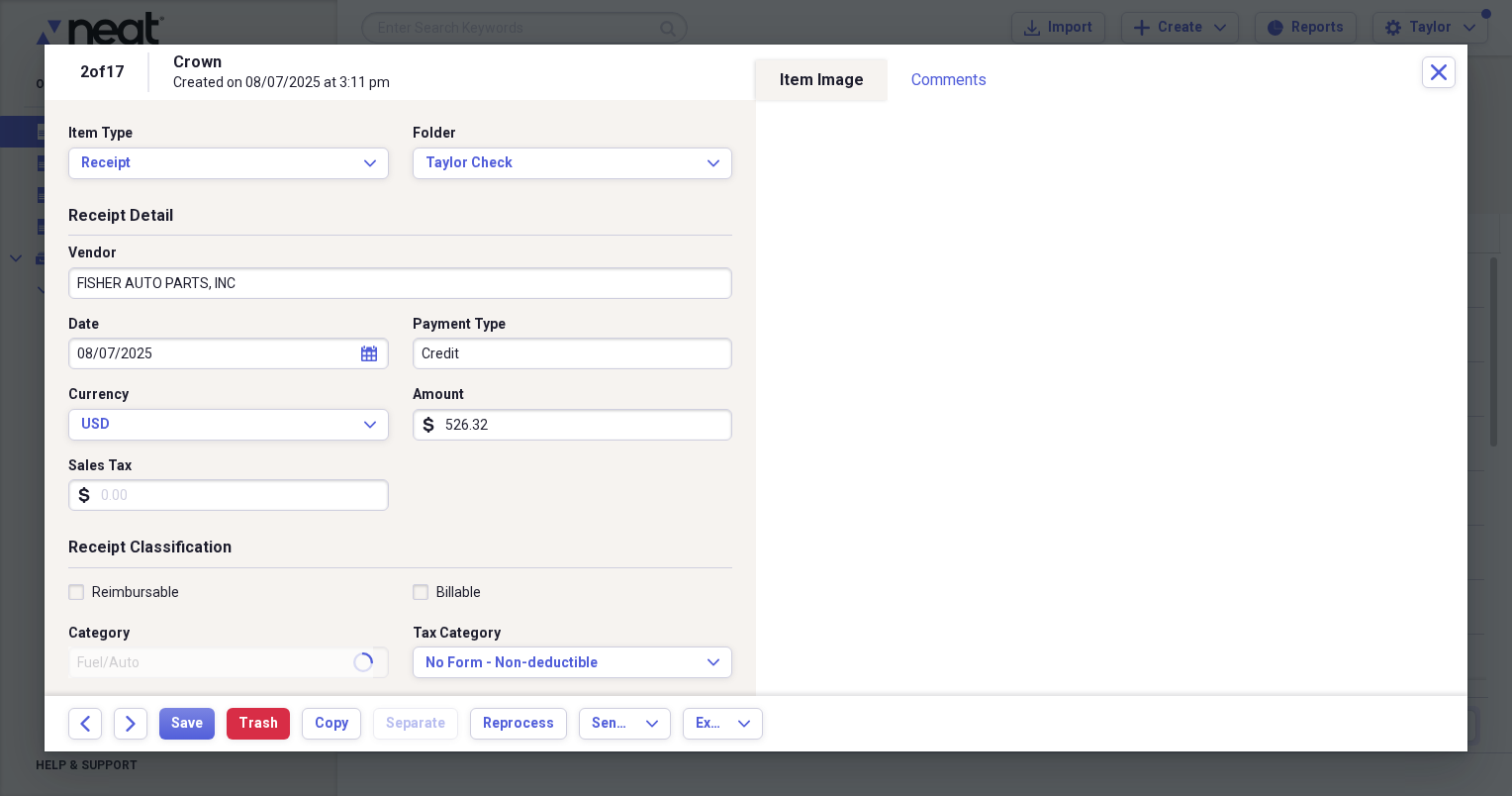 type on "Parts" 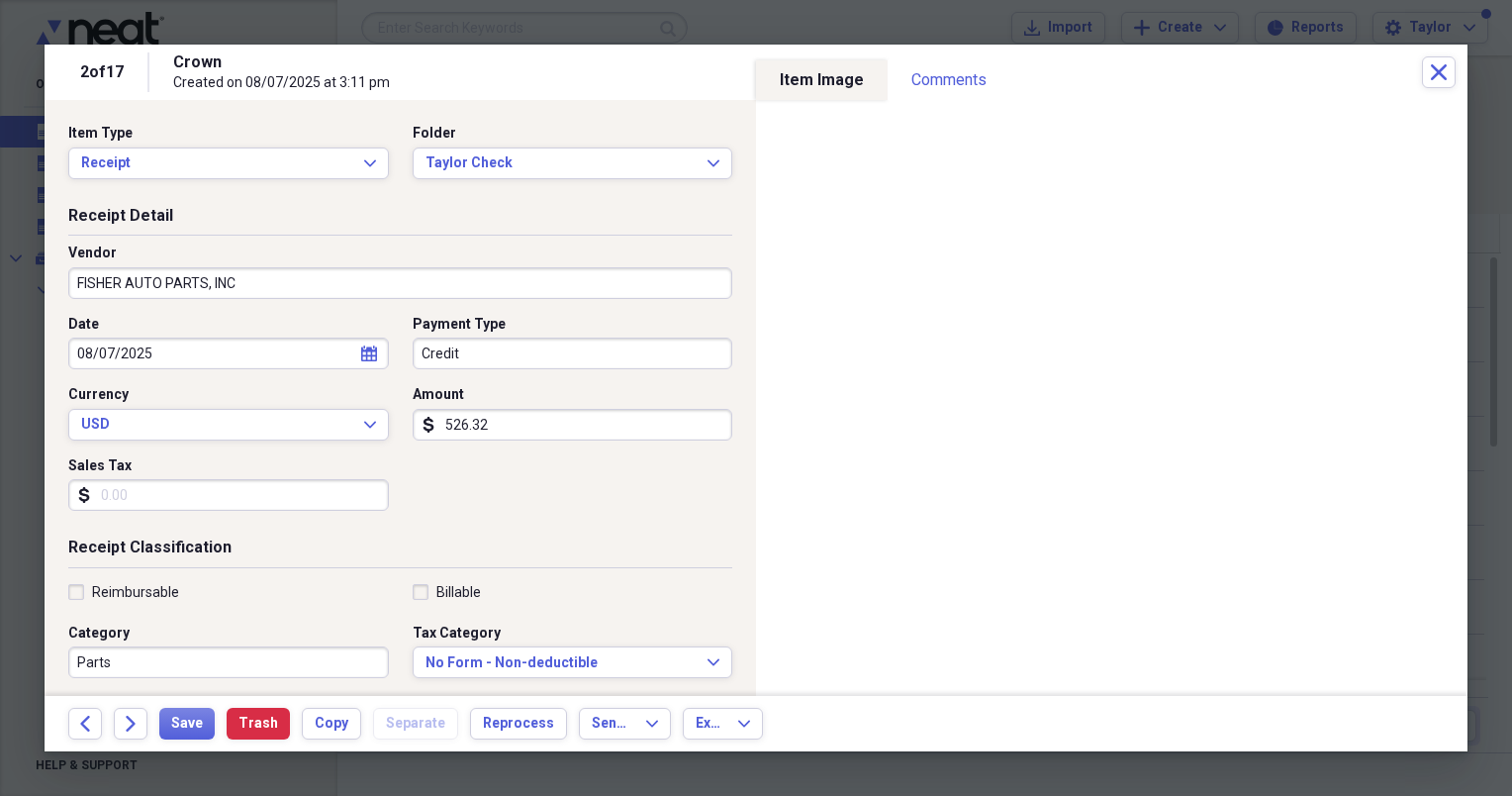 click on "526.32" at bounding box center (573, 425) 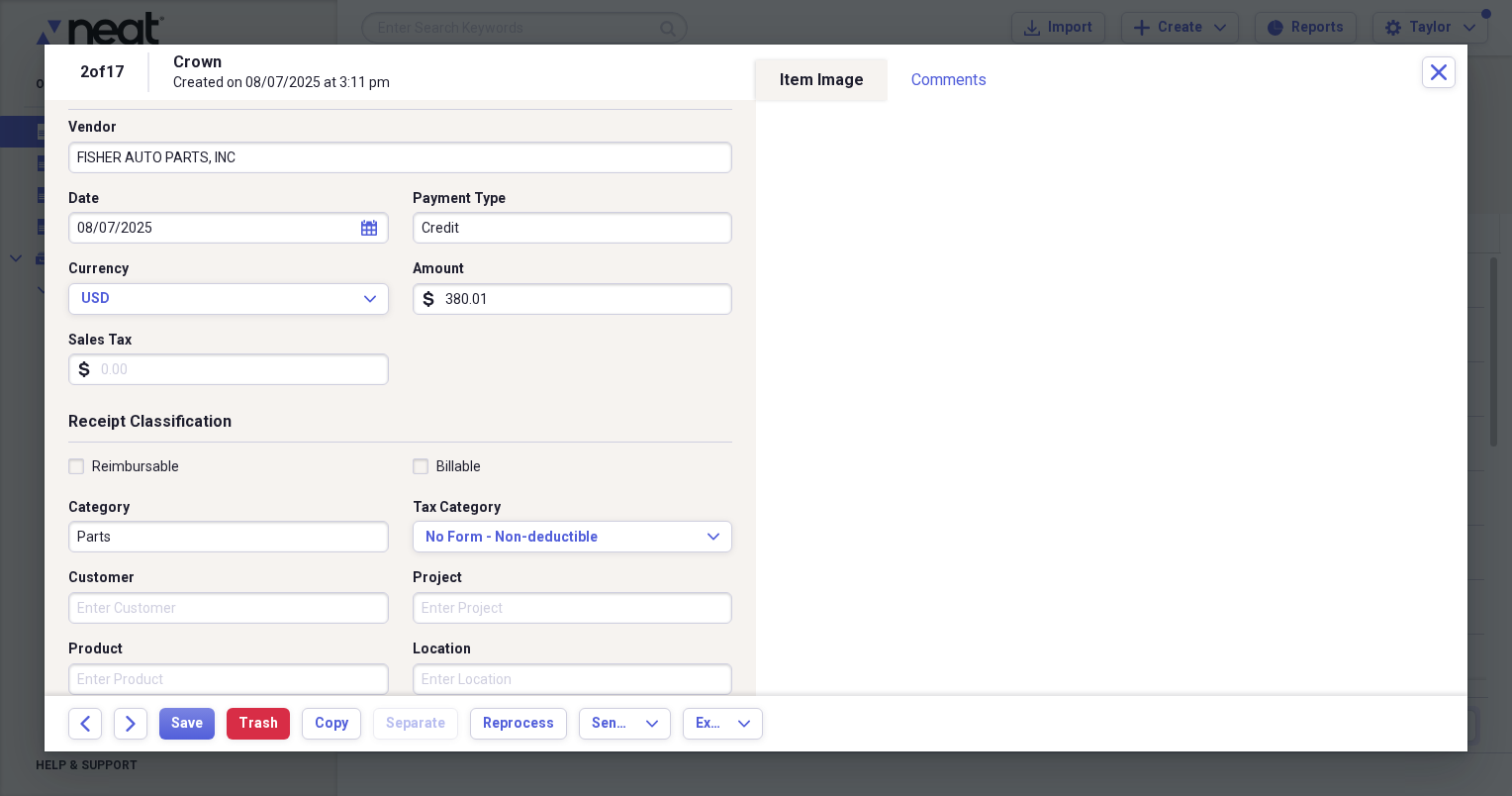 scroll, scrollTop: 133, scrollLeft: 0, axis: vertical 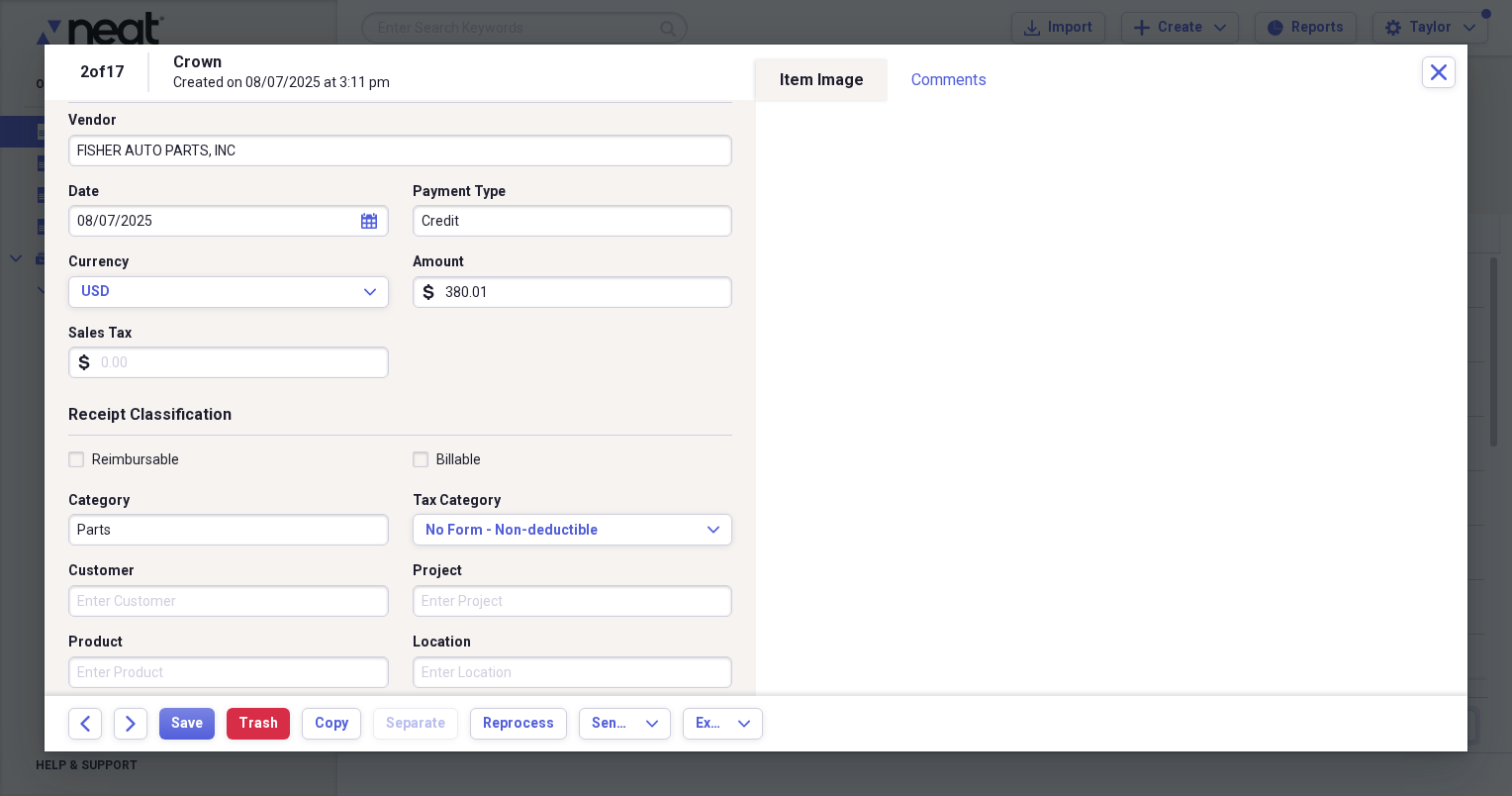 type on "380.01" 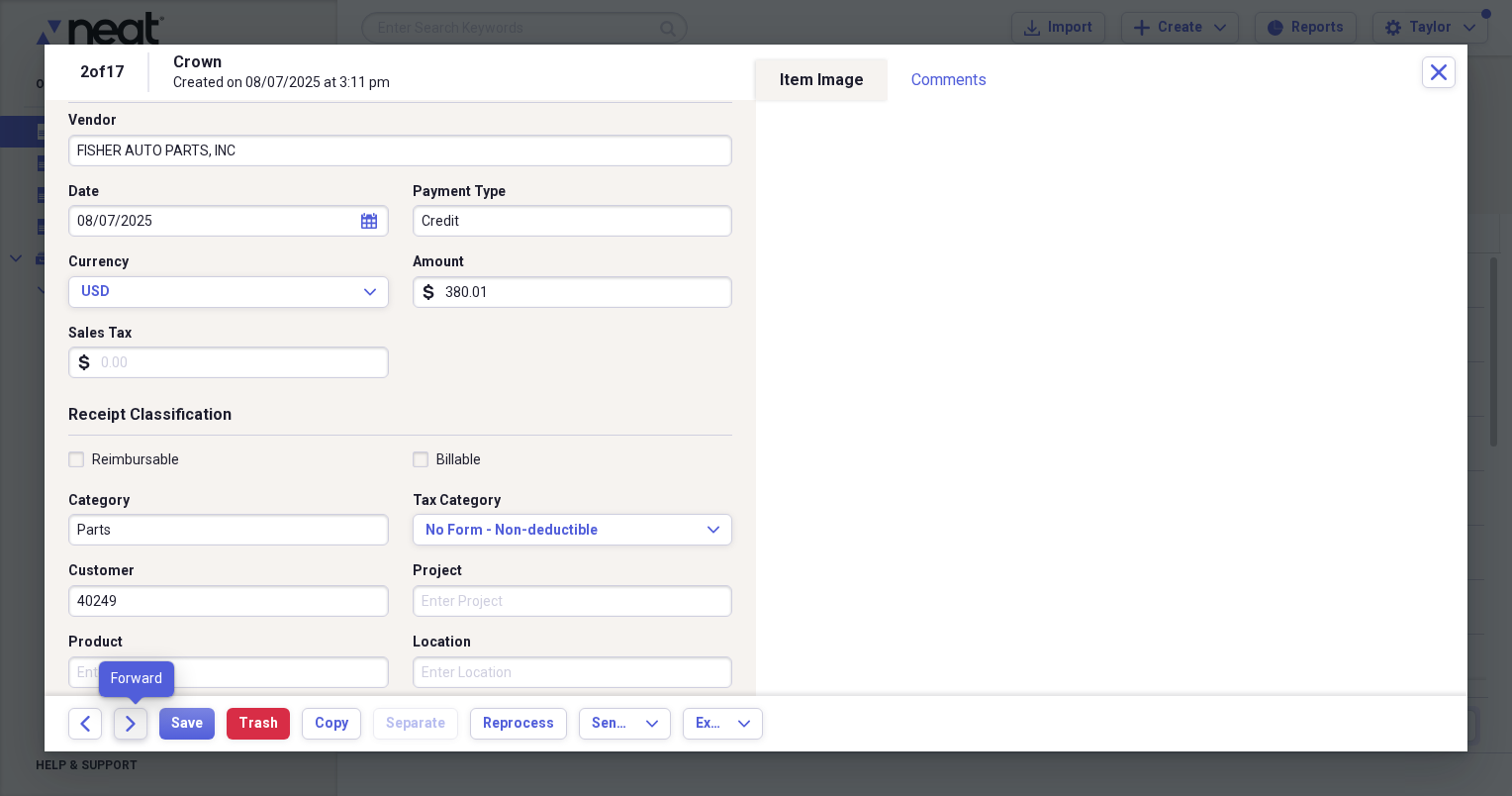 type on "40249" 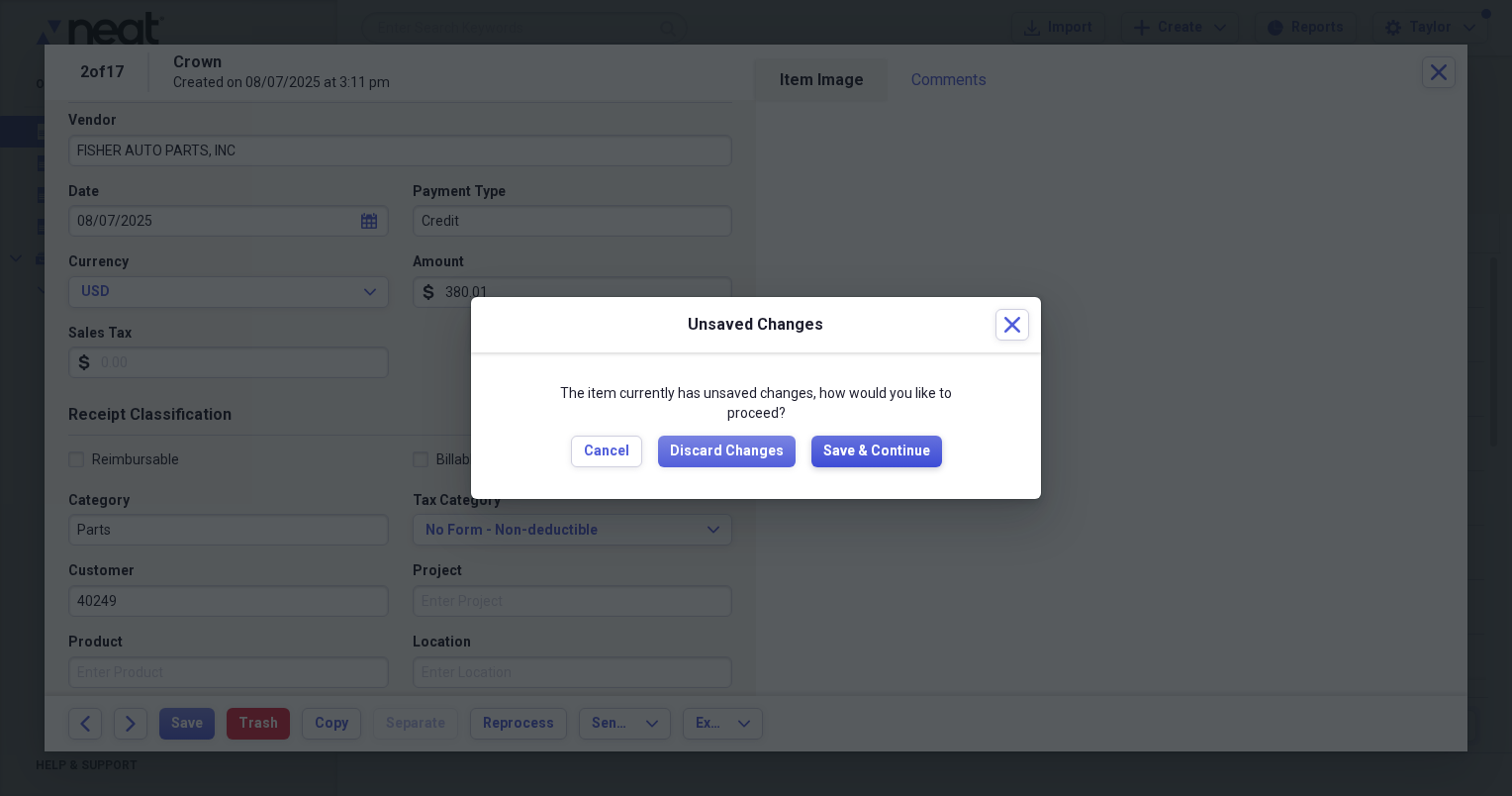 click on "Save & Continue" at bounding box center [877, 451] 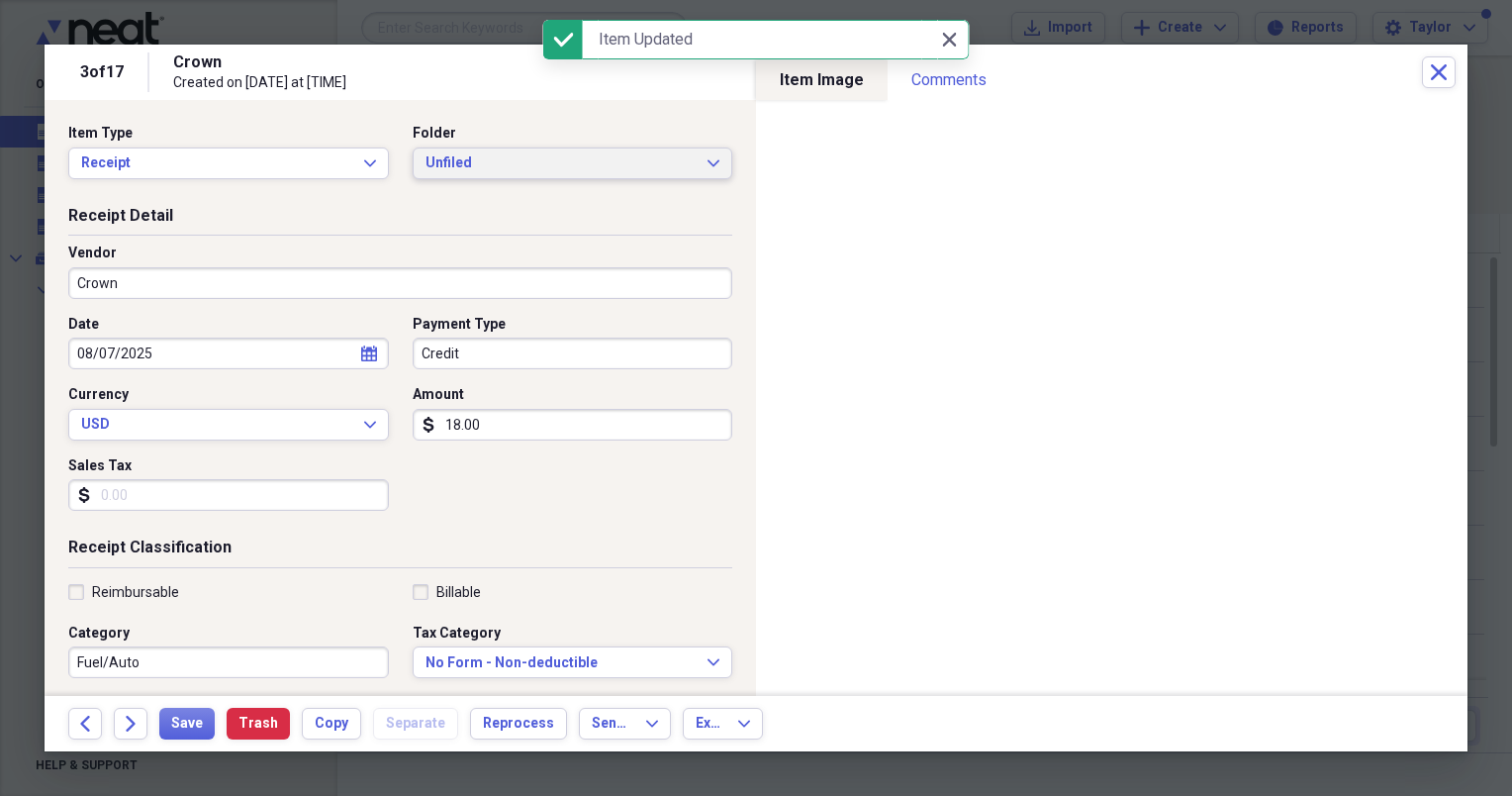 click on "Unfiled" at bounding box center [561, 163] 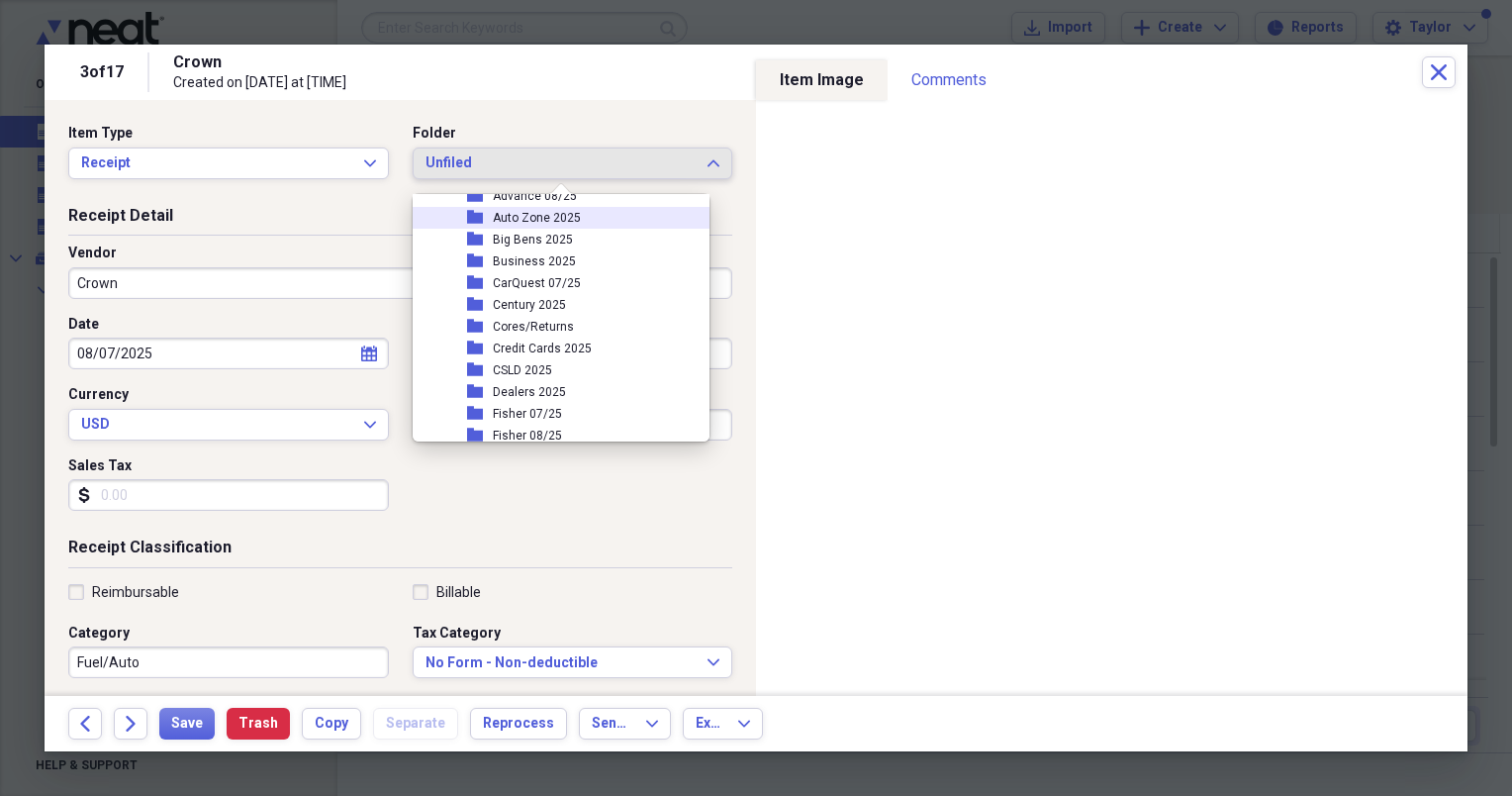 scroll, scrollTop: 129, scrollLeft: 0, axis: vertical 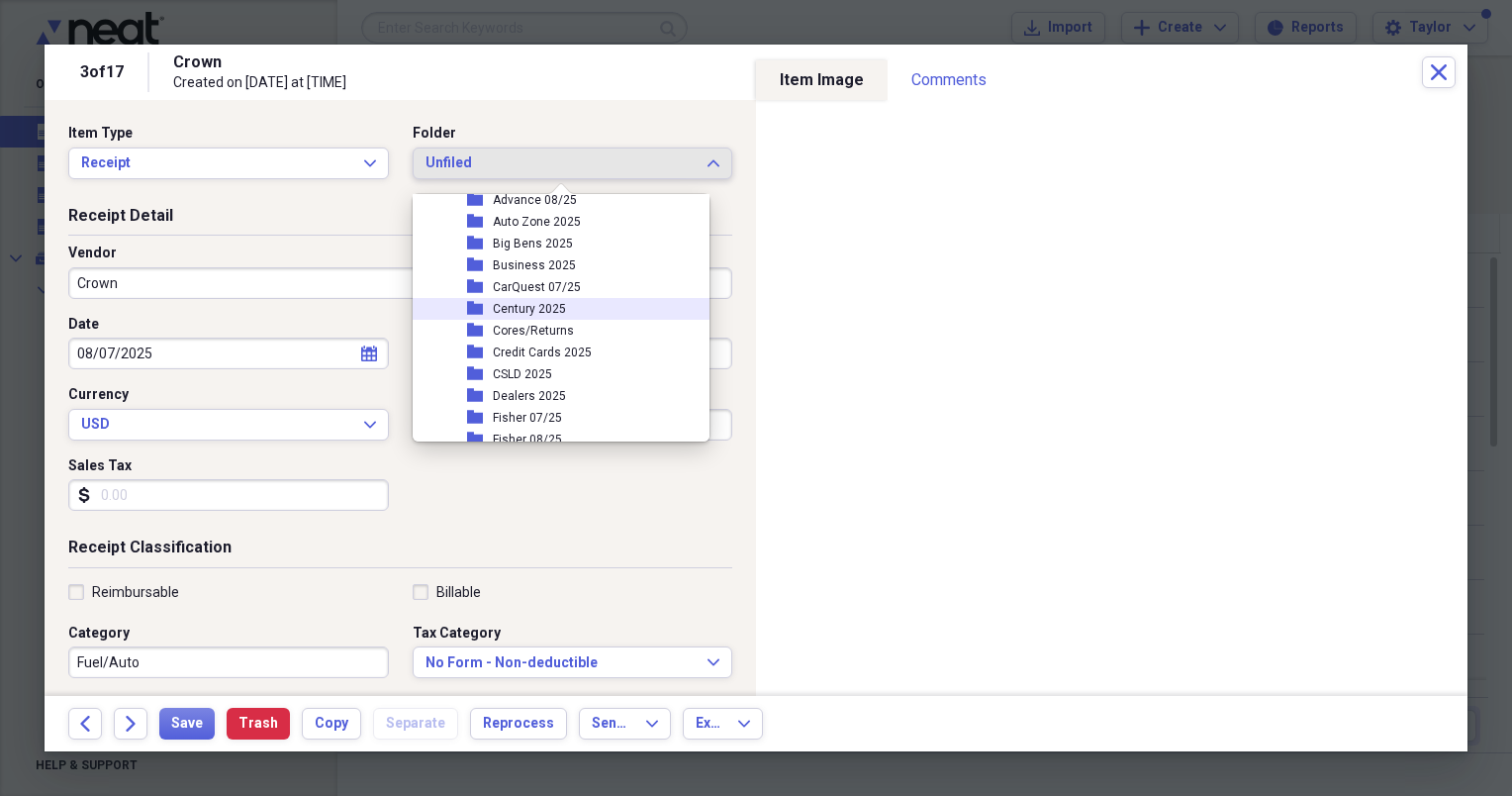 click on "Century 2025" at bounding box center [529, 309] 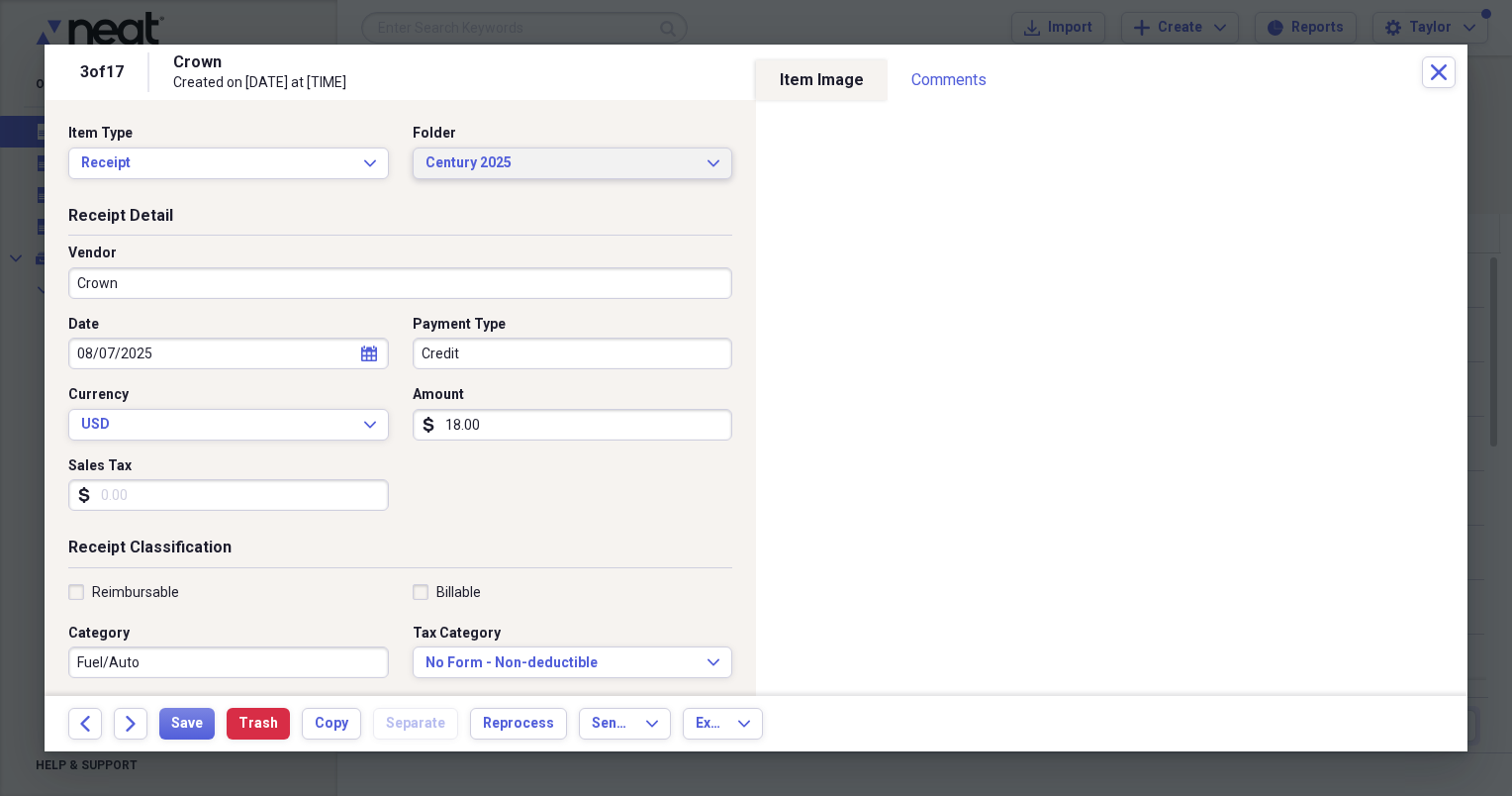 click on "Century 2025 Expand" at bounding box center (573, 163) 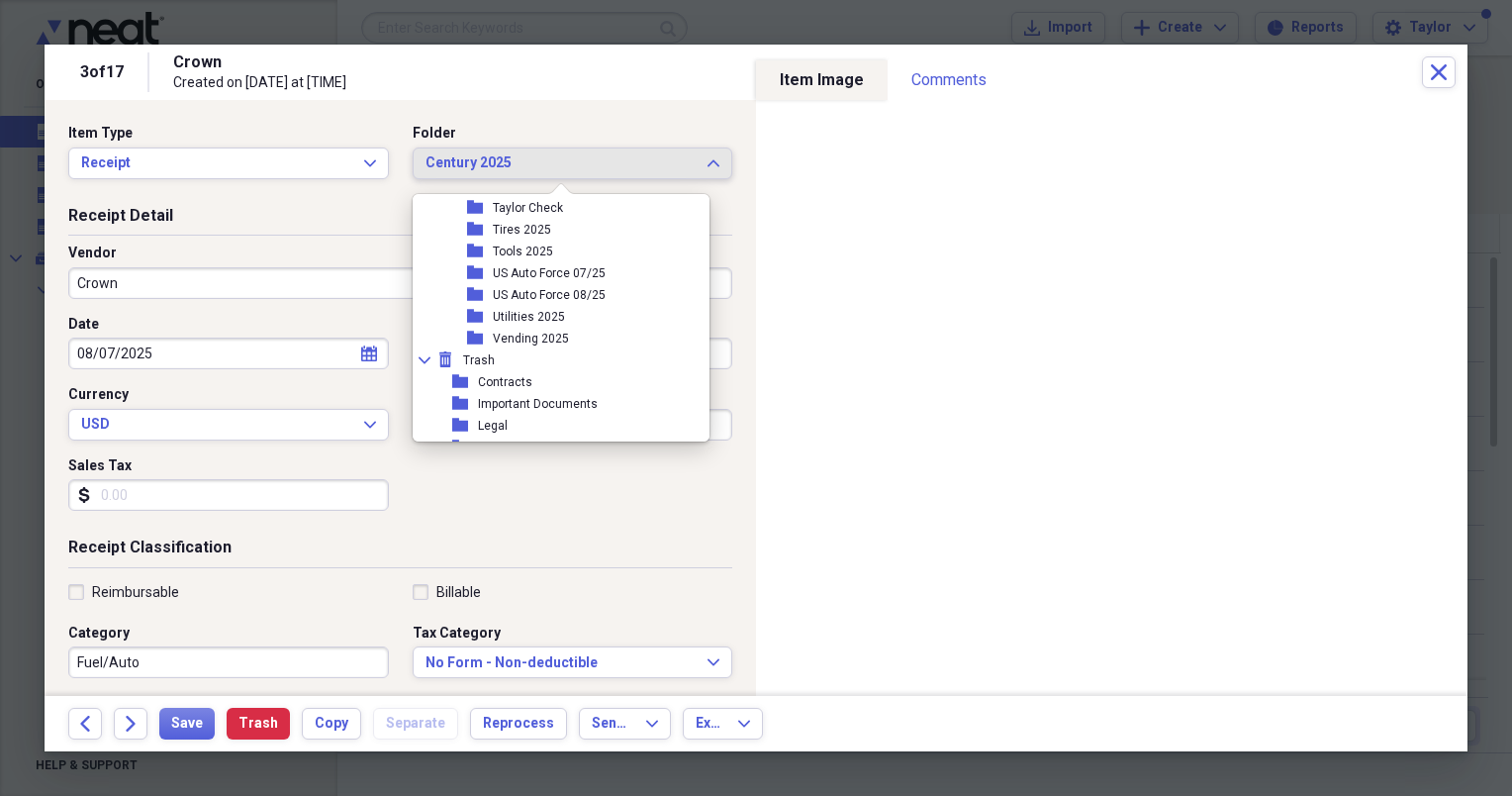 scroll, scrollTop: 639, scrollLeft: 0, axis: vertical 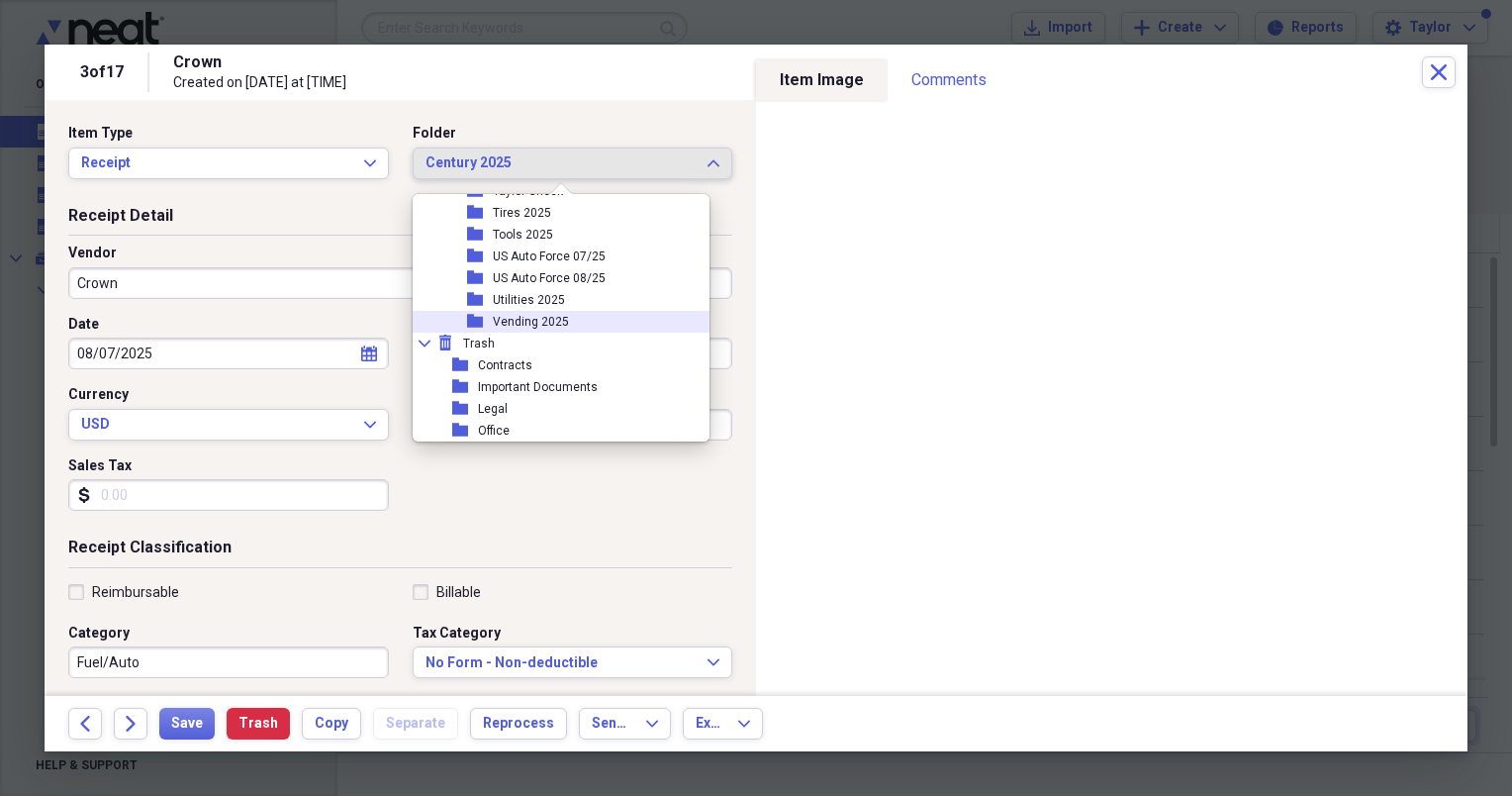 click on "Vending 2025" at bounding box center [530, 322] 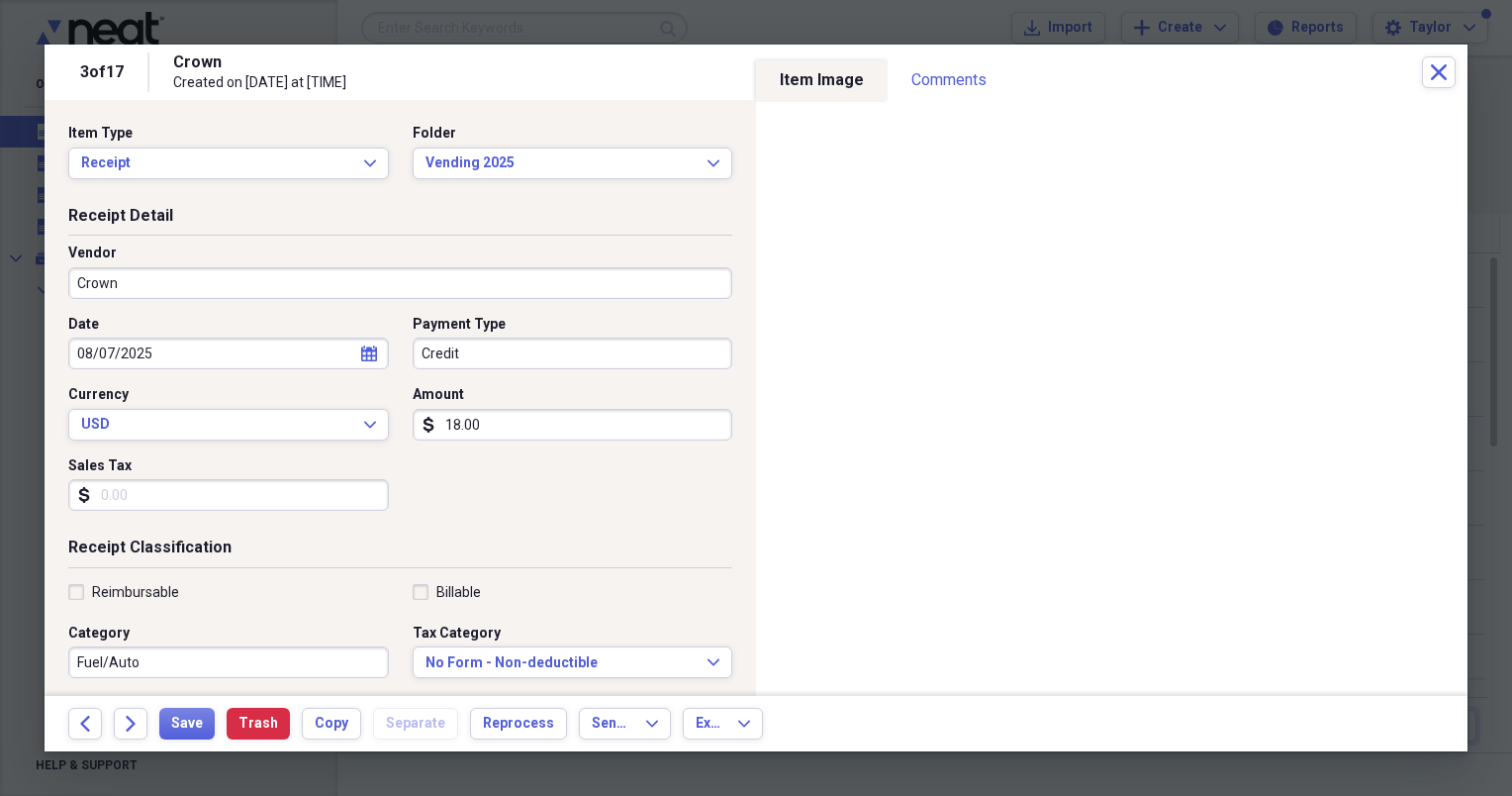 click on "Crown" at bounding box center [400, 283] 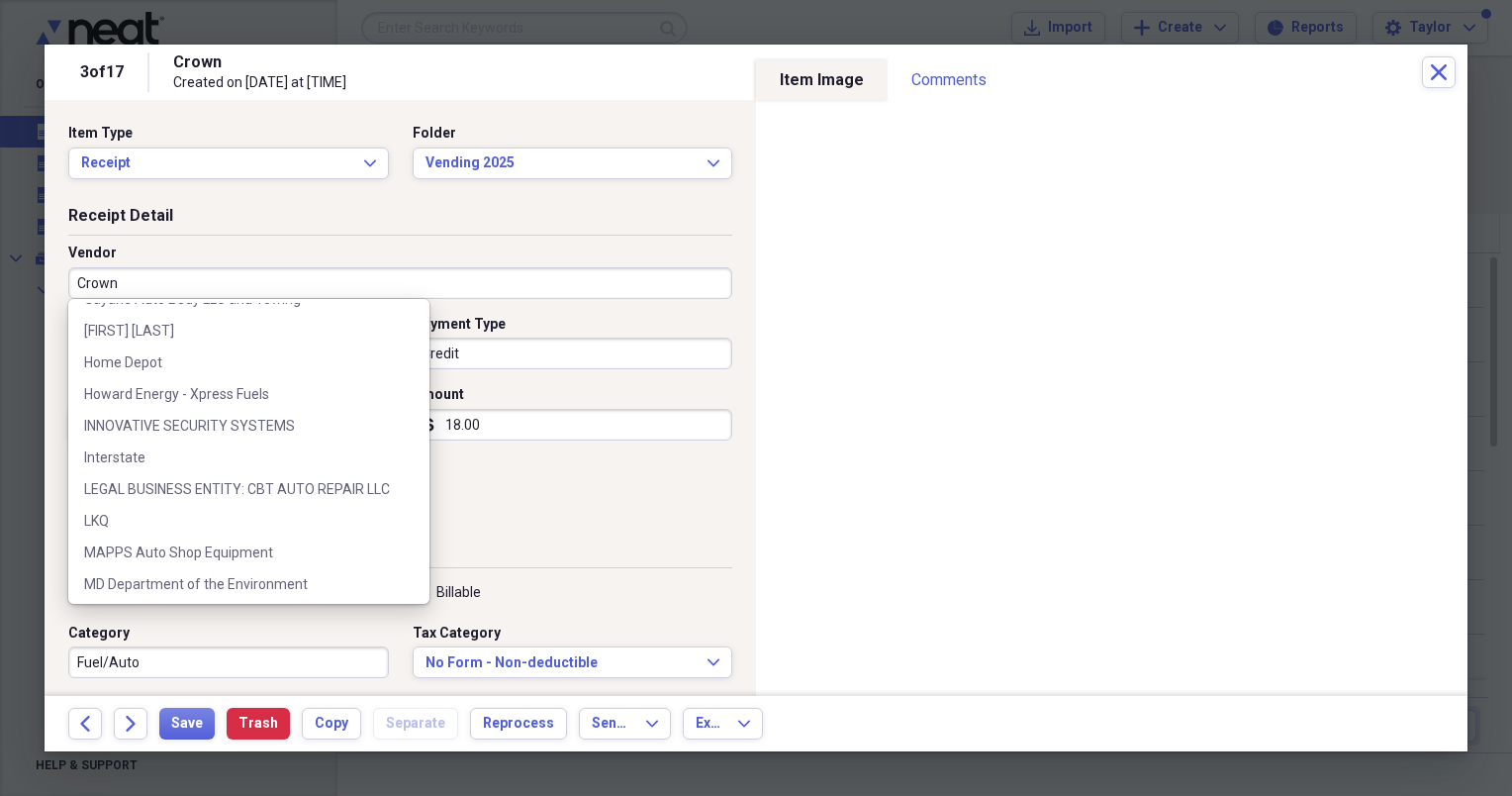 scroll, scrollTop: 693, scrollLeft: 0, axis: vertical 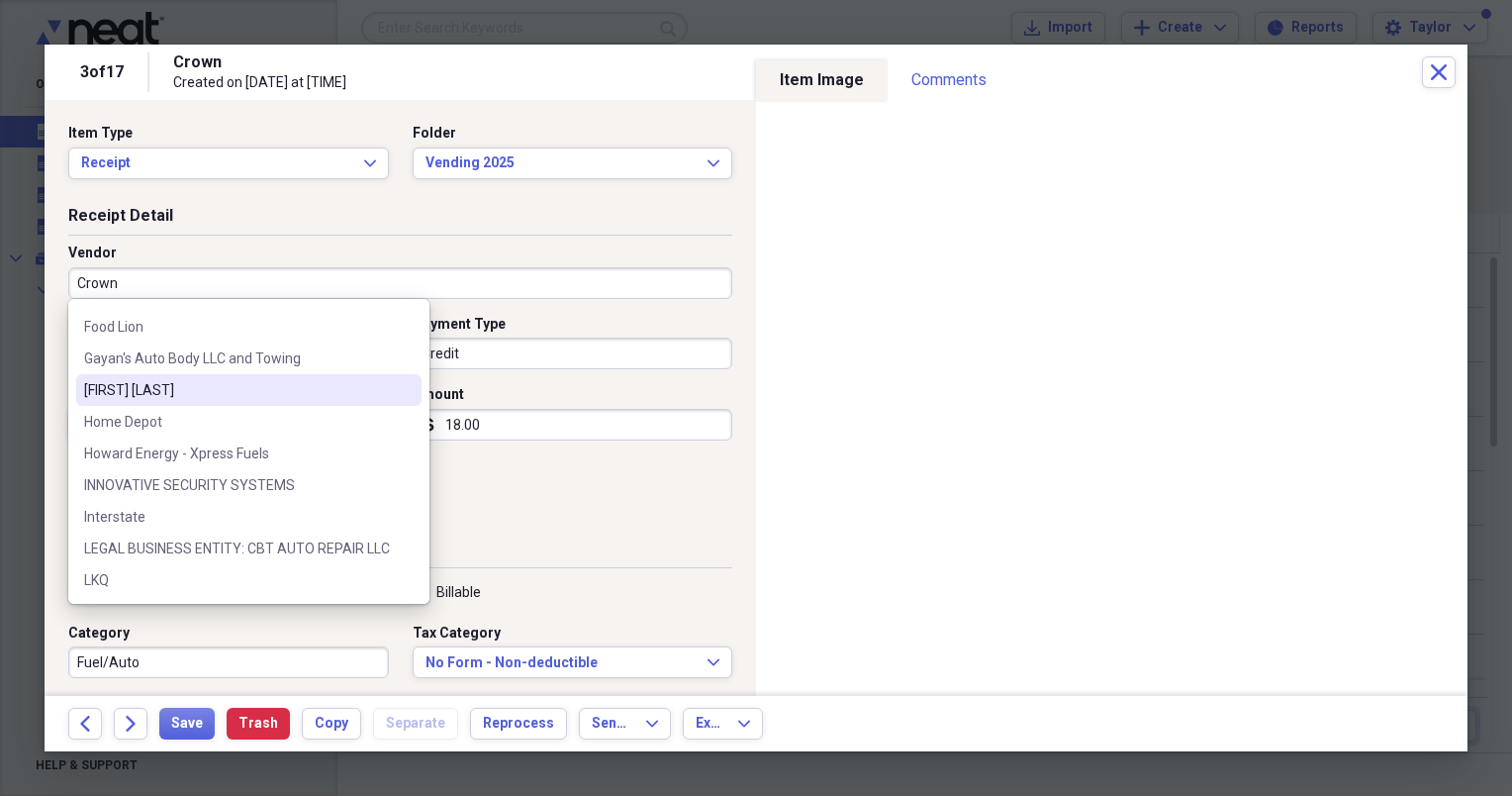 click on "[FIRST] [LAST]" at bounding box center (236, 390) 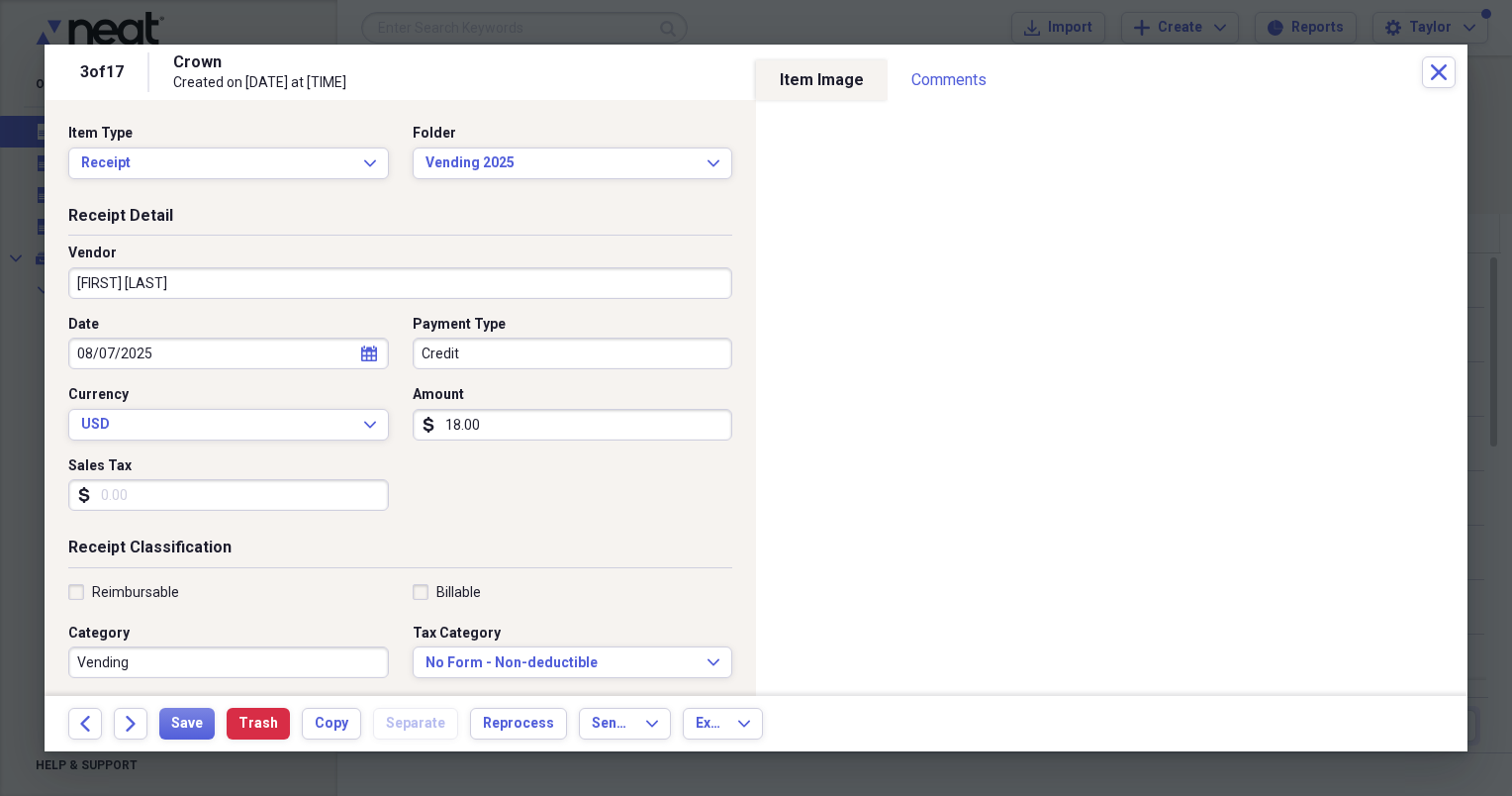 type on "Vending" 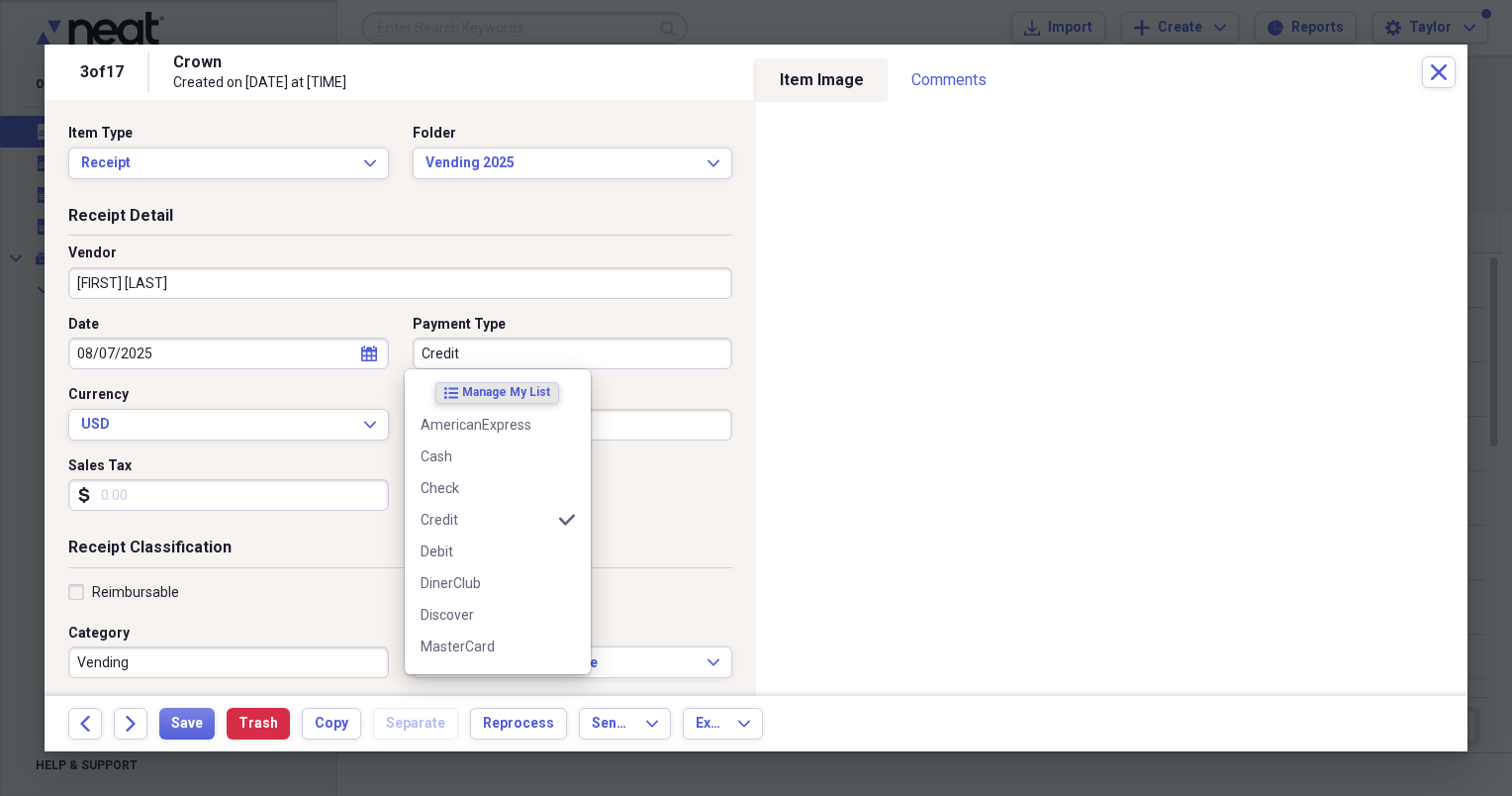 click on "Date 08/07/2025 calendar Calendar Payment Type Credit Currency USD Expand Amount dollar-sign 18.00 Sales Tax dollar-sign" at bounding box center [400, 421] 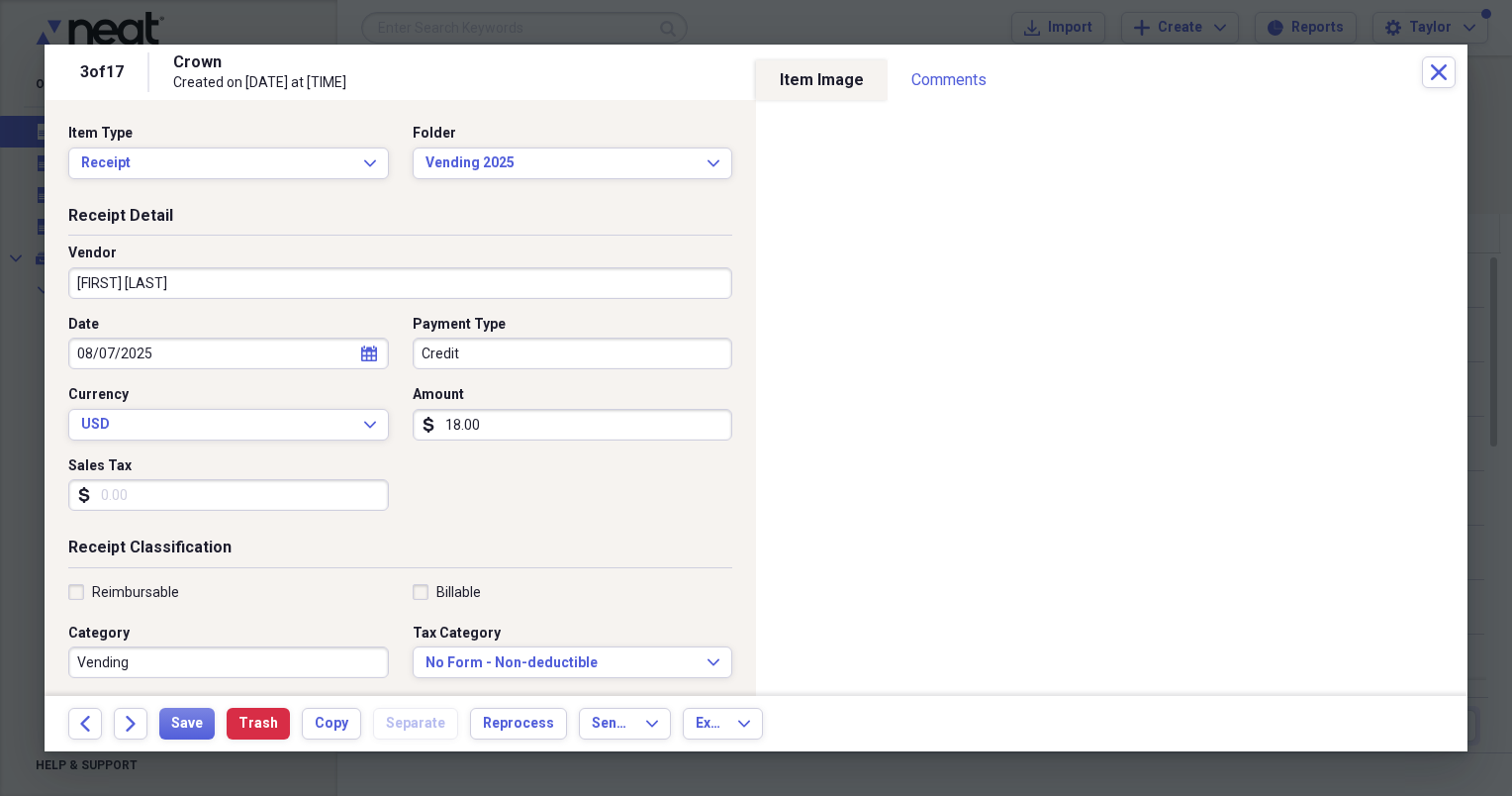 click on "18.00" at bounding box center (573, 425) 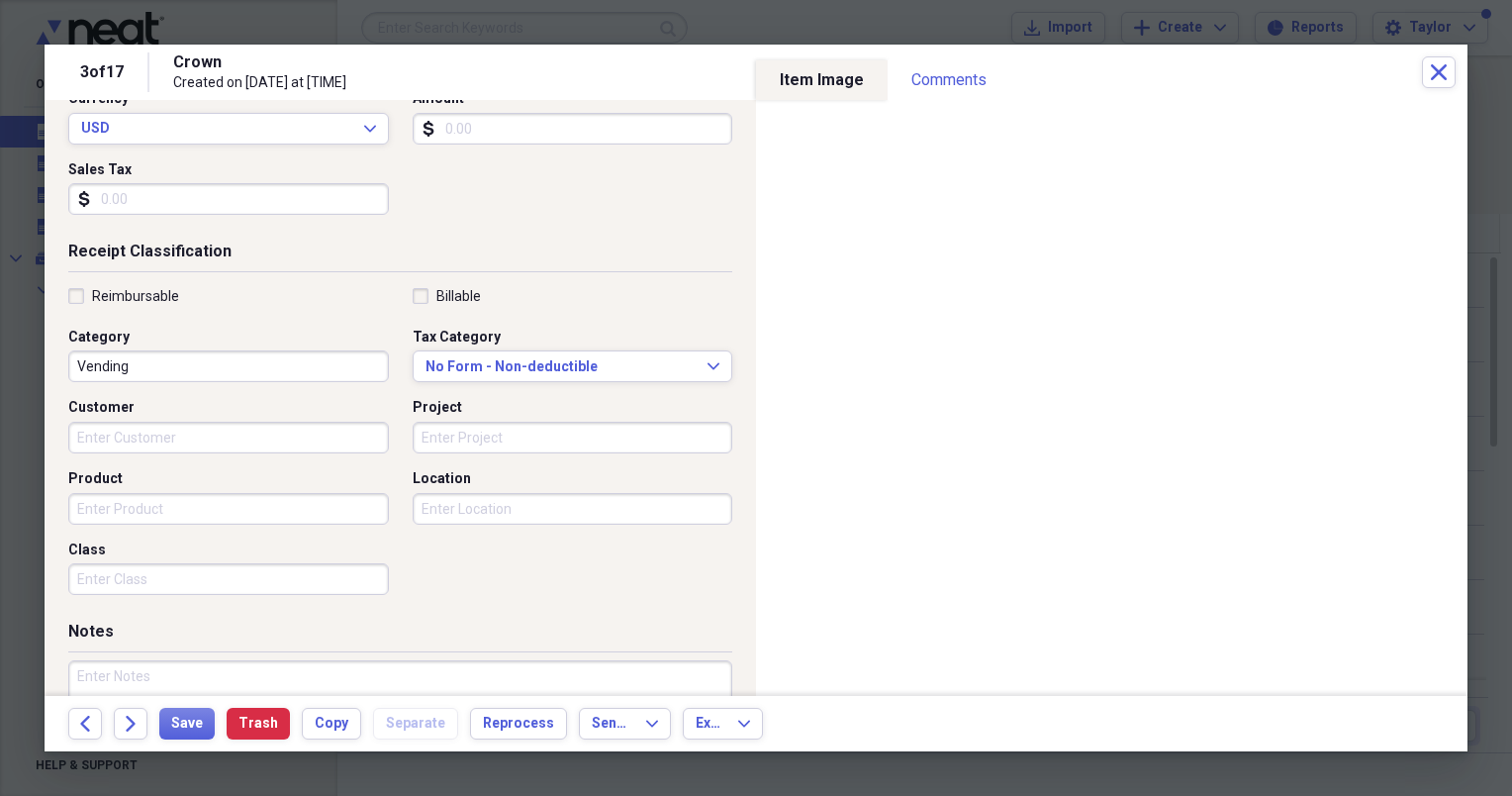 scroll, scrollTop: 413, scrollLeft: 0, axis: vertical 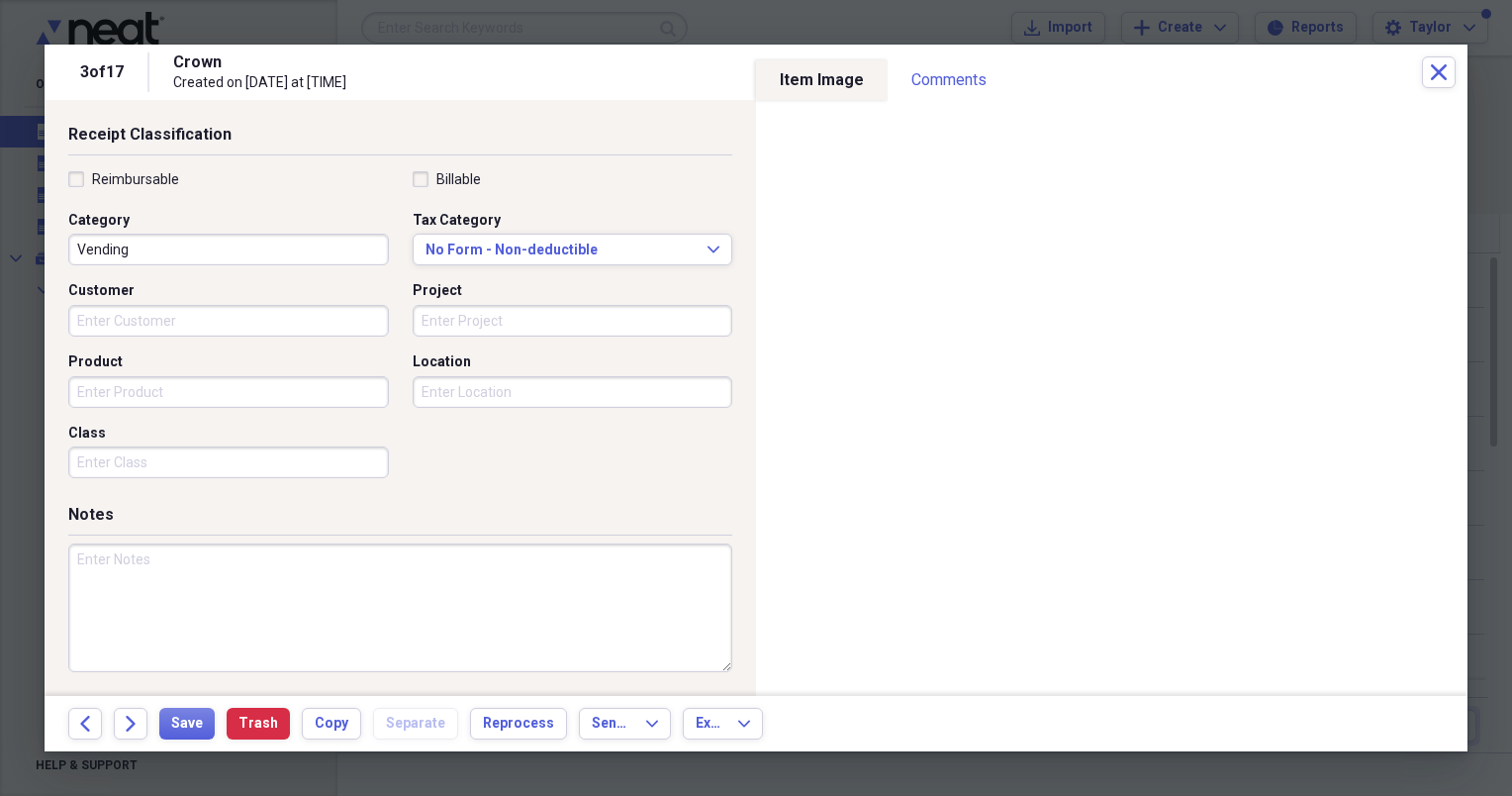 type 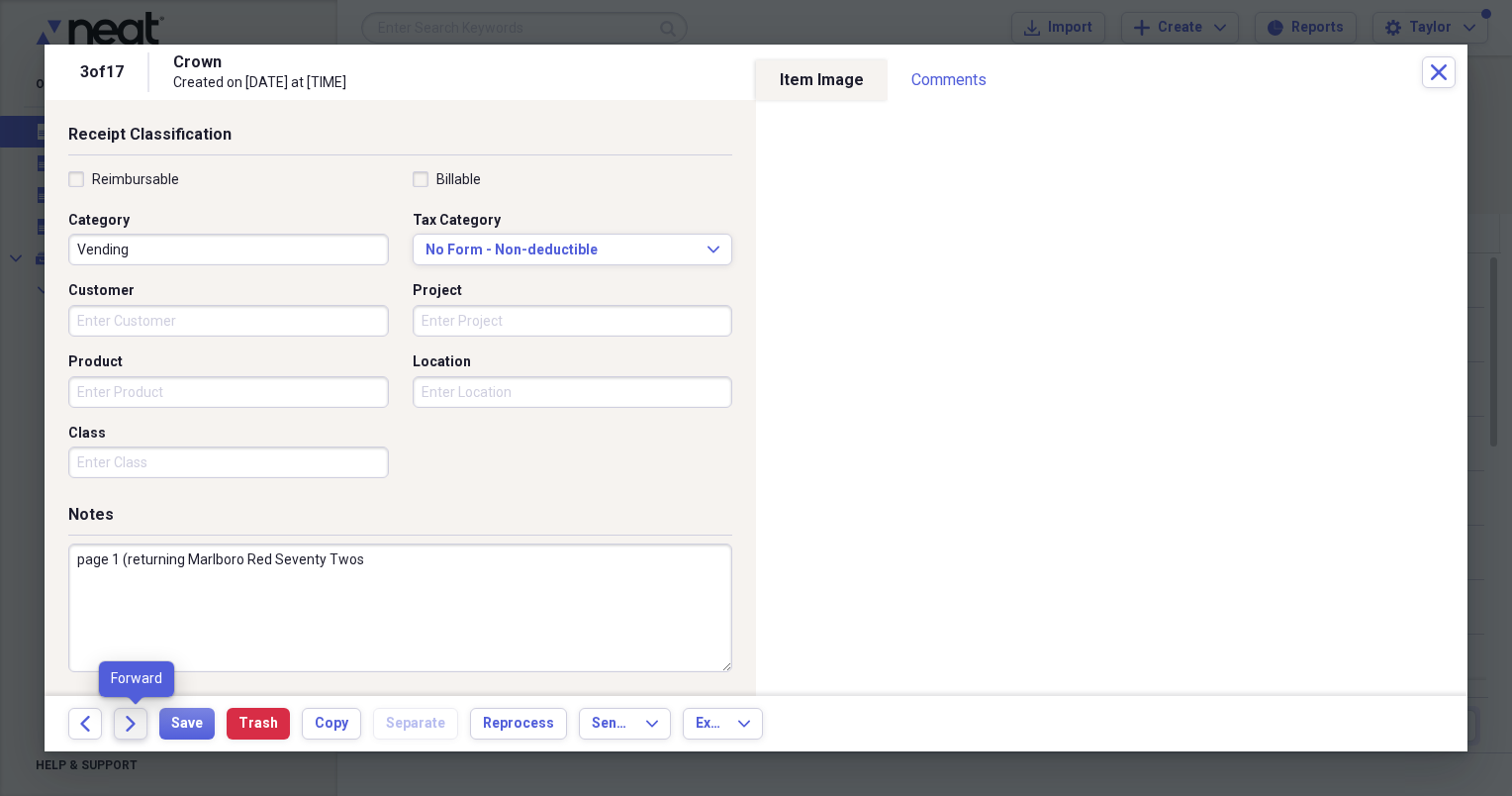 type on "page 1 (returning Marlboro Red Seventy Twos" 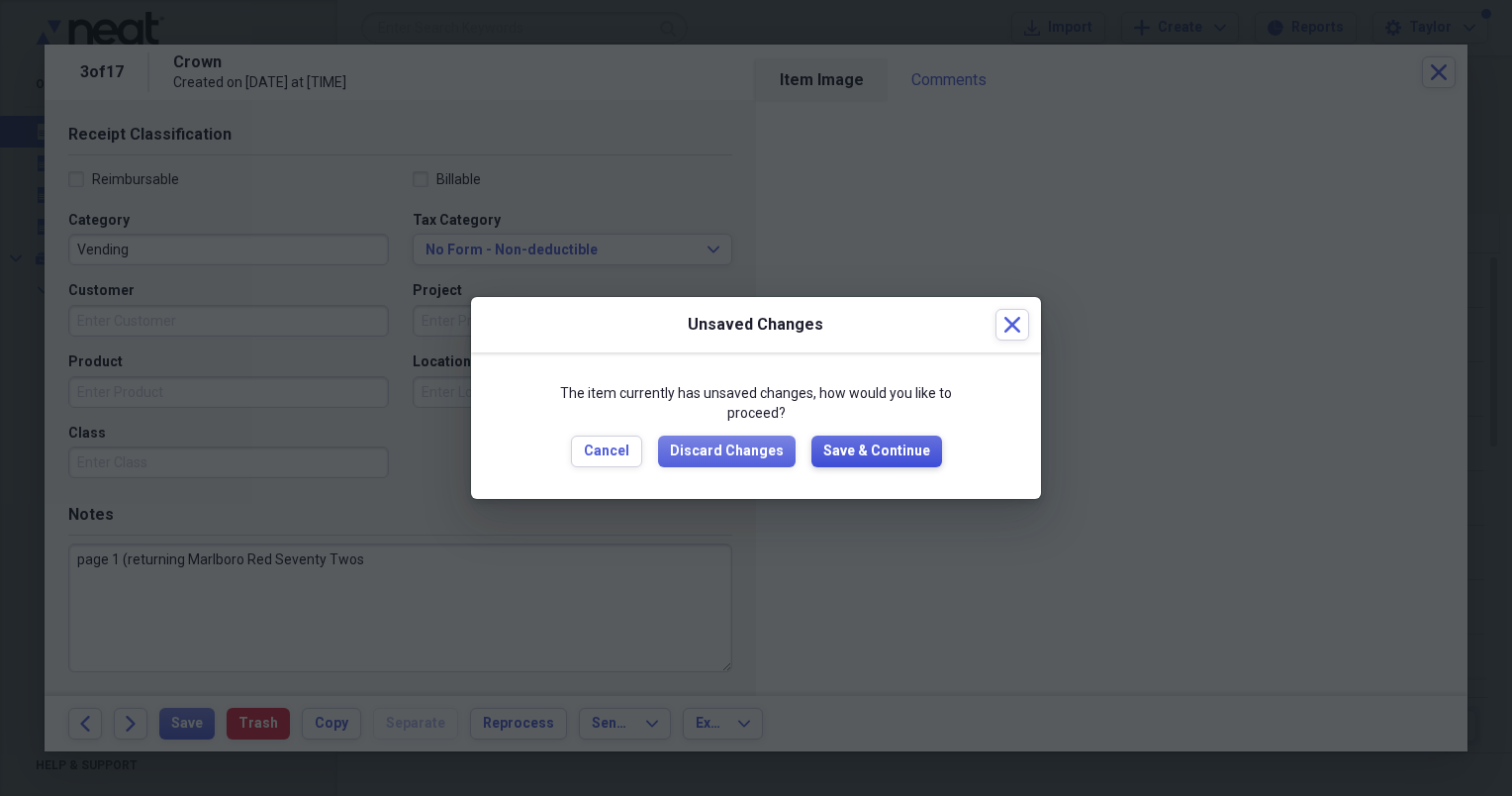 click on "Save & Continue" at bounding box center [877, 451] 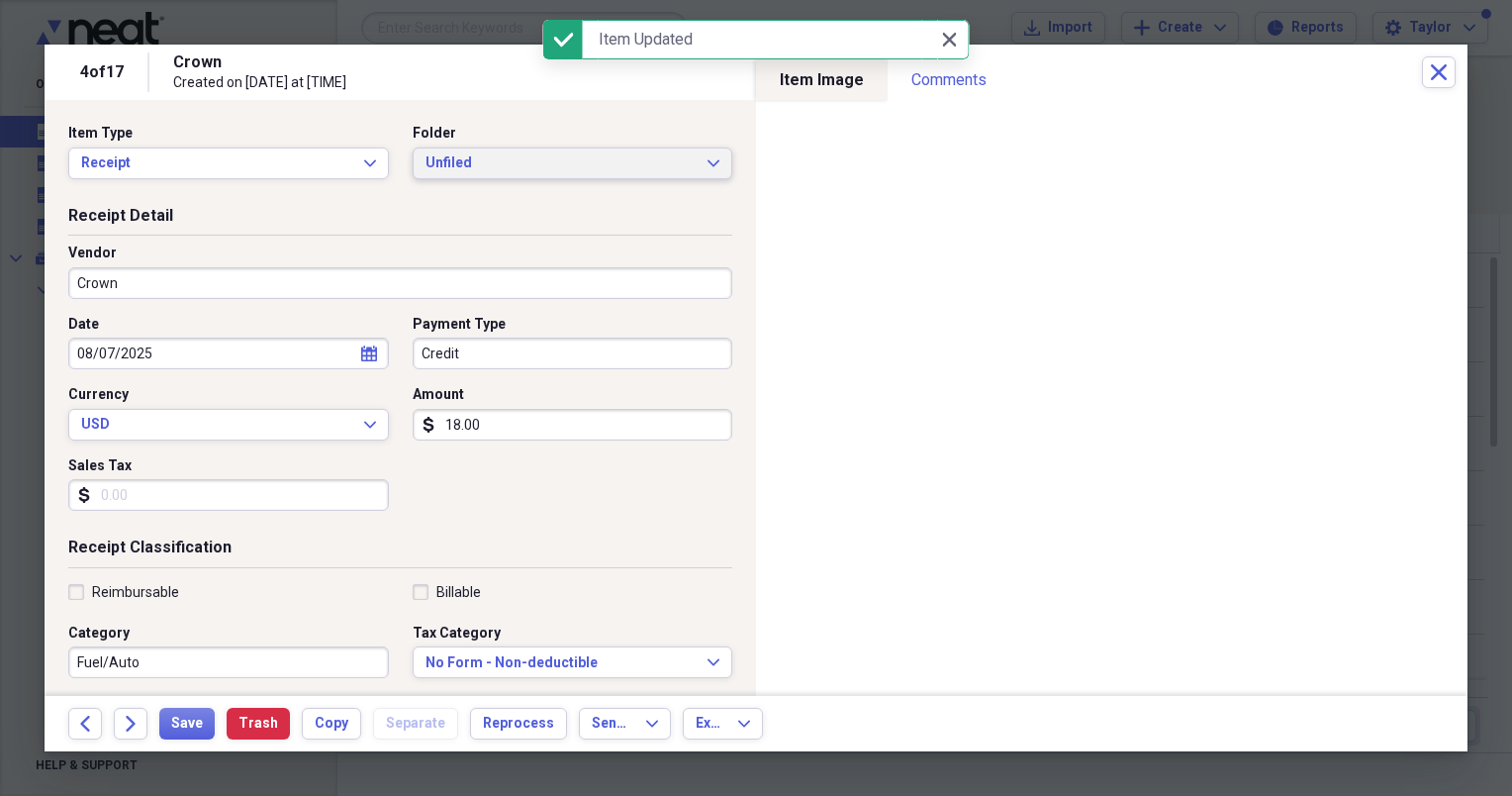 click on "Unfiled" at bounding box center (561, 163) 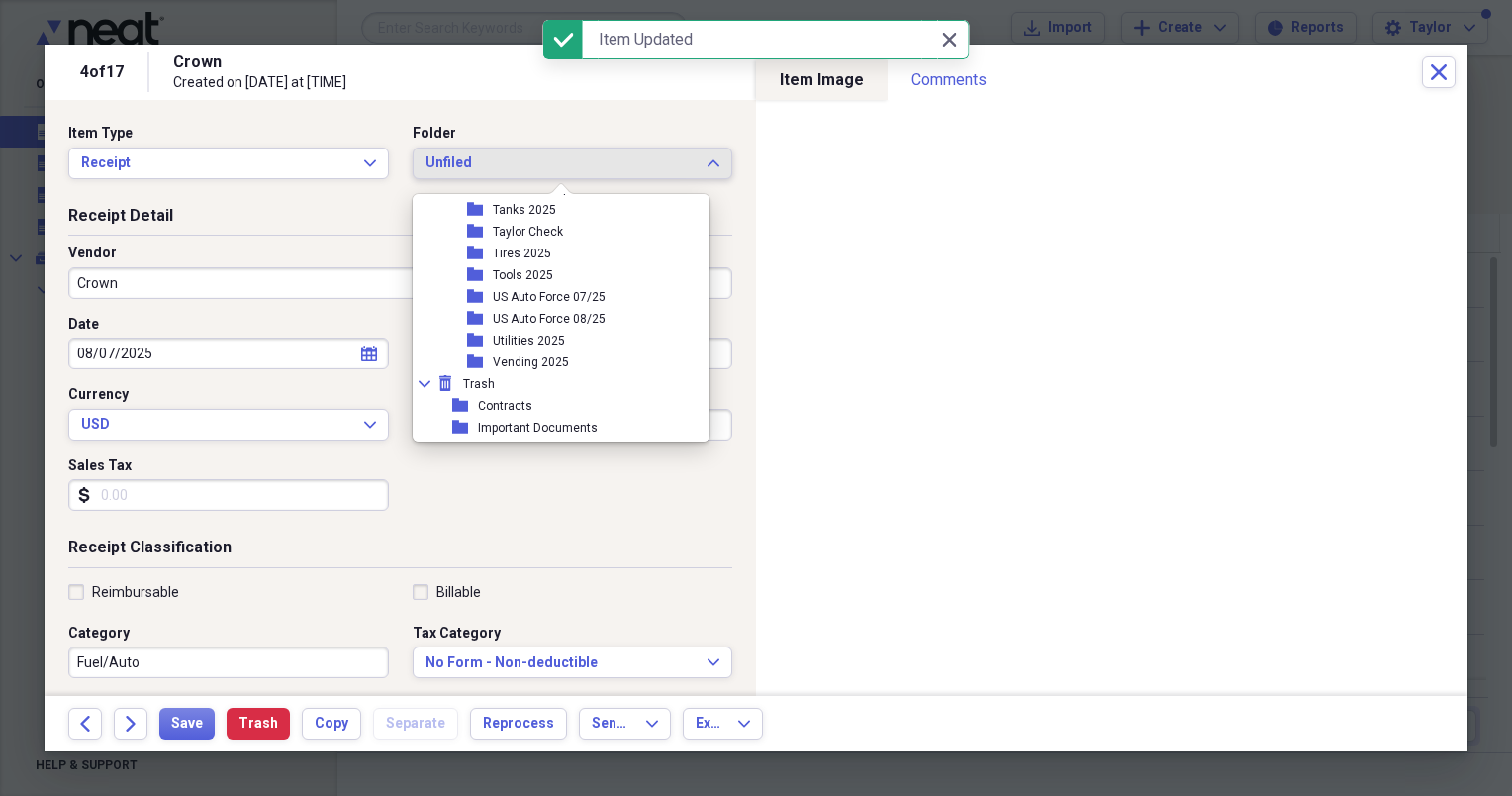scroll, scrollTop: 604, scrollLeft: 0, axis: vertical 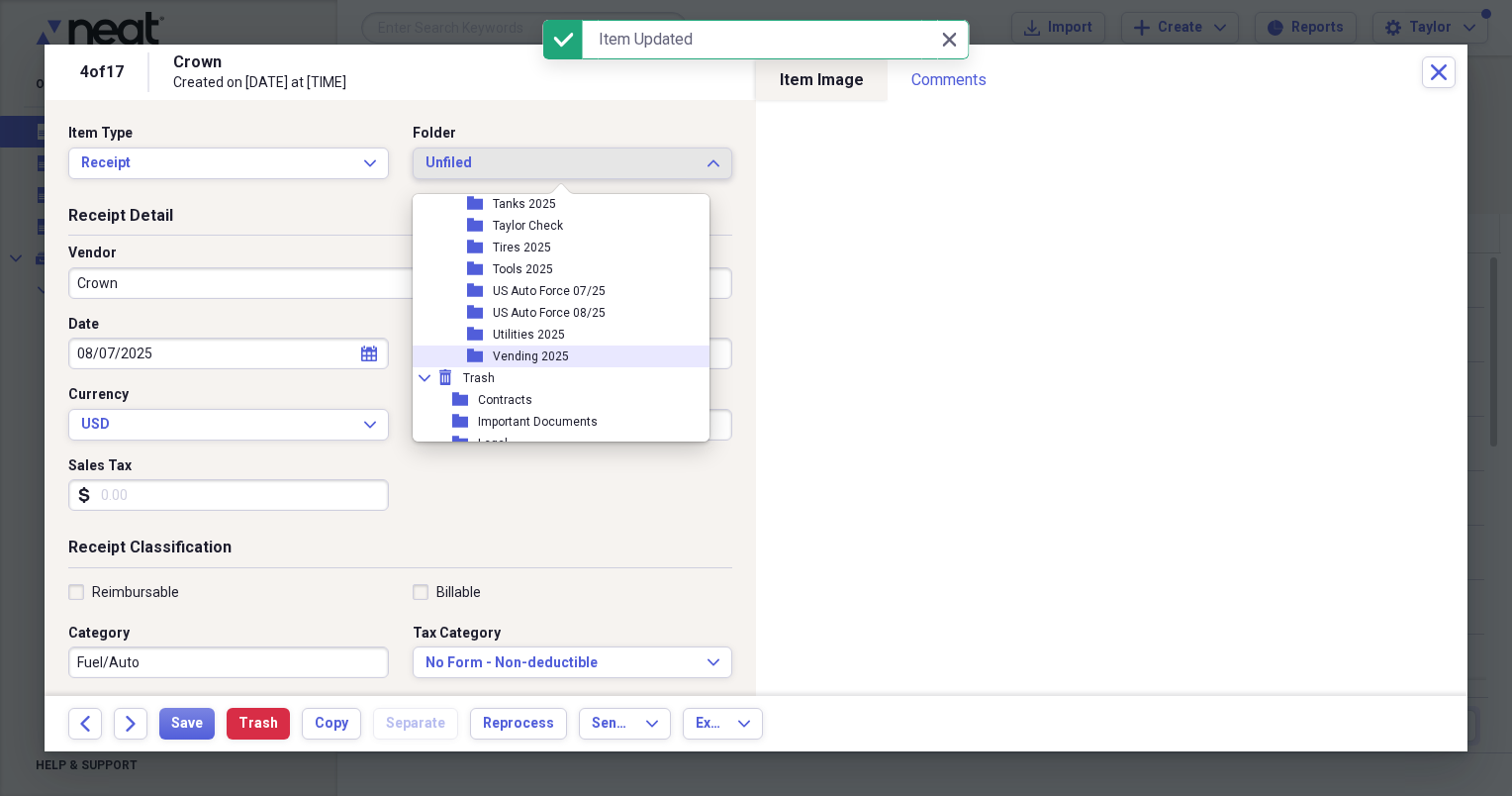 click on "Vending 2025" at bounding box center (530, 356) 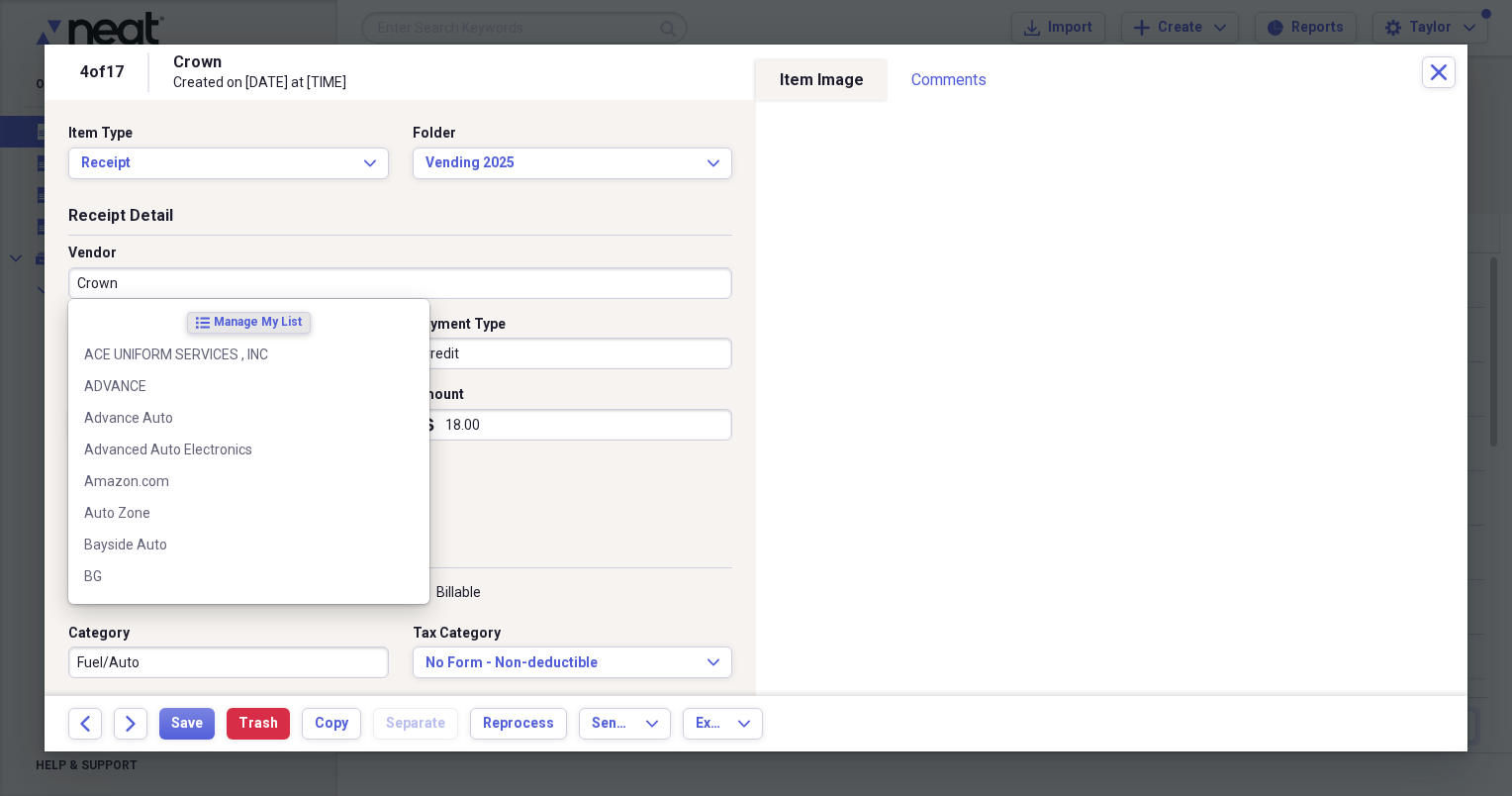 click on "Crown" at bounding box center [400, 283] 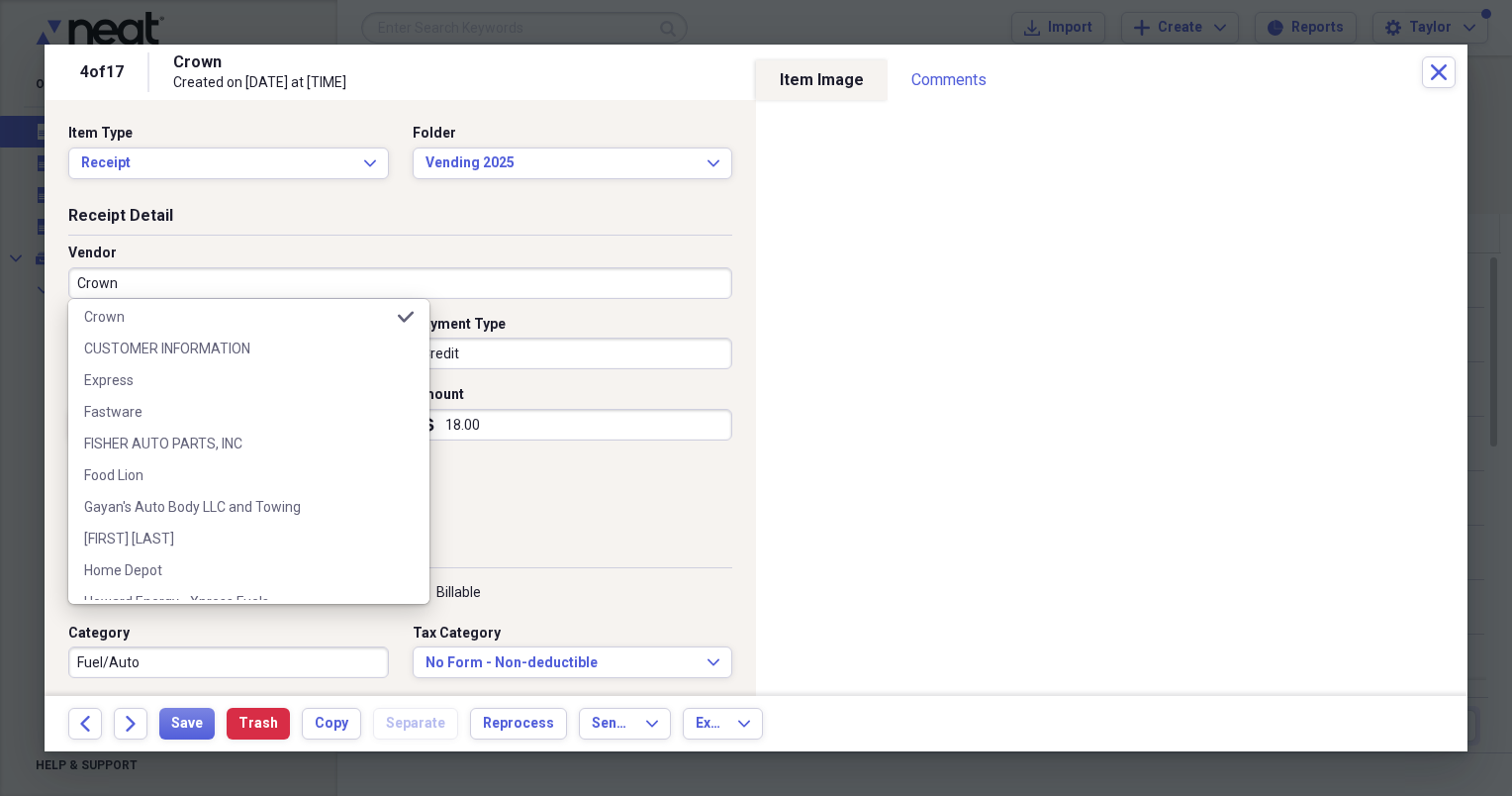 scroll, scrollTop: 582, scrollLeft: 0, axis: vertical 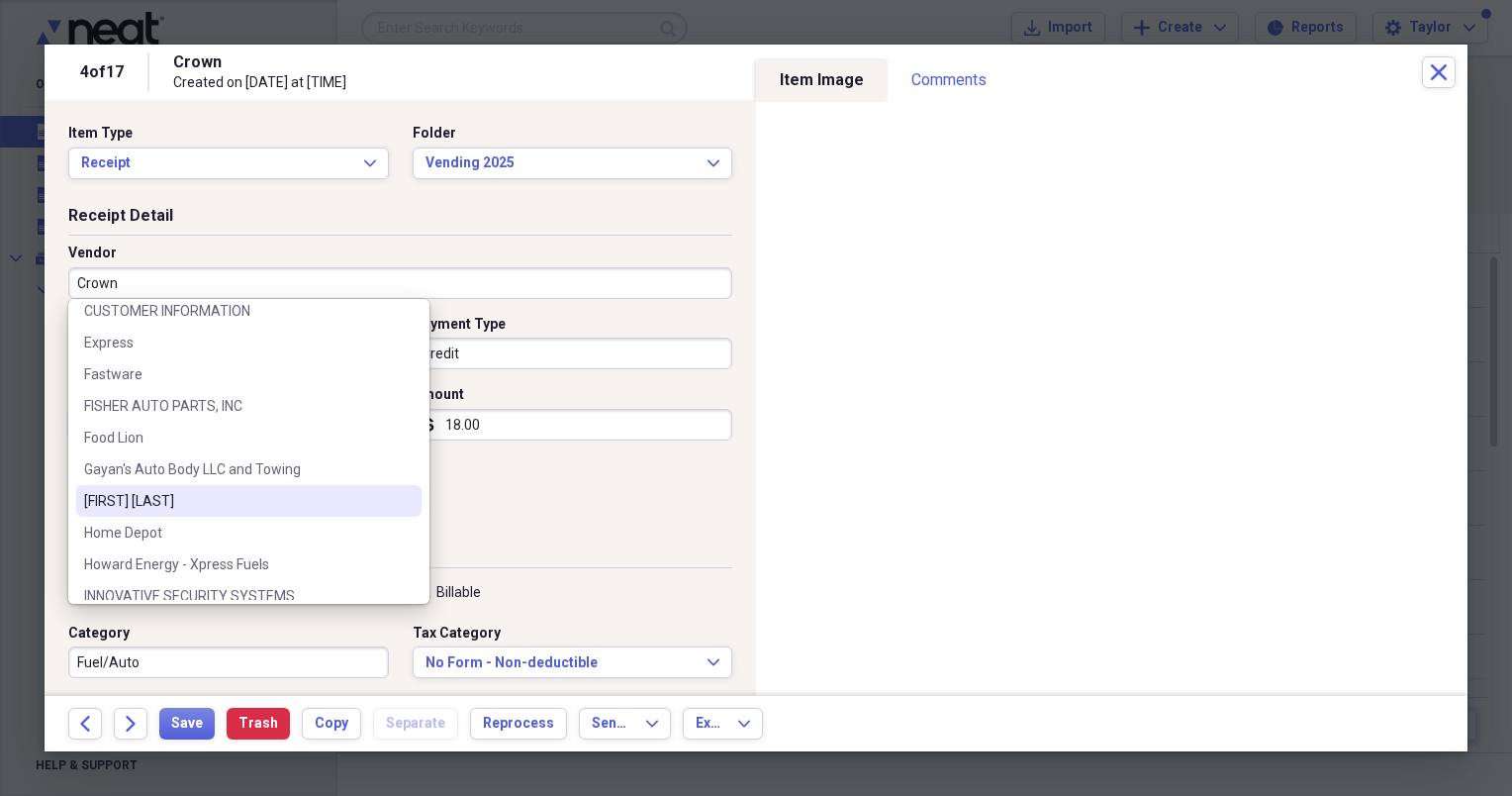 click on "[FIRST] [LAST]" at bounding box center (236, 501) 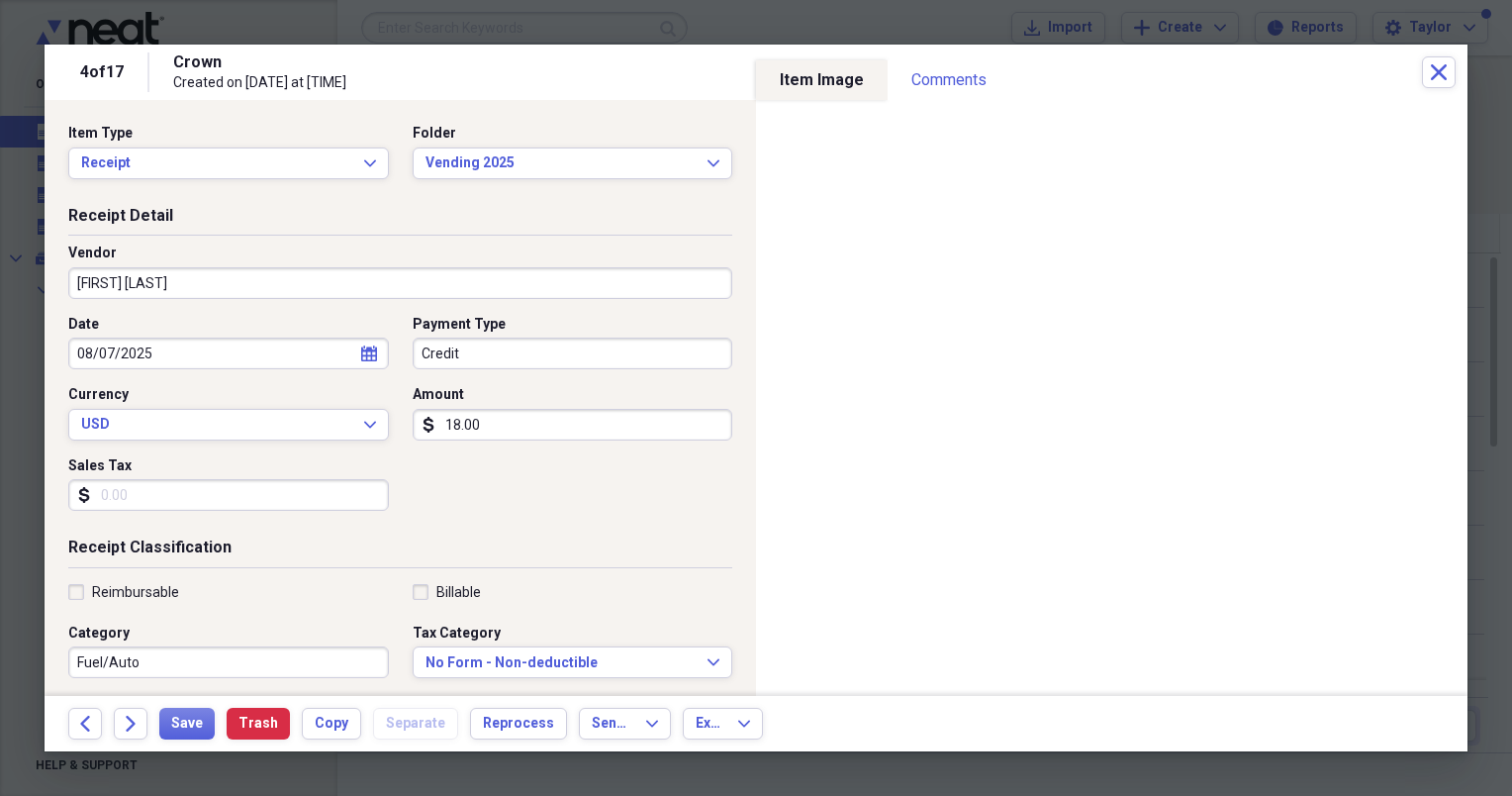 type on "Vending" 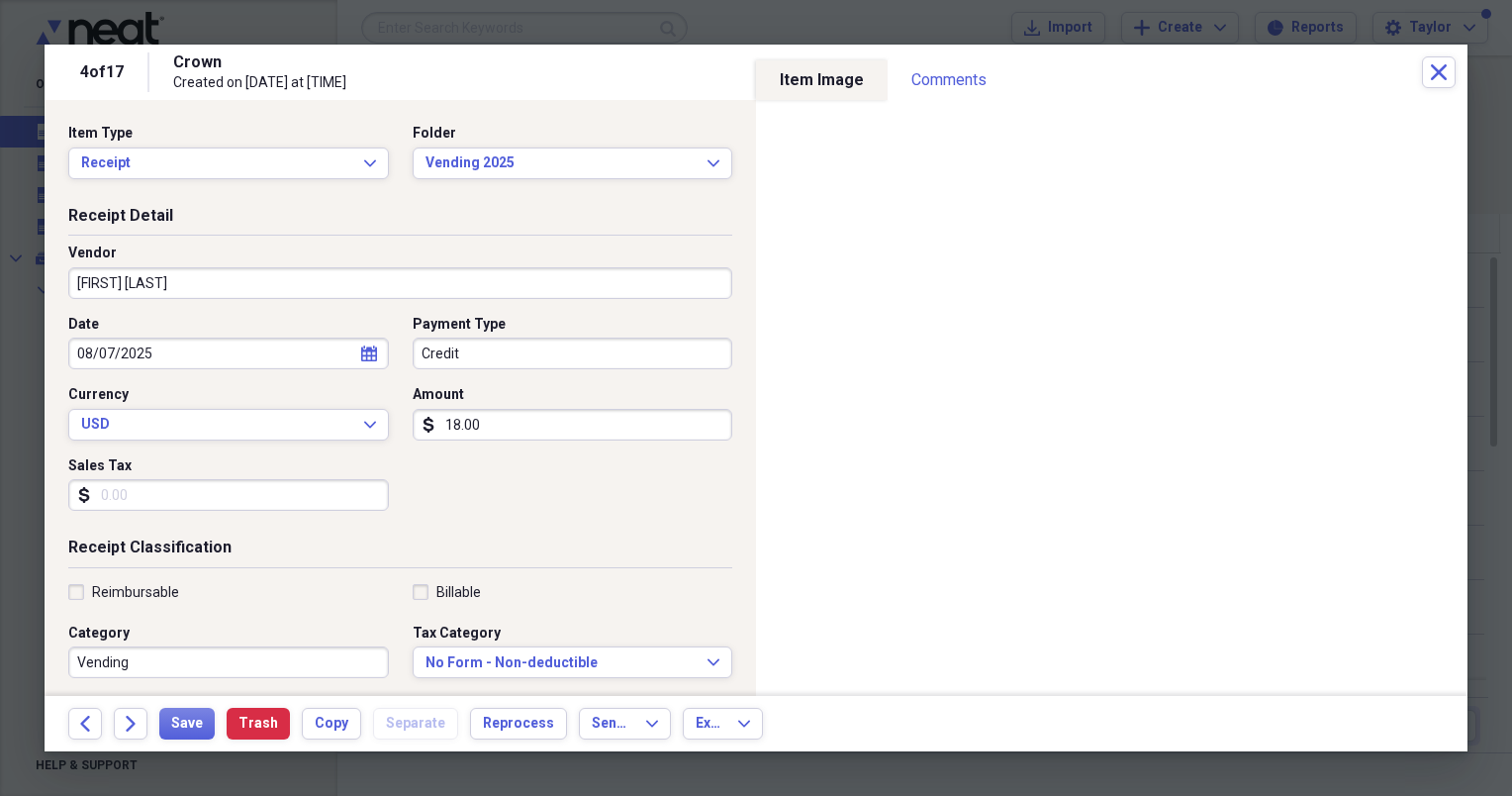 click on "18.00" at bounding box center [573, 425] 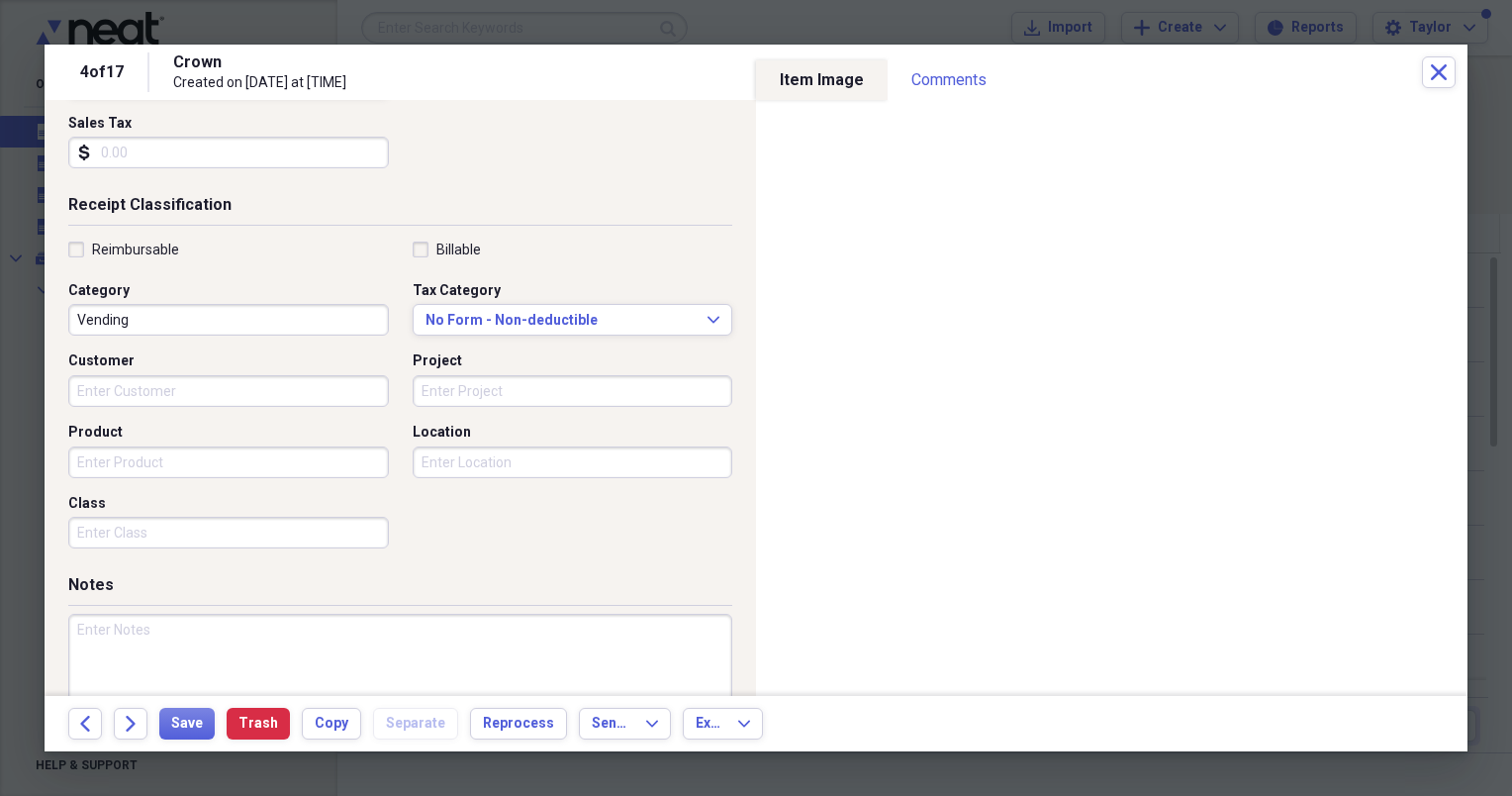 scroll, scrollTop: 344, scrollLeft: 0, axis: vertical 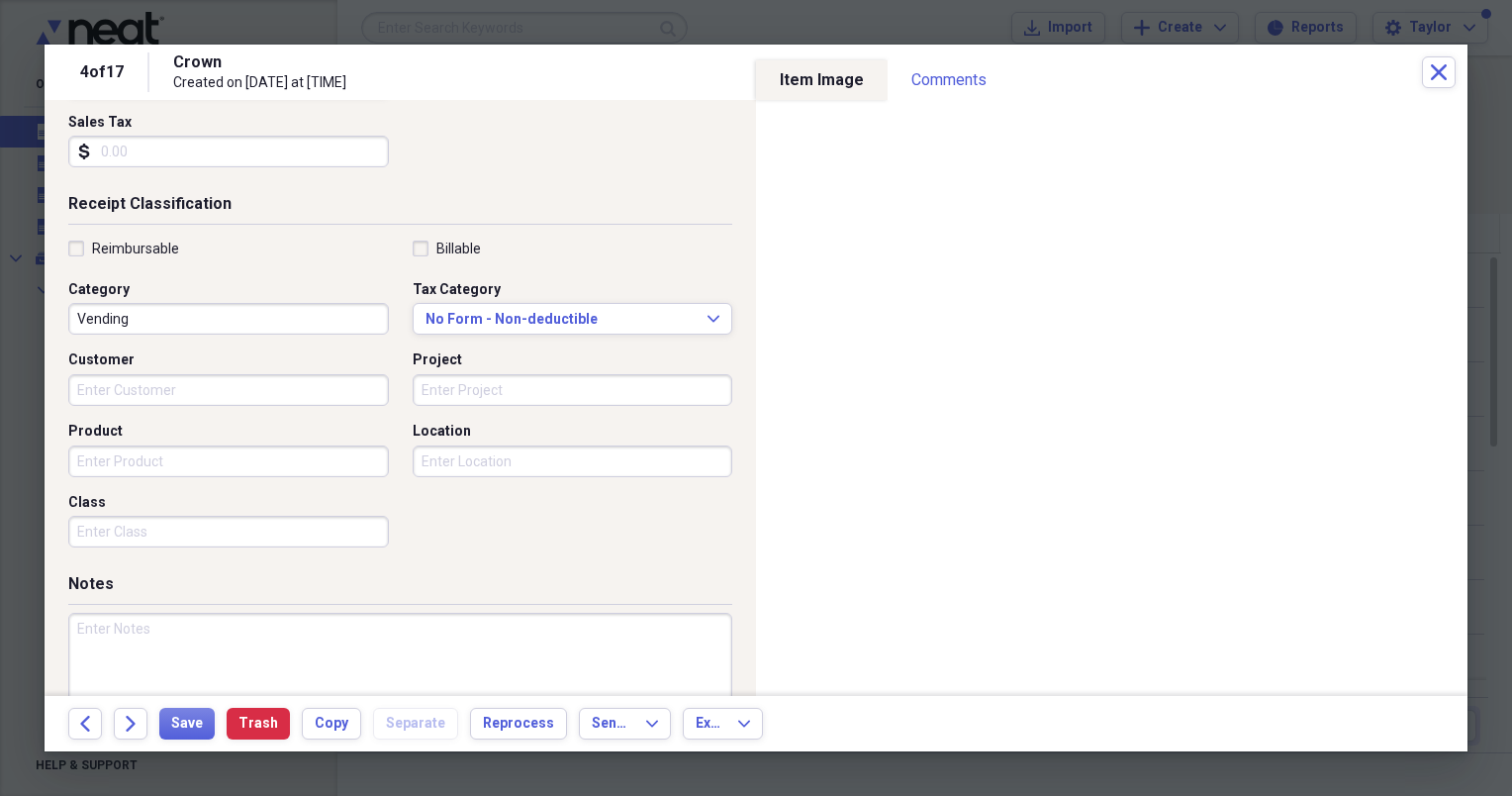 type on "1823.65" 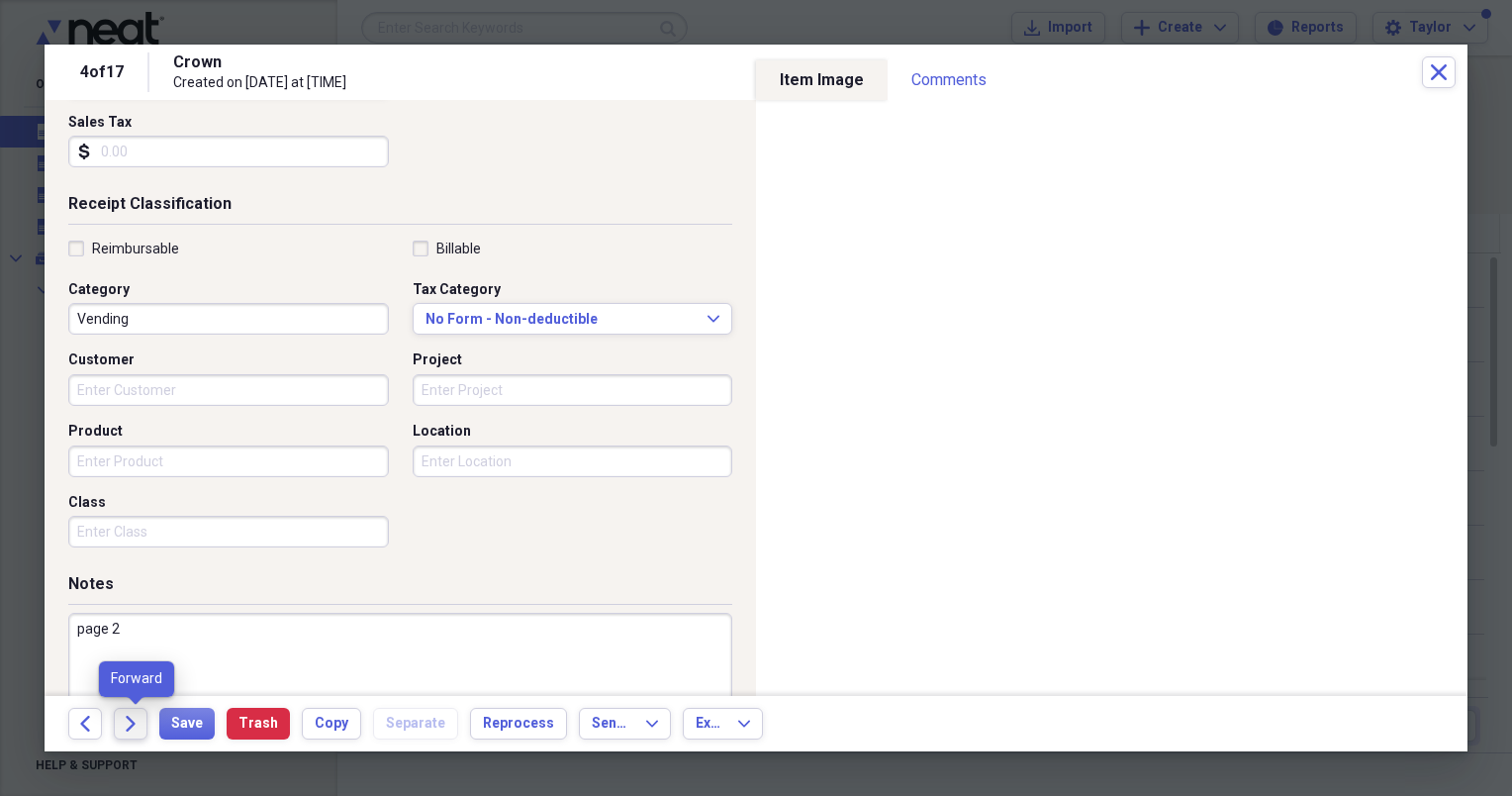 type on "page 2" 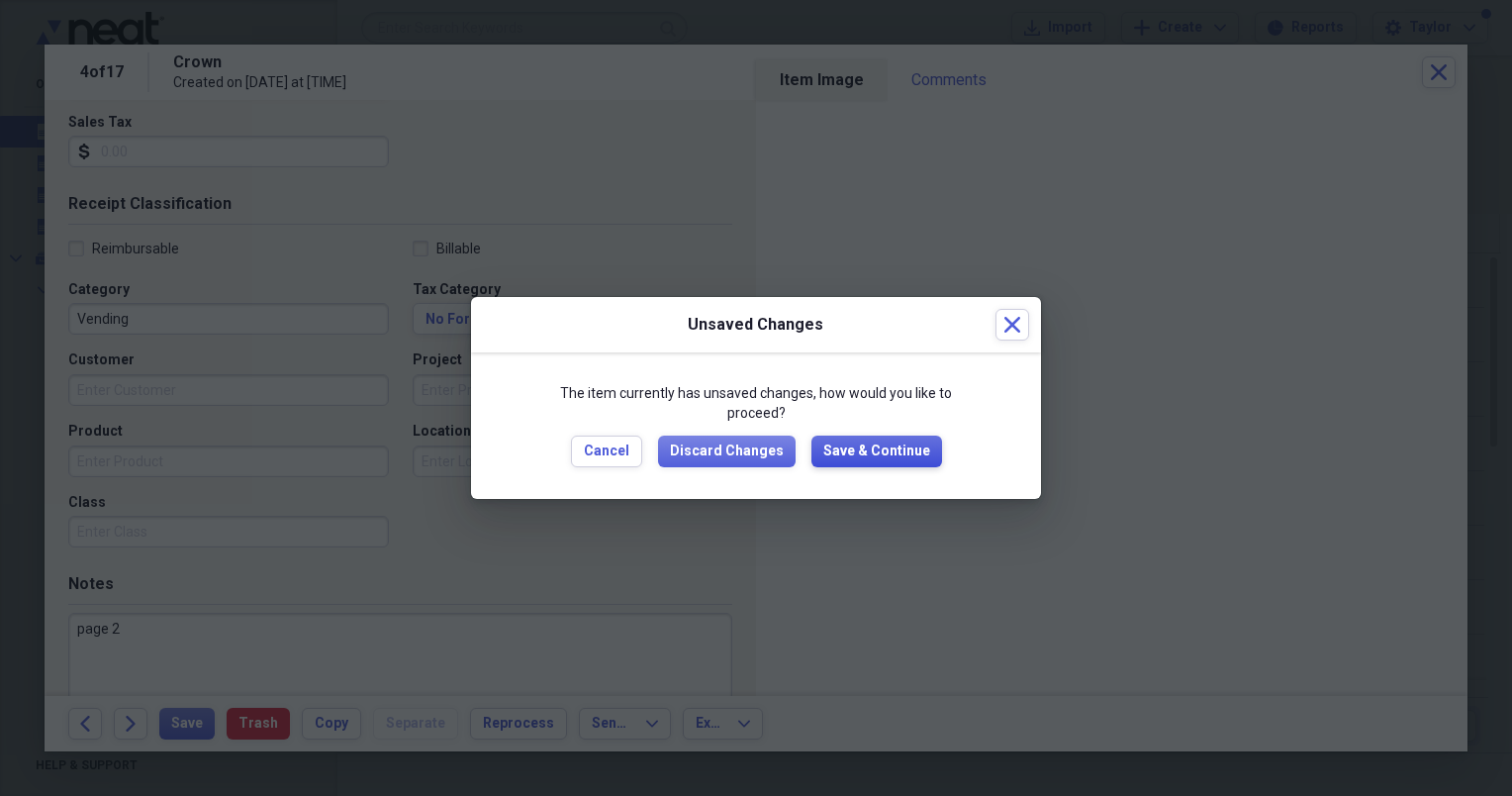 click on "Save & Continue" at bounding box center [877, 451] 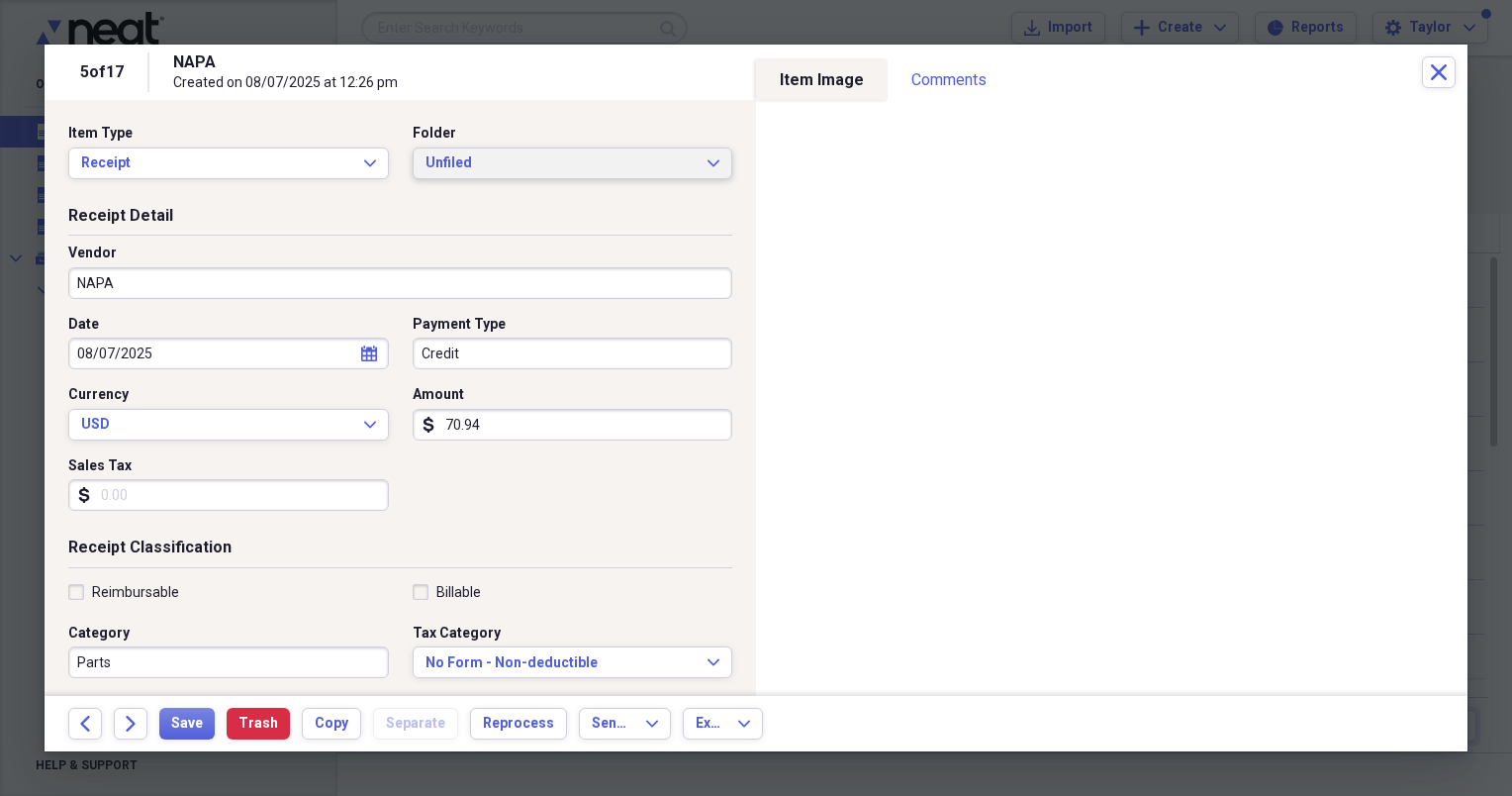 click on "Unfiled" at bounding box center [561, 163] 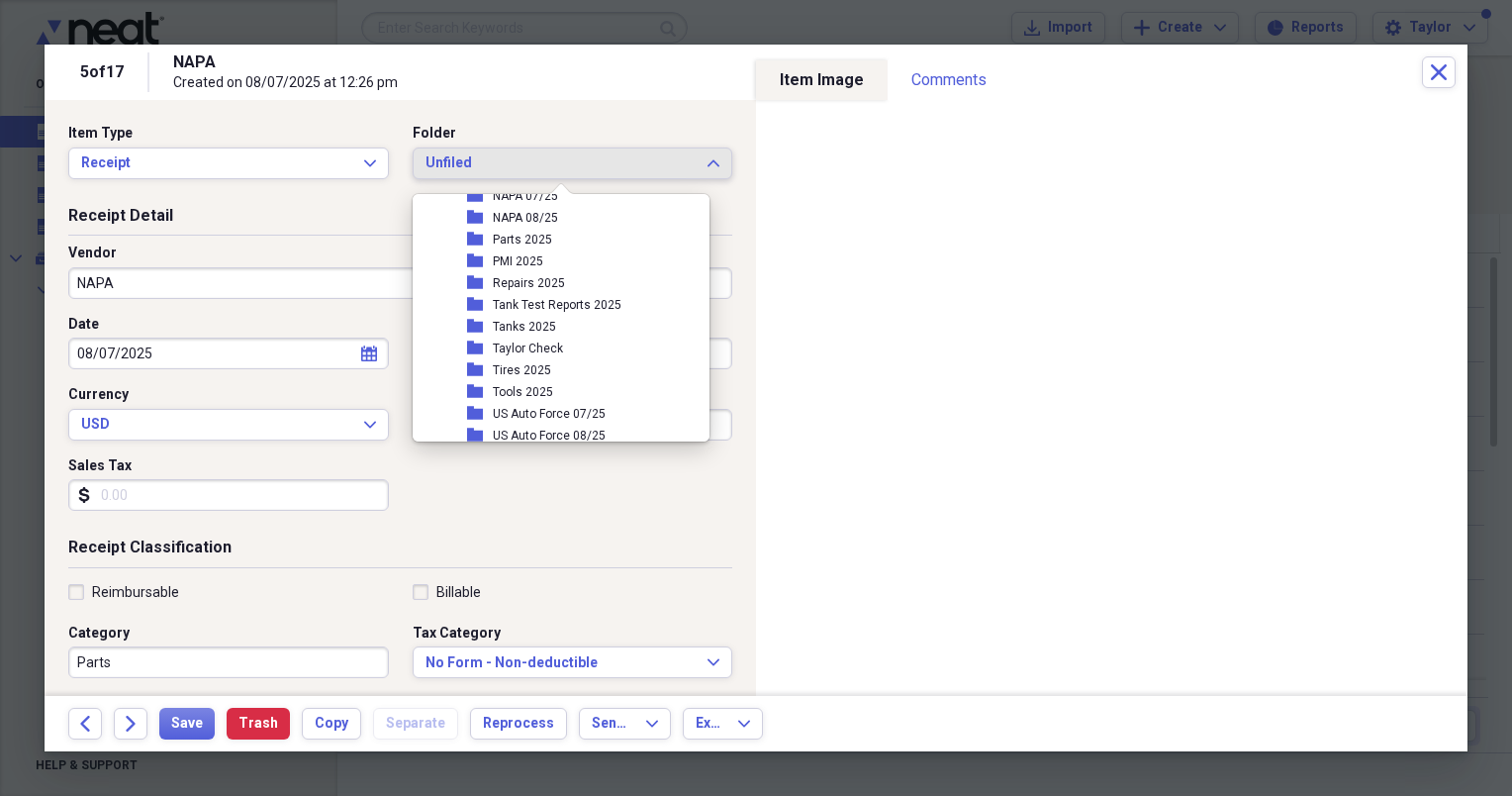 scroll, scrollTop: 482, scrollLeft: 0, axis: vertical 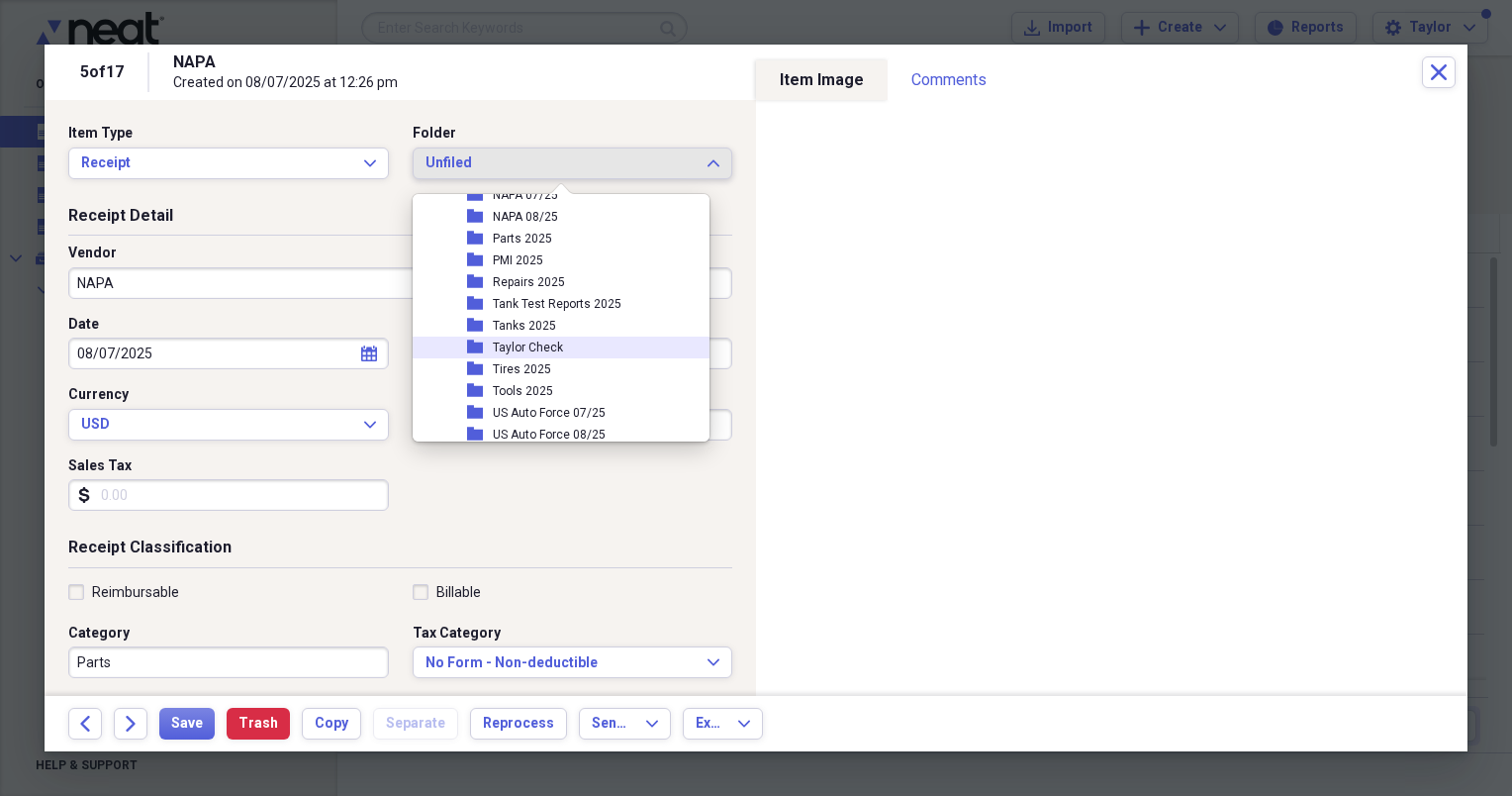 click on "Taylor Check" at bounding box center [527, 348] 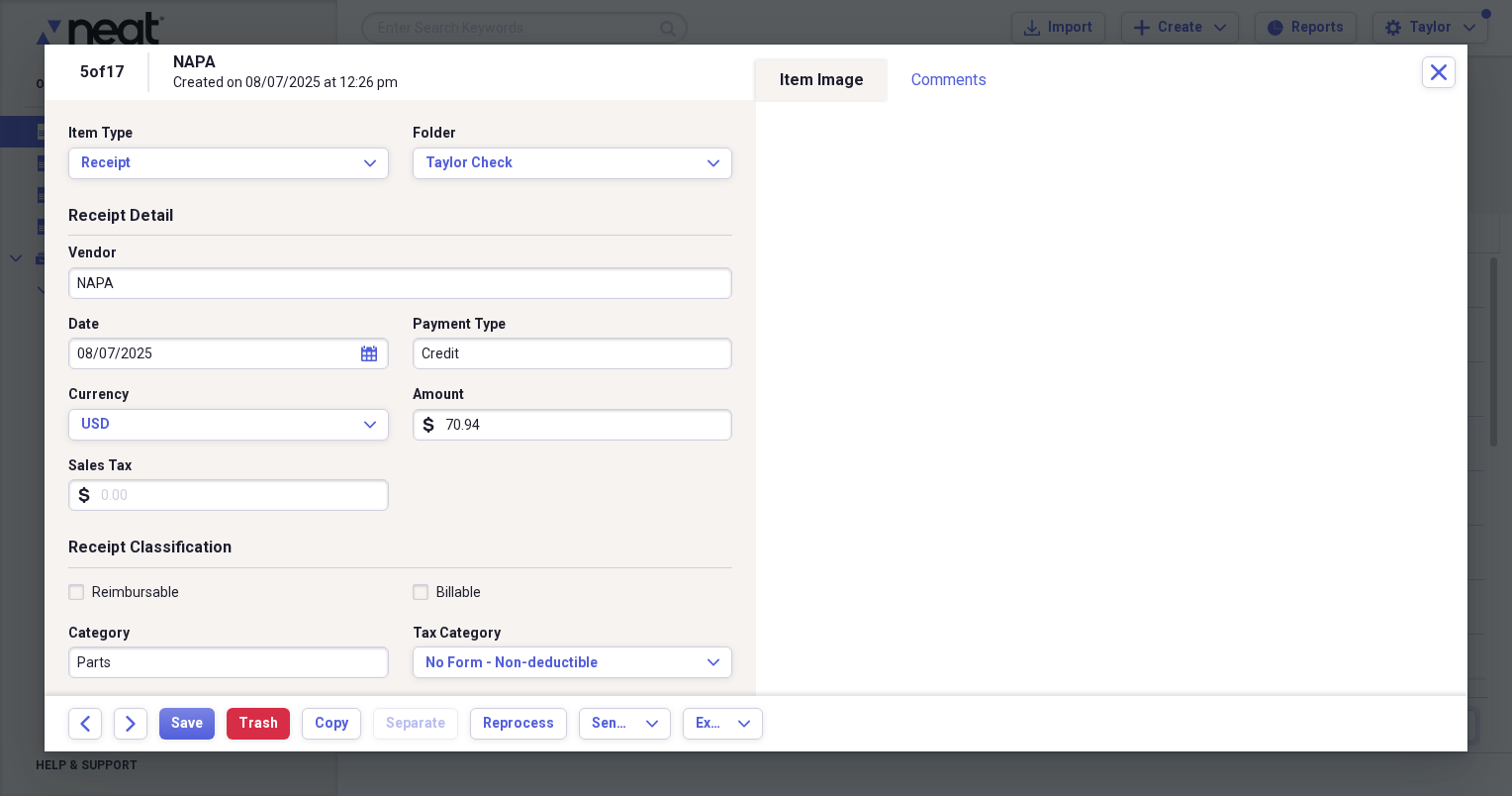 click on "70.94" at bounding box center (573, 425) 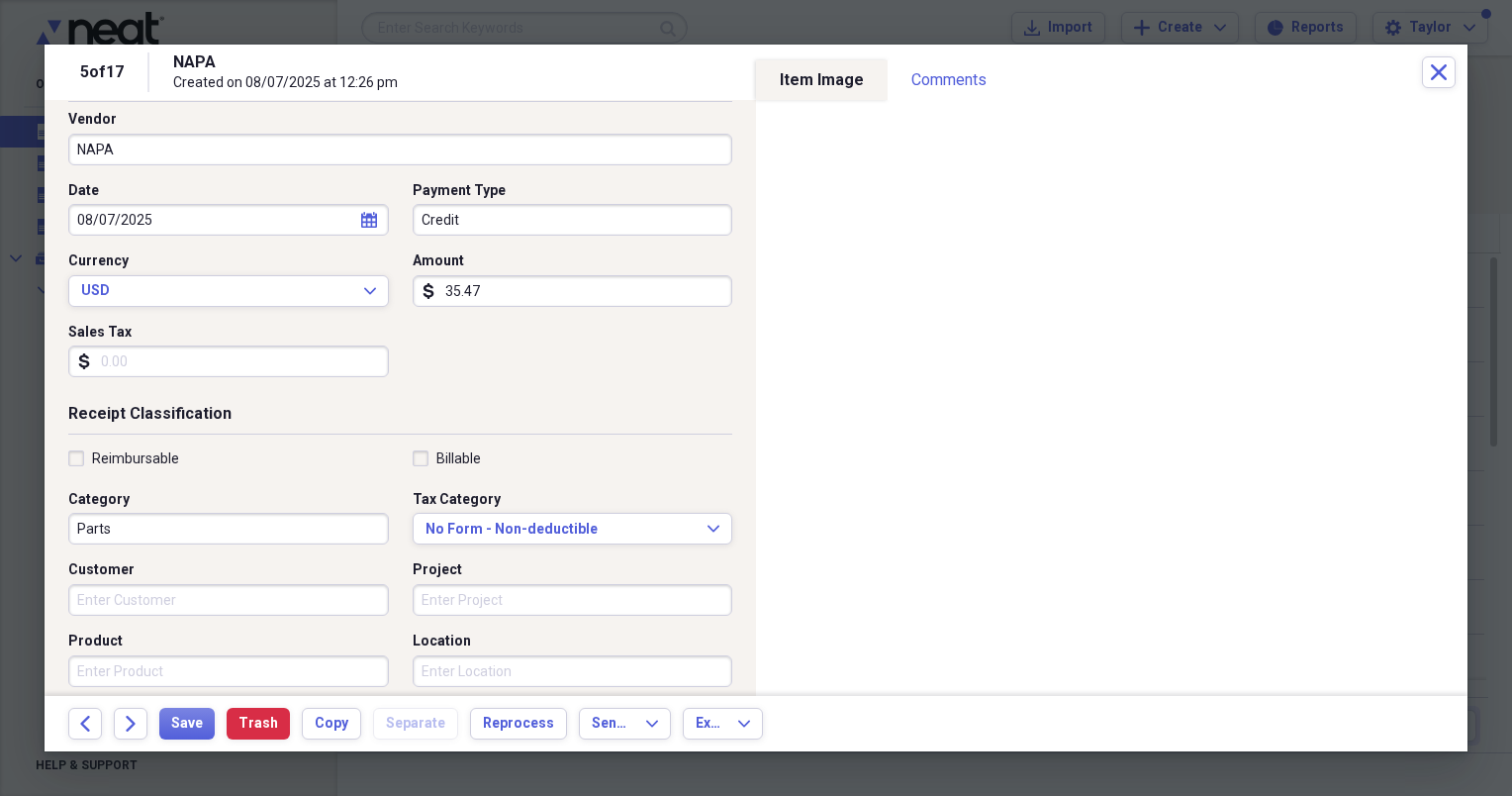 scroll, scrollTop: 135, scrollLeft: 0, axis: vertical 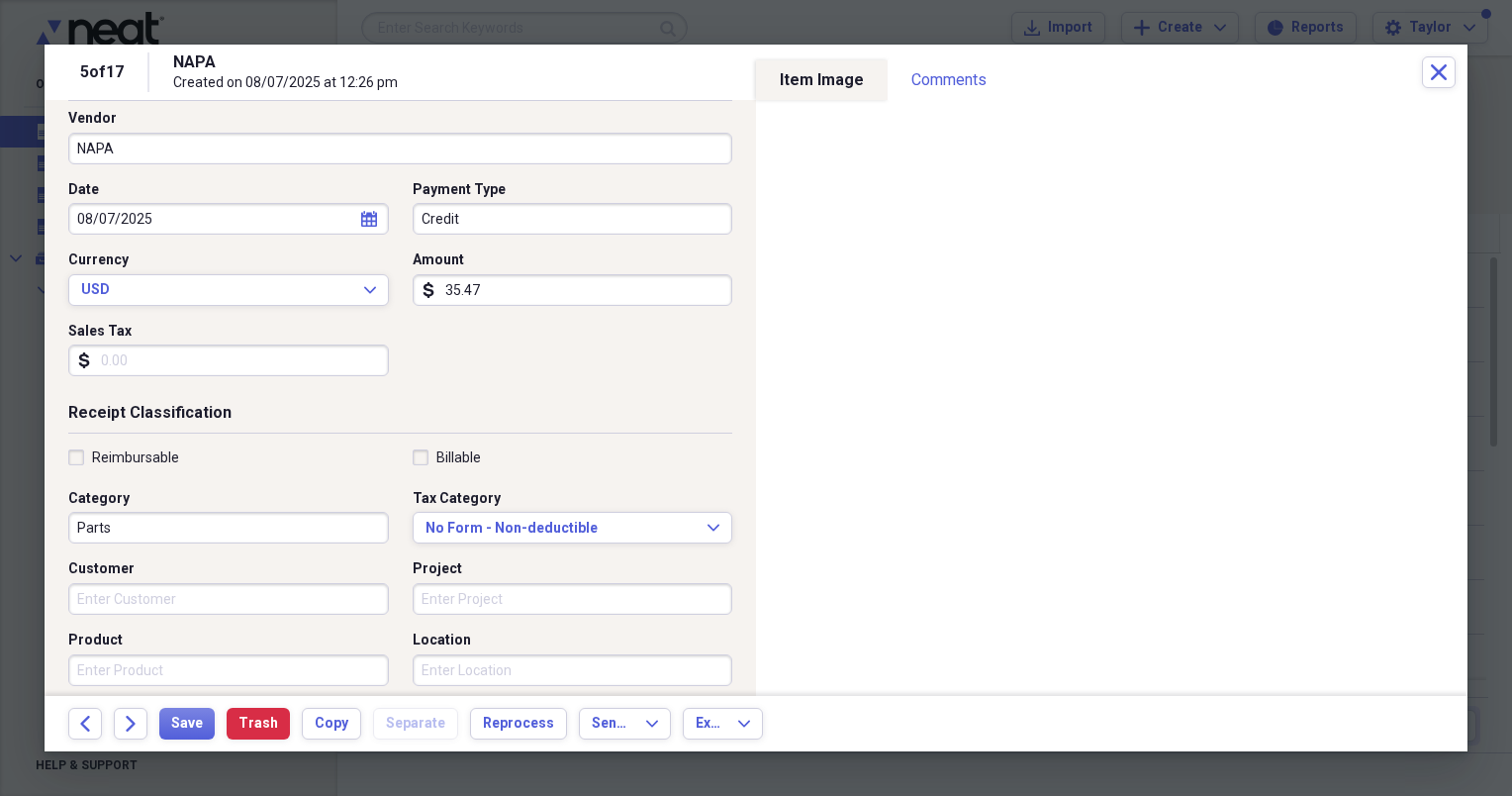 type on "35.47" 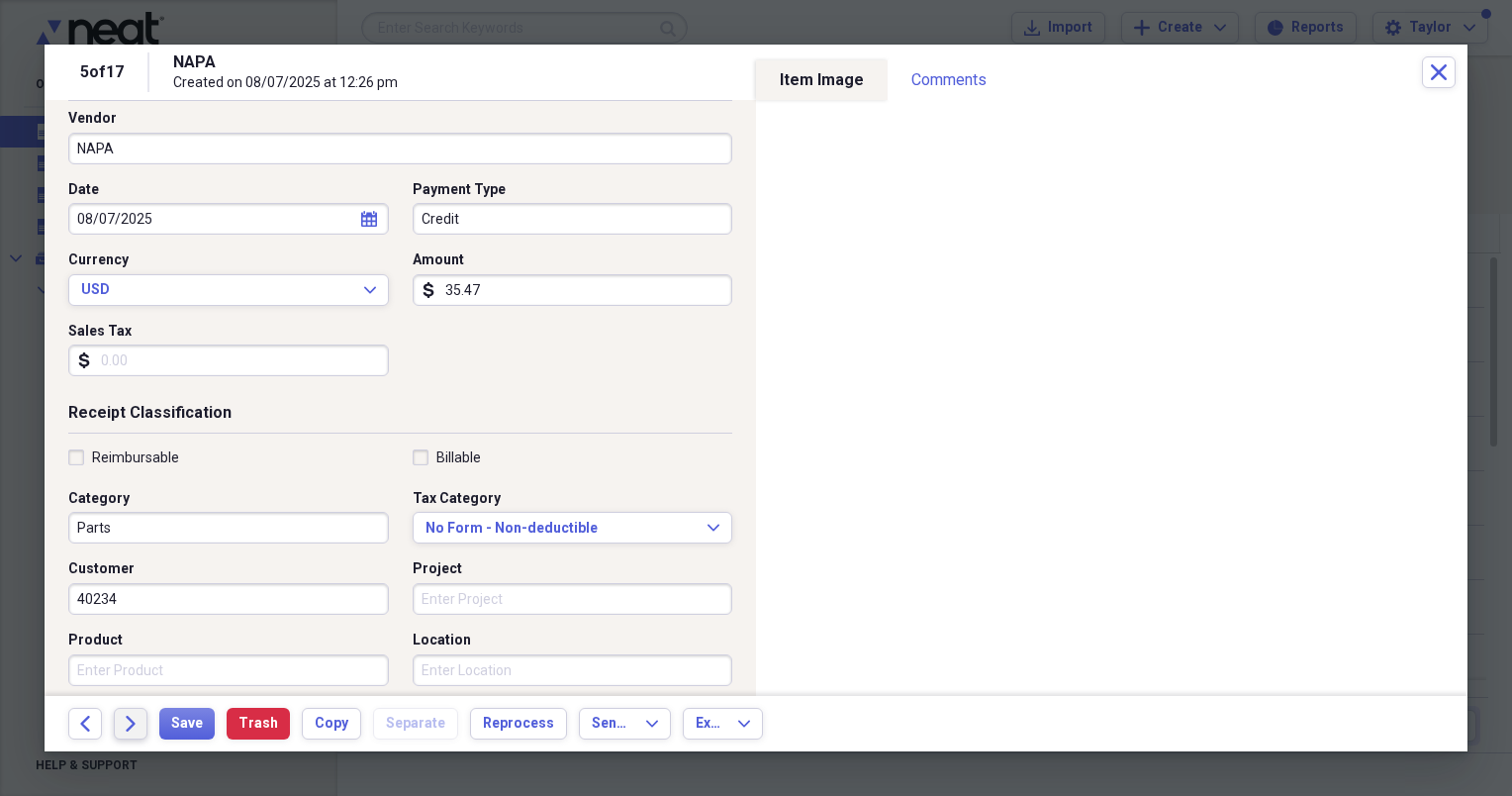 type on "40234" 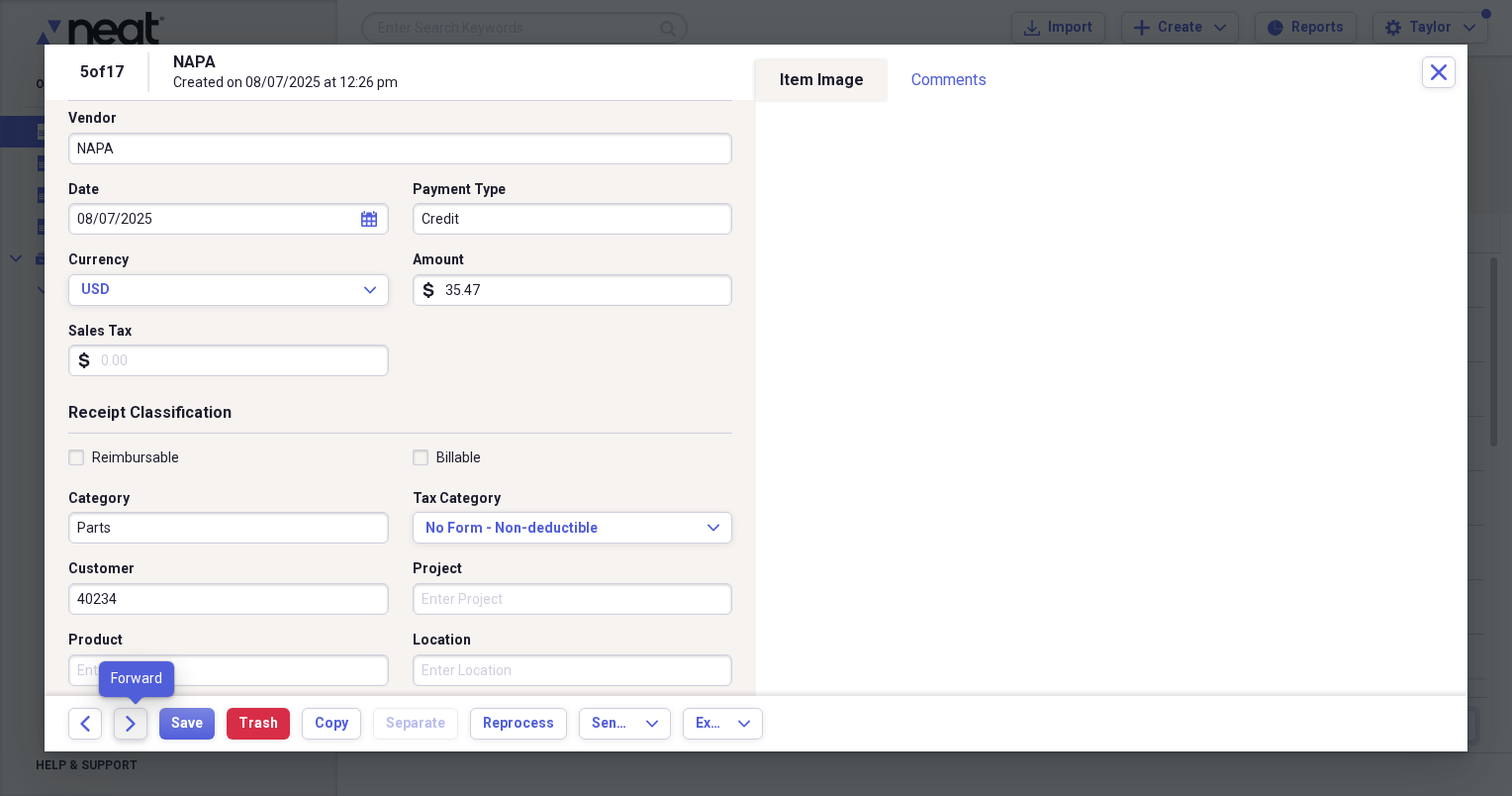 click on "Forward" at bounding box center (131, 724) 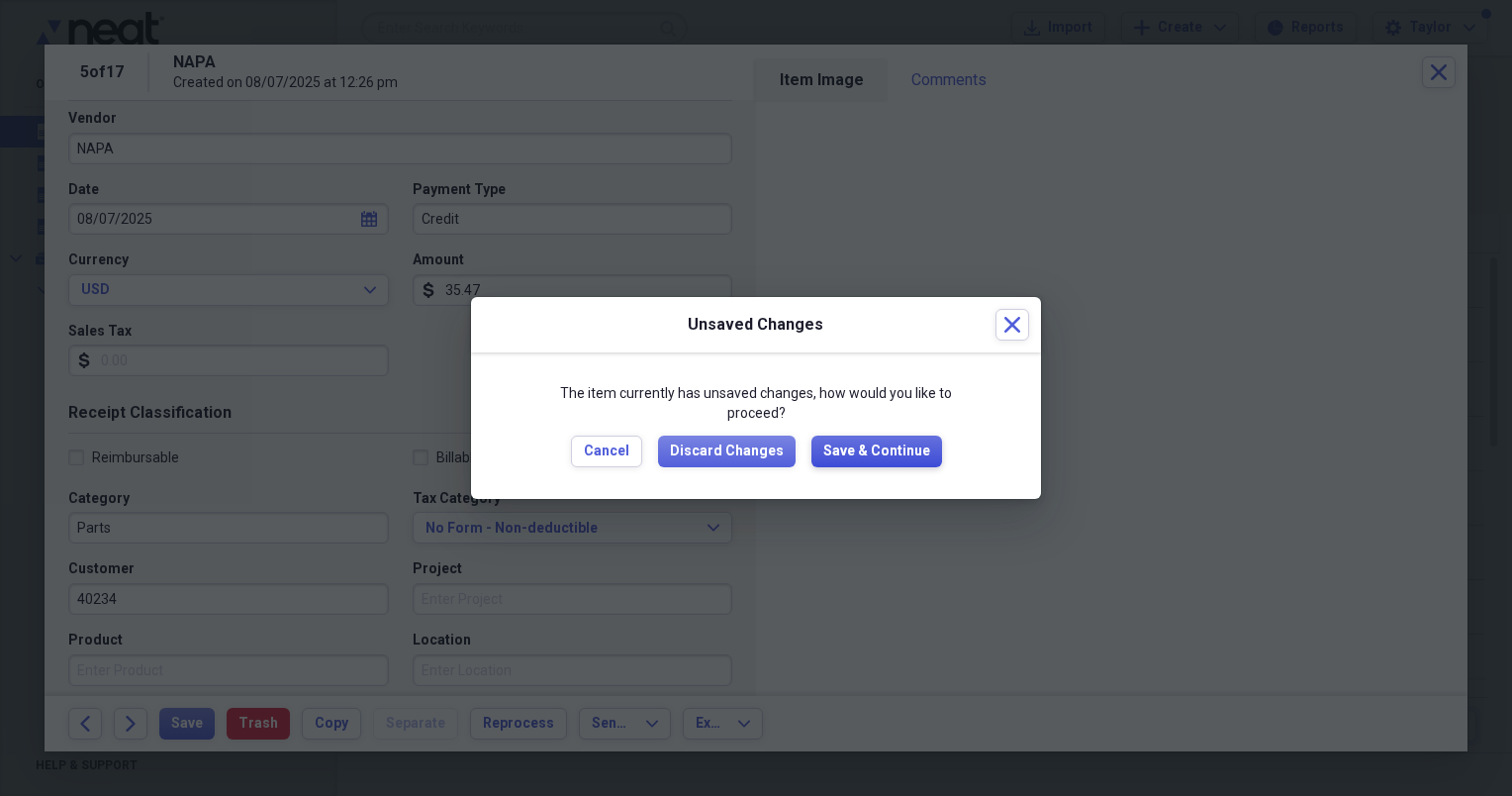 click on "Save & Continue" at bounding box center (877, 451) 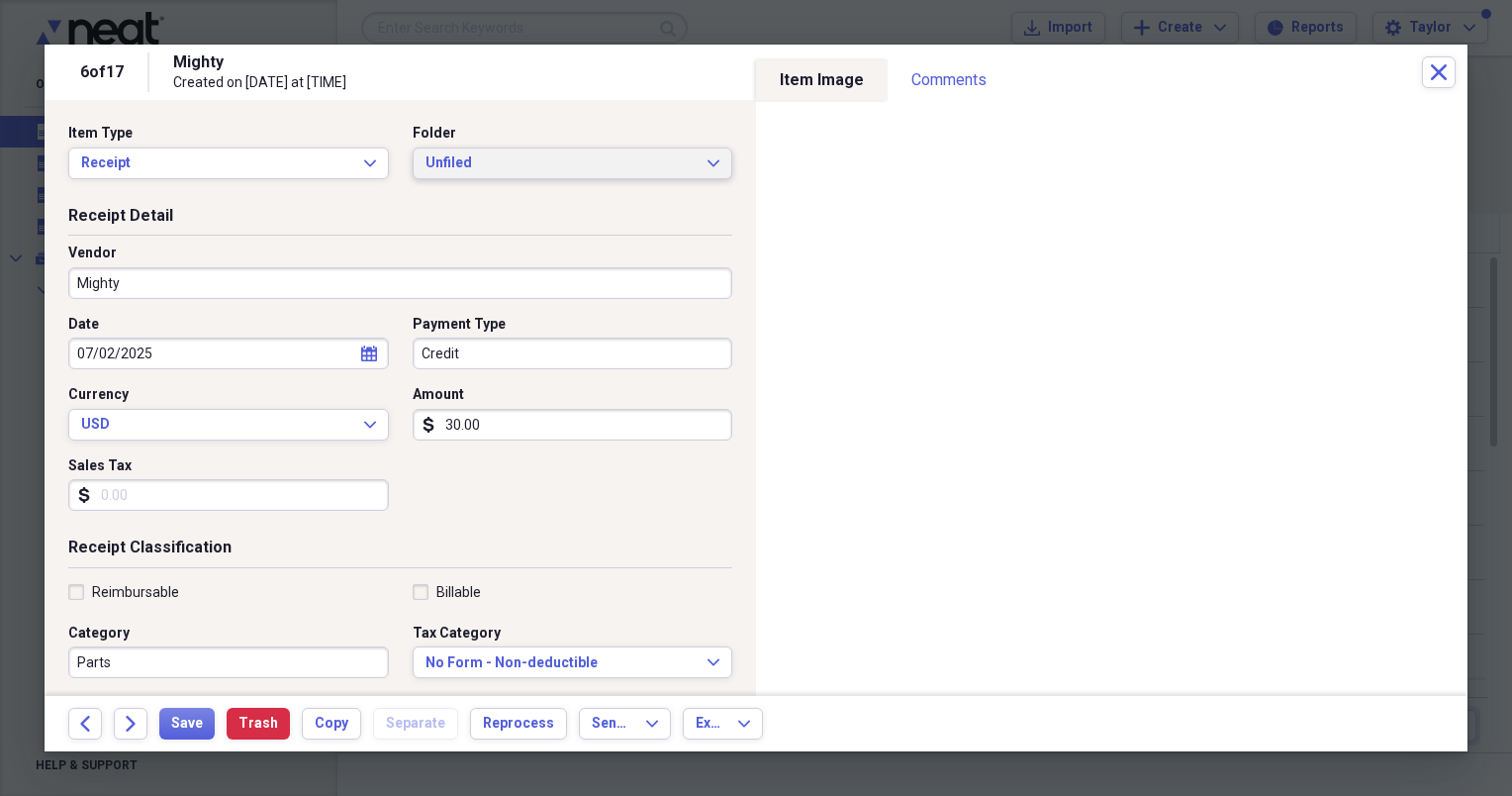 click on "Unfiled" at bounding box center [561, 163] 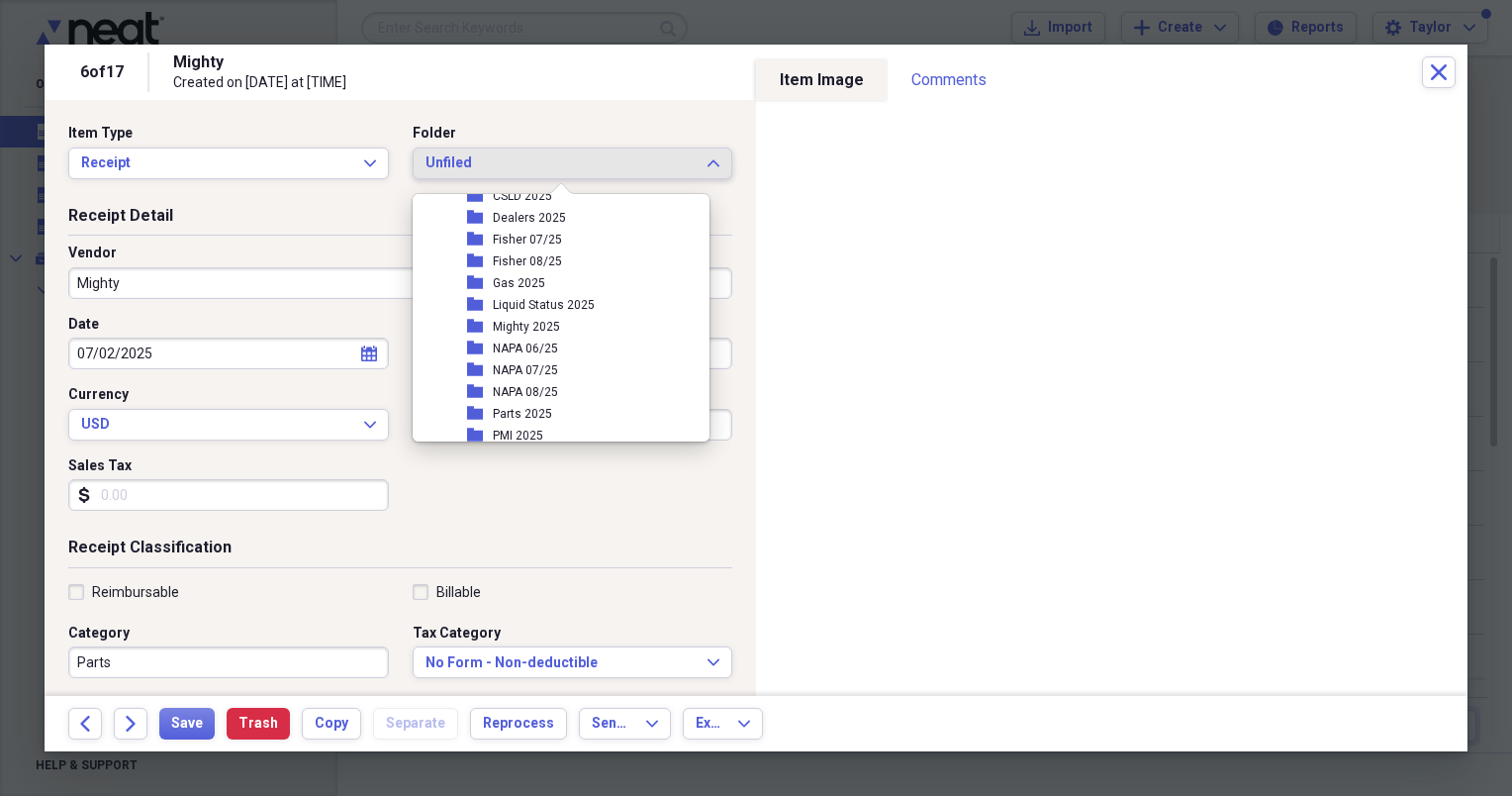 scroll, scrollTop: 308, scrollLeft: 0, axis: vertical 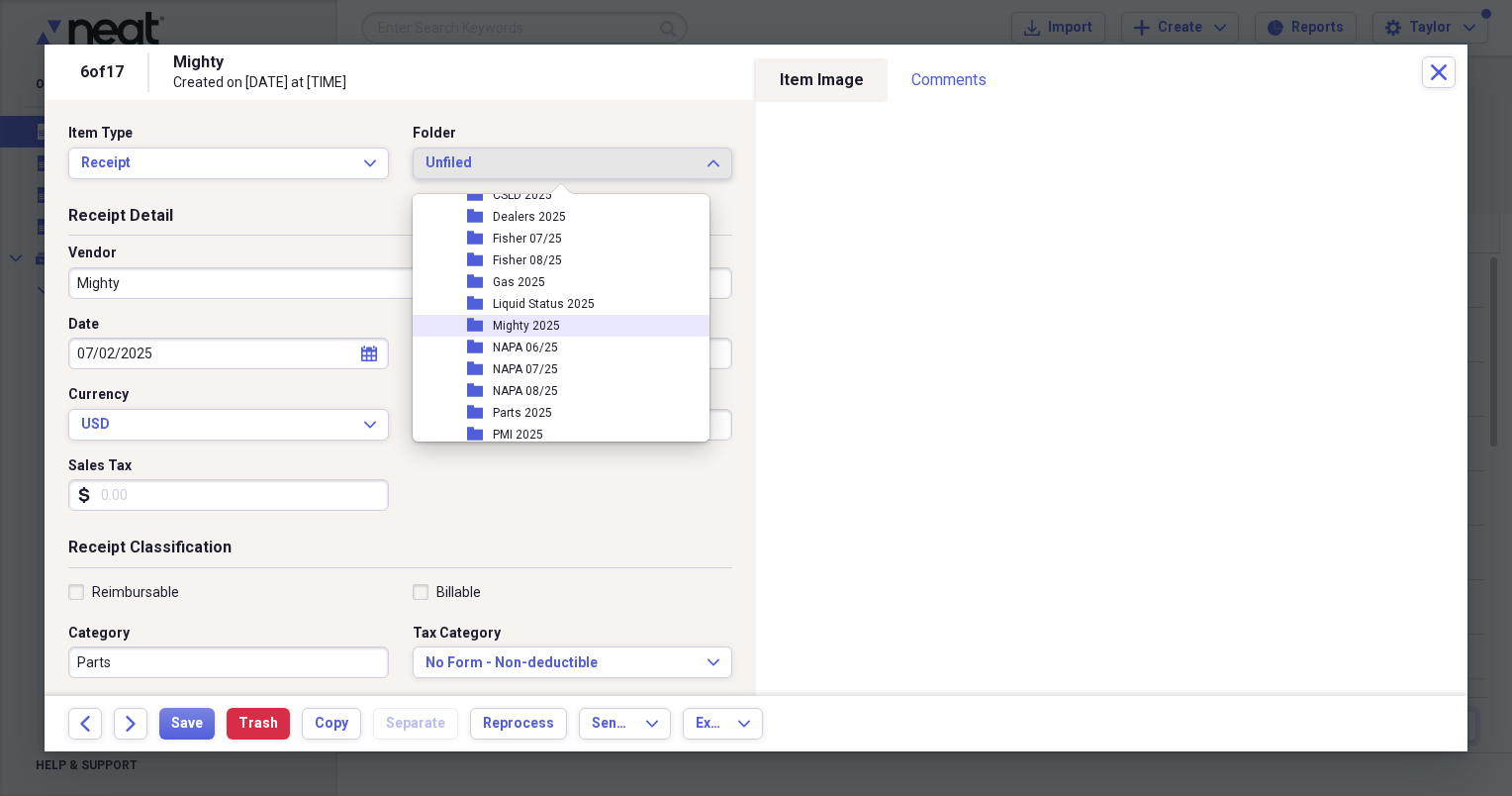 click on "folder Mighty 2025" at bounding box center [553, 326] 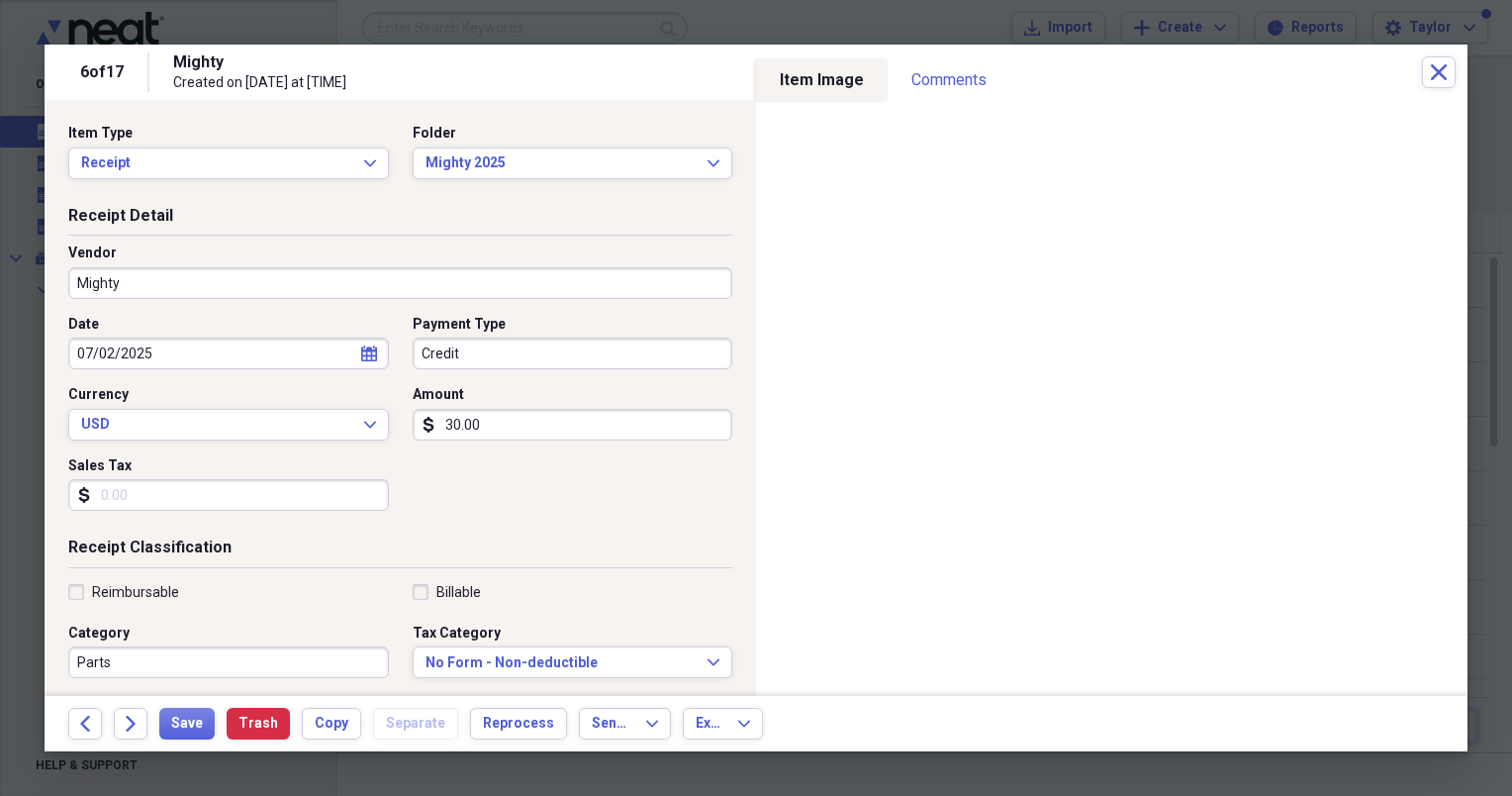 click 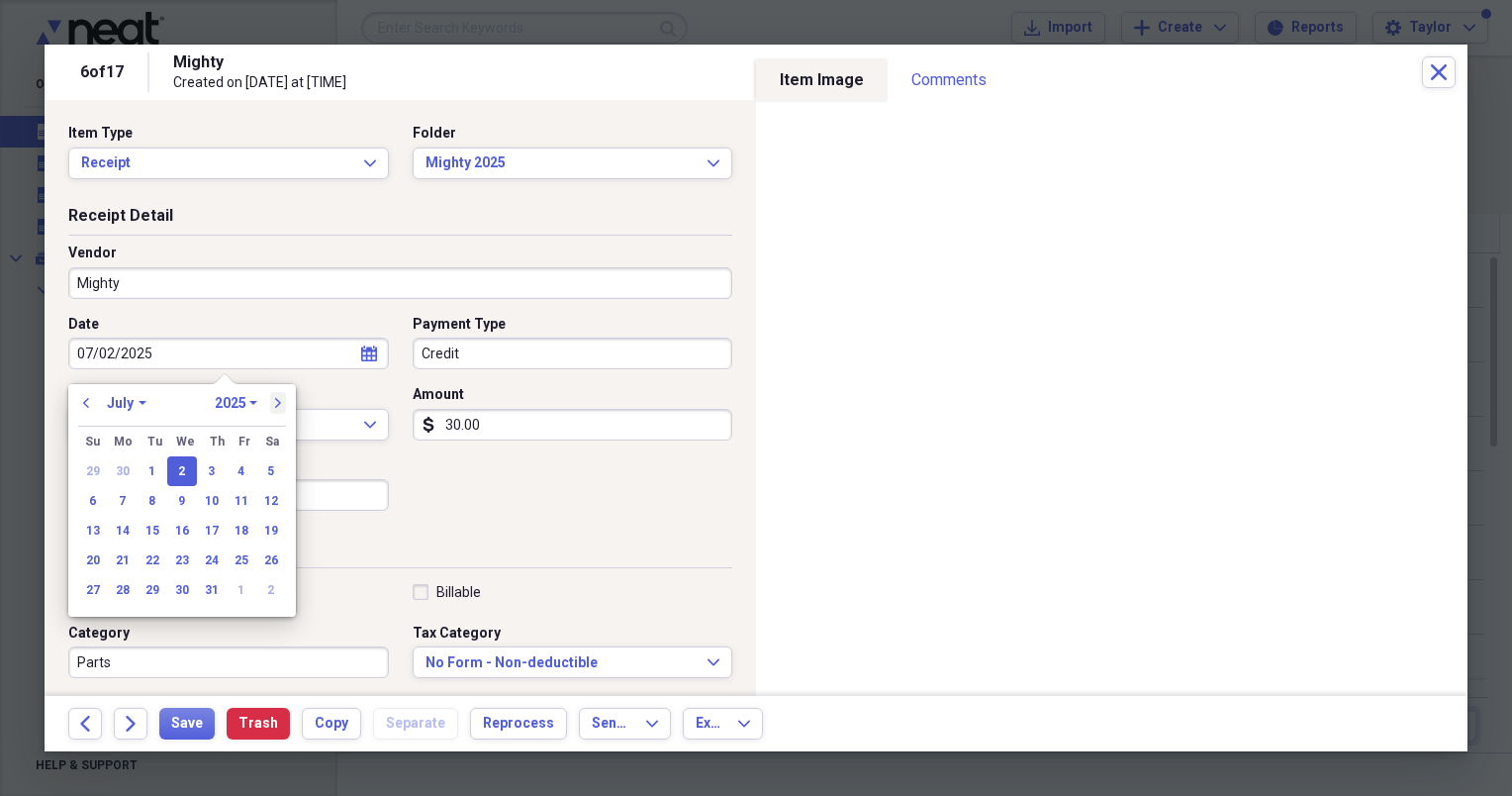 click on "next" at bounding box center [278, 403] 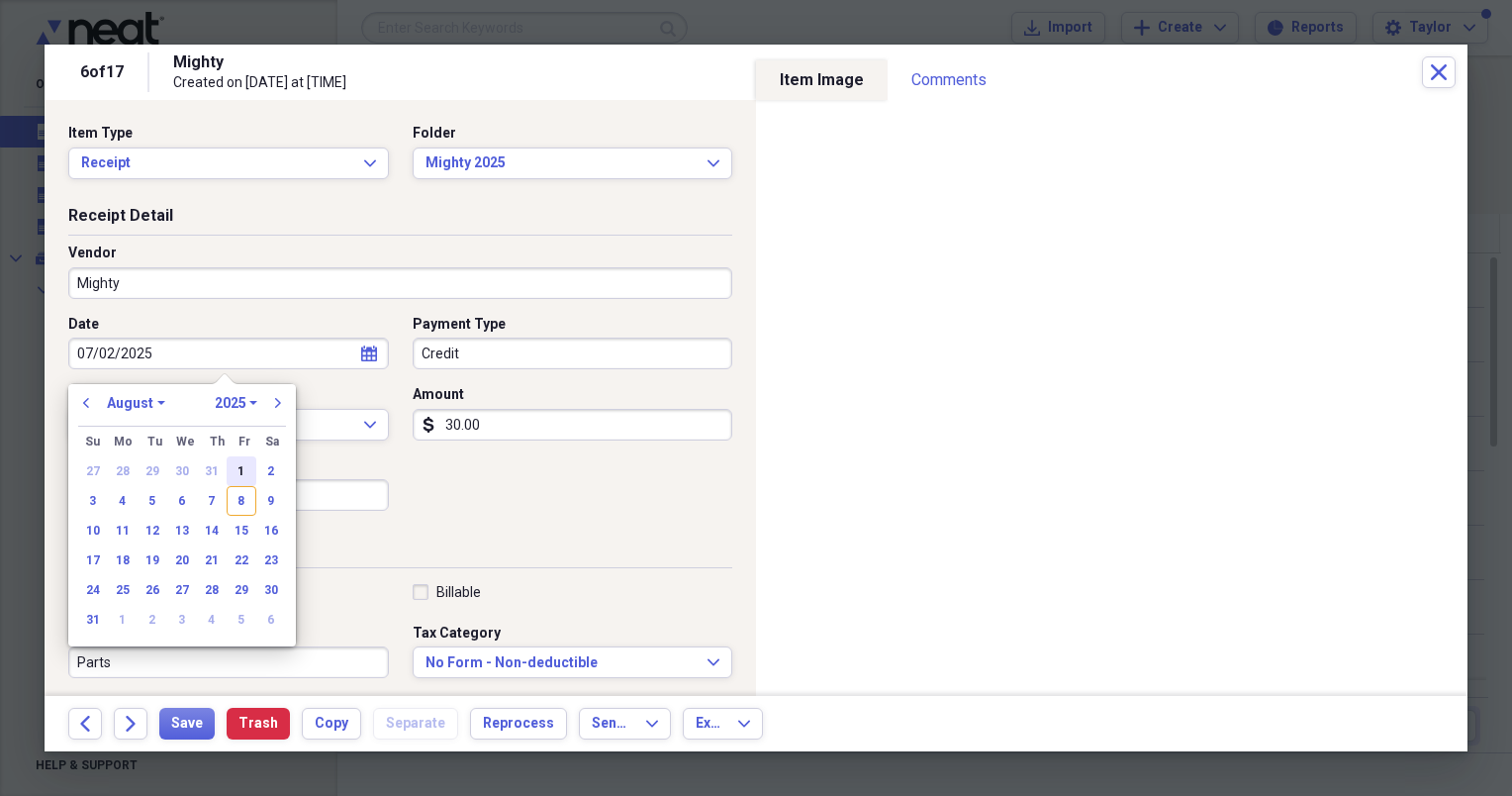 click on "1" at bounding box center (241, 471) 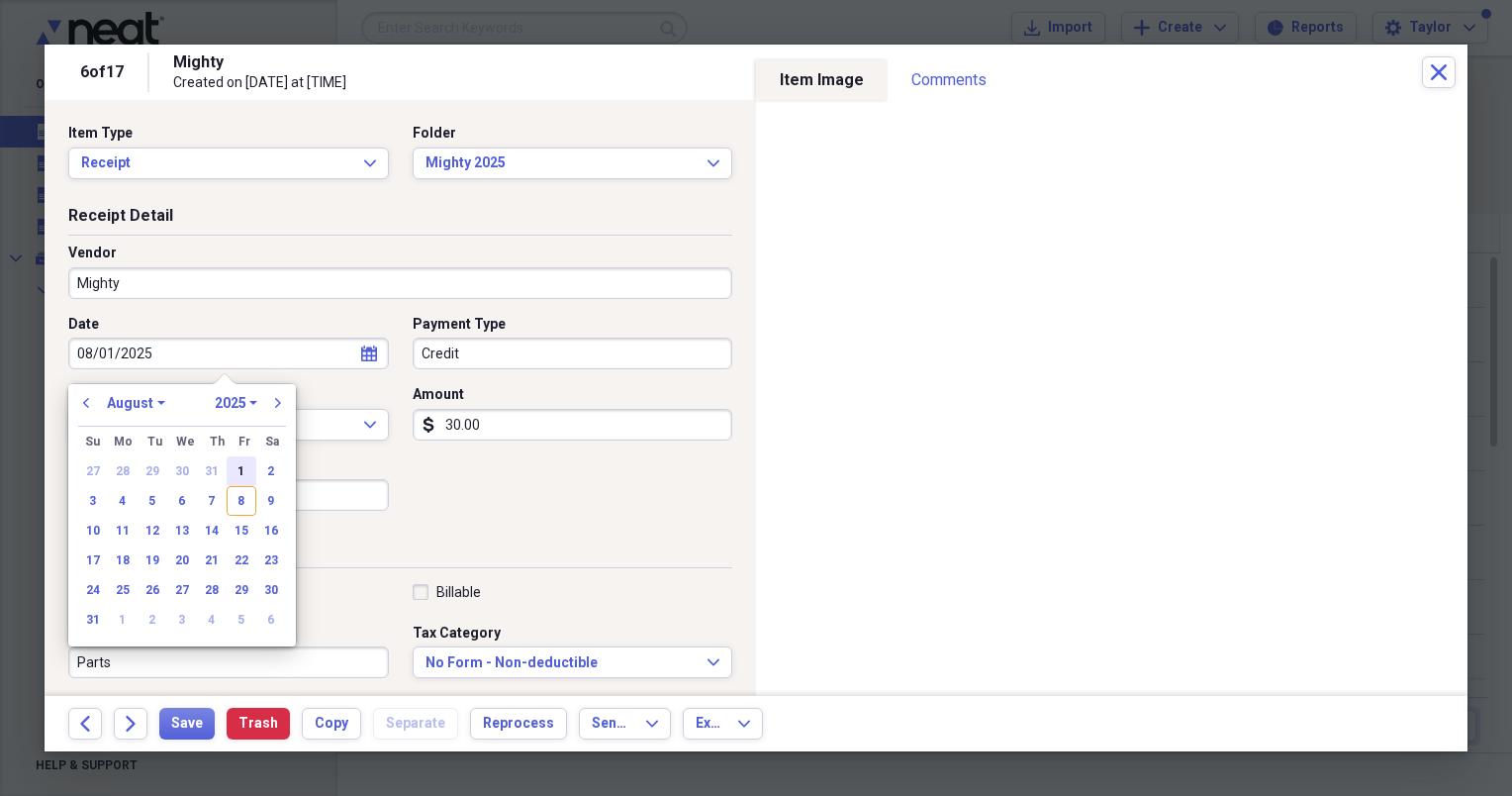 type on "08/01/2025" 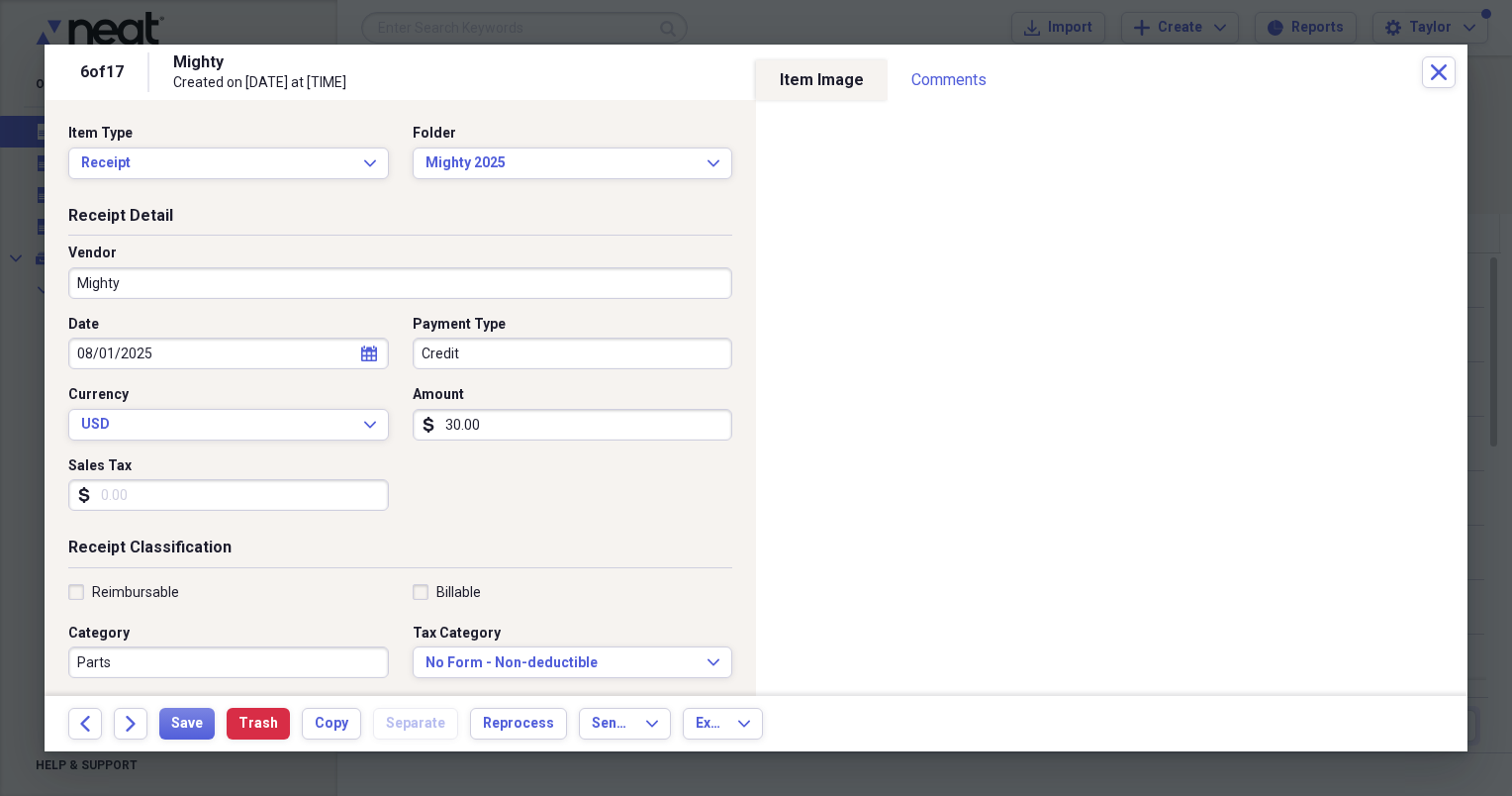 click on "30.00" at bounding box center (573, 425) 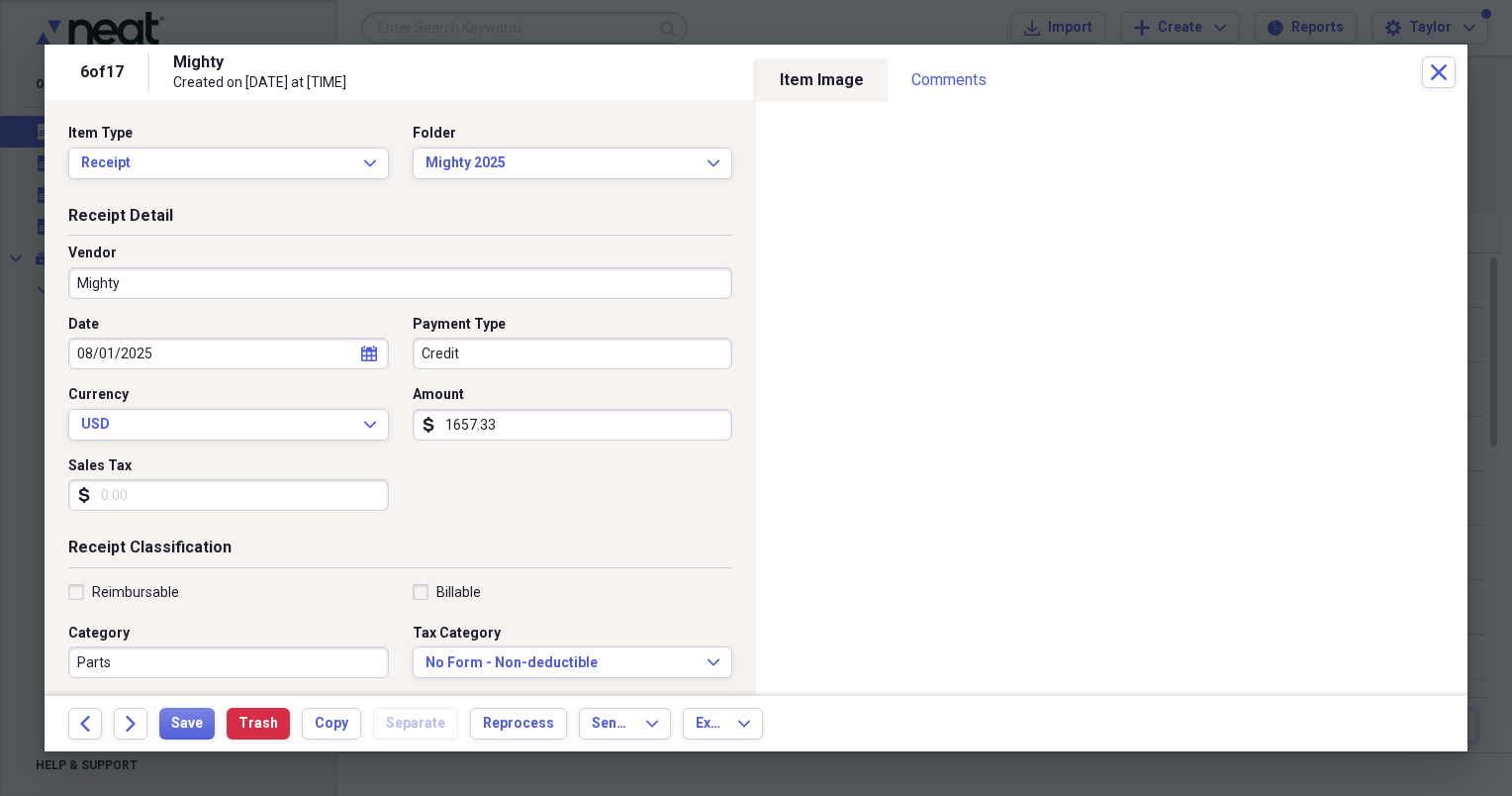 type on "1657.33" 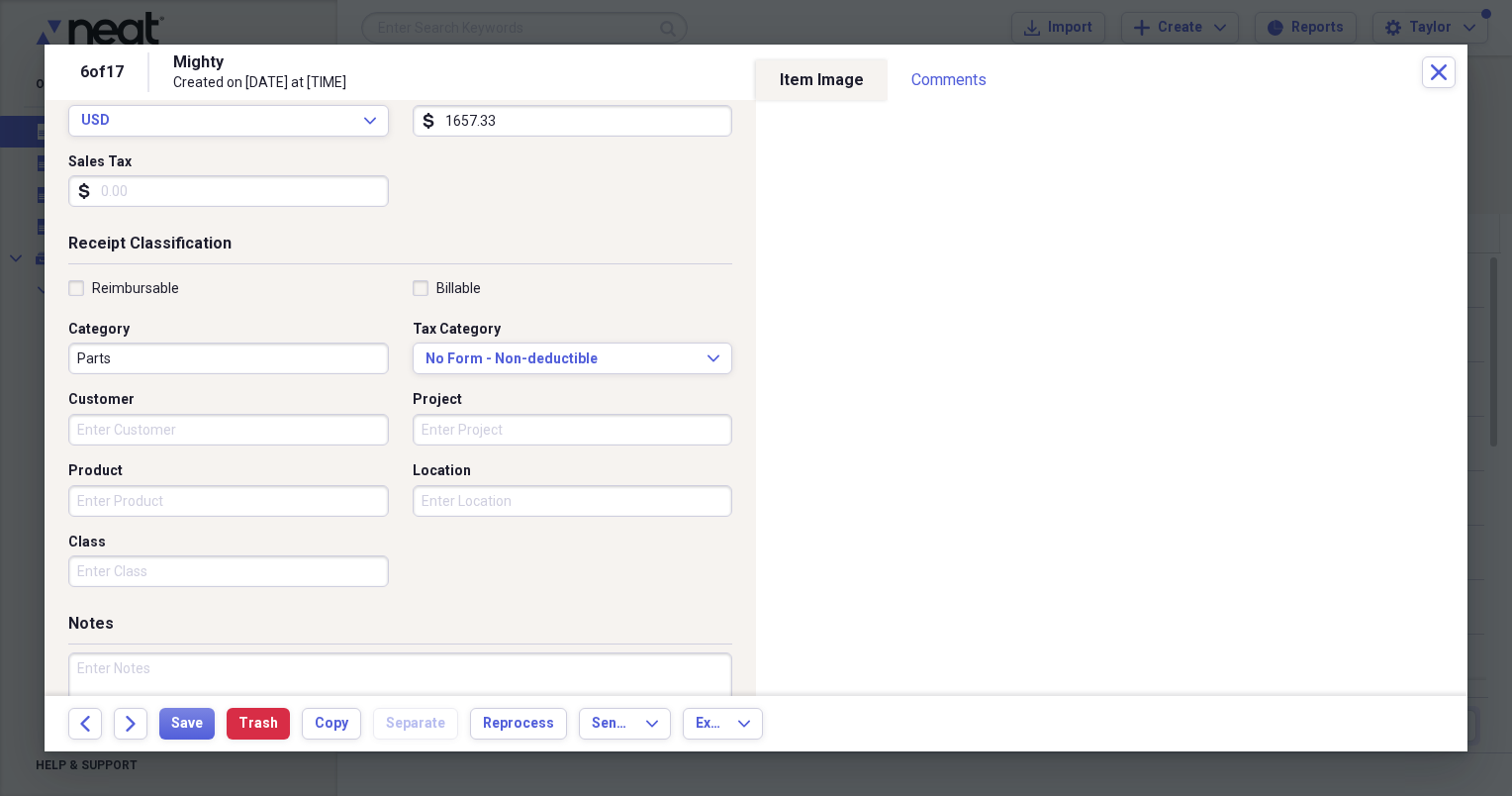 scroll, scrollTop: 315, scrollLeft: 0, axis: vertical 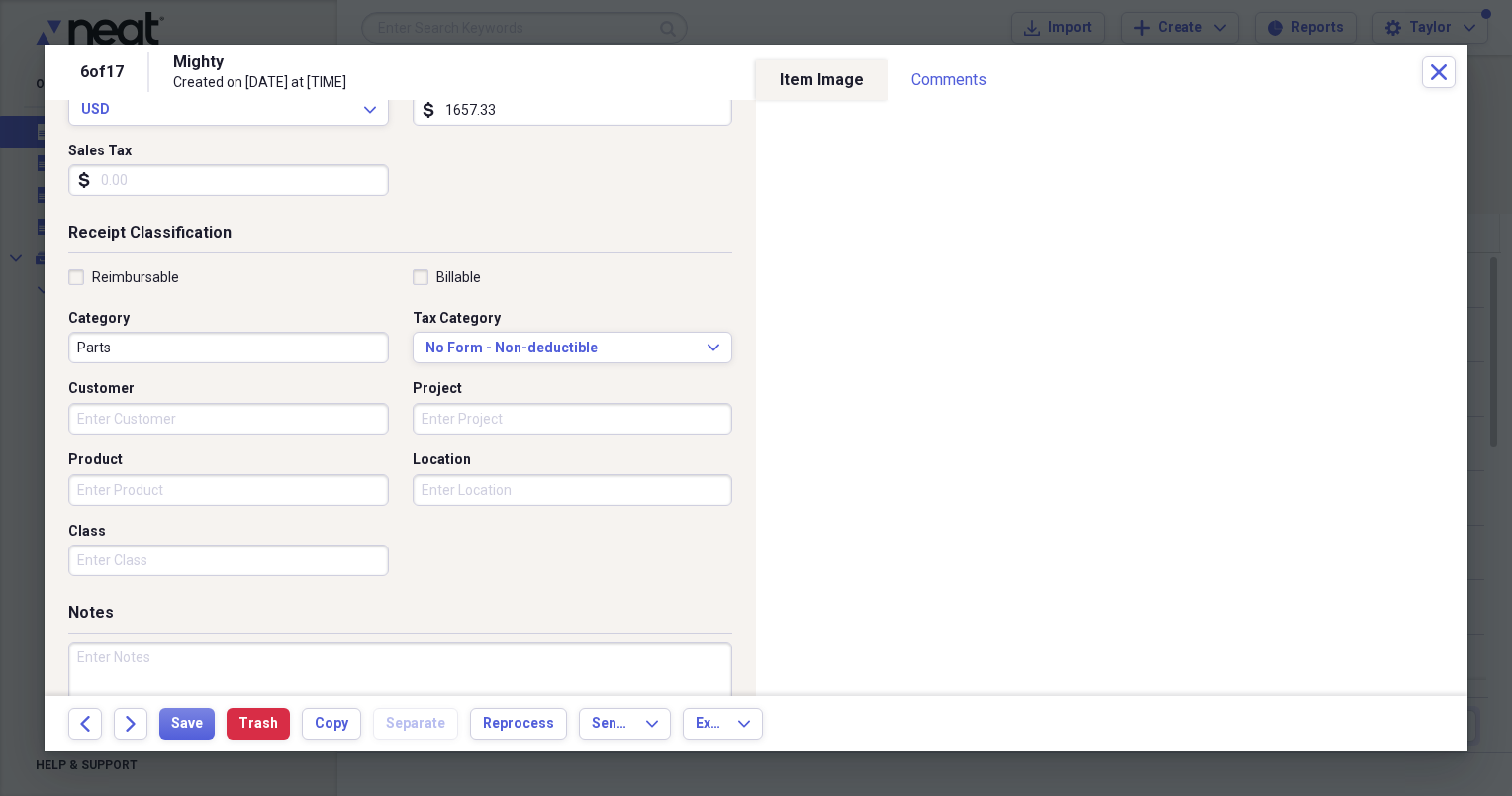 click at bounding box center (400, 706) 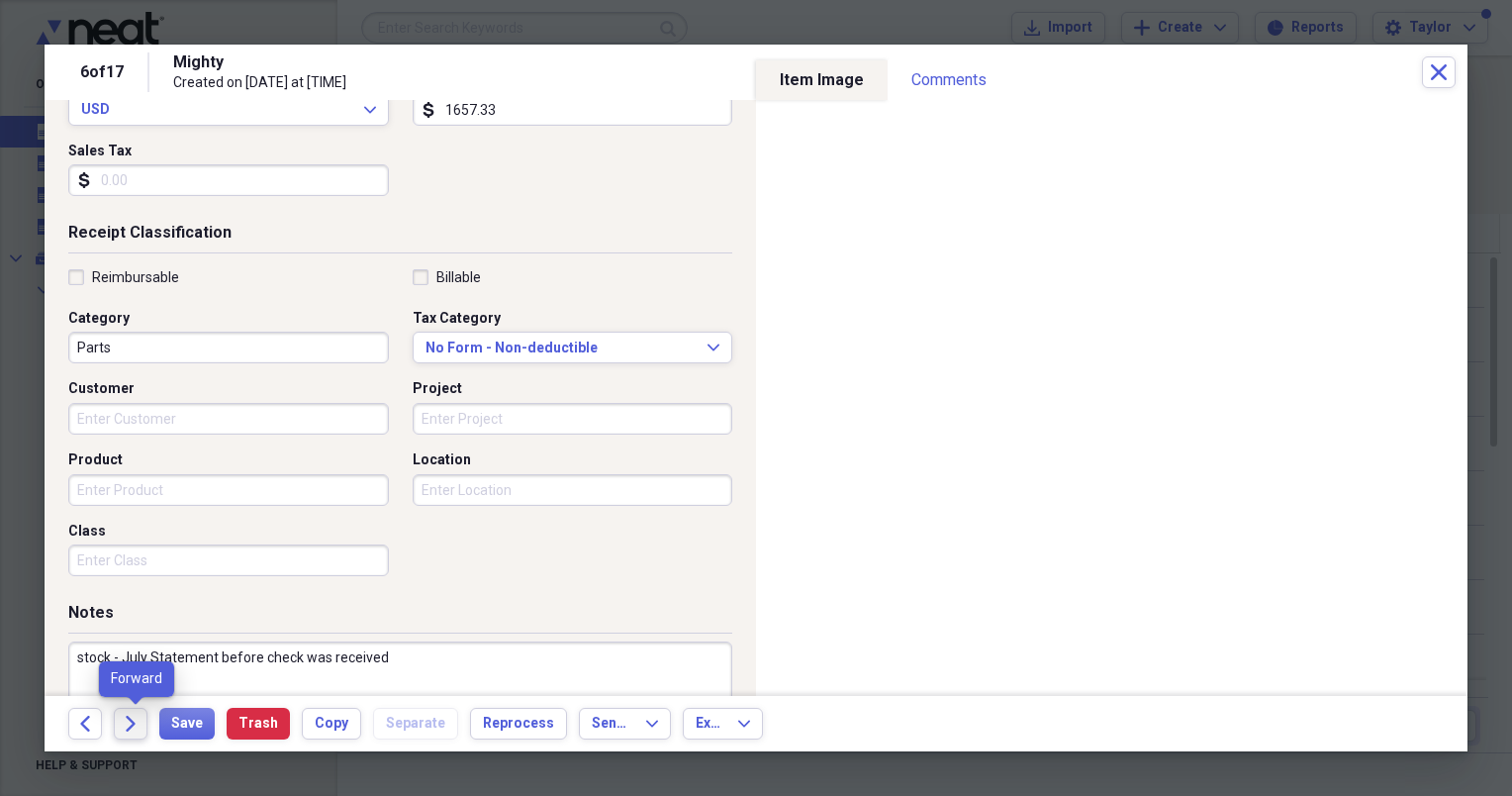 type on "stock - July Statement before check was received" 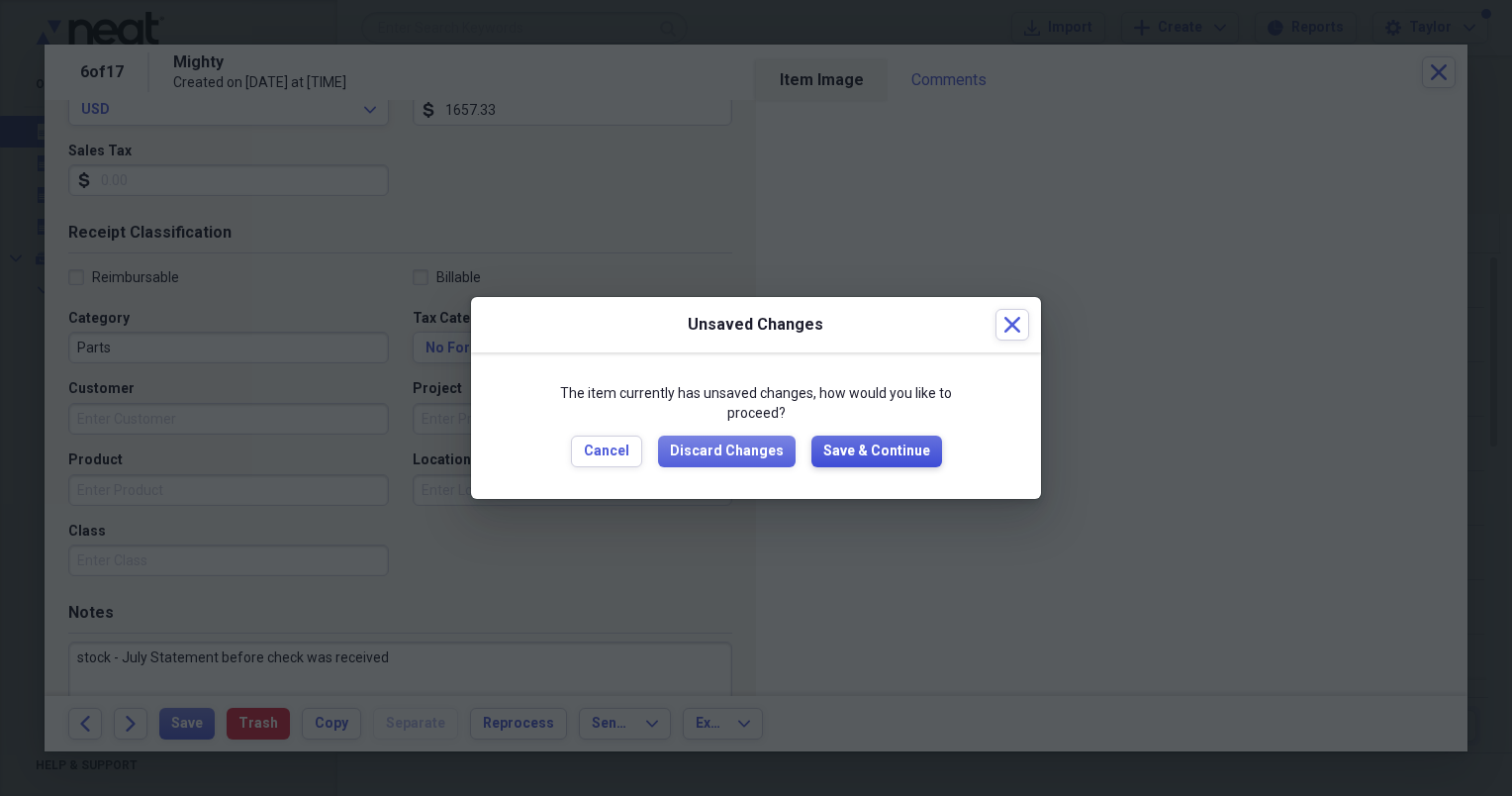 click on "Save & Continue" at bounding box center [877, 451] 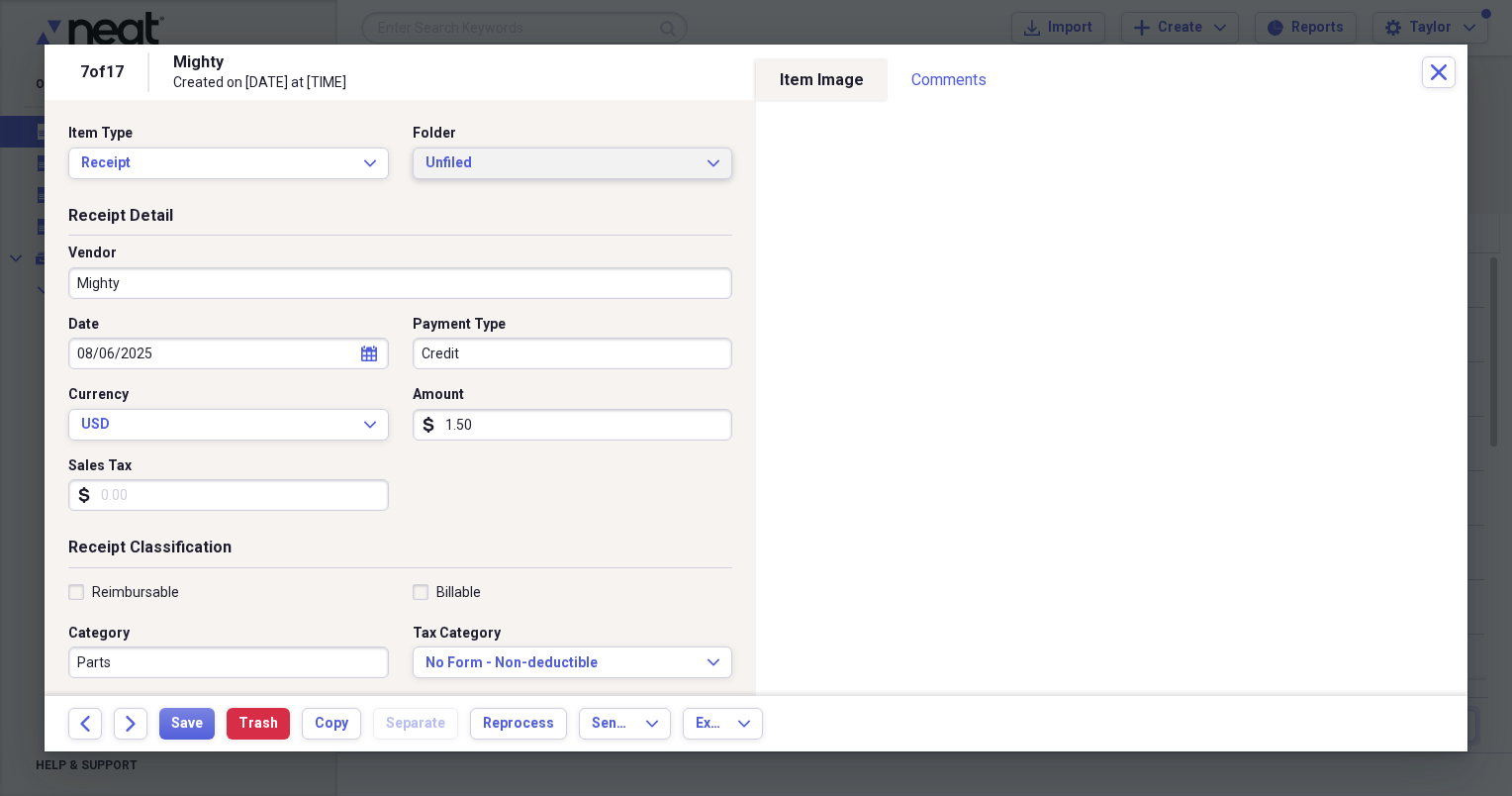 click on "Unfiled" at bounding box center [561, 163] 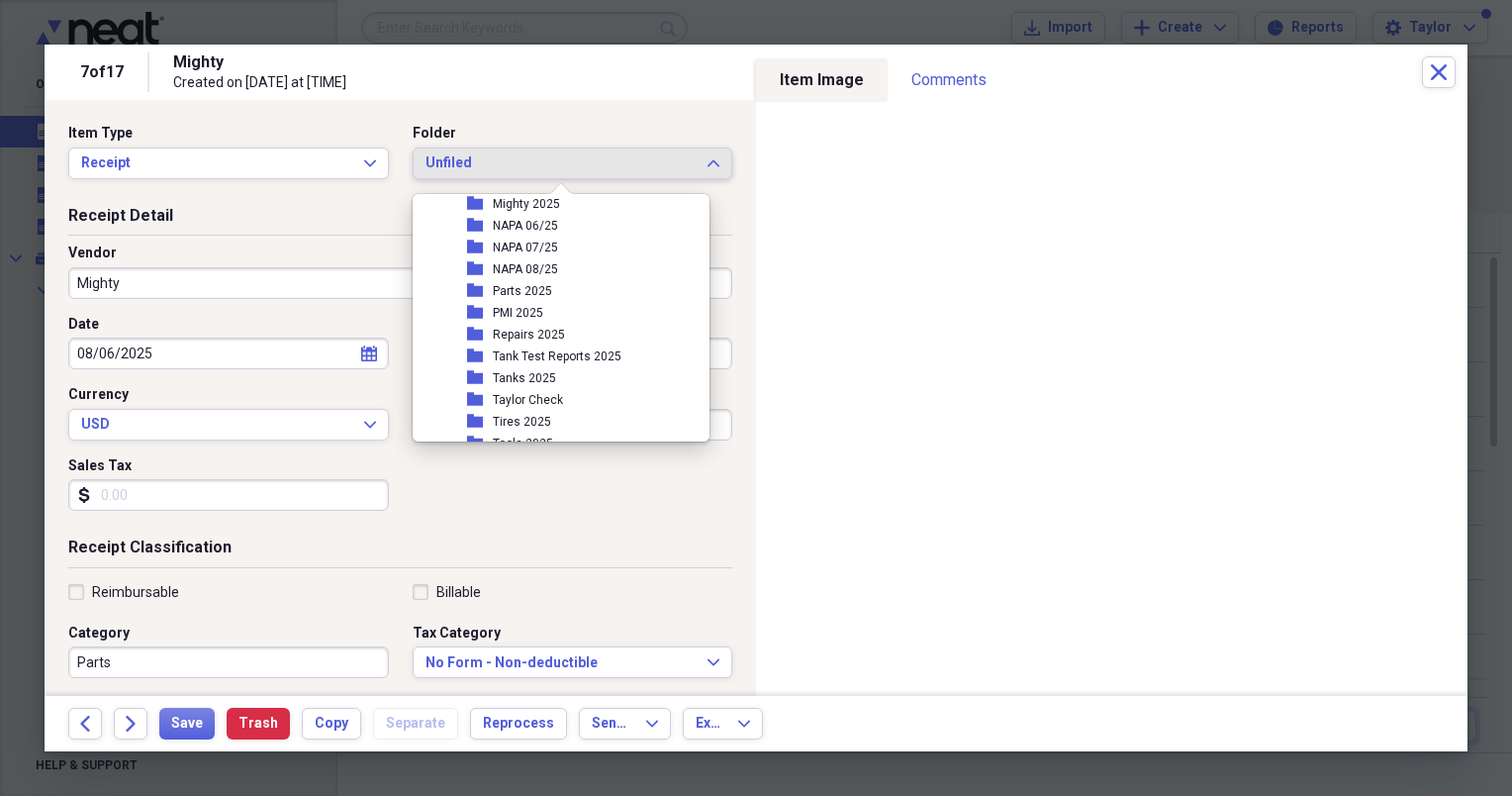 scroll, scrollTop: 431, scrollLeft: 0, axis: vertical 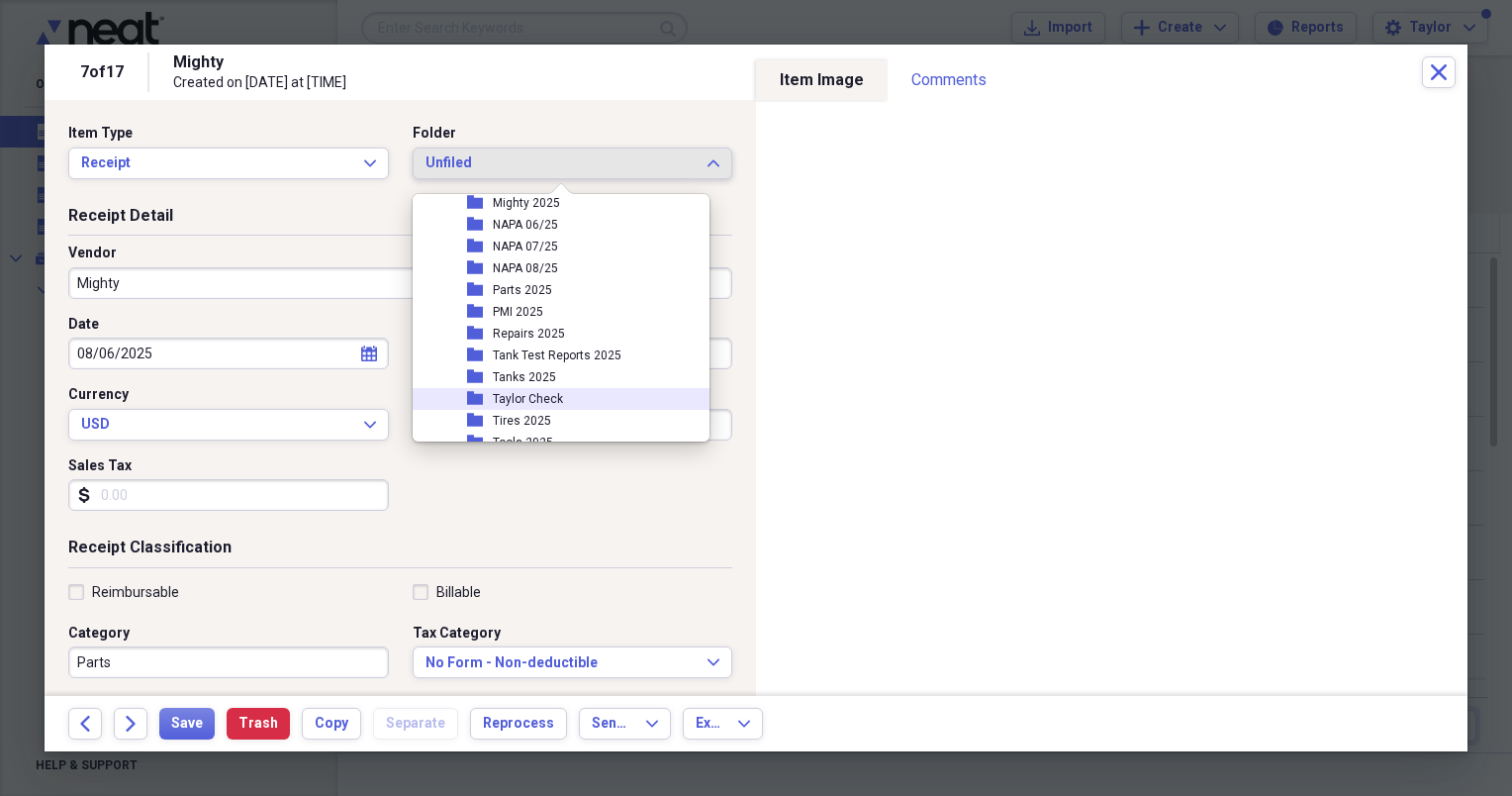 click on "Taylor Check" at bounding box center (527, 399) 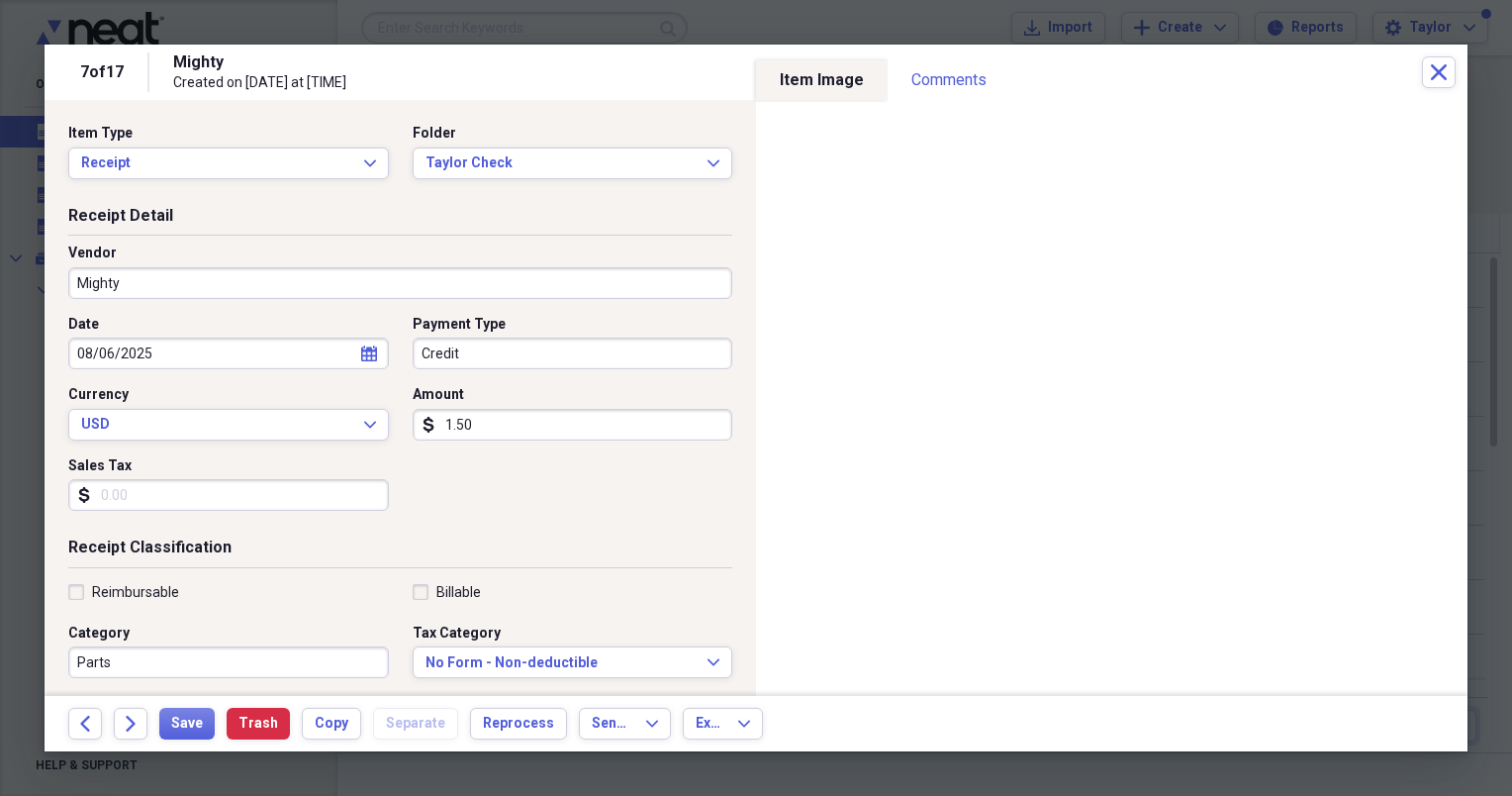 click on "1.50" at bounding box center (573, 425) 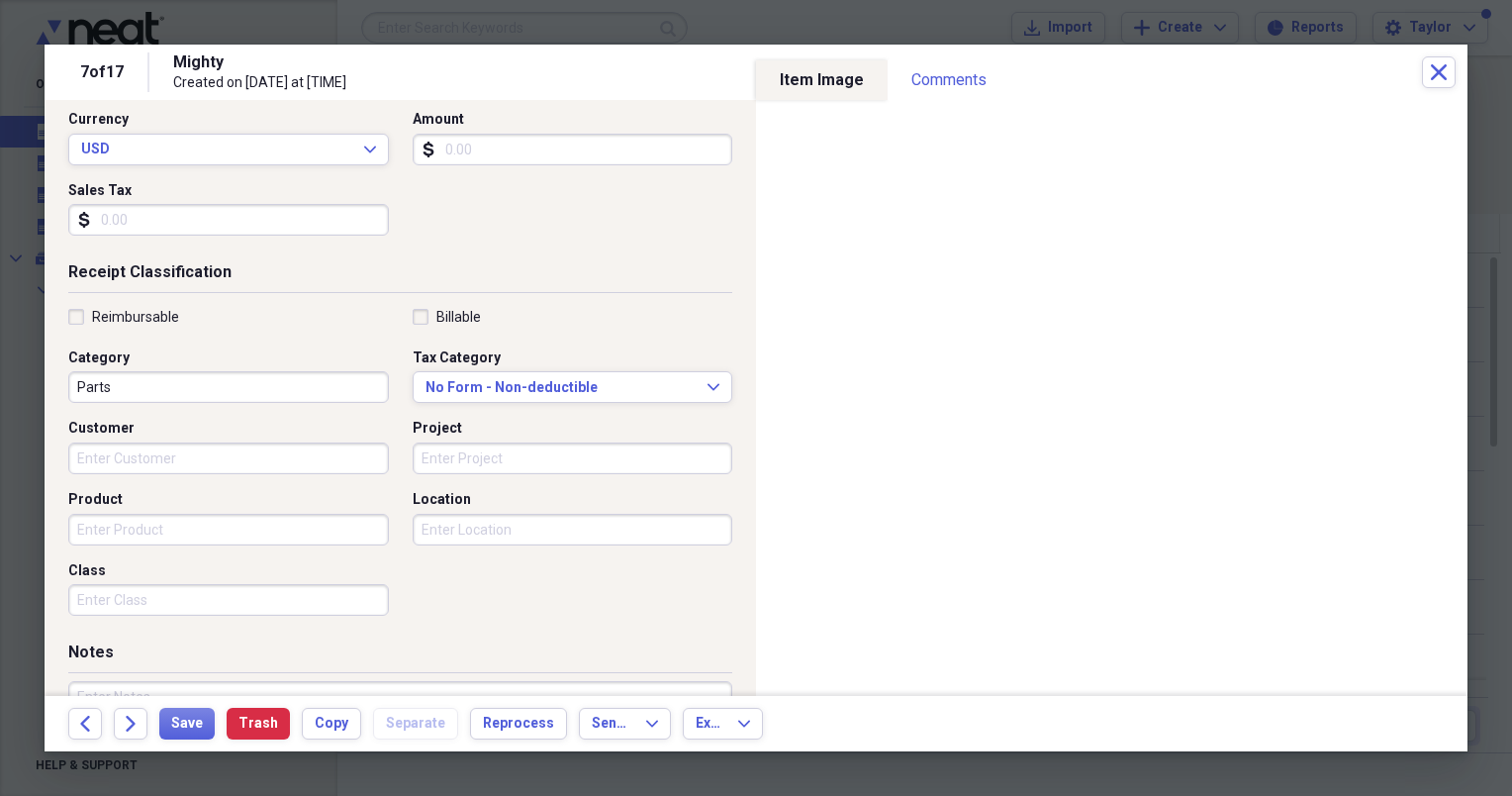 scroll, scrollTop: 413, scrollLeft: 0, axis: vertical 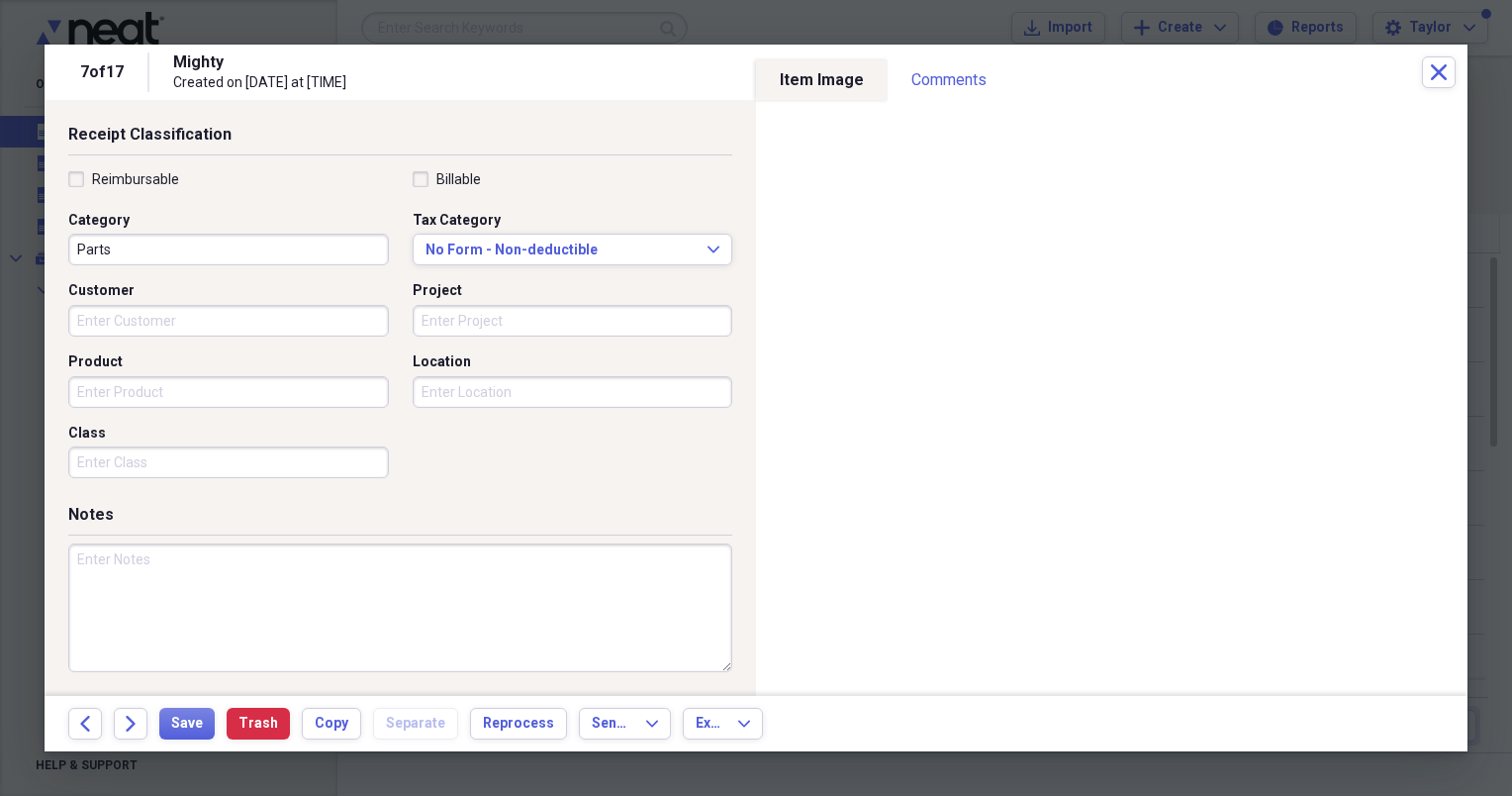 type 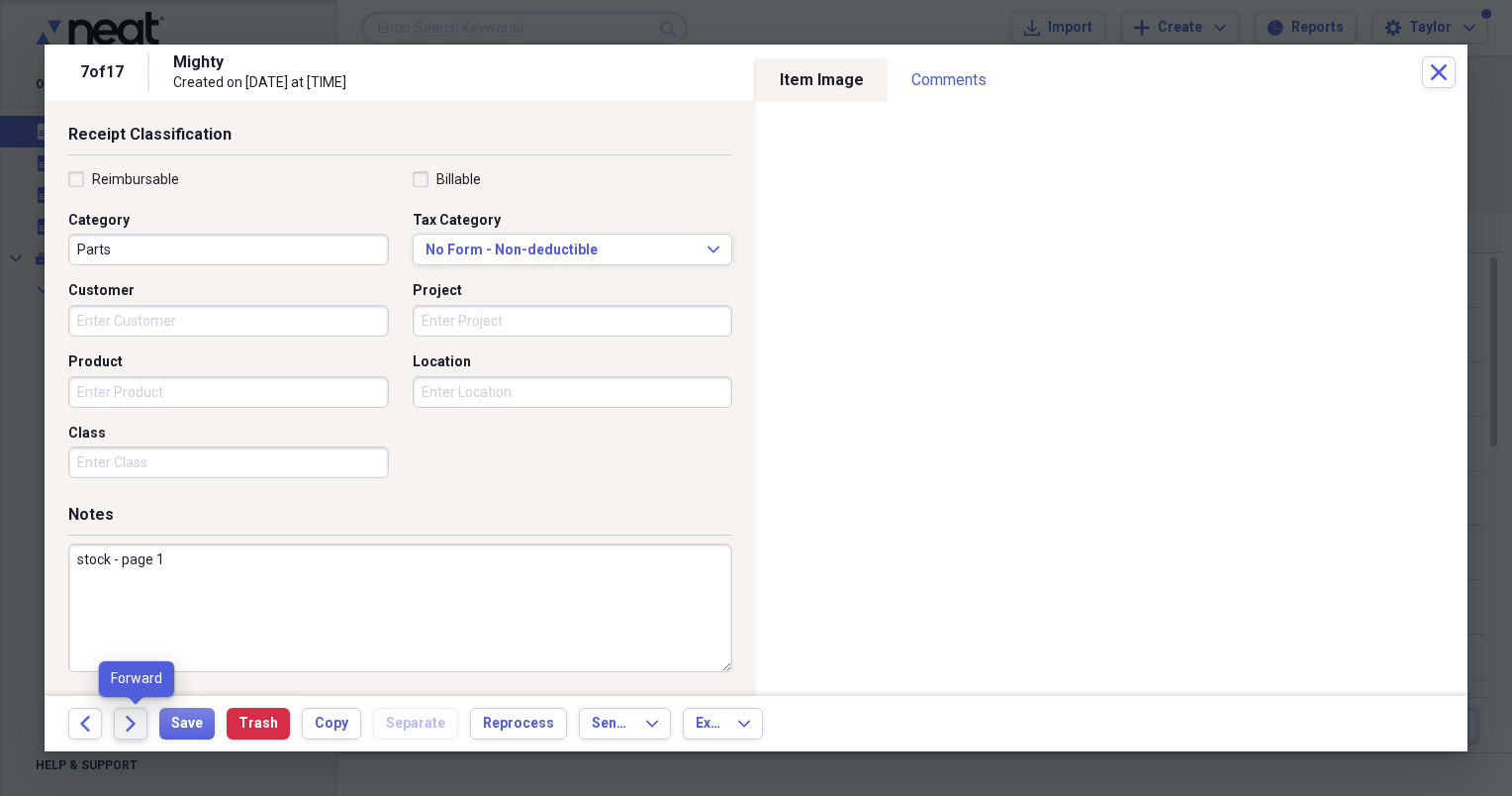 type on "stock - page 1" 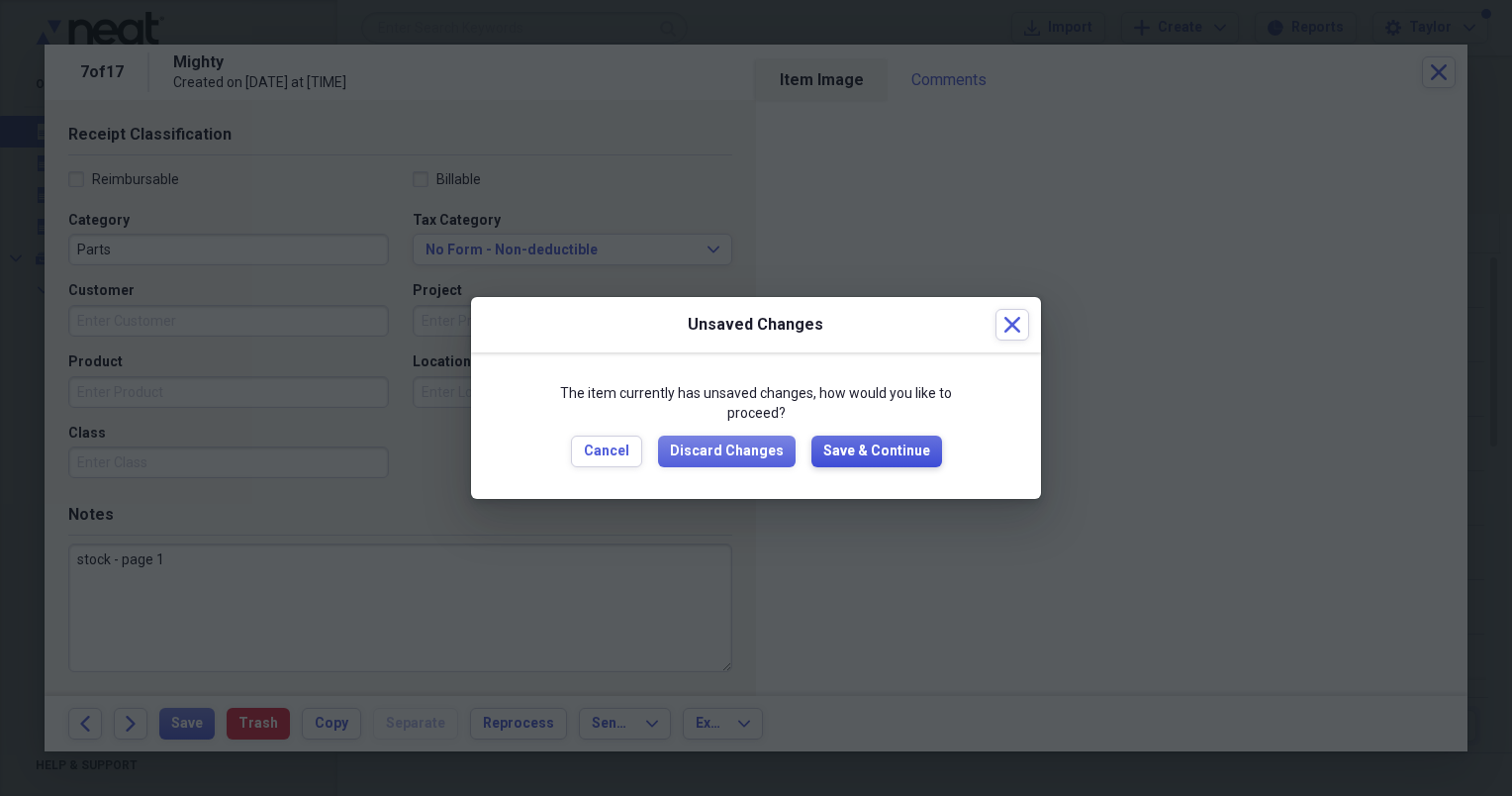 click on "Save & Continue" at bounding box center (877, 451) 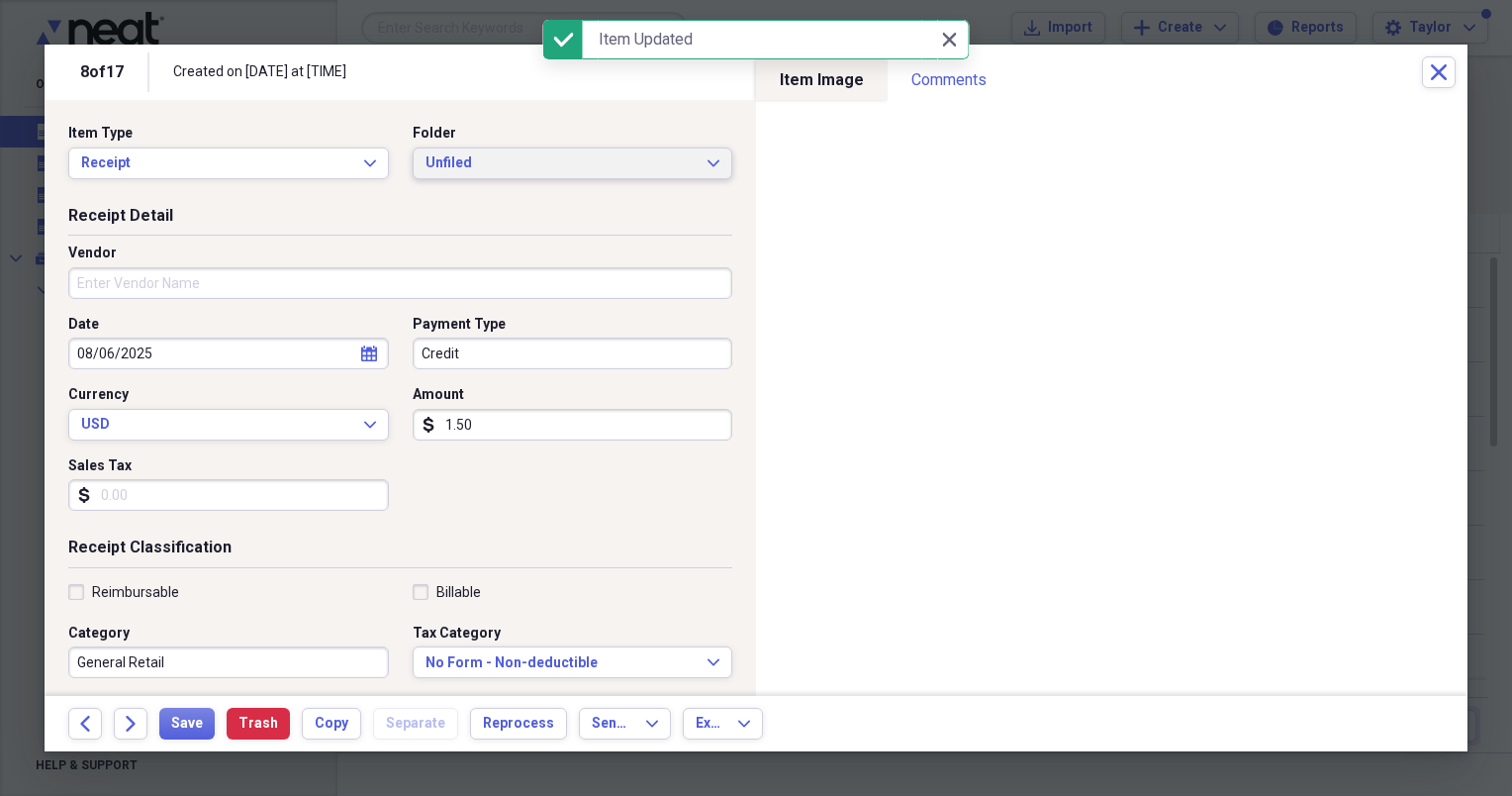click on "Unfiled" at bounding box center [561, 163] 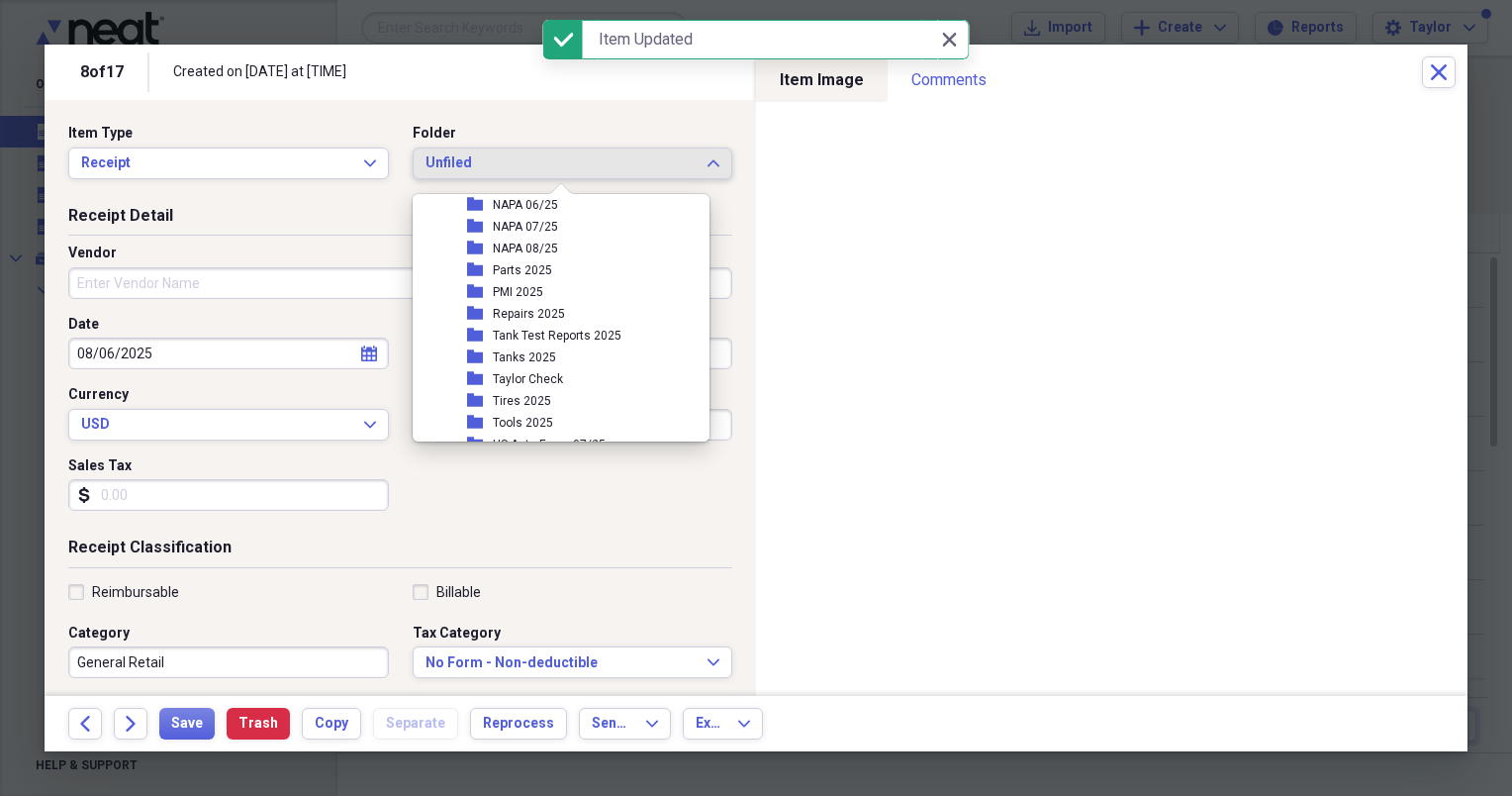 scroll, scrollTop: 467, scrollLeft: 0, axis: vertical 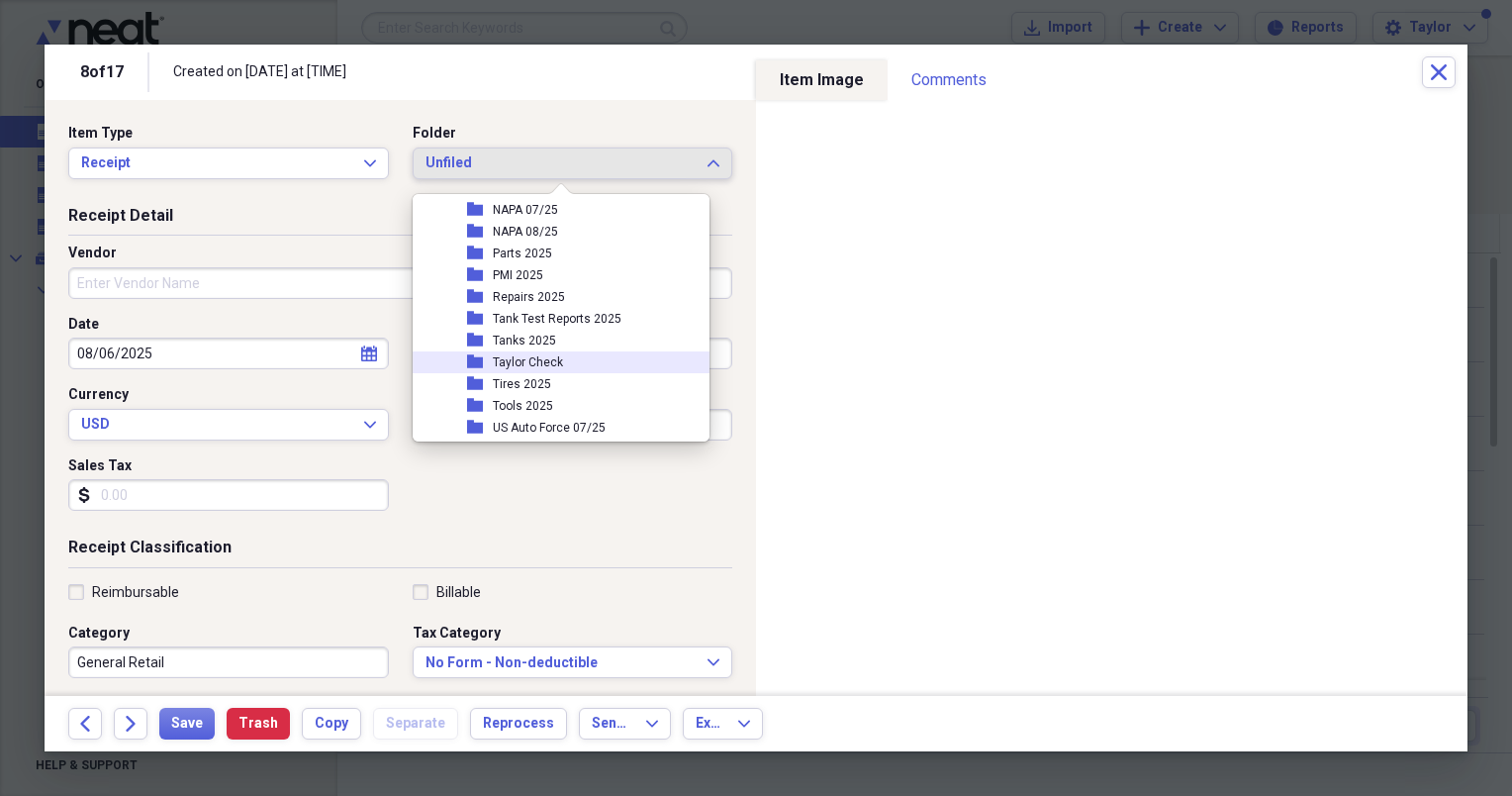 click on "Taylor Check" at bounding box center [527, 362] 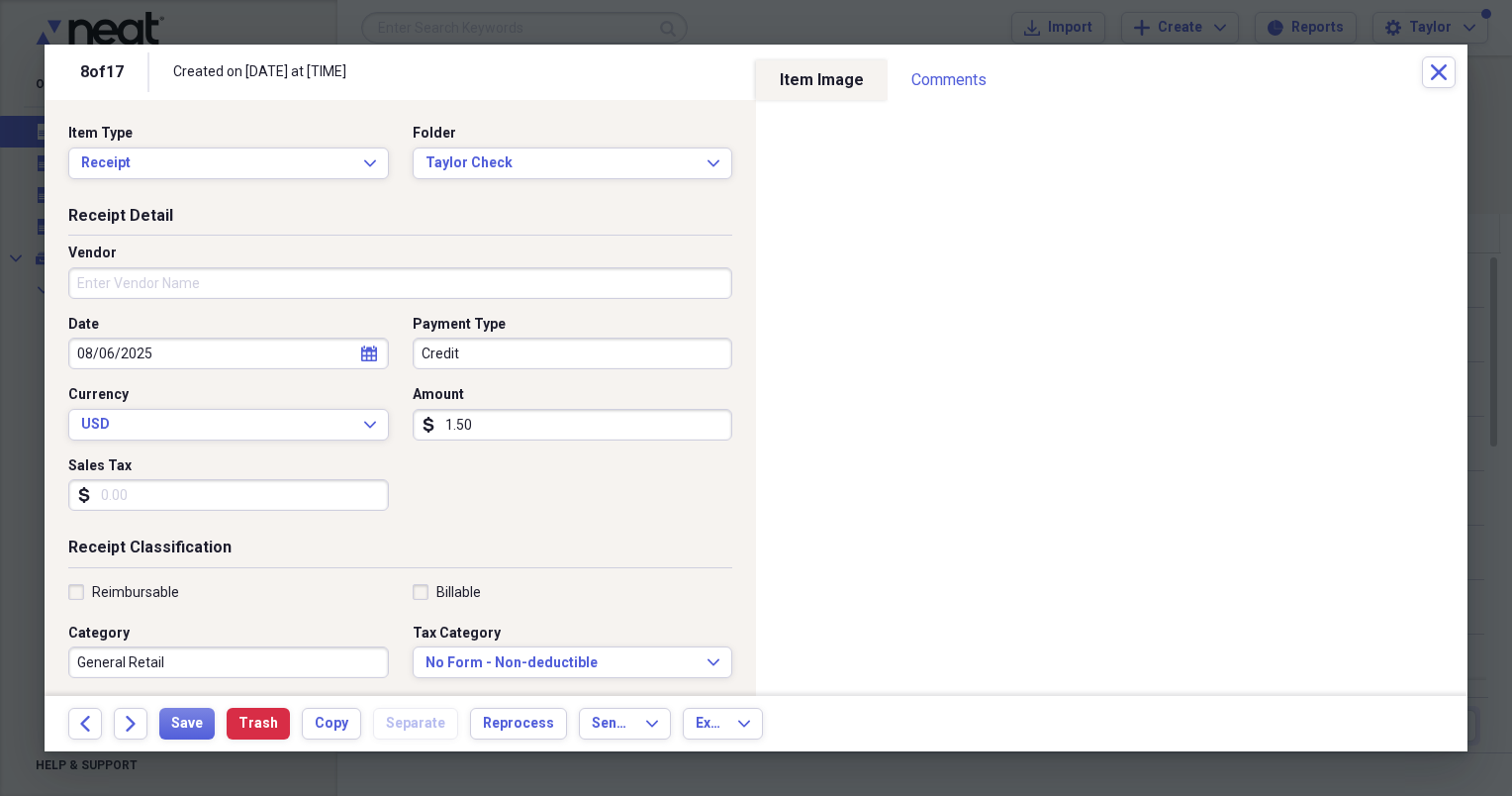 click on "Vendor" at bounding box center (400, 283) 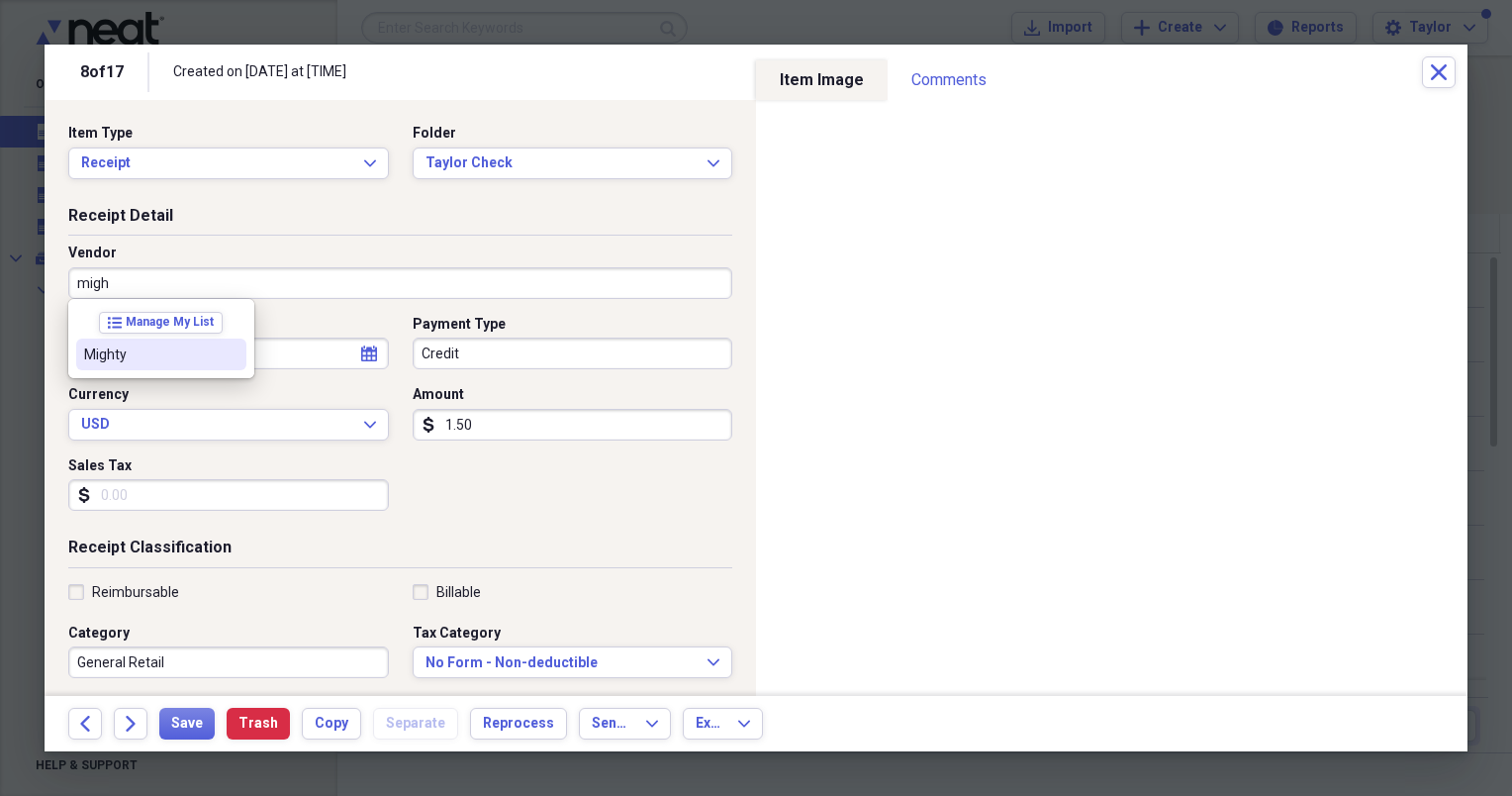 click on "Mighty" at bounding box center [149, 354] 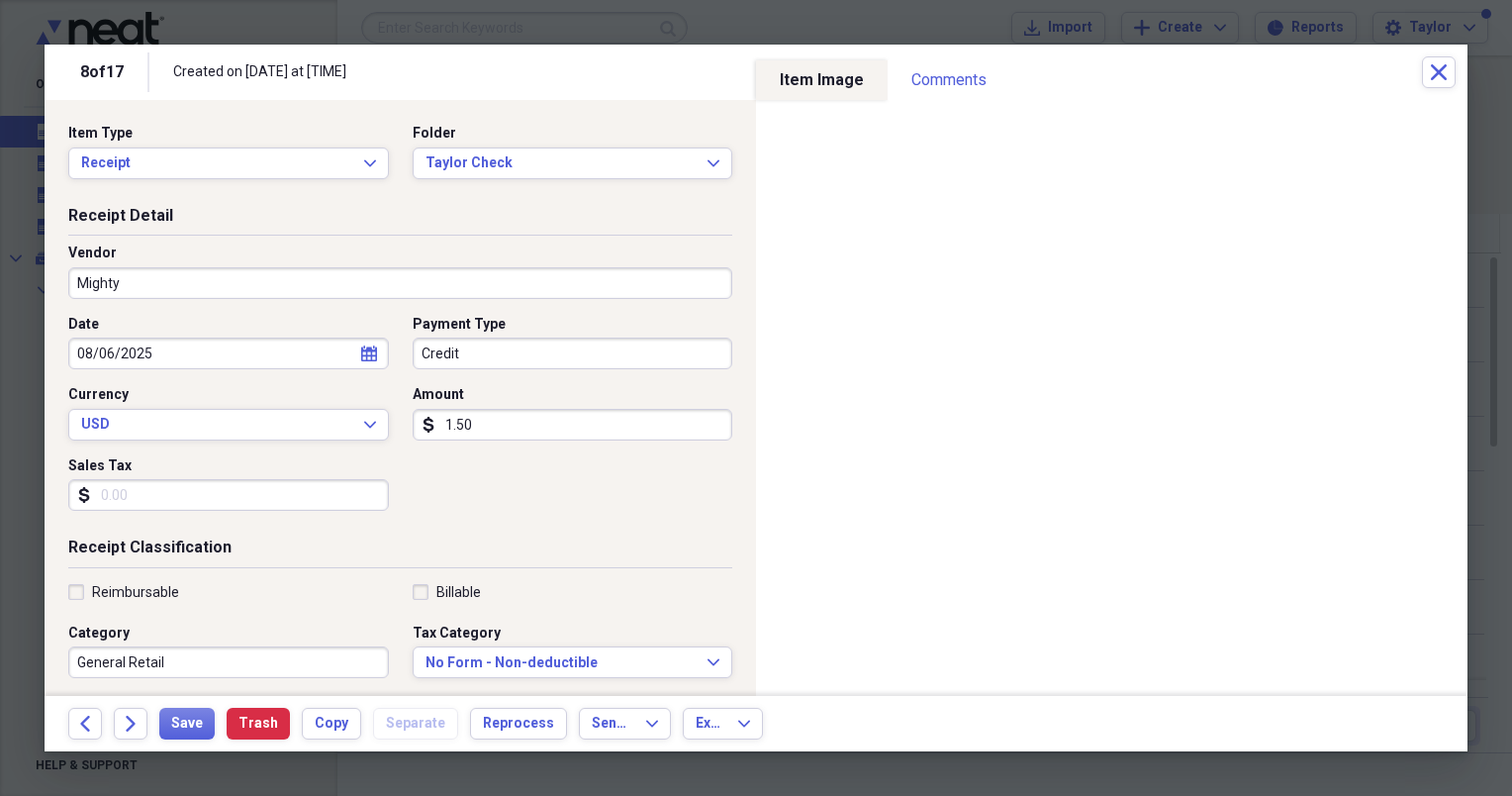 type on "Parts" 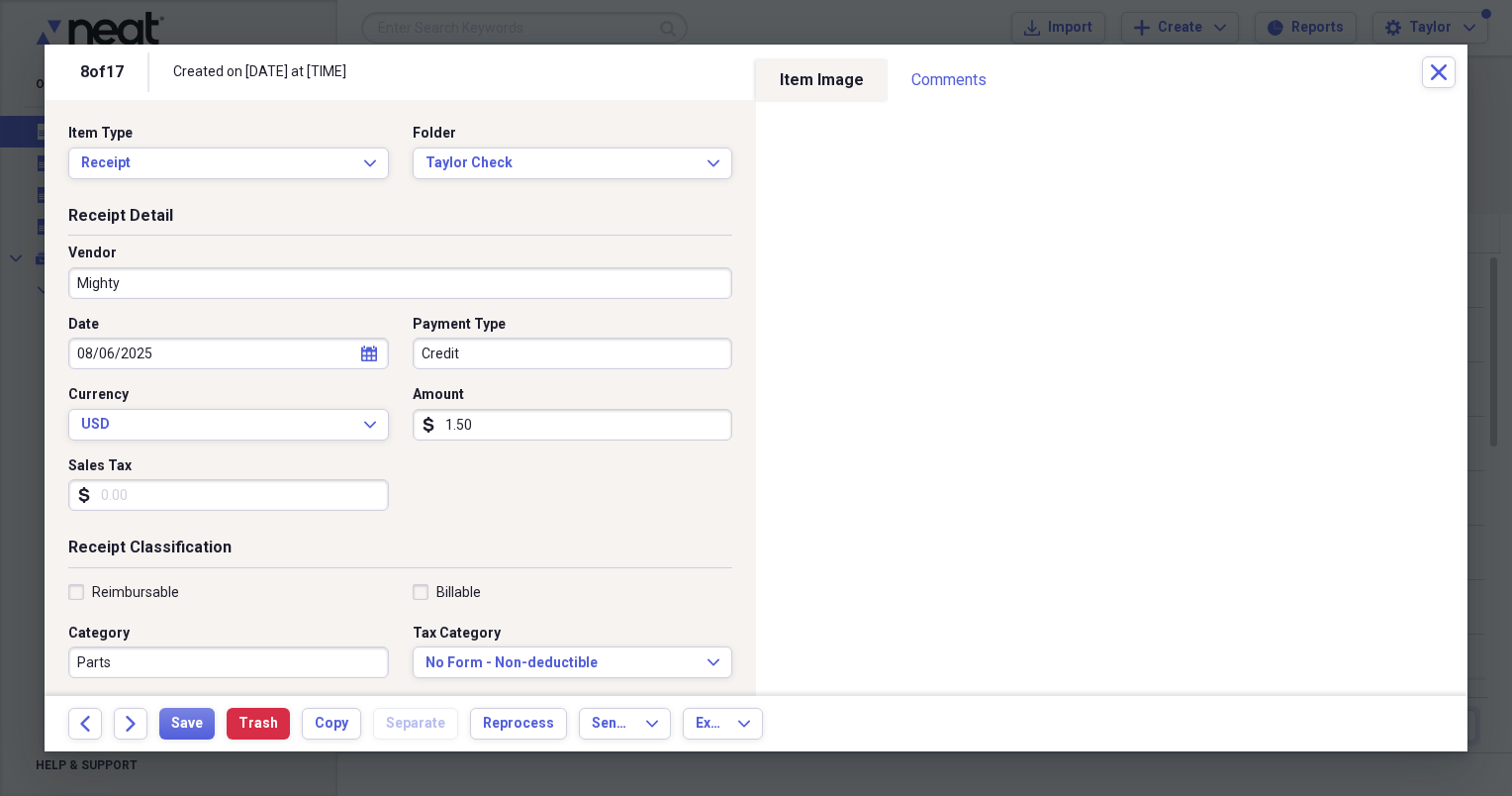 click on "1.50" at bounding box center [573, 425] 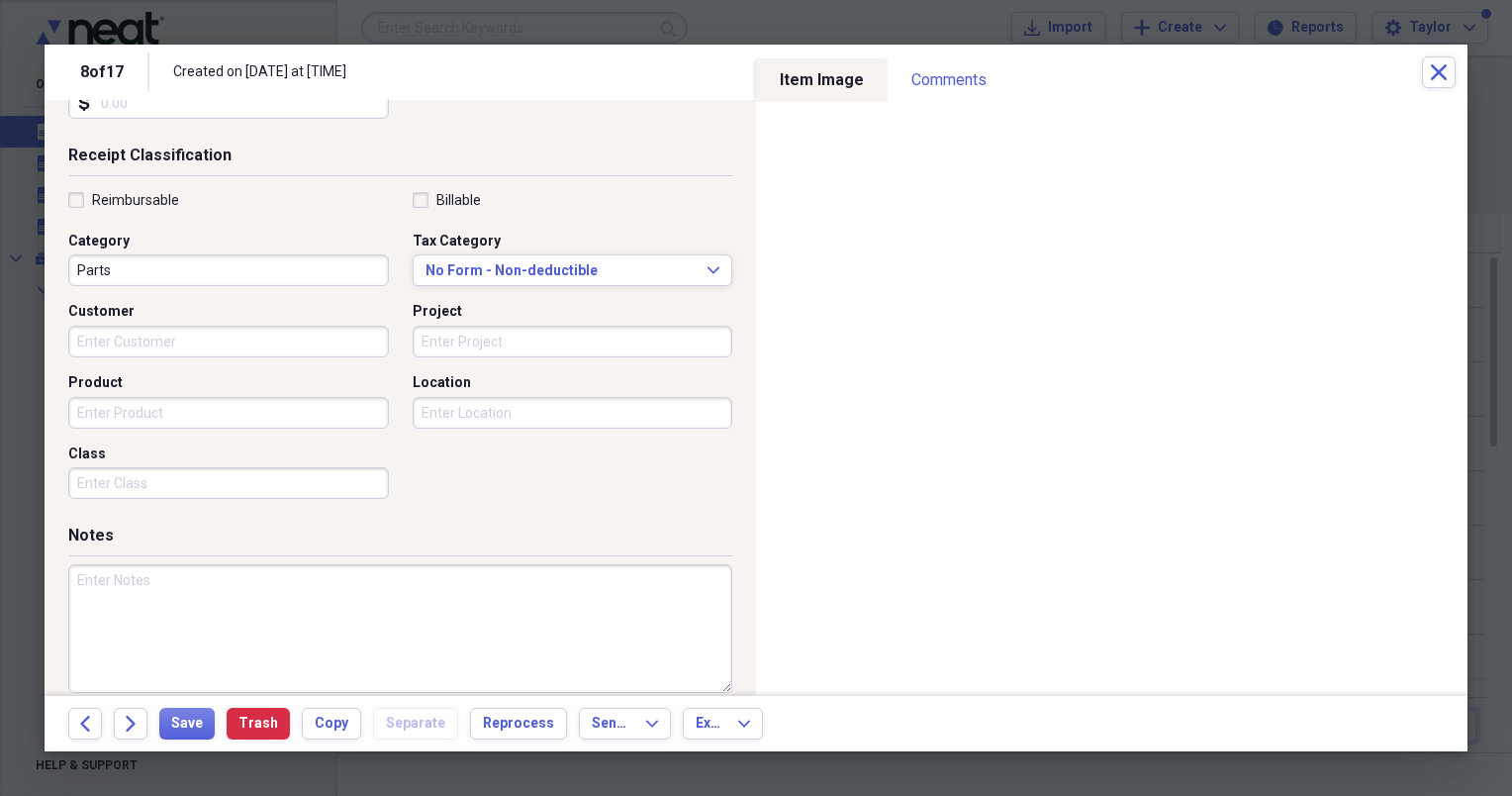 scroll, scrollTop: 413, scrollLeft: 0, axis: vertical 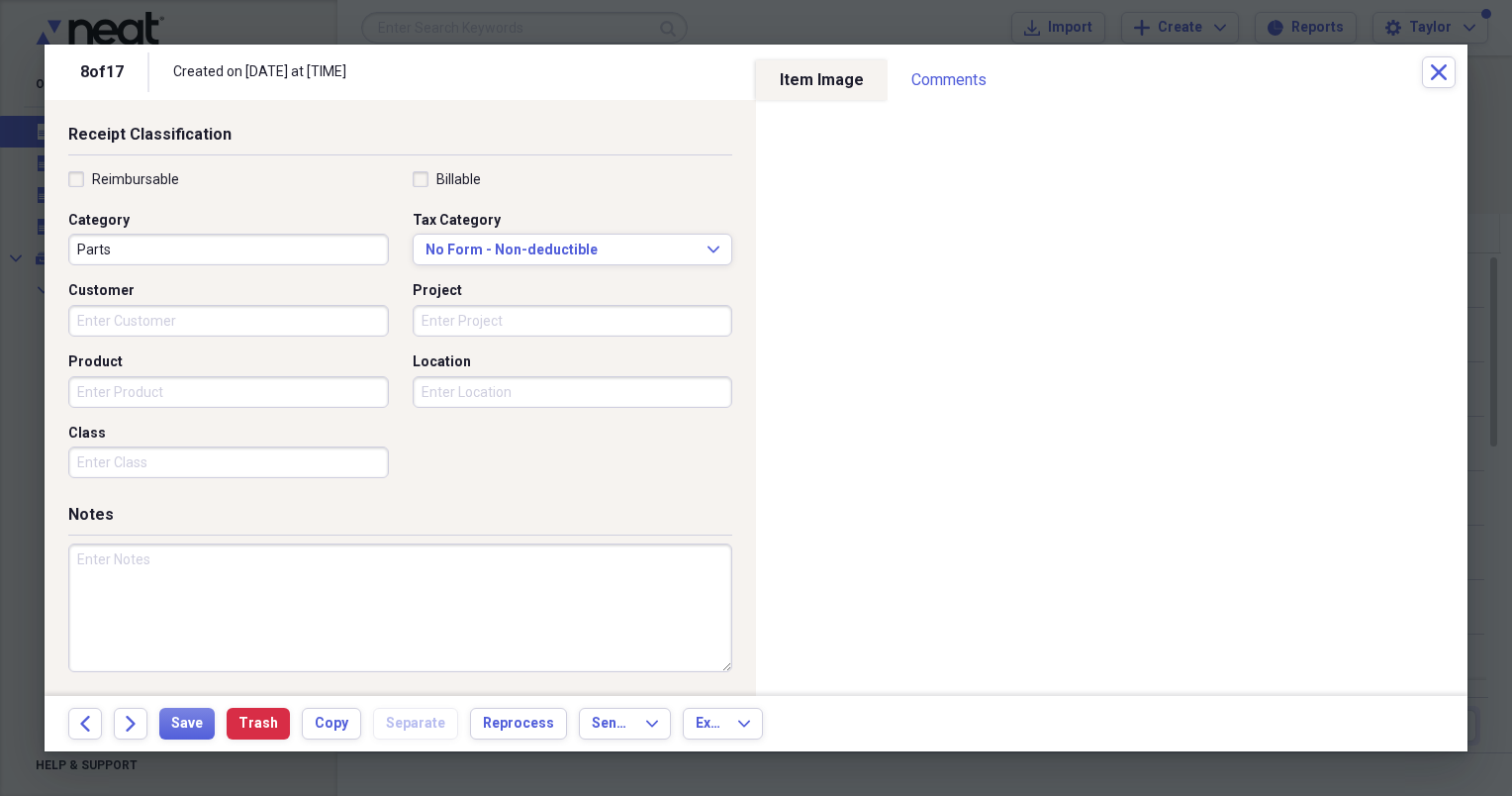 type on "285.31" 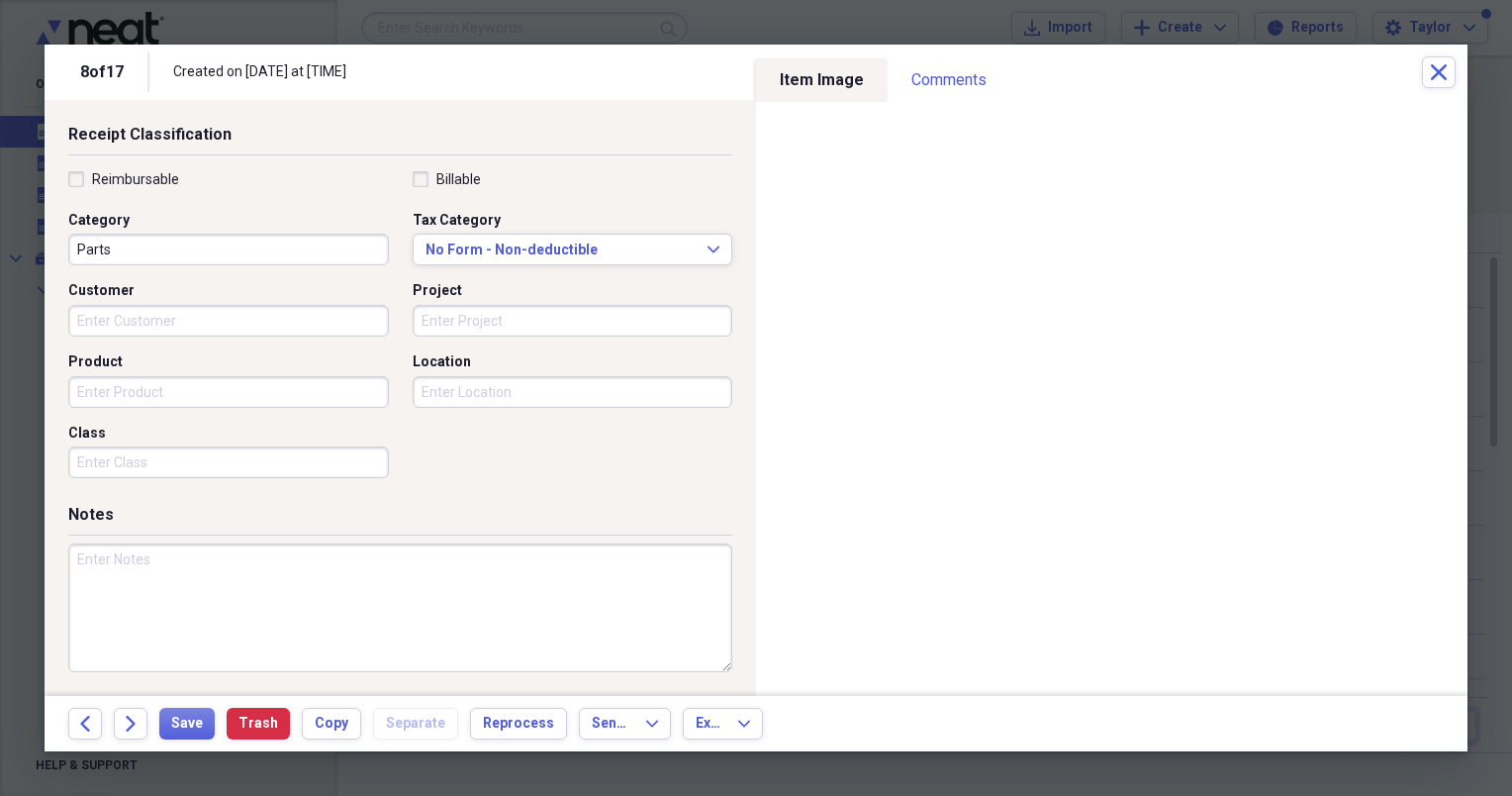 click at bounding box center [400, 608] 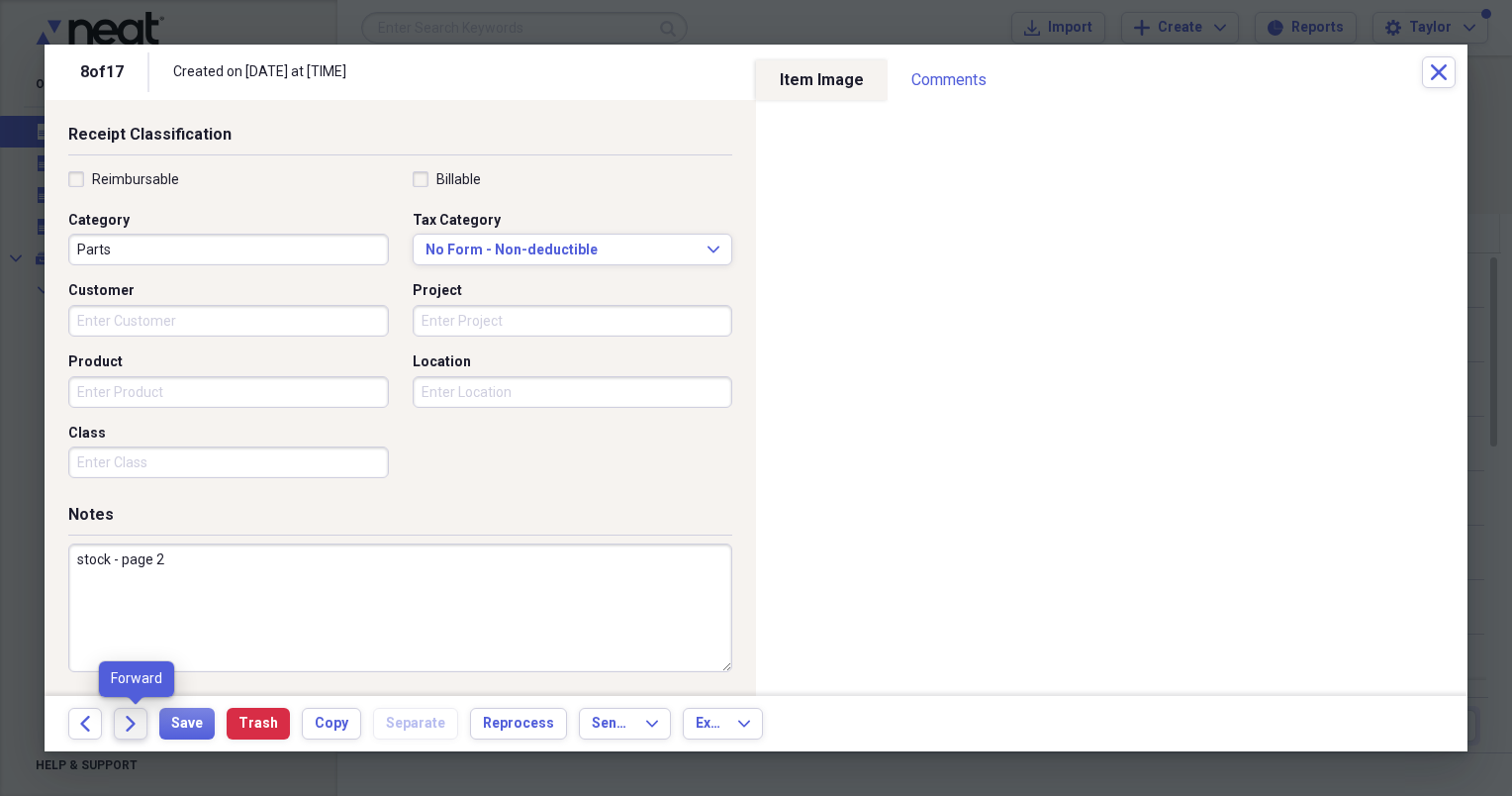 type on "stock - page 2" 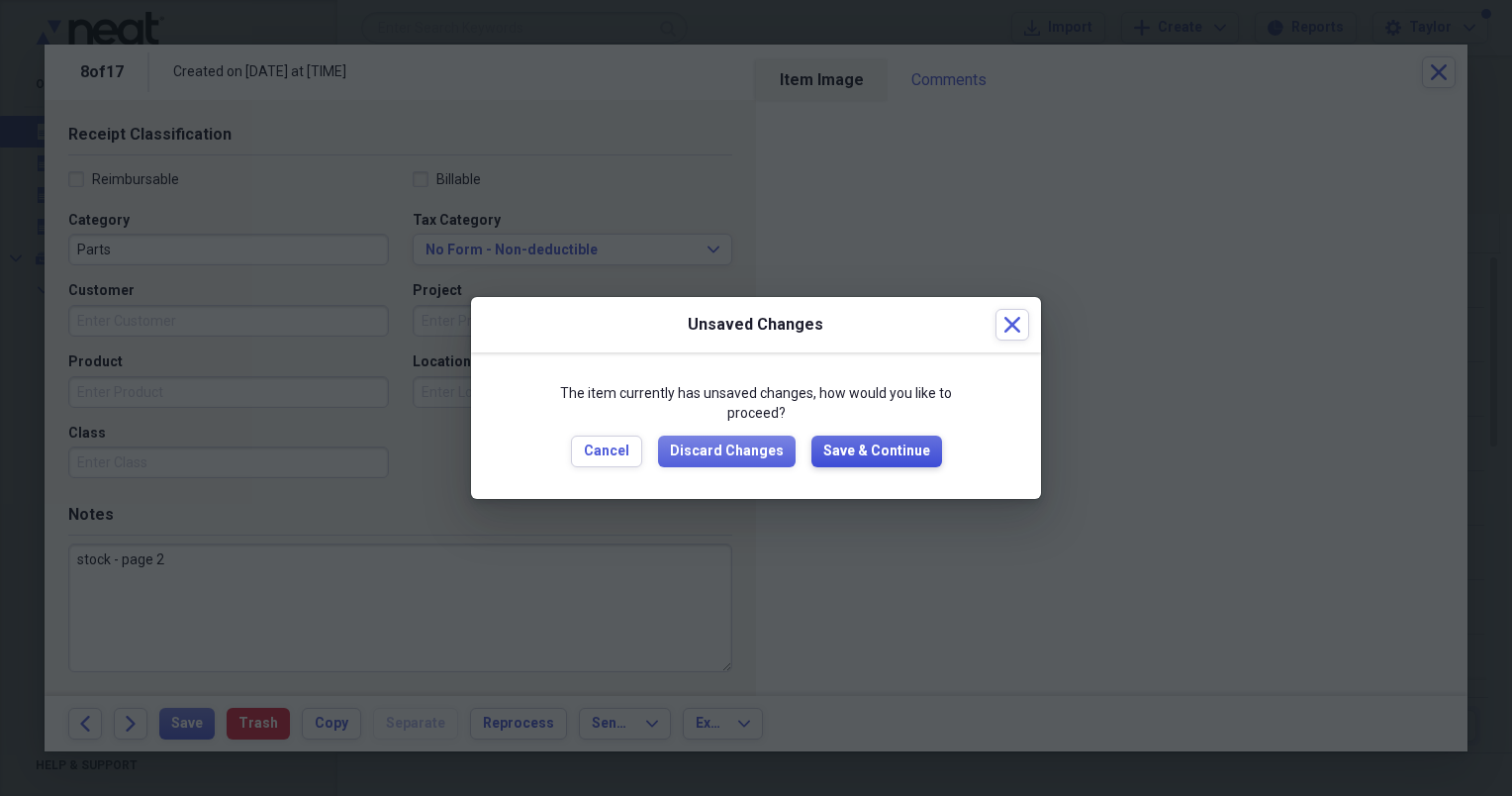 click on "Save & Continue" at bounding box center (877, 451) 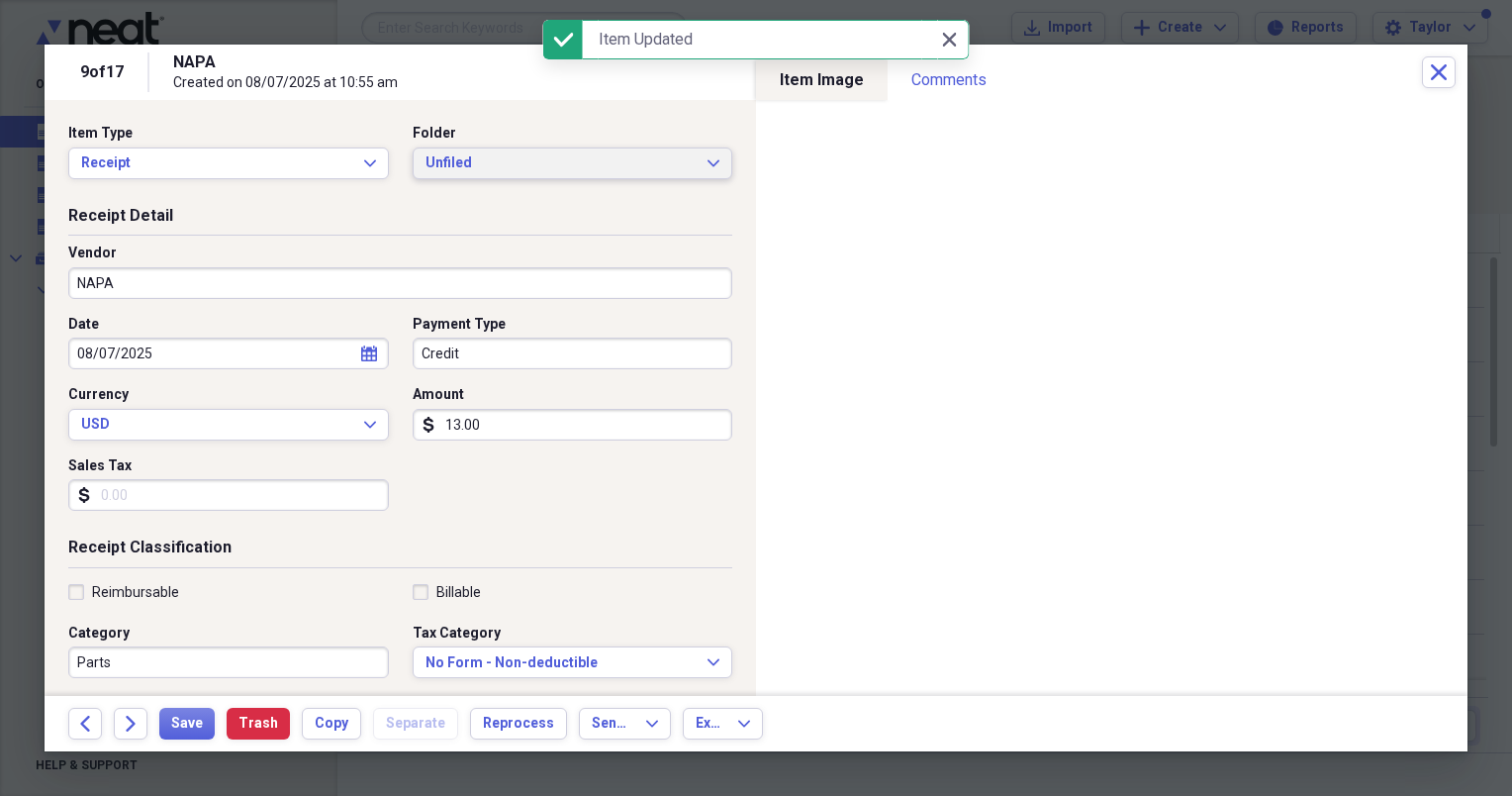 click on "Unfiled" at bounding box center [561, 163] 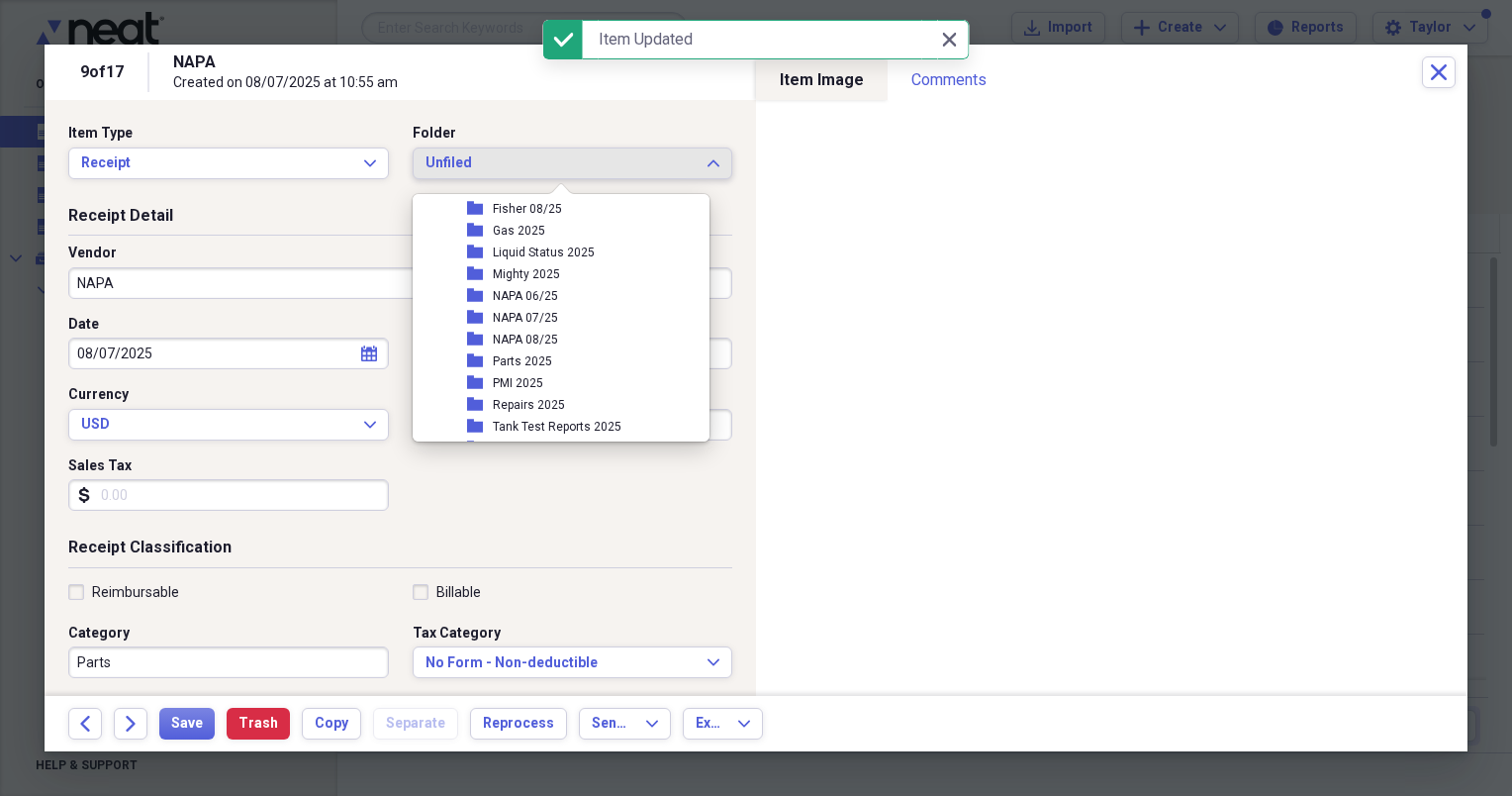 scroll, scrollTop: 543, scrollLeft: 0, axis: vertical 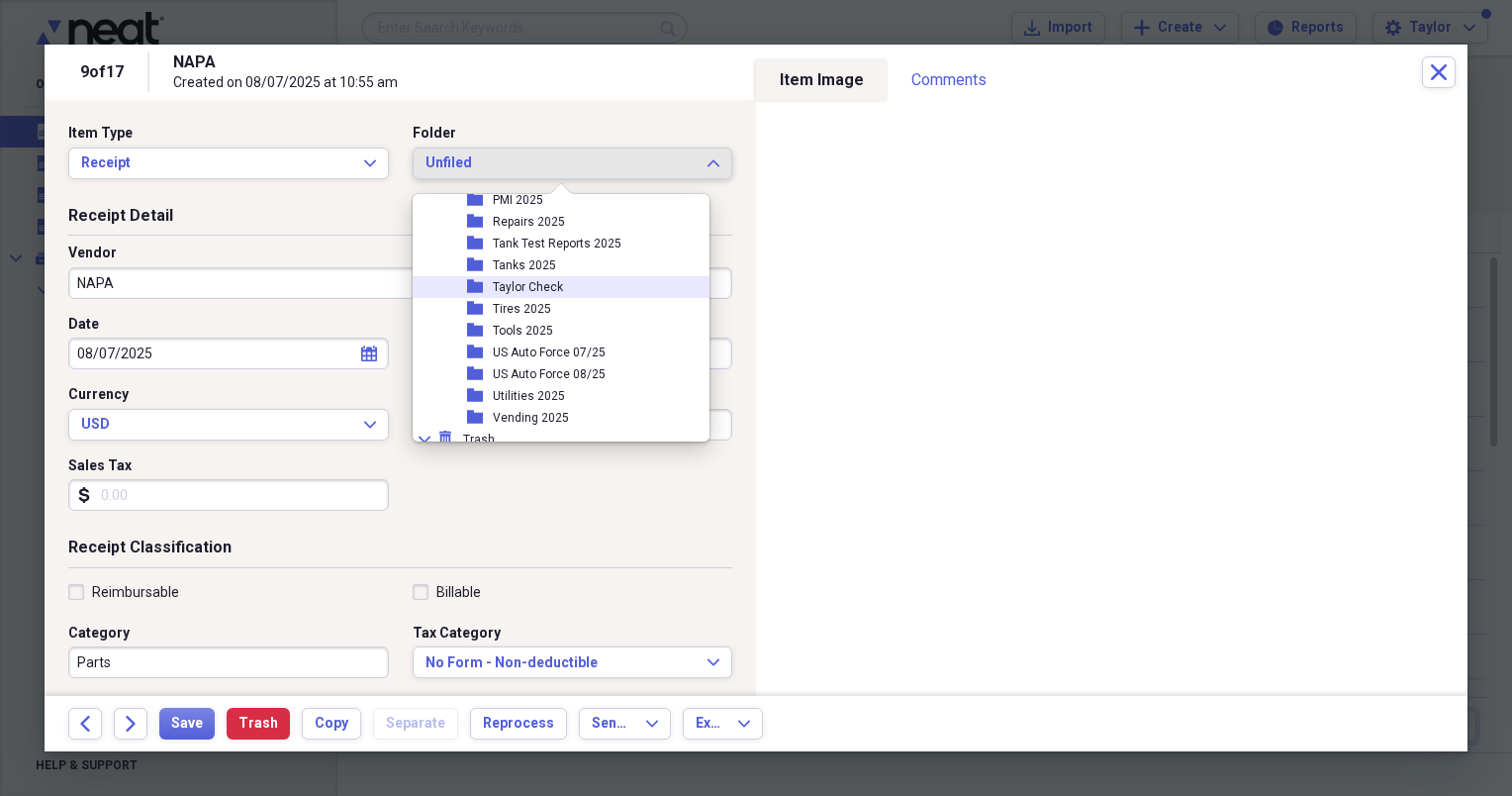 click on "Taylor Check" at bounding box center [527, 287] 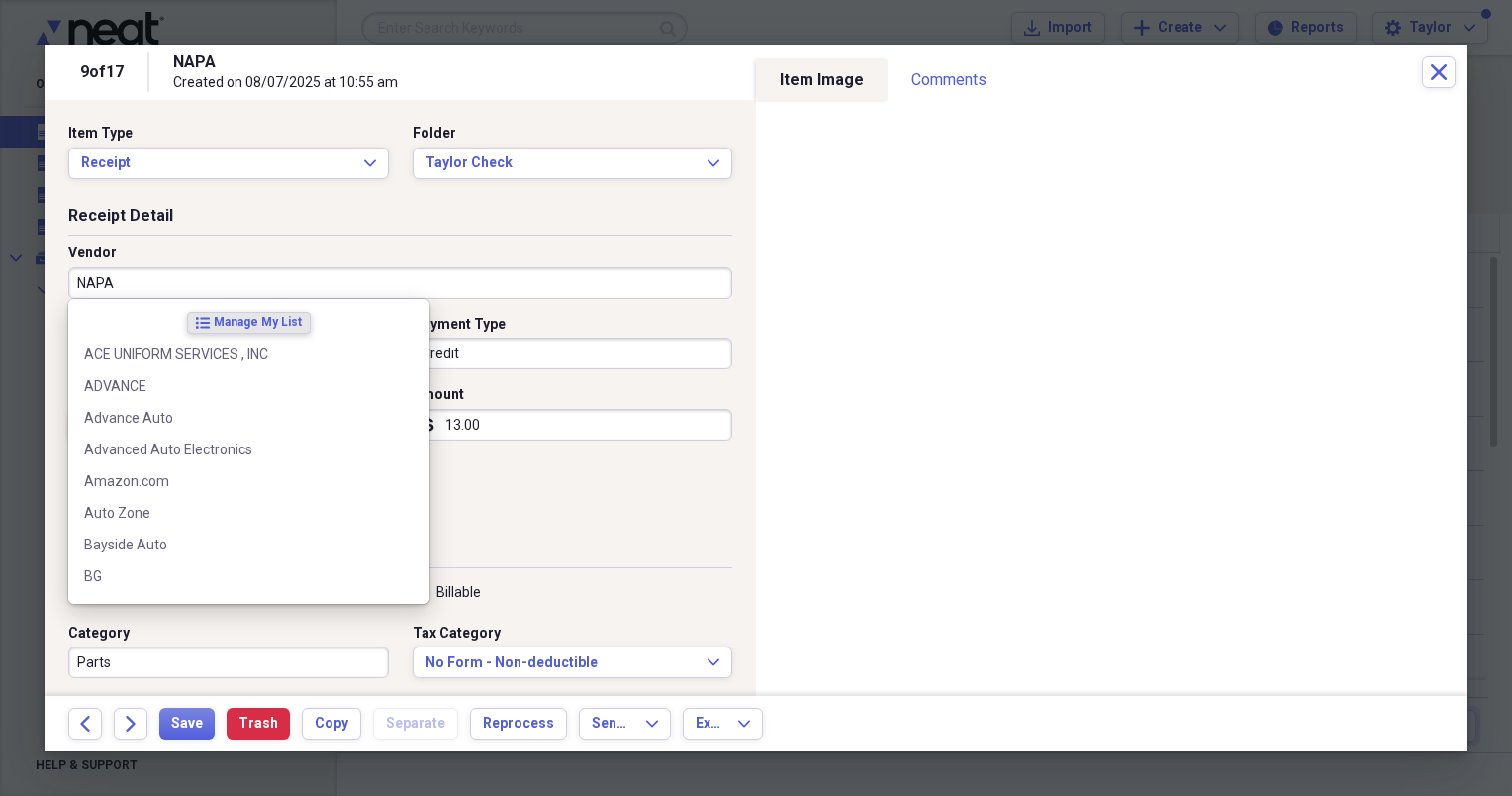 click on "NAPA" at bounding box center [400, 283] 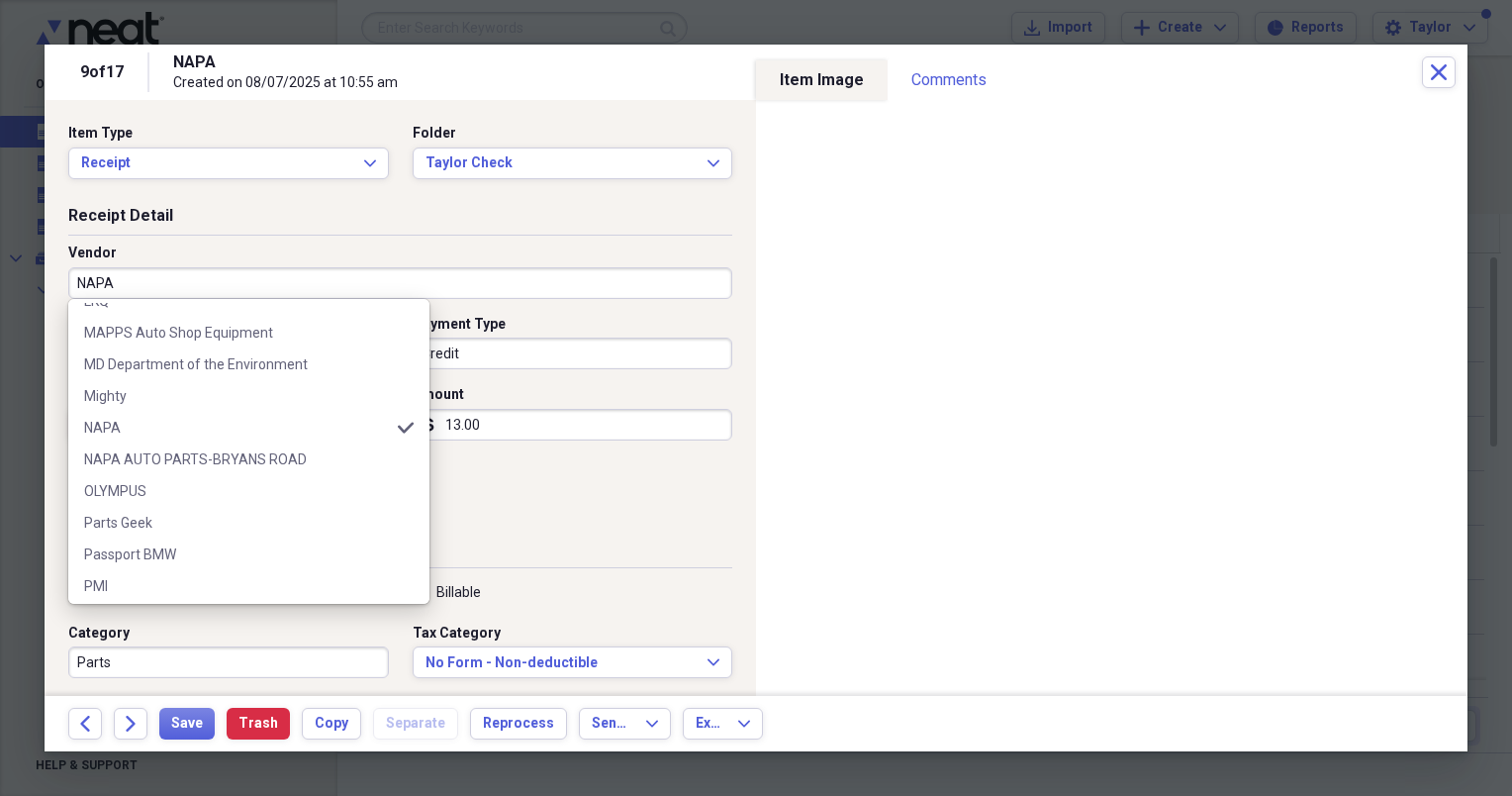 scroll, scrollTop: 986, scrollLeft: 0, axis: vertical 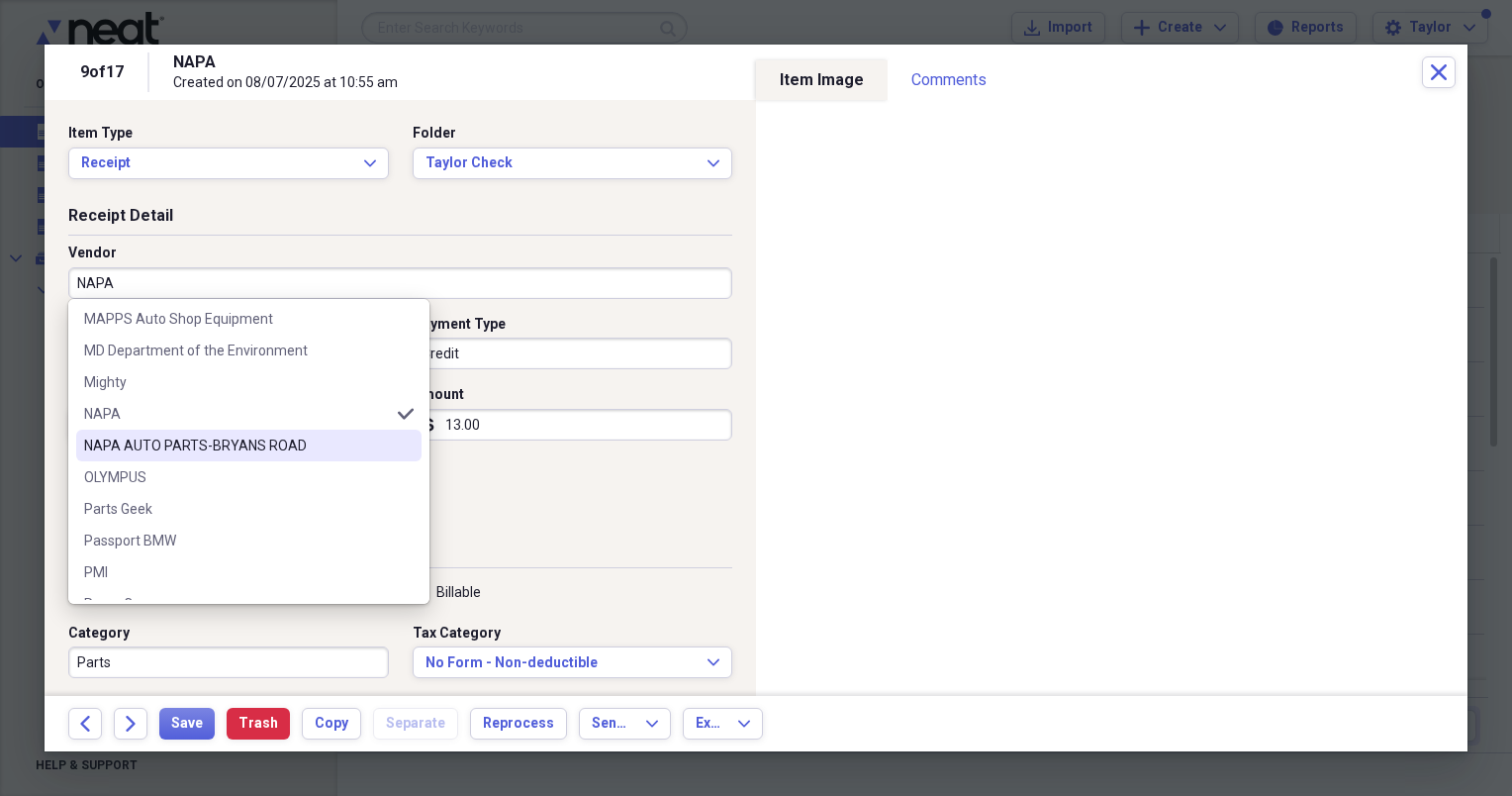 click on "NAPA AUTO PARTS-BRYANS ROAD" at bounding box center (236, 446) 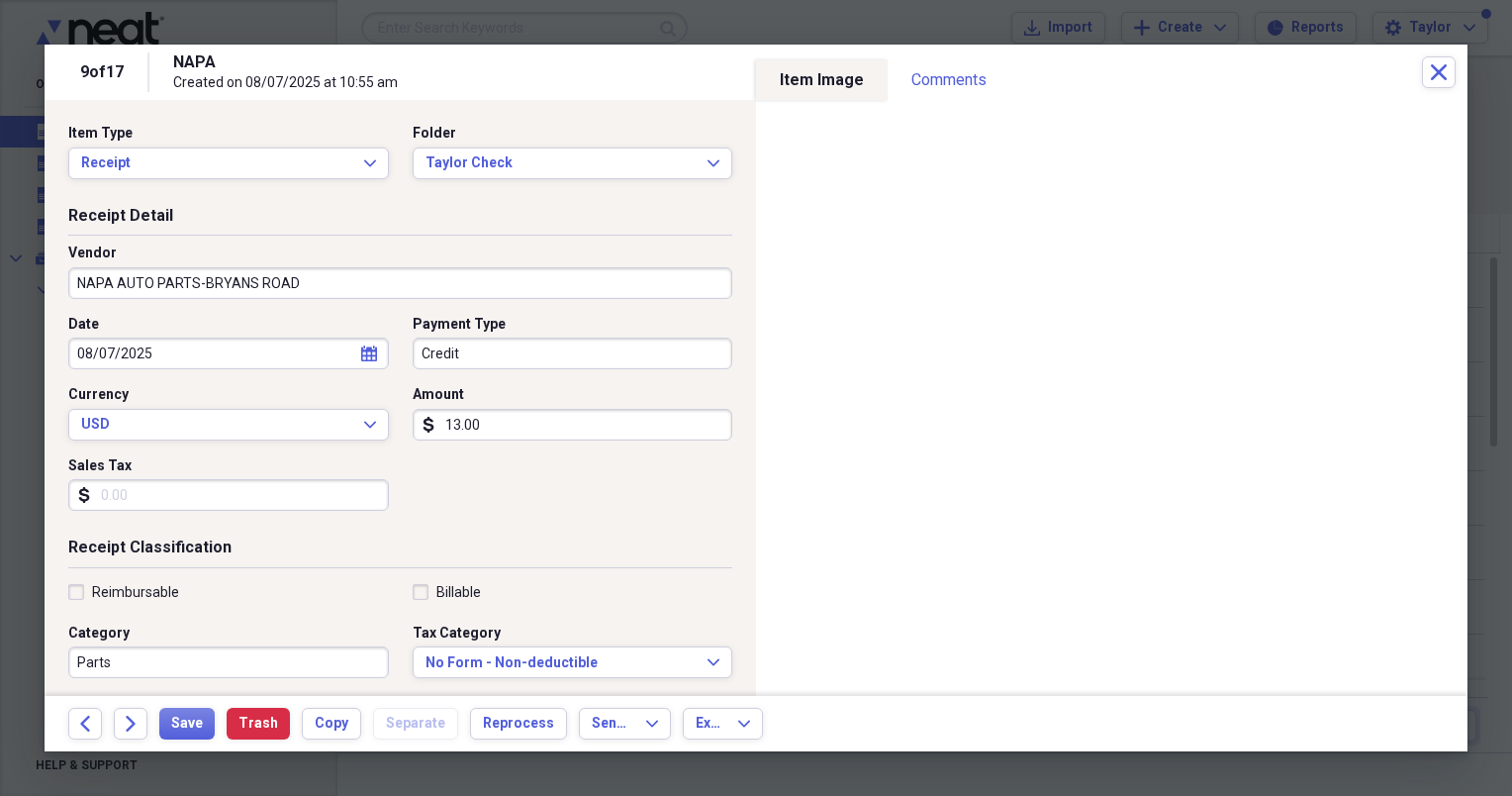 click on "13.00" at bounding box center [573, 425] 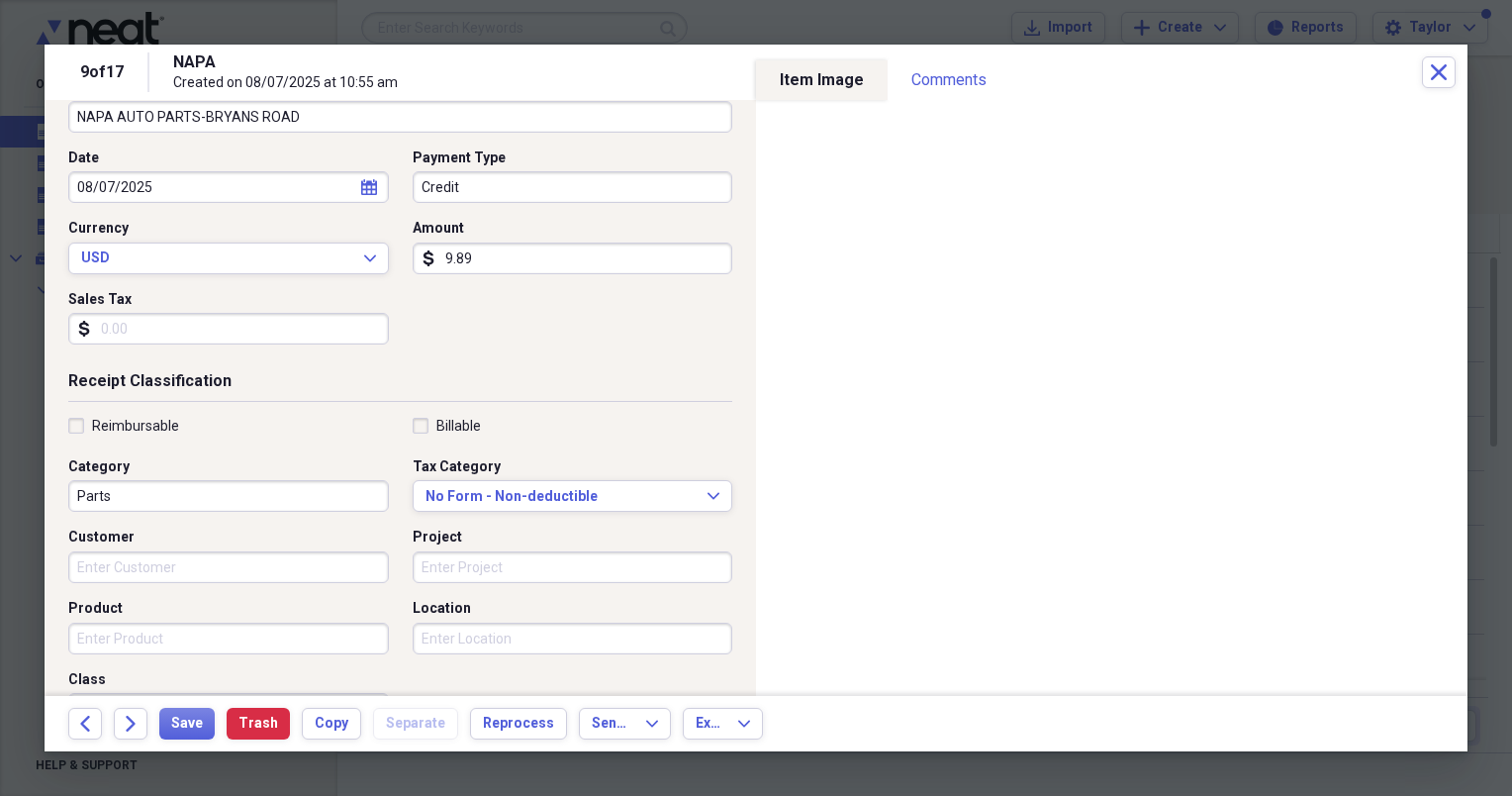 scroll, scrollTop: 170, scrollLeft: 0, axis: vertical 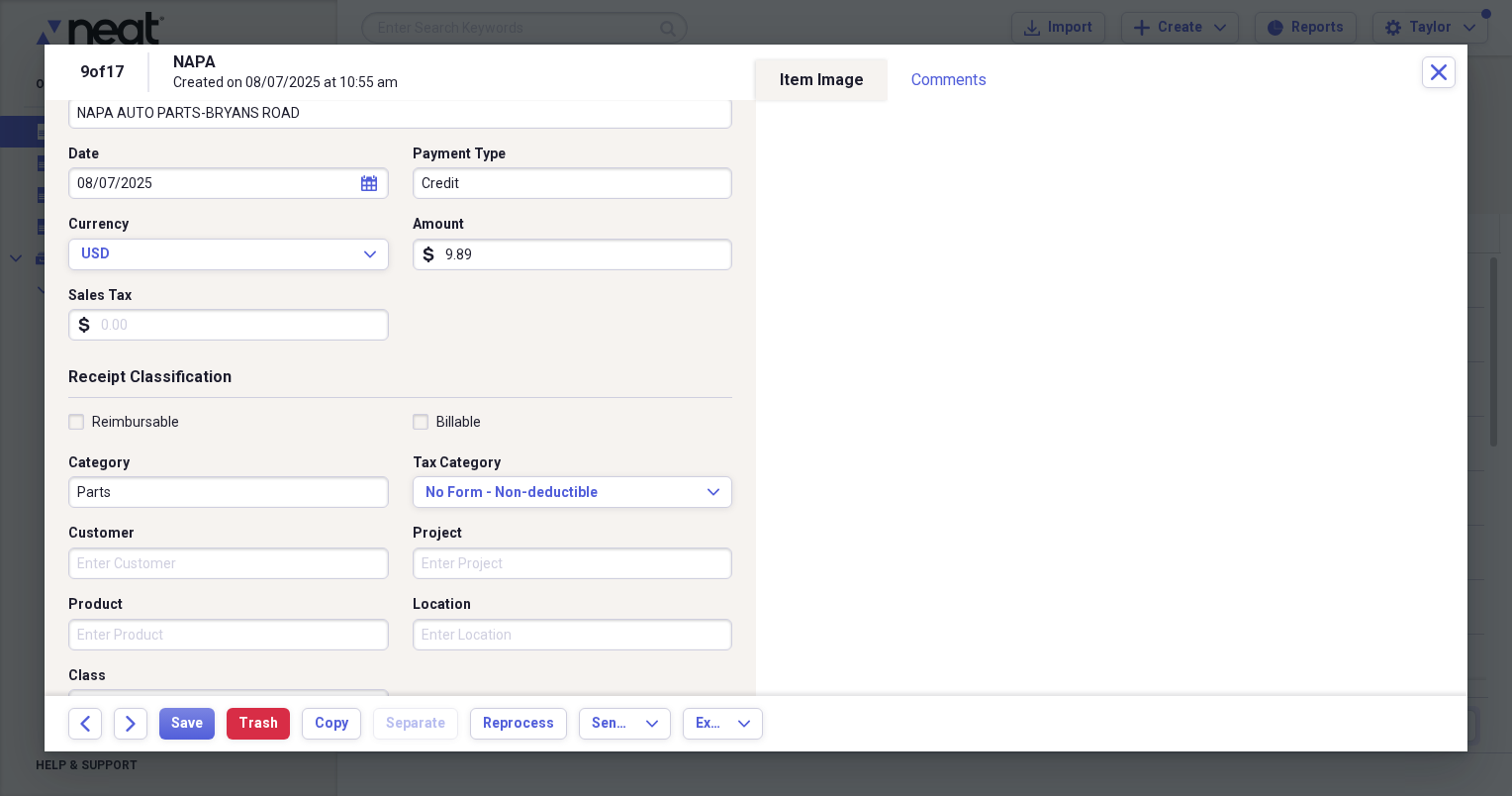 type on "9.89" 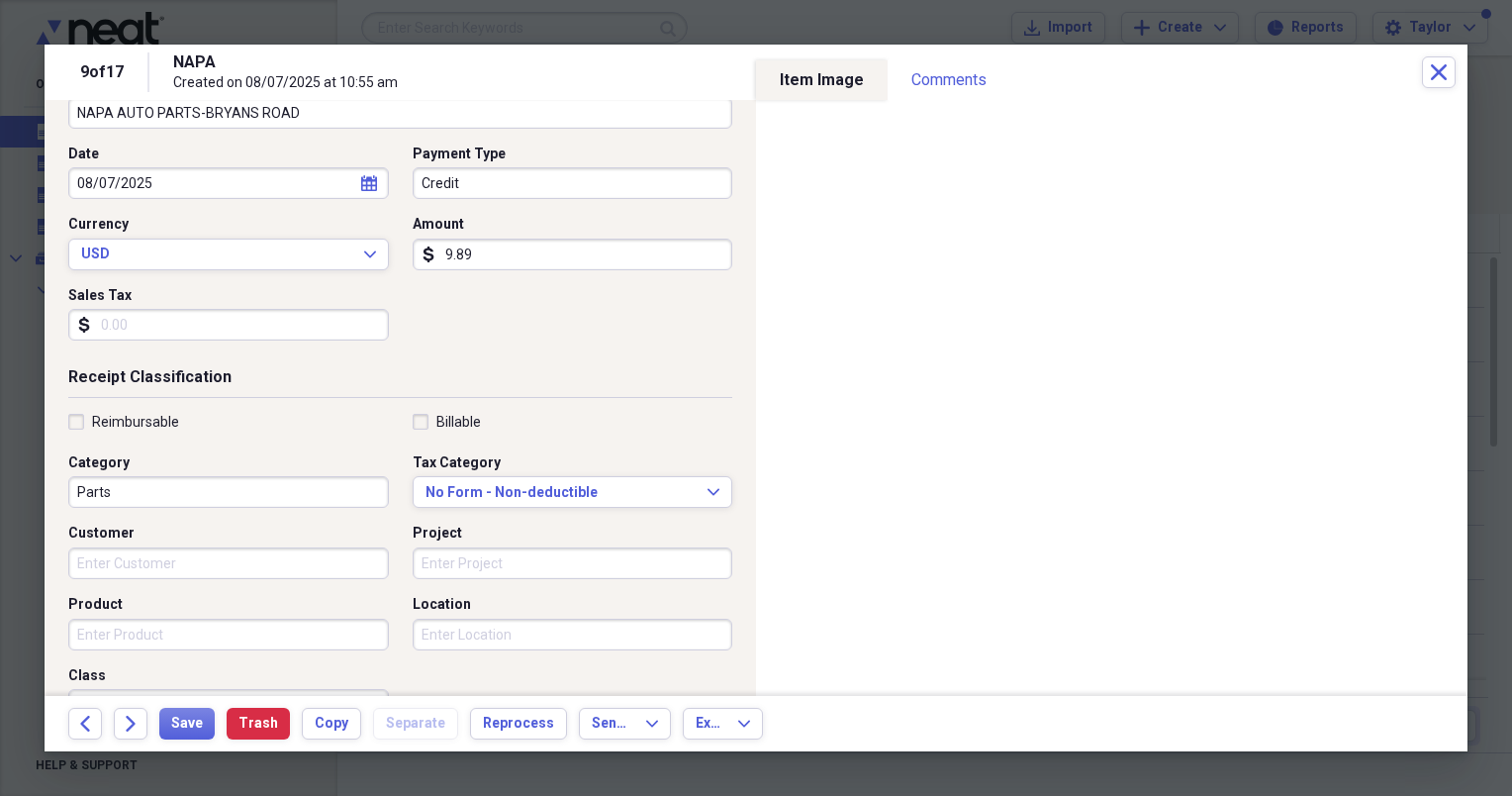 click on "Customer" at bounding box center [229, 563] 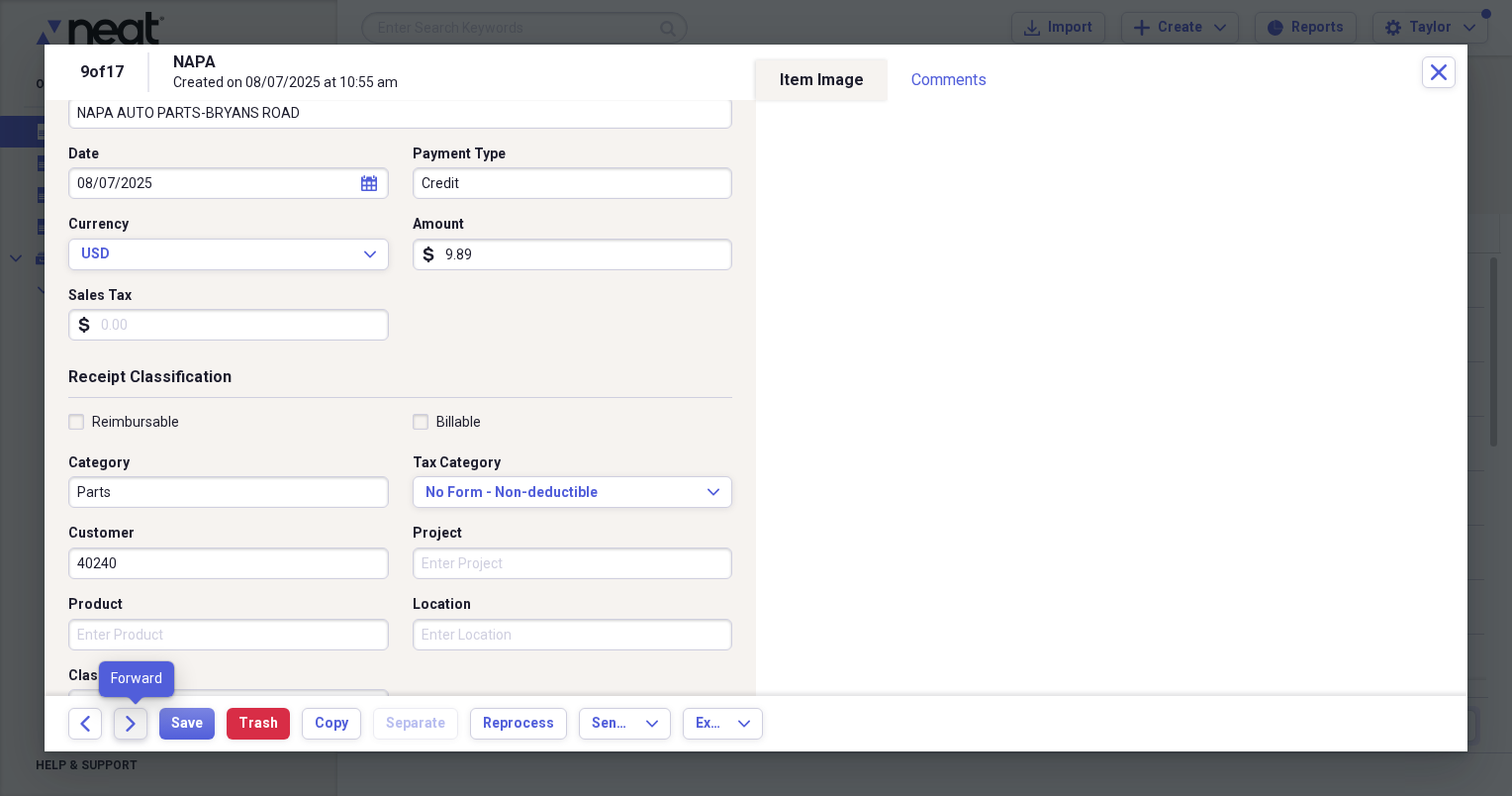 type on "40240" 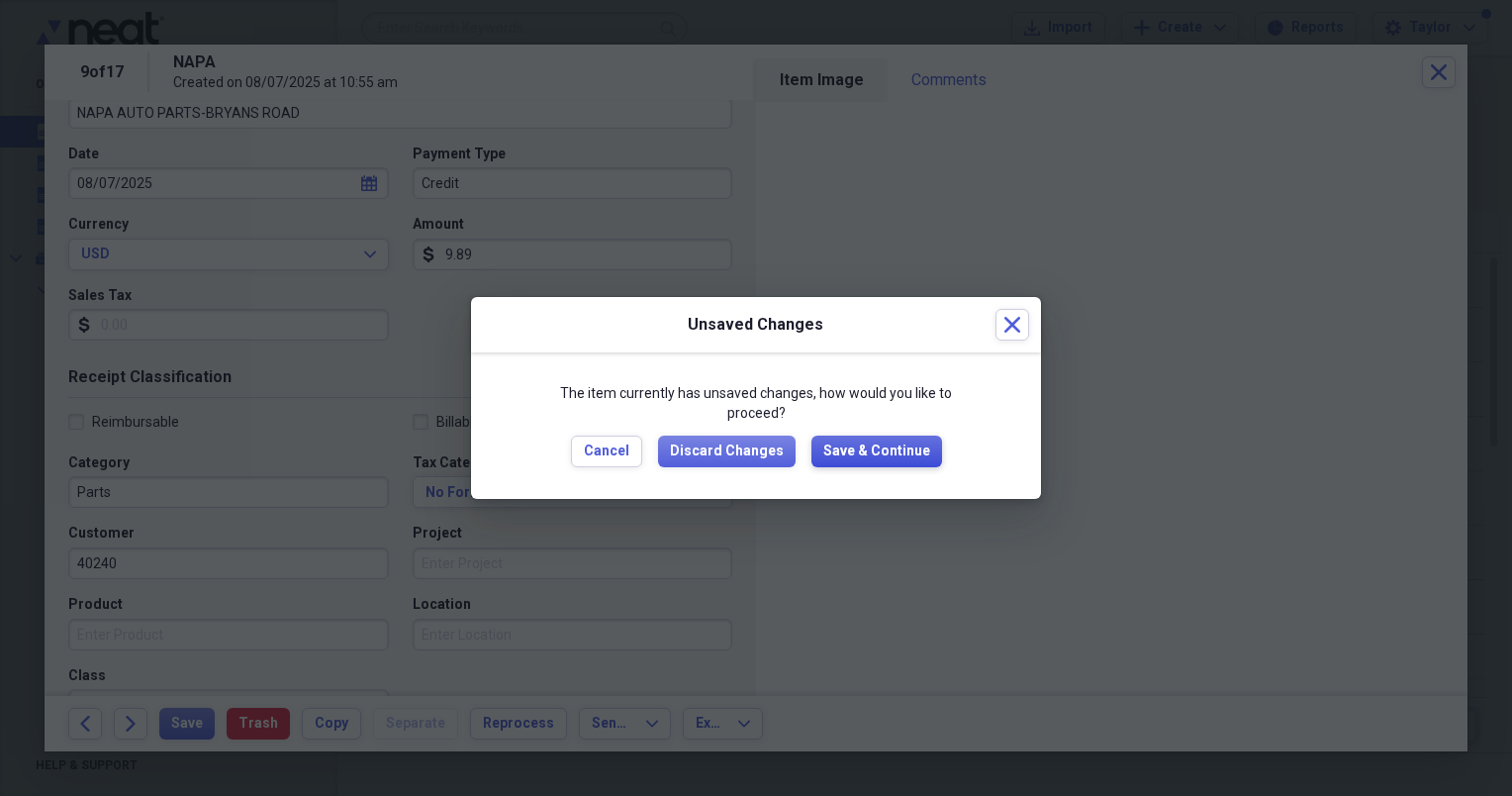 click on "Save & Continue" at bounding box center [877, 451] 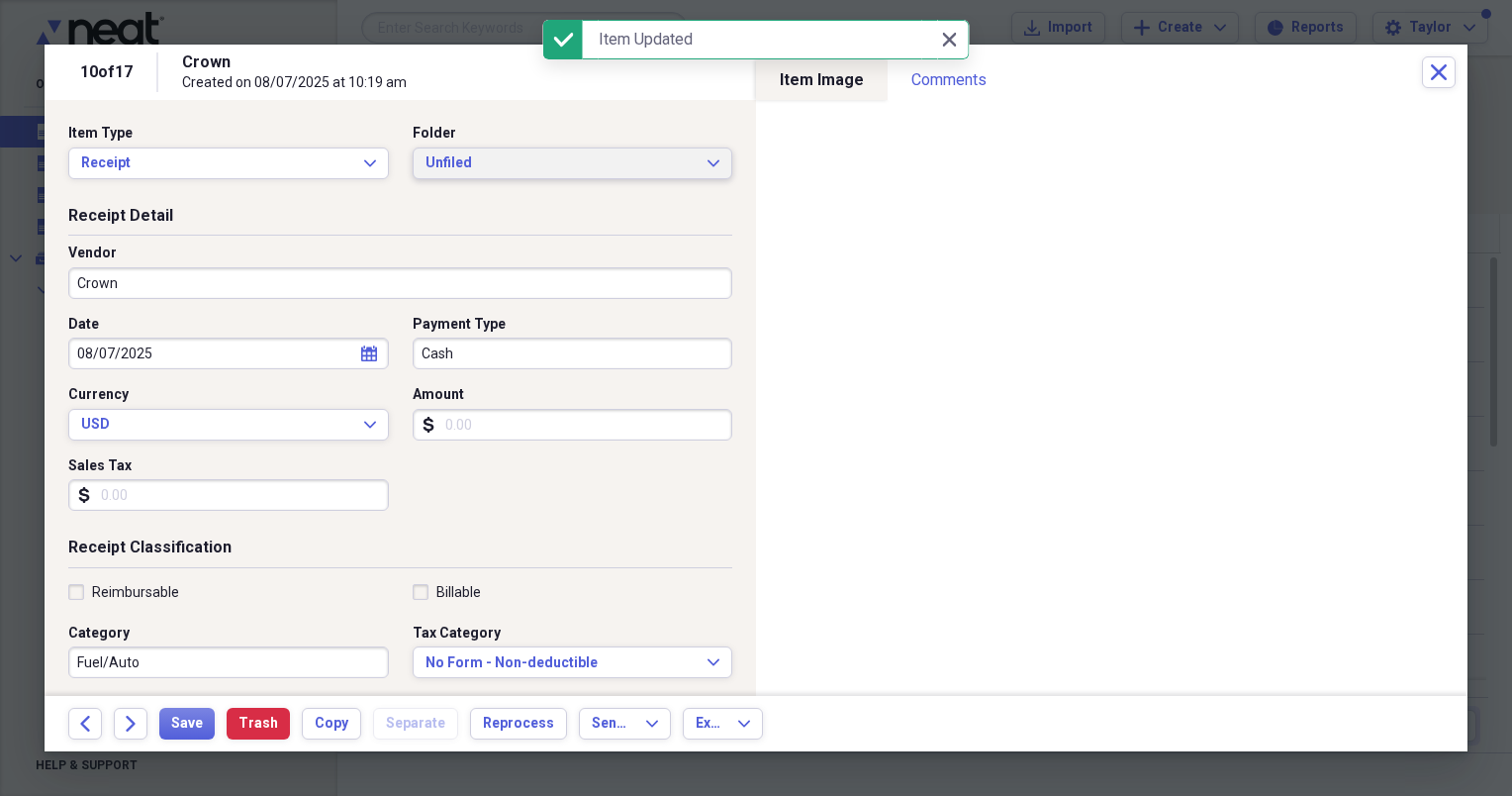 click on "Unfiled" at bounding box center (561, 163) 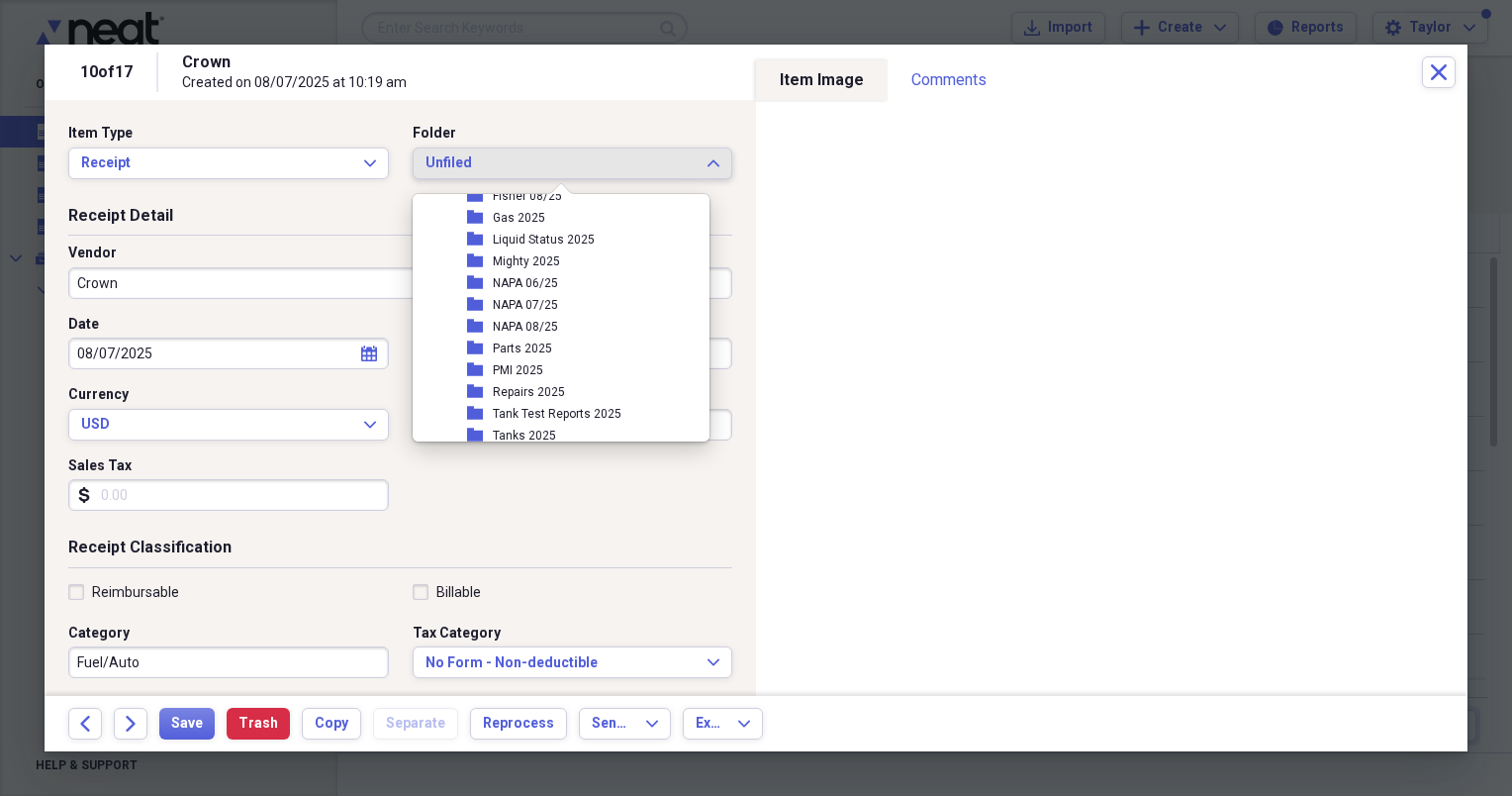 scroll, scrollTop: 371, scrollLeft: 0, axis: vertical 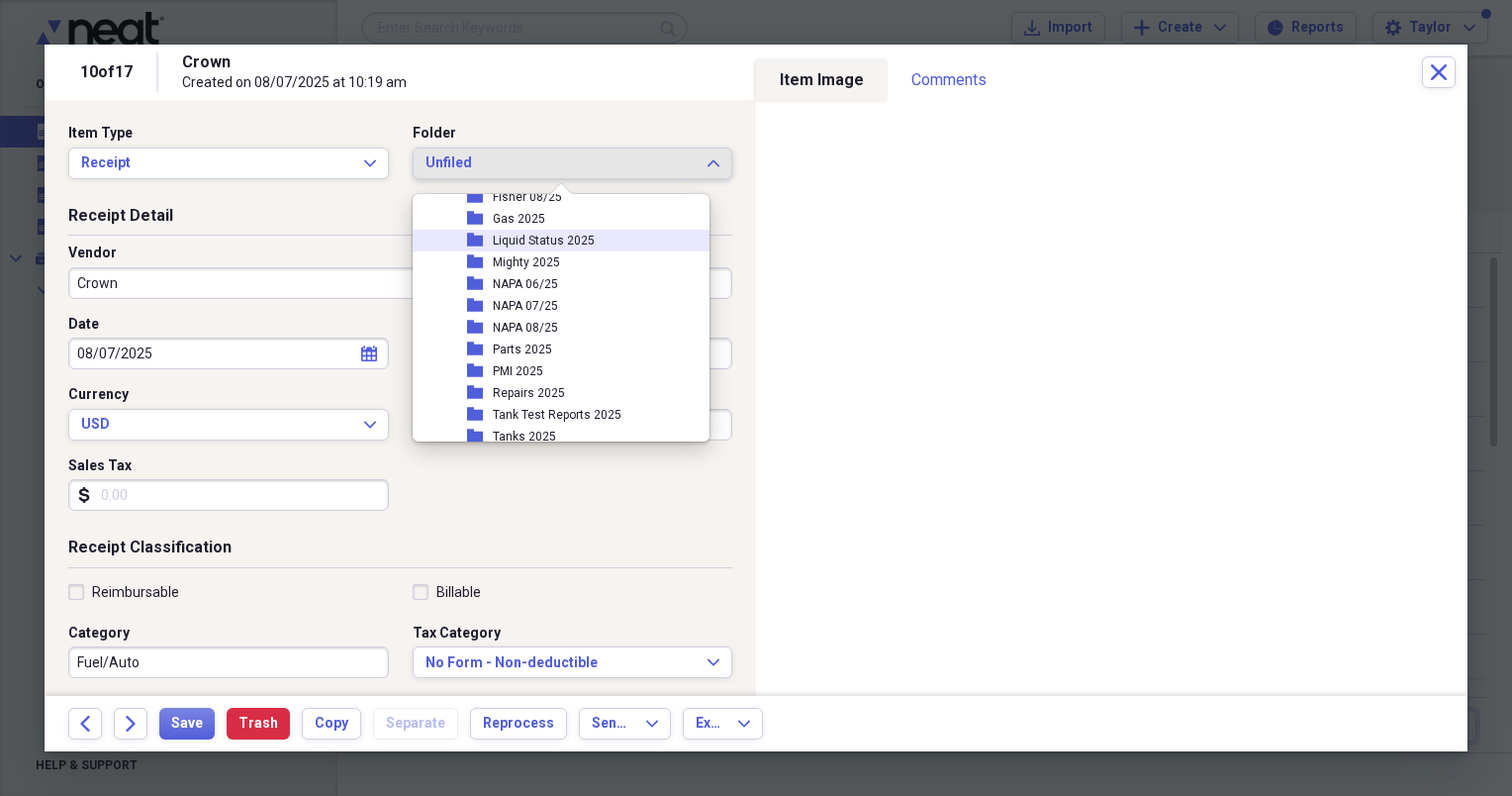 click on "Liquid Status 2025" at bounding box center [543, 241] 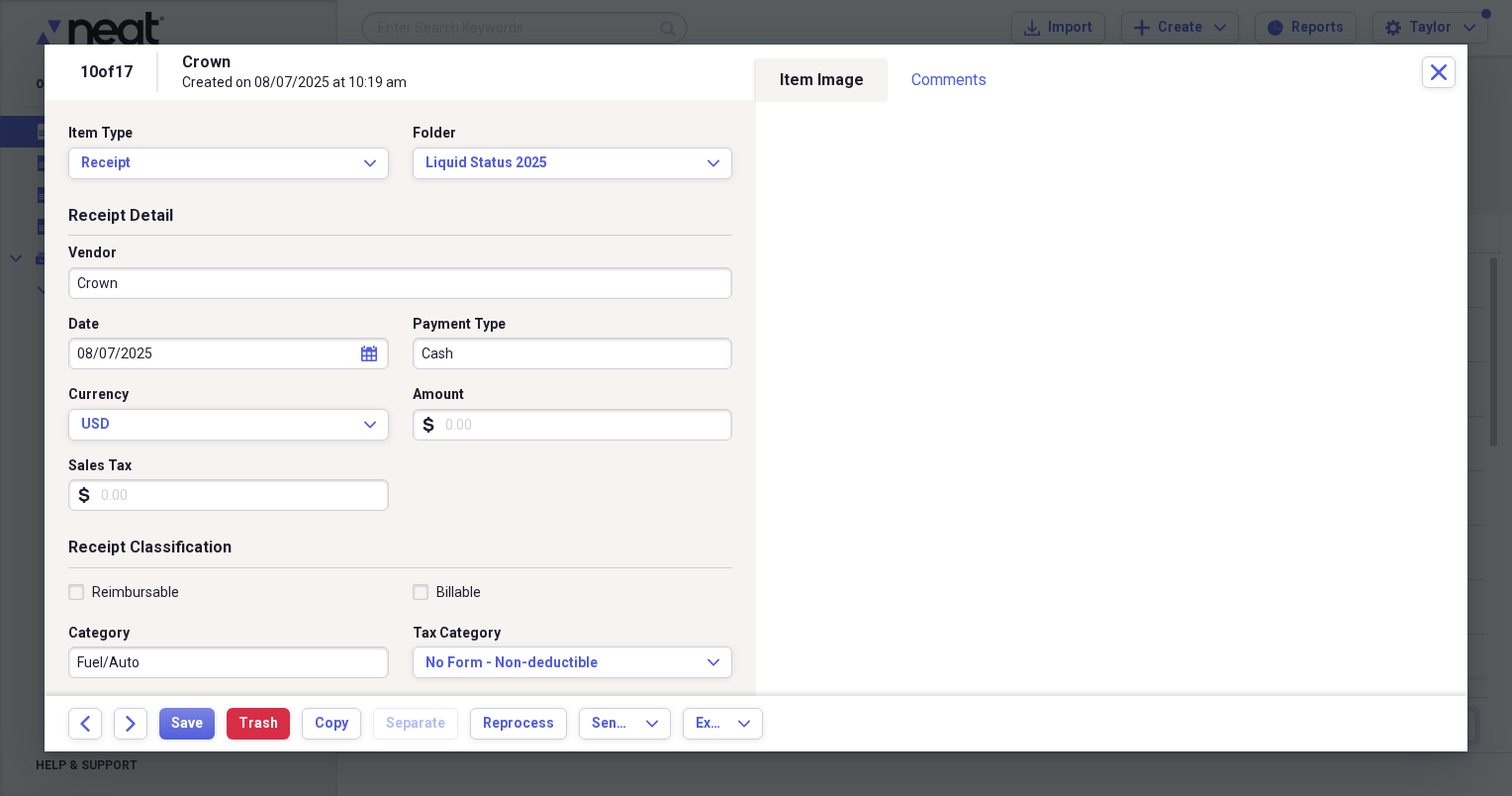 click on "Cash" at bounding box center [573, 353] 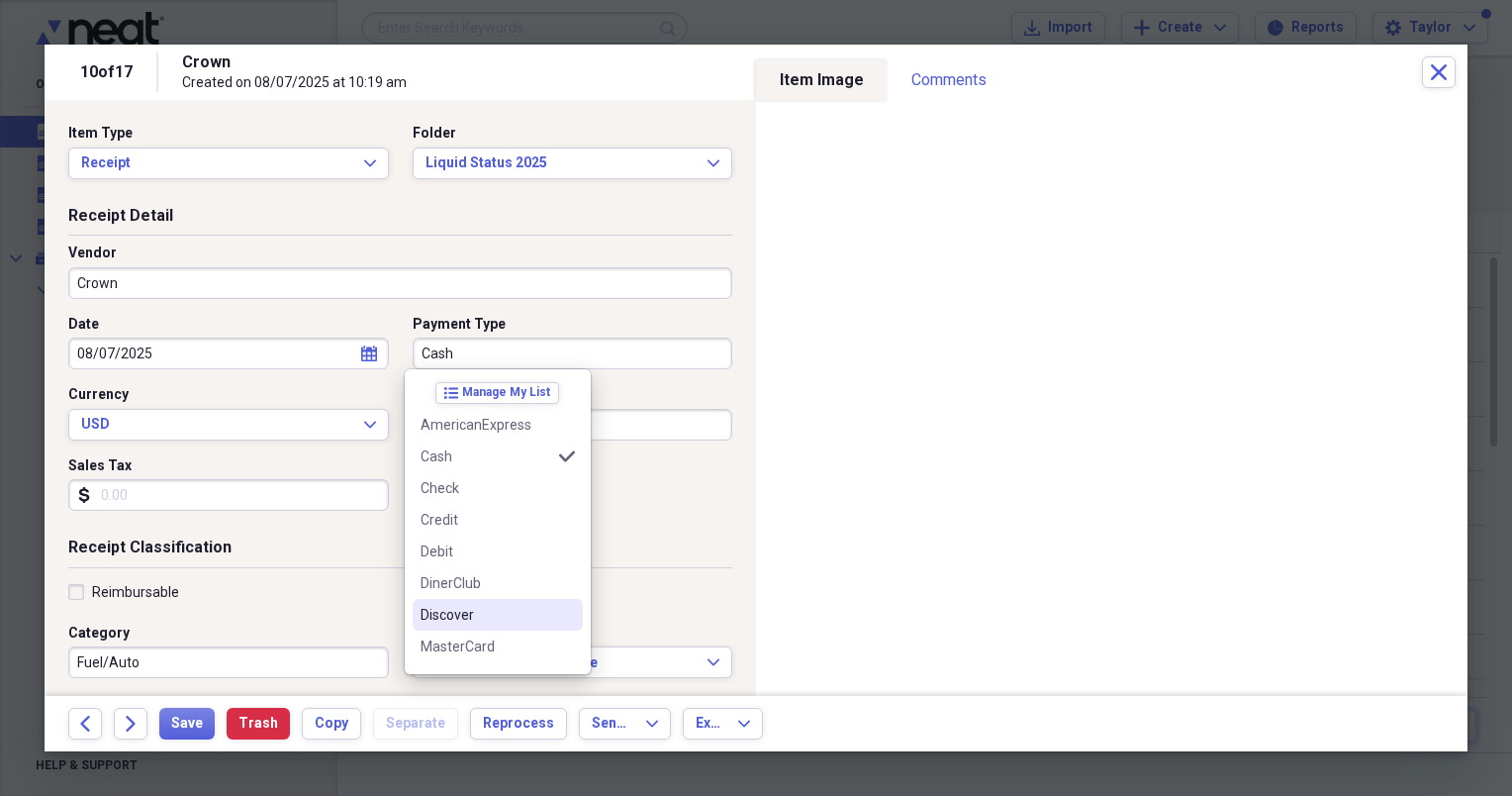 scroll, scrollTop: 59, scrollLeft: 0, axis: vertical 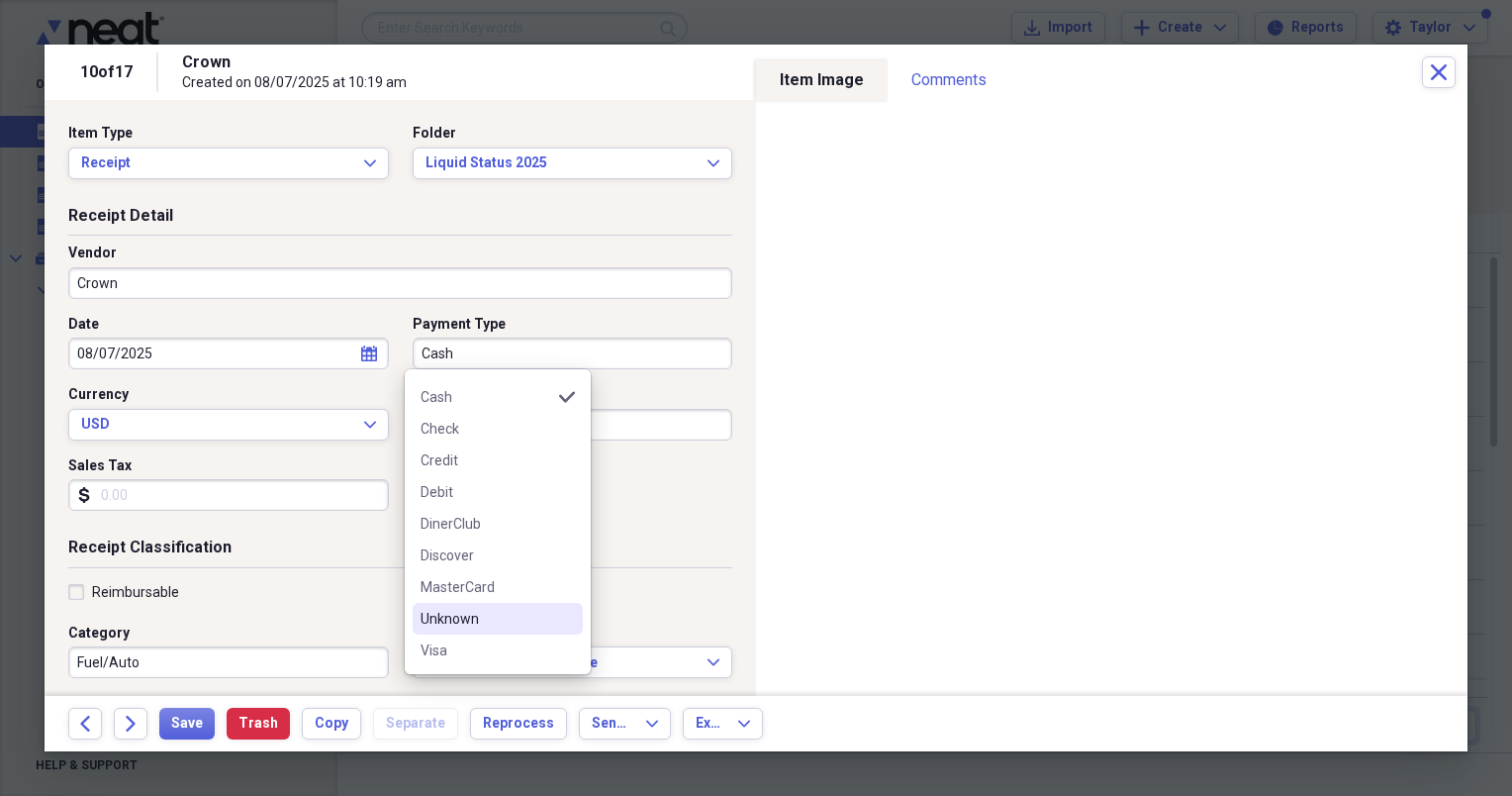 click on "Unknown" at bounding box center [486, 619] 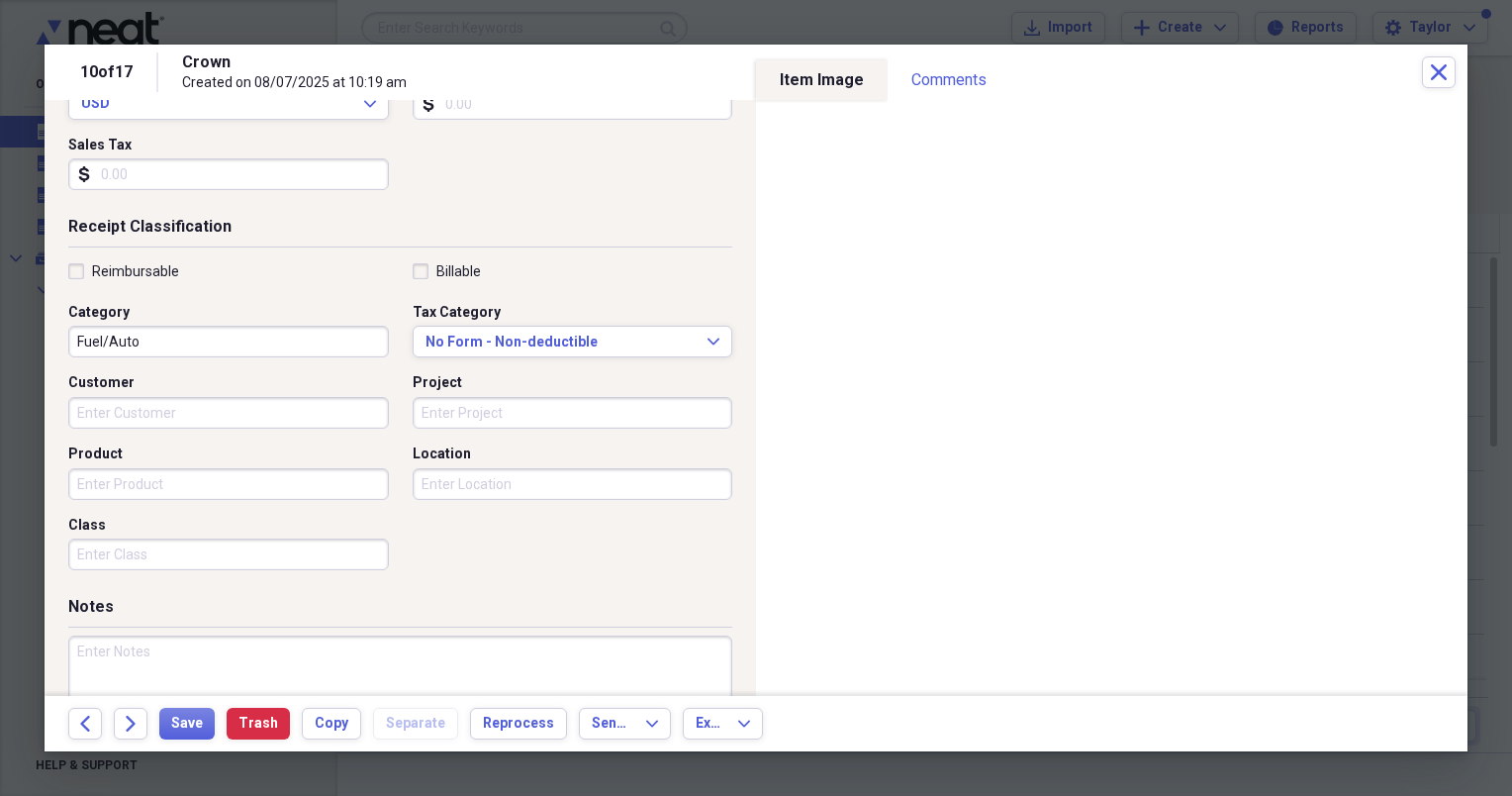 scroll, scrollTop: 413, scrollLeft: 0, axis: vertical 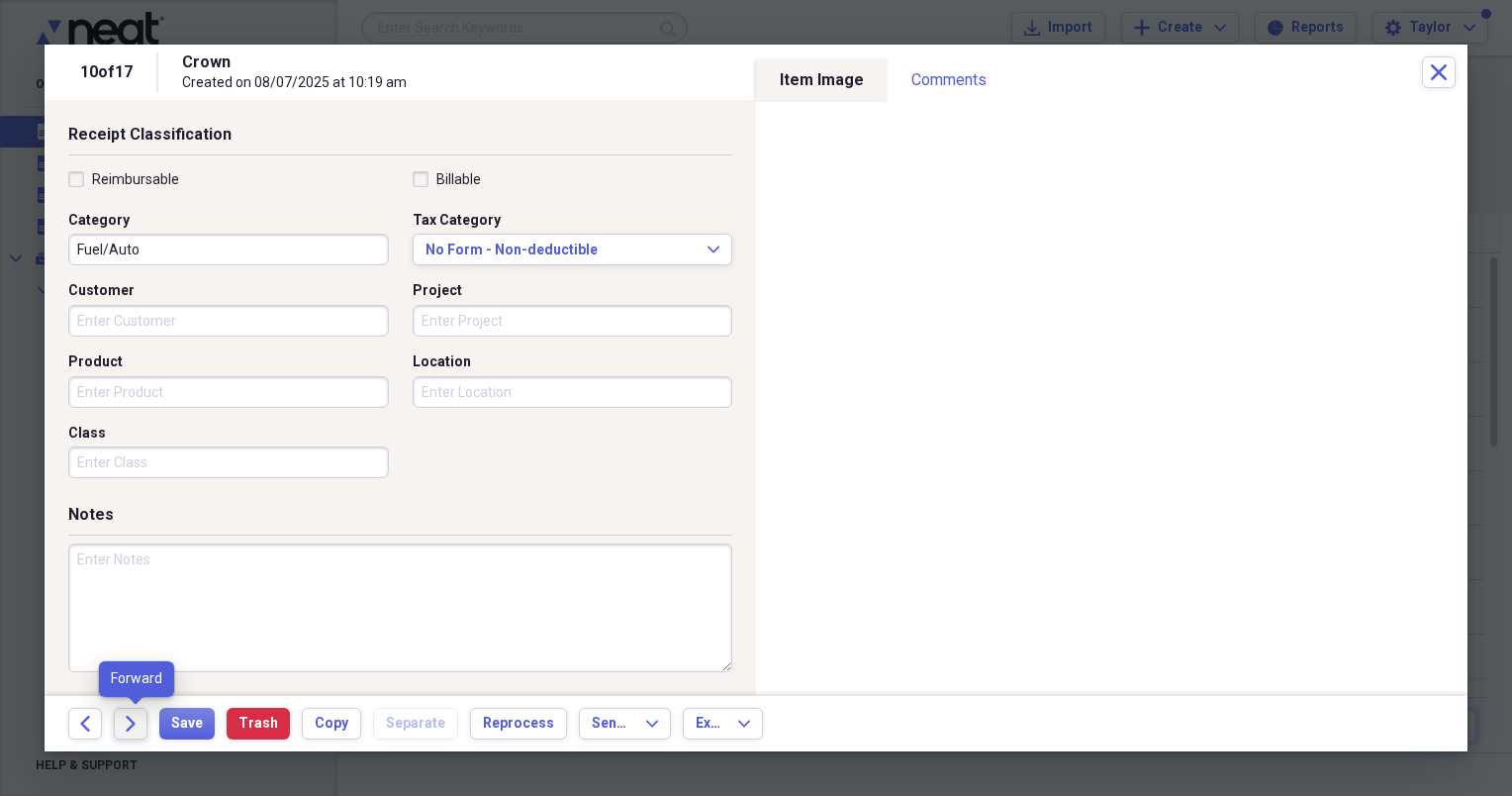 click on "Forward" 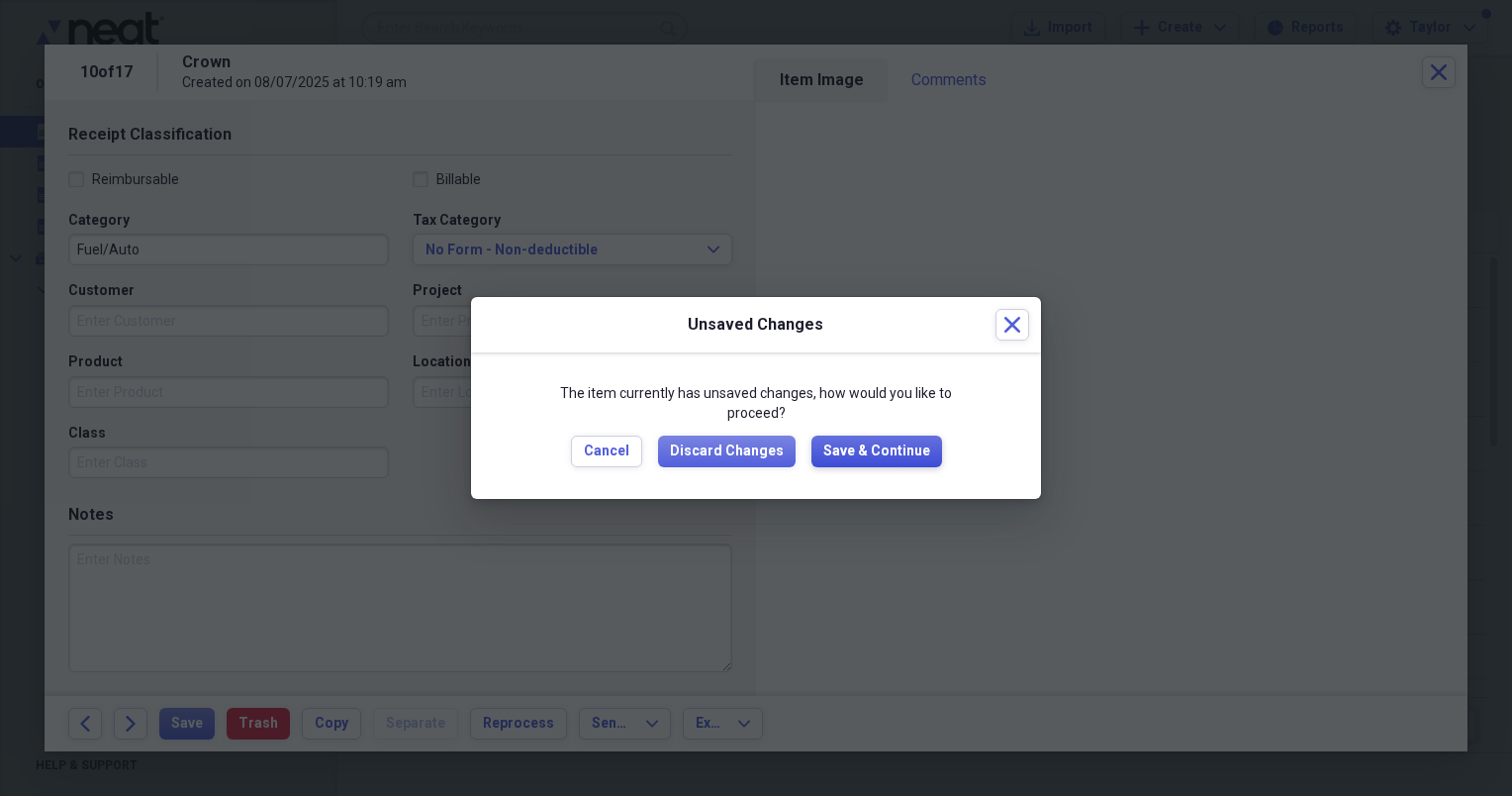 click on "Save & Continue" at bounding box center [877, 451] 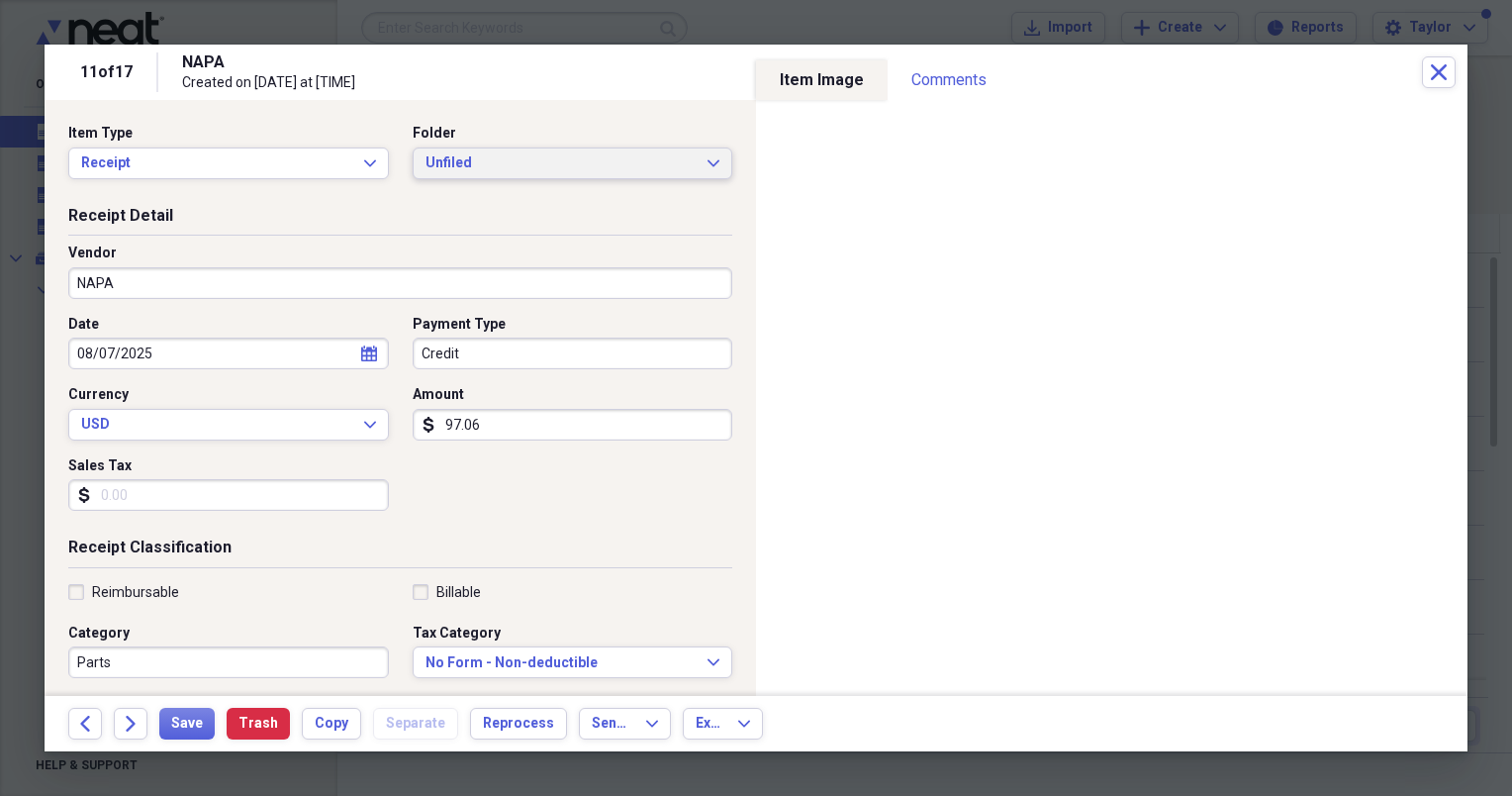 click on "Unfiled" at bounding box center (561, 163) 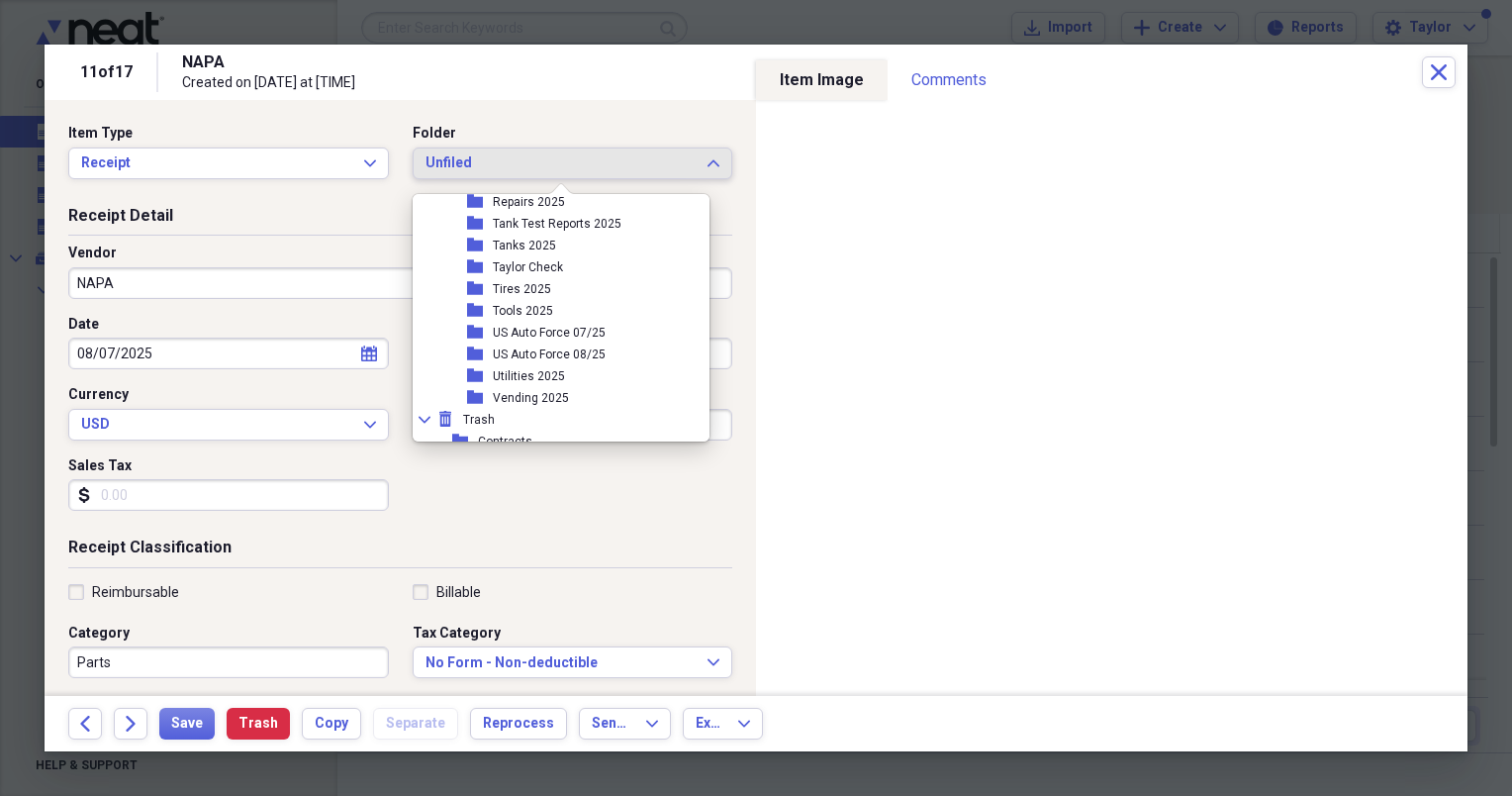scroll, scrollTop: 557, scrollLeft: 0, axis: vertical 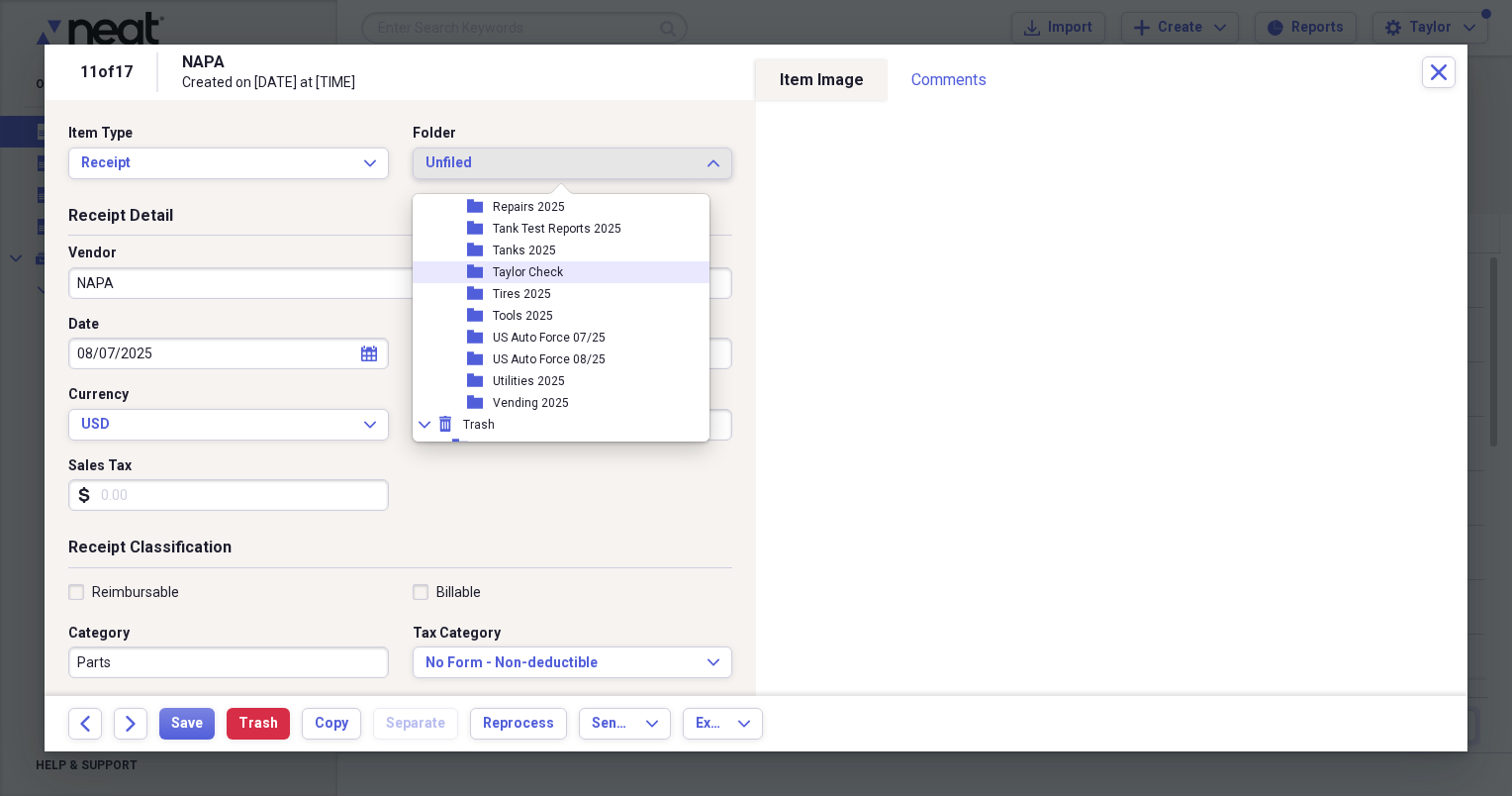click on "Taylor Check" at bounding box center (527, 272) 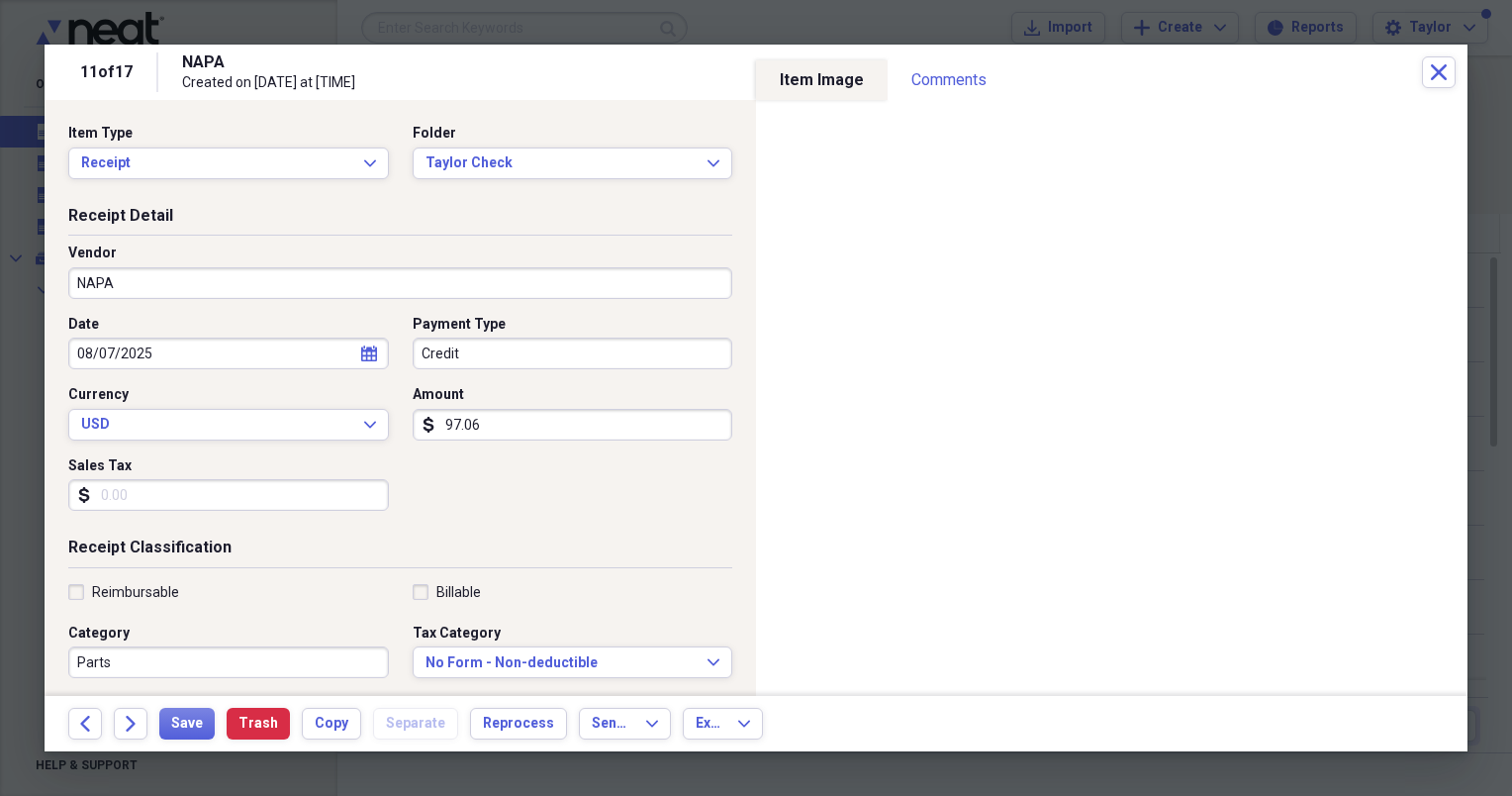 click on "NAPA" at bounding box center (400, 283) 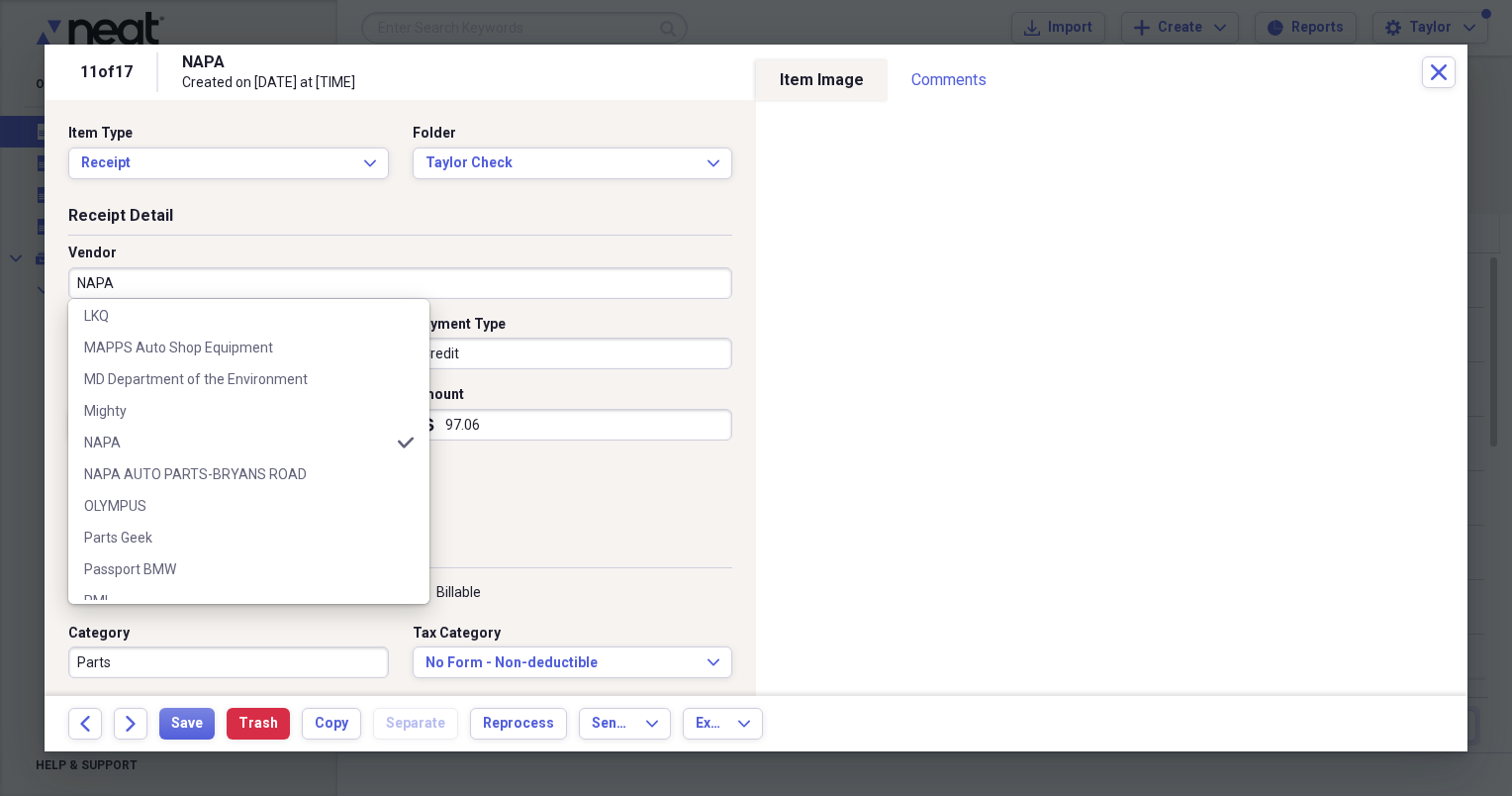 scroll, scrollTop: 961, scrollLeft: 0, axis: vertical 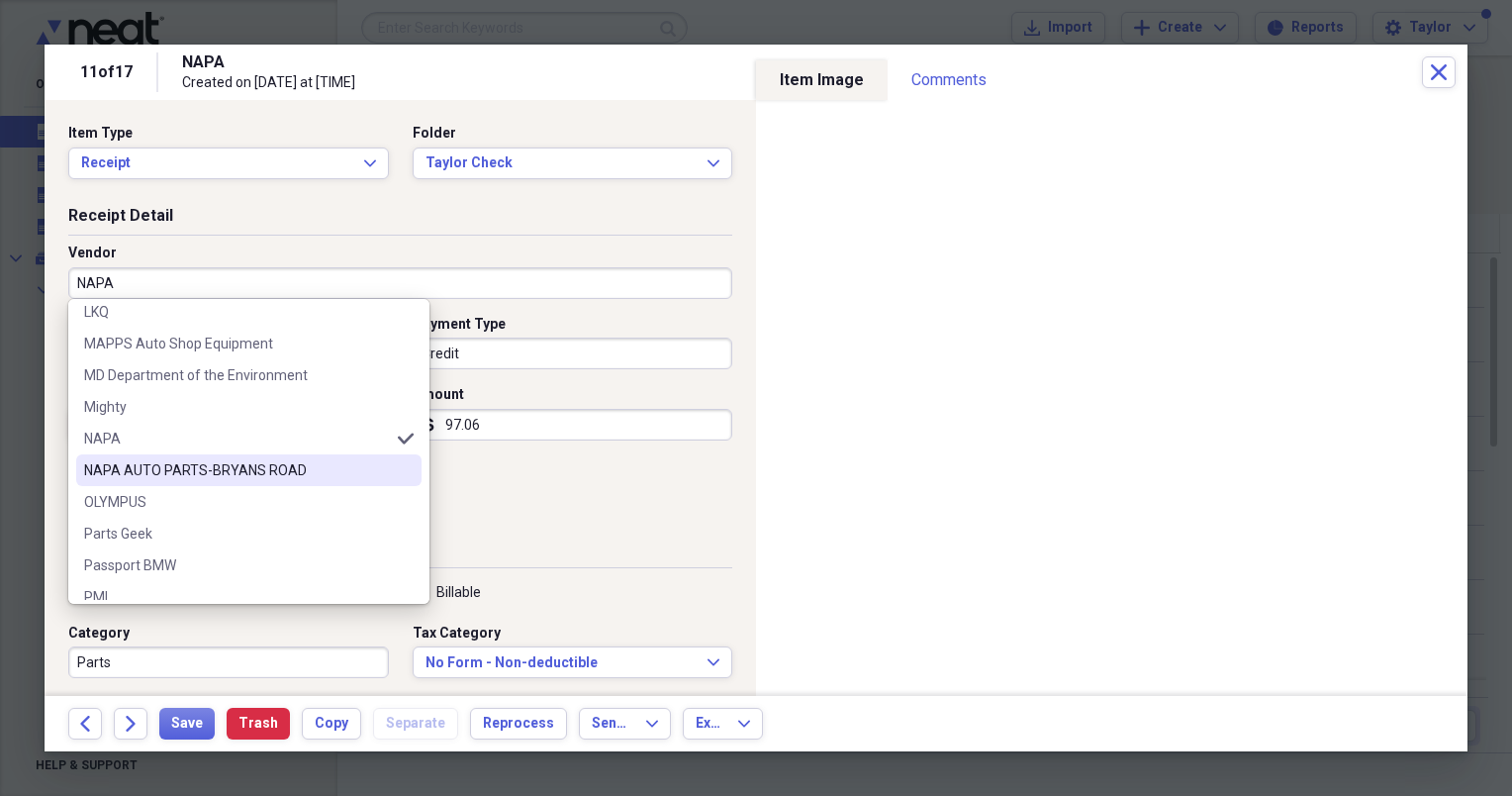 click on "NAPA AUTO PARTS-BRYANS ROAD" at bounding box center (236, 470) 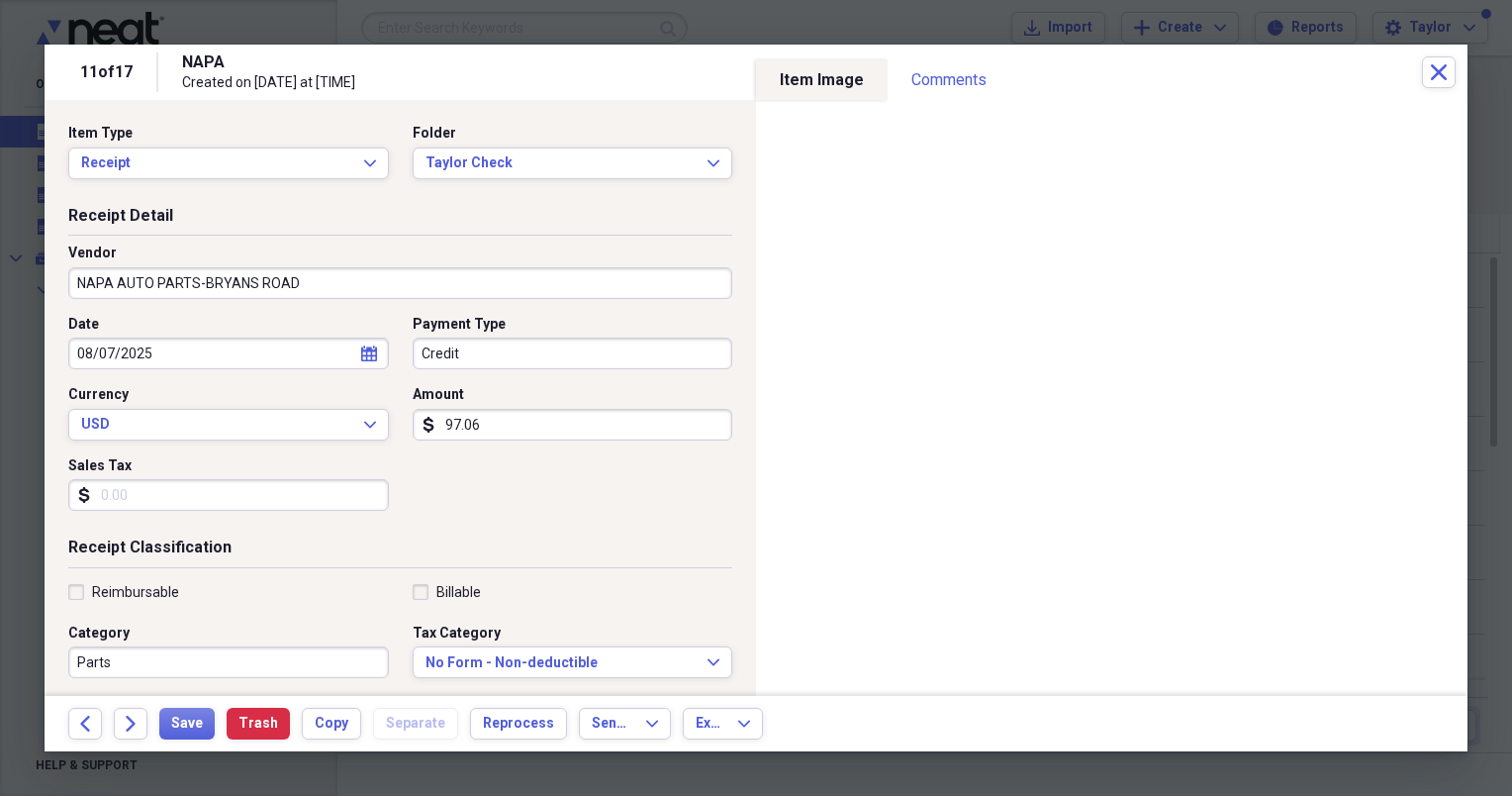 click on "97.06" at bounding box center [573, 425] 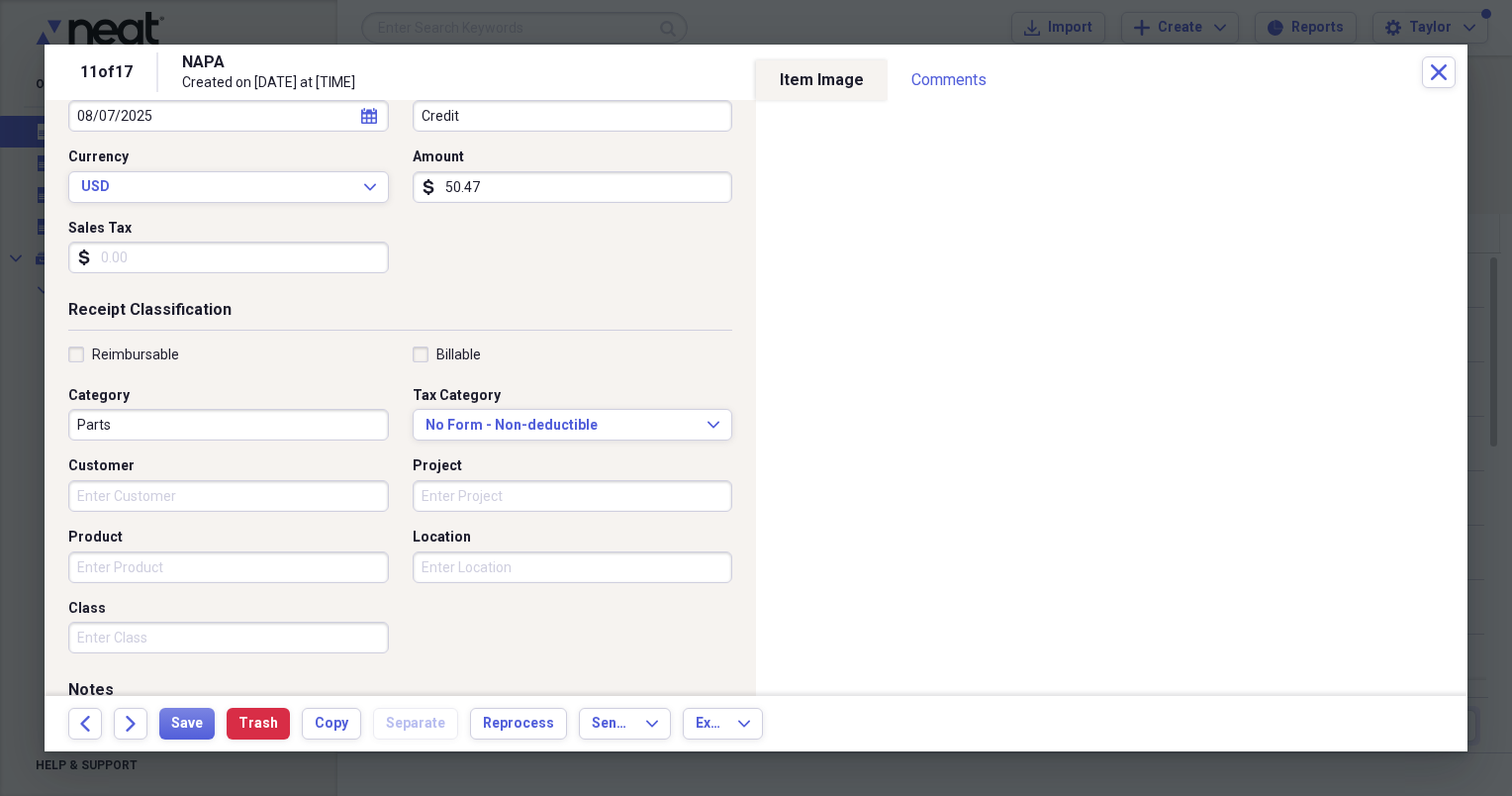 scroll, scrollTop: 242, scrollLeft: 0, axis: vertical 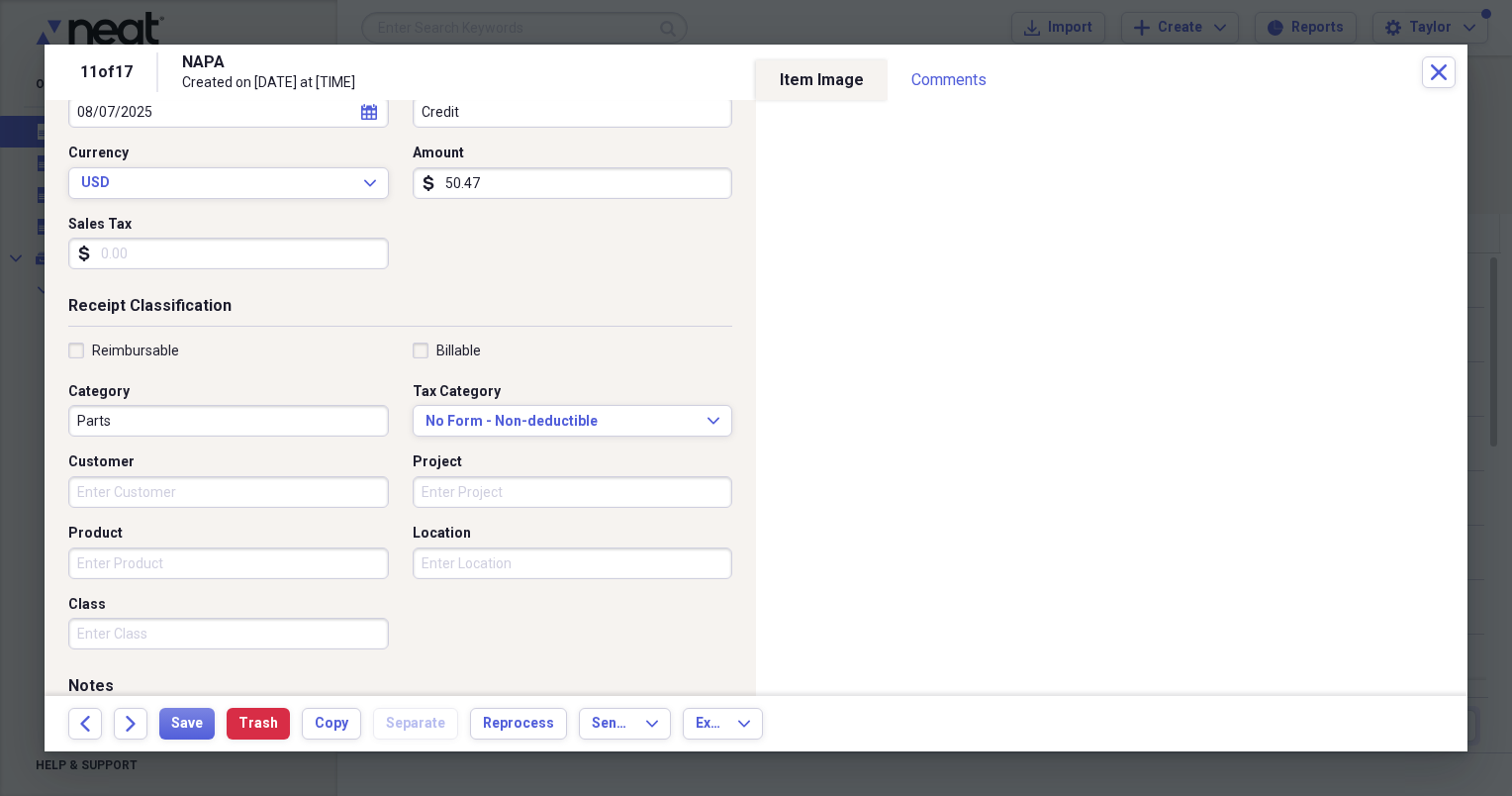 type on "50.47" 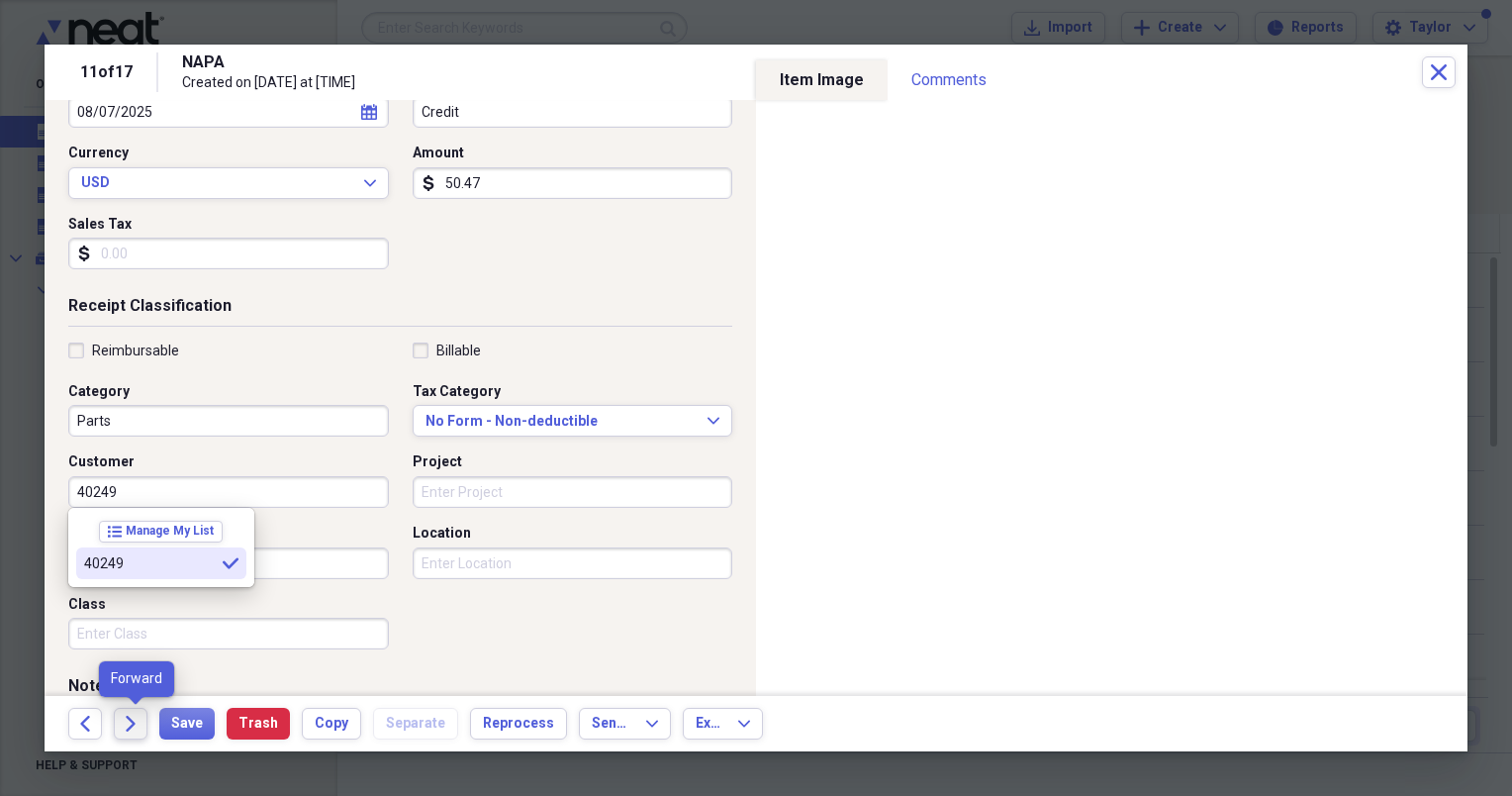 type on "40249" 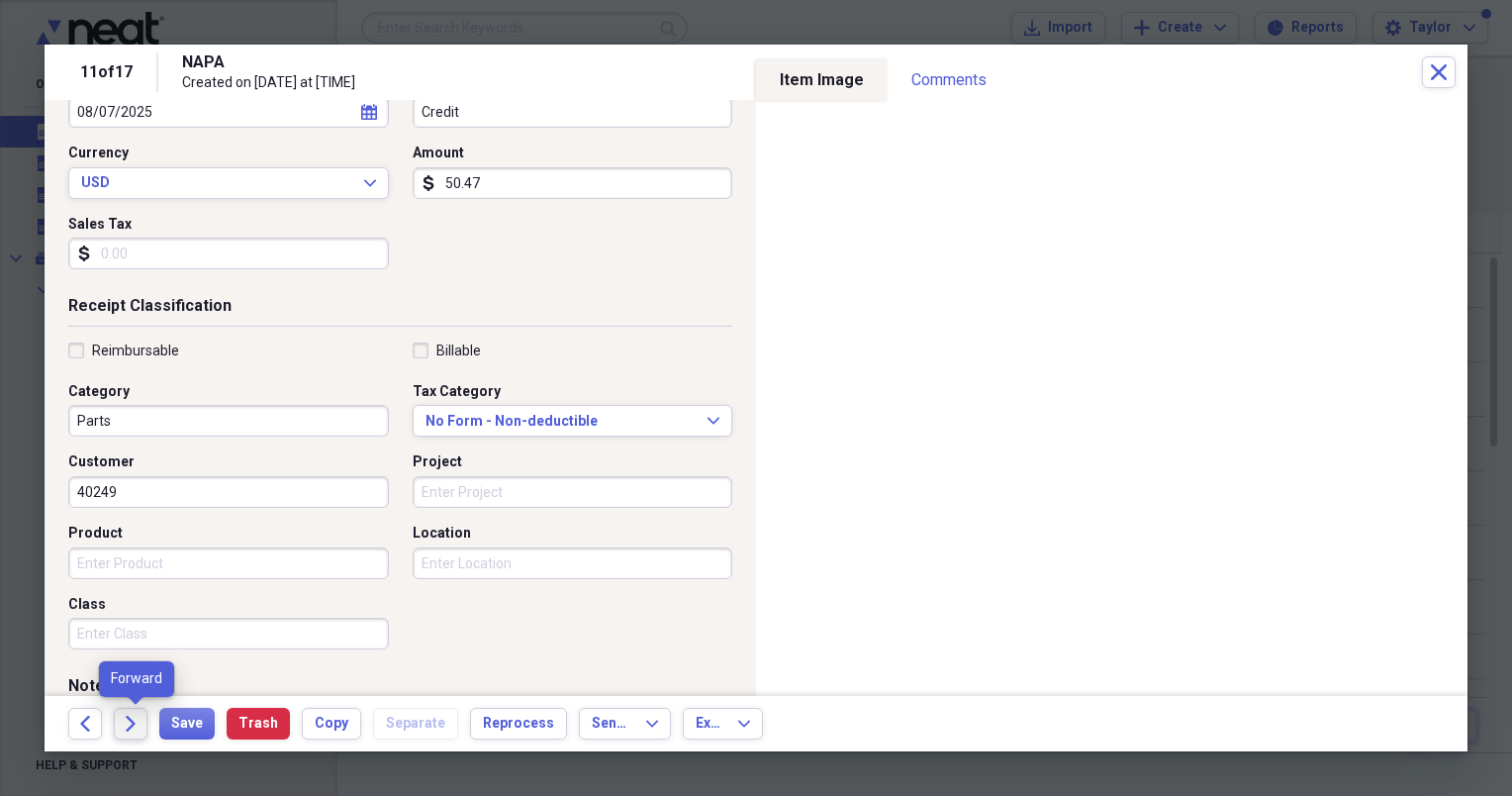 click on "Forward" 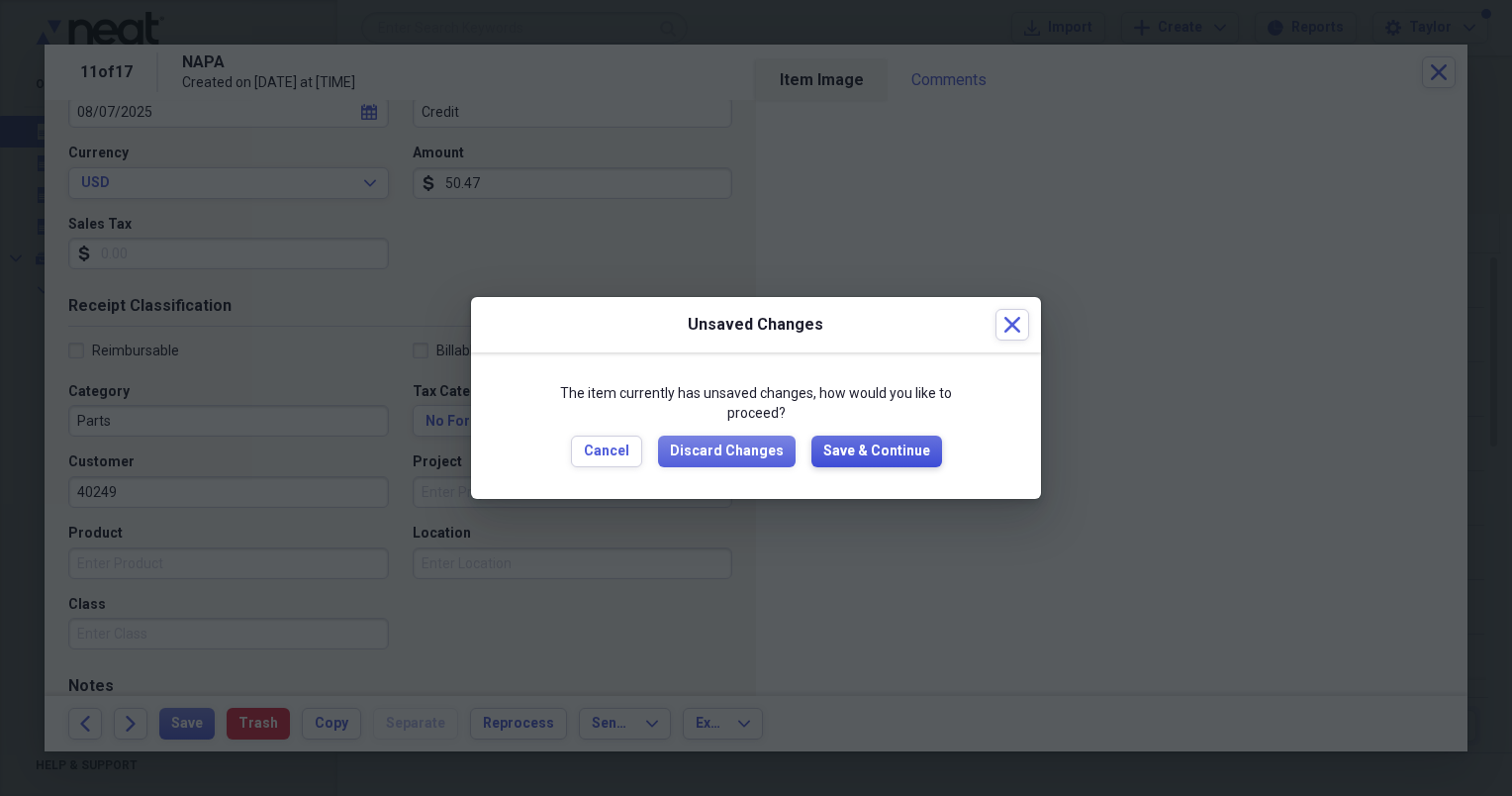 click on "Save & Continue" at bounding box center [877, 451] 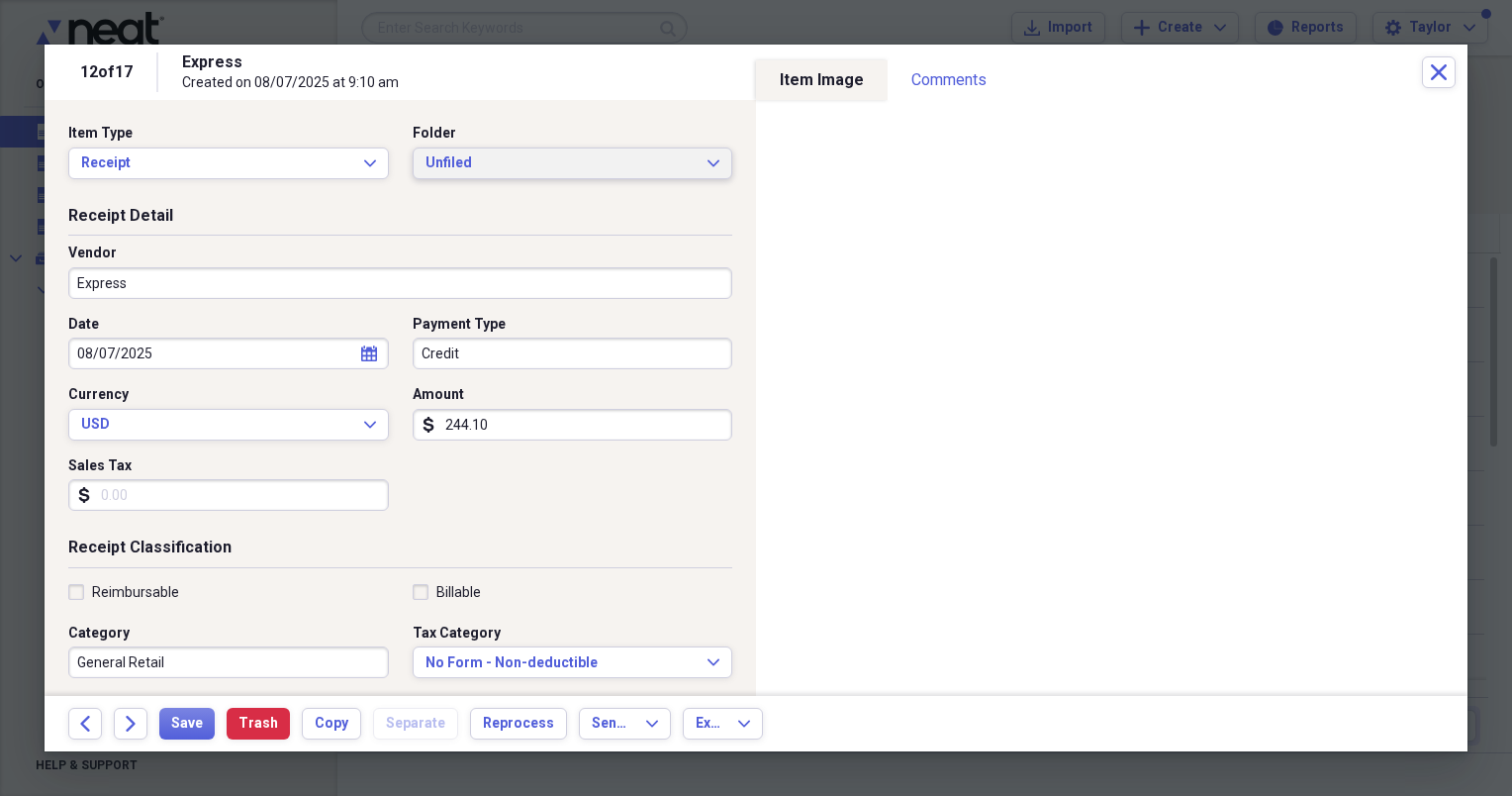 click on "Unfiled" at bounding box center (561, 163) 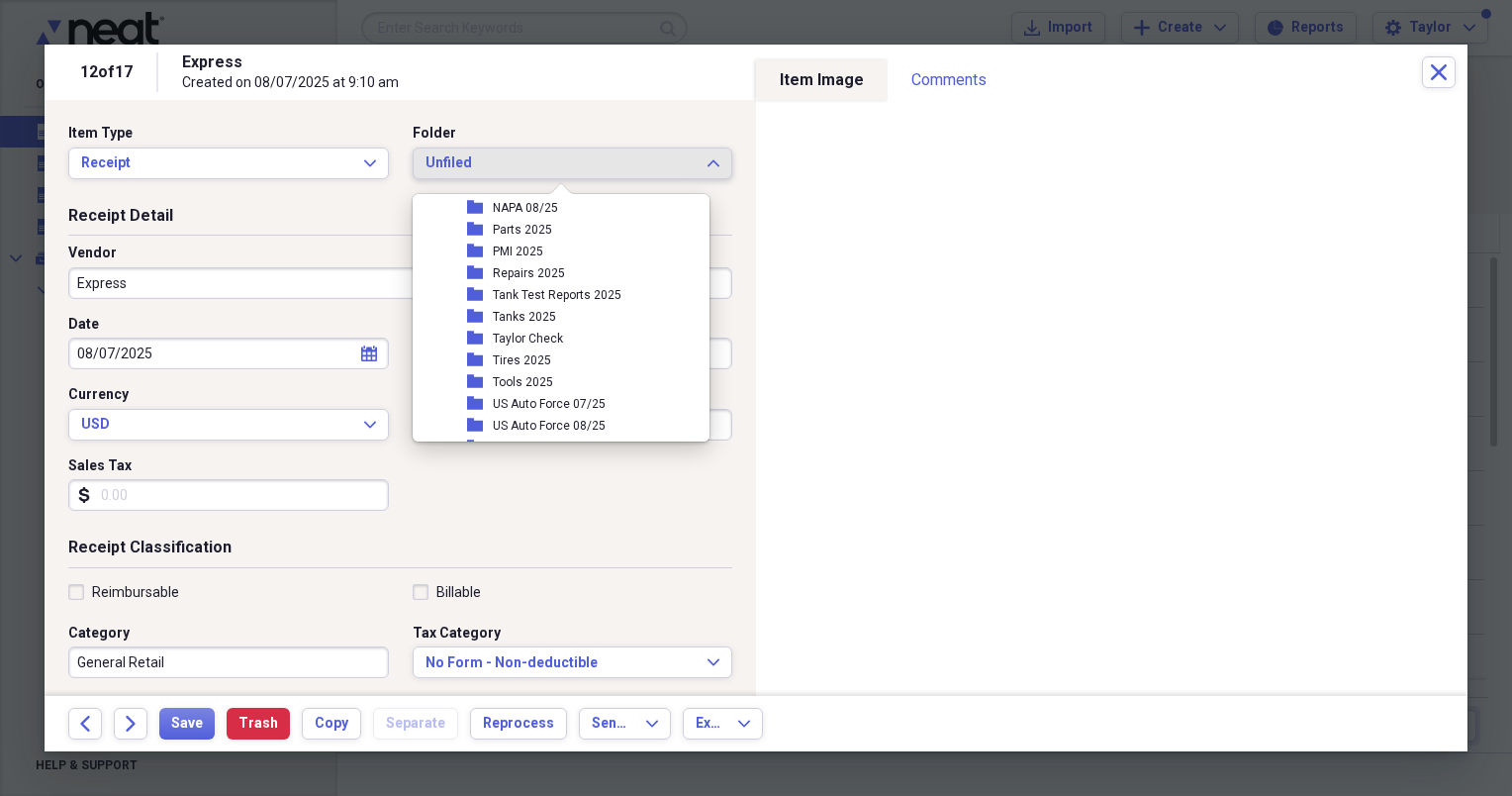 scroll, scrollTop: 491, scrollLeft: 0, axis: vertical 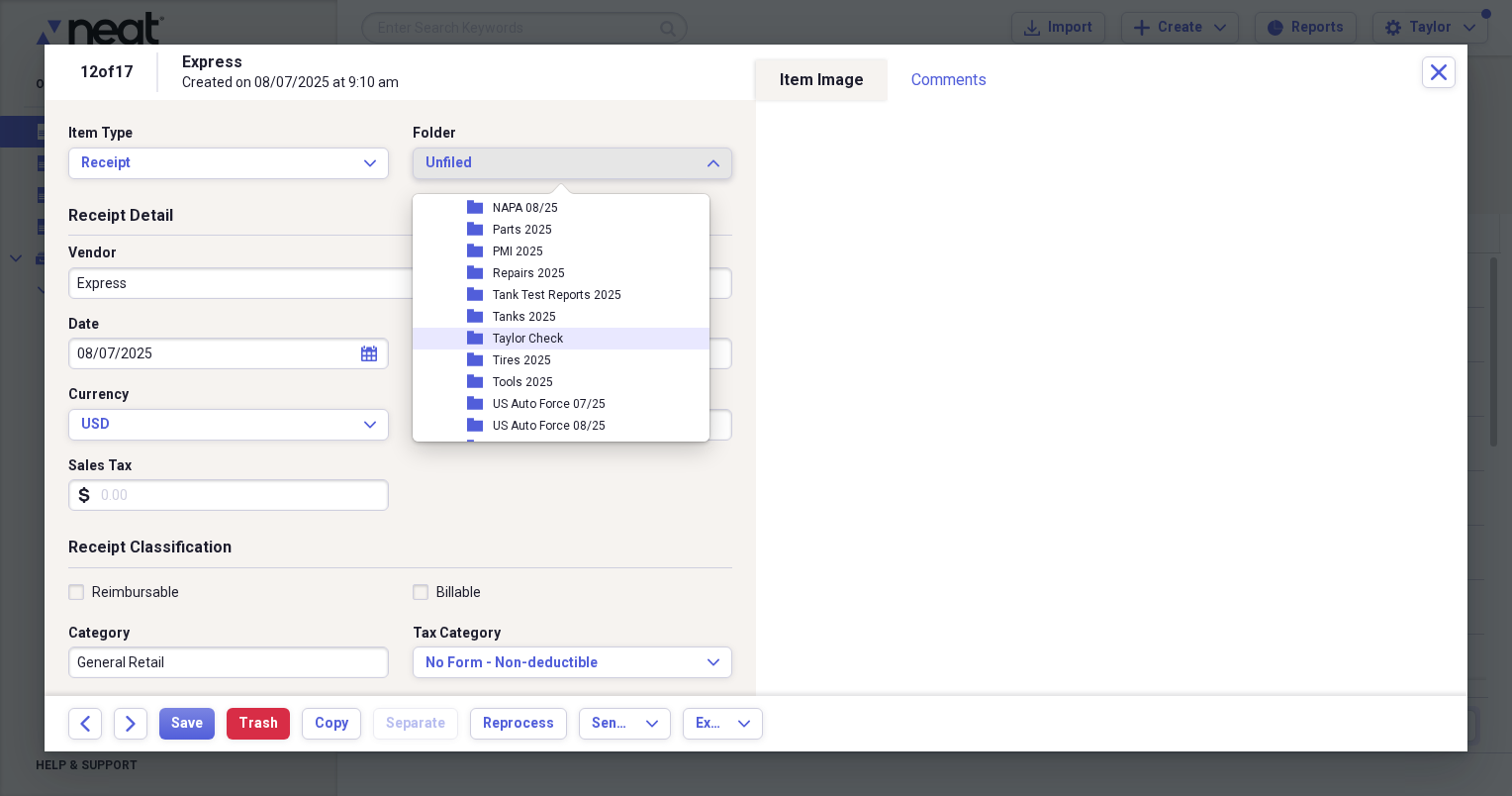 click on "Taylor Check" at bounding box center [527, 339] 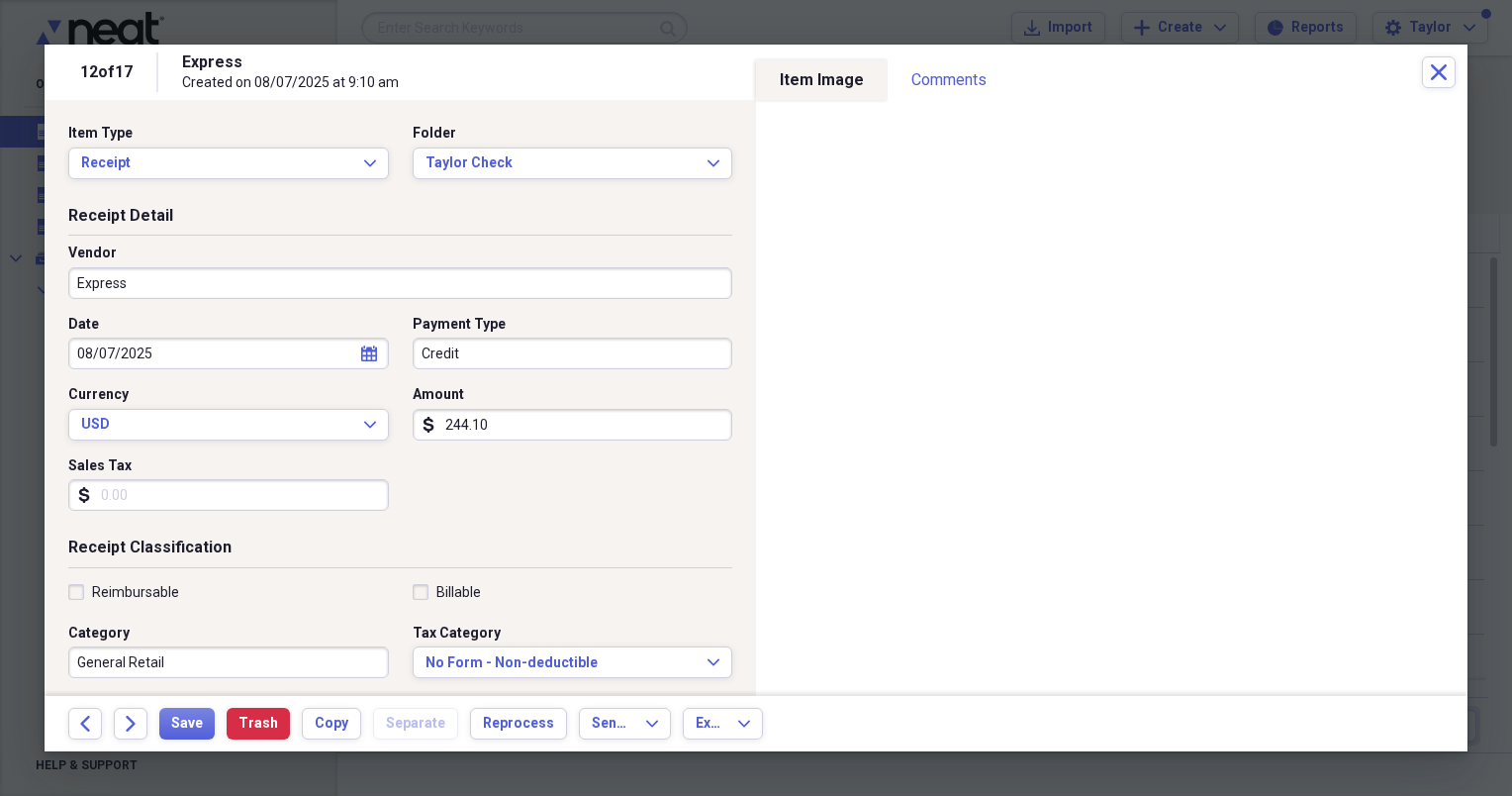click on "Express" at bounding box center [400, 283] 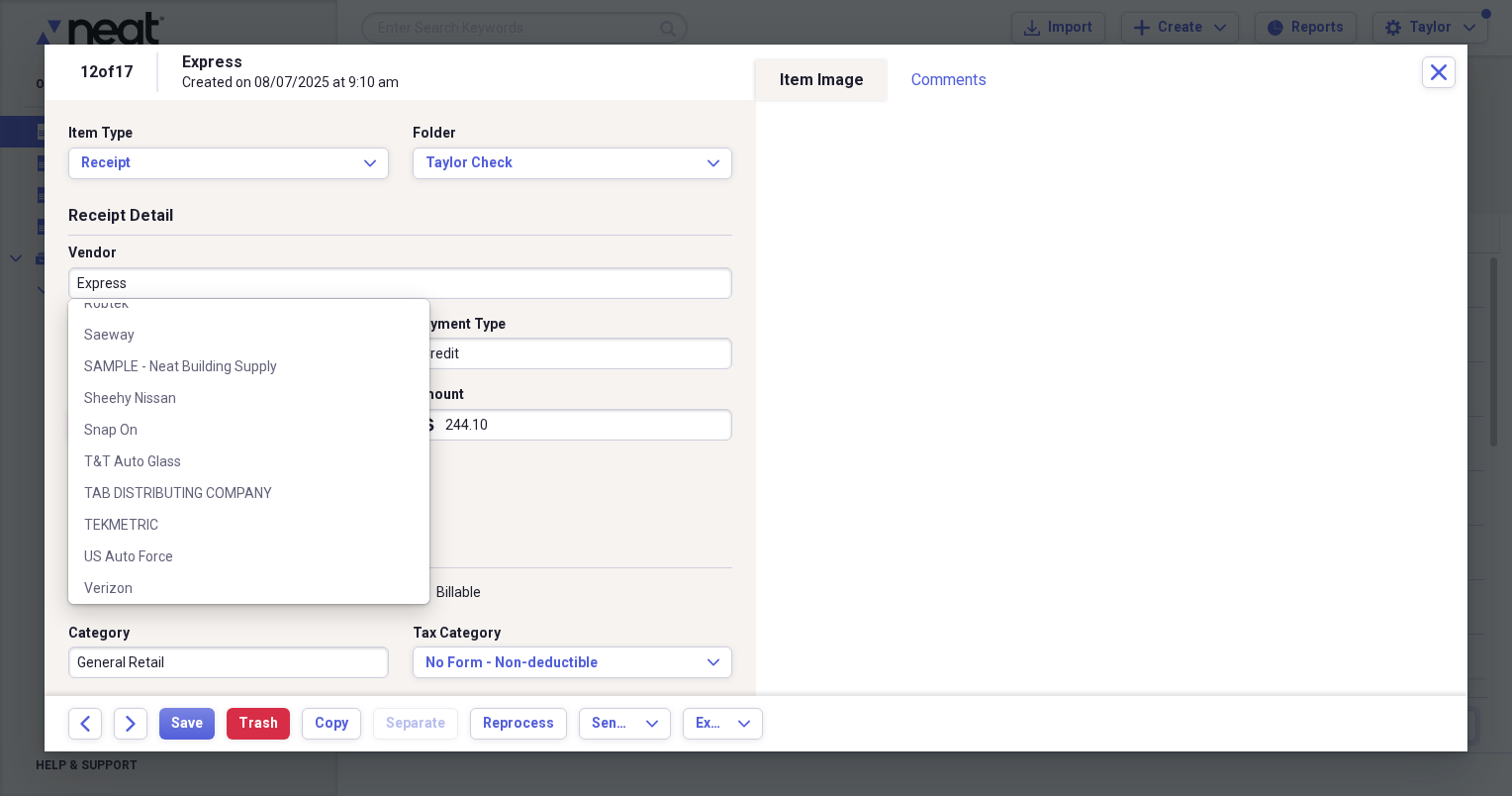 scroll, scrollTop: 1548, scrollLeft: 0, axis: vertical 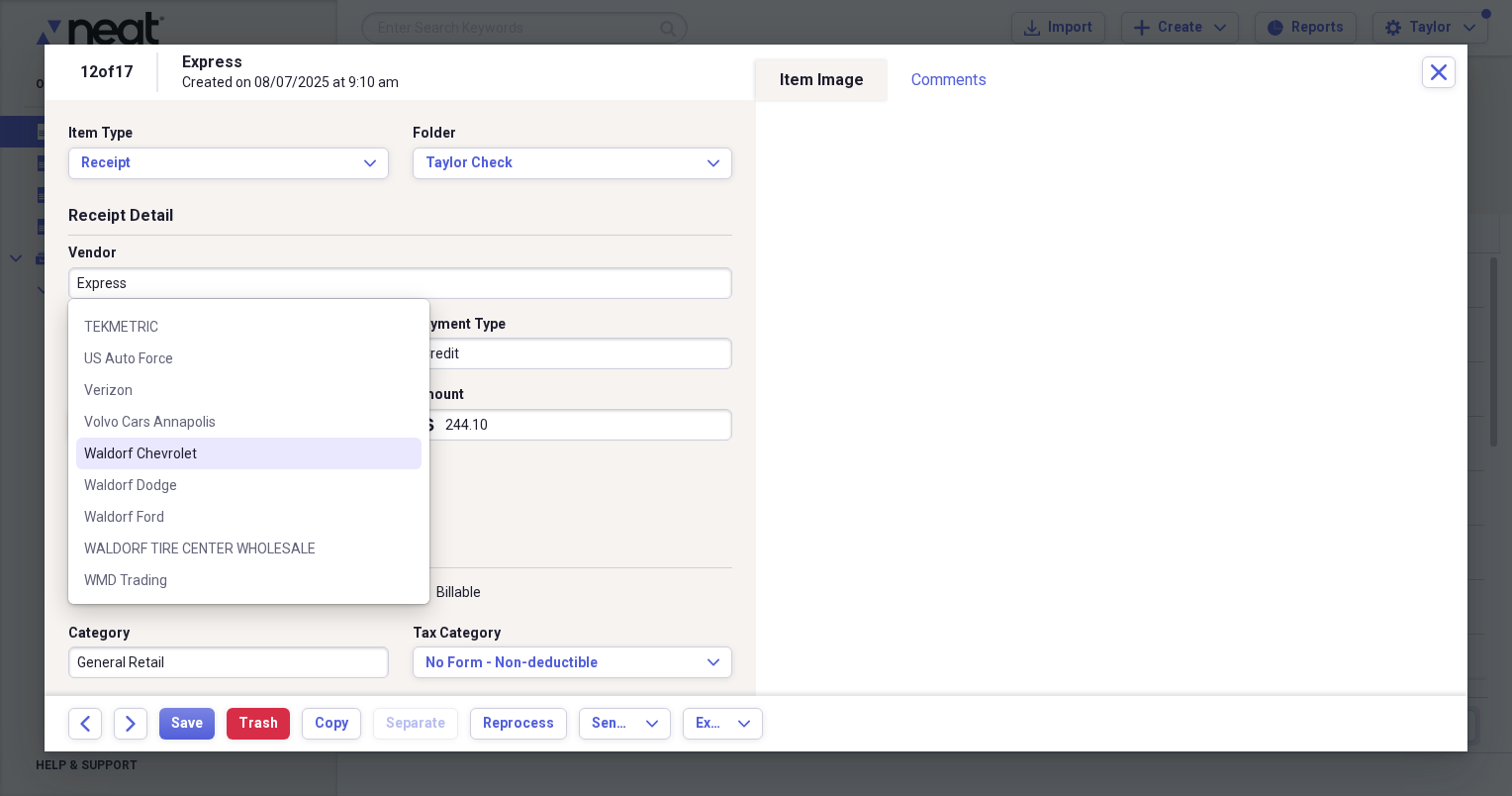 click on "Waldorf Chevrolet" at bounding box center (236, 453) 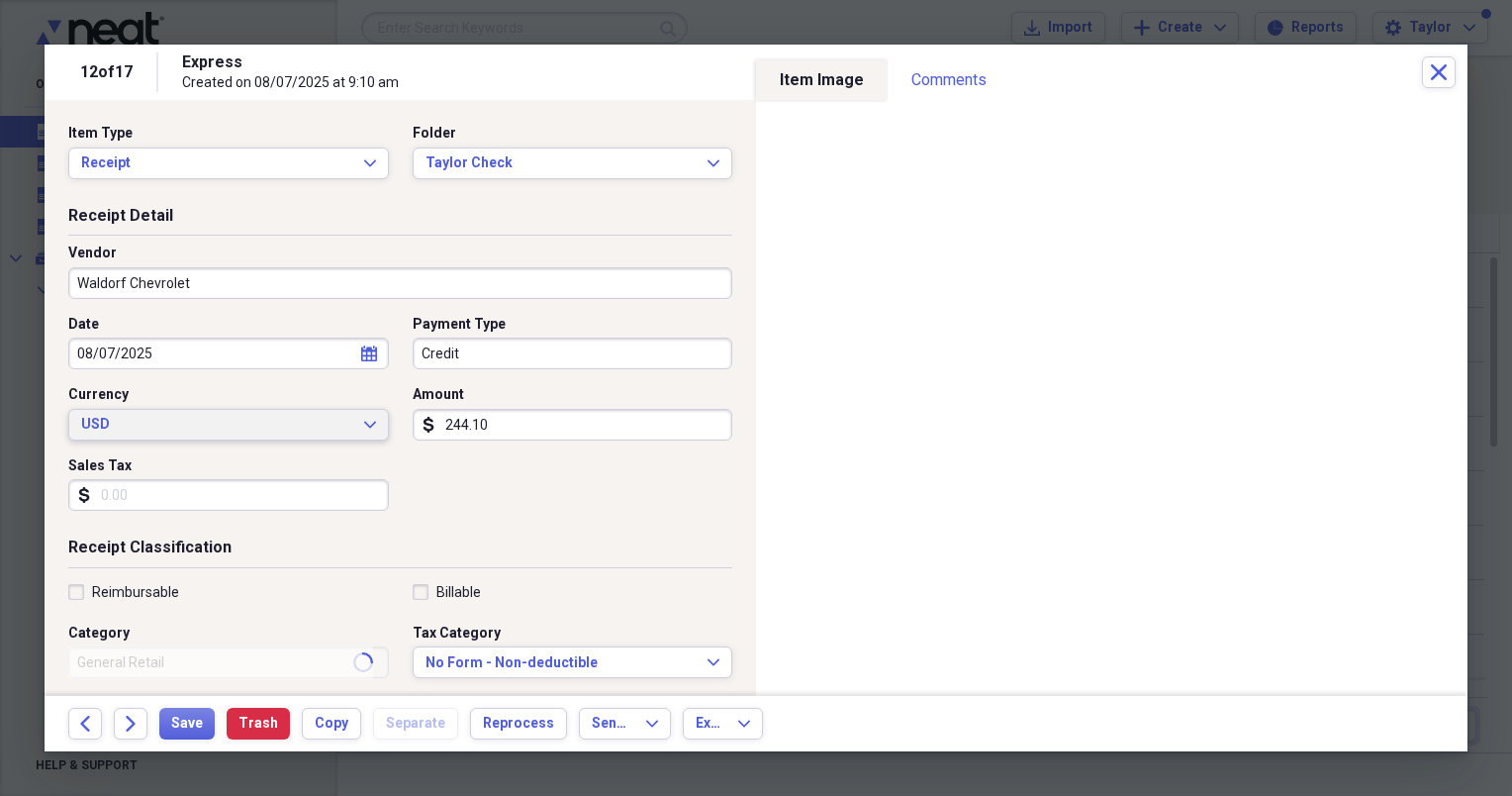 type on "Parts" 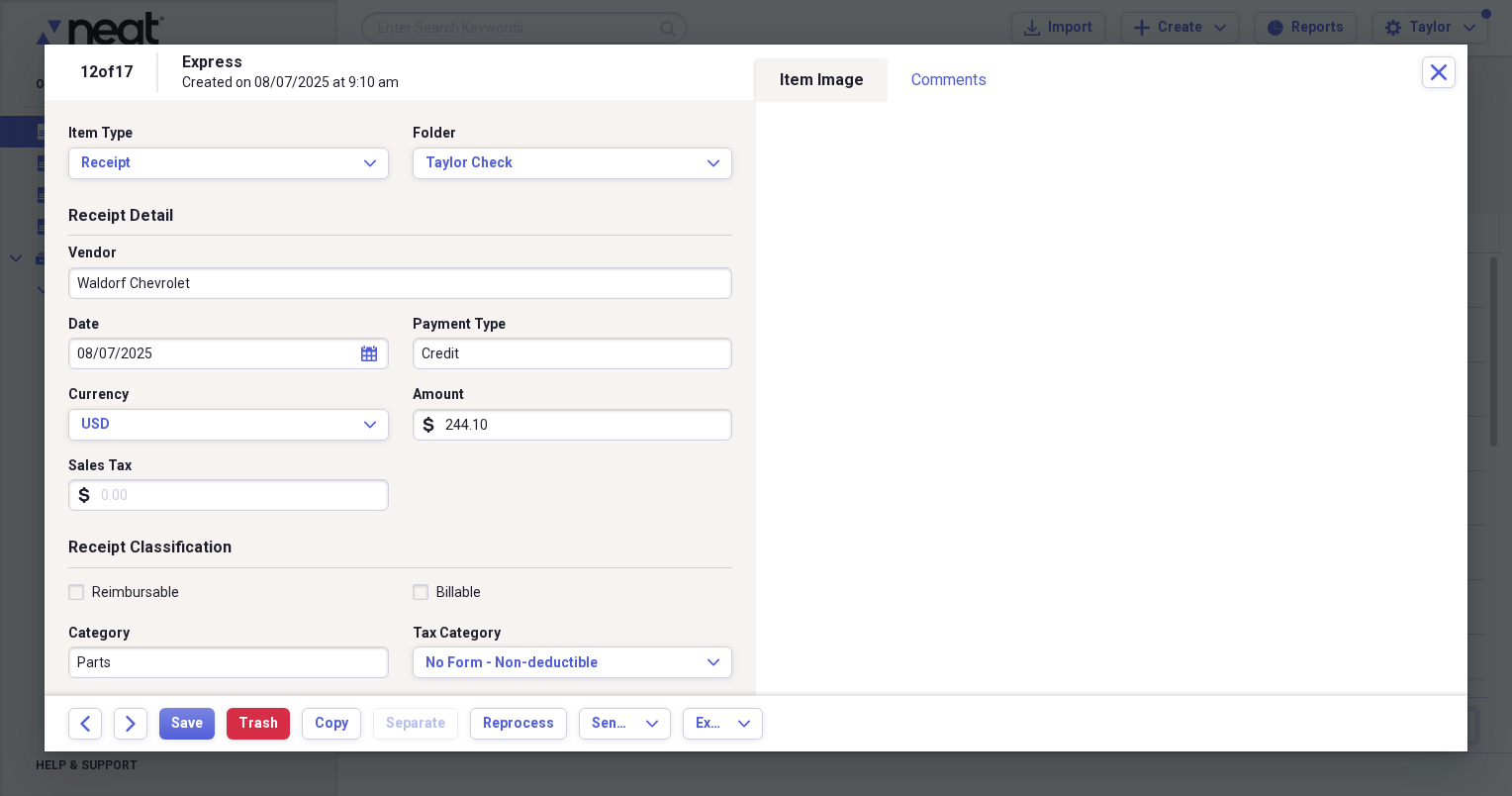 click on "244.10" at bounding box center (573, 425) 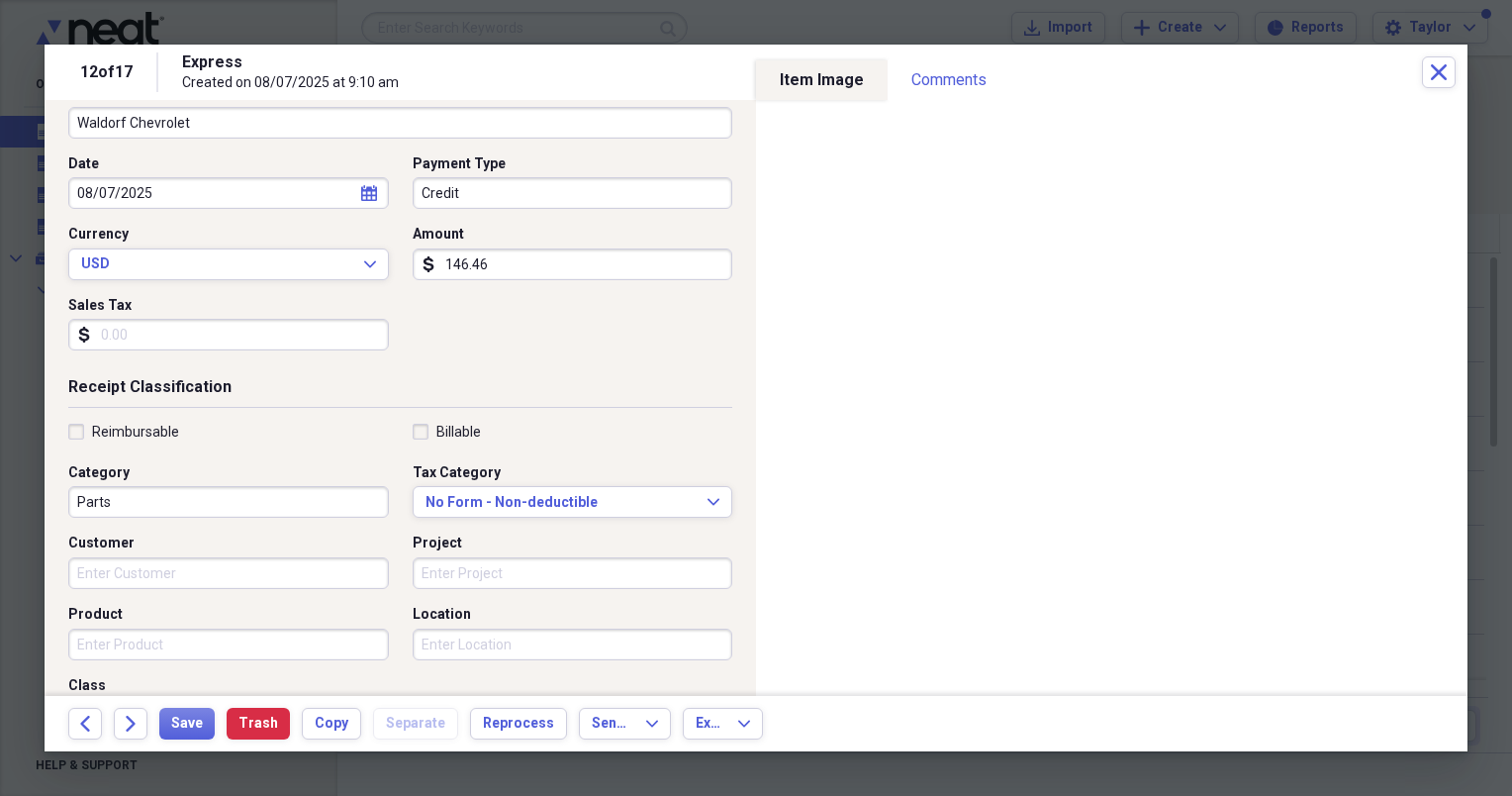 scroll, scrollTop: 161, scrollLeft: 0, axis: vertical 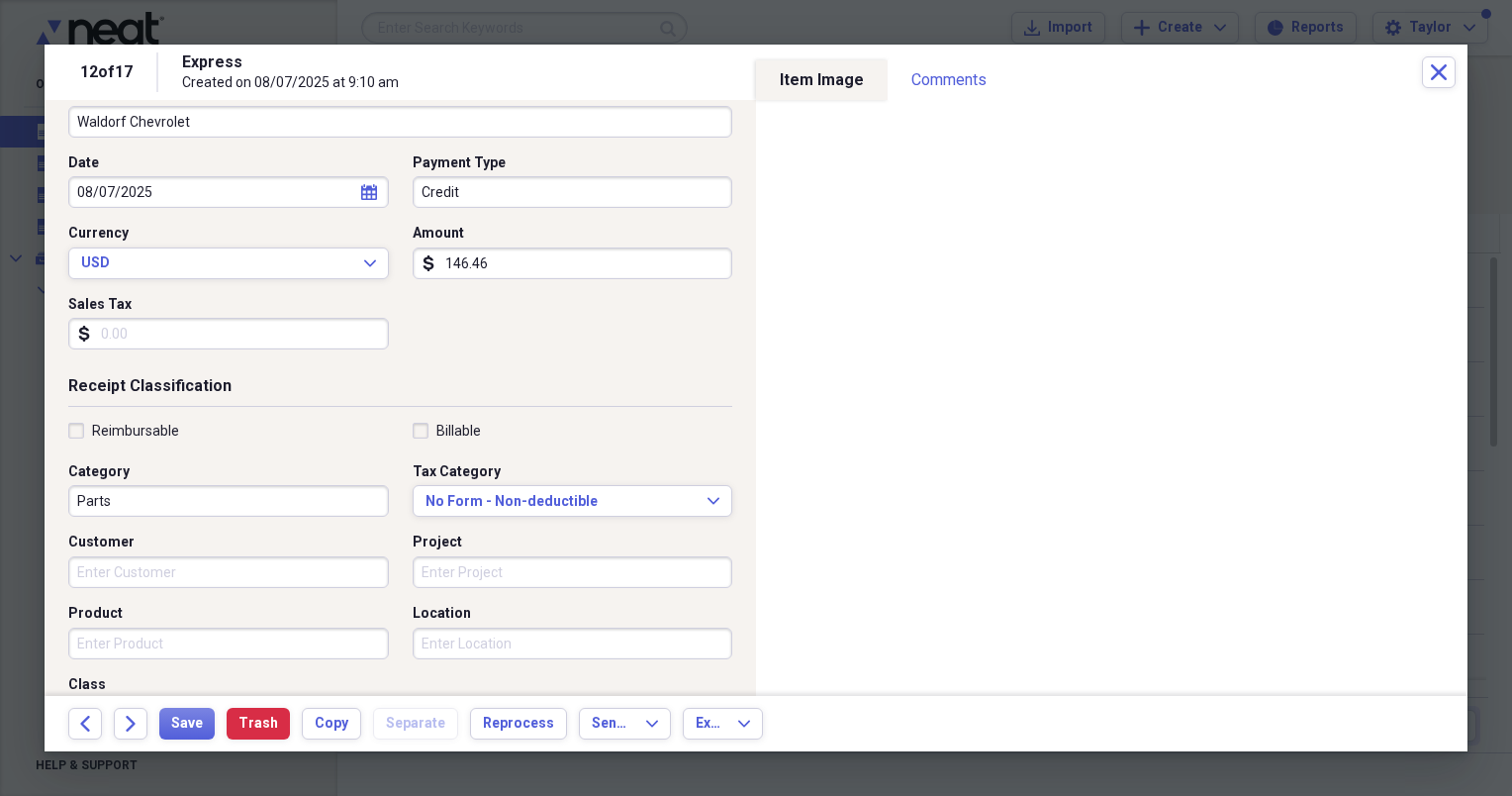 type on "146.46" 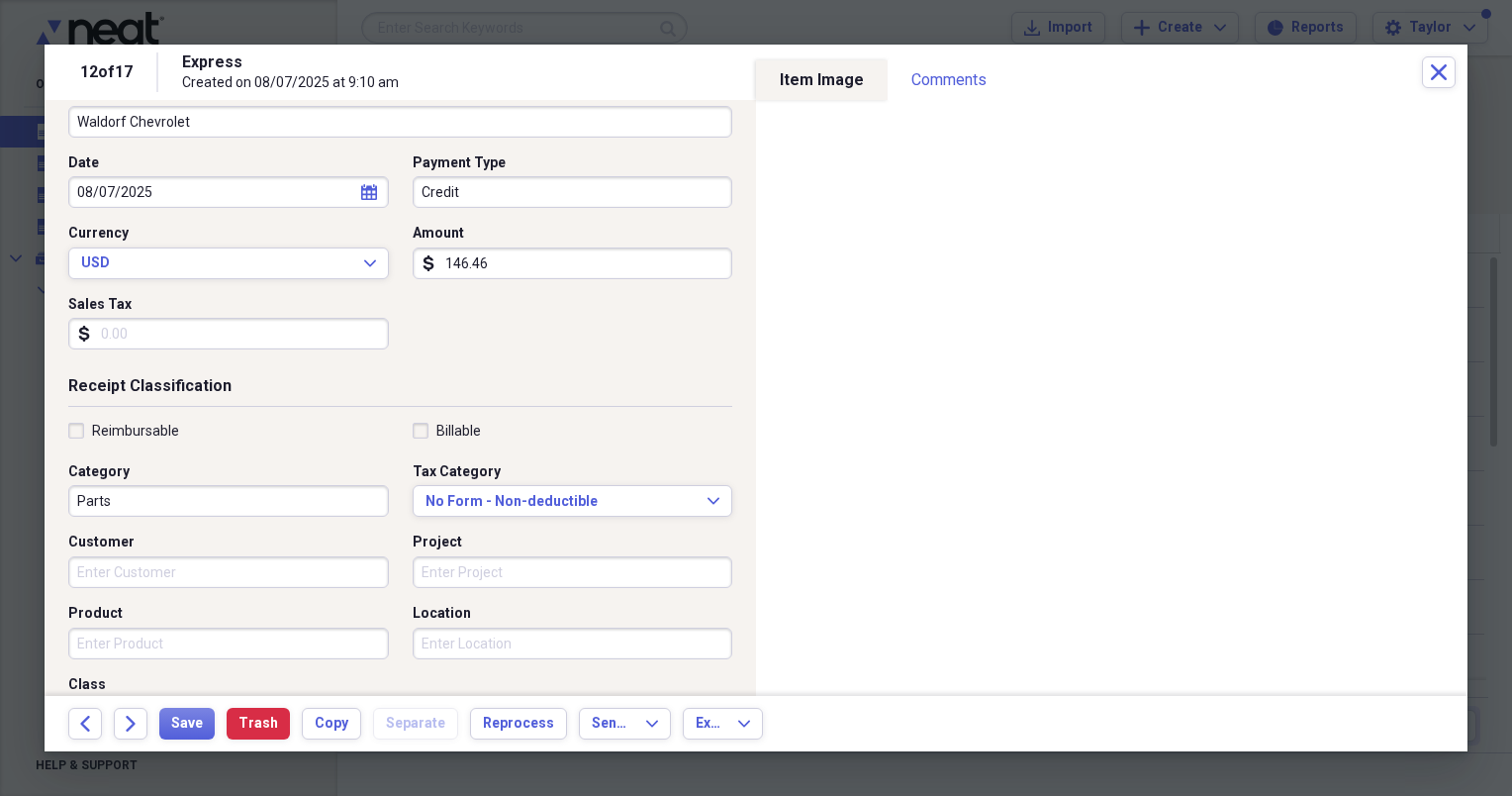 click on "Customer" at bounding box center (229, 572) 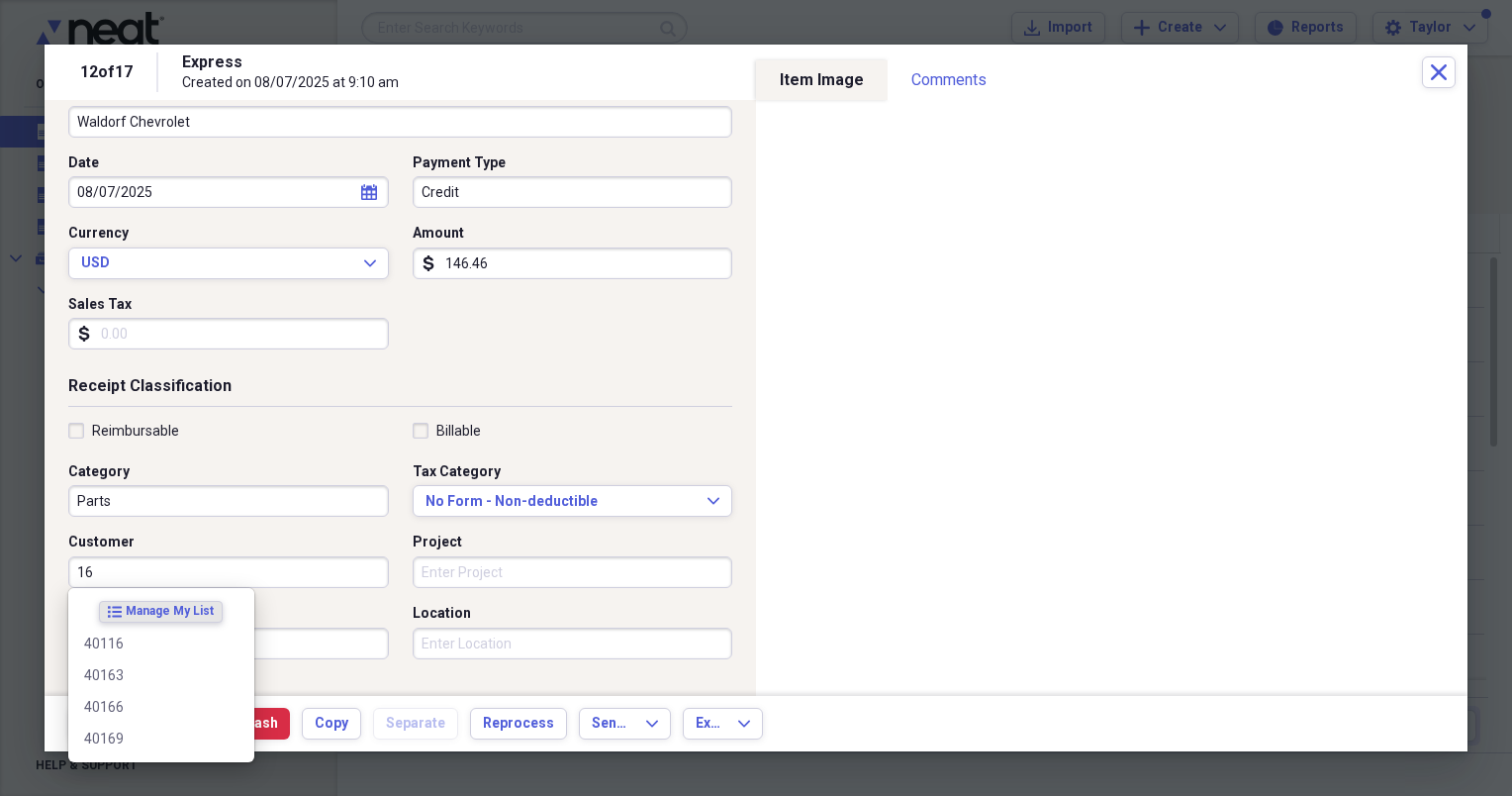 type on "1" 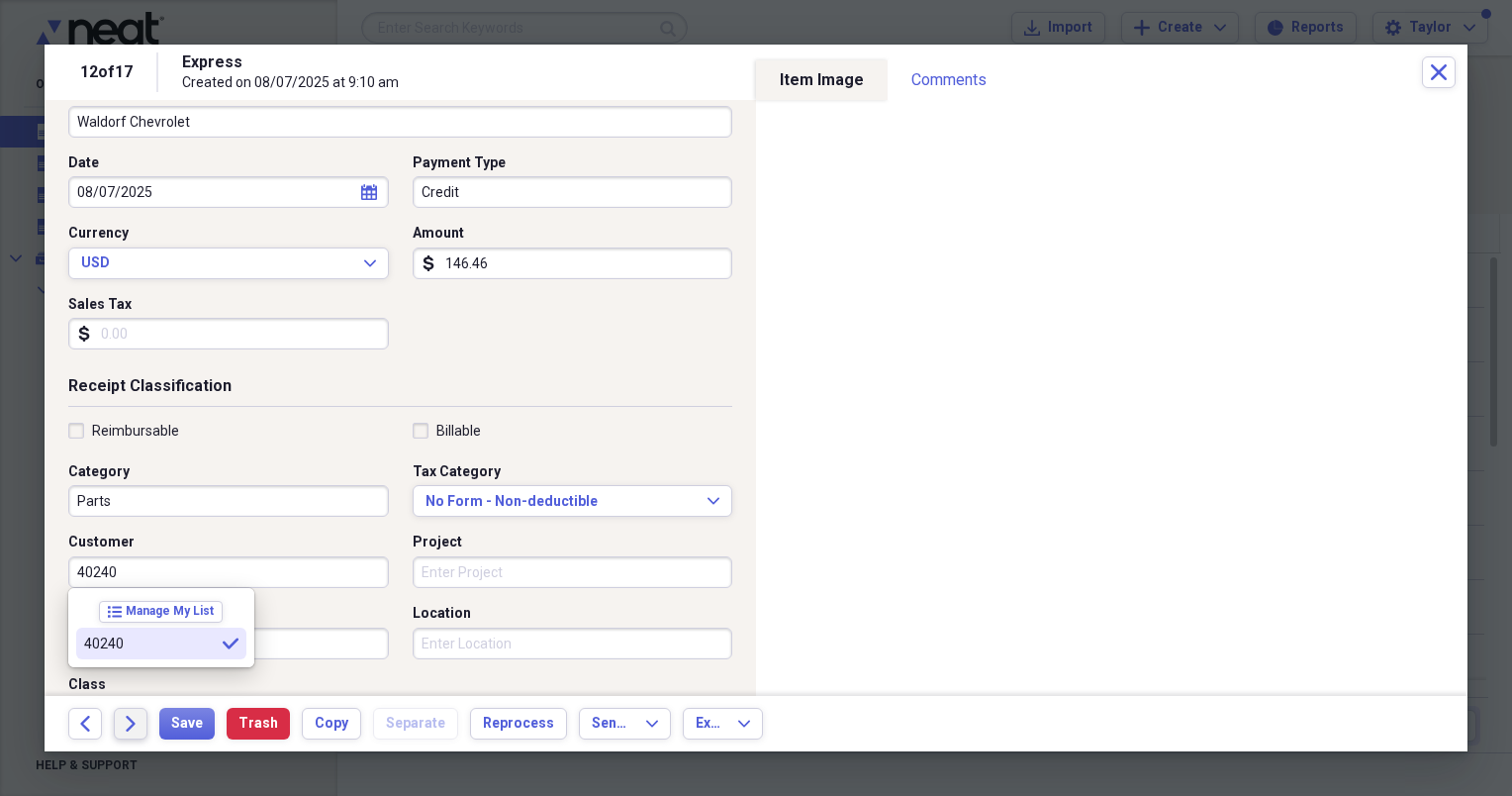 type on "40240" 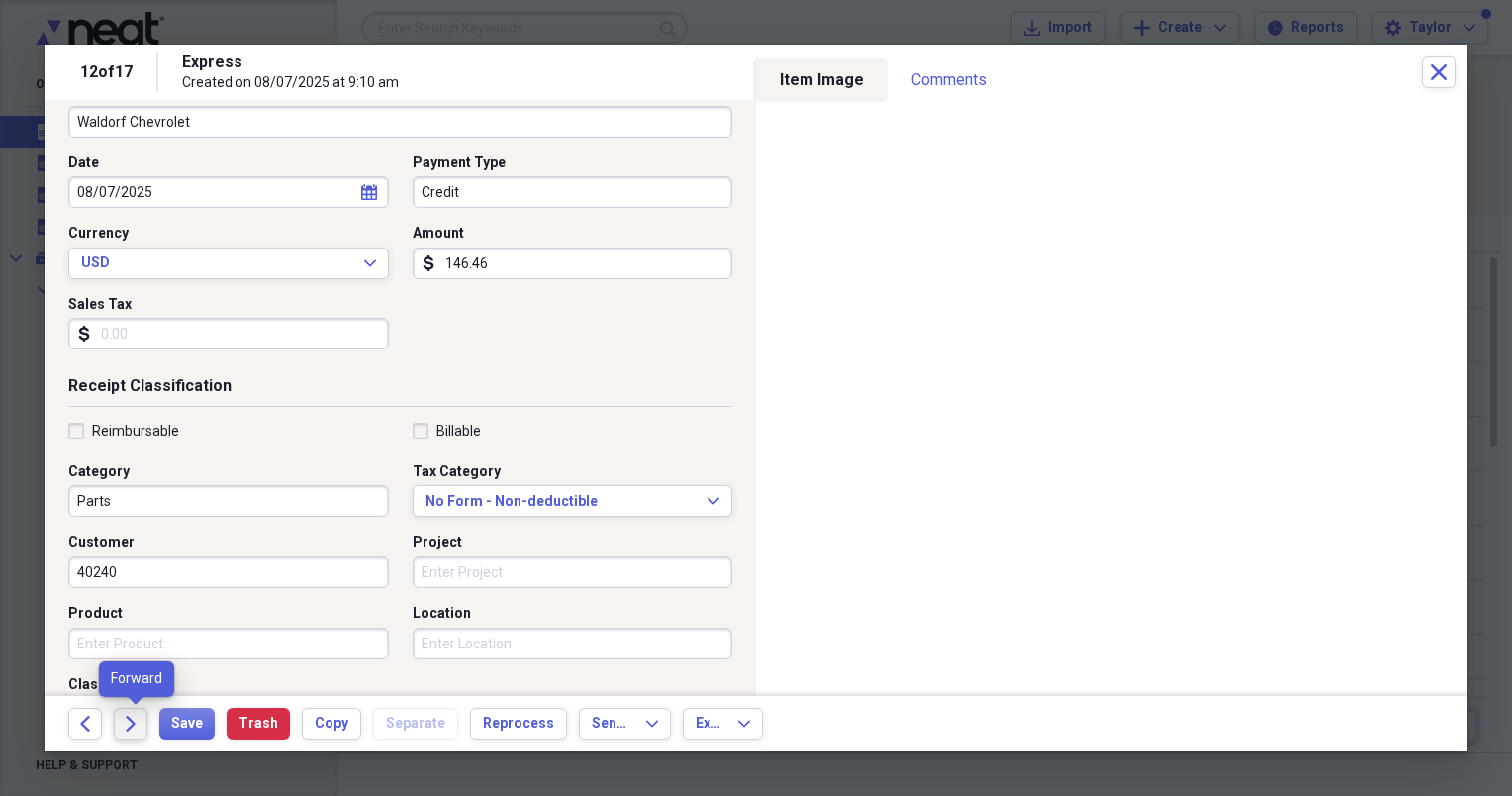click on "Forward" 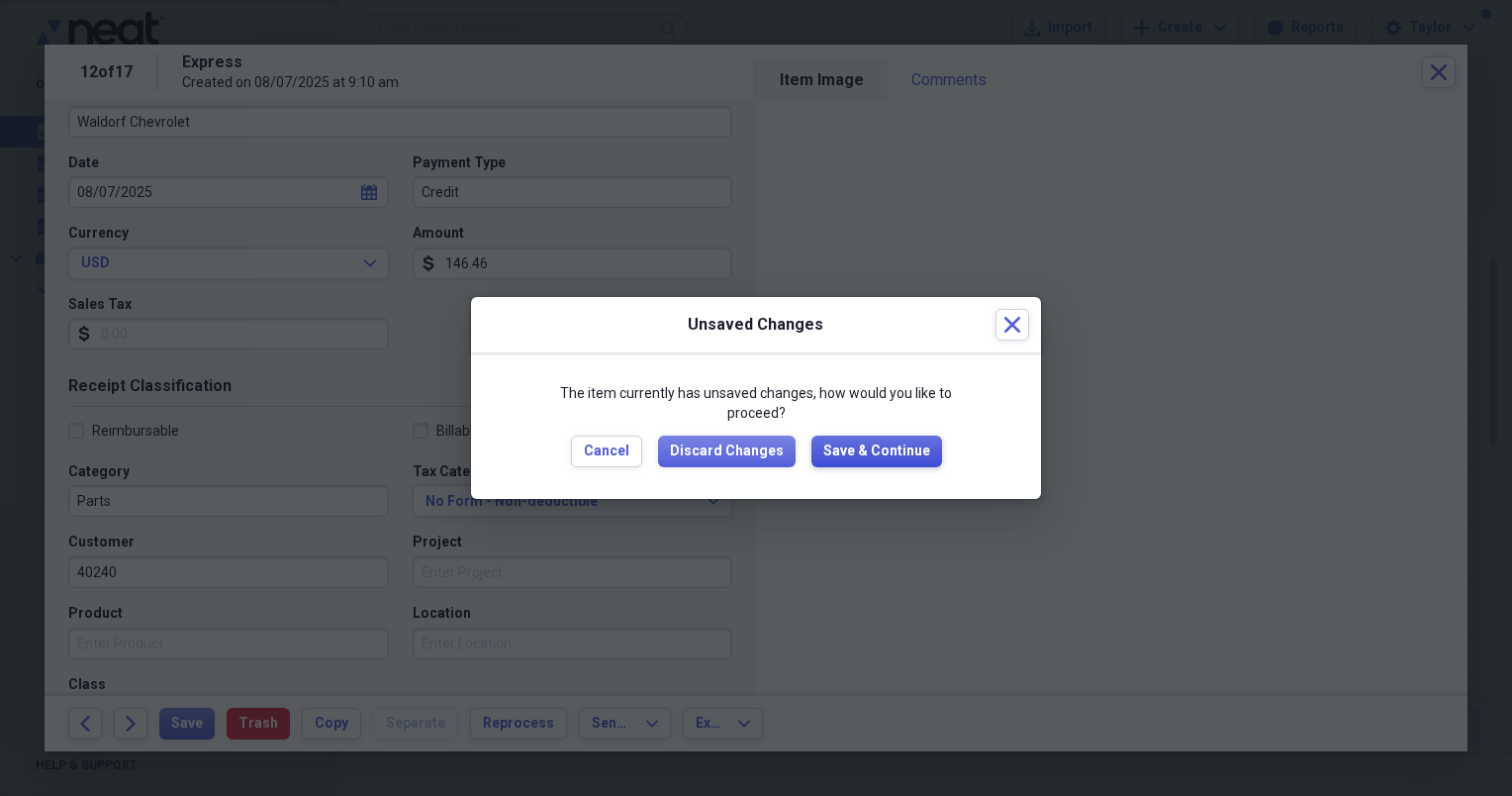 click on "Save & Continue" at bounding box center [877, 451] 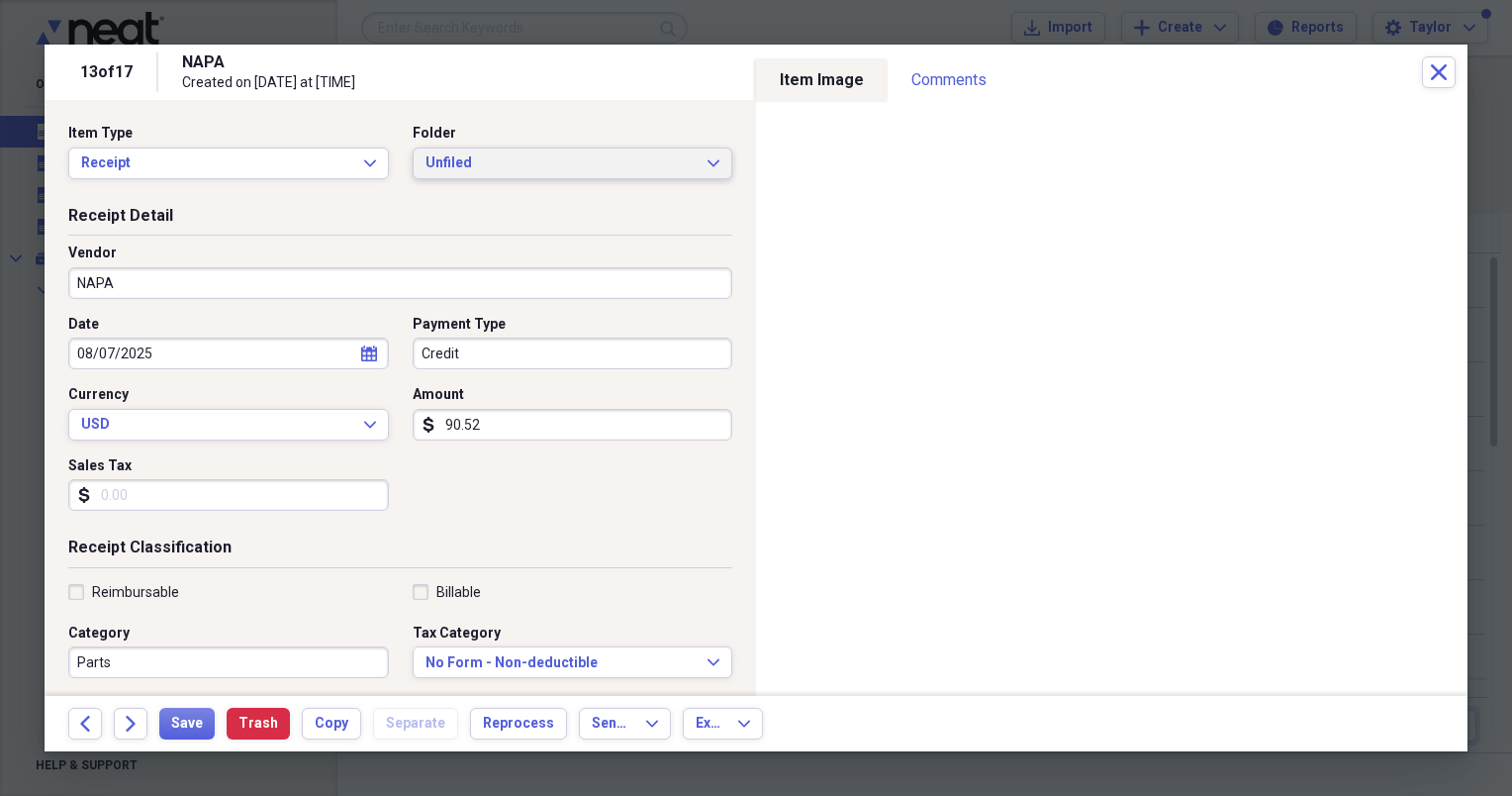 click on "Unfiled Expand" at bounding box center [573, 163] 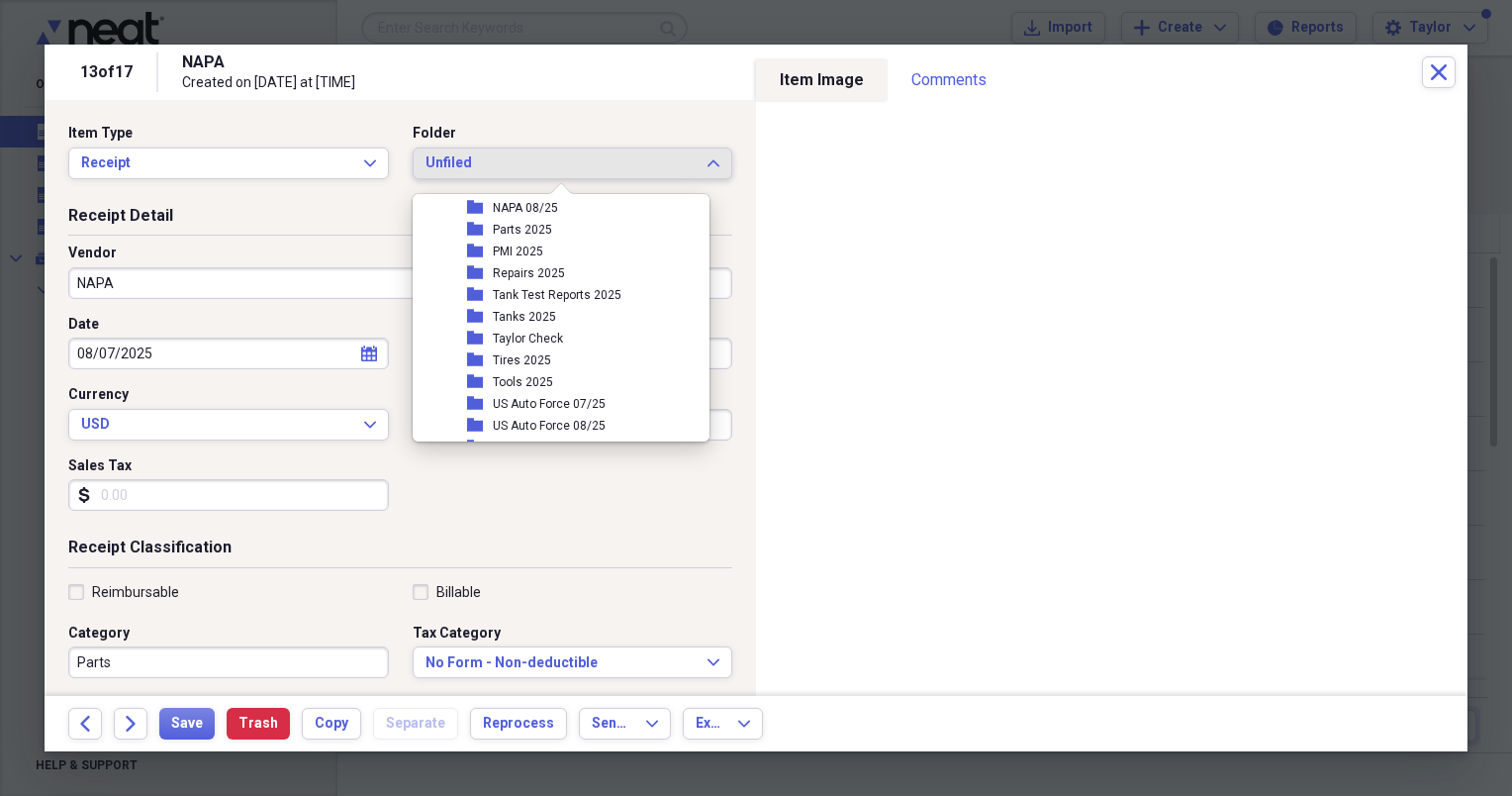 scroll, scrollTop: 491, scrollLeft: 0, axis: vertical 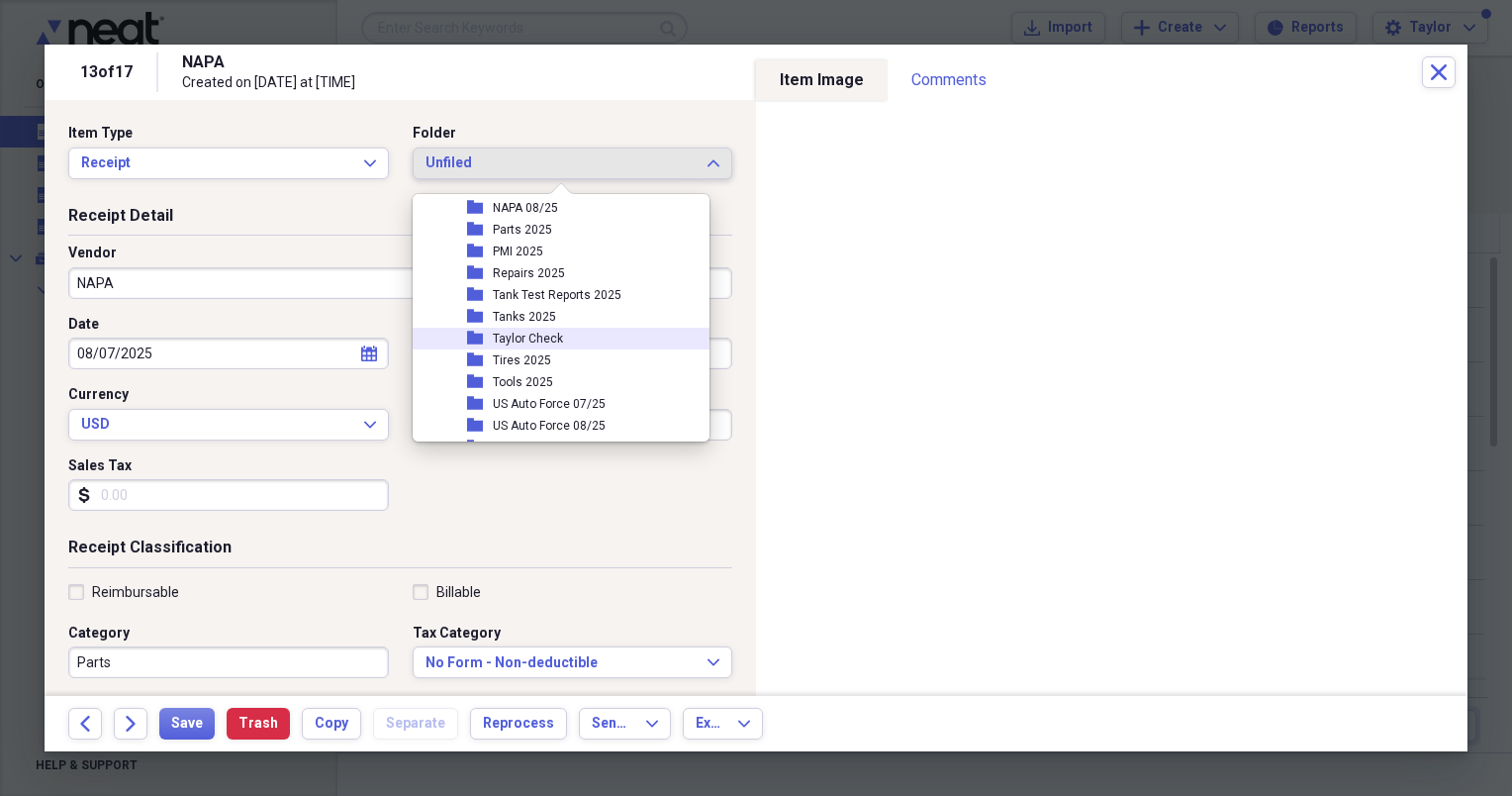 click on "Taylor Check" at bounding box center (527, 339) 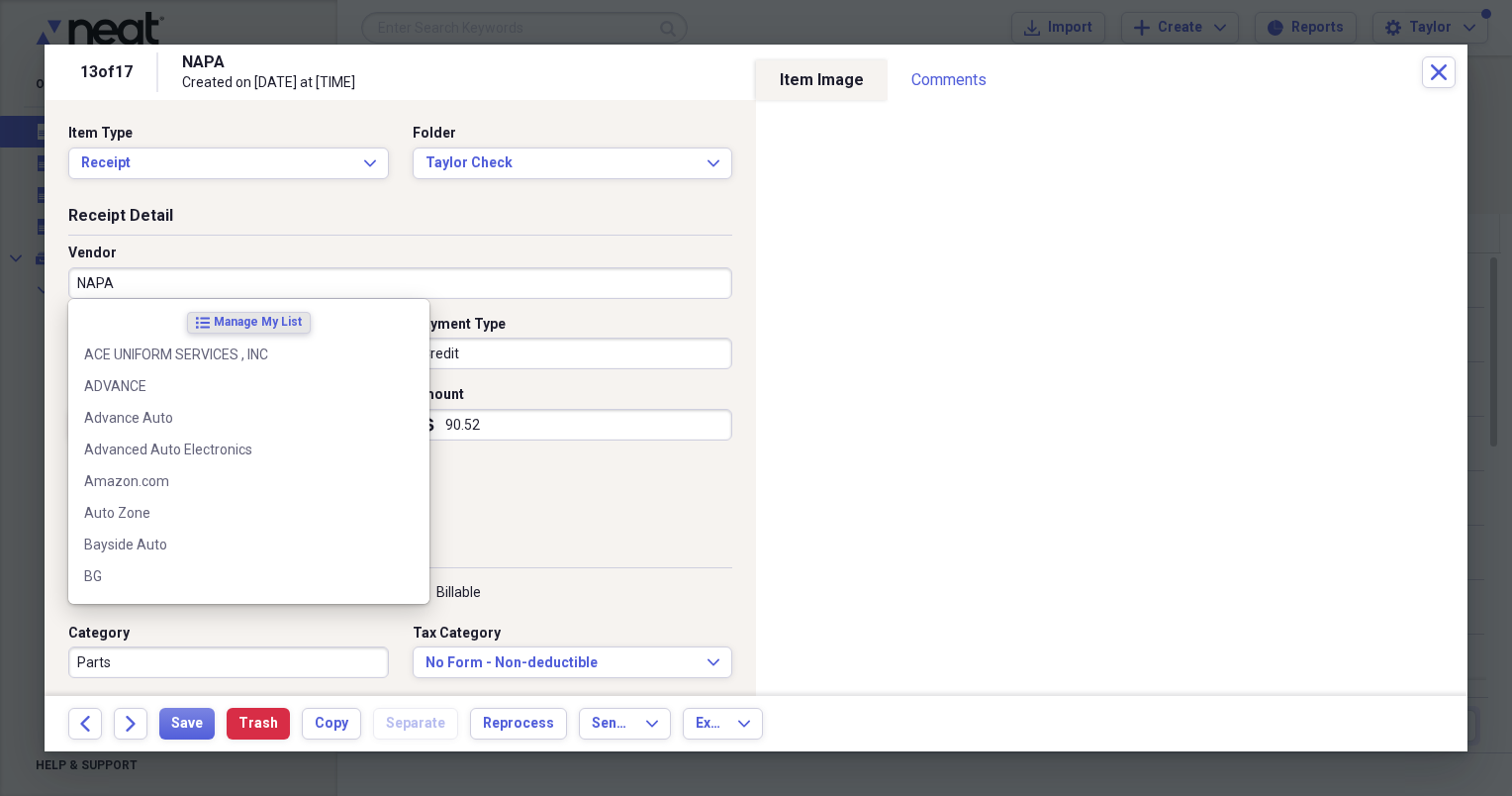 click on "NAPA" at bounding box center (400, 283) 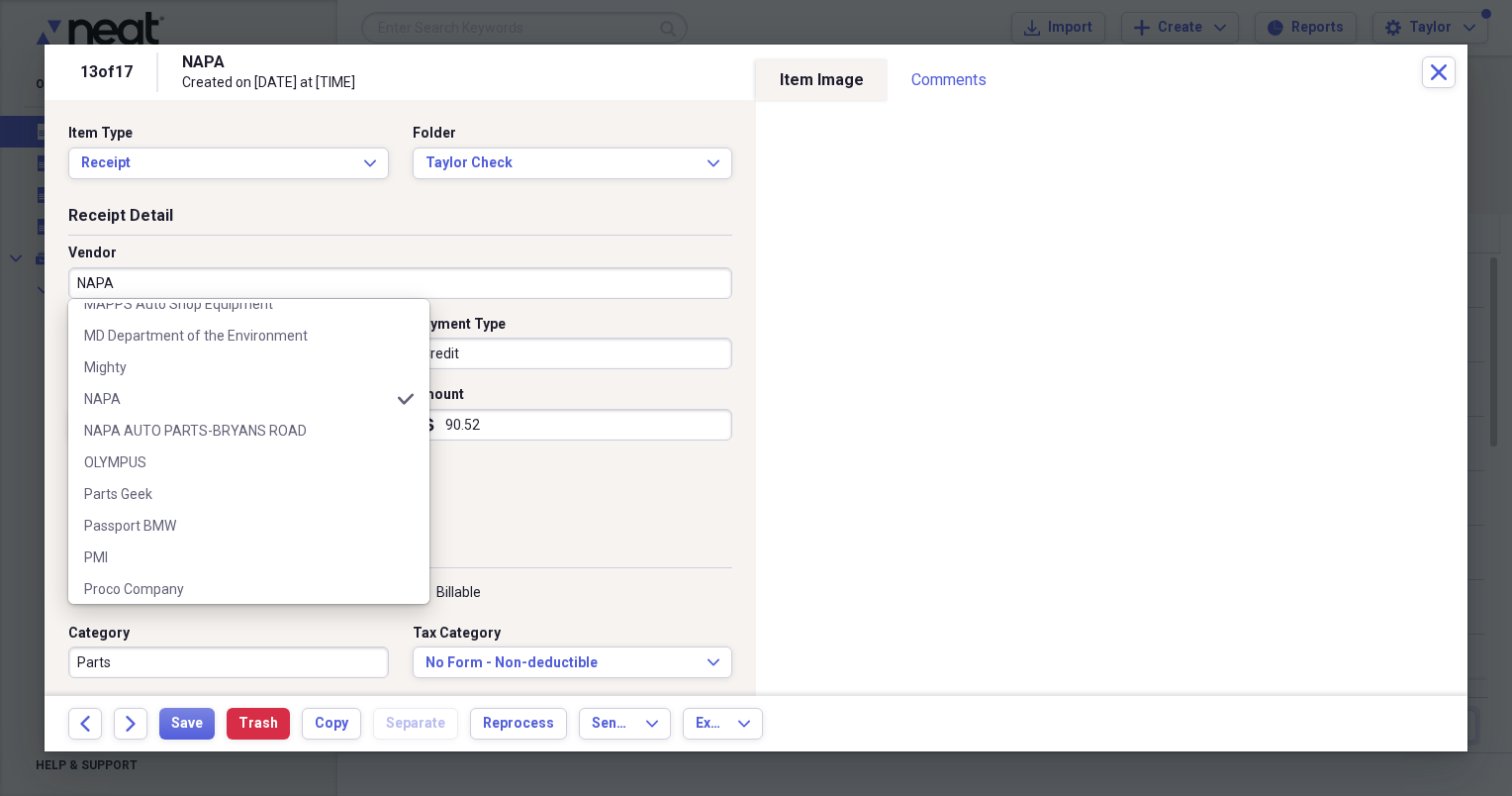 scroll, scrollTop: 998, scrollLeft: 0, axis: vertical 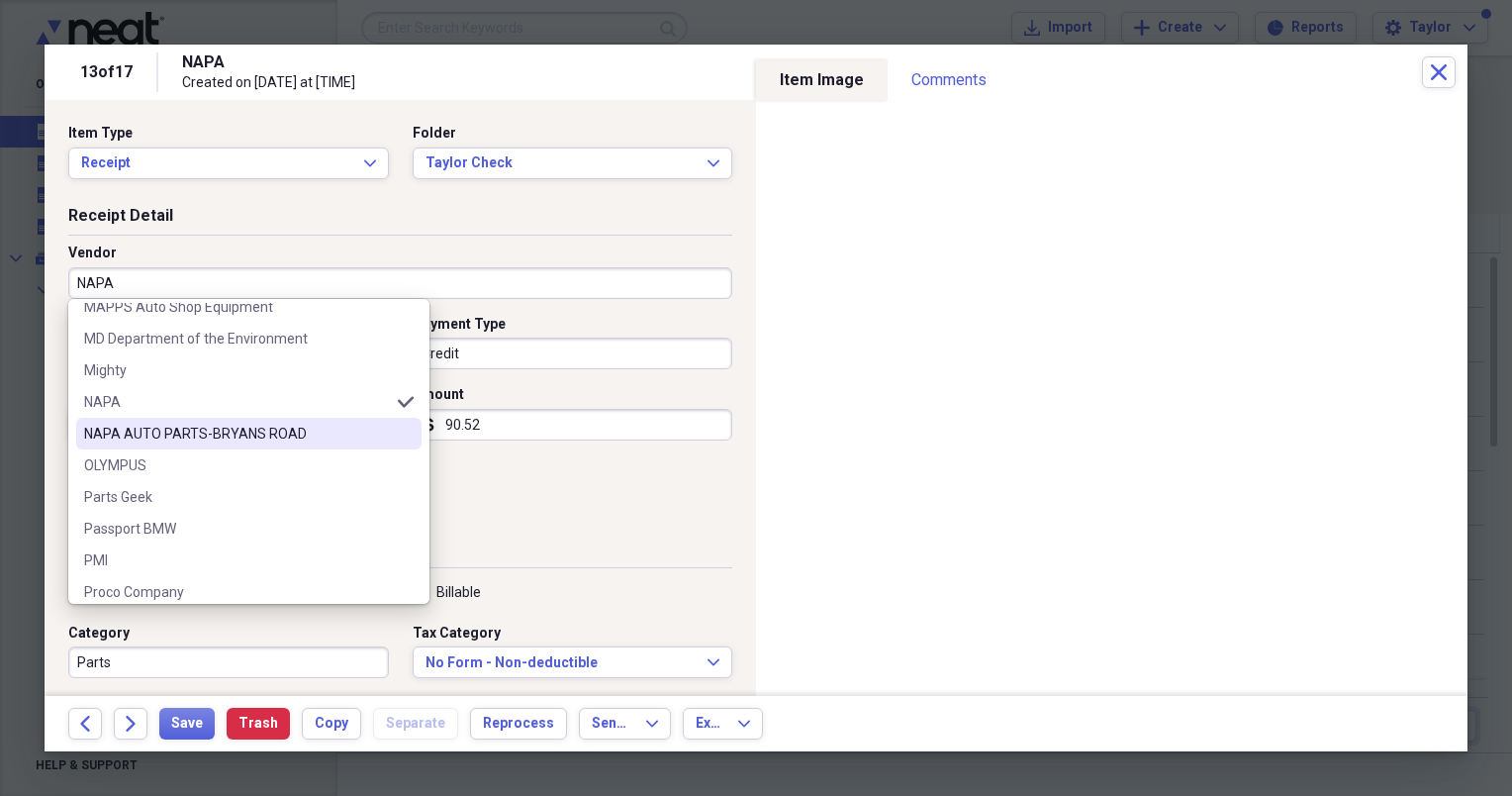 click on "NAPA AUTO PARTS-BRYANS ROAD" at bounding box center (236, 434) 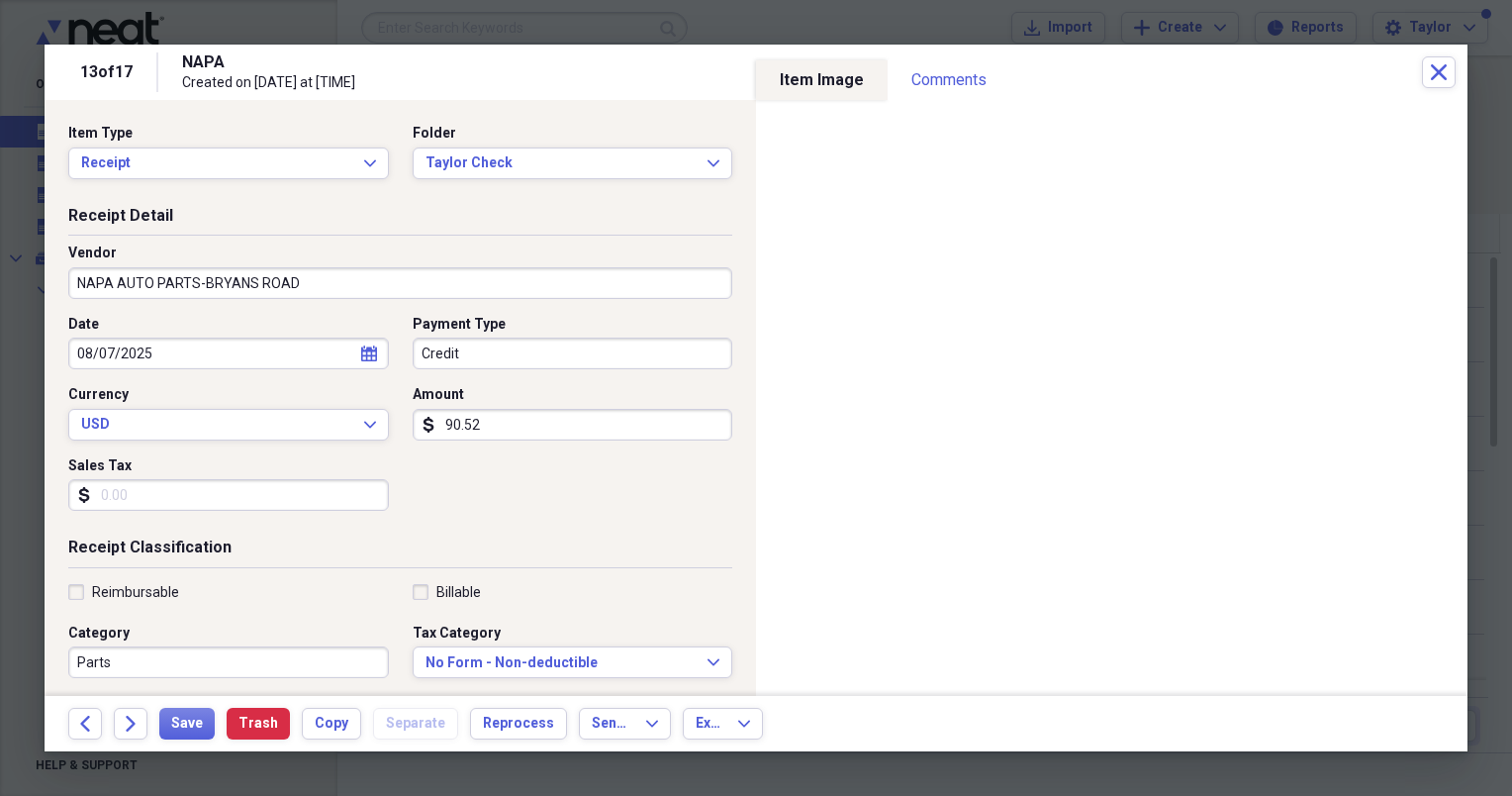 click on "90.52" at bounding box center (573, 425) 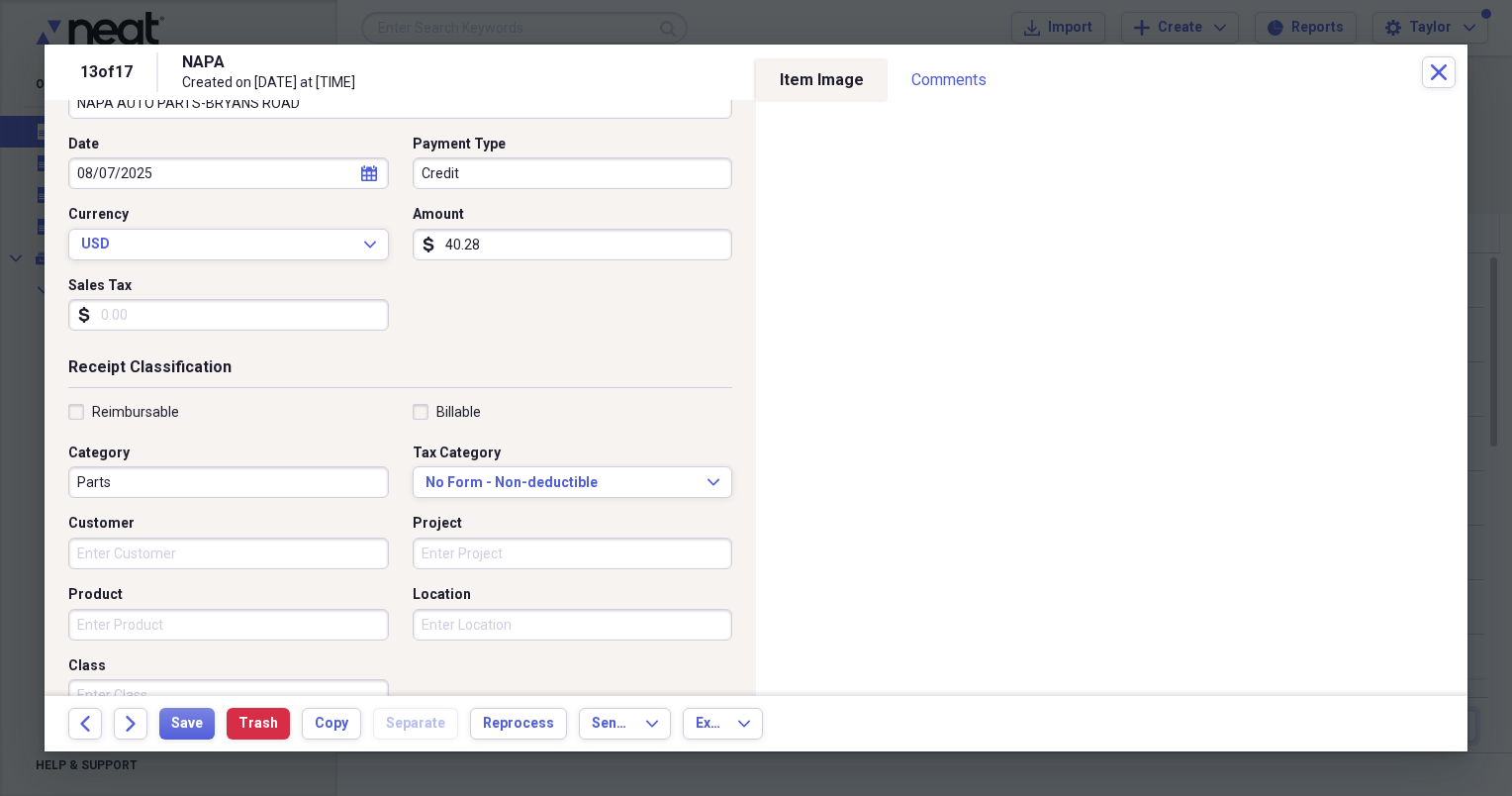 scroll, scrollTop: 186, scrollLeft: 0, axis: vertical 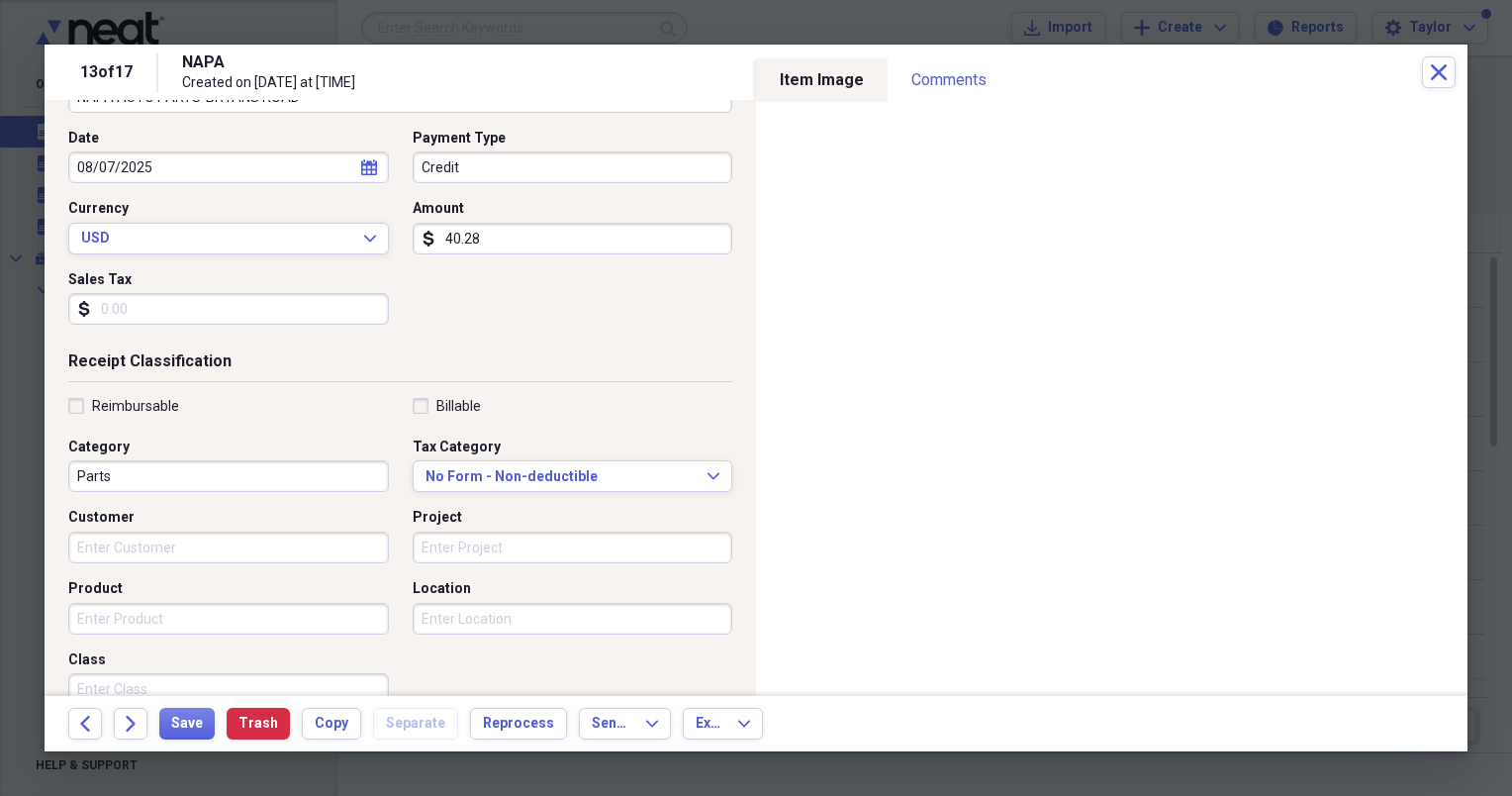 type on "40.28" 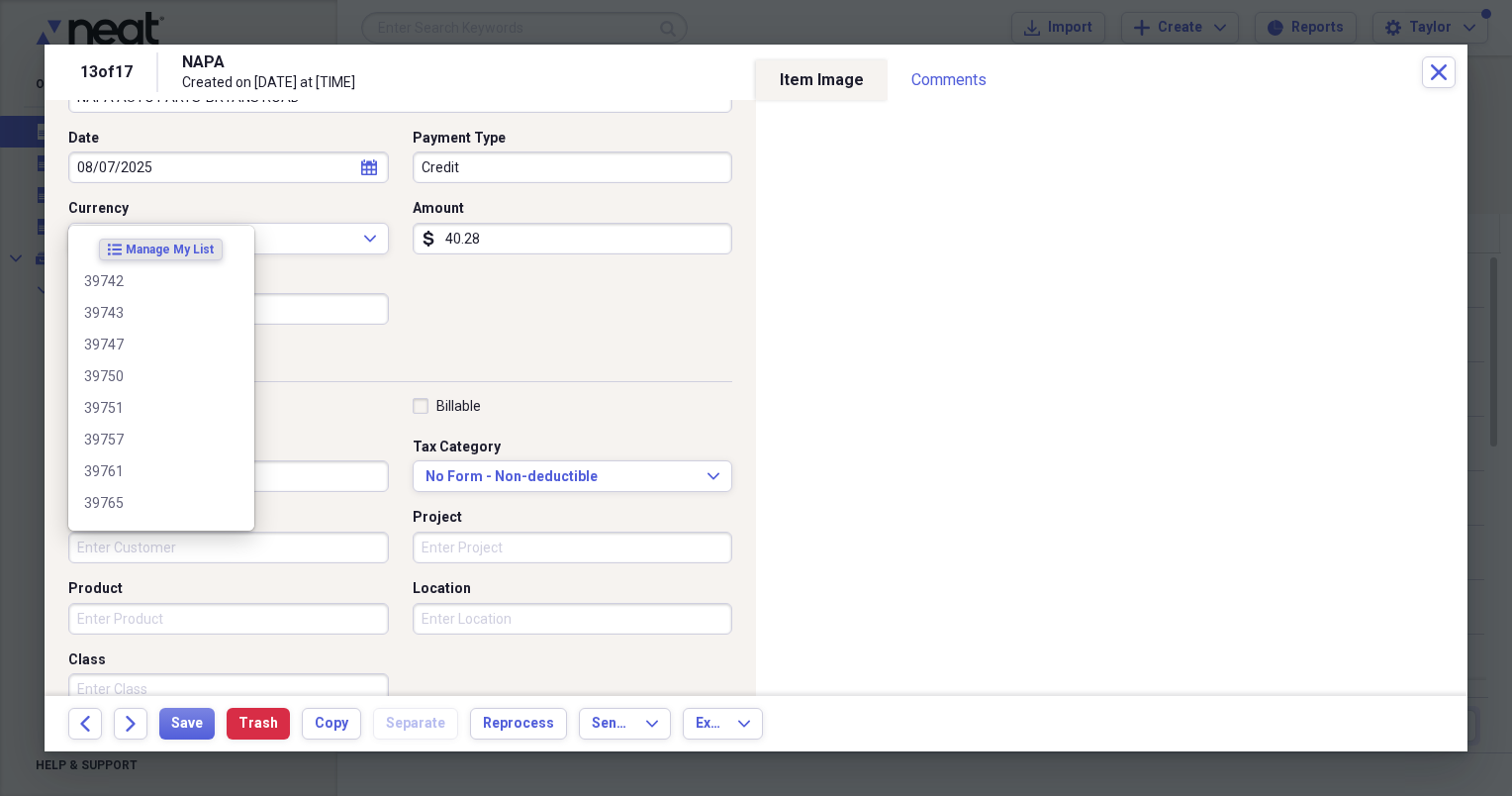 click on "Customer" at bounding box center (229, 547) 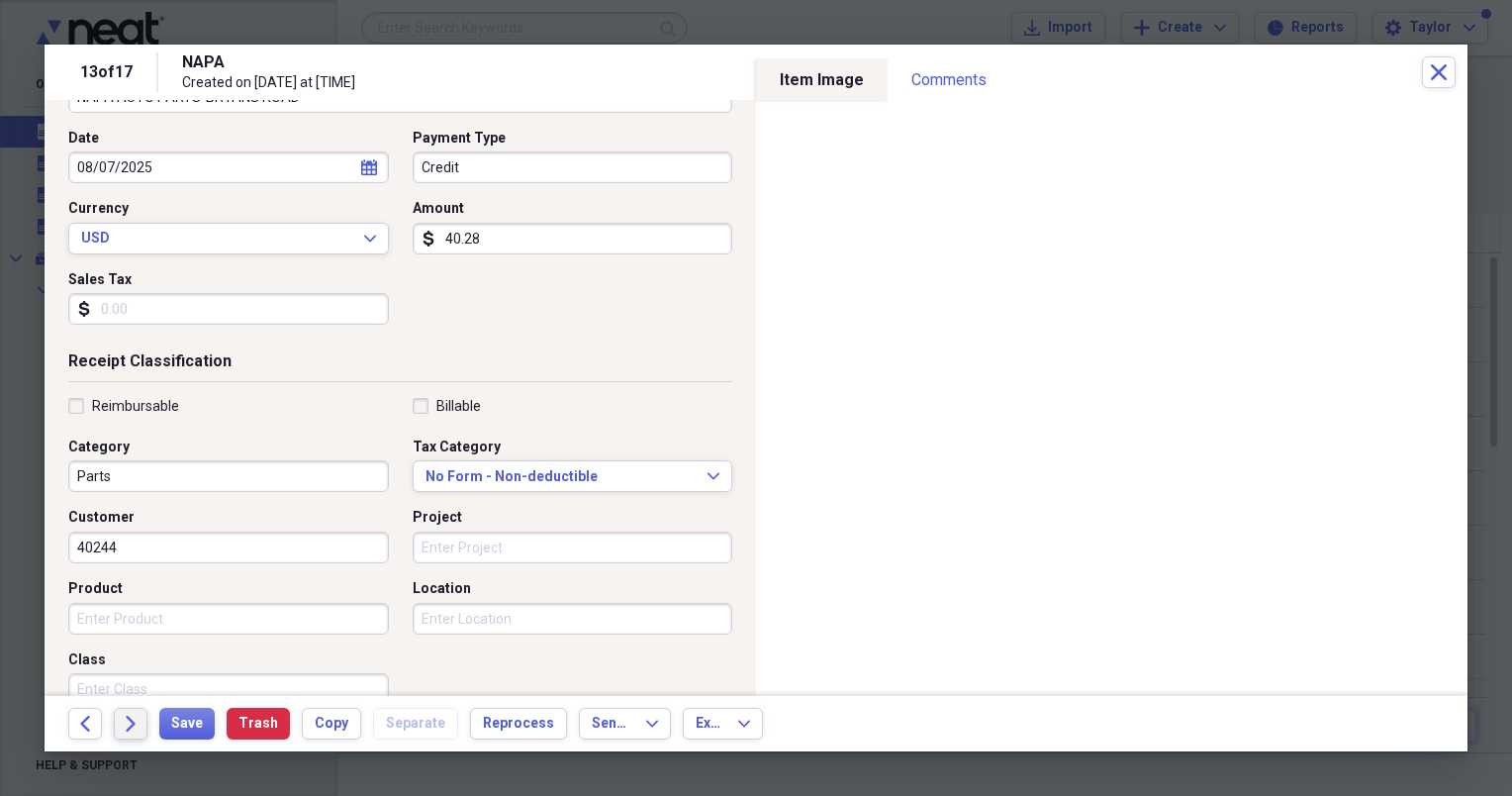 type on "40244" 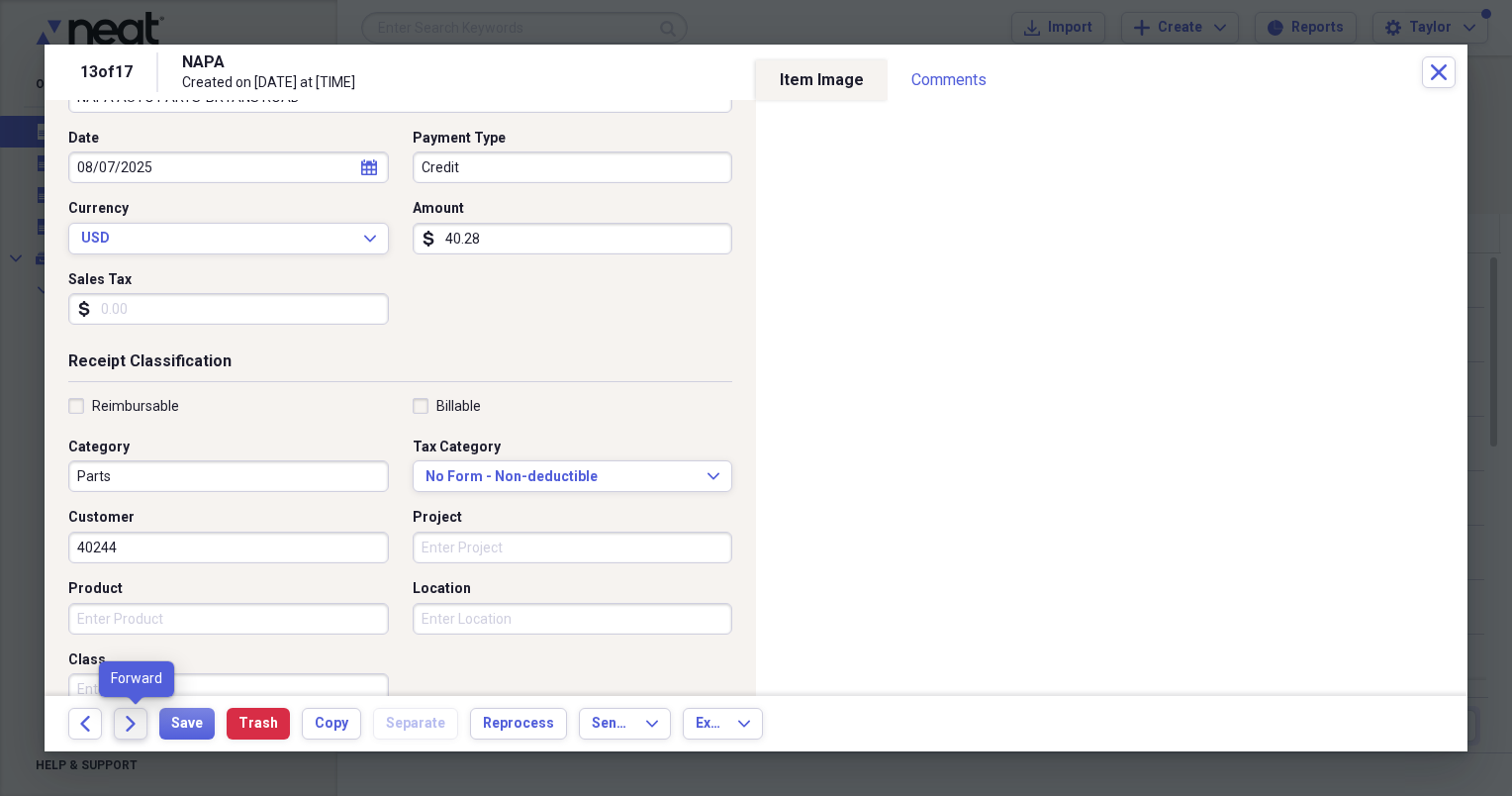 click on "Forward" 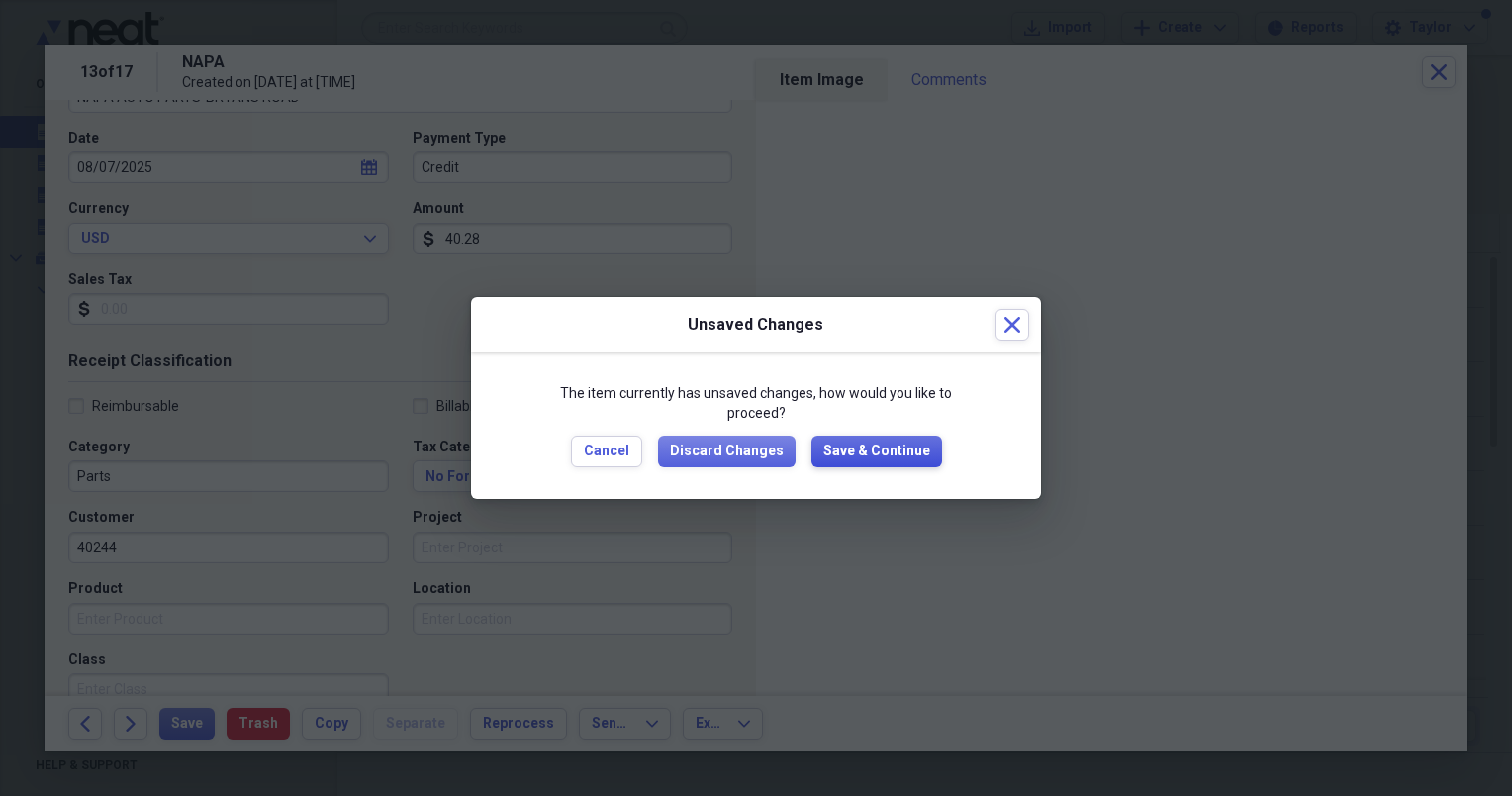 click on "Save & Continue" at bounding box center (877, 451) 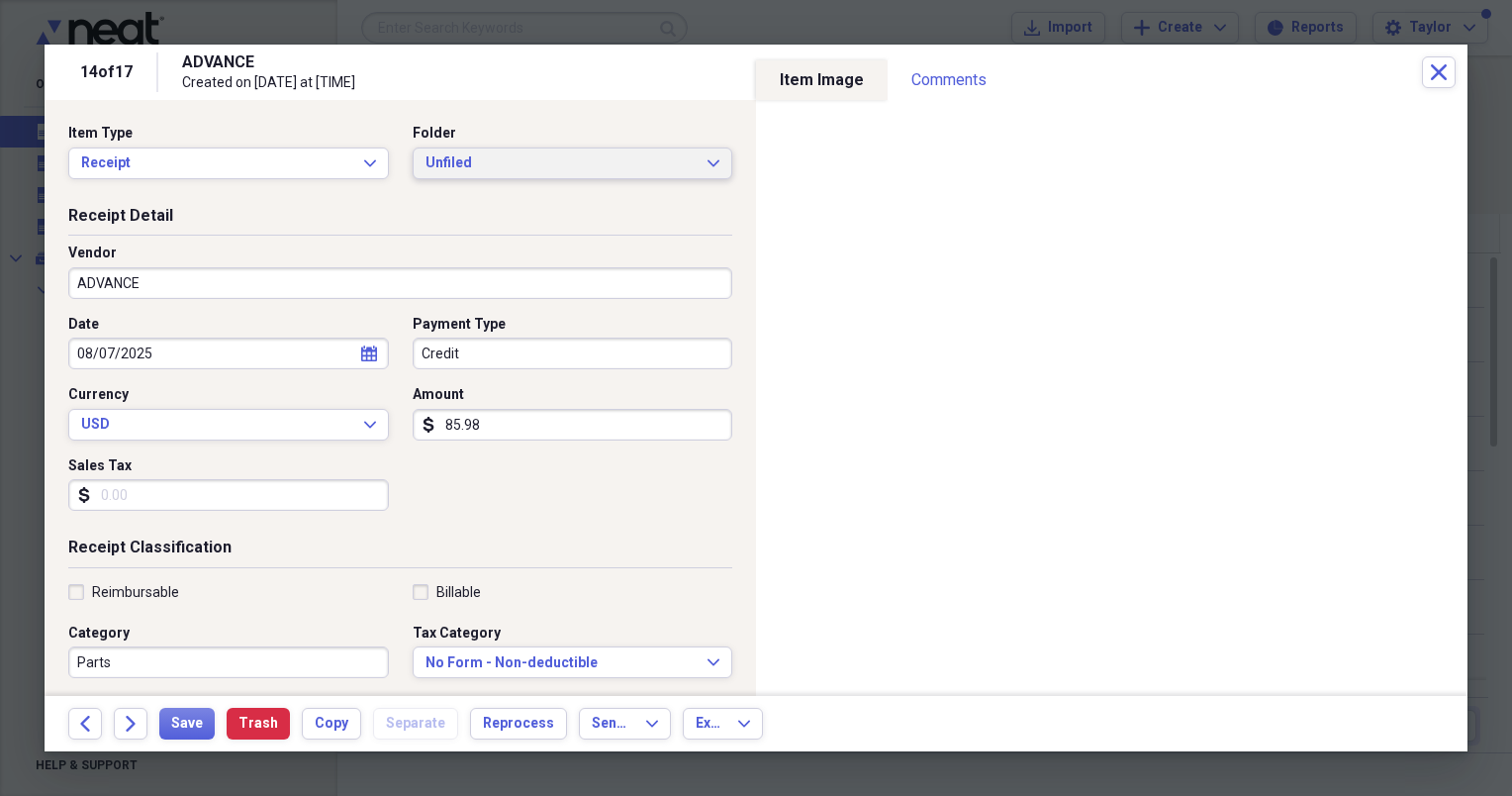 click on "Unfiled" at bounding box center [561, 163] 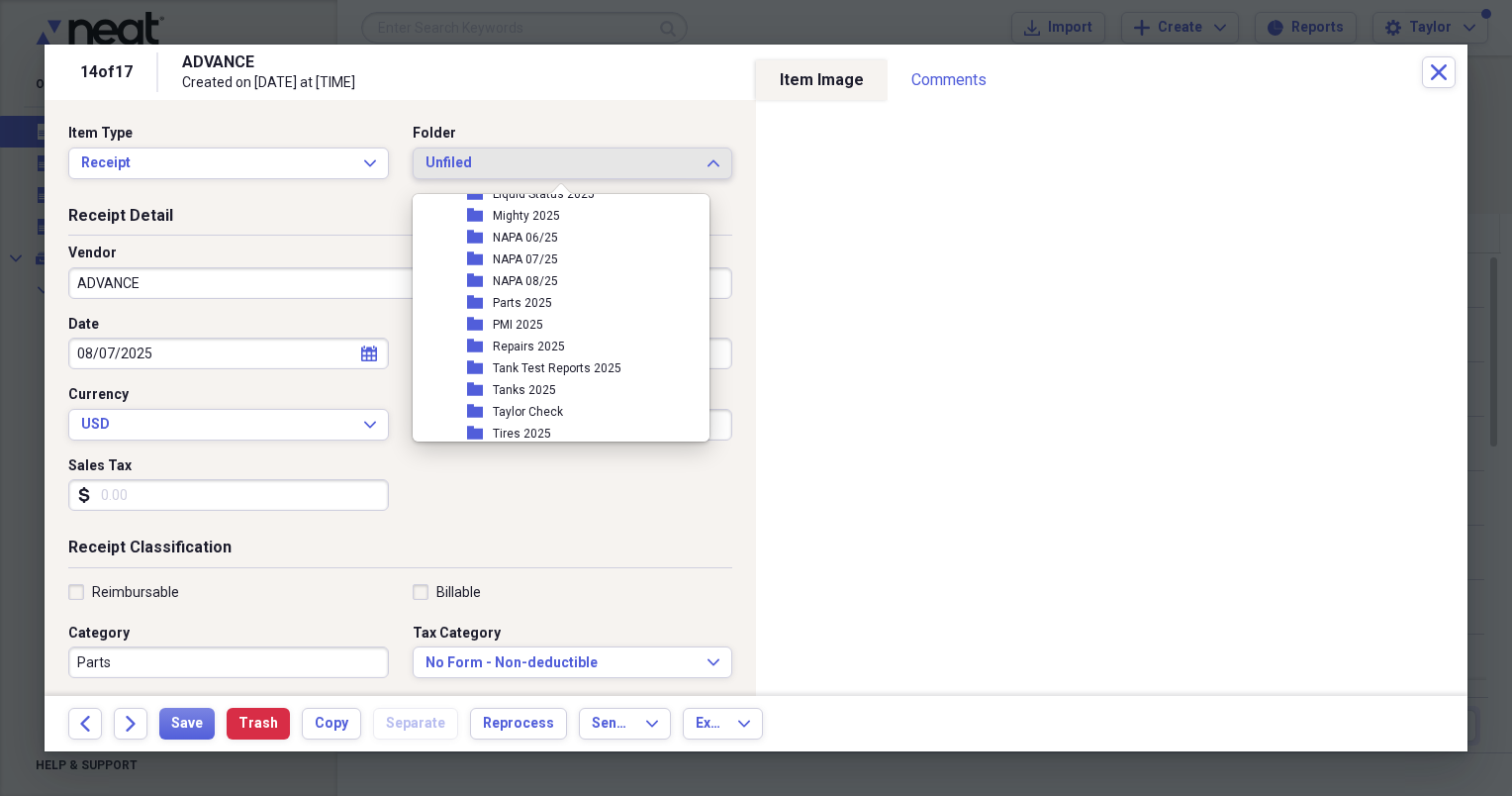scroll, scrollTop: 422, scrollLeft: 0, axis: vertical 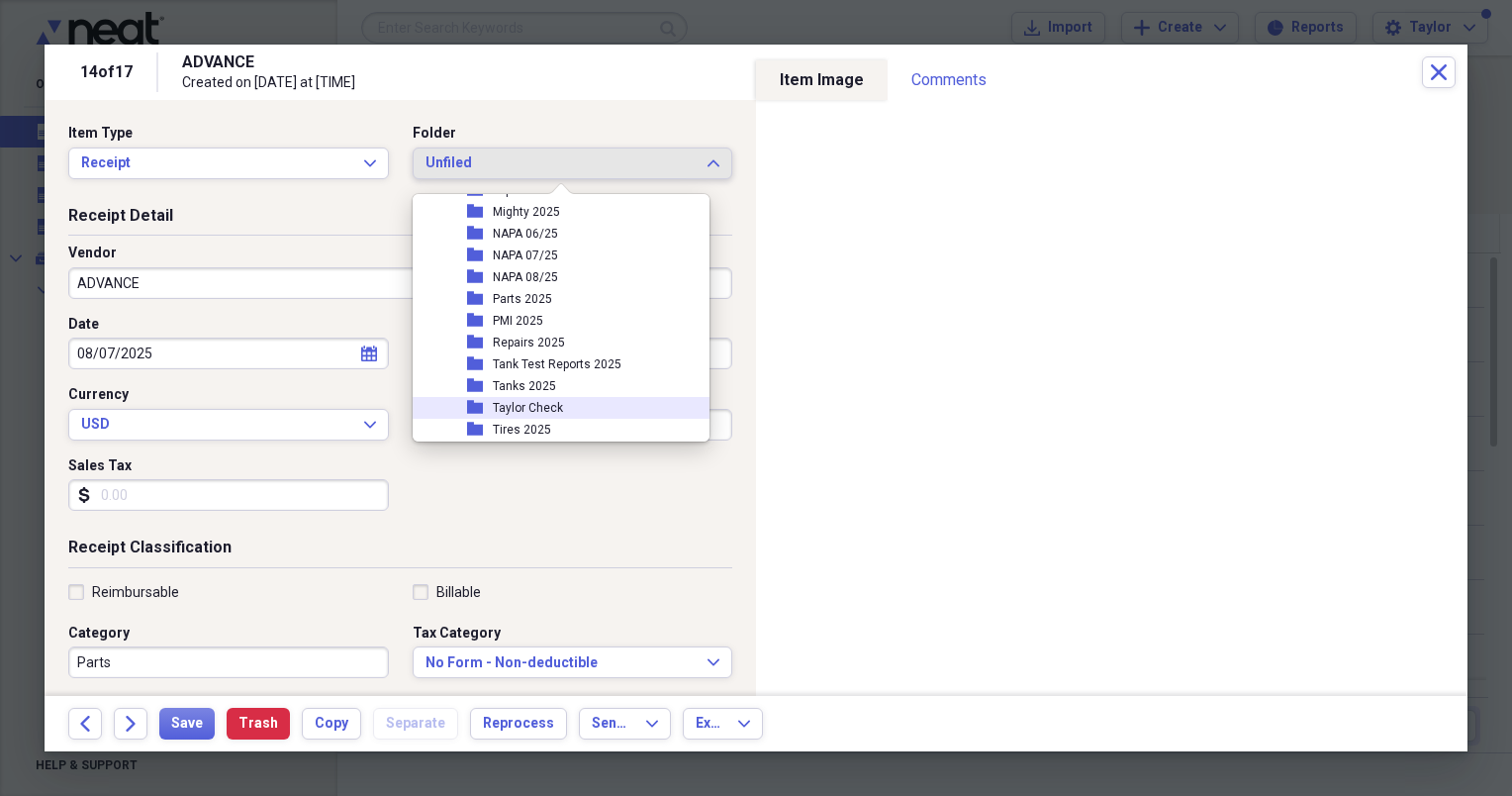 click on "Taylor Check" at bounding box center [527, 408] 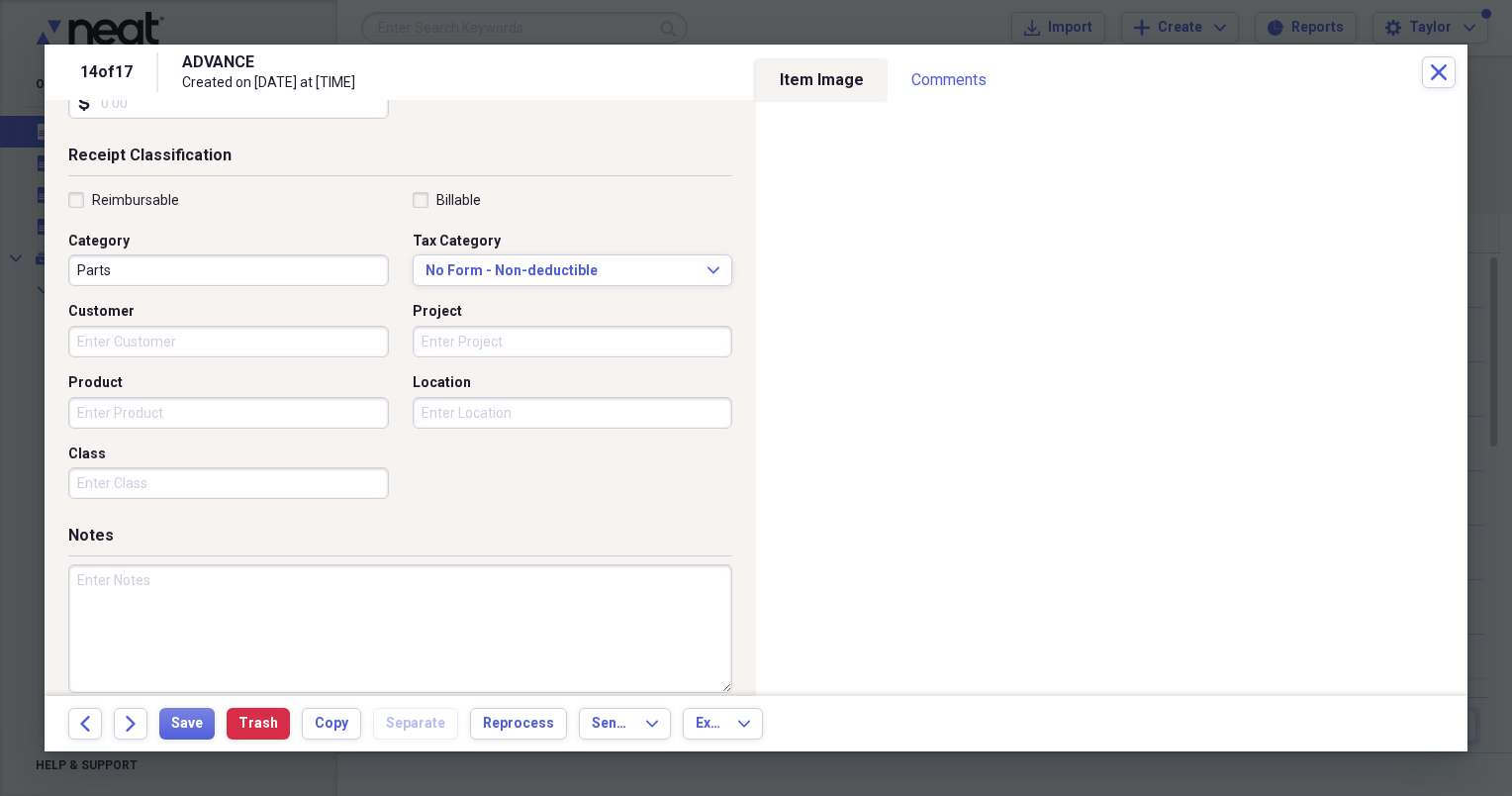scroll, scrollTop: 392, scrollLeft: 0, axis: vertical 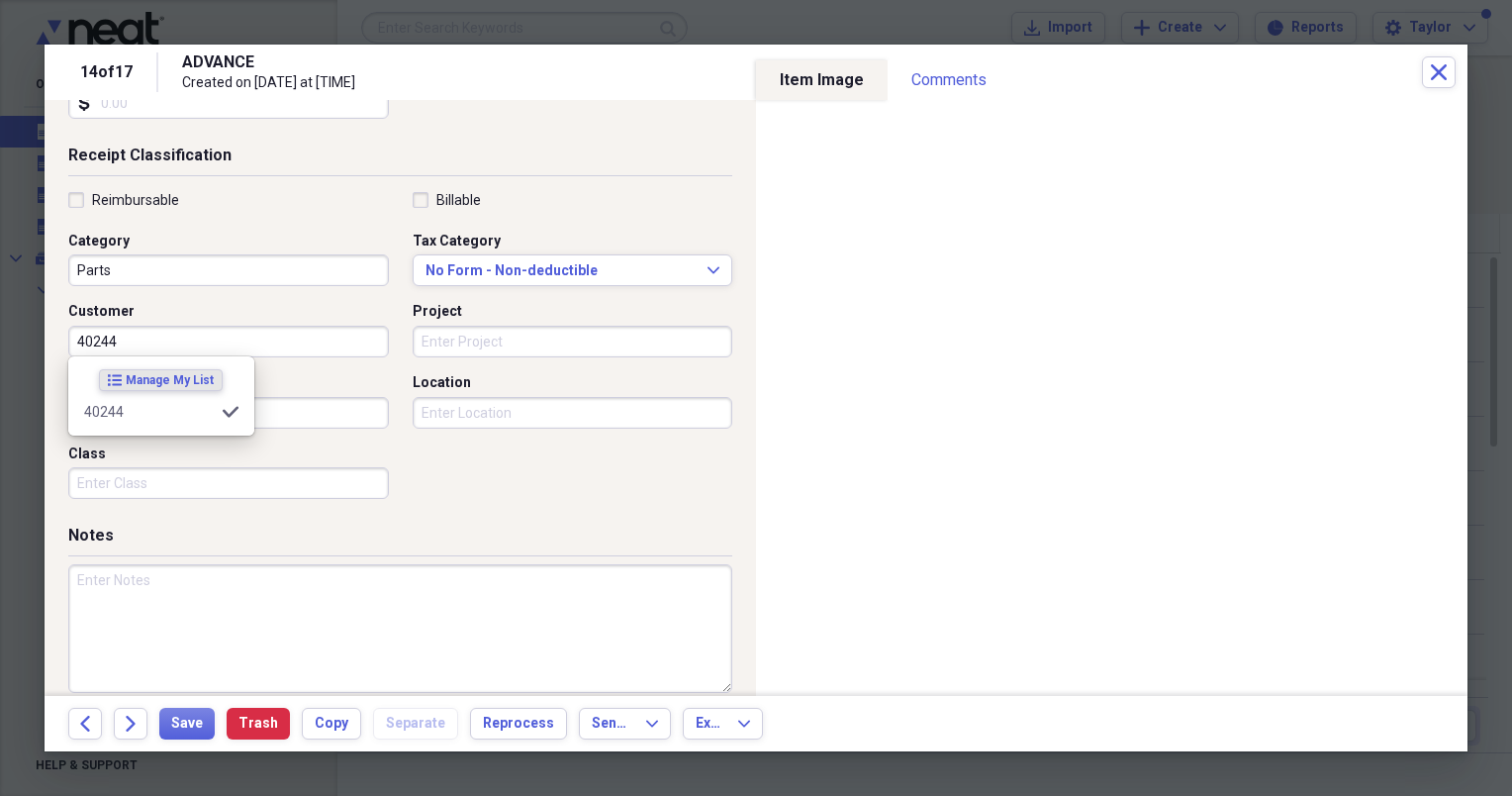 type on "40244" 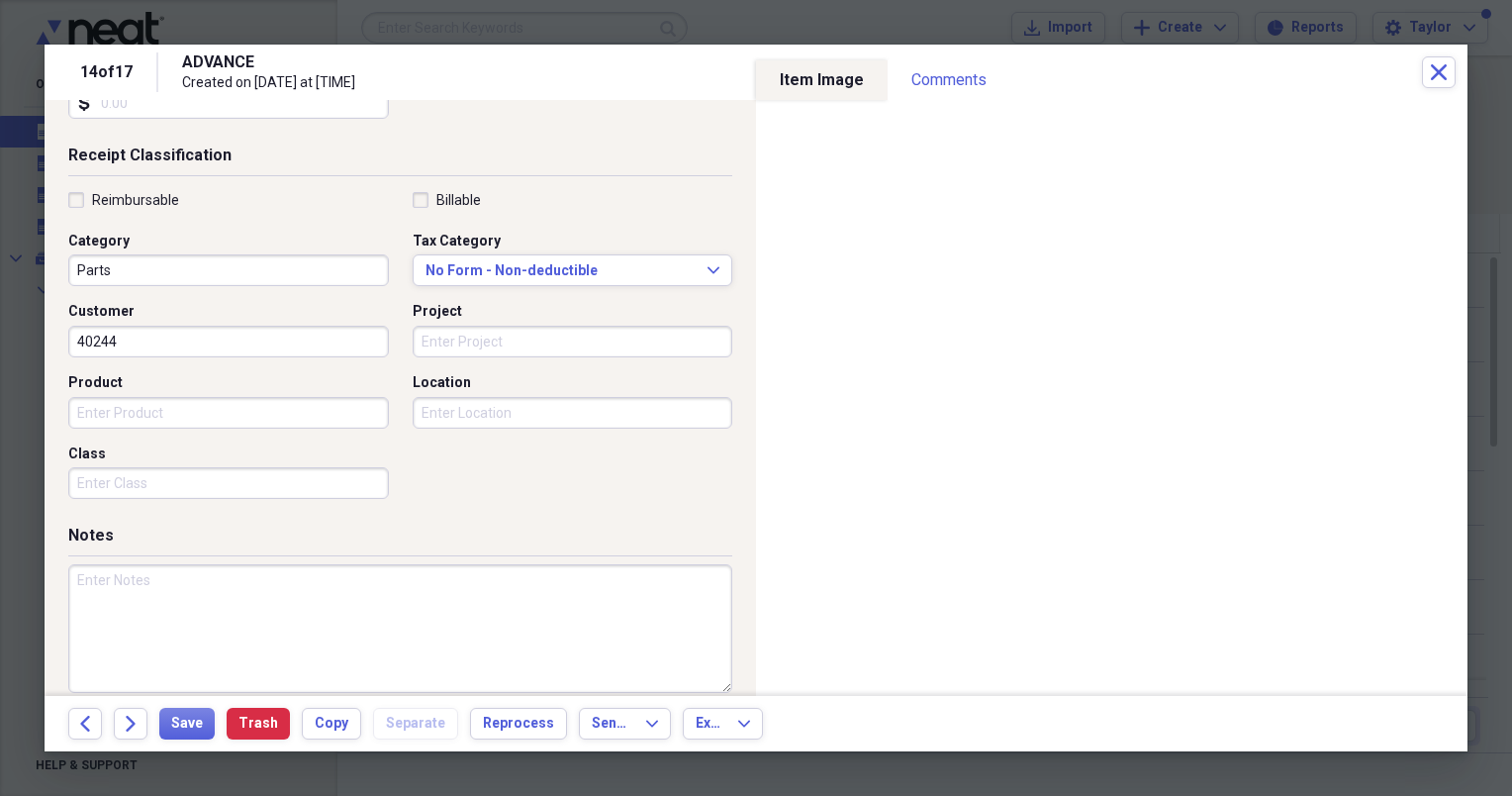 click on "Reimbursable Billable Category Parts Tax Category No Form - Non-deductible Expand Customer 40244 Project Product Location Class" at bounding box center (400, 349) 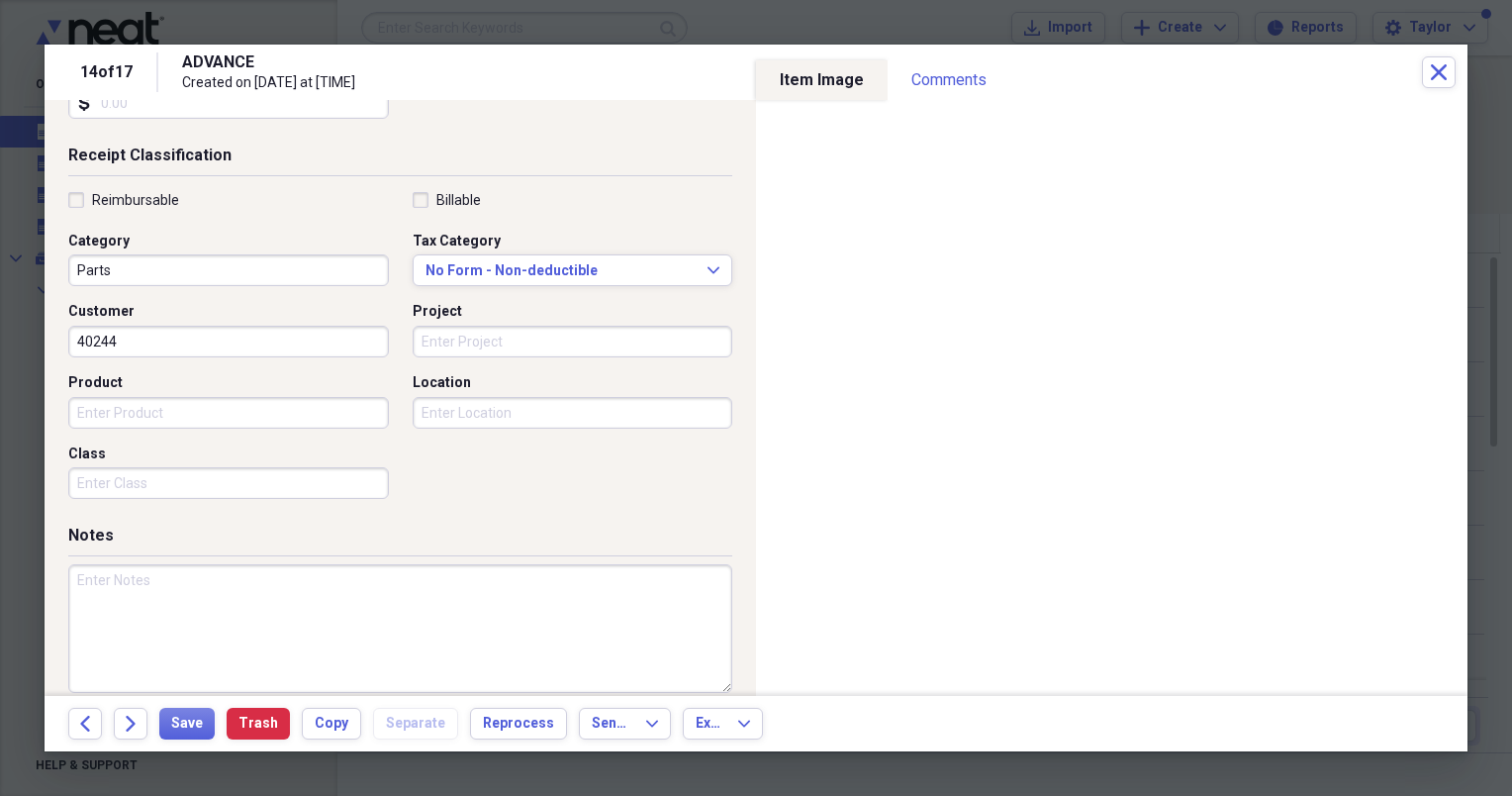 scroll, scrollTop: 0, scrollLeft: 0, axis: both 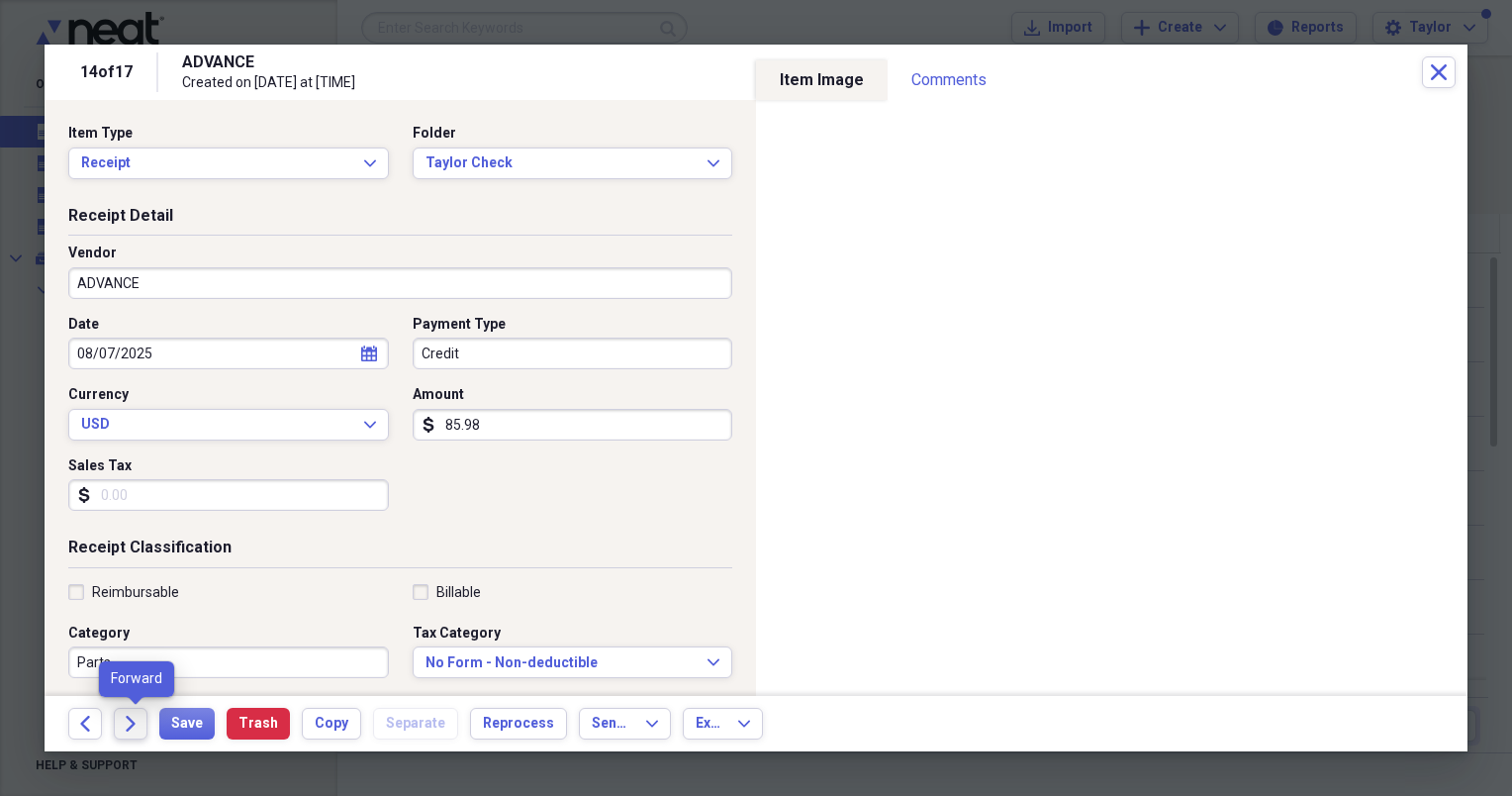 click on "Forward" 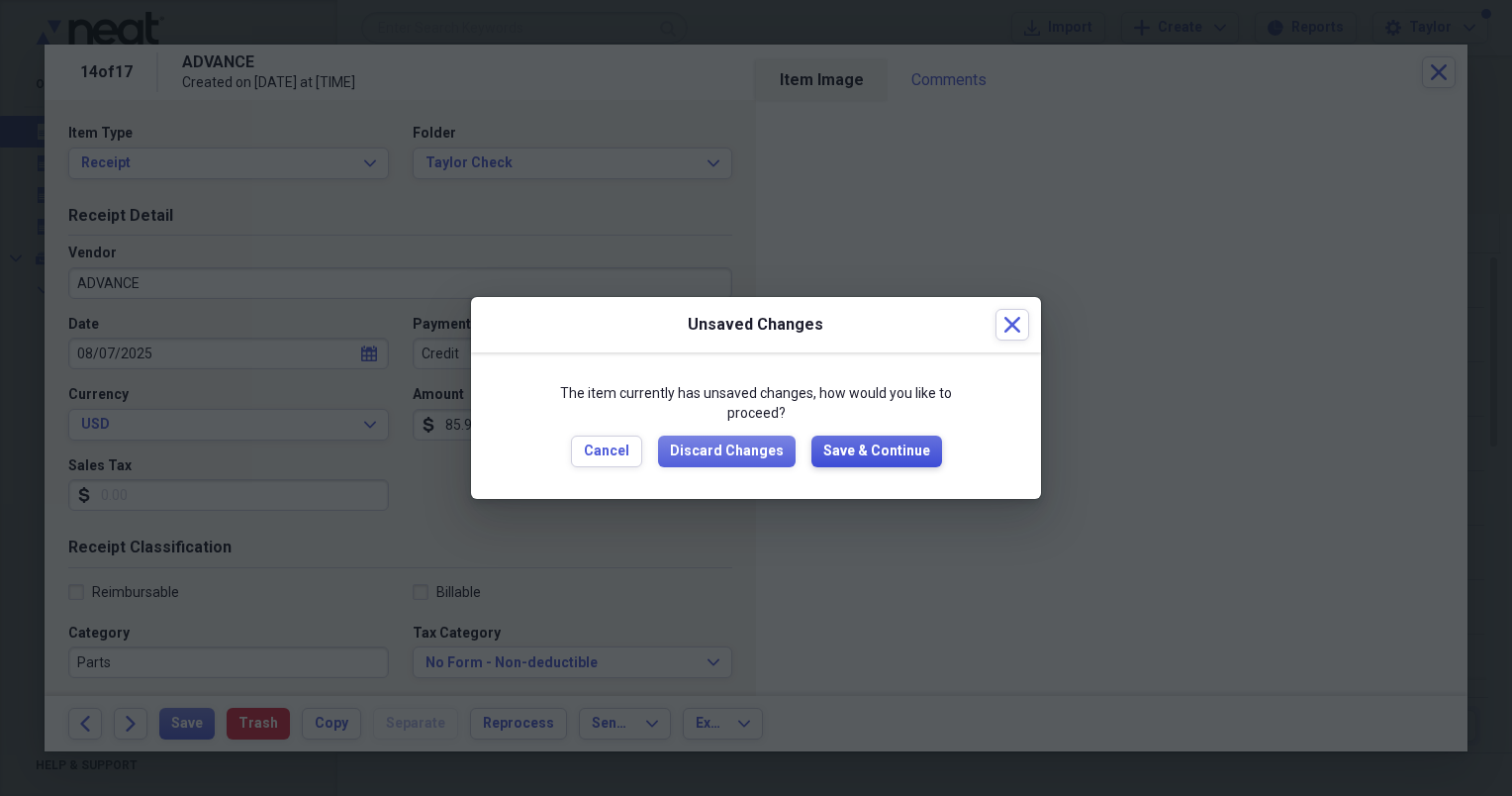 click on "Save & Continue" at bounding box center (877, 451) 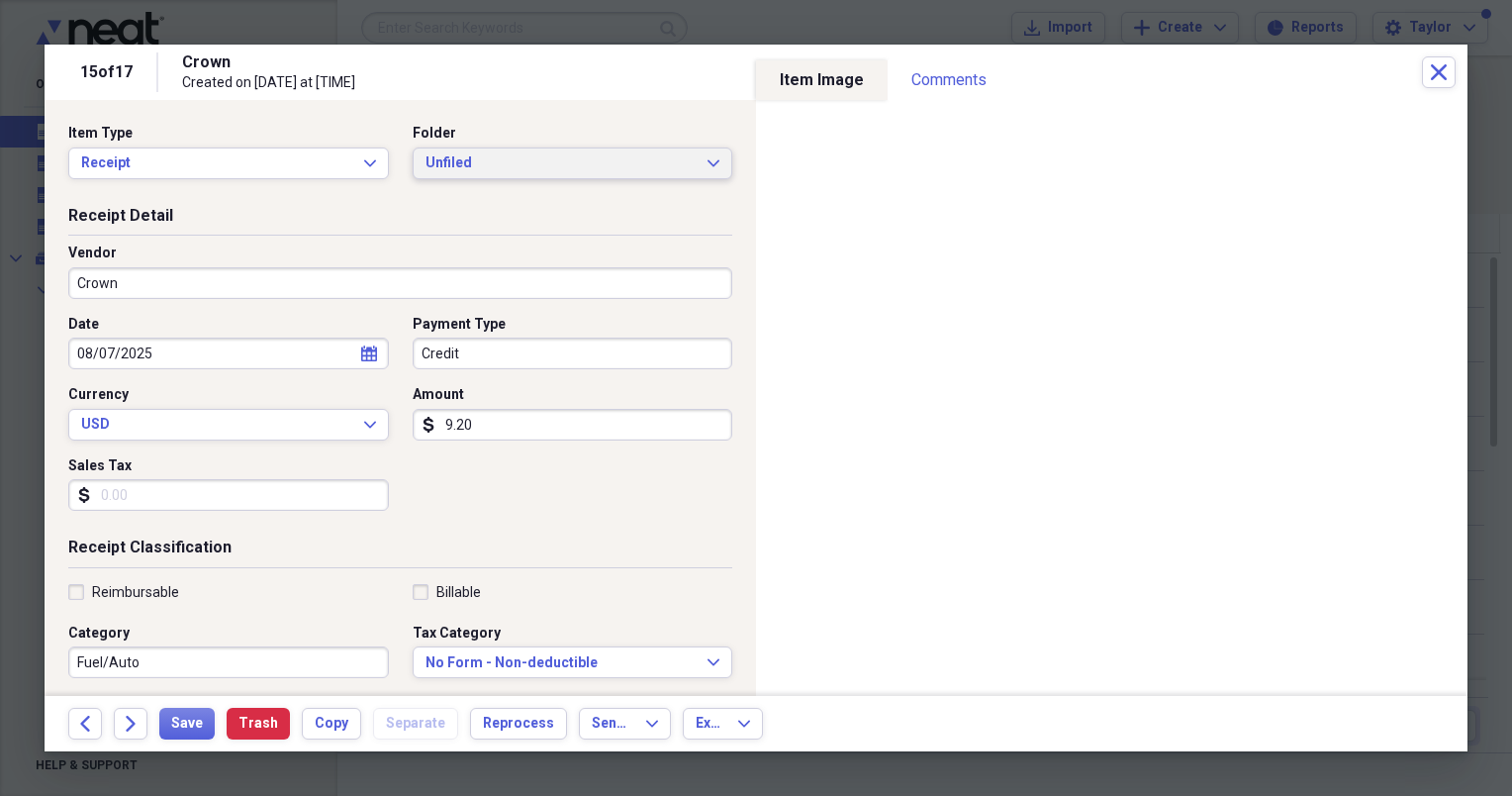 click on "Unfiled" at bounding box center [561, 163] 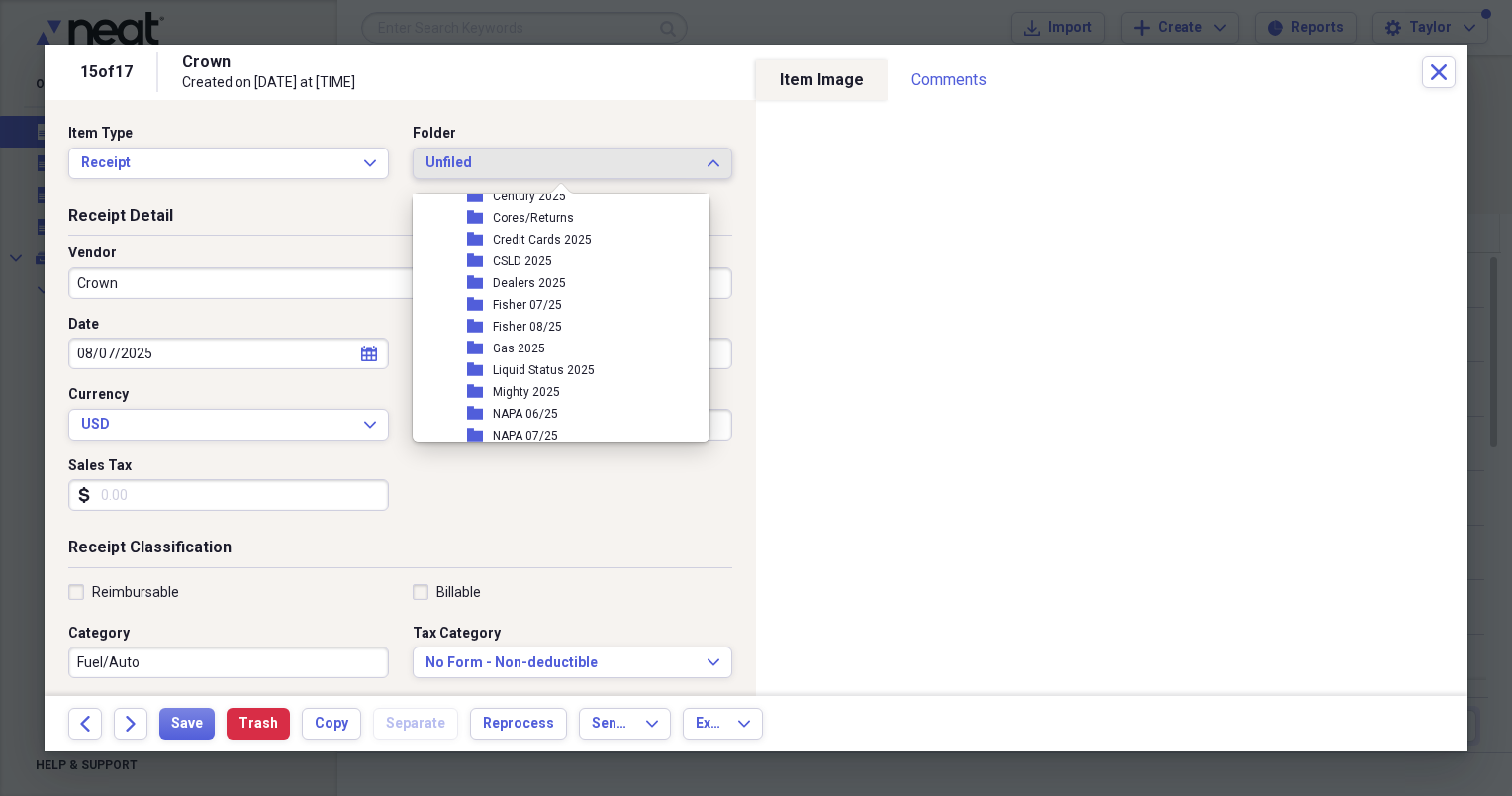 scroll, scrollTop: 242, scrollLeft: 0, axis: vertical 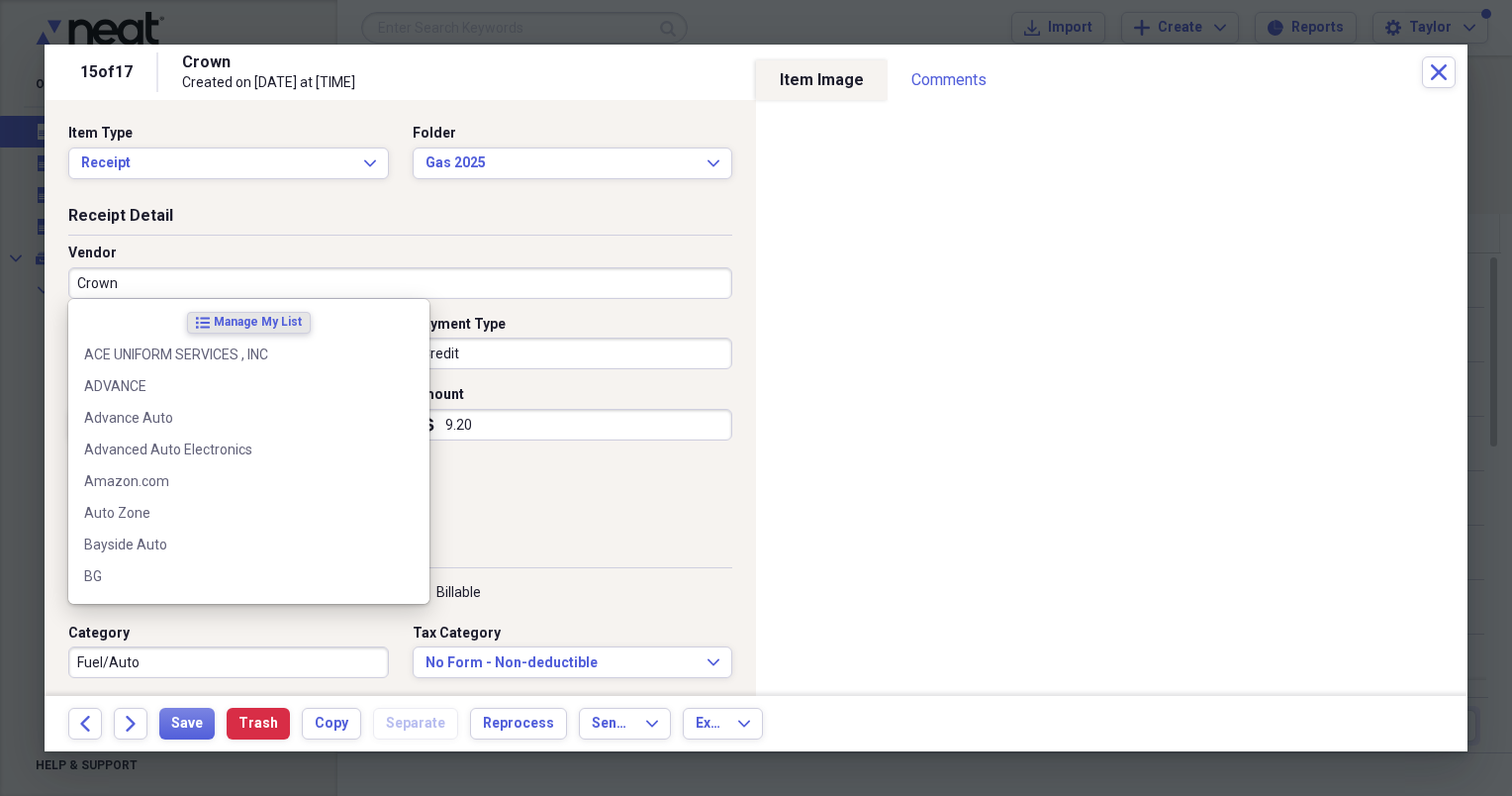 click on "Crown" at bounding box center (400, 283) 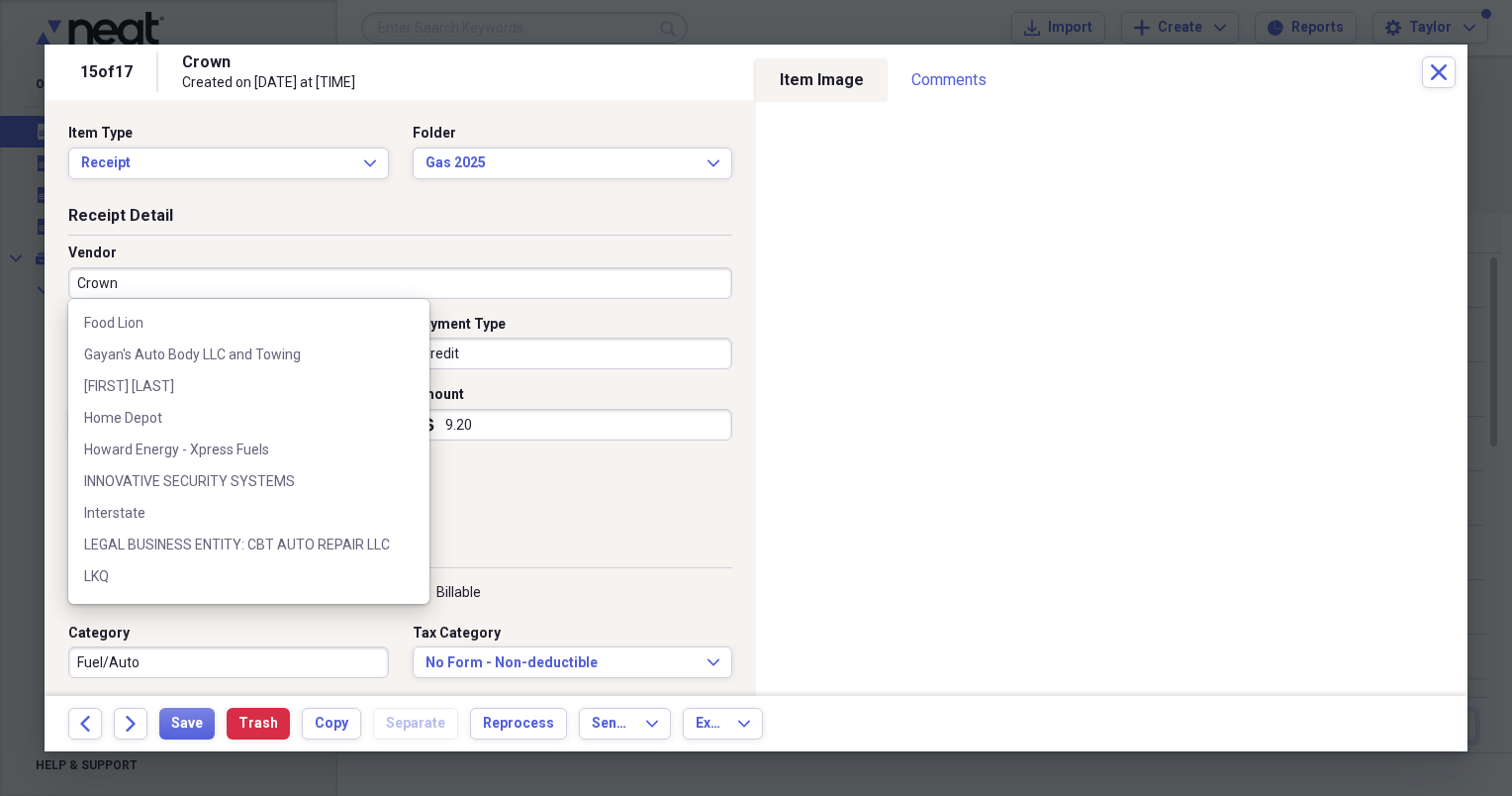 scroll, scrollTop: 703, scrollLeft: 0, axis: vertical 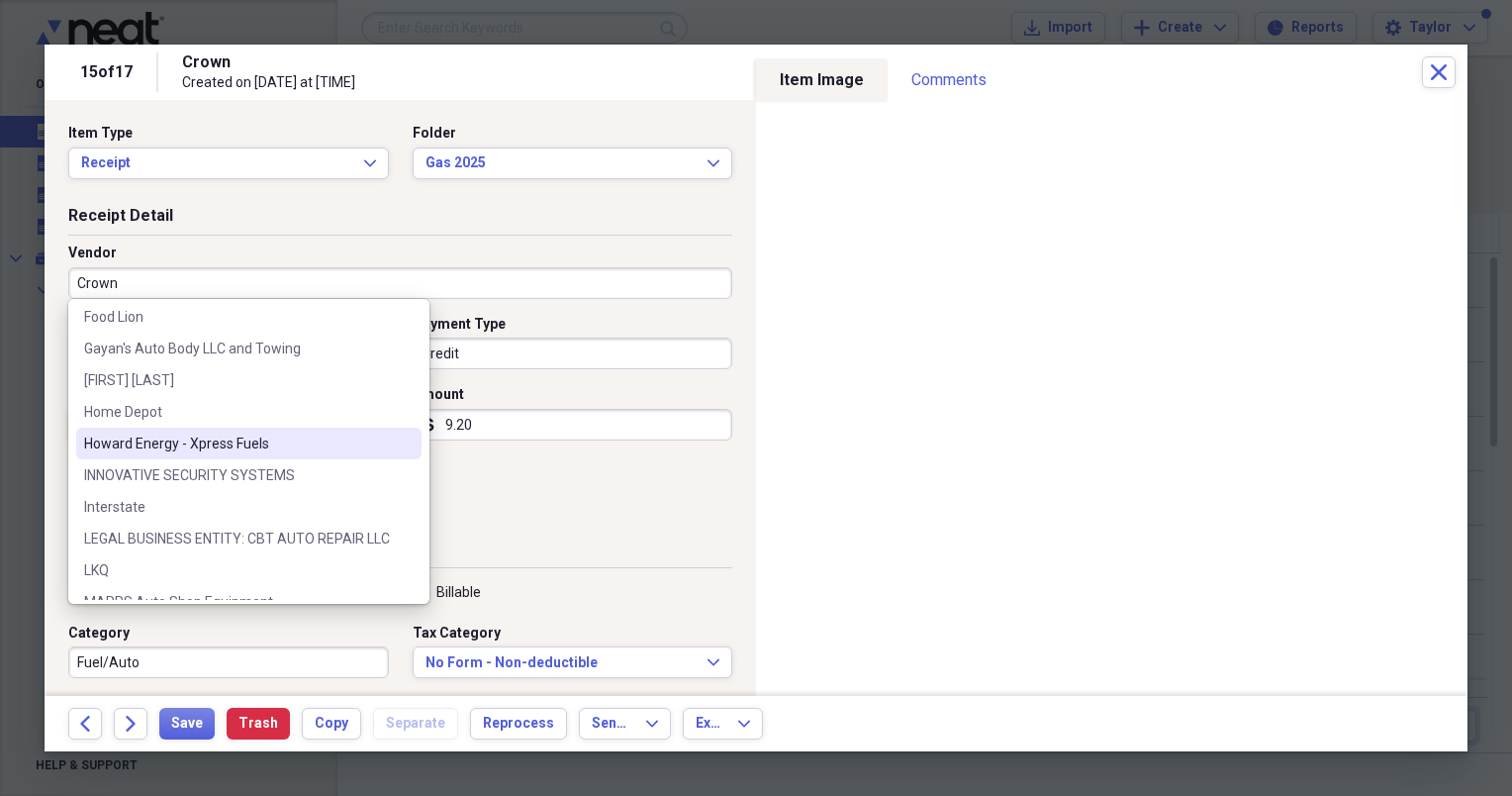 click on "Howard Energy - Xpress Fuels" at bounding box center [236, 444] 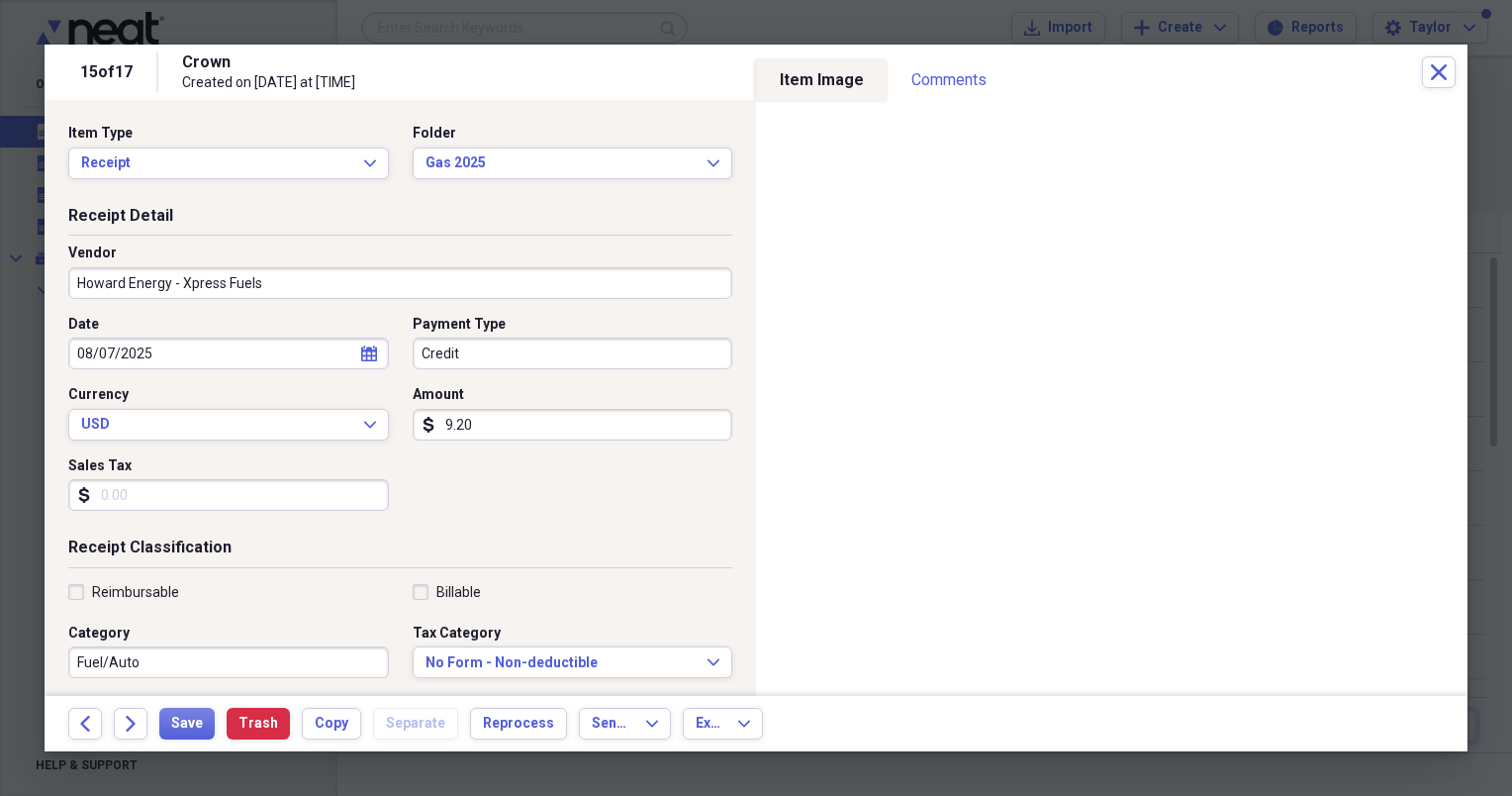 click on "9.20" at bounding box center [573, 425] 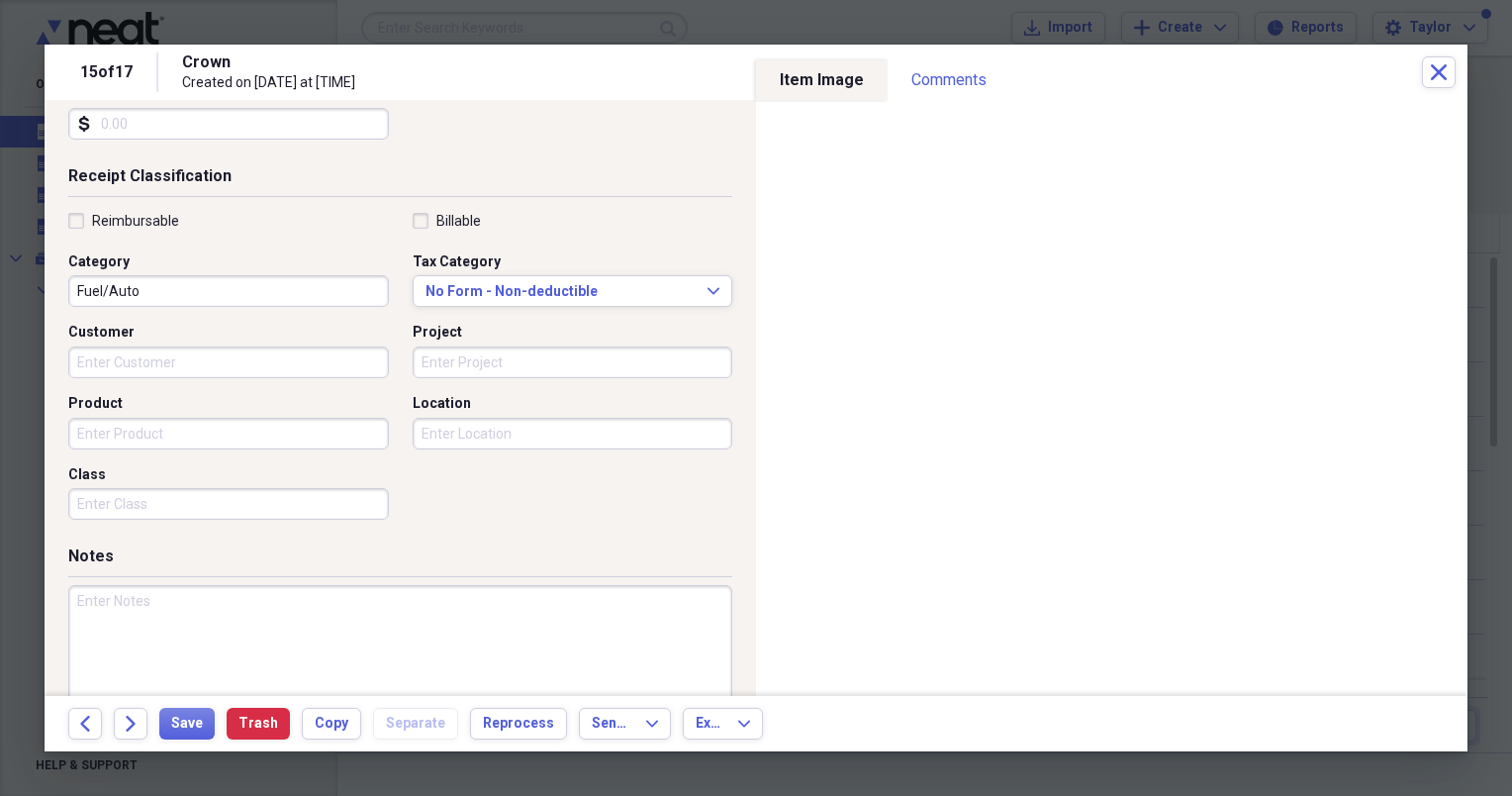 scroll, scrollTop: 413, scrollLeft: 0, axis: vertical 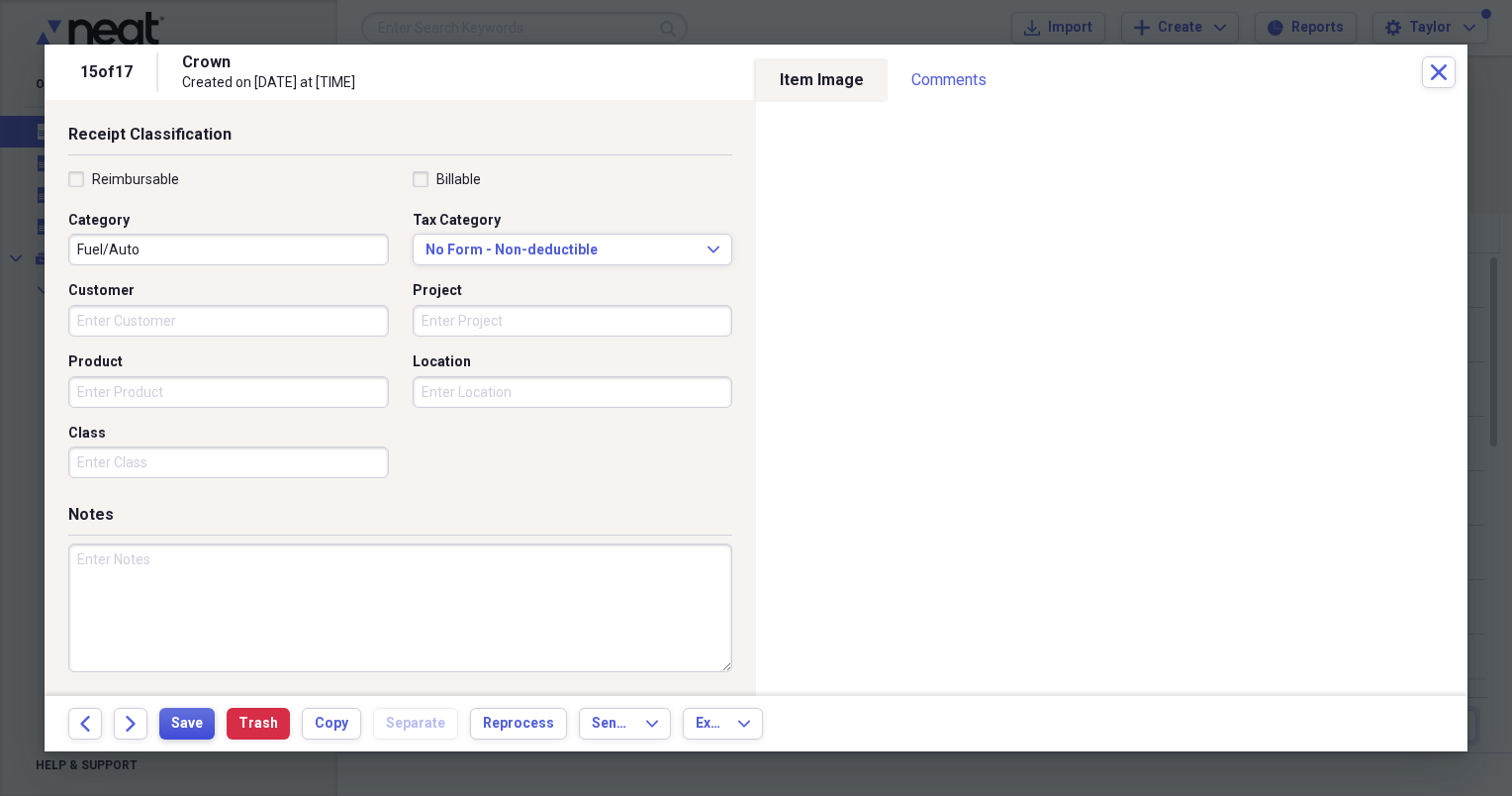 type 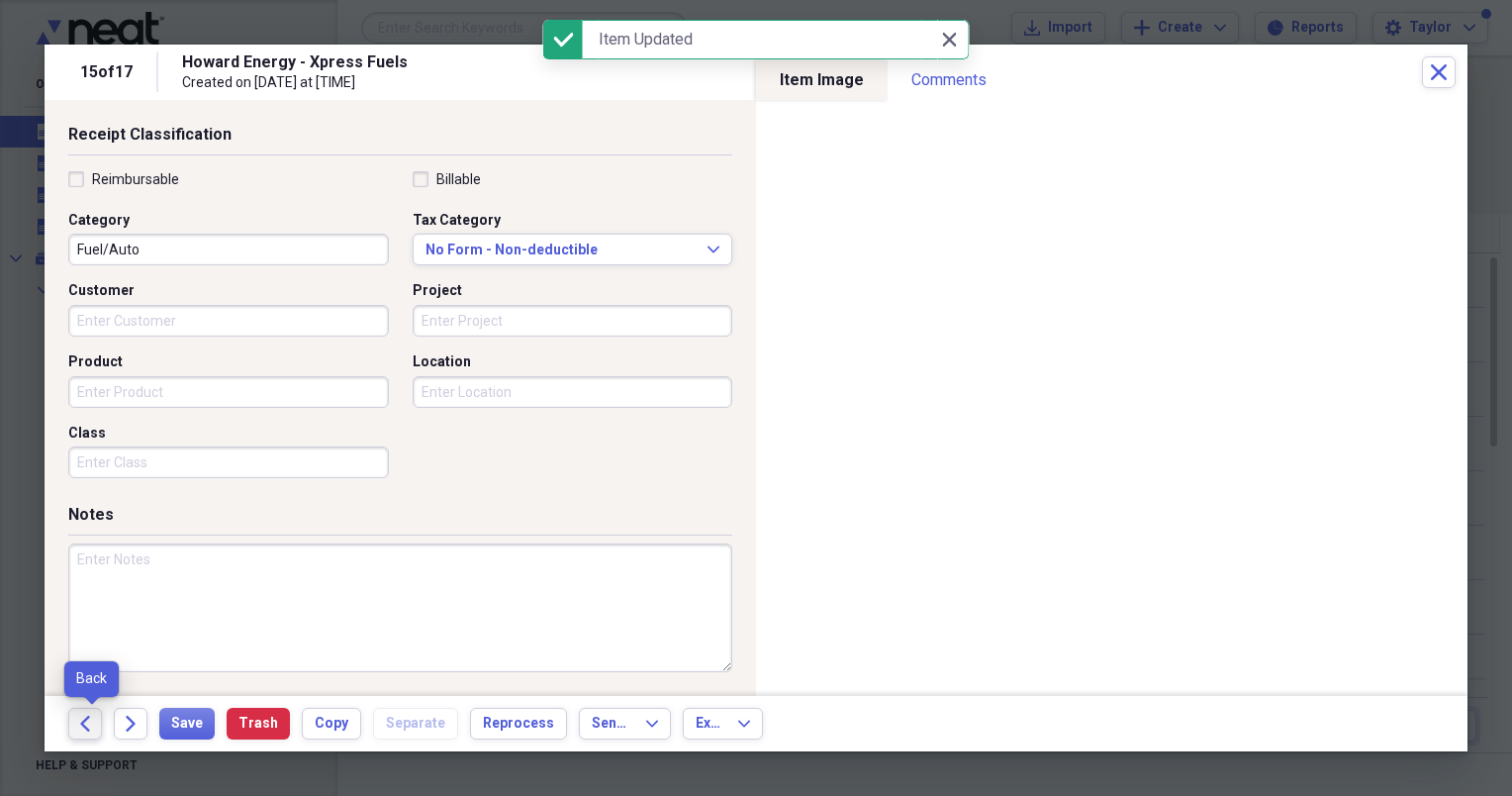 click on "Back" 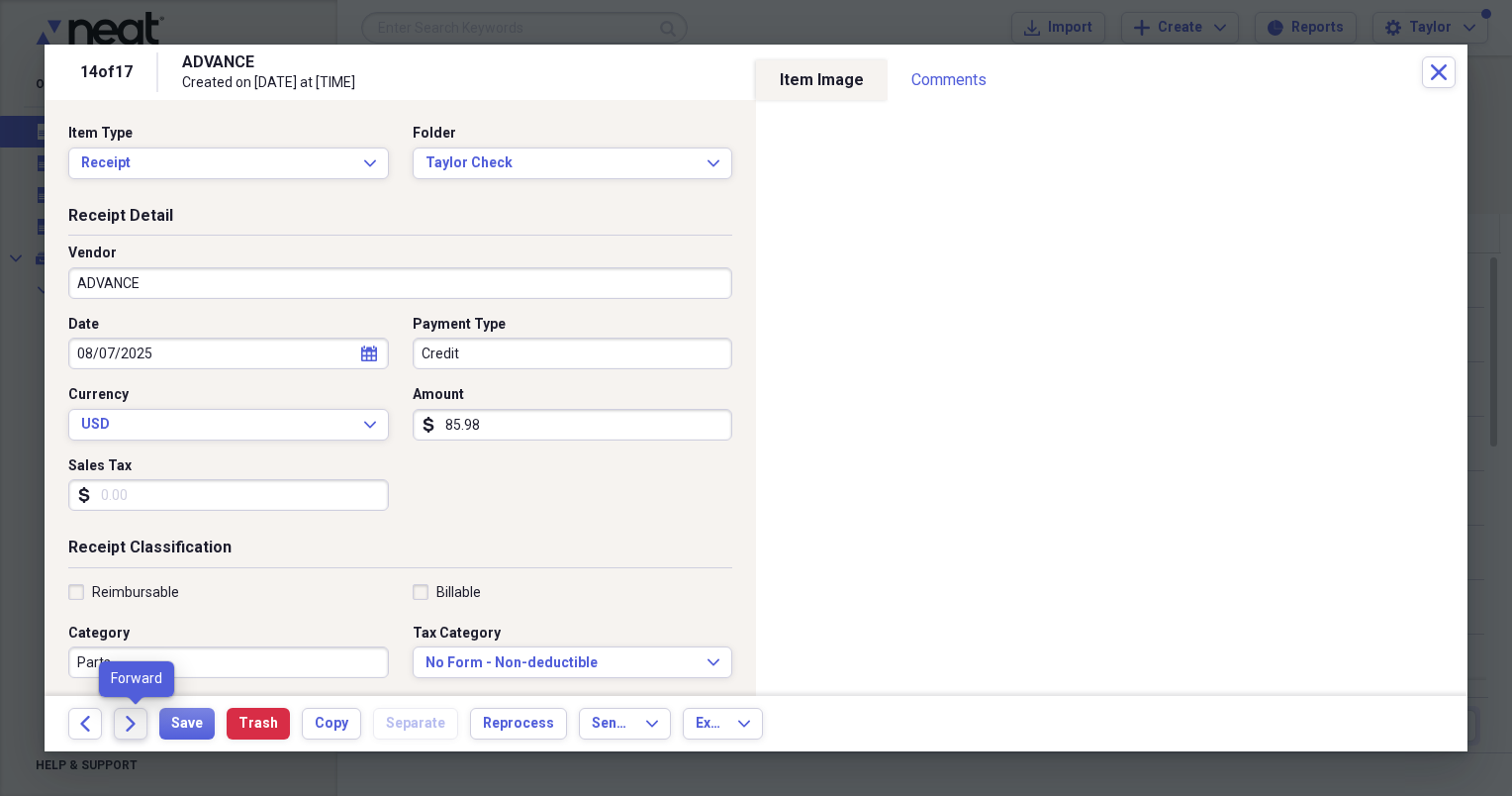 click 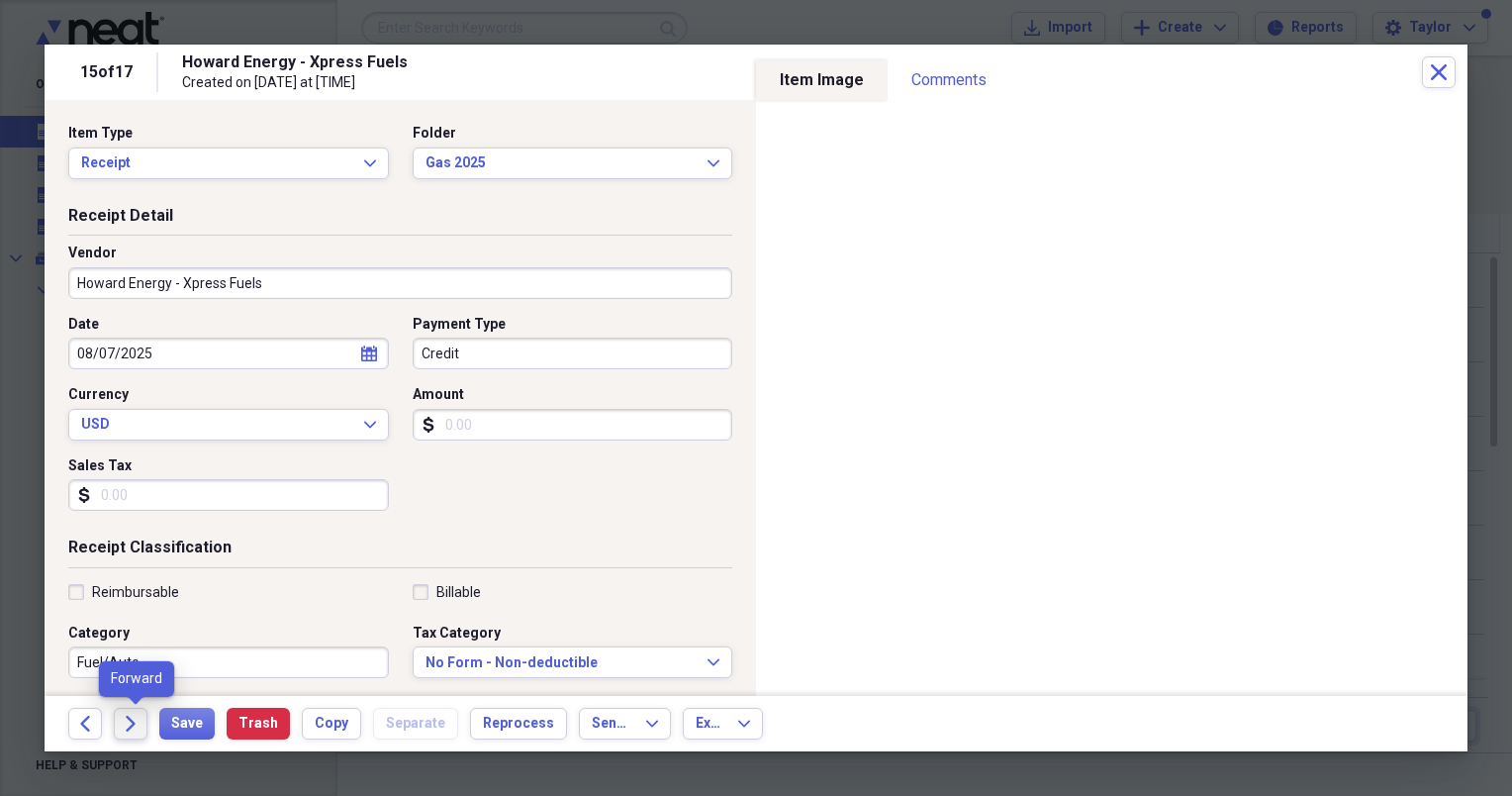 click 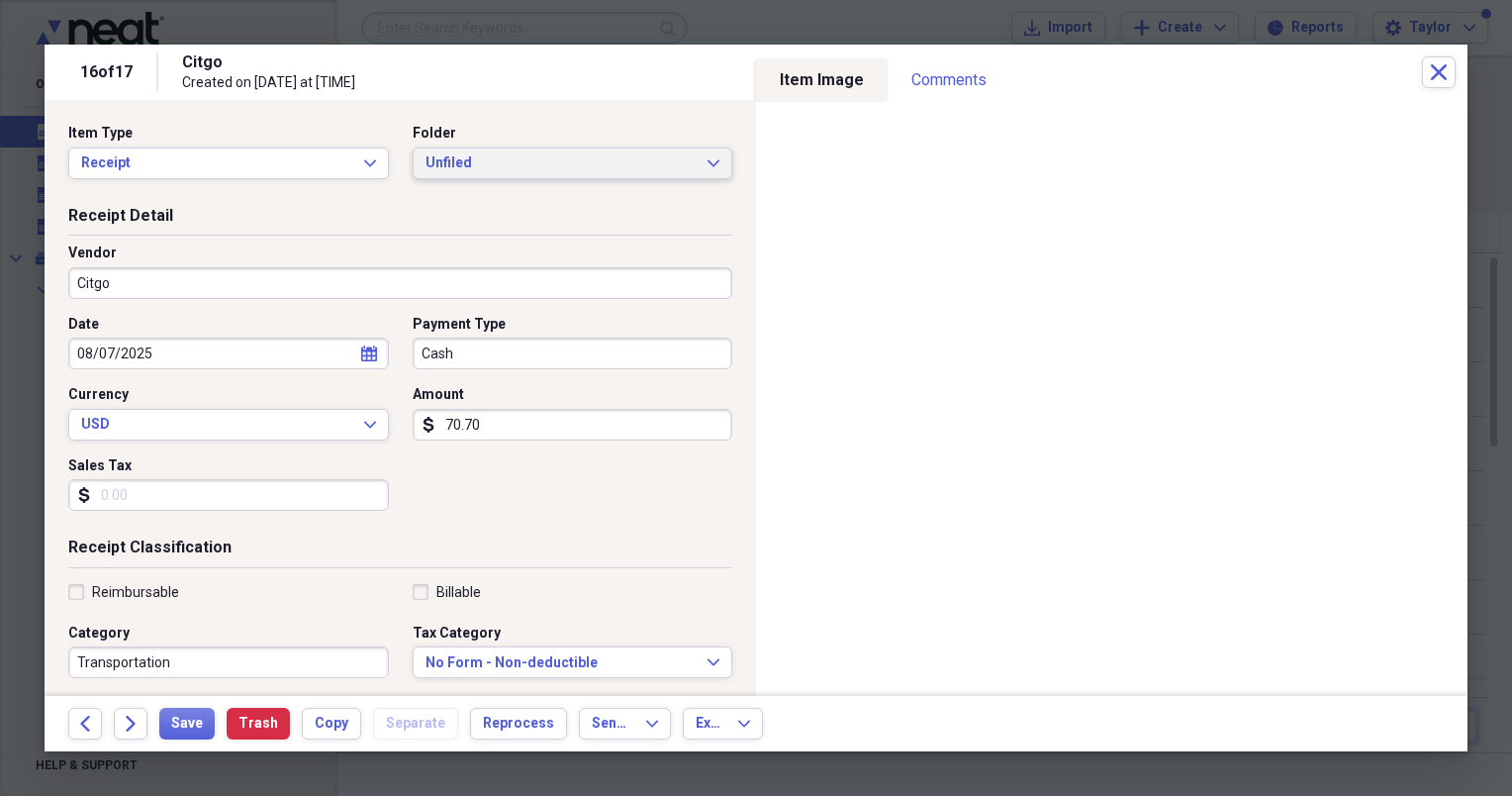 click on "Unfiled" at bounding box center (561, 163) 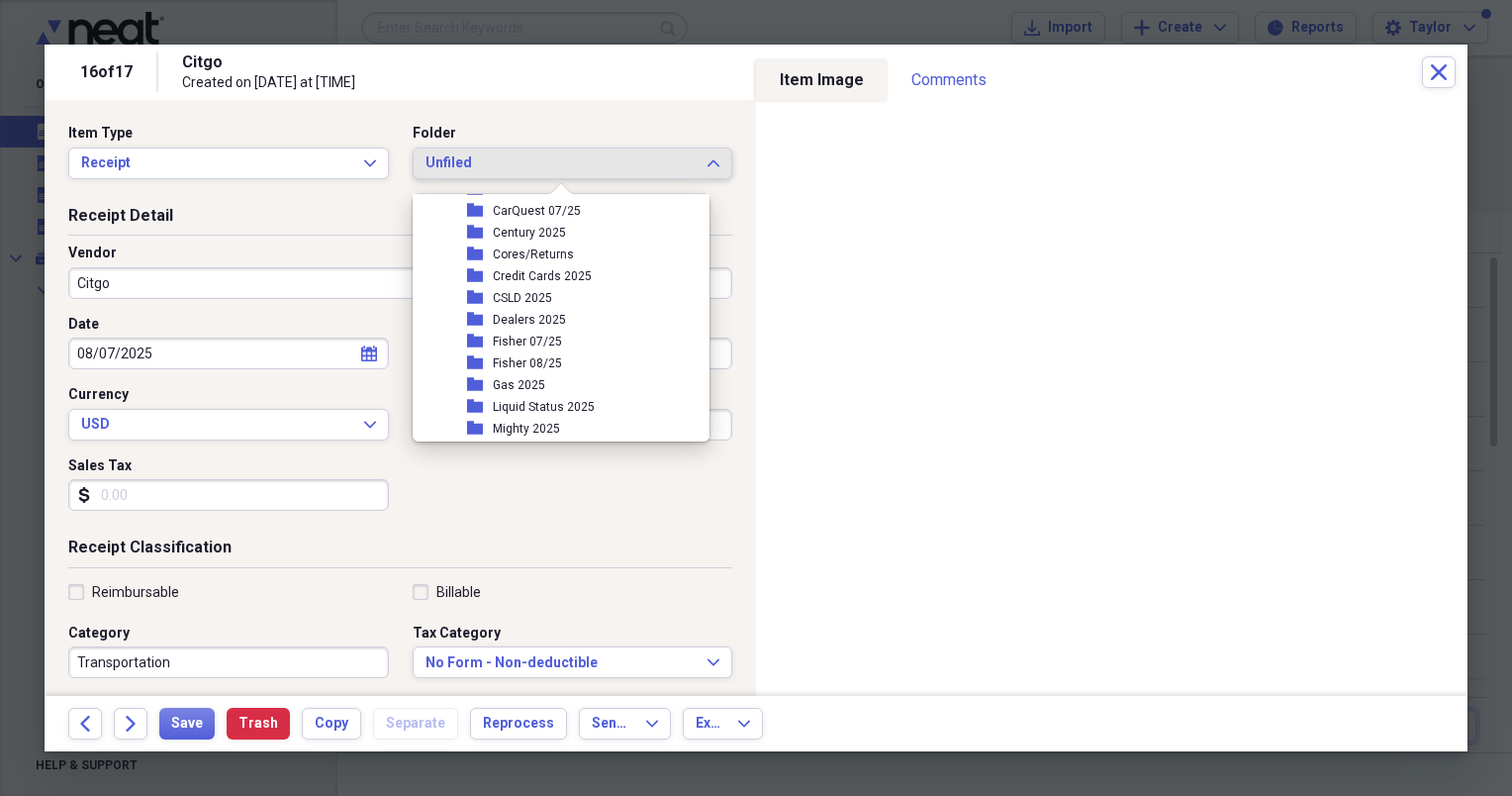 scroll, scrollTop: 206, scrollLeft: 0, axis: vertical 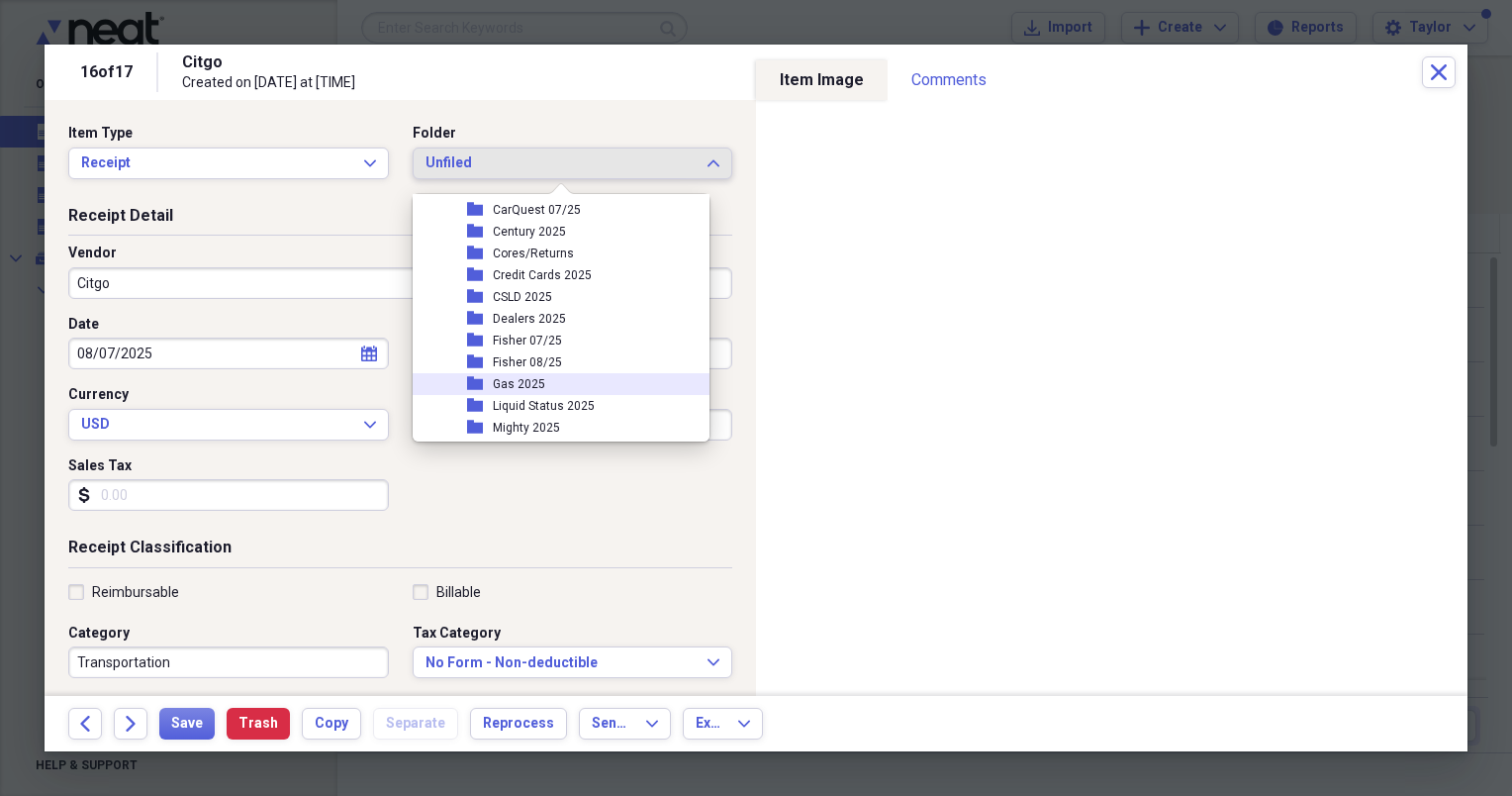 click on "Gas 2025" at bounding box center [519, 384] 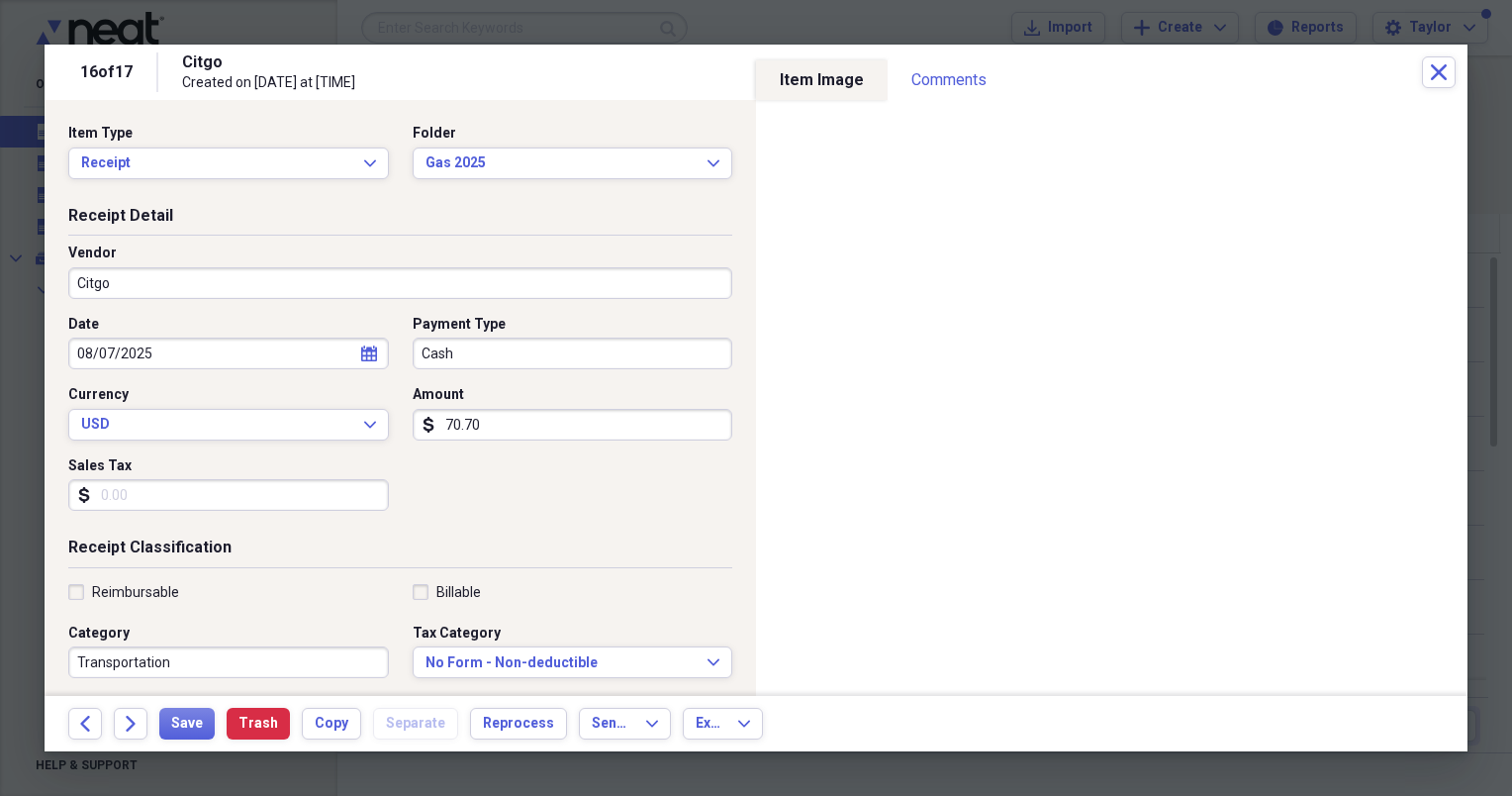 click on "70.70" at bounding box center (573, 425) 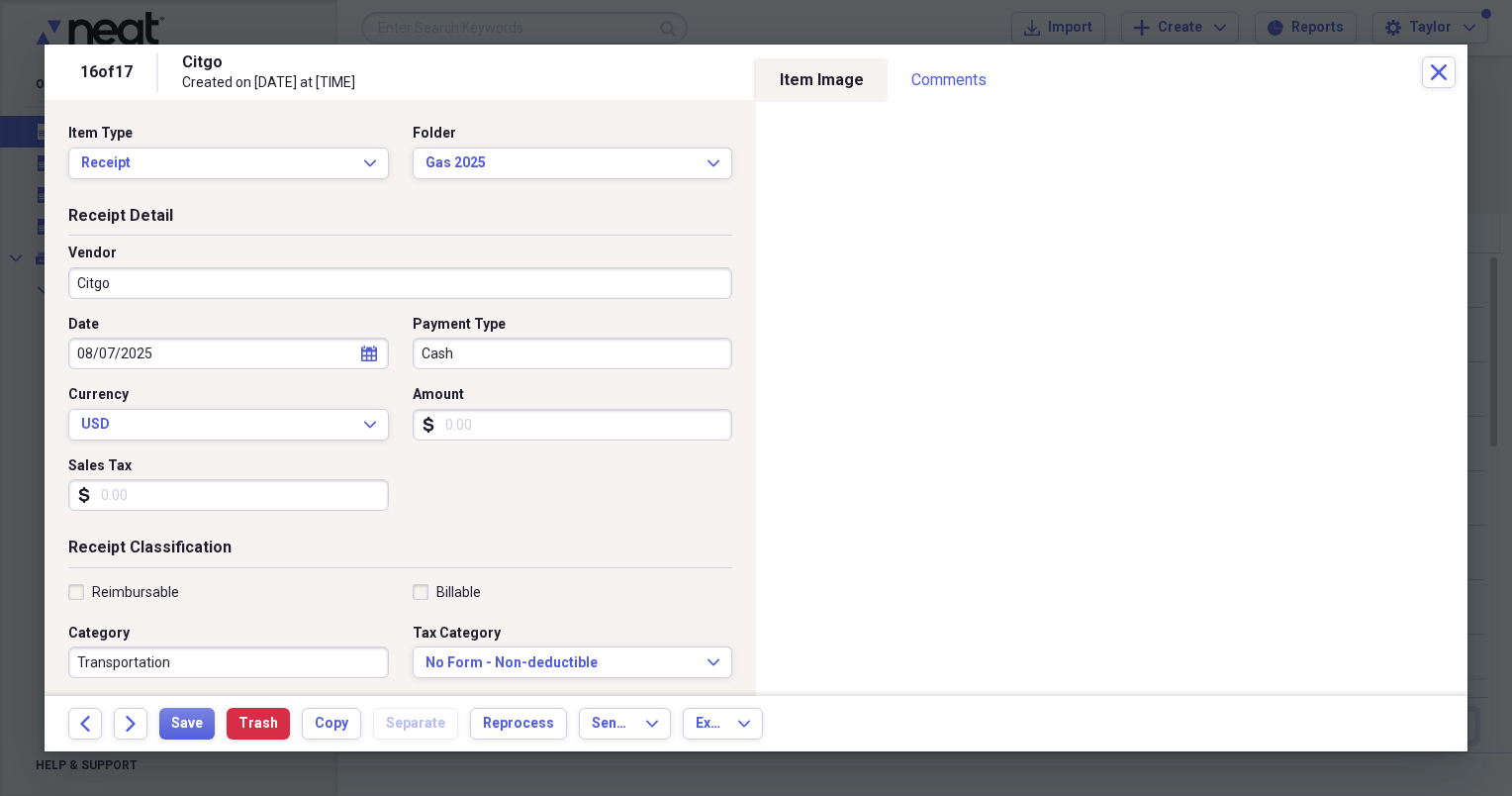 type 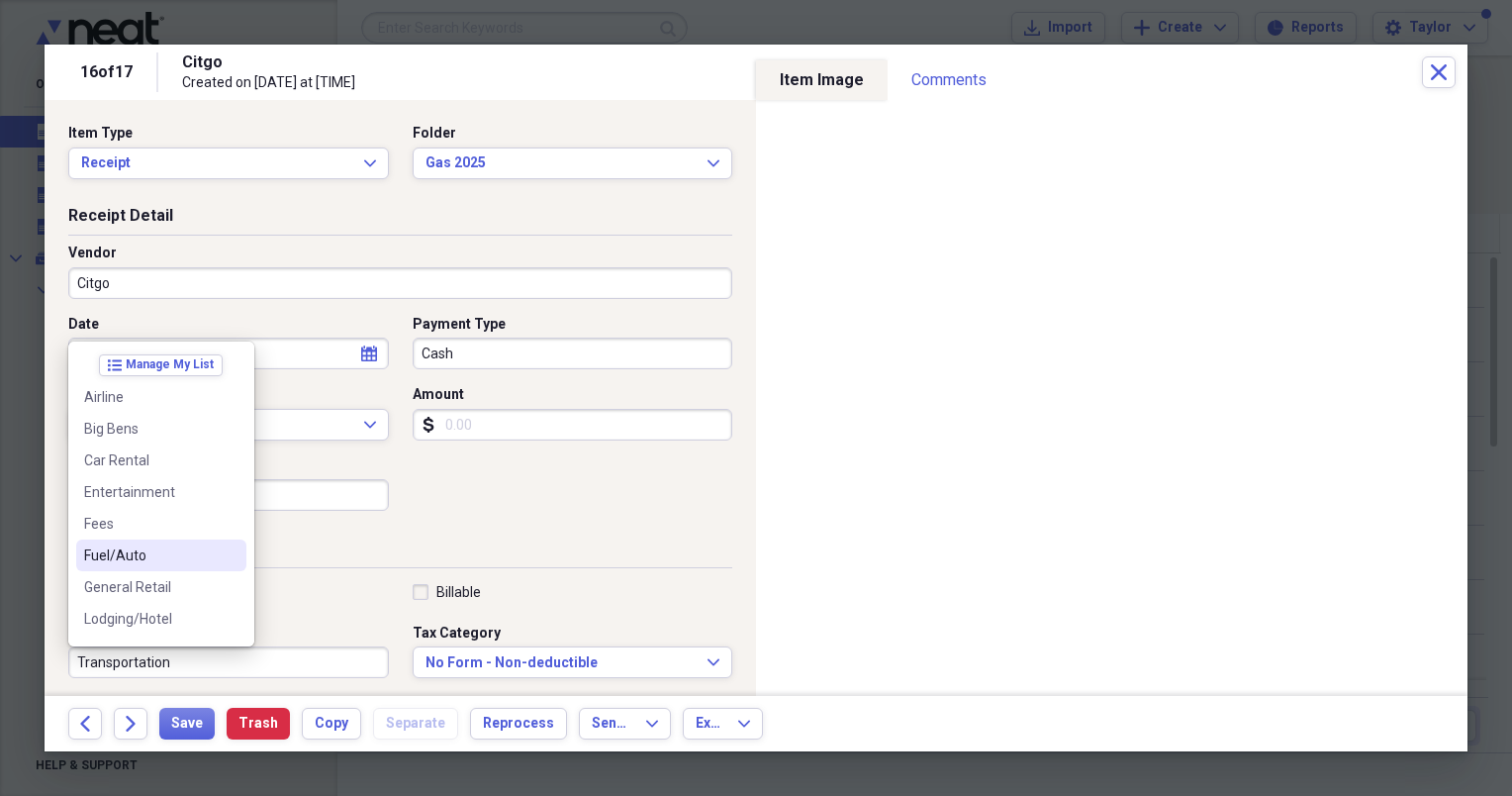 click on "Fuel/Auto" at bounding box center [149, 555] 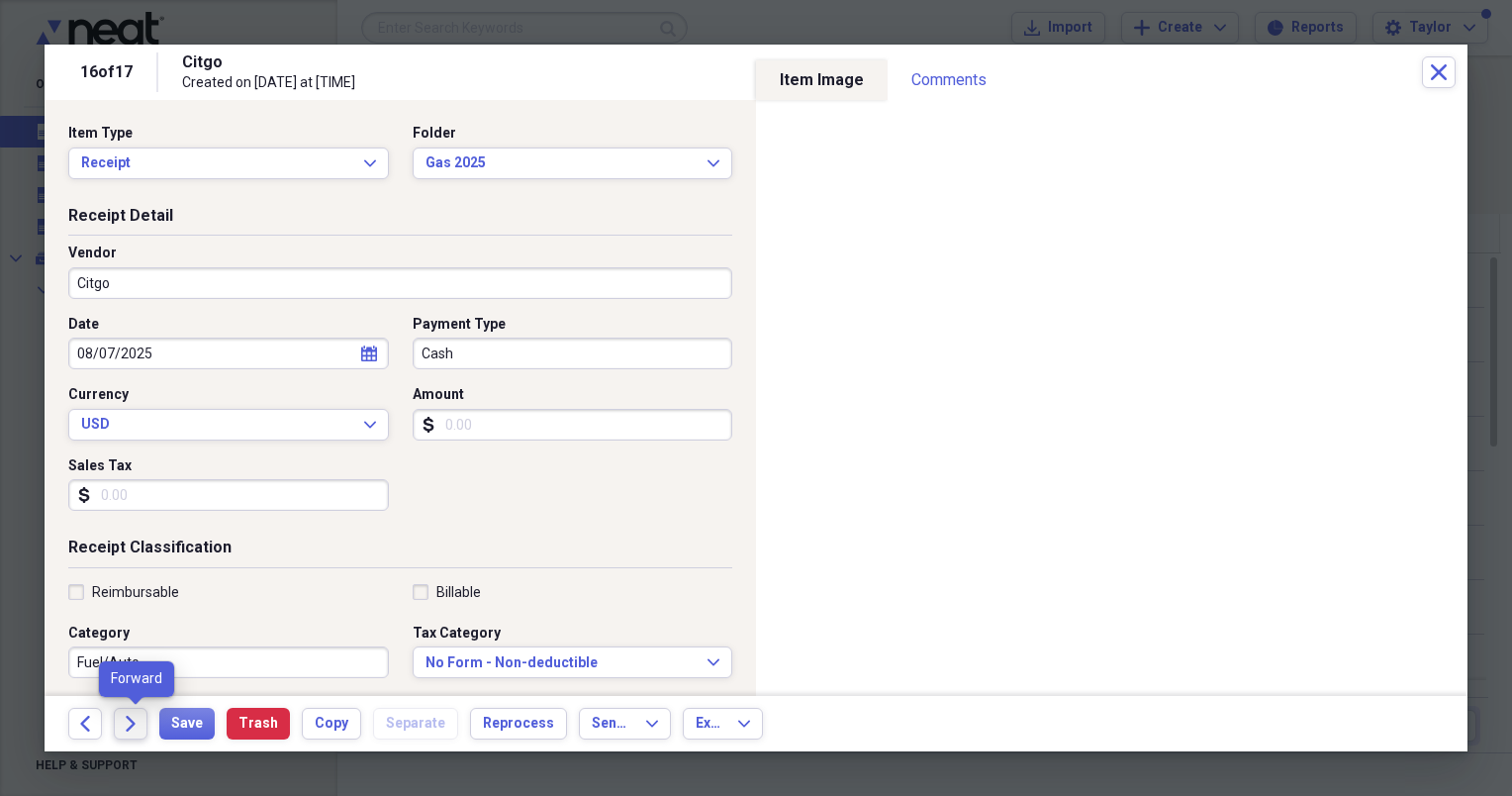 click 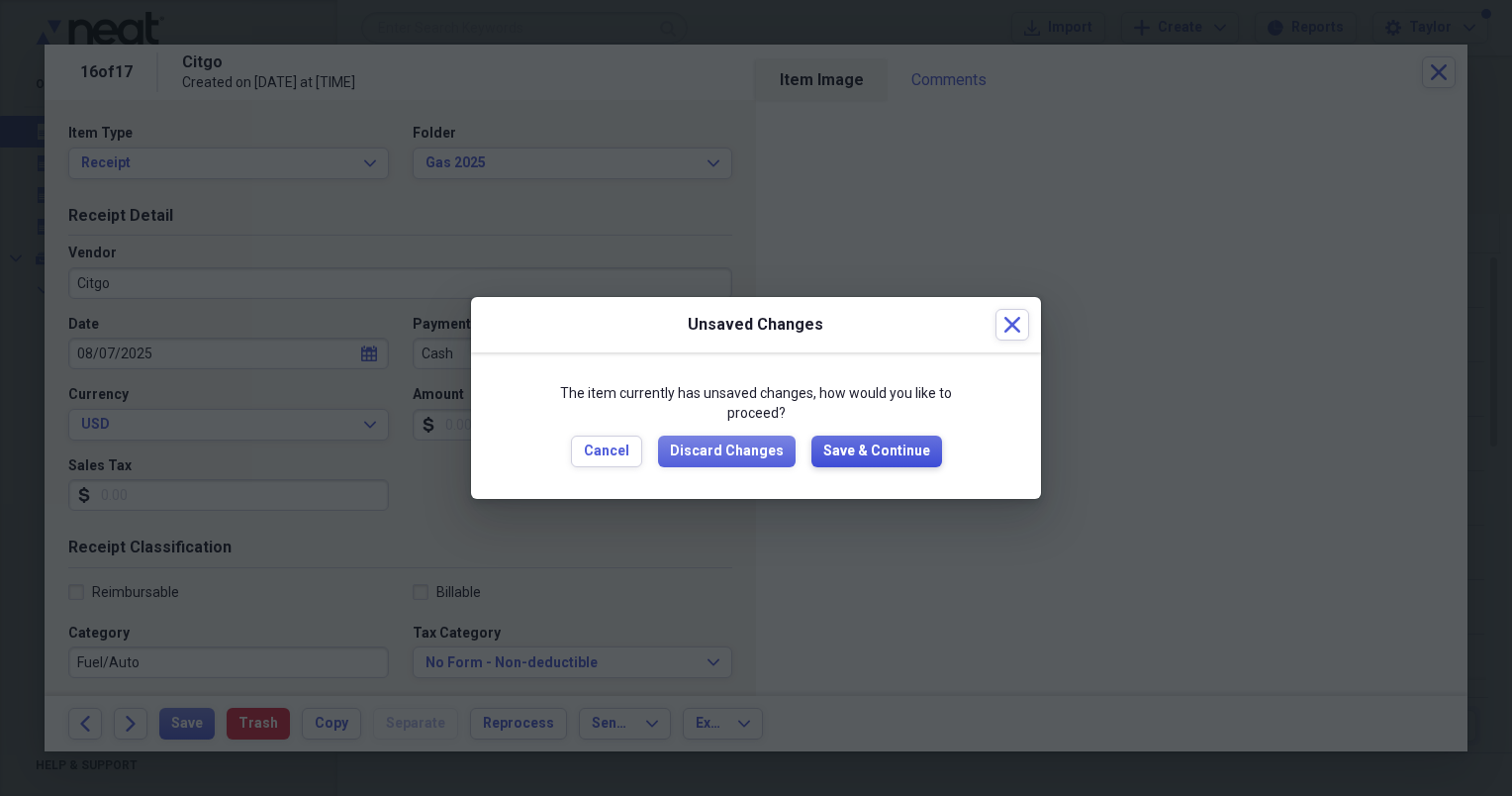 click on "Save & Continue" at bounding box center [877, 451] 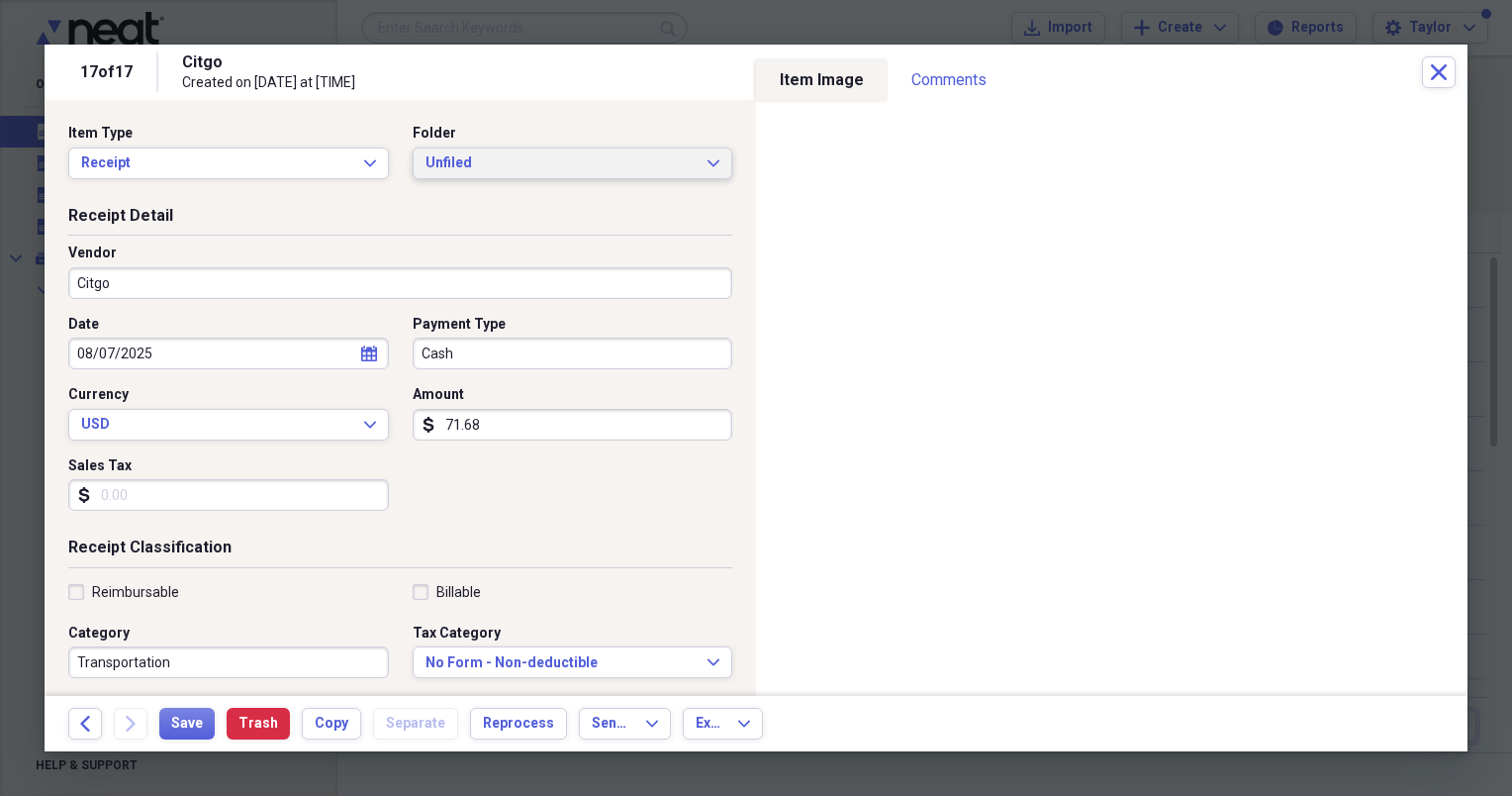 click on "Unfiled" at bounding box center [561, 163] 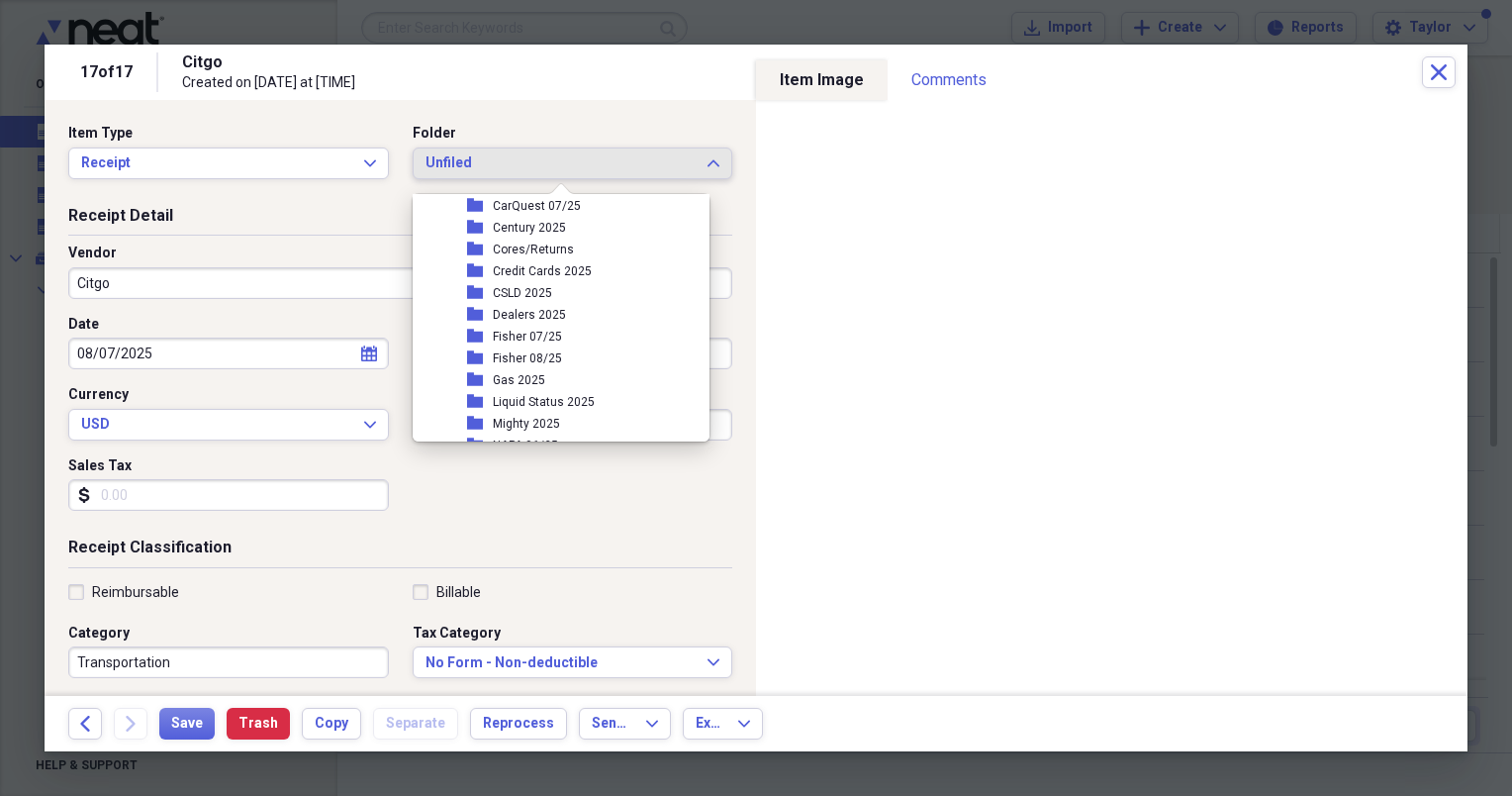 scroll, scrollTop: 213, scrollLeft: 0, axis: vertical 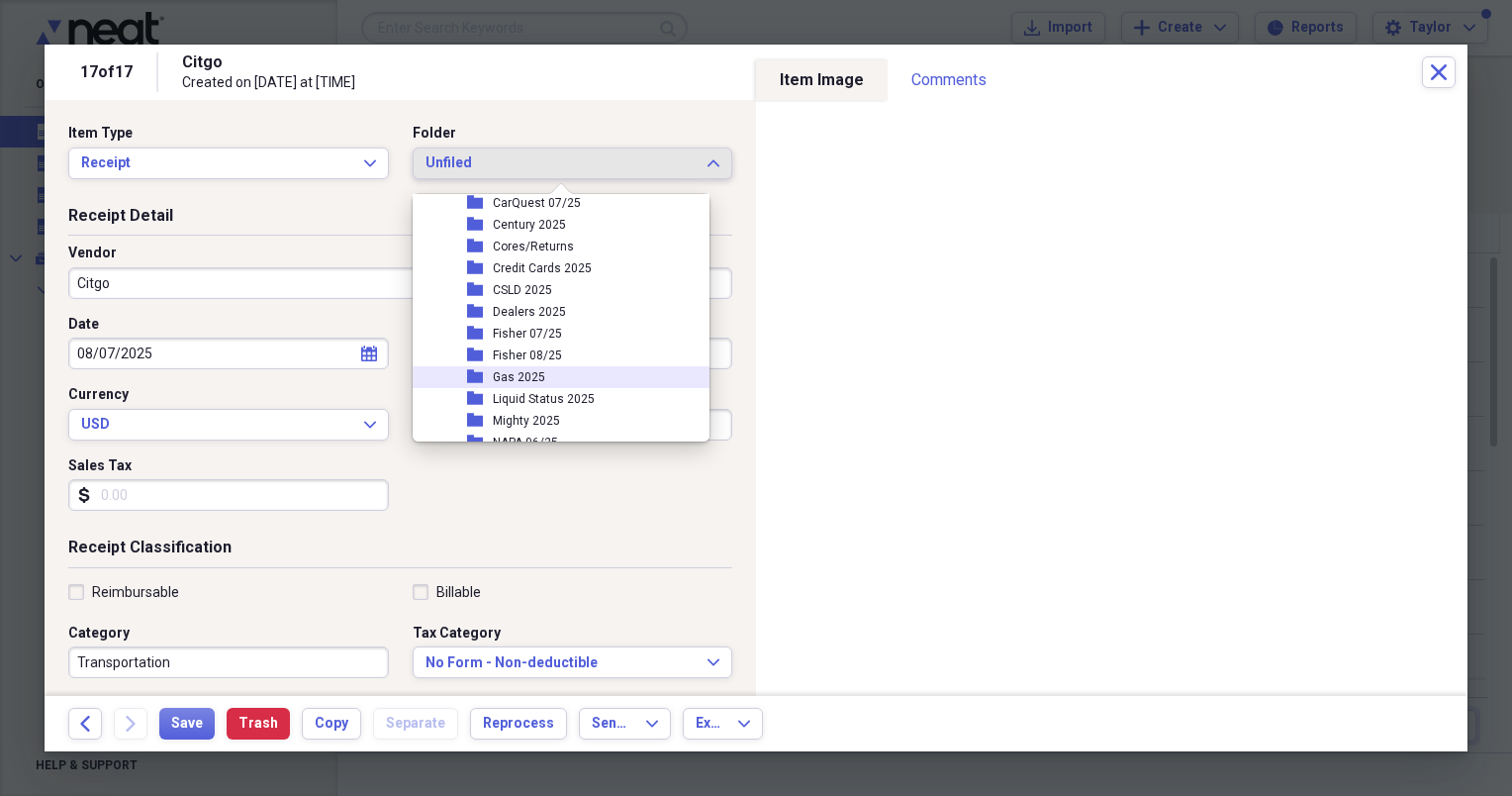 click on "Gas 2025" at bounding box center (519, 377) 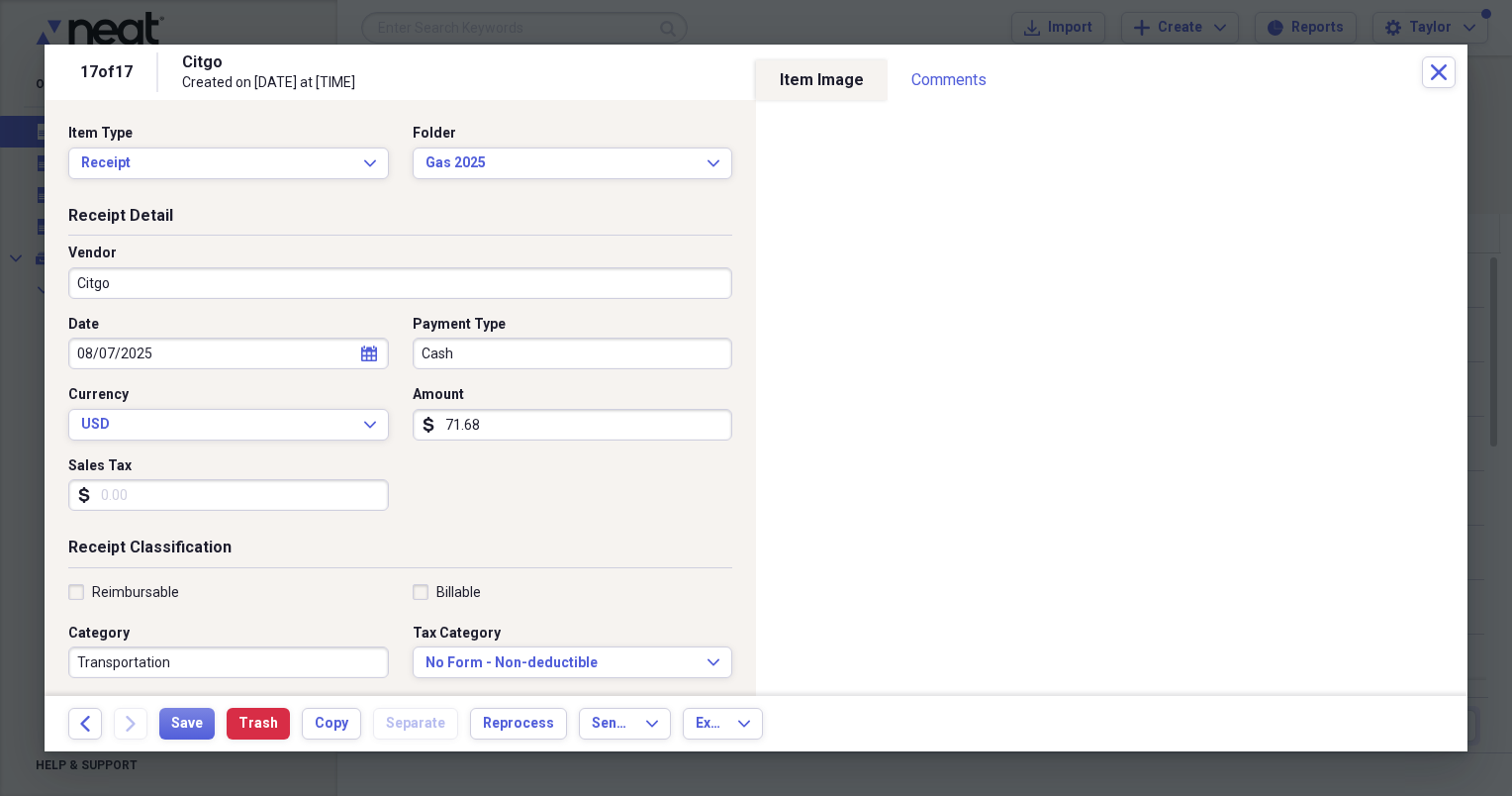 click on "Citgo" at bounding box center [400, 283] 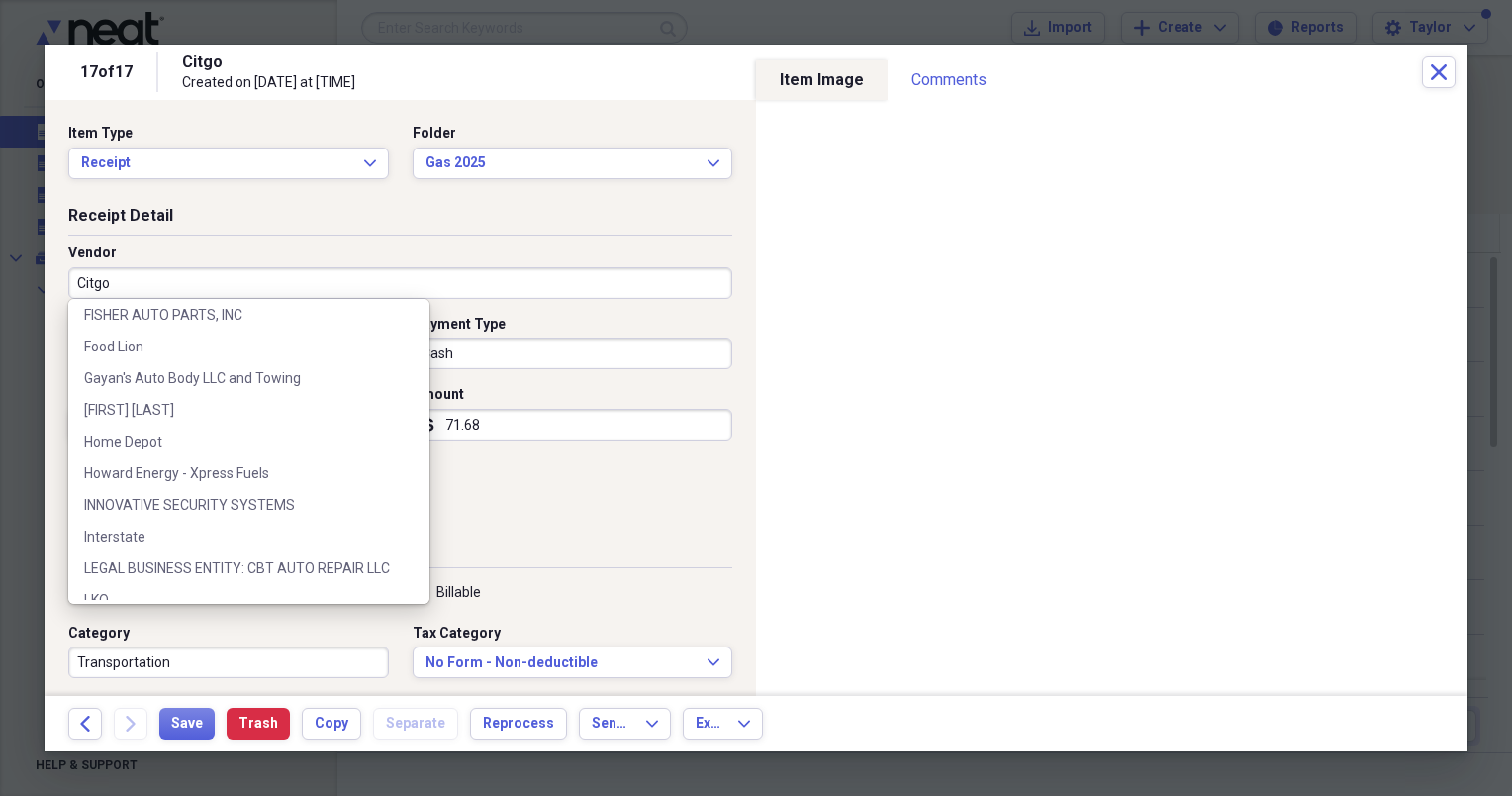 scroll, scrollTop: 675, scrollLeft: 0, axis: vertical 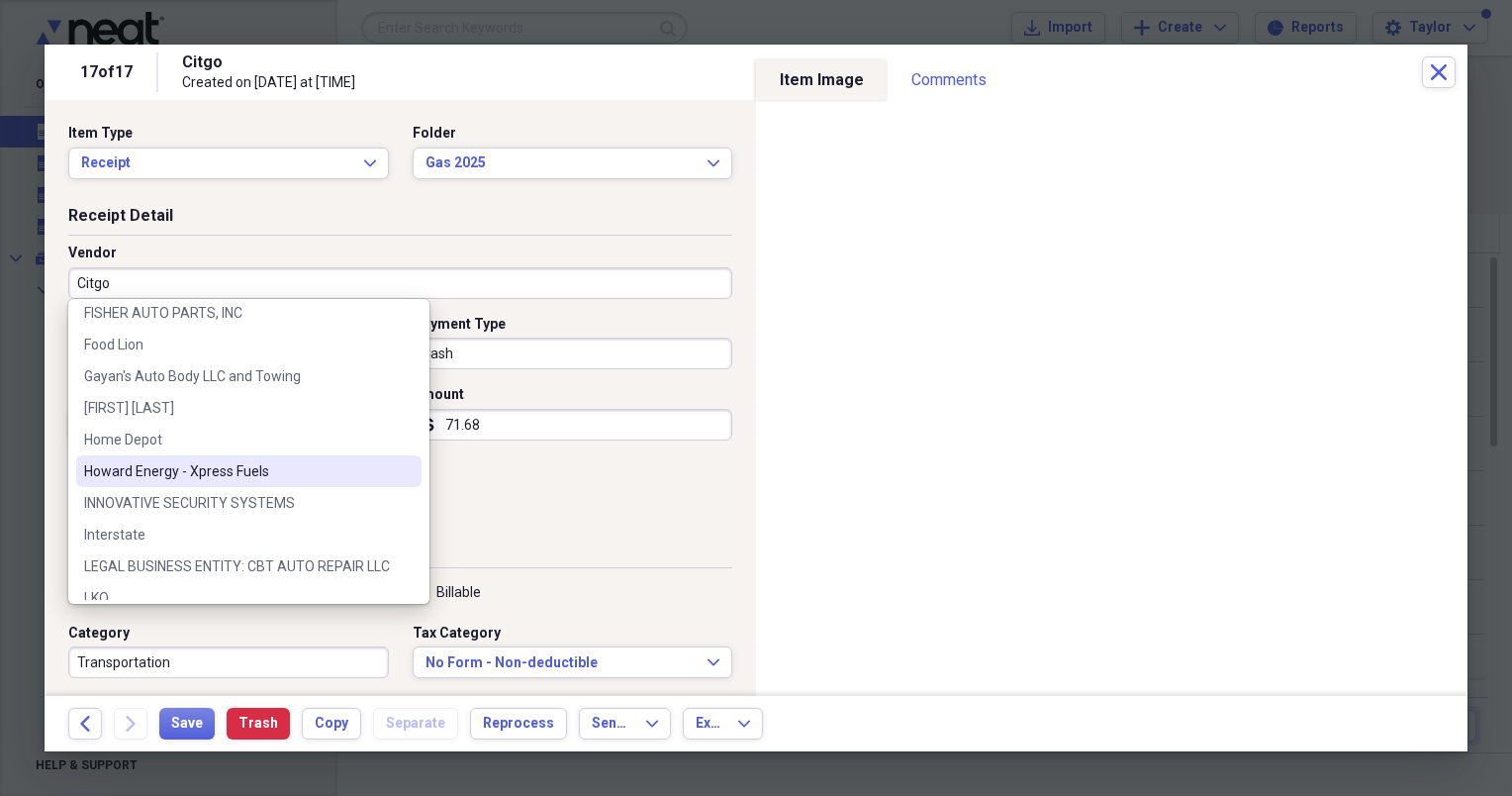 click on "Howard Energy - Xpress Fuels" at bounding box center [248, 471] 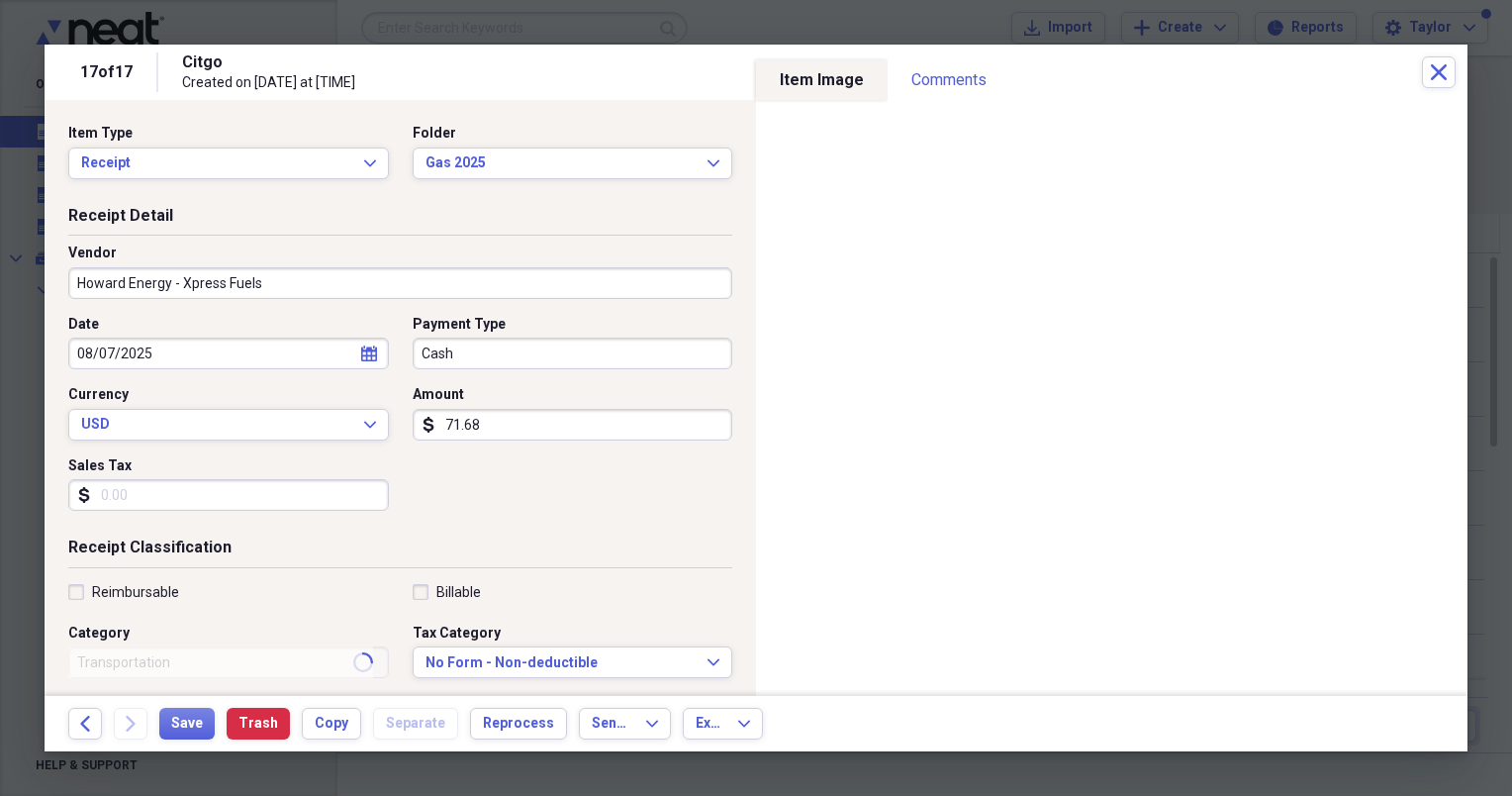 type on "Fuel/Auto" 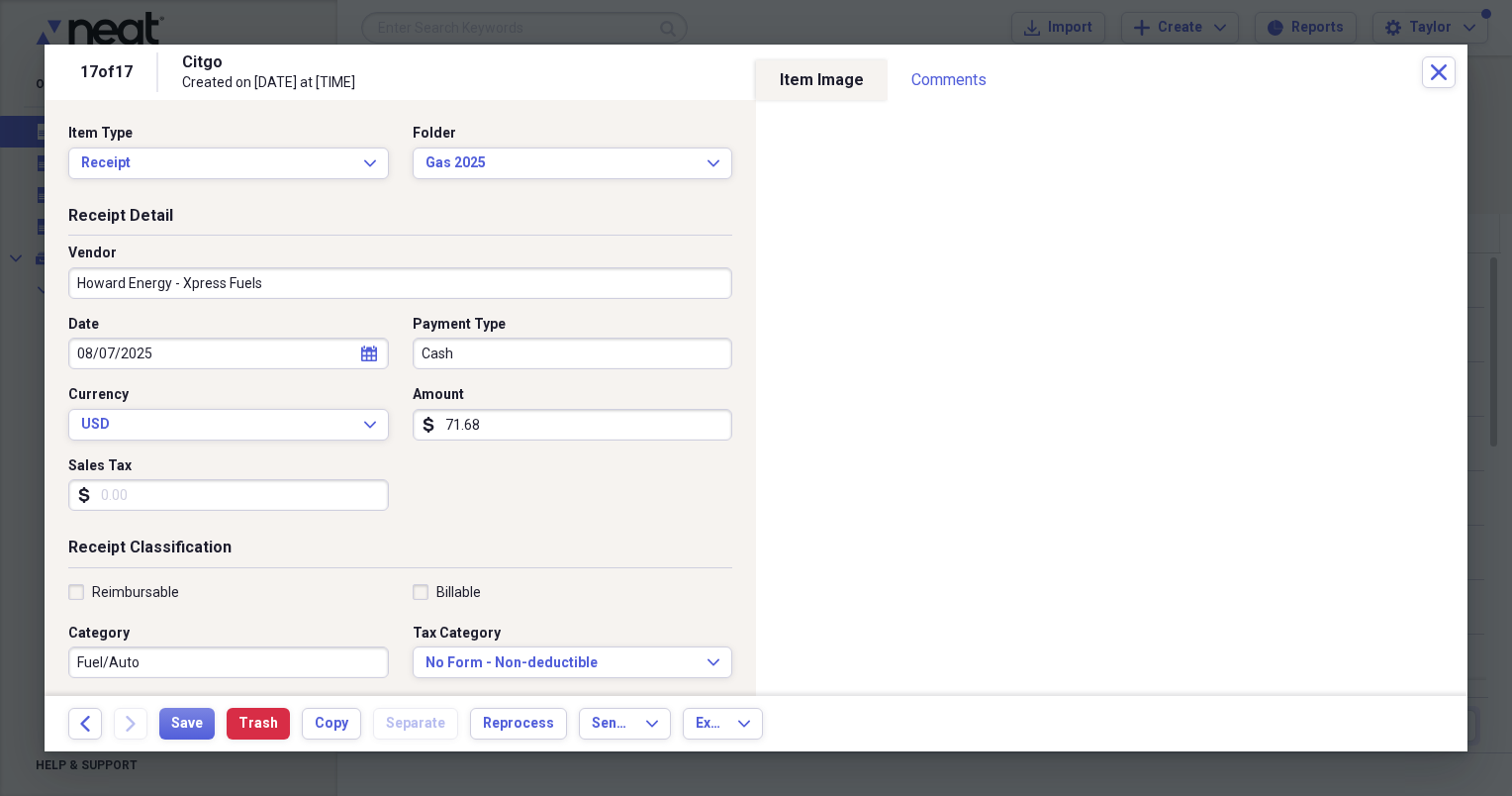 click on "71.68" at bounding box center [573, 425] 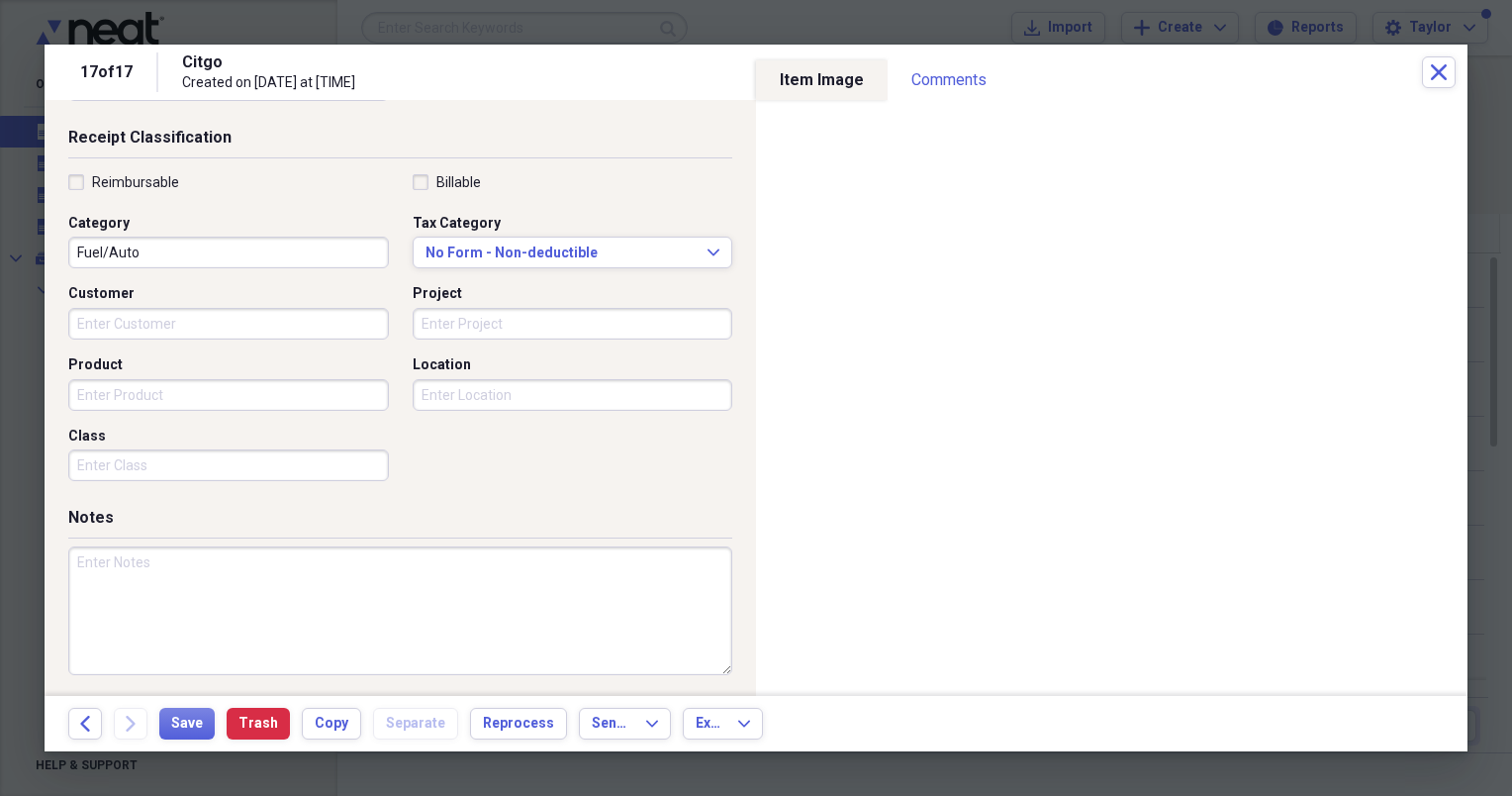 scroll, scrollTop: 413, scrollLeft: 0, axis: vertical 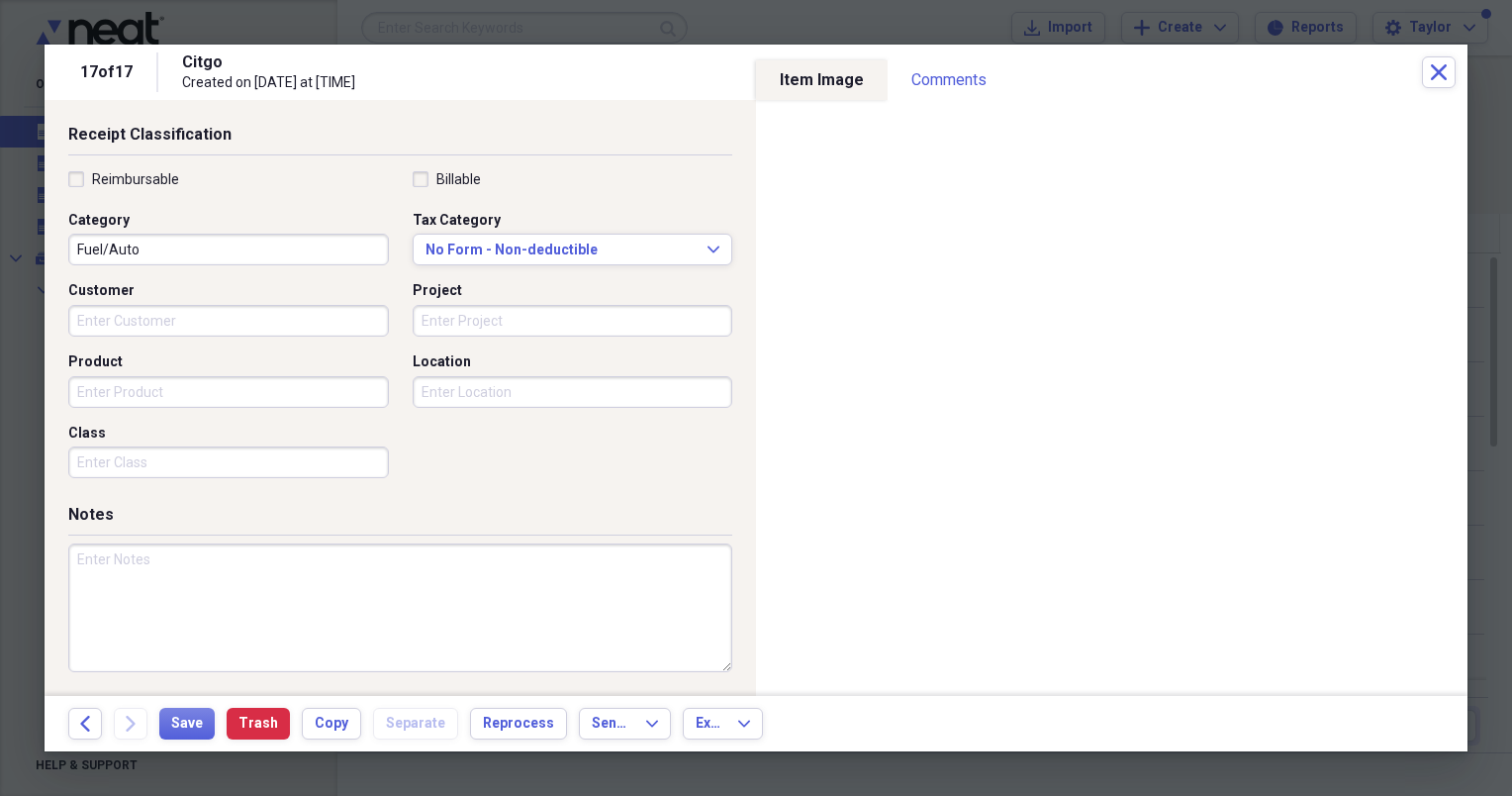 type 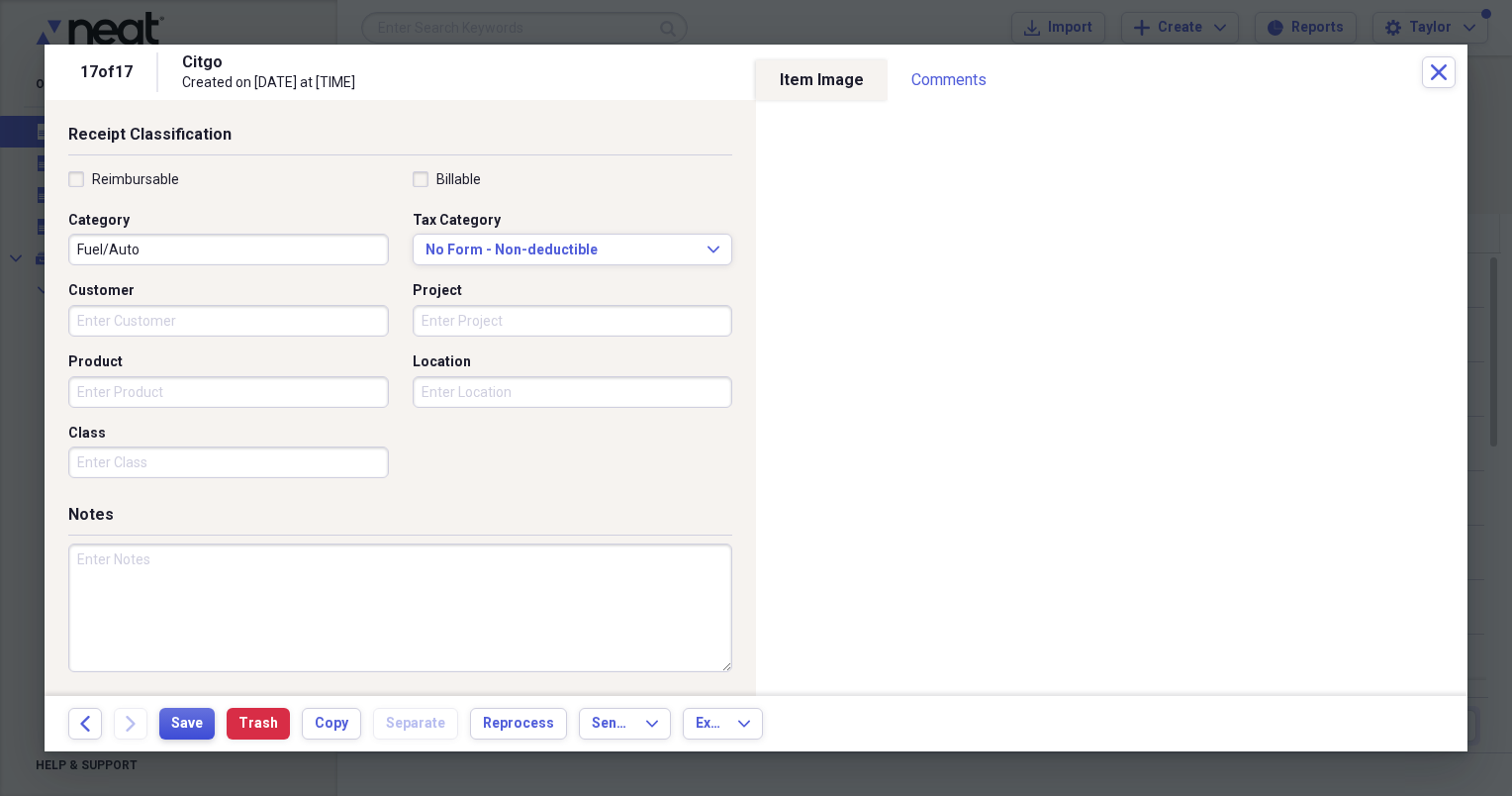 click on "Save" at bounding box center (187, 724) 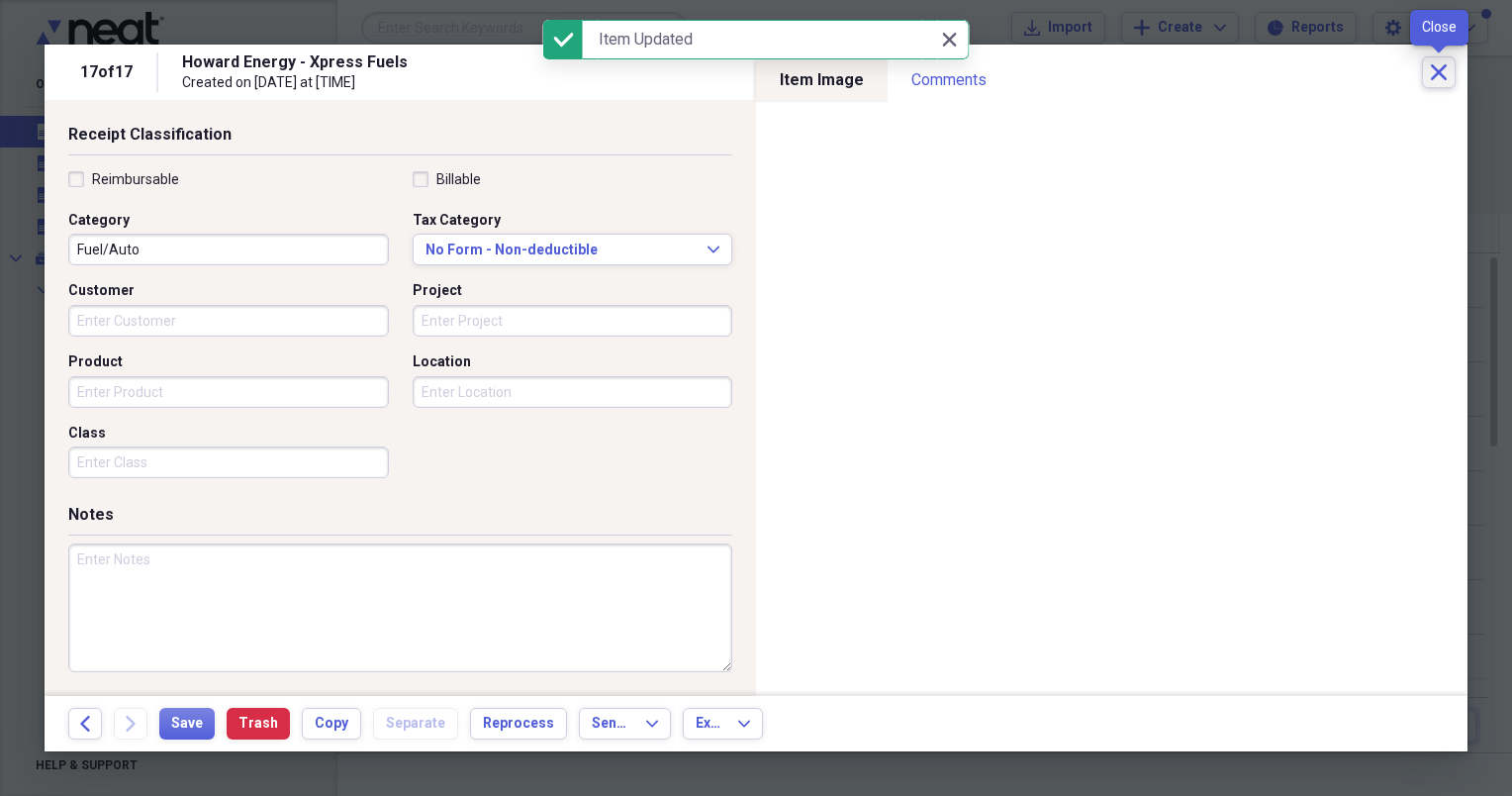 click 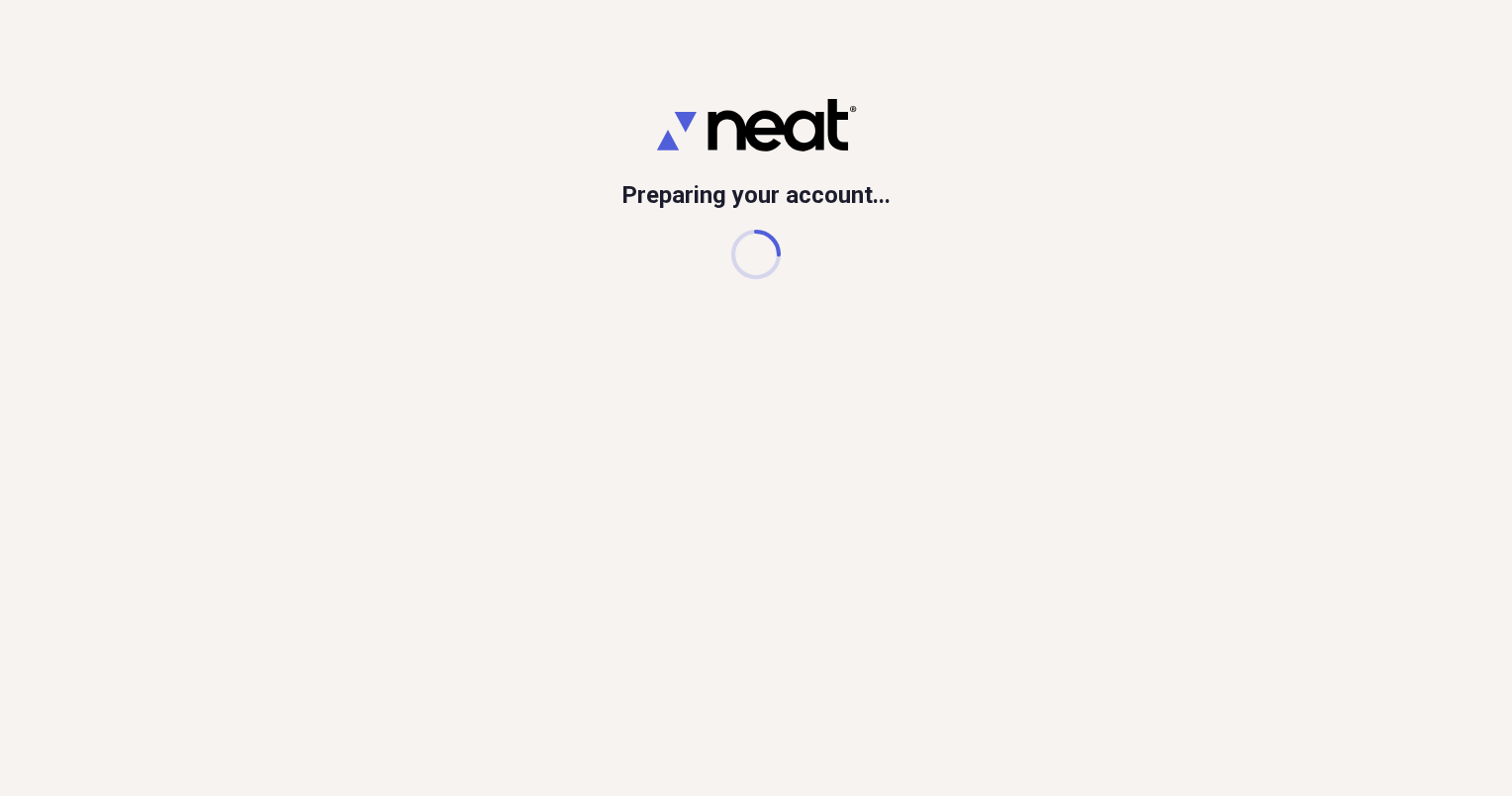 scroll, scrollTop: 0, scrollLeft: 0, axis: both 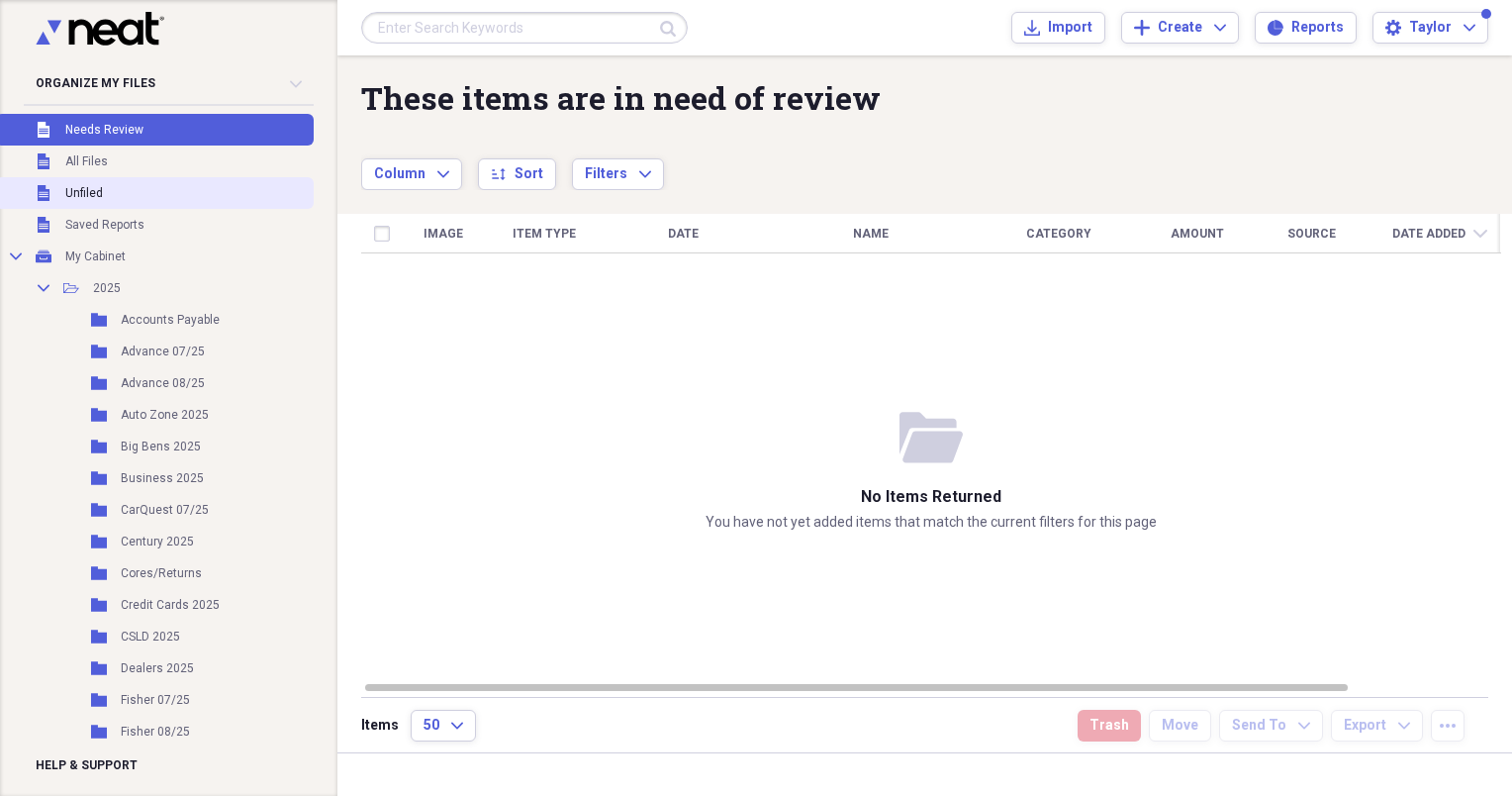 click on "Unfiled Unfiled" at bounding box center [154, 193] 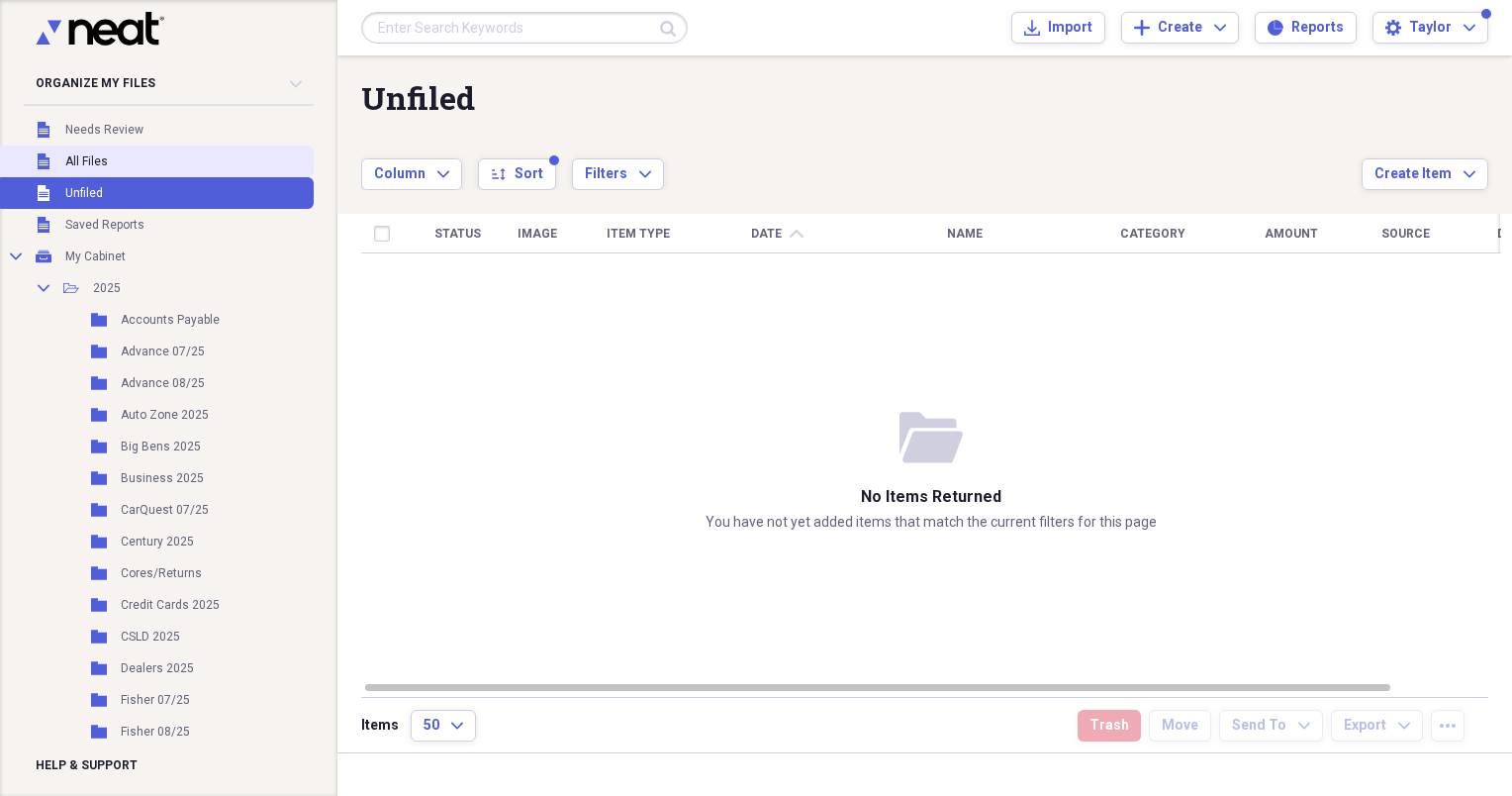 click on "All Files" at bounding box center (86, 161) 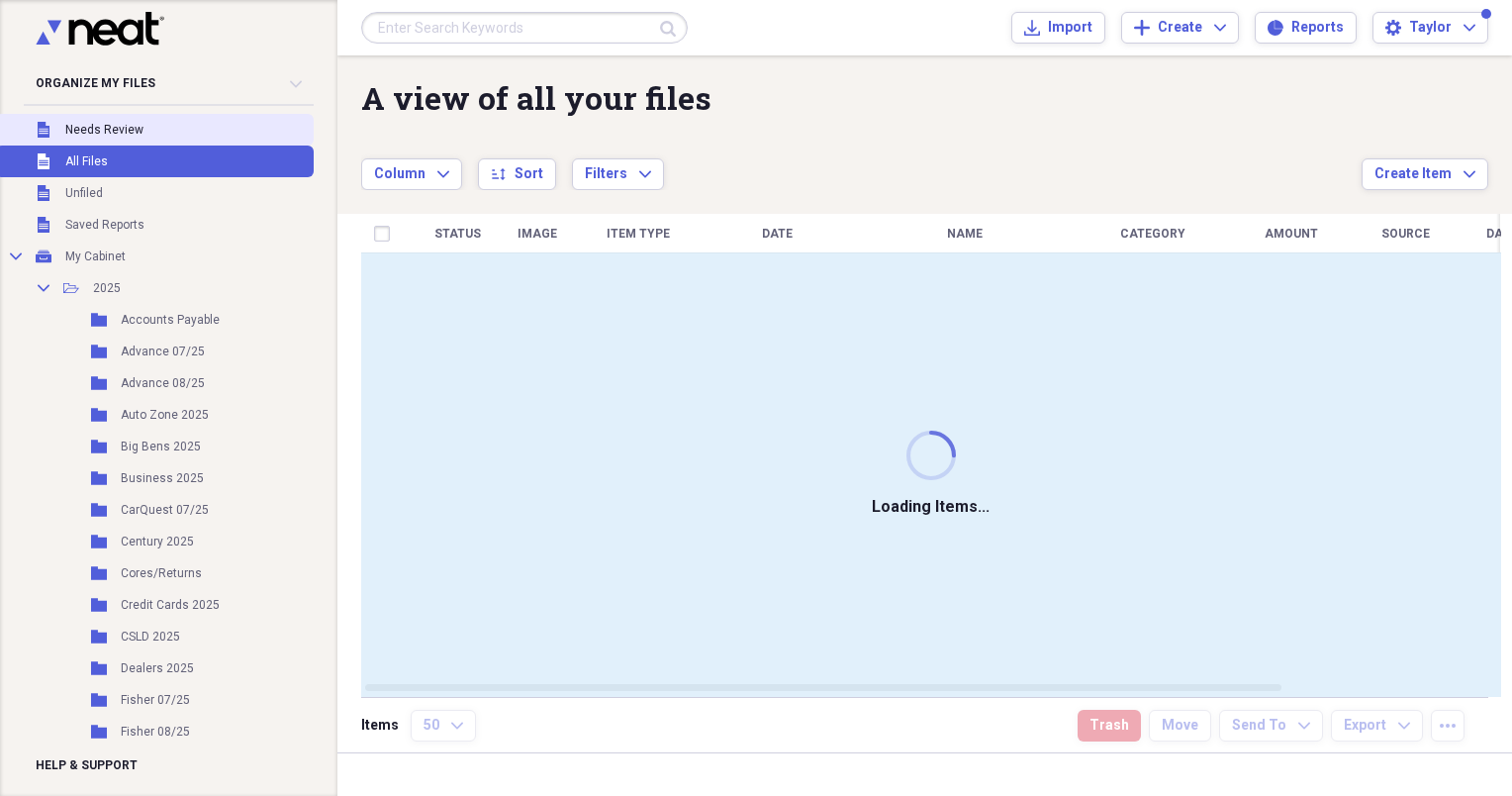 click on "Needs Review" at bounding box center [104, 130] 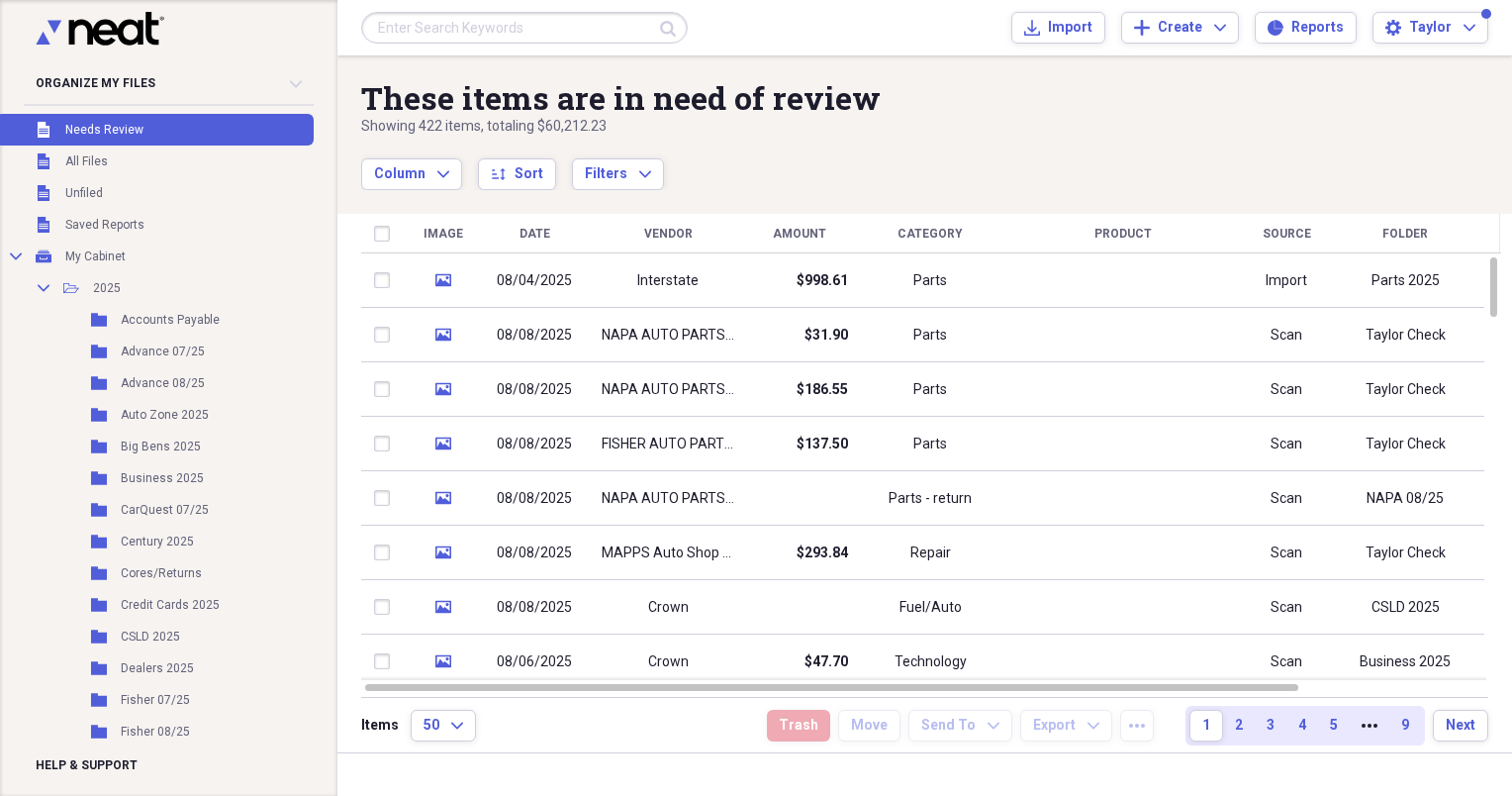 click at bounding box center [524, 28] 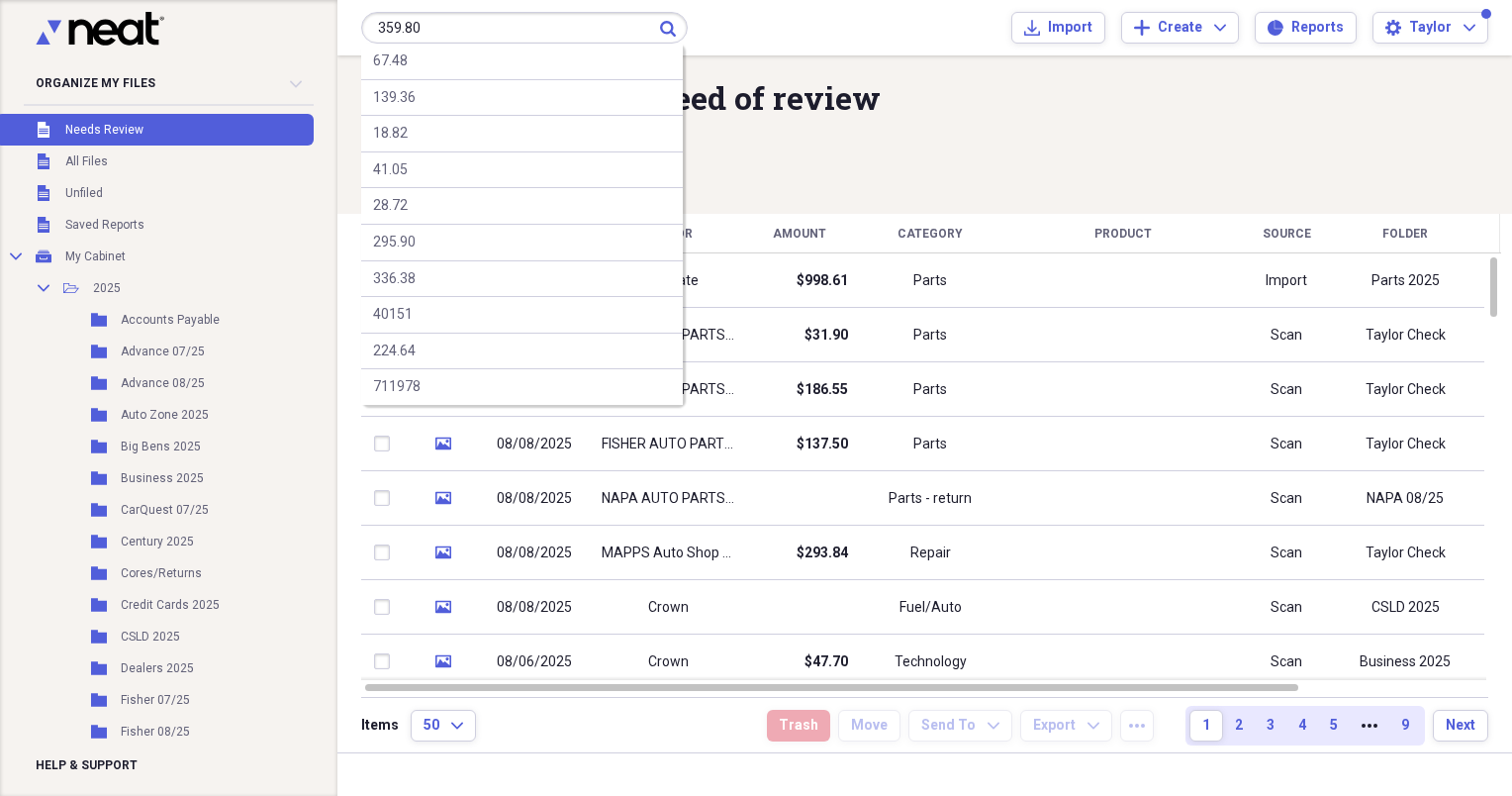type on "359.80" 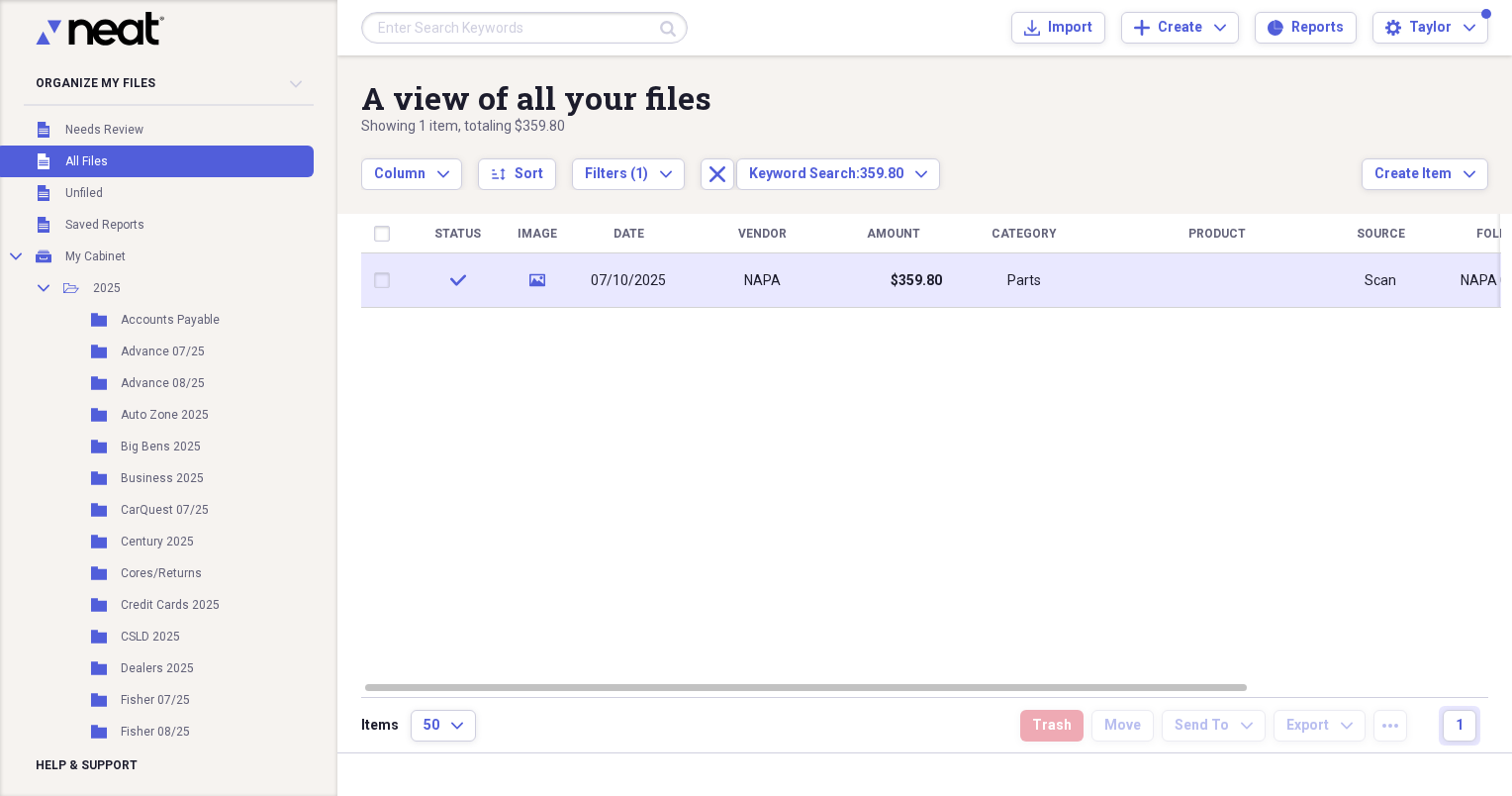 click on "NAPA" at bounding box center [762, 280] 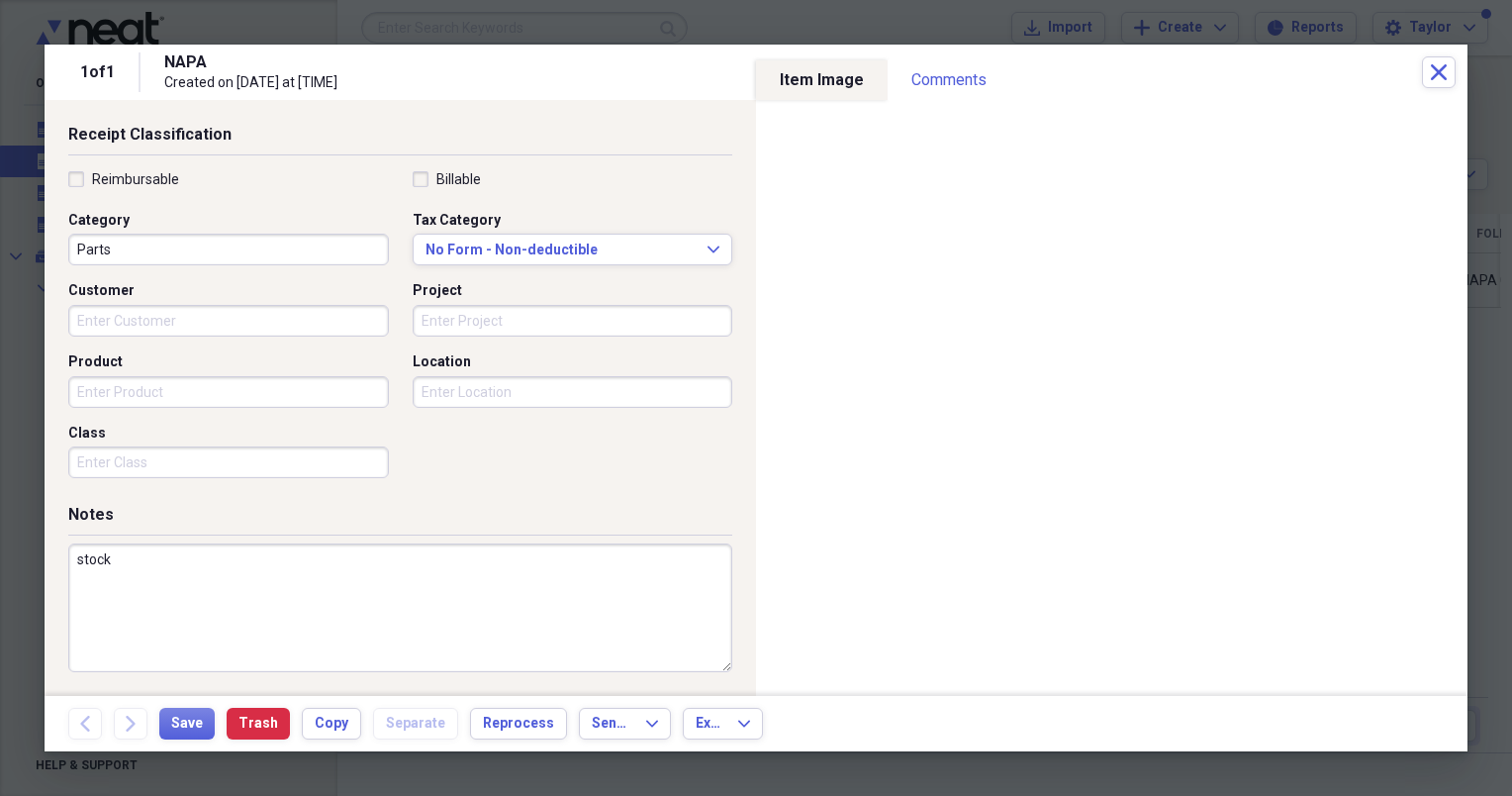 scroll, scrollTop: 0, scrollLeft: 0, axis: both 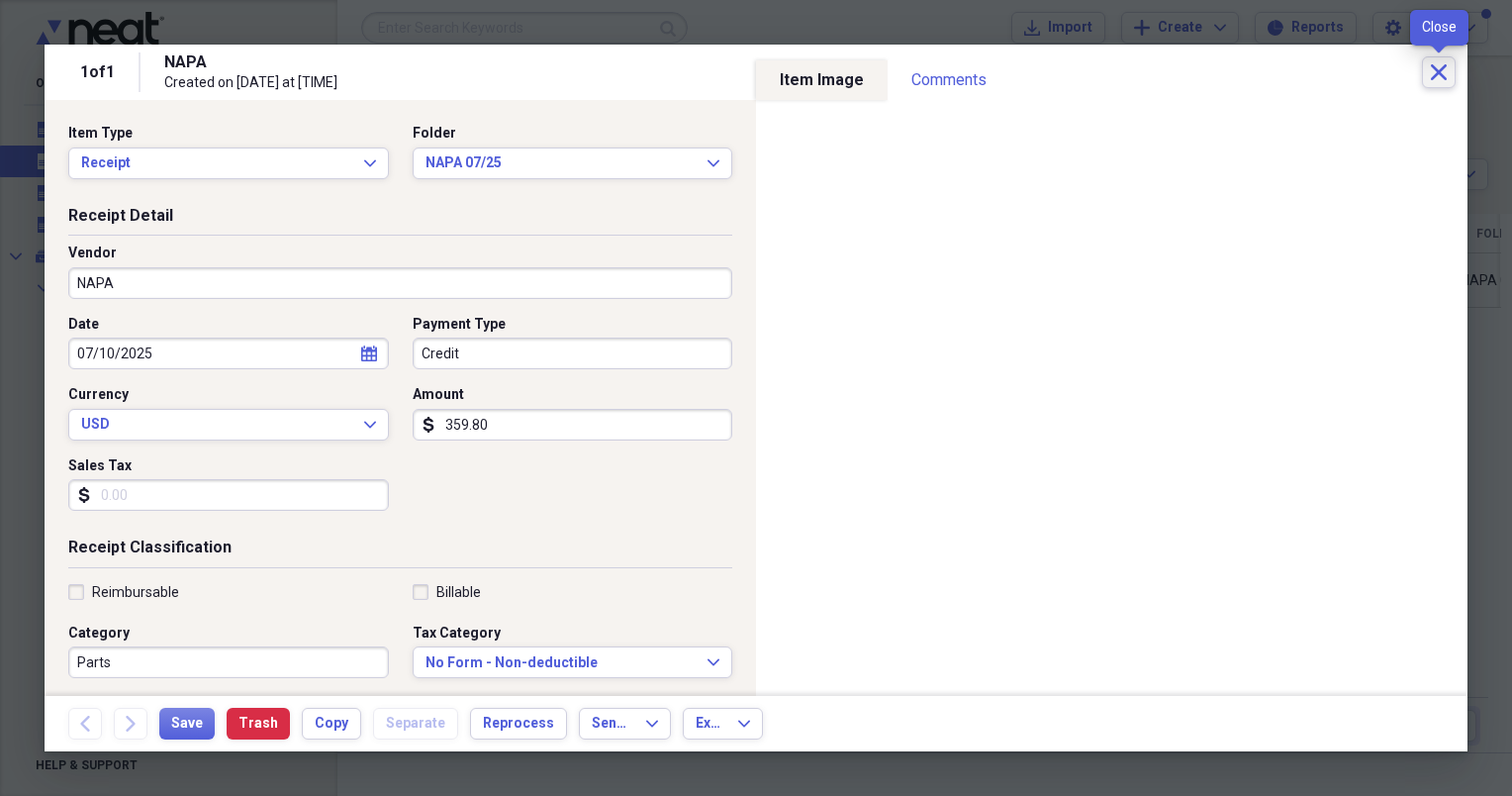 click 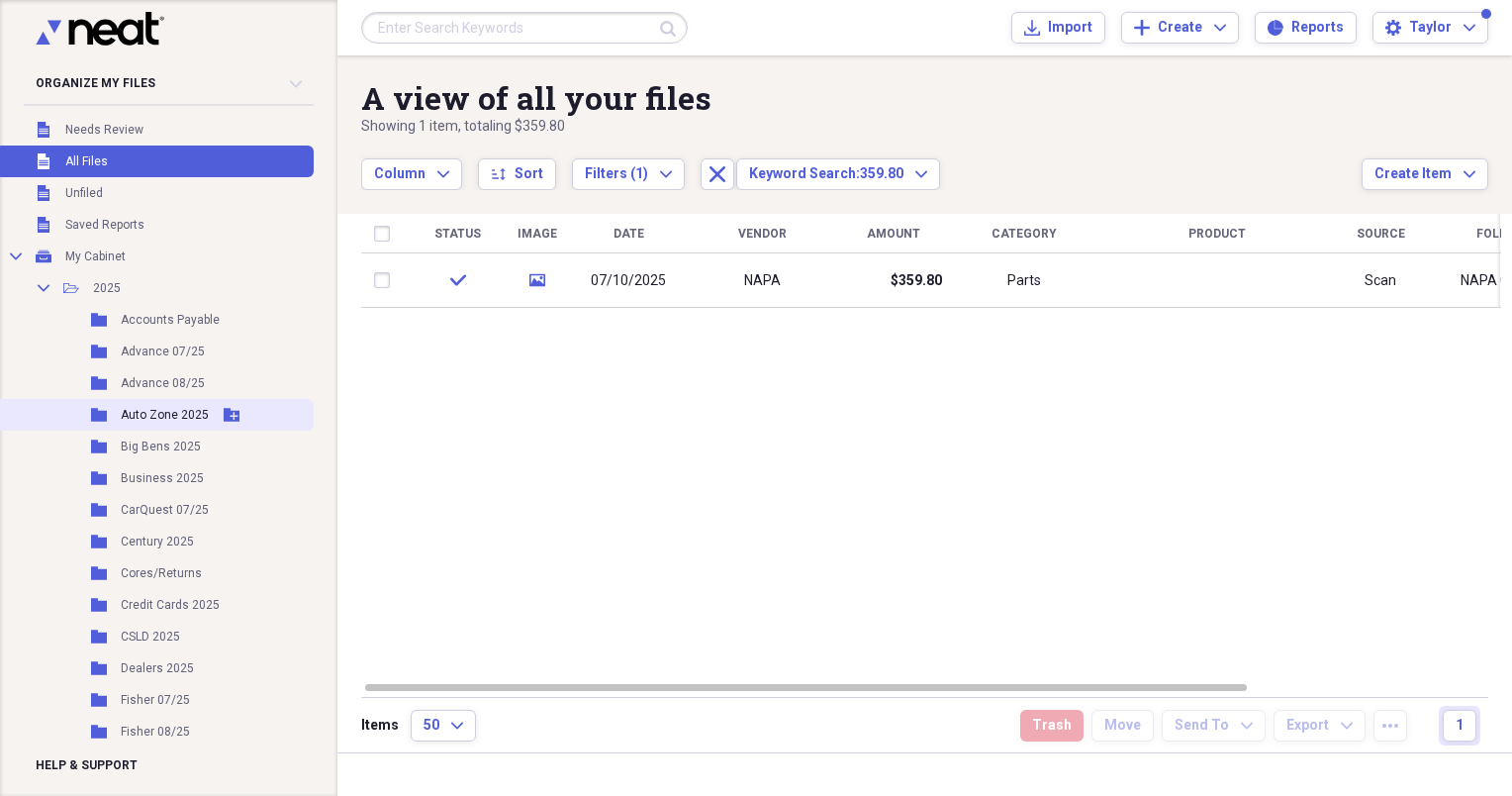 click on "Folder Auto Zone 2025 Add Folder" at bounding box center [154, 415] 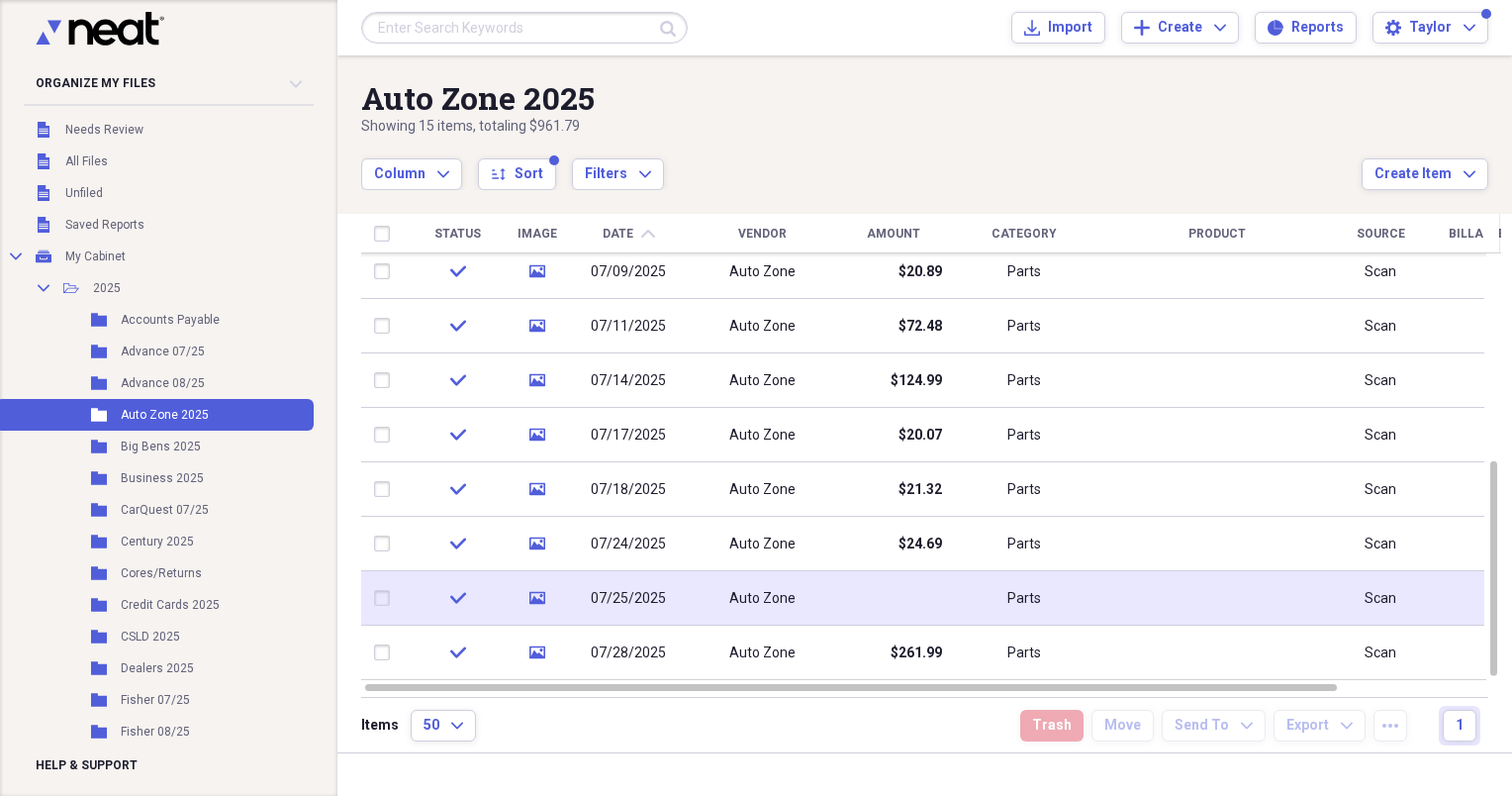 click at bounding box center [893, 598] 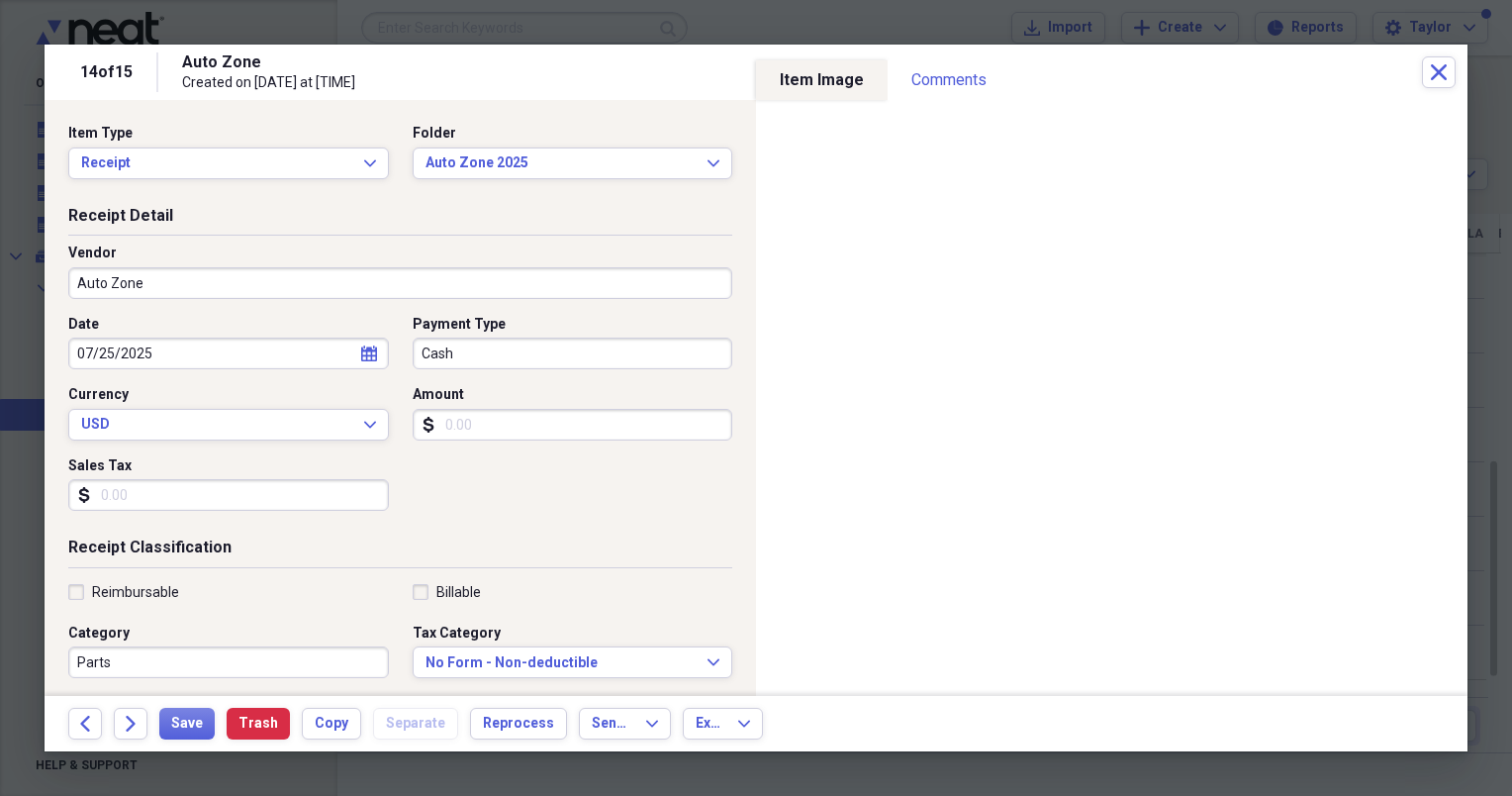 scroll, scrollTop: 413, scrollLeft: 0, axis: vertical 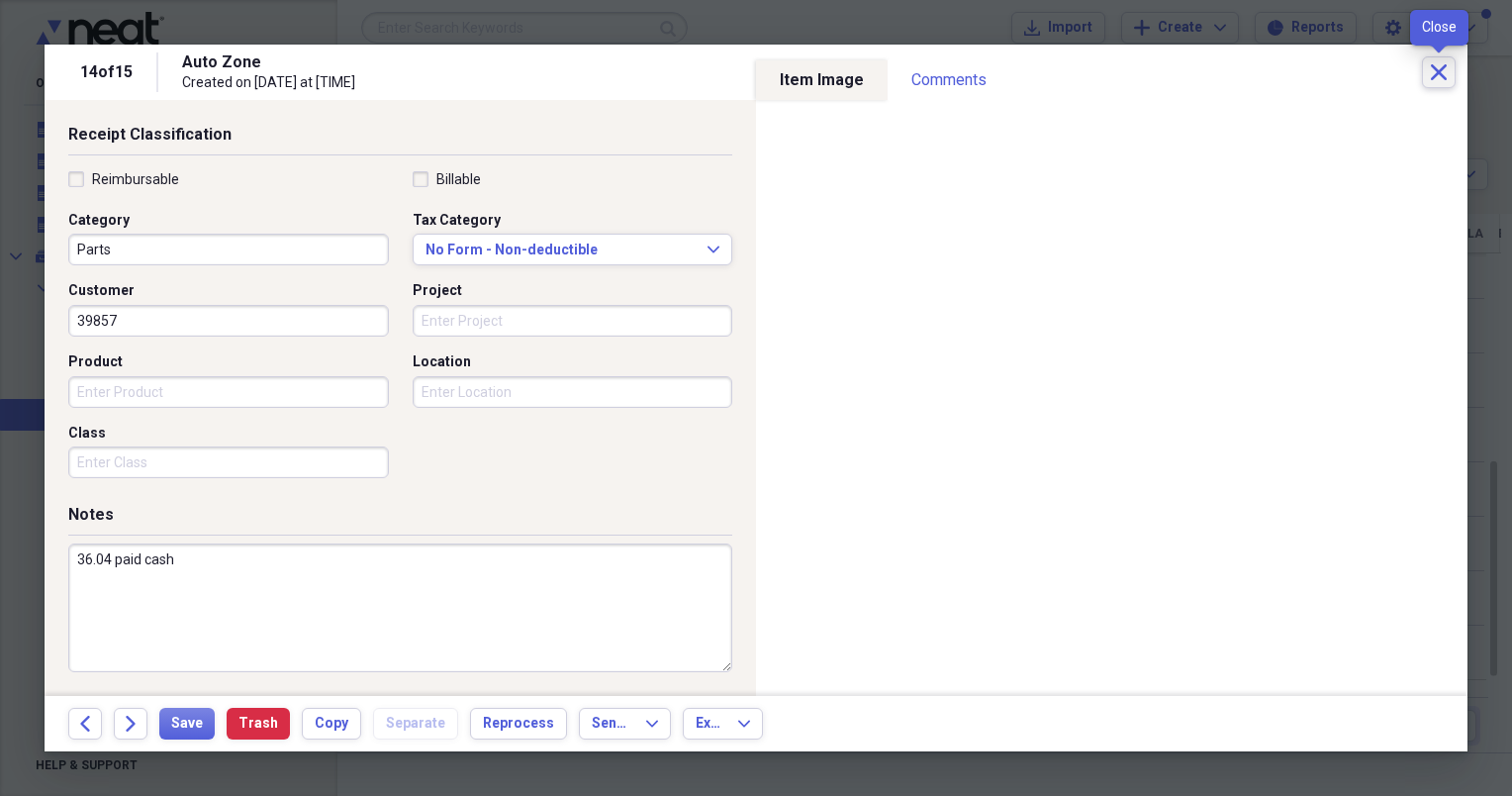 click on "Close" 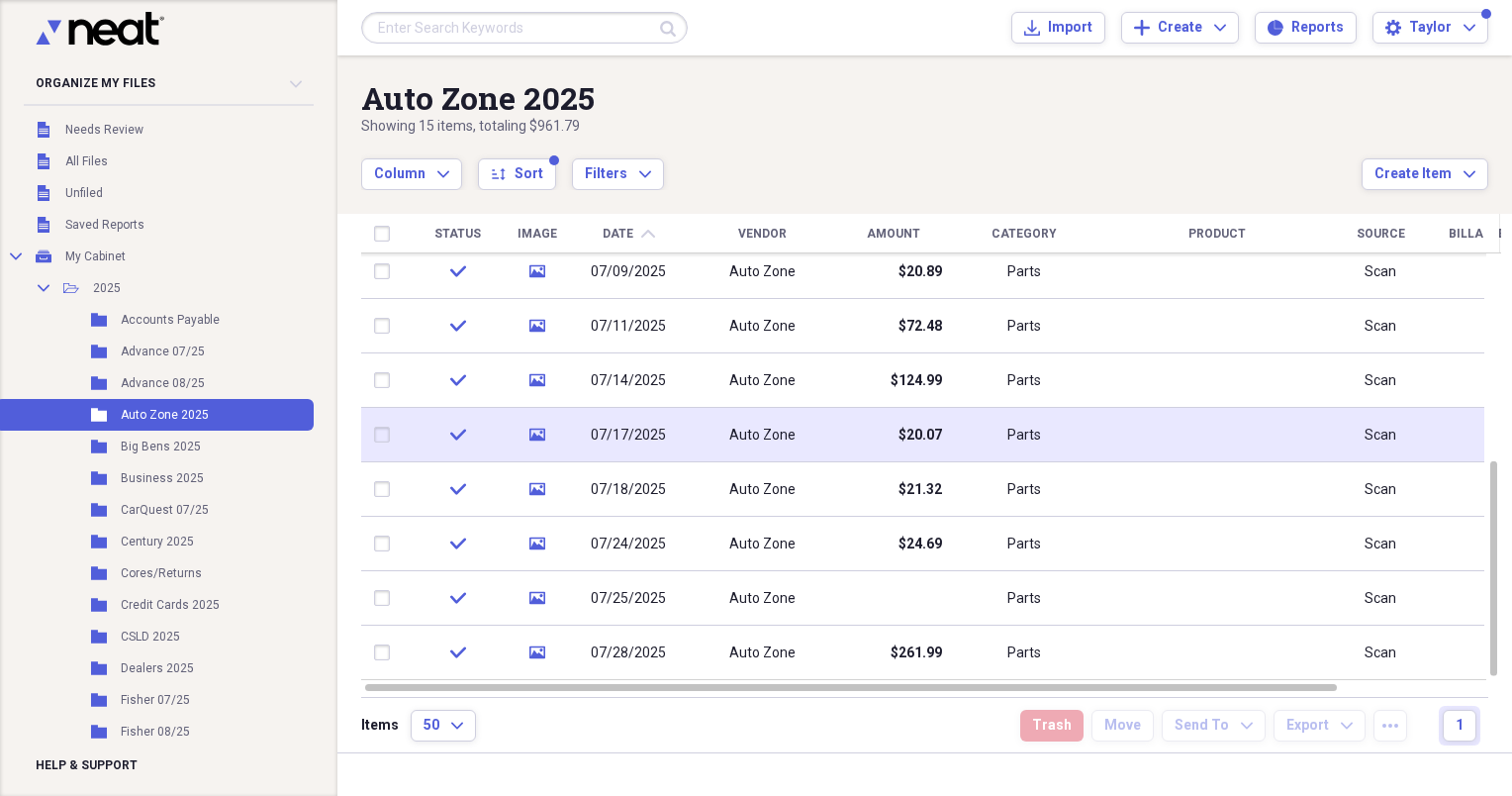click on "$20.07" at bounding box center [893, 435] 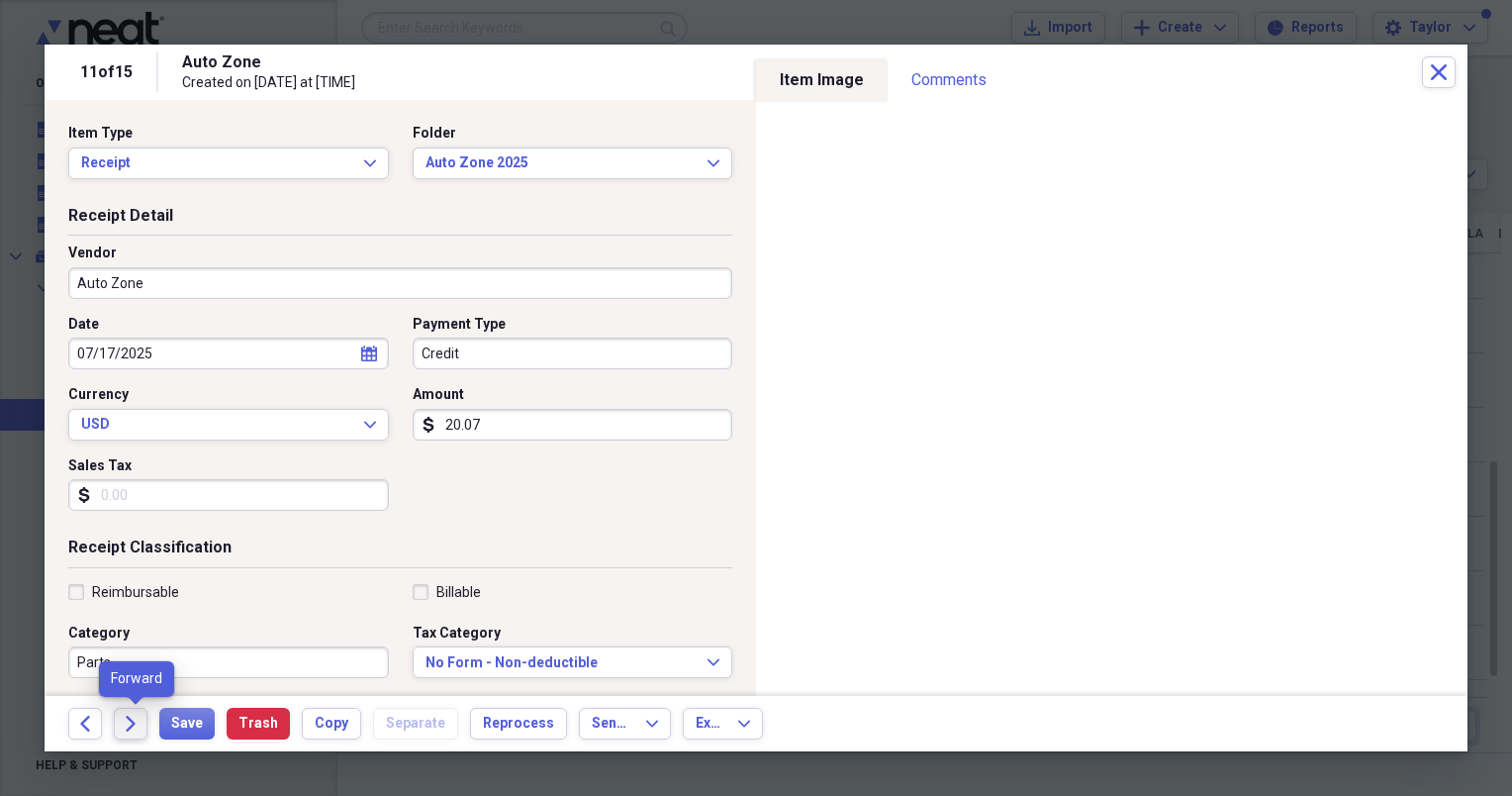 click on "Forward" at bounding box center (131, 724) 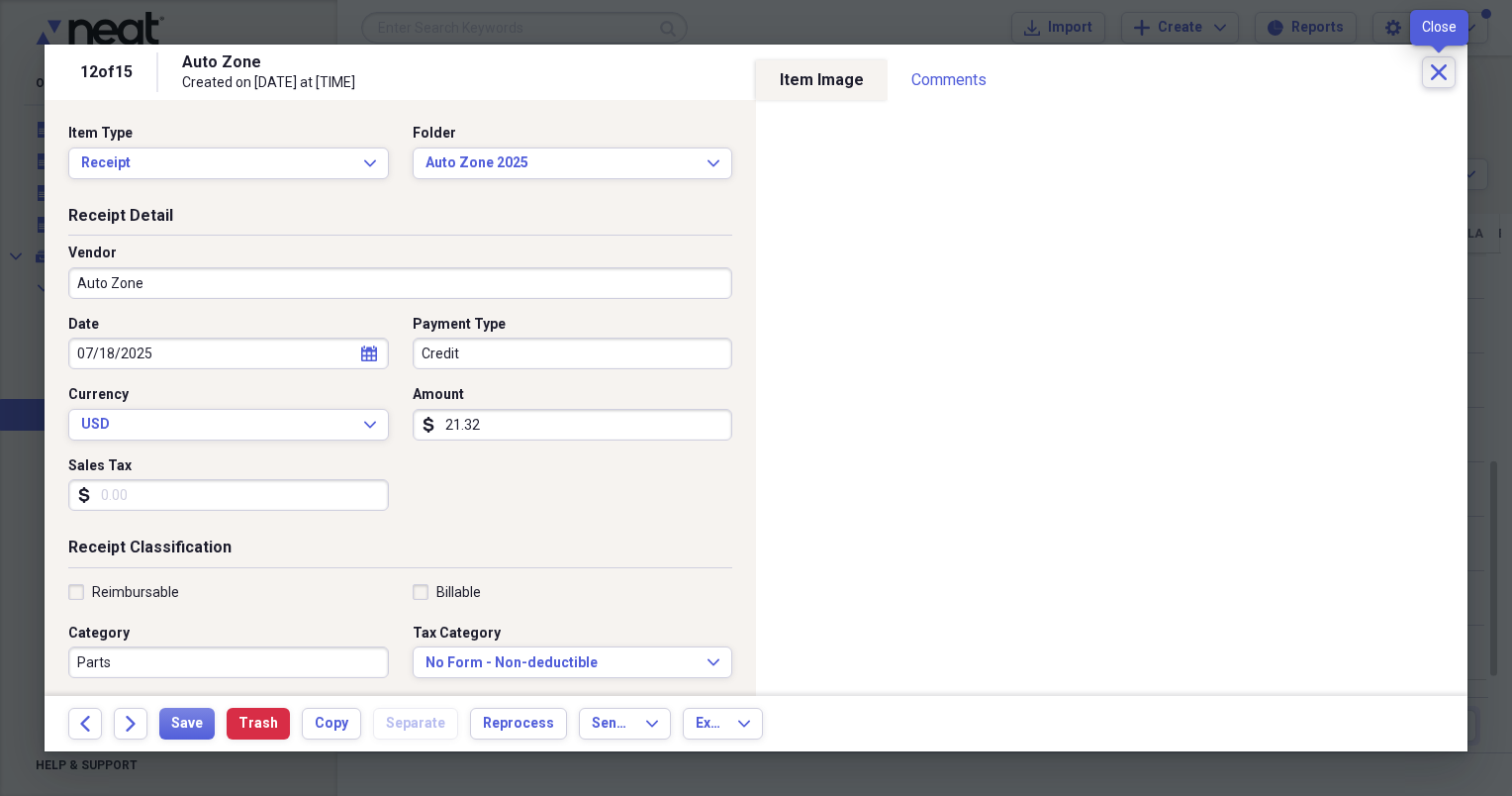 click 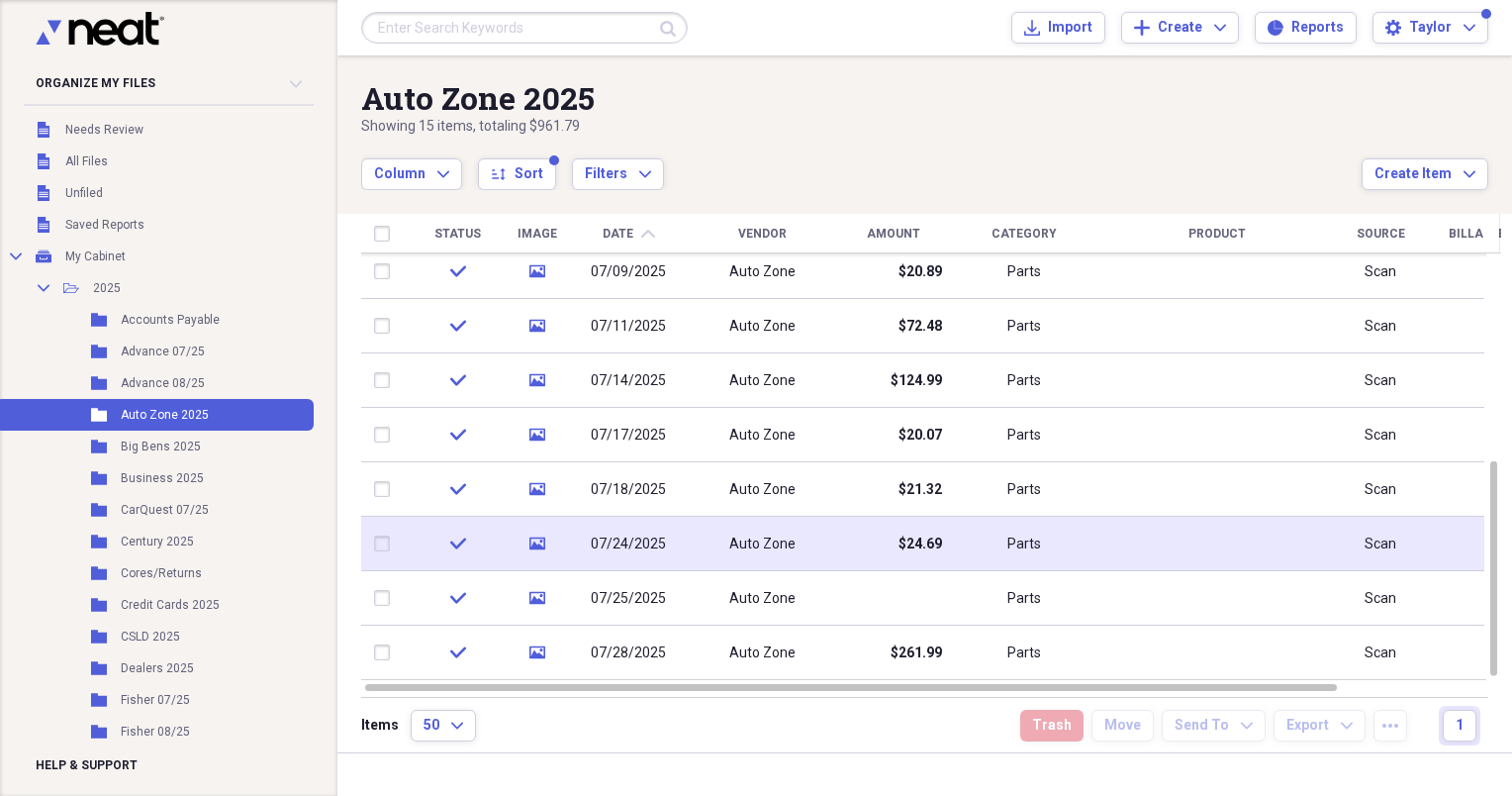 click on "$24.69" at bounding box center [893, 544] 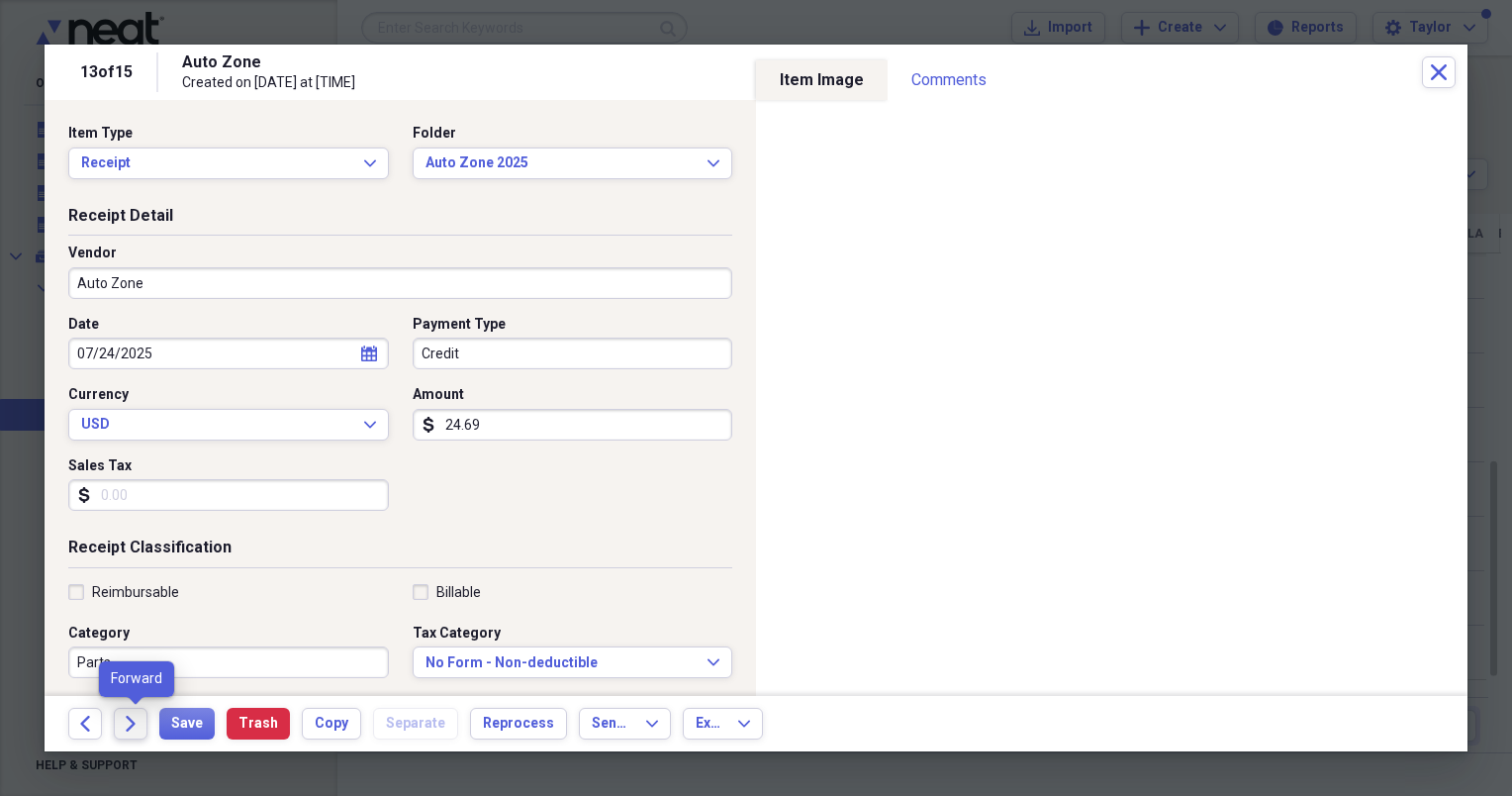 click on "Forward" 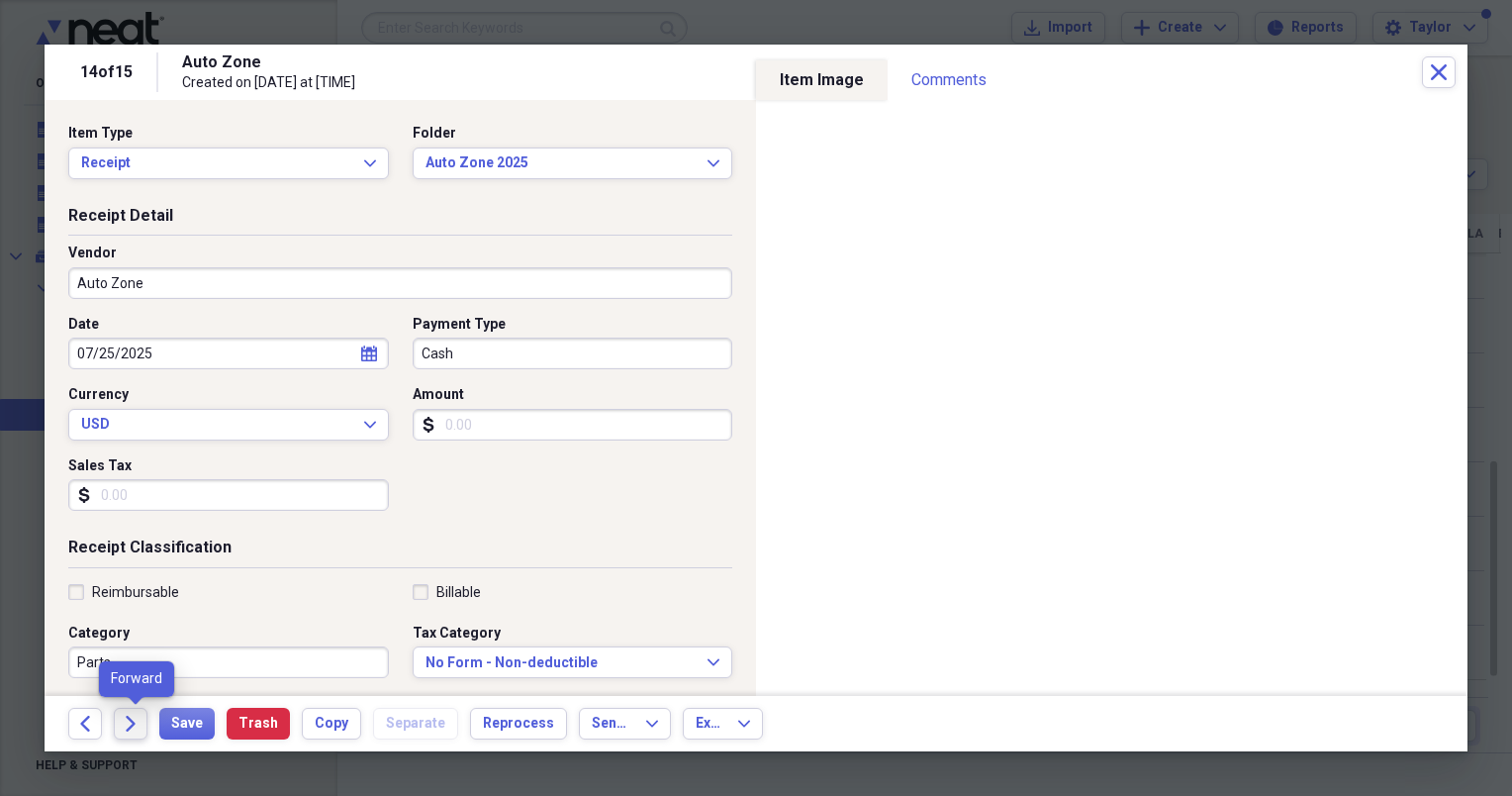 click on "Forward" 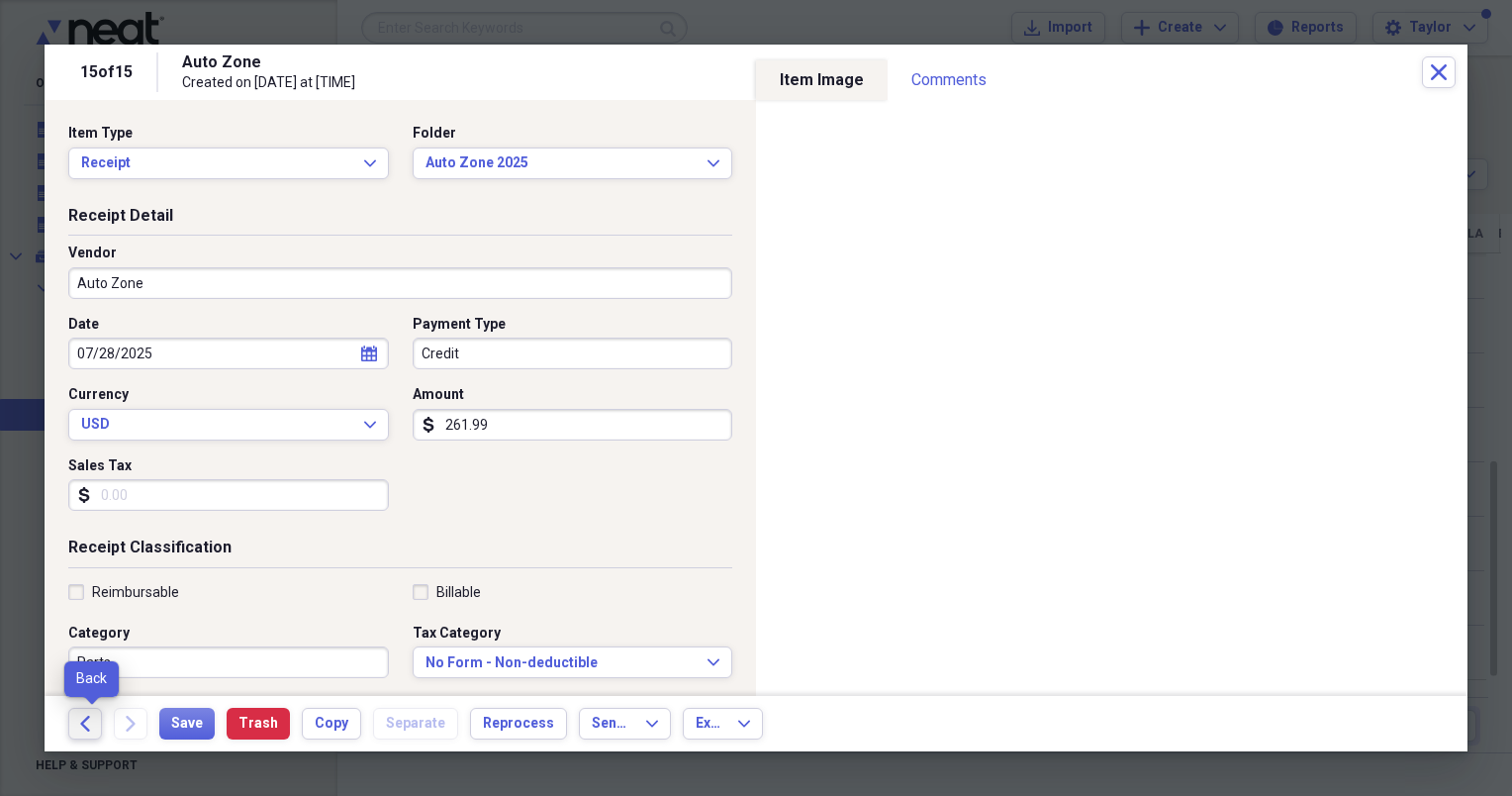 click on "Back" at bounding box center (85, 724) 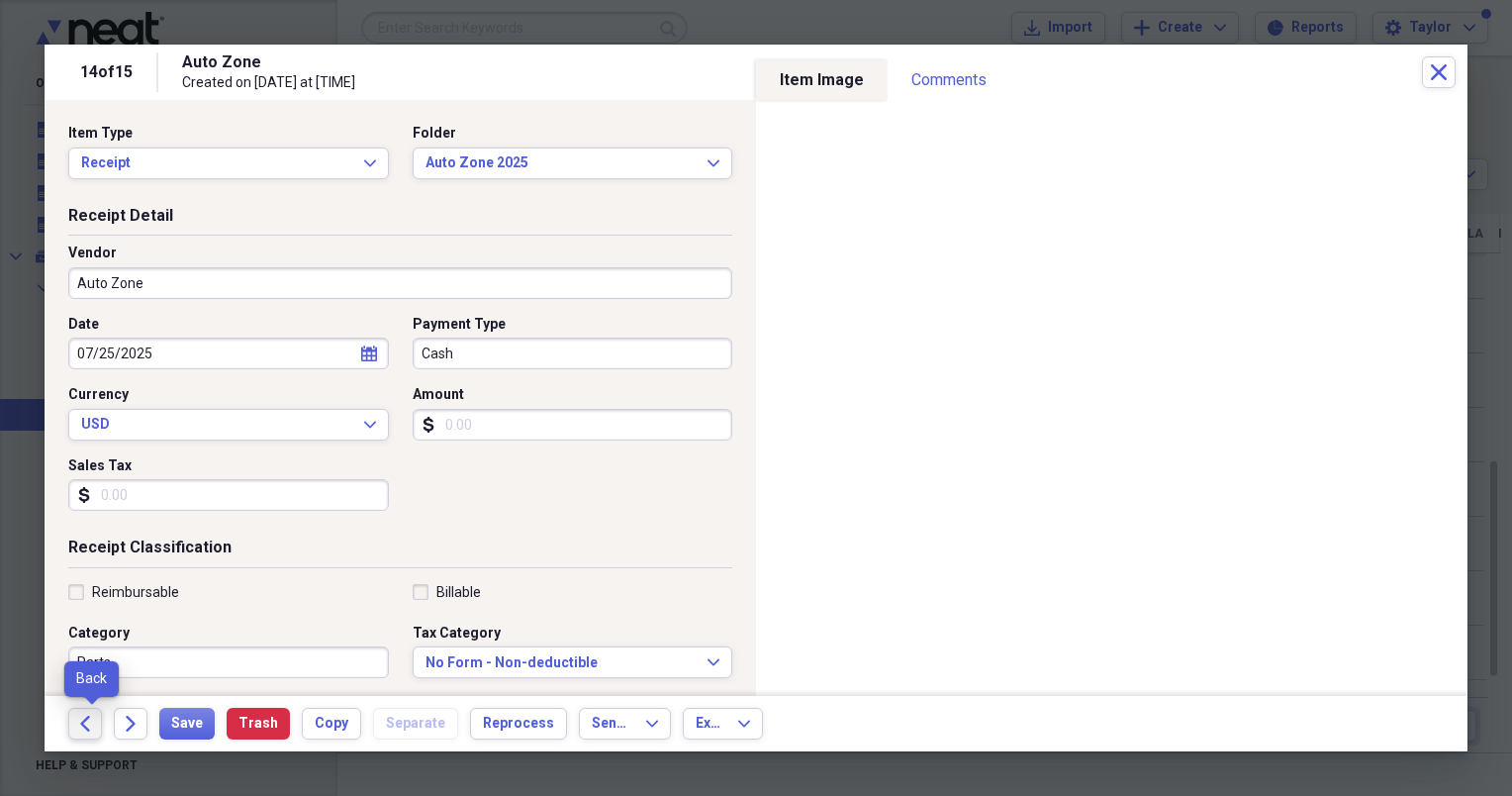 click on "Back" at bounding box center [85, 724] 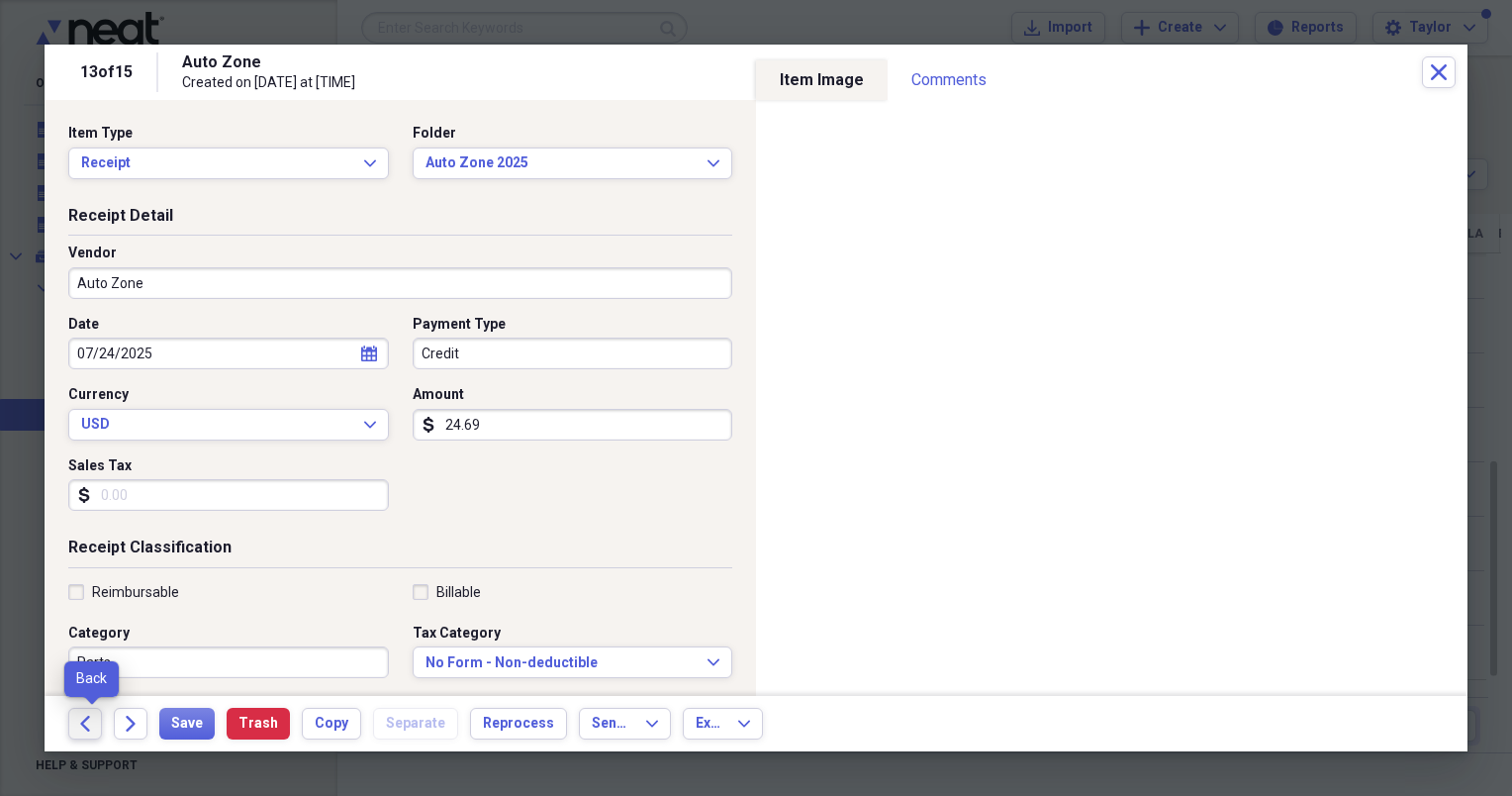 click on "Back" 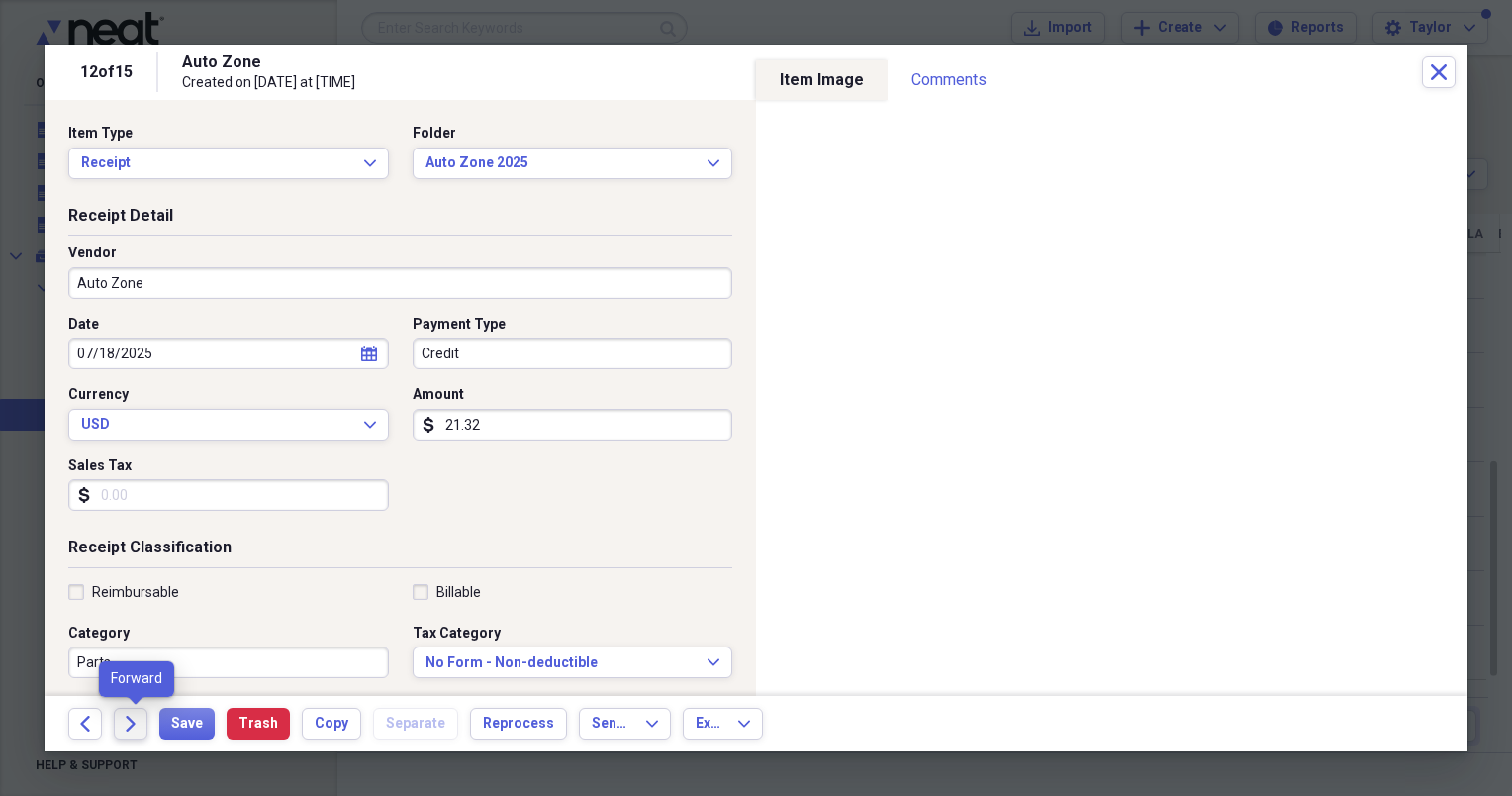 click on "Forward" 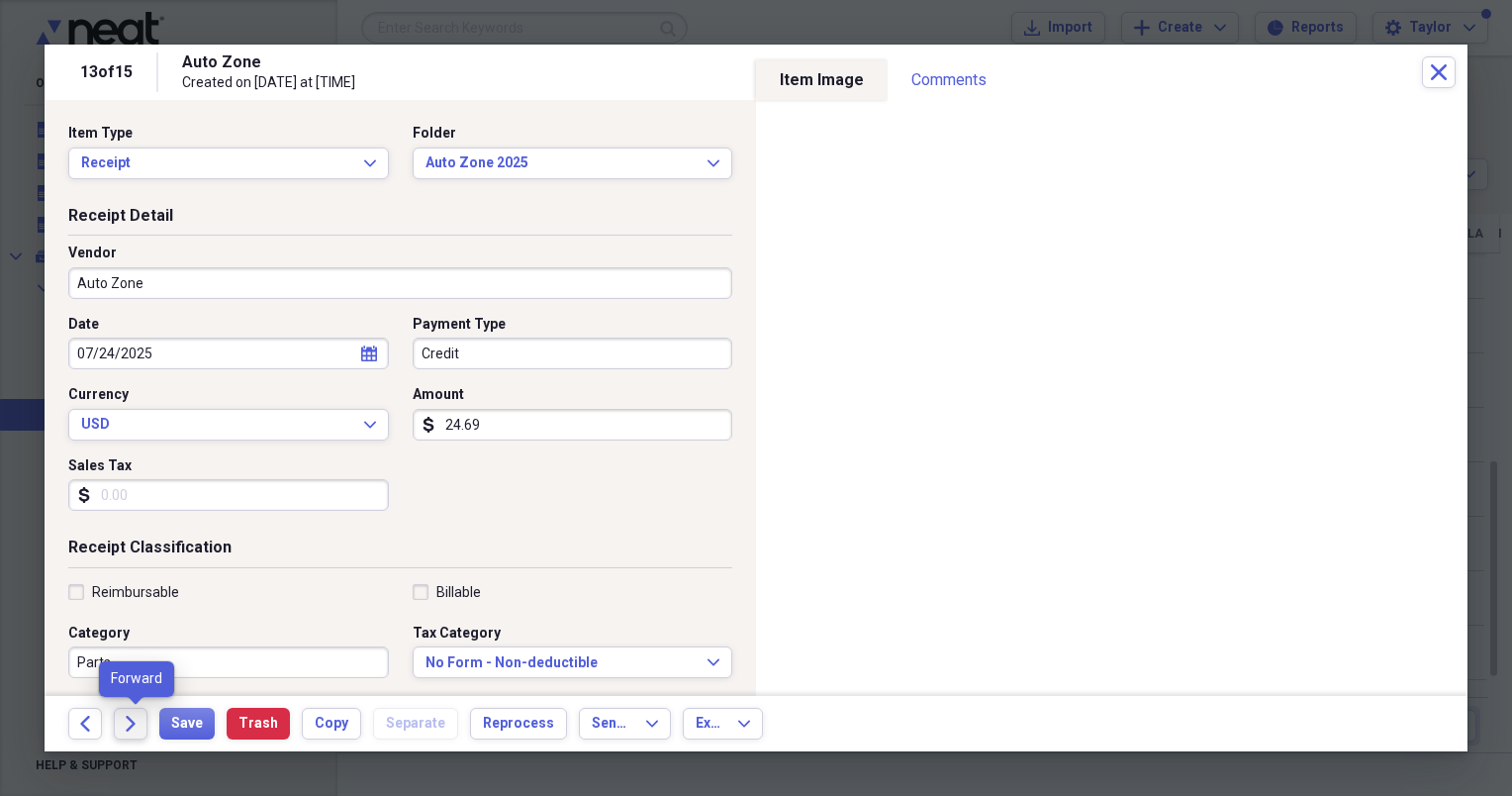 click on "Forward" 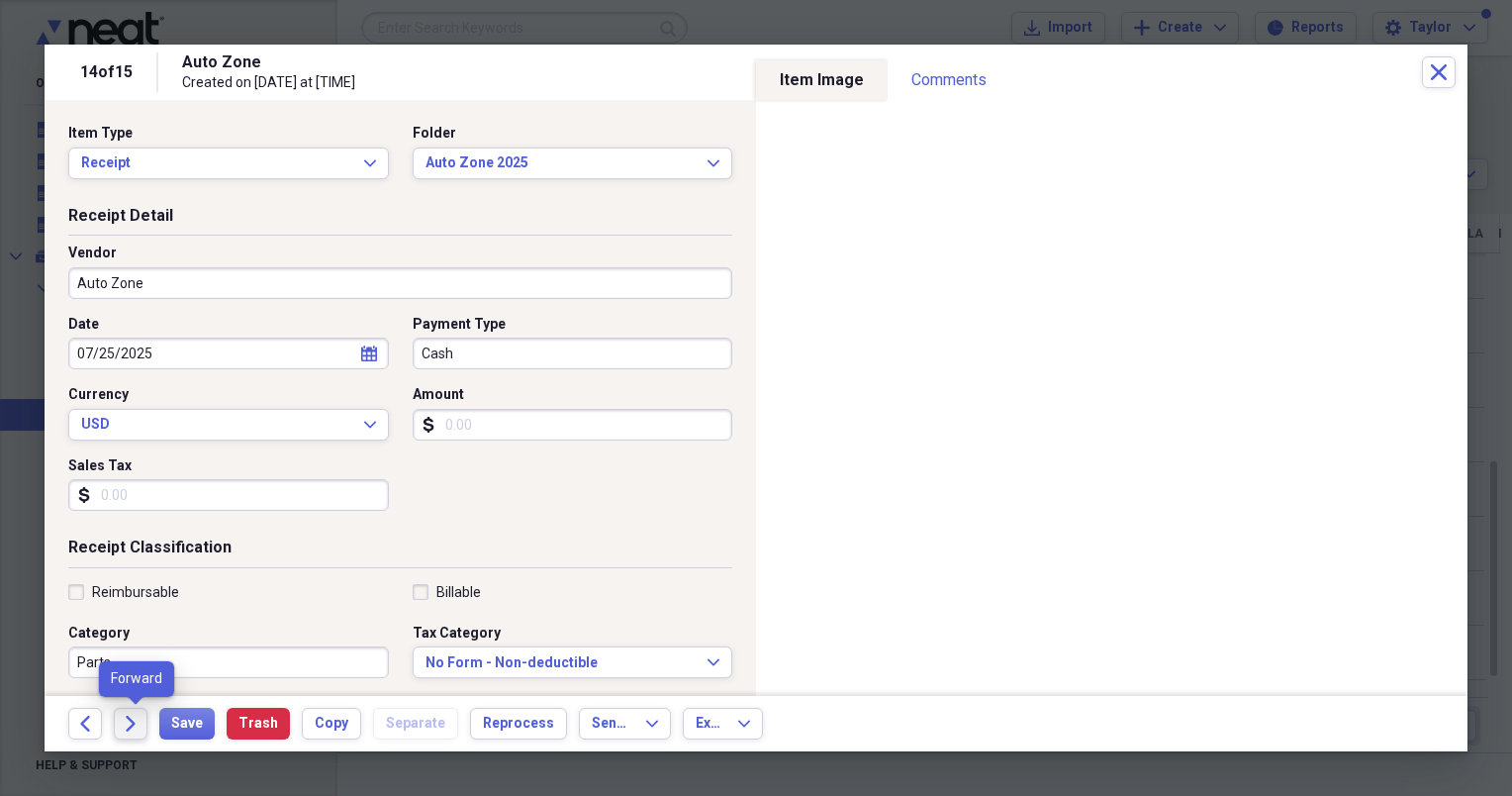 click on "Forward" at bounding box center (131, 724) 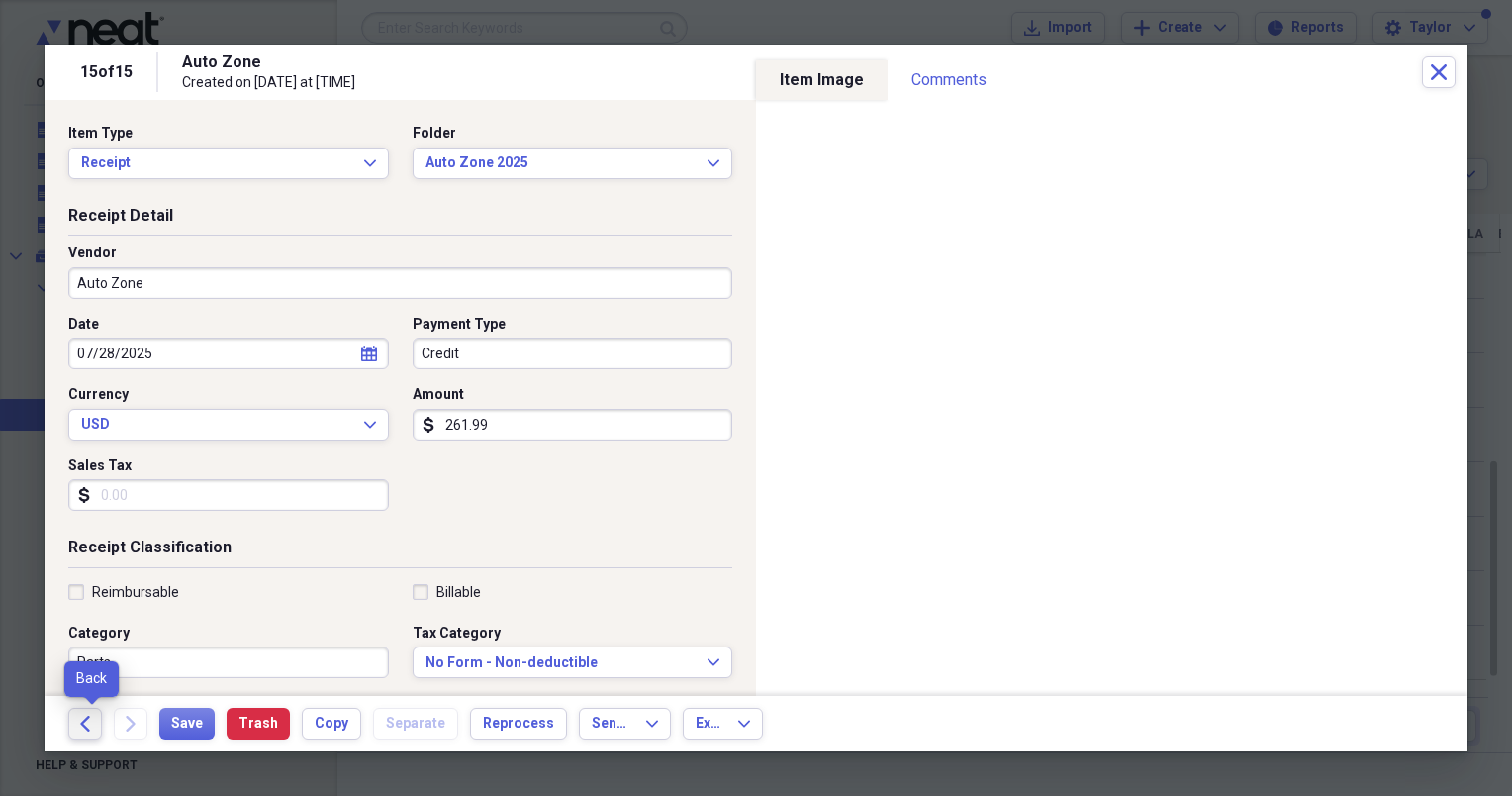 click on "Back" 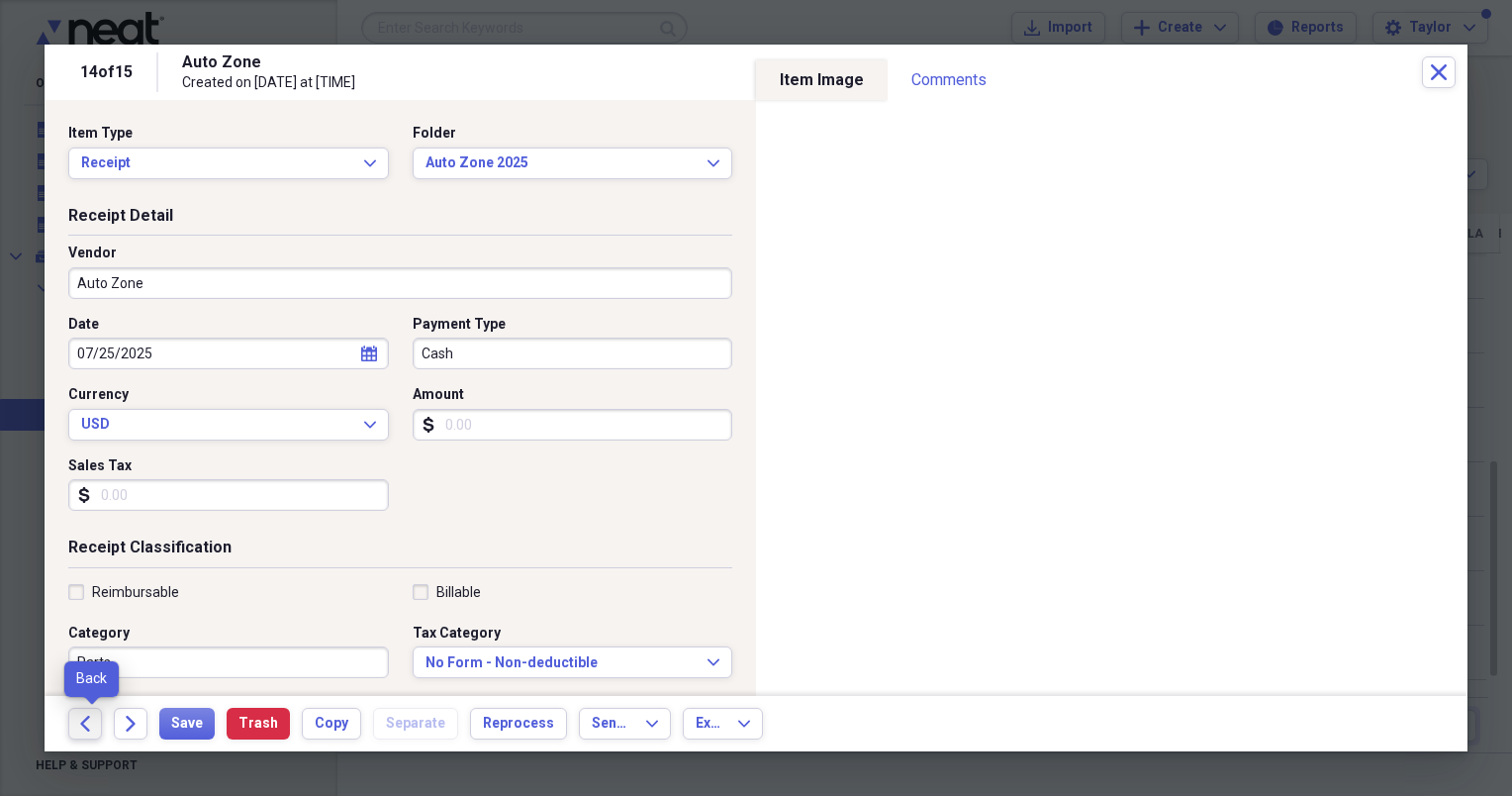 click 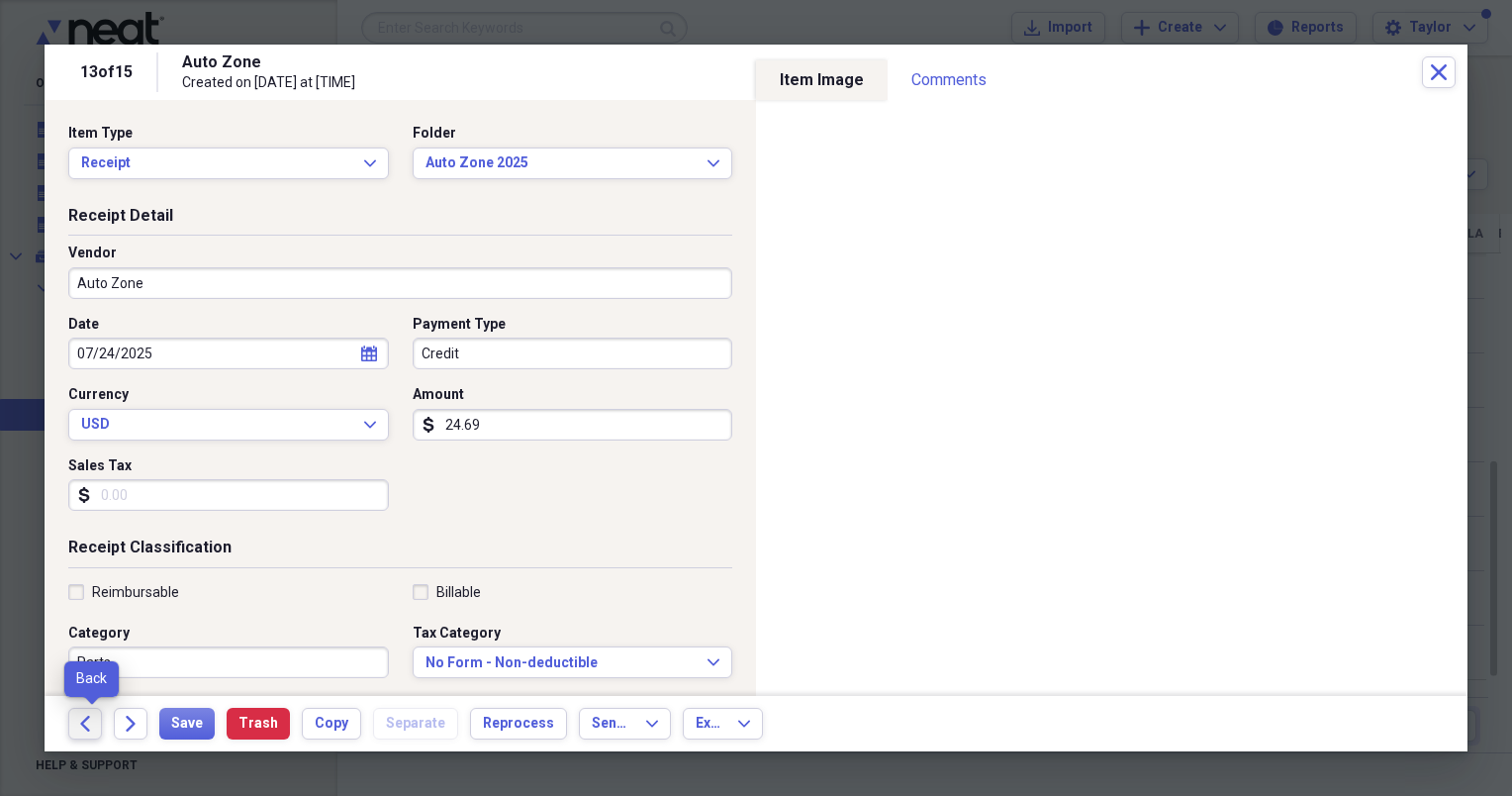 click 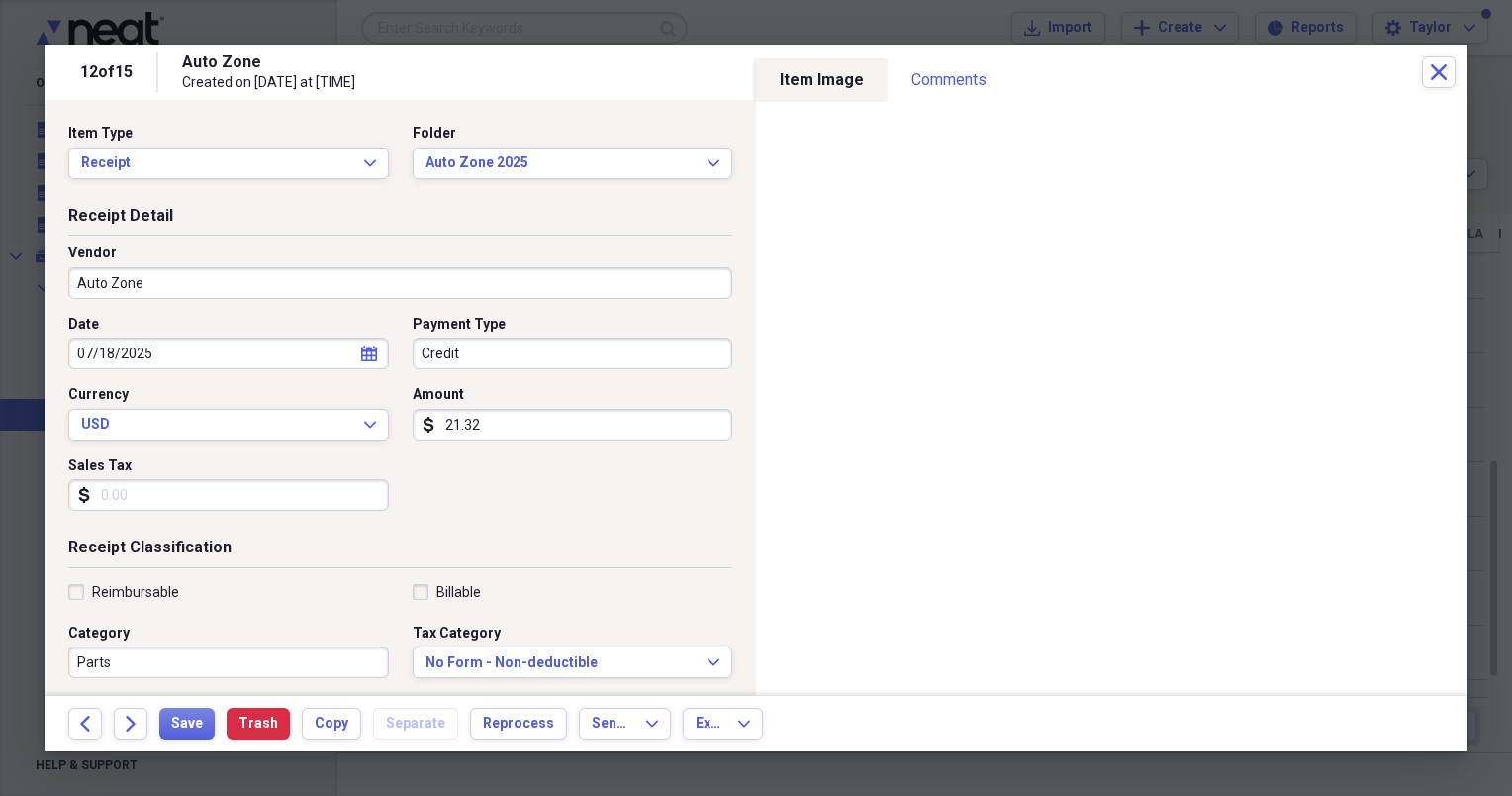 click on "Auto Zone Created on [DATE] at [TIME]" at bounding box center [802, 72] 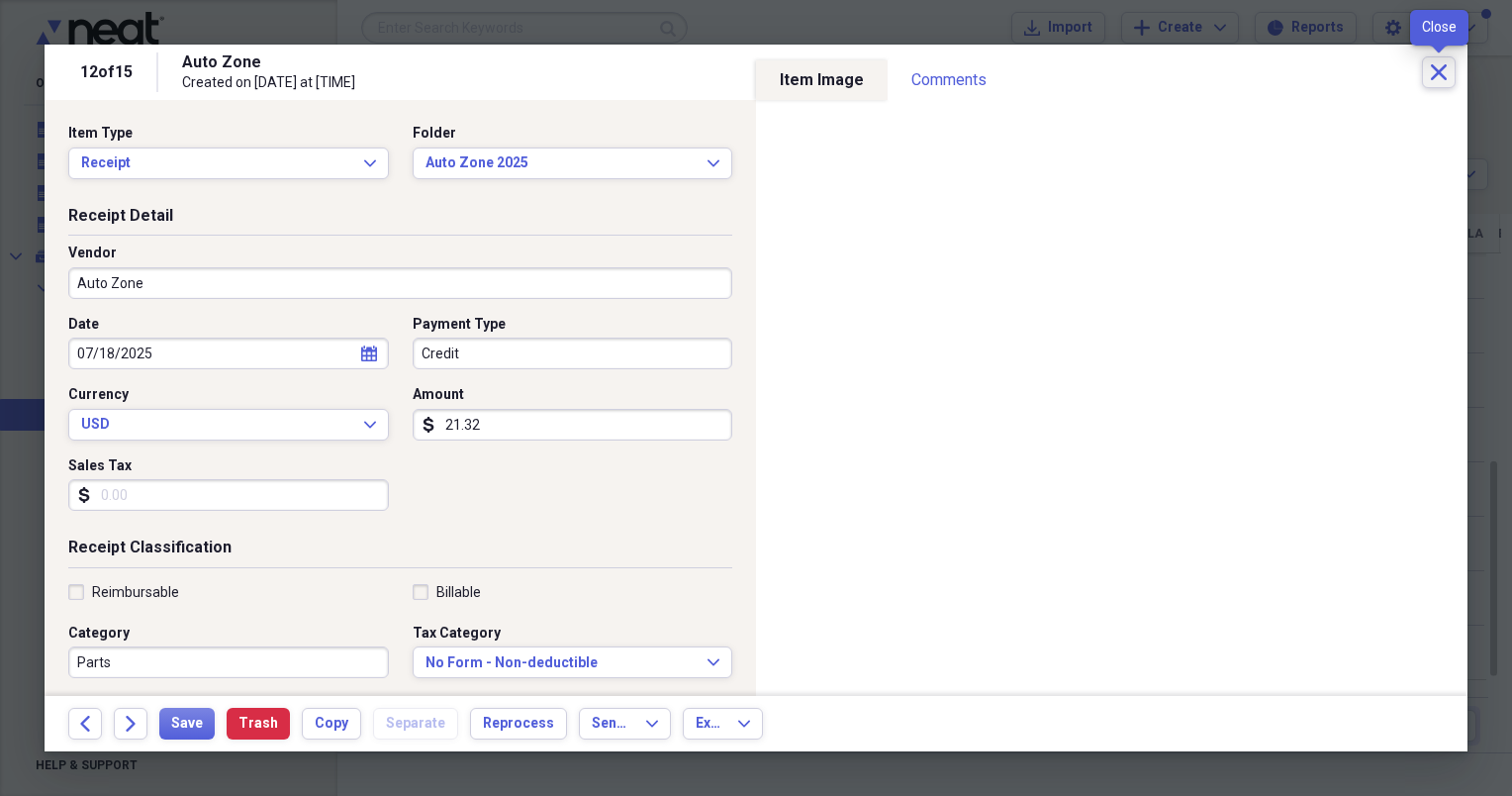 click 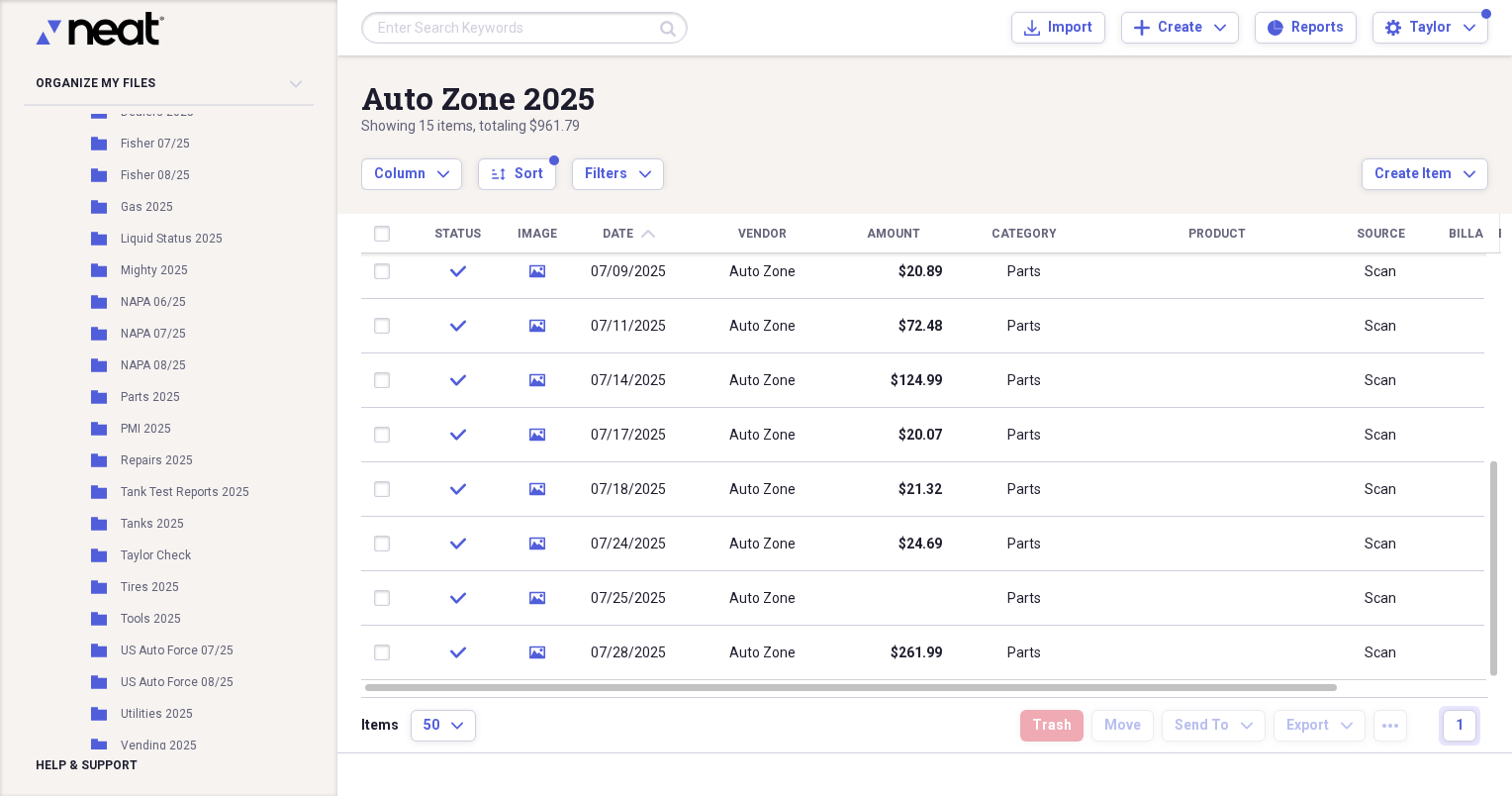 scroll, scrollTop: 557, scrollLeft: 0, axis: vertical 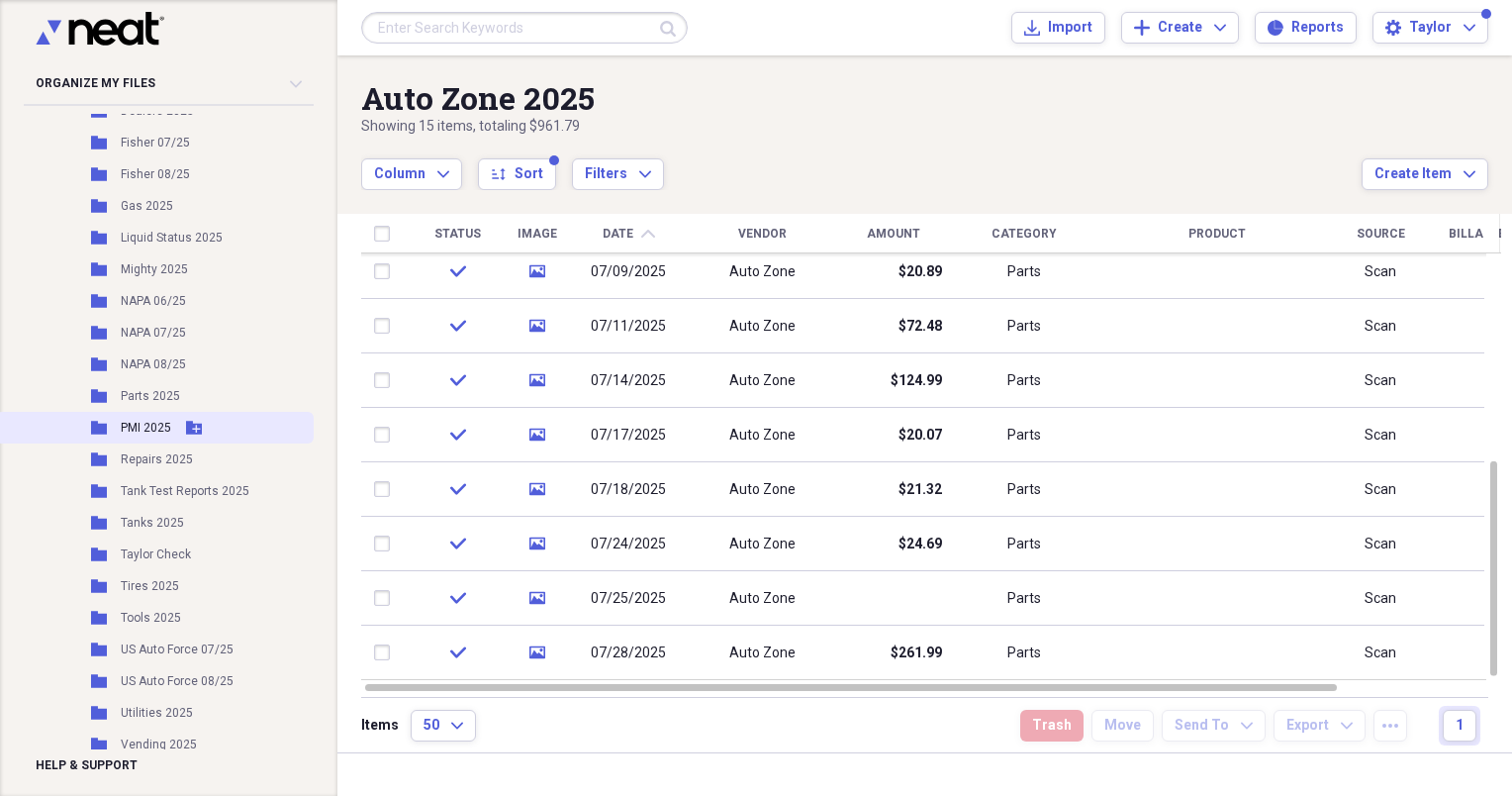 click on "PMI 2025" at bounding box center (145, 428) 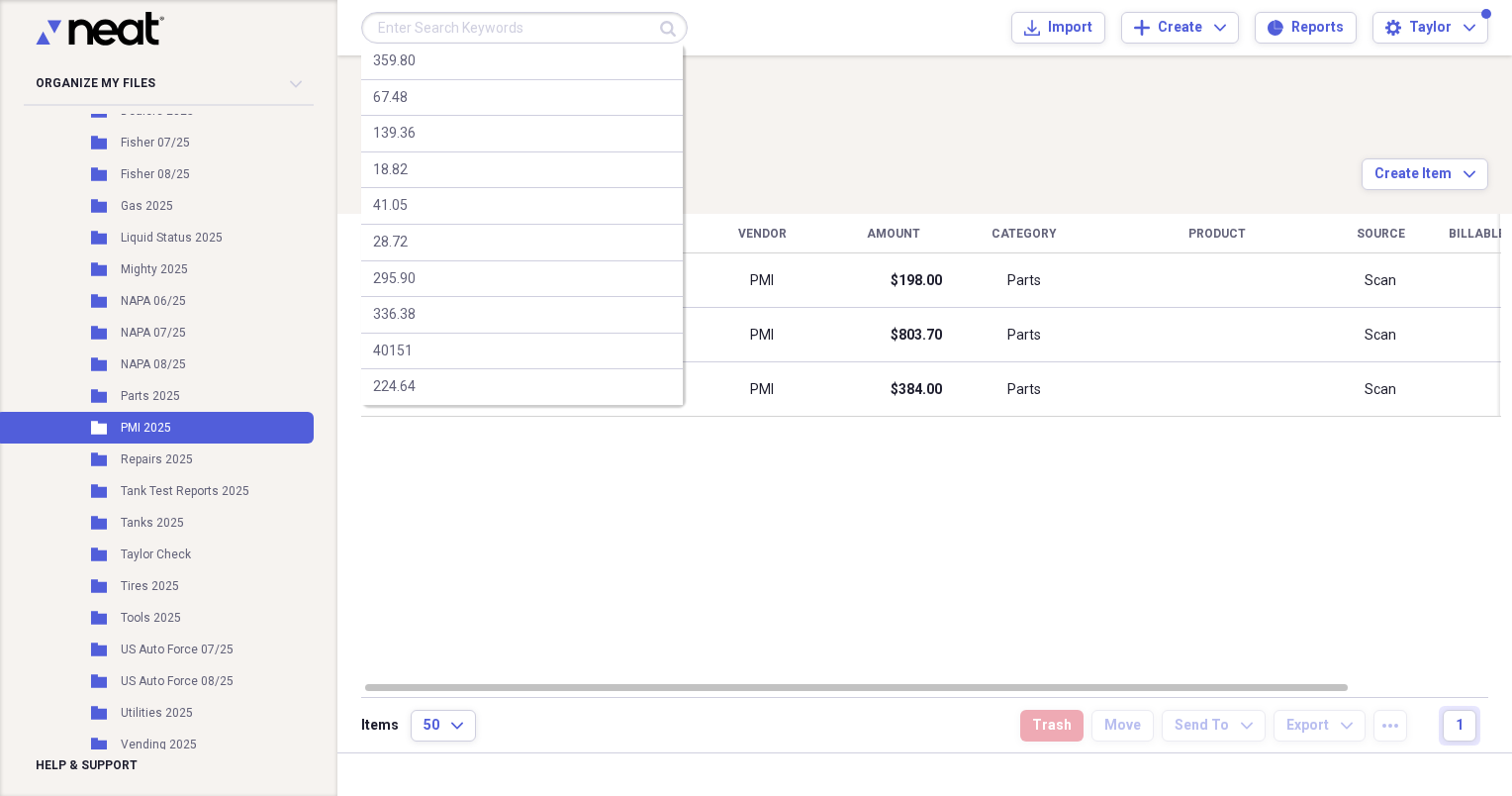 click at bounding box center (524, 28) 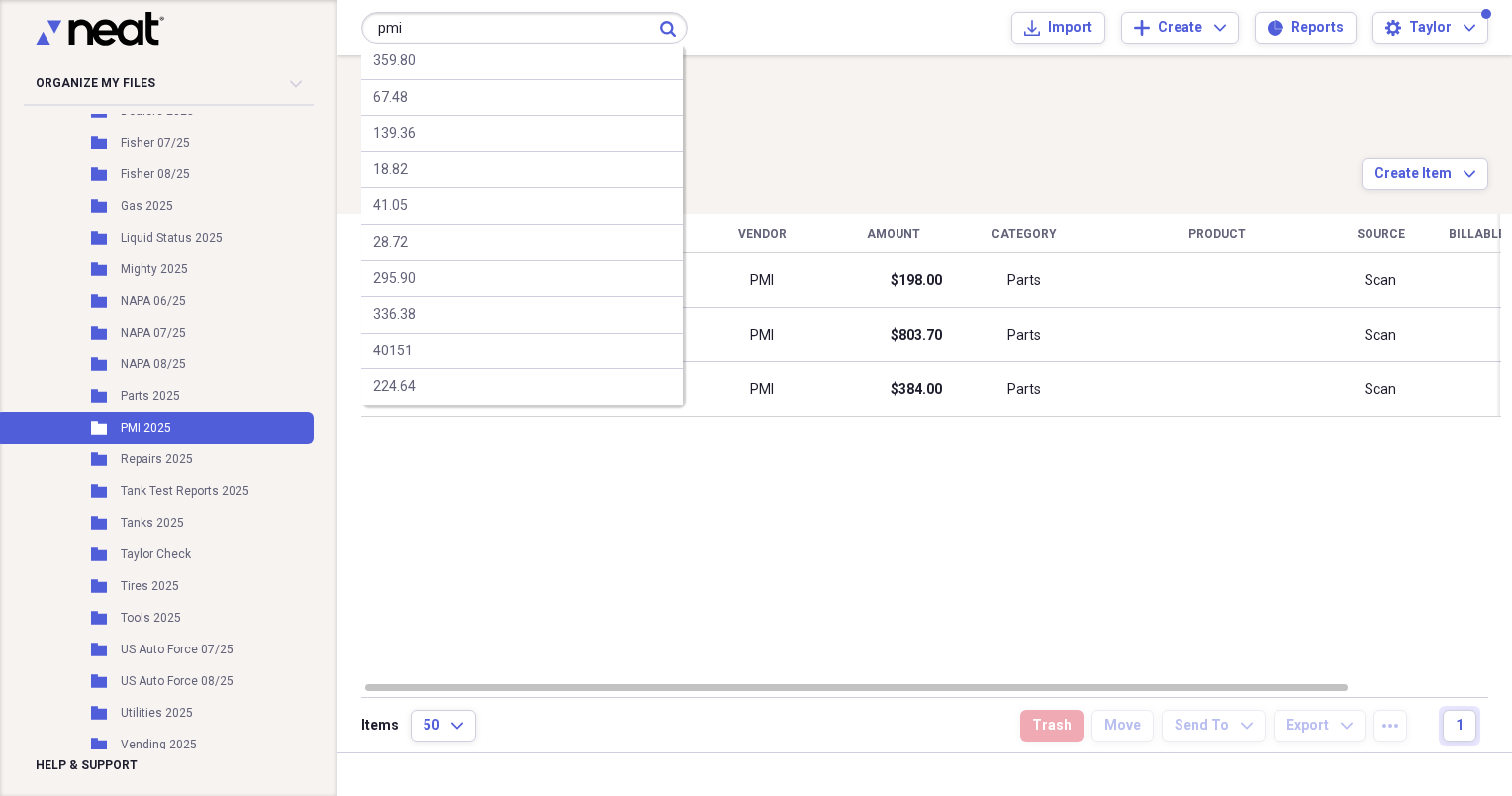 type on "pmi" 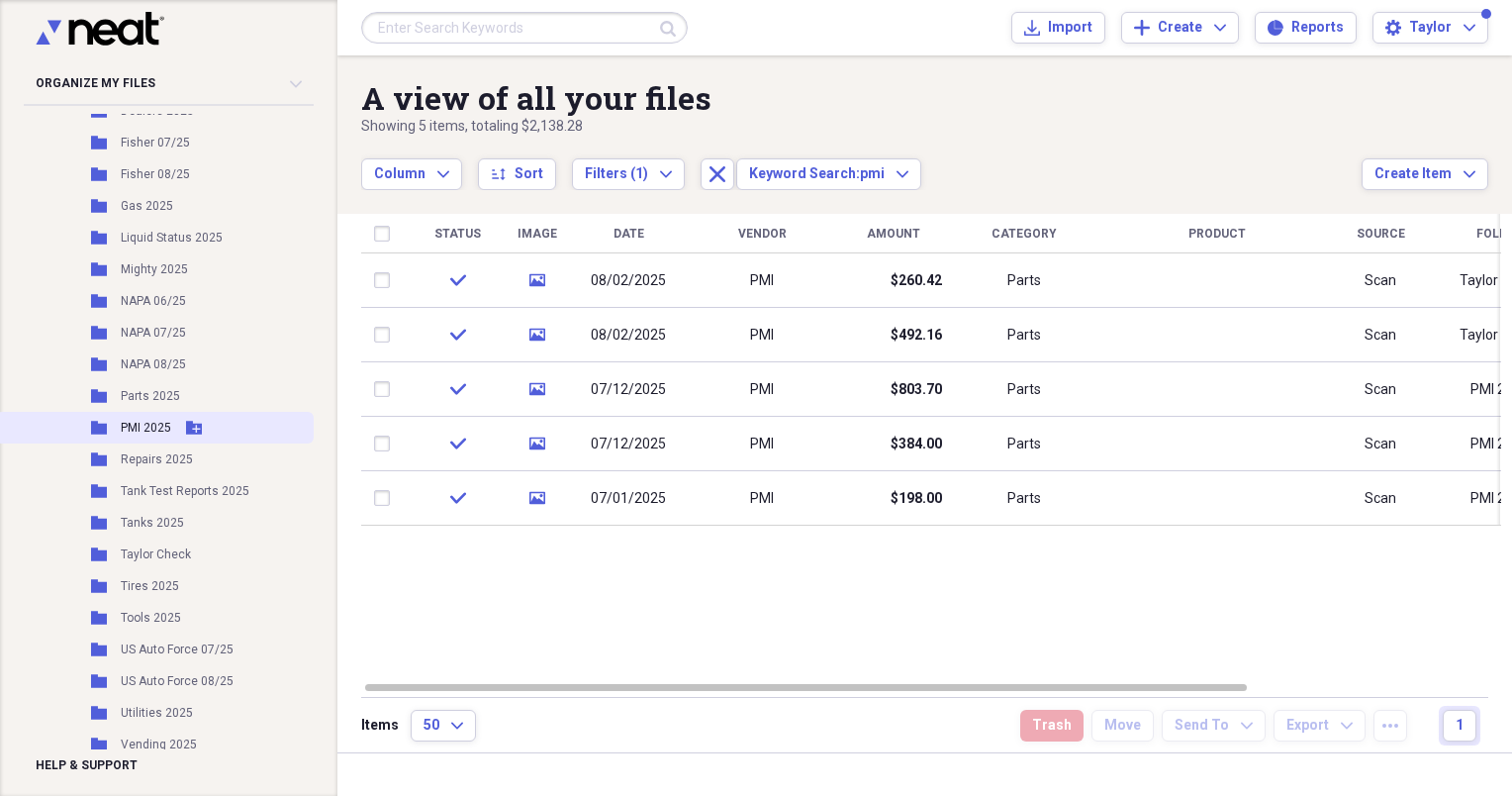 click on "PMI 2025" at bounding box center [145, 428] 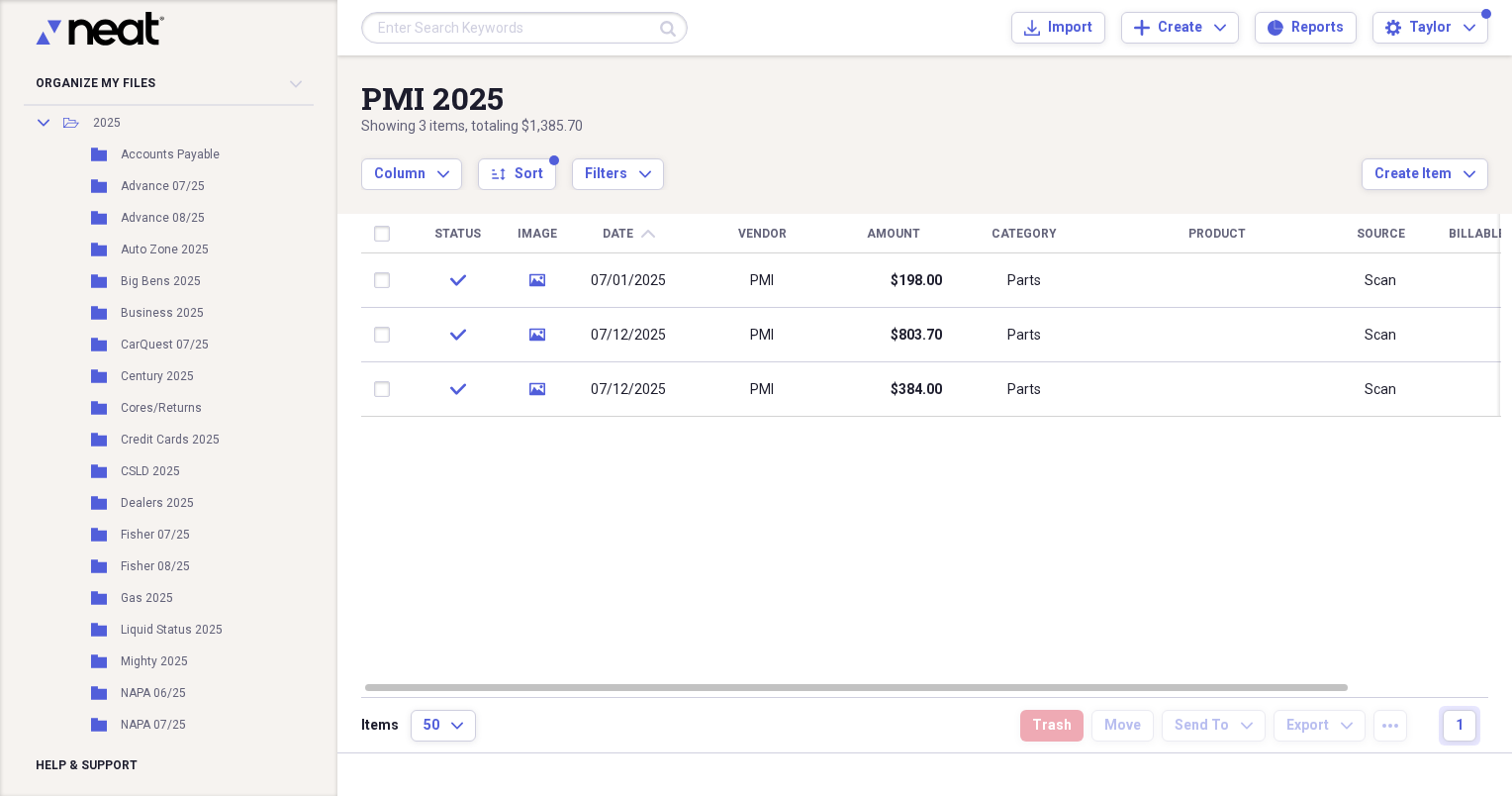 scroll, scrollTop: 0, scrollLeft: 0, axis: both 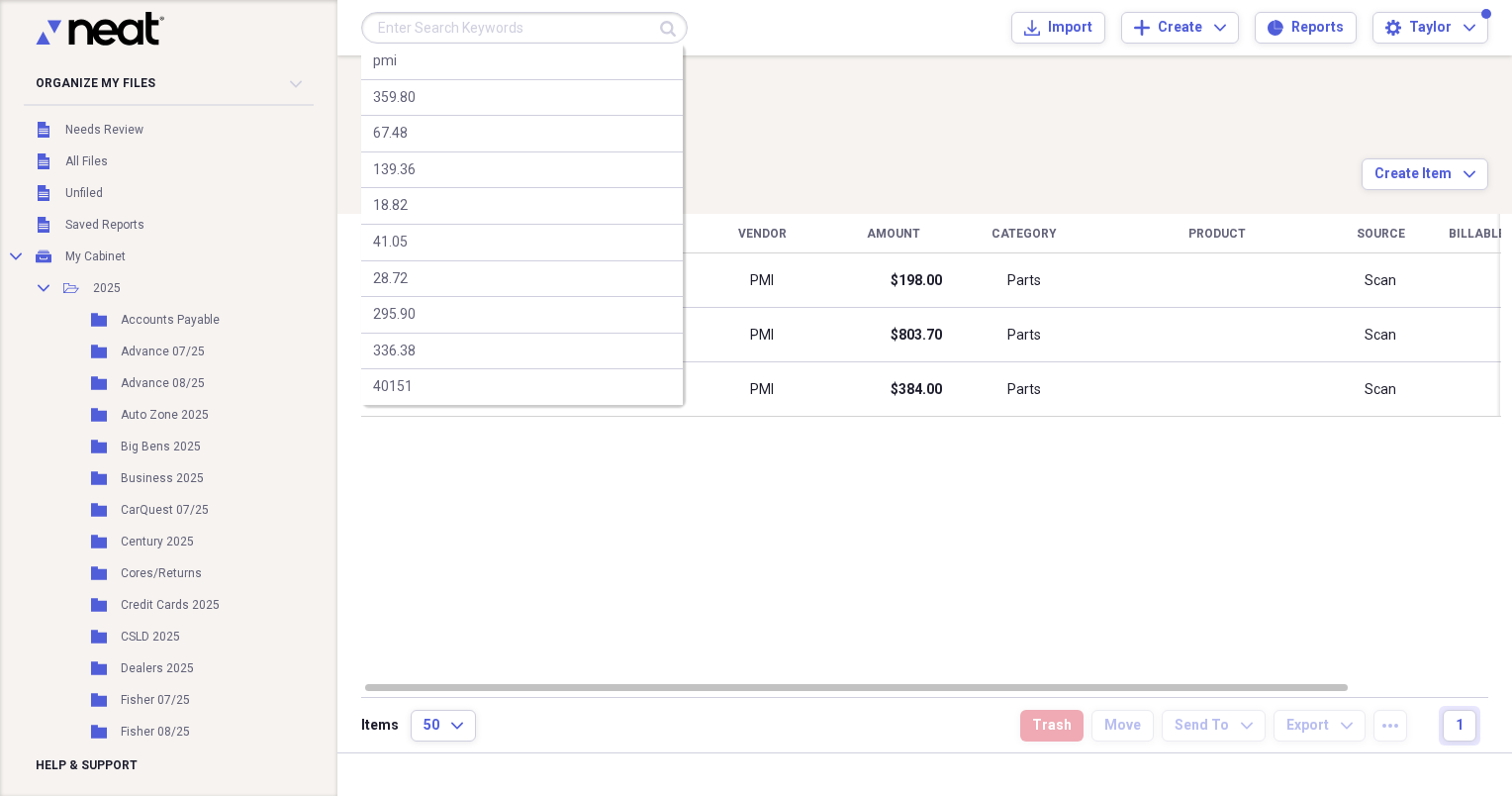 click at bounding box center [524, 28] 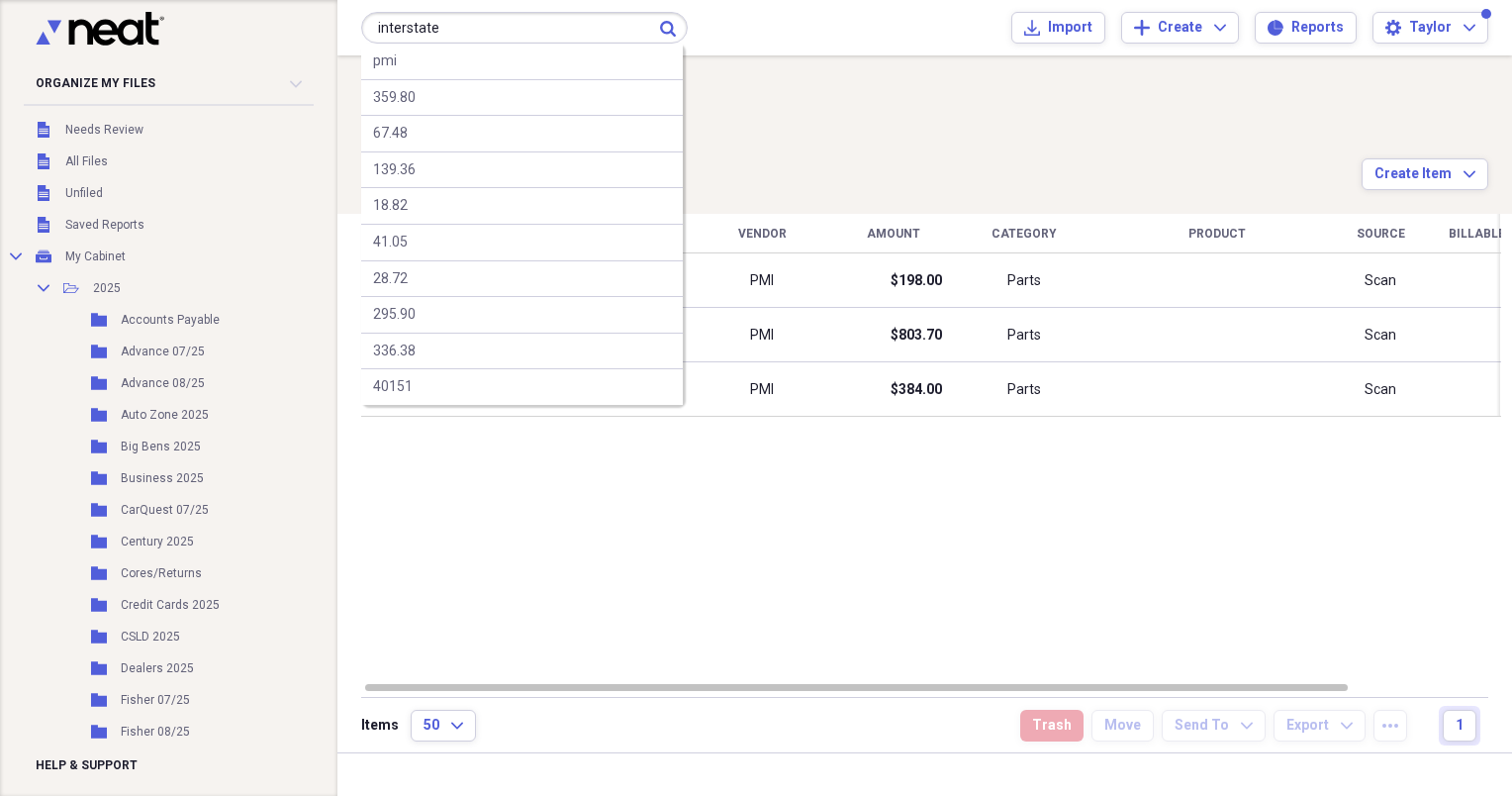 type on "interstate" 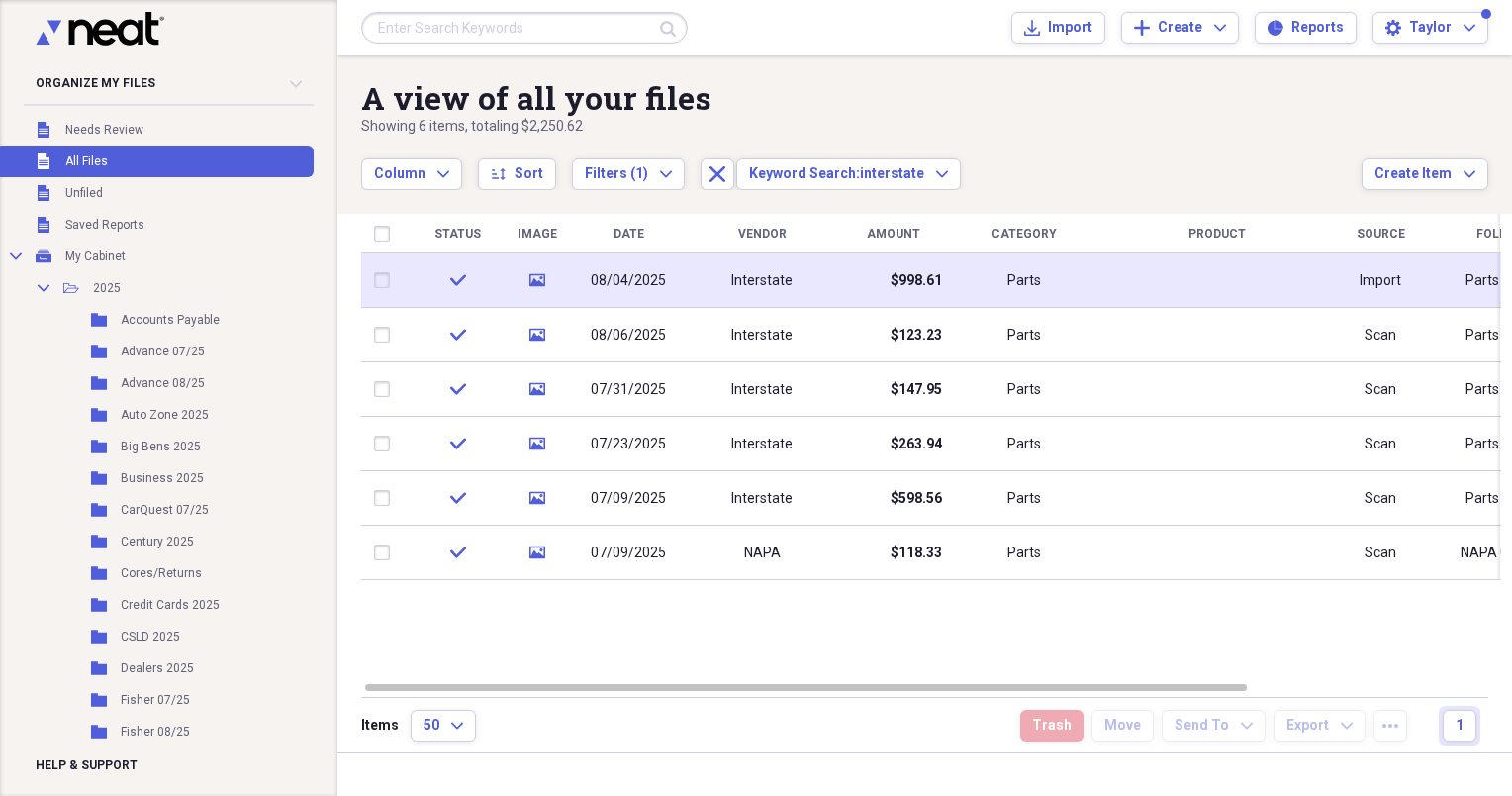 click on "$998.61" at bounding box center [893, 280] 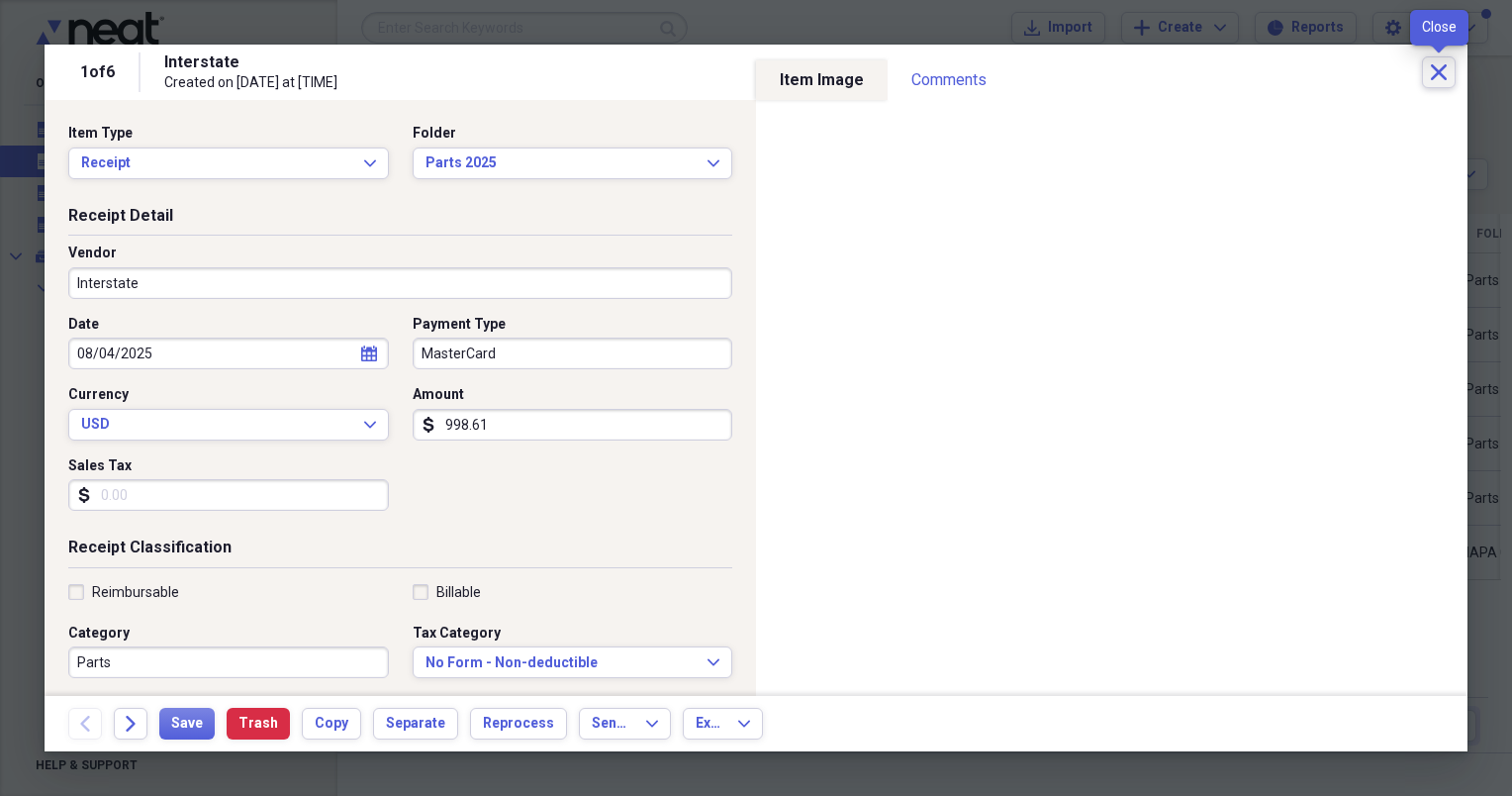 click 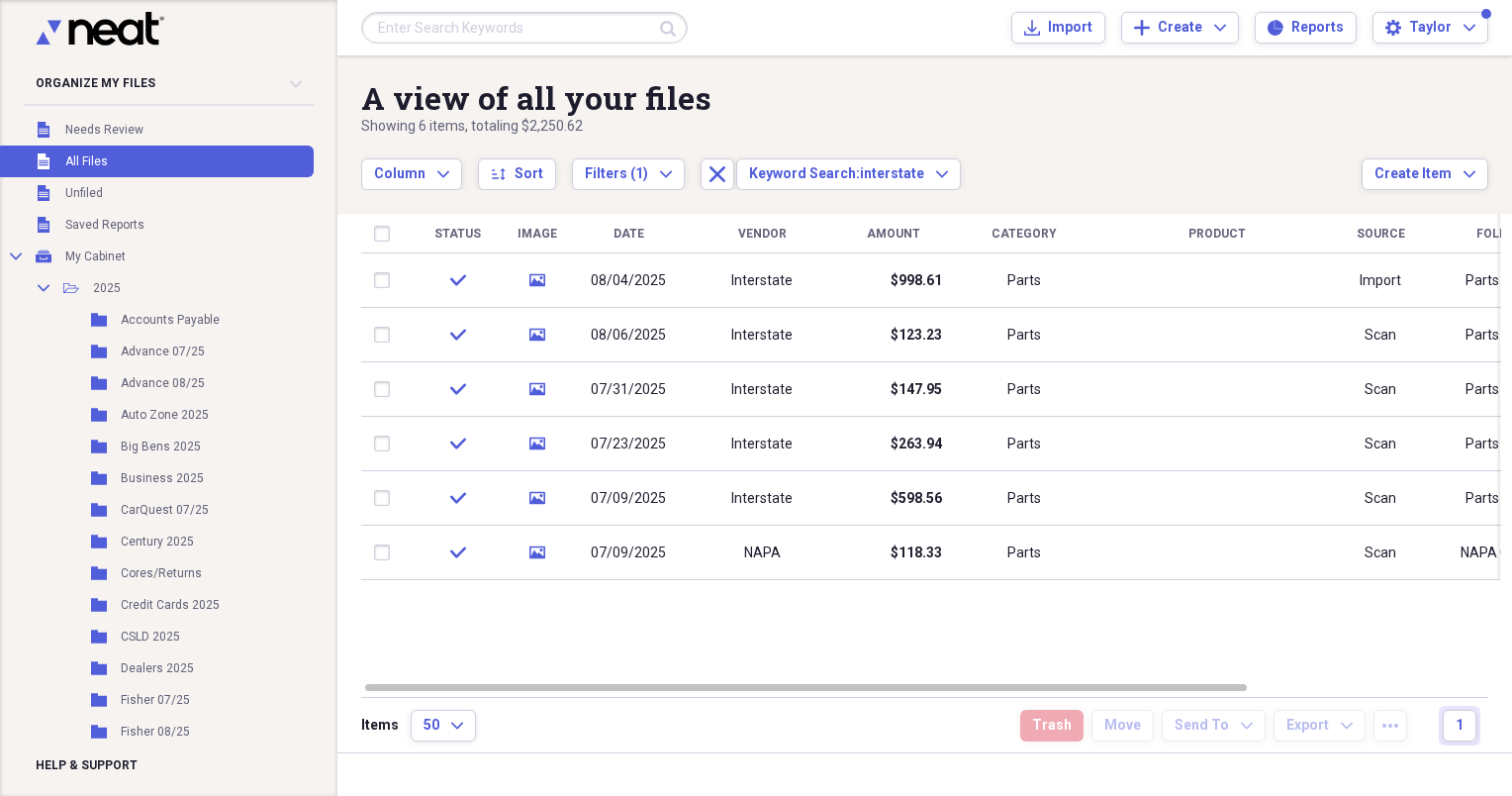 click at bounding box center [524, 28] 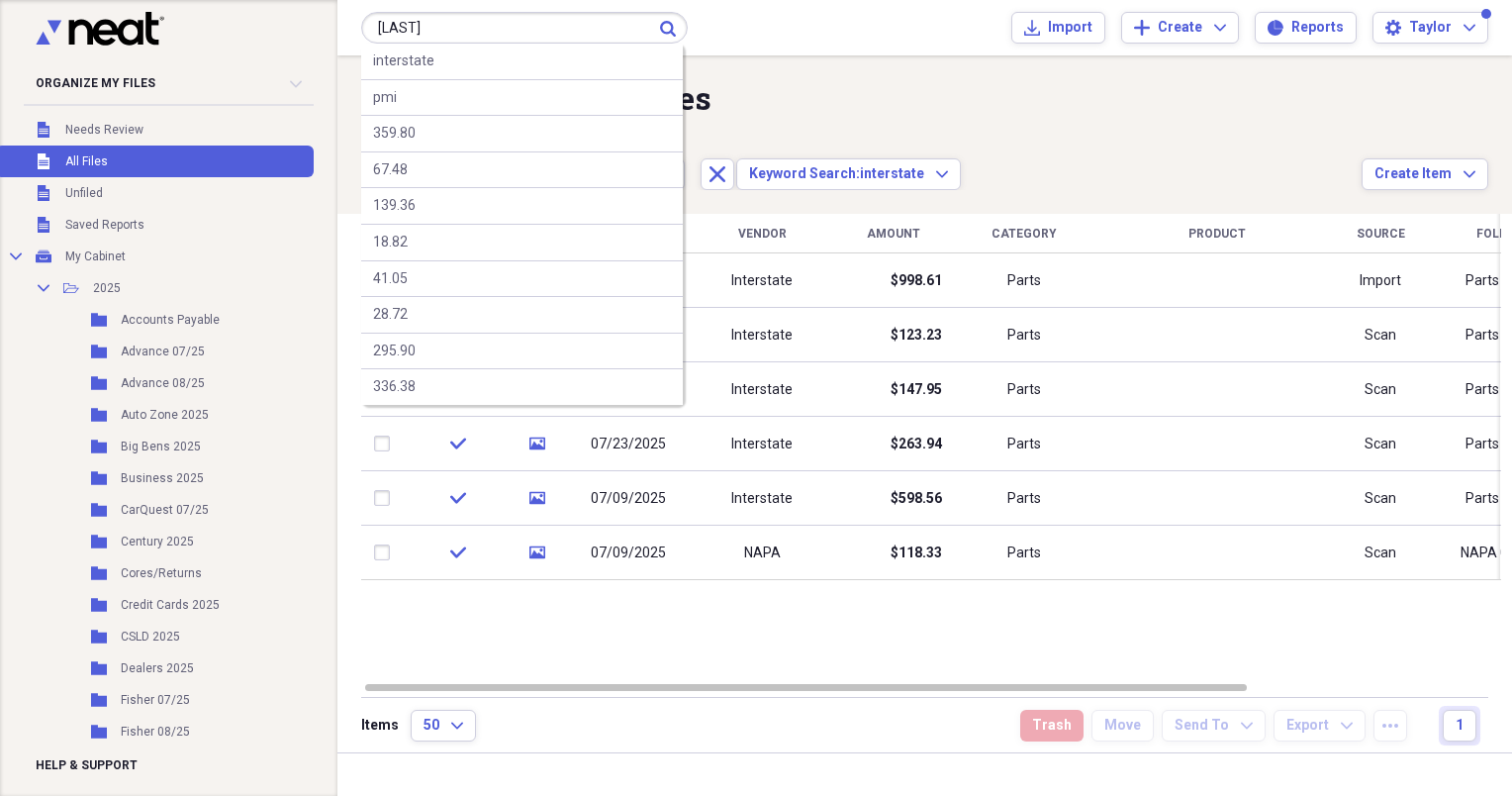type on "[LAST]" 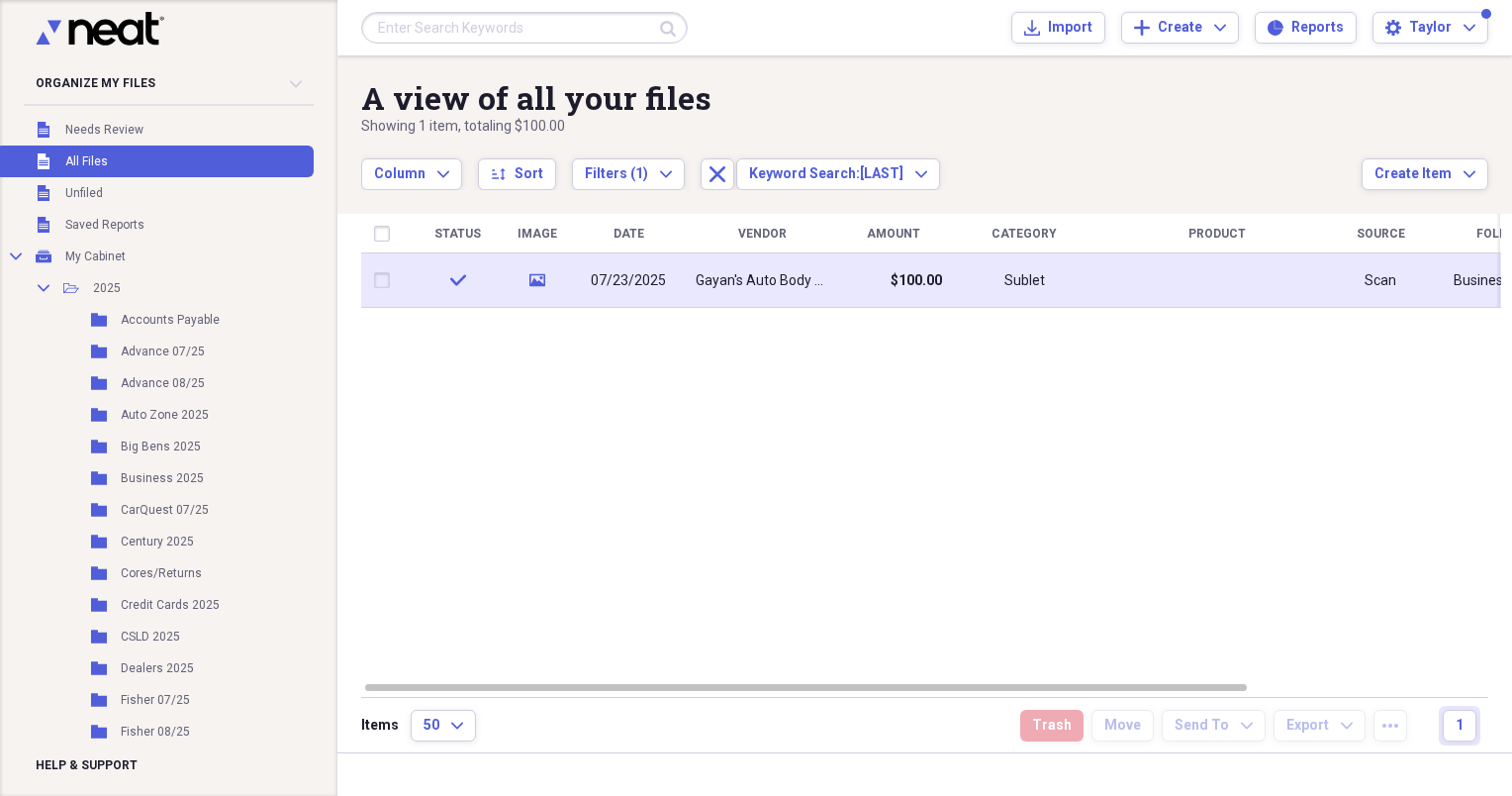 click on "Gayan's Auto Body LLC and Towing" at bounding box center (762, 281) 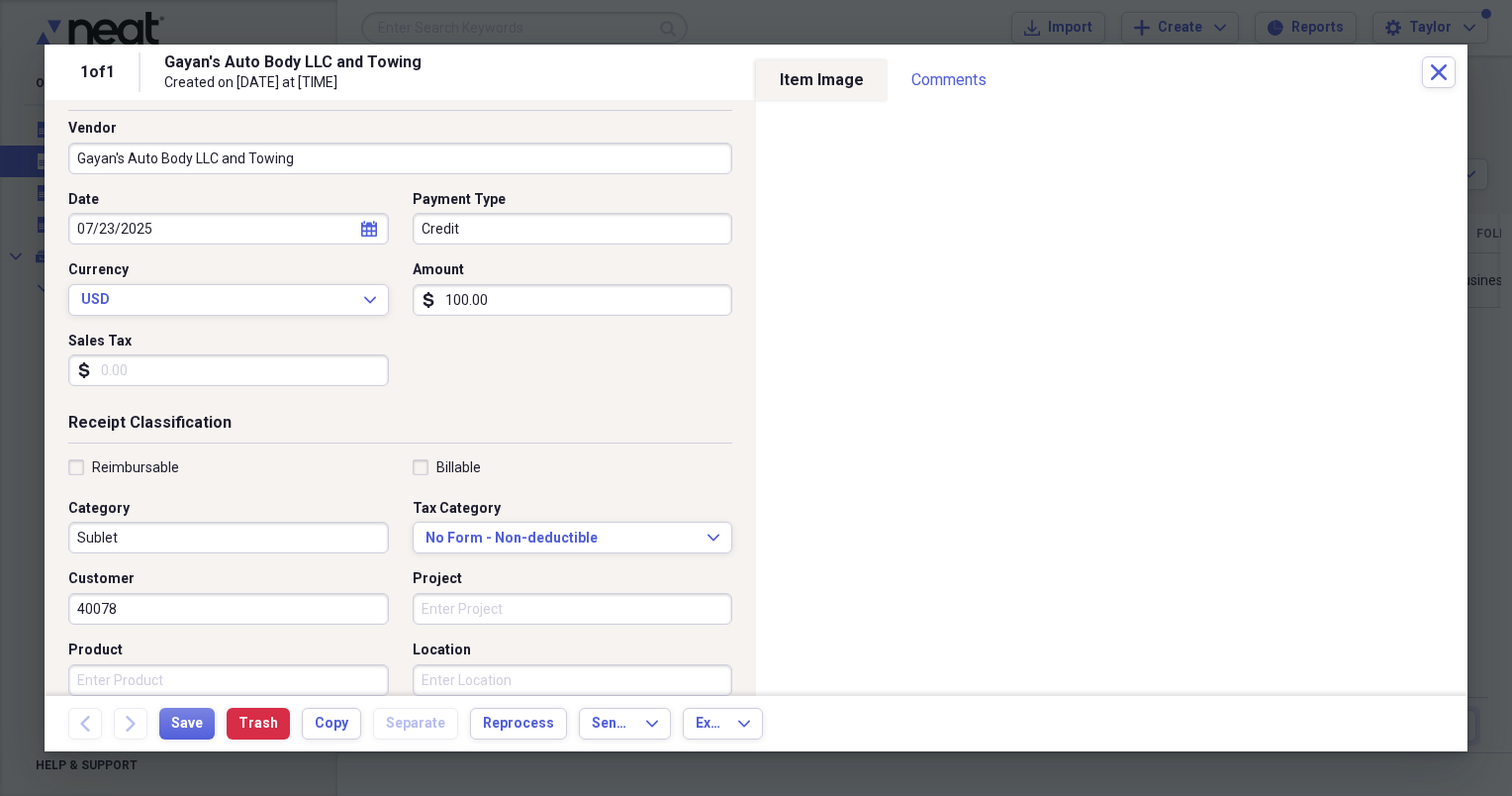 scroll, scrollTop: 146, scrollLeft: 0, axis: vertical 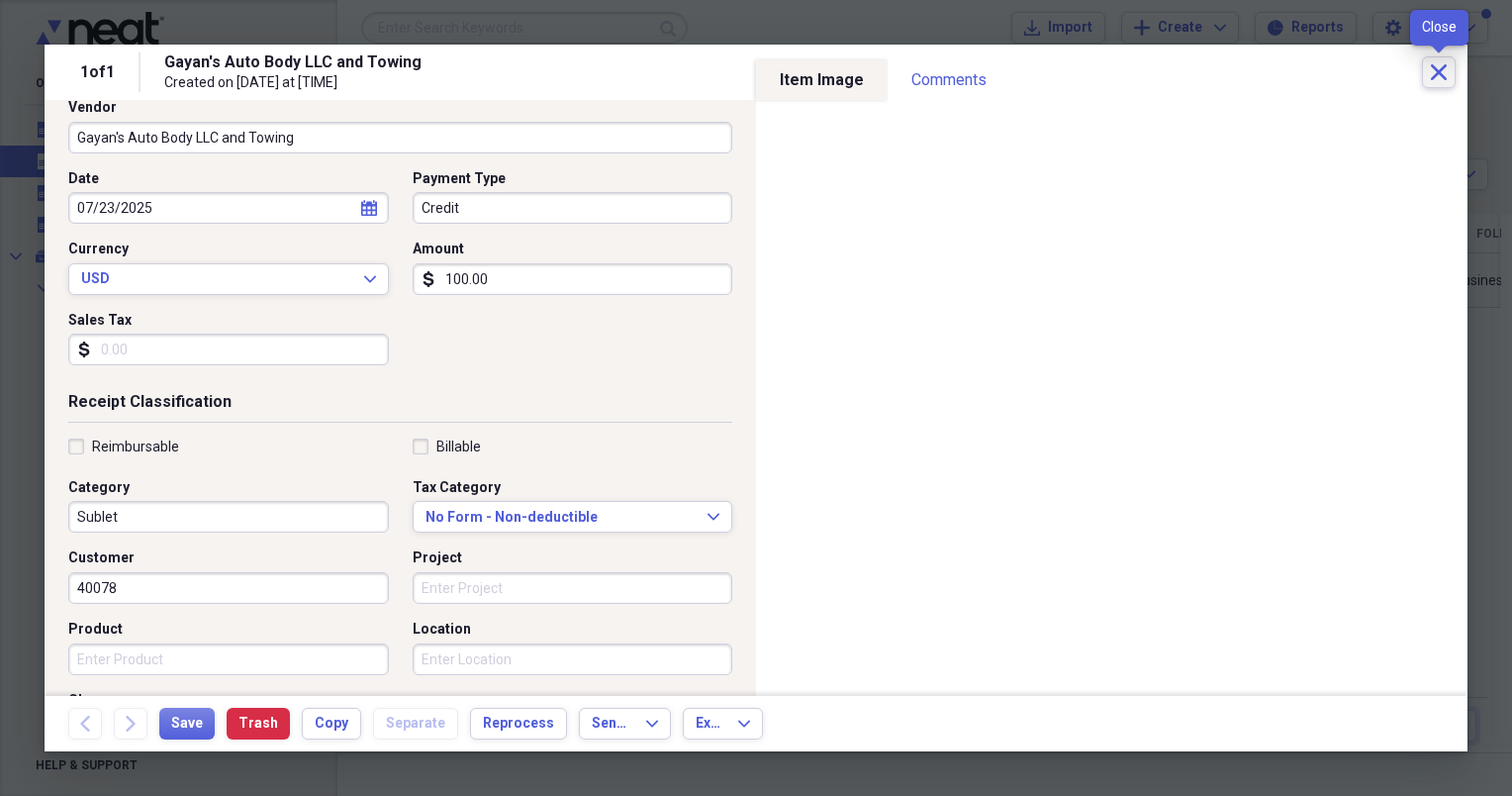 click on "Close" 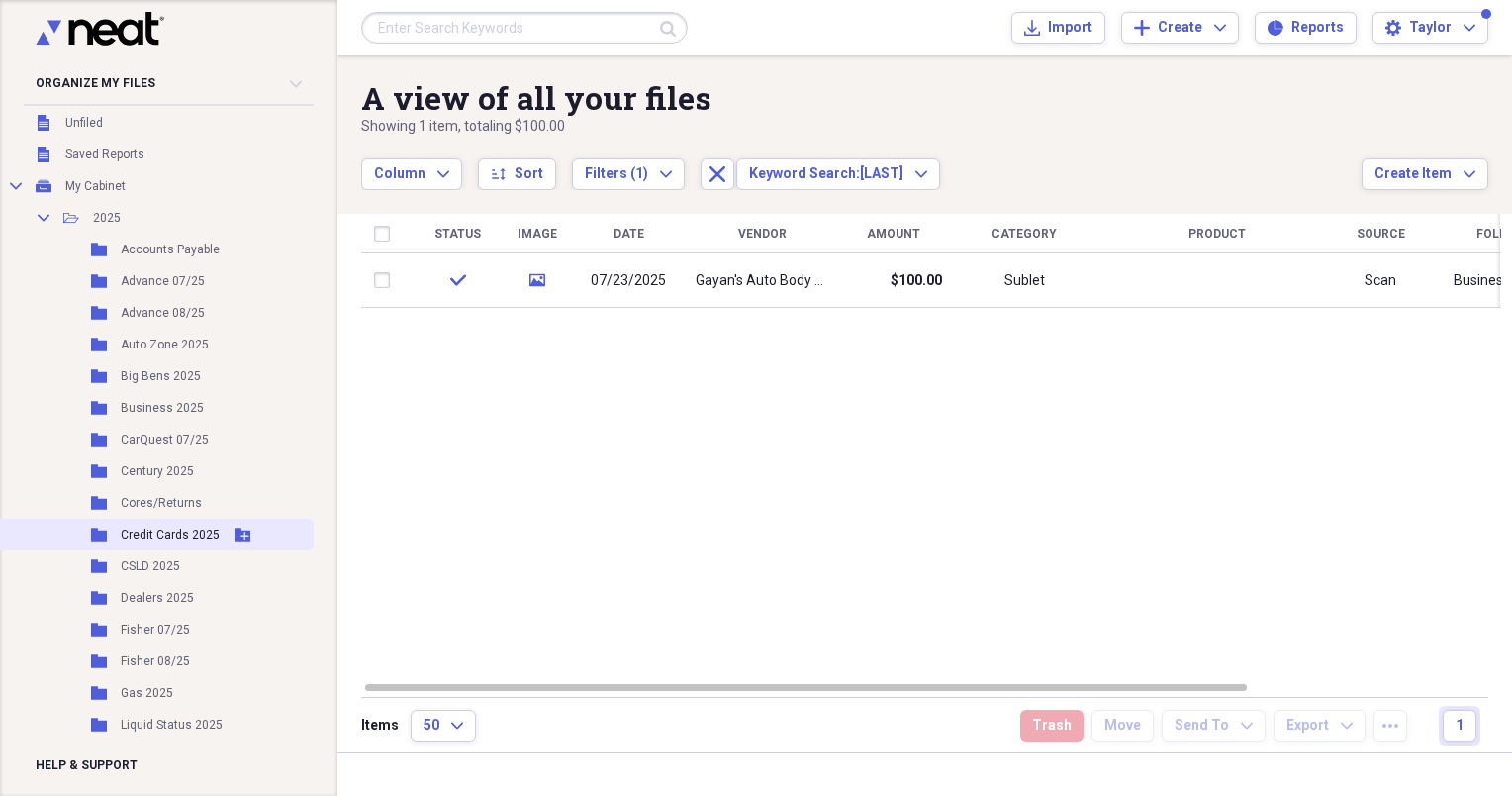 scroll, scrollTop: 87, scrollLeft: 0, axis: vertical 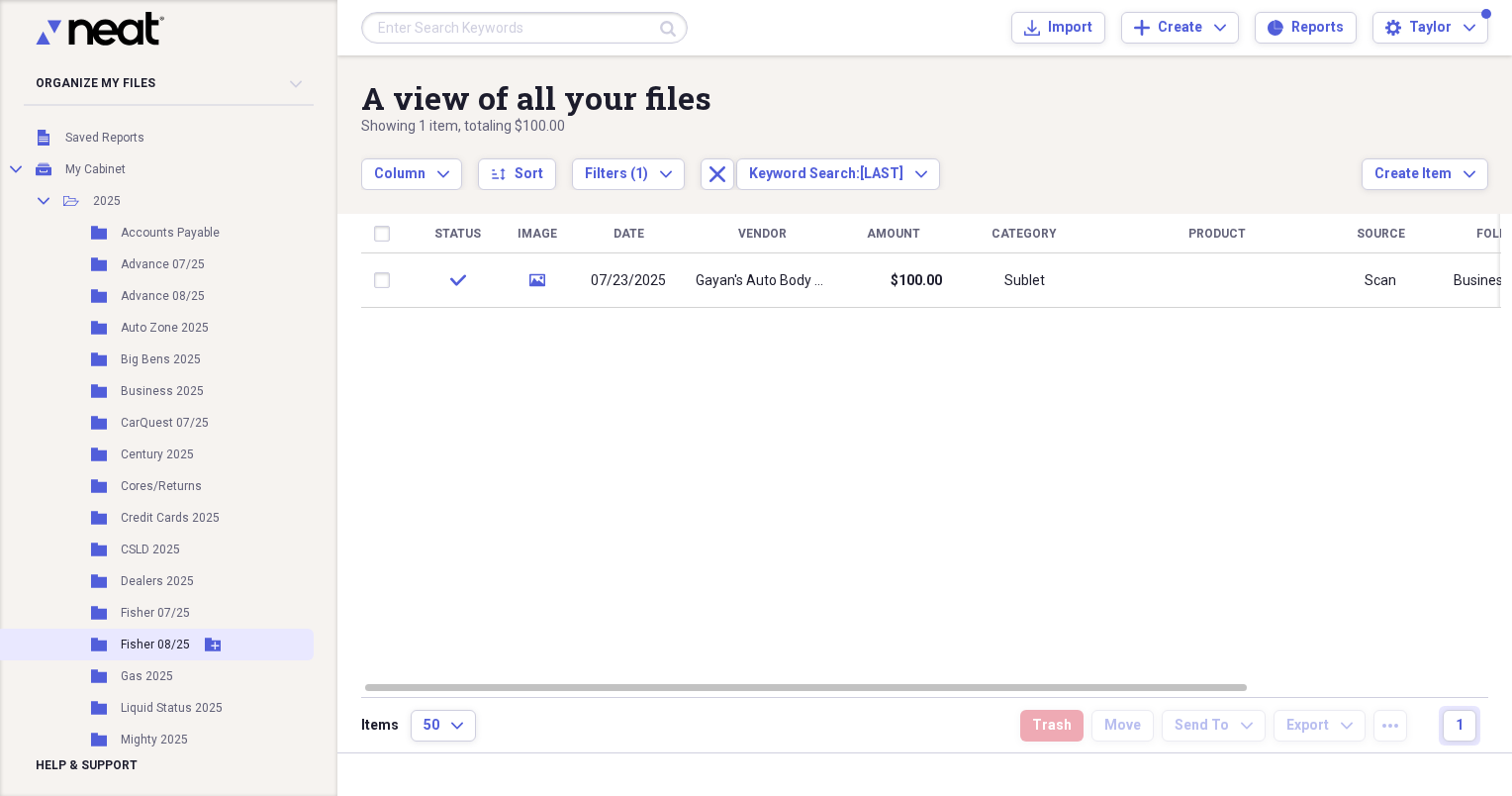 click on "Fisher 08/25" at bounding box center (155, 645) 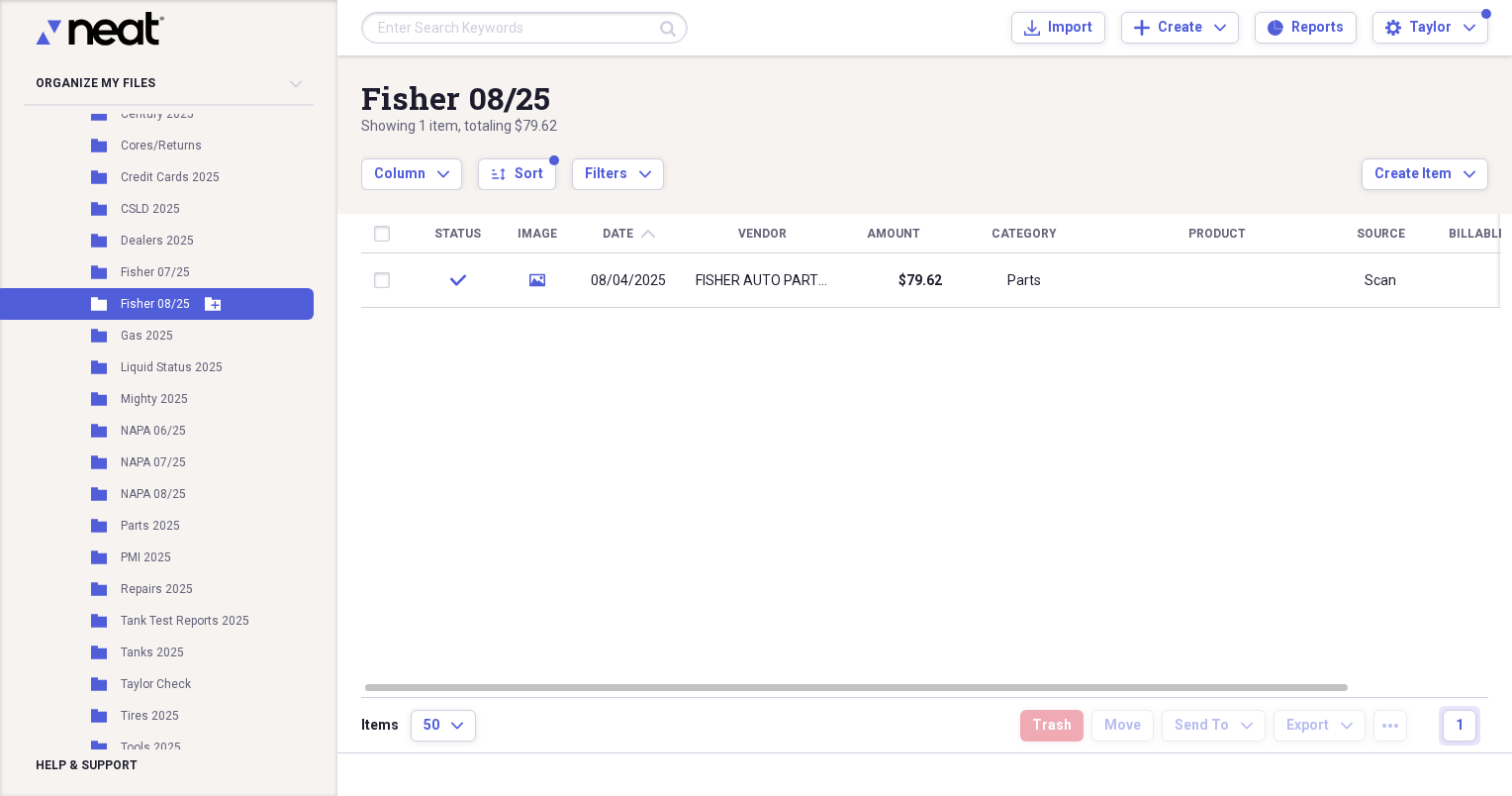 scroll, scrollTop: 455, scrollLeft: 0, axis: vertical 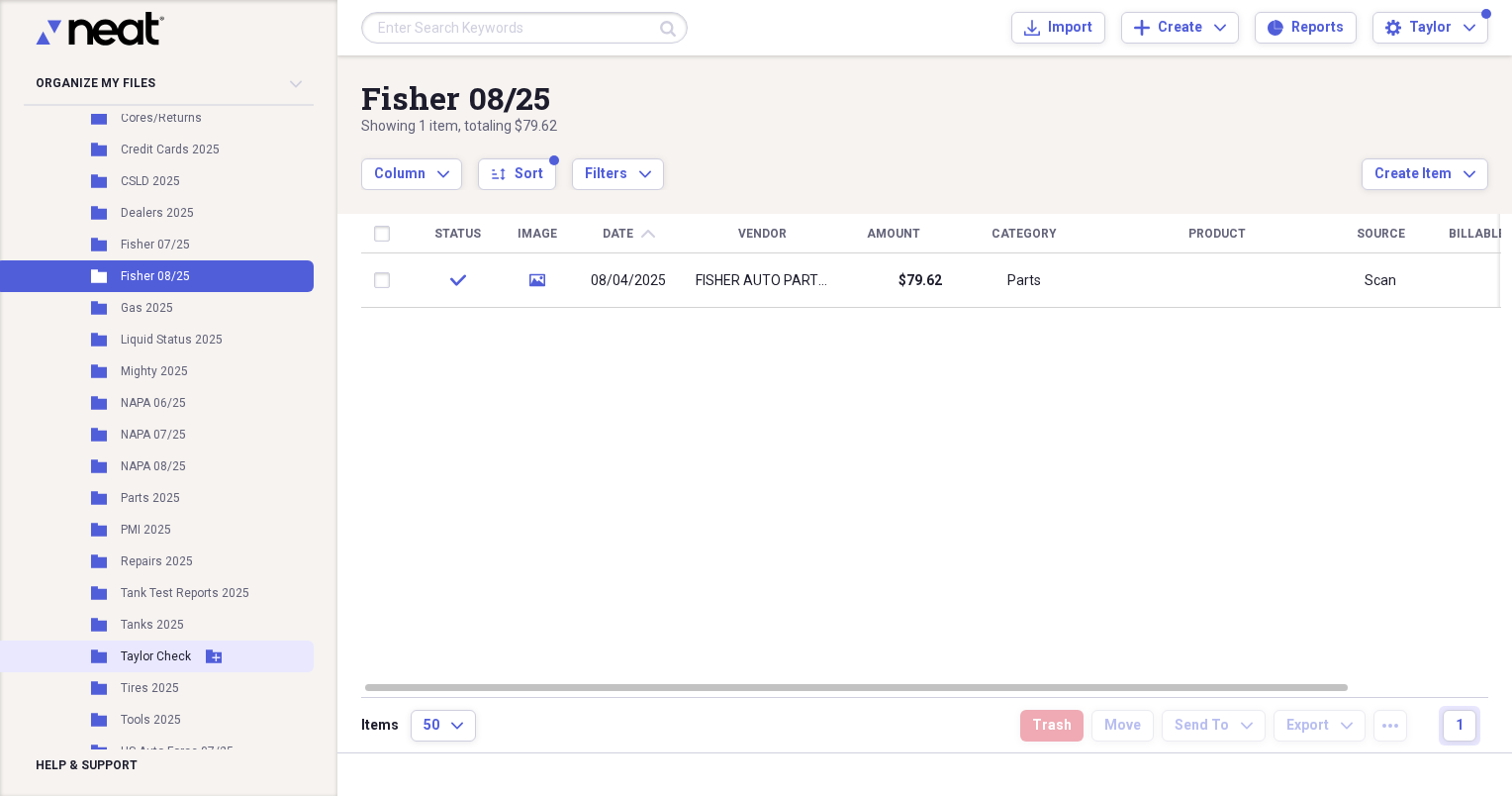 click on "Taylor Check" at bounding box center [155, 656] 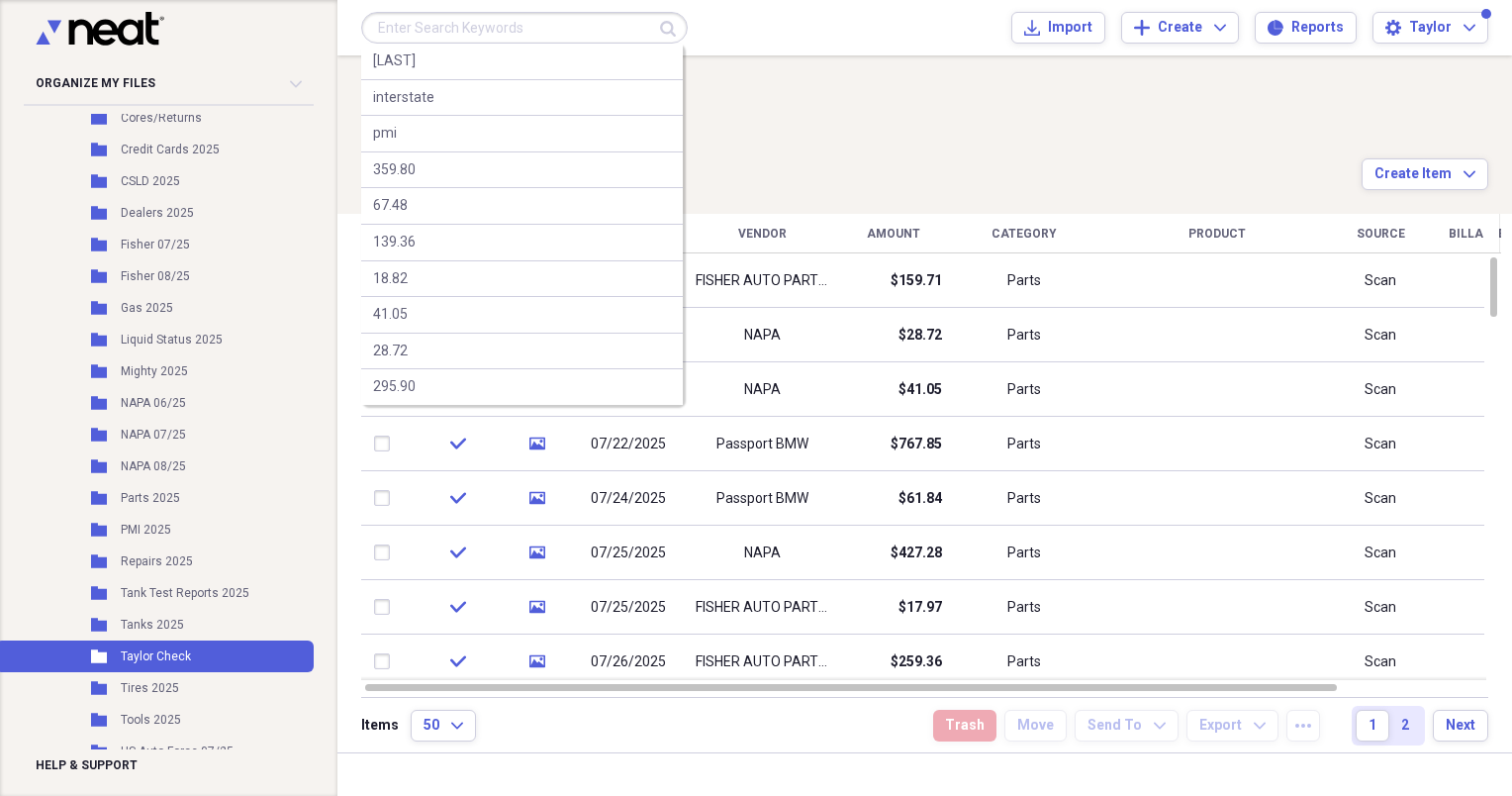 click at bounding box center [524, 28] 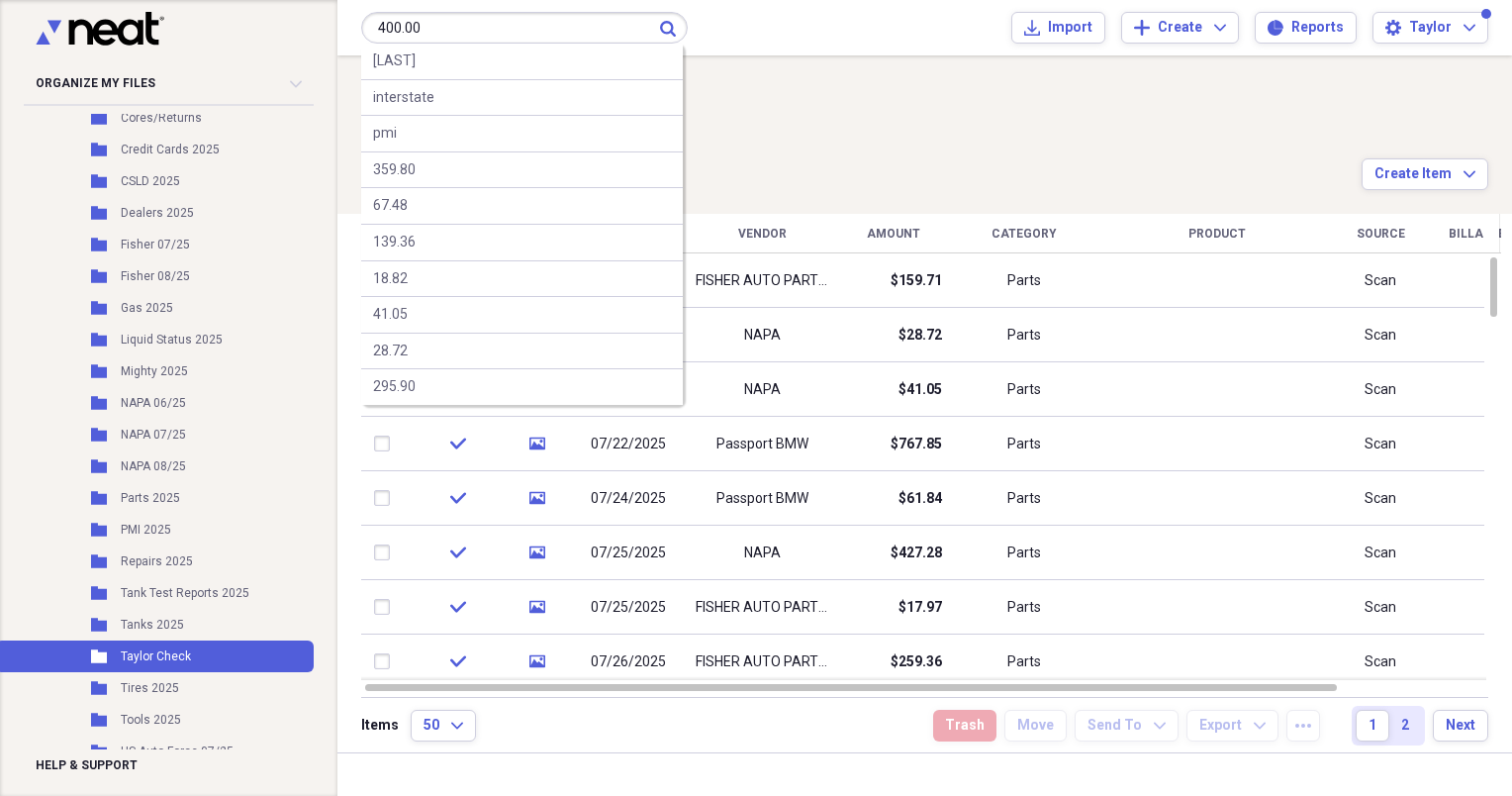 type on "400.00" 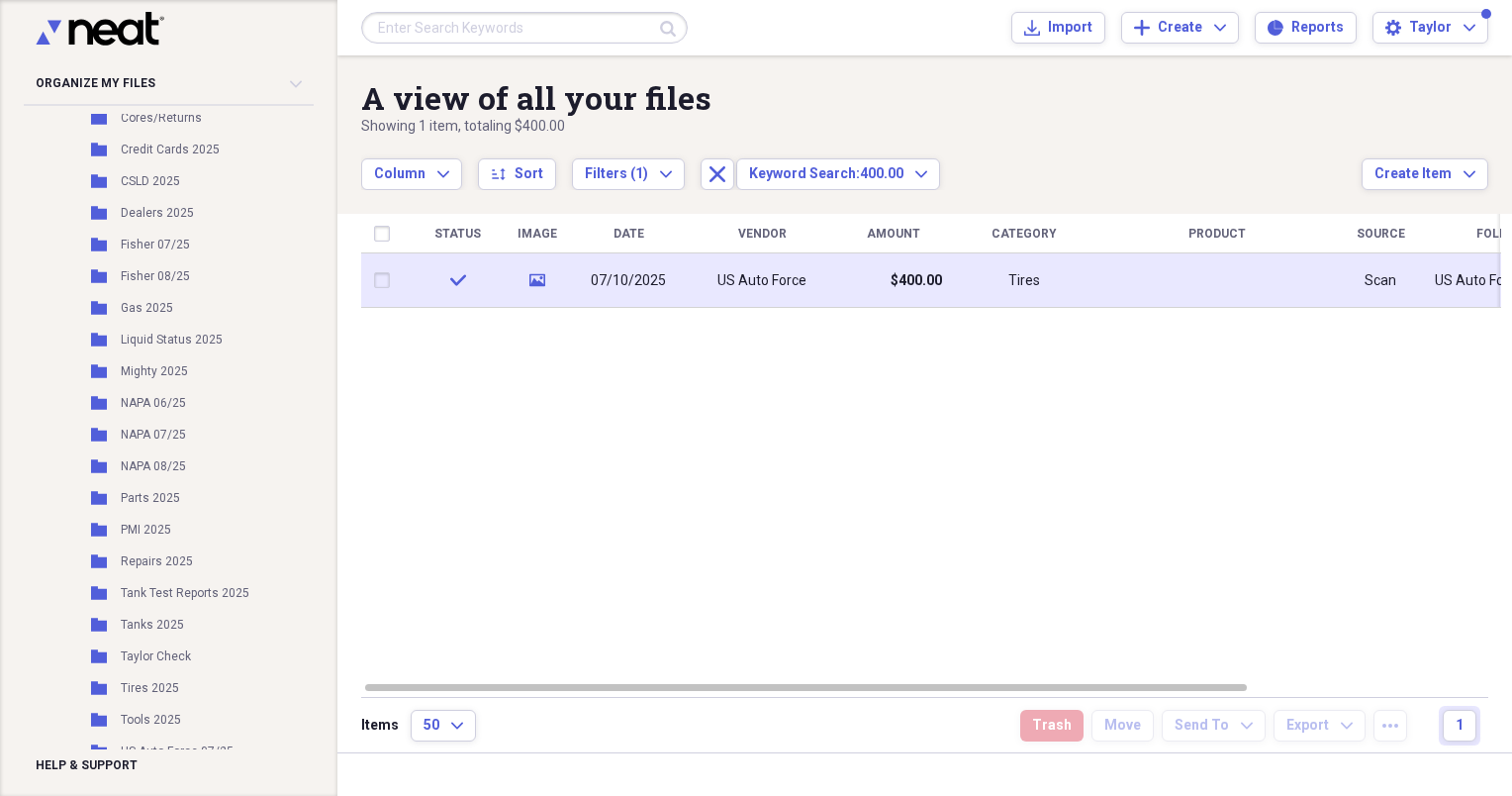 click on "US Auto Force" at bounding box center (762, 280) 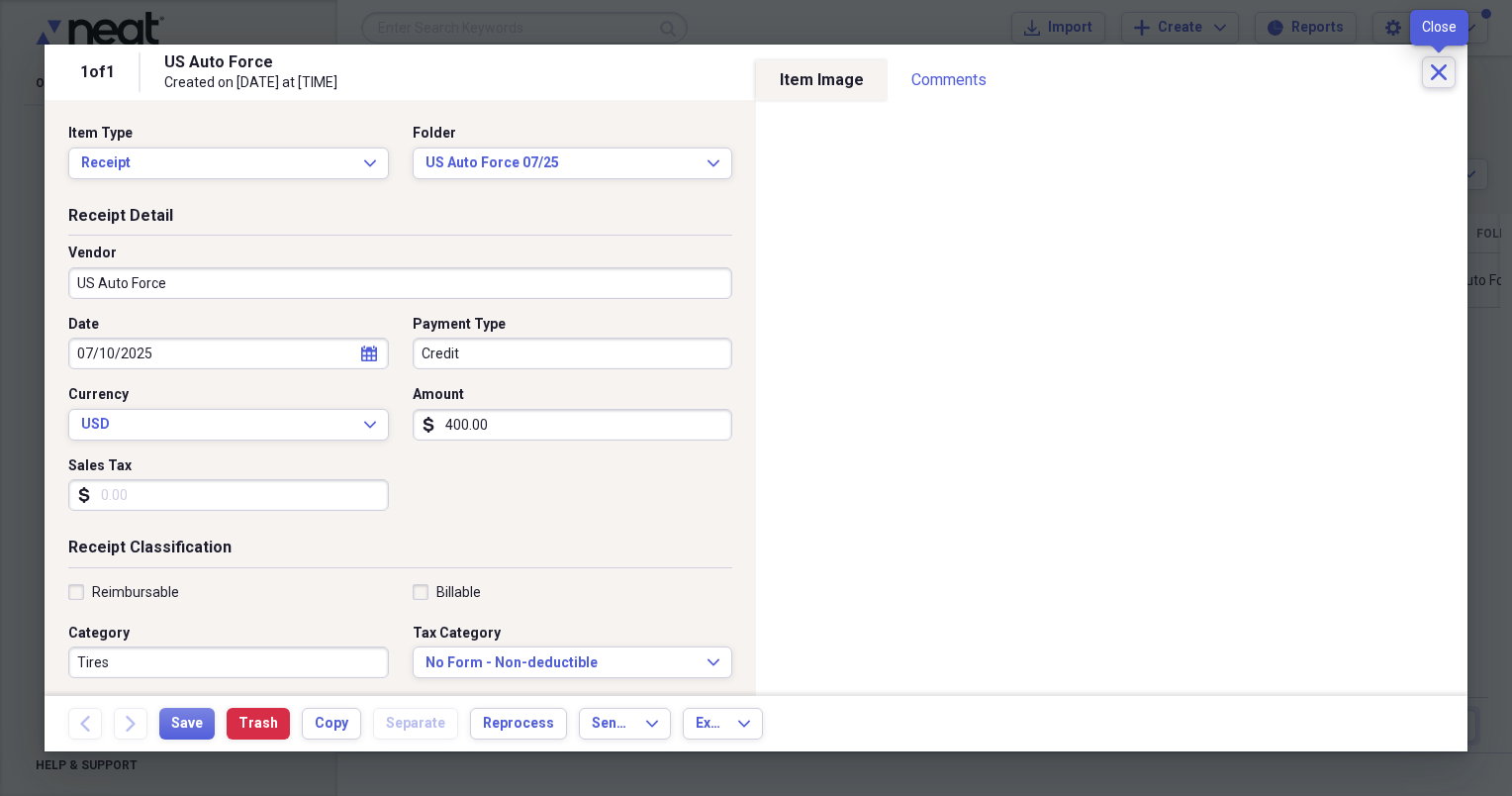 click 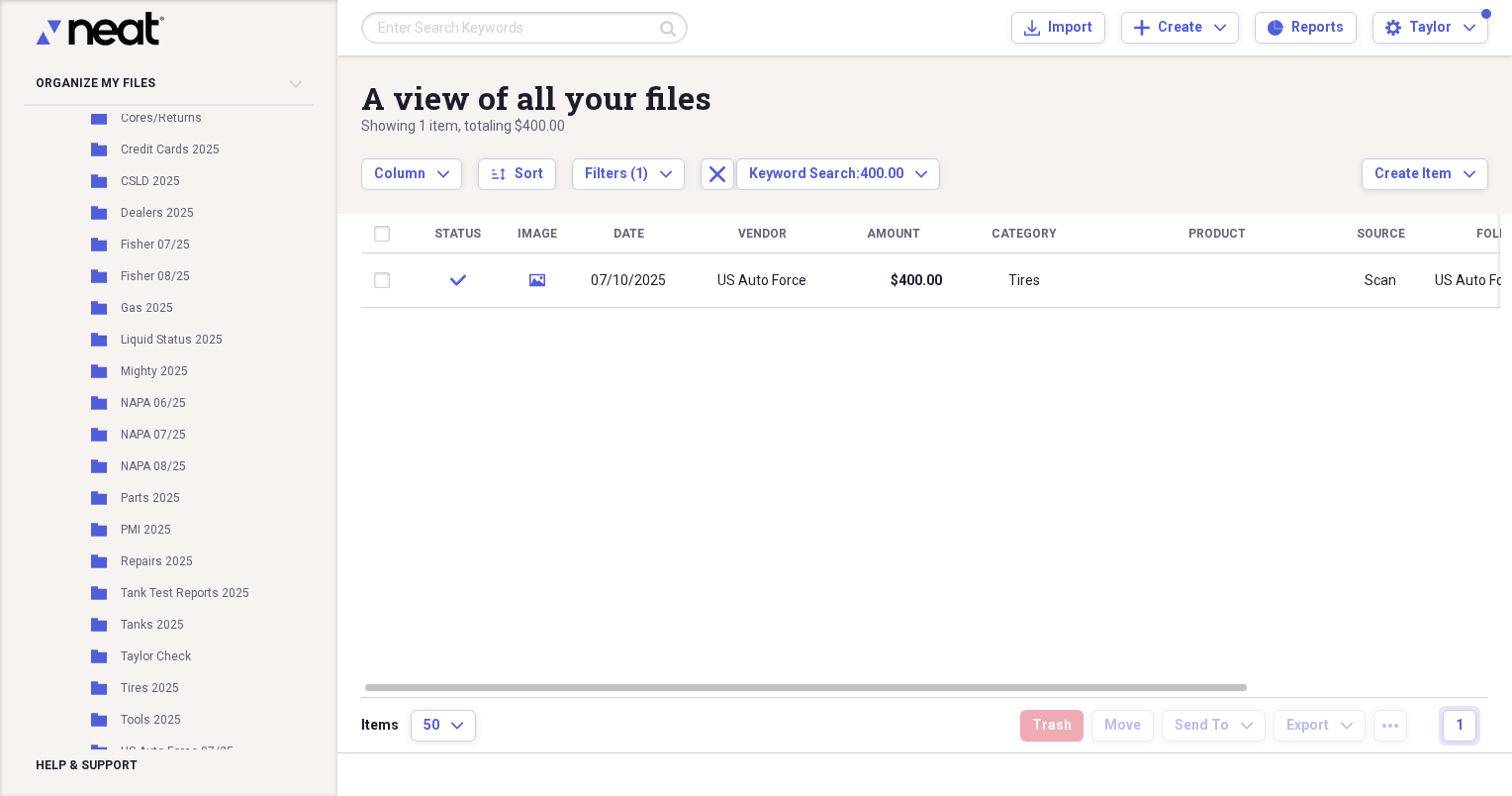 click on "A view of all your files Showing 1 item , totaling $400.00 Column Expand sort Sort Filters (1) Expand Close Keyword Search:  400.00 Expand Create Item Expand" at bounding box center (924, 123) 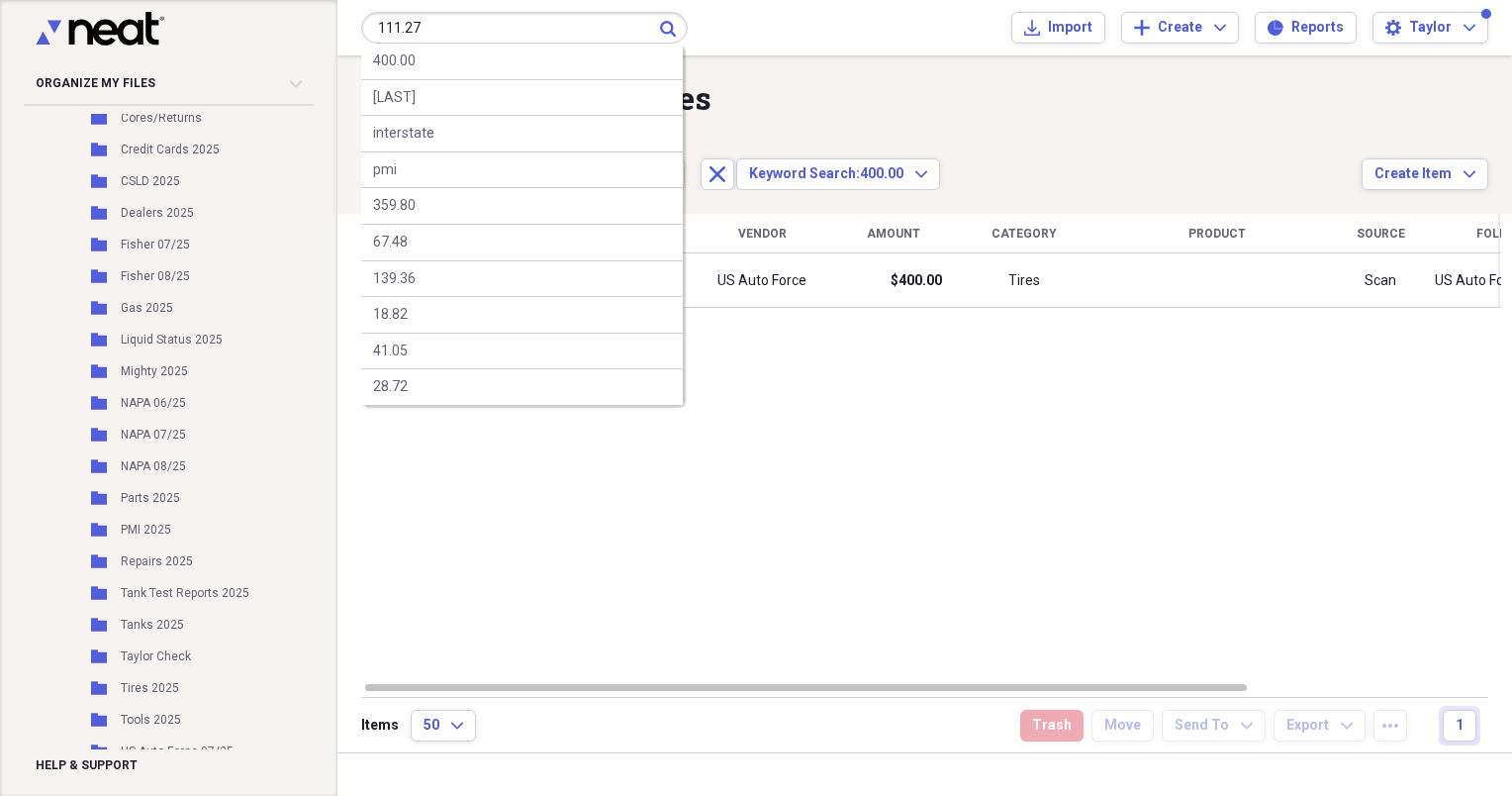 type on "111.27" 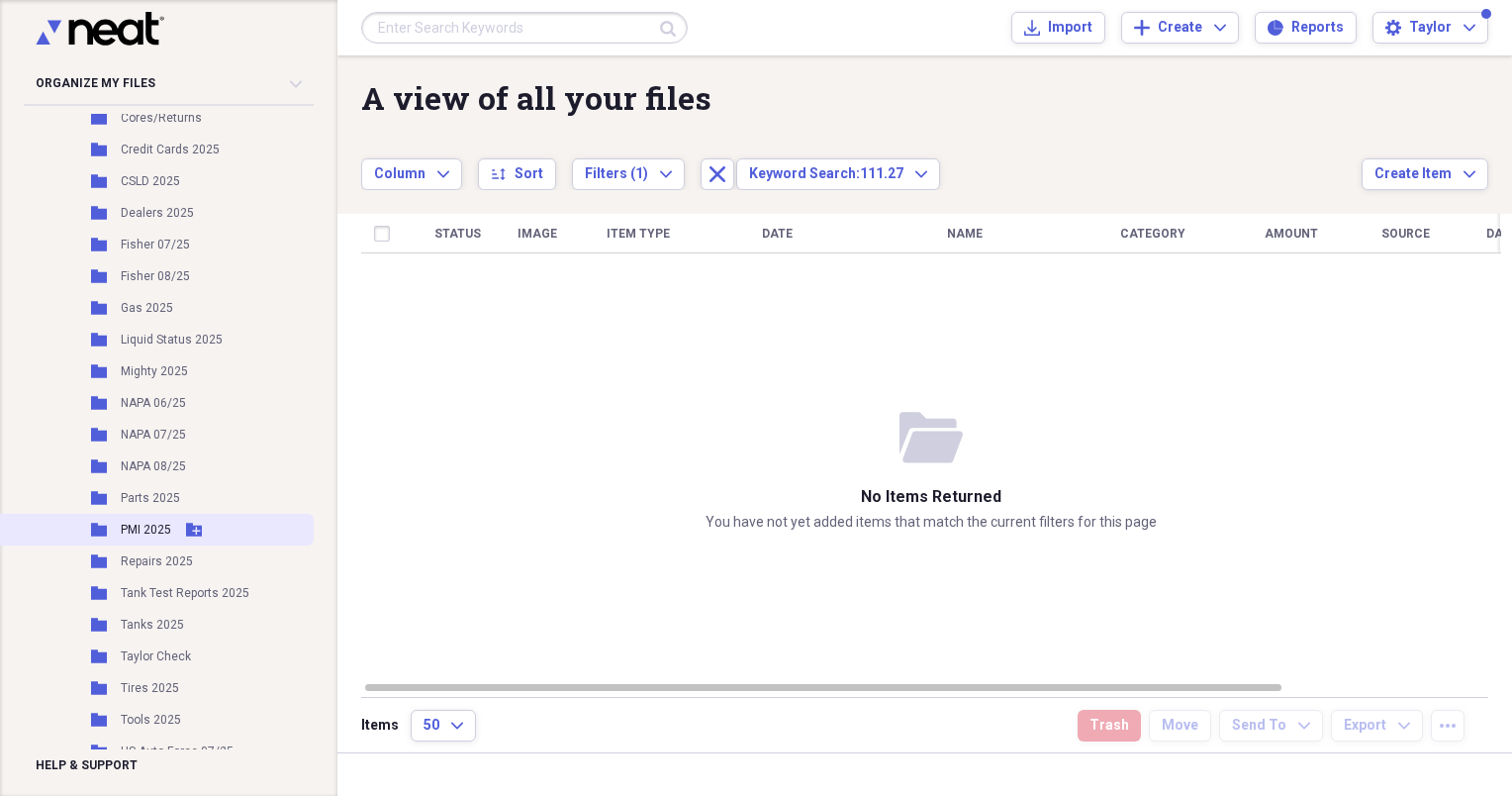 click on "PMI 2025" at bounding box center [145, 530] 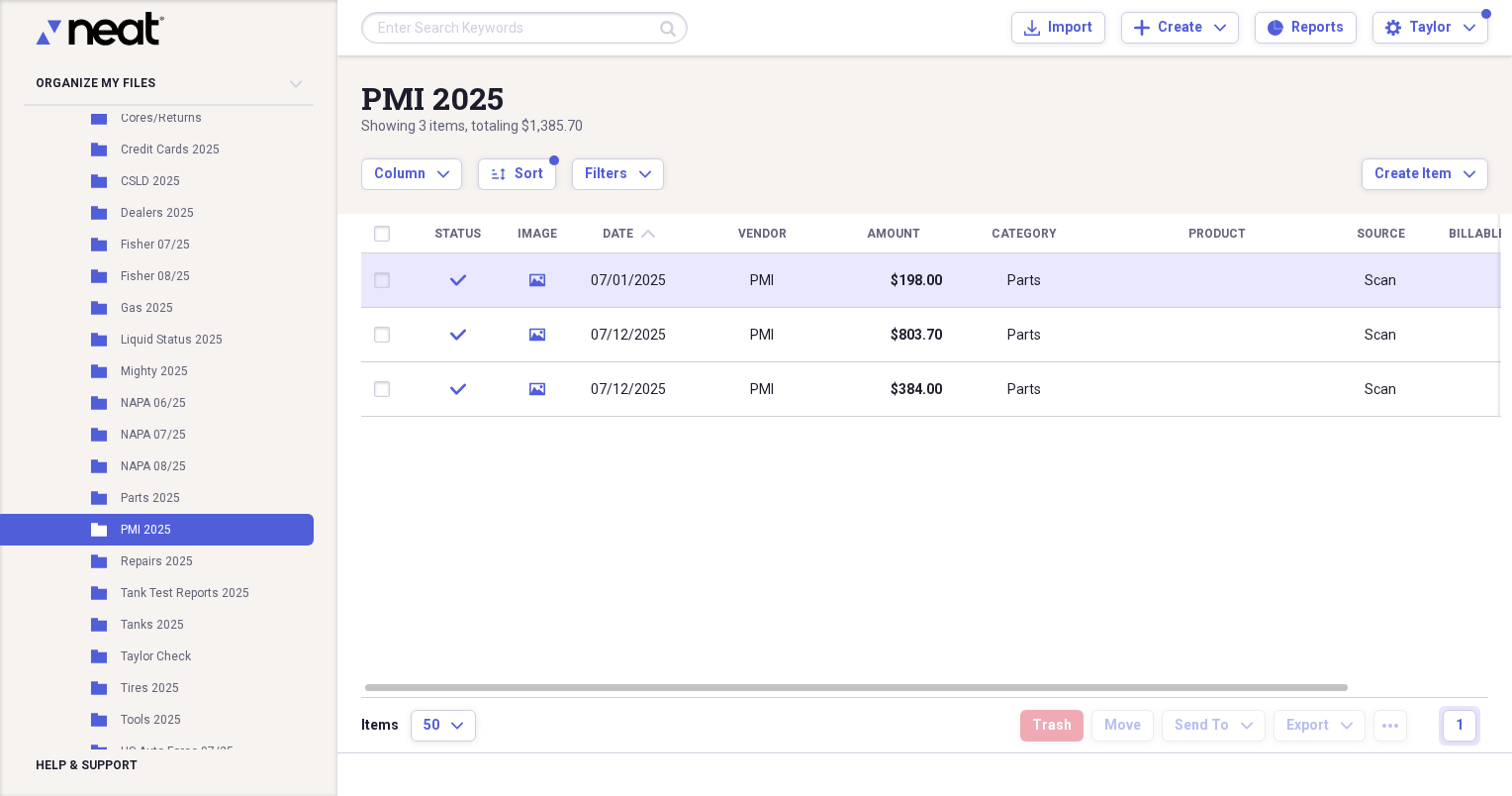 click on "$198.00" at bounding box center (916, 281) 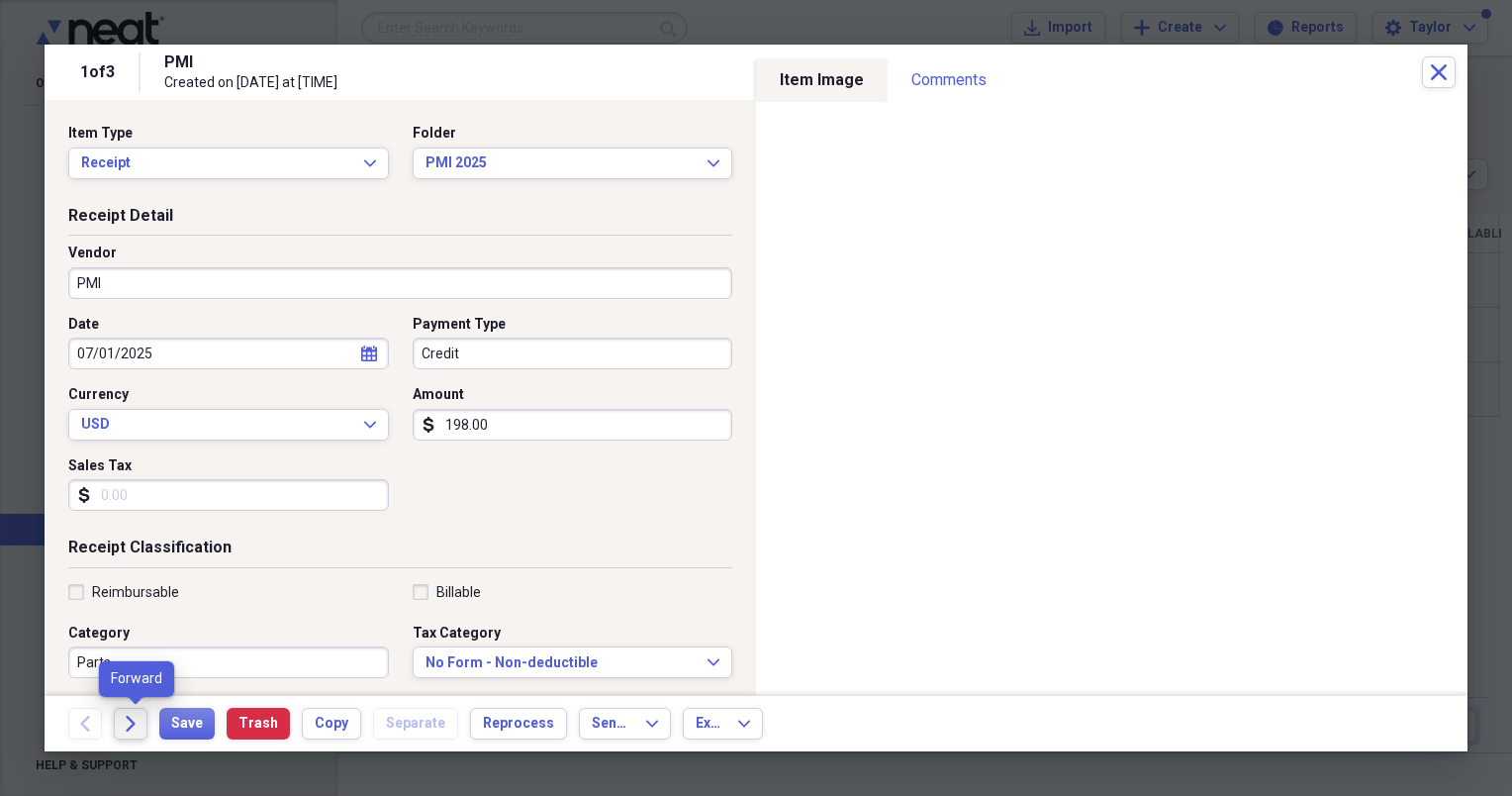 click on "Forward" 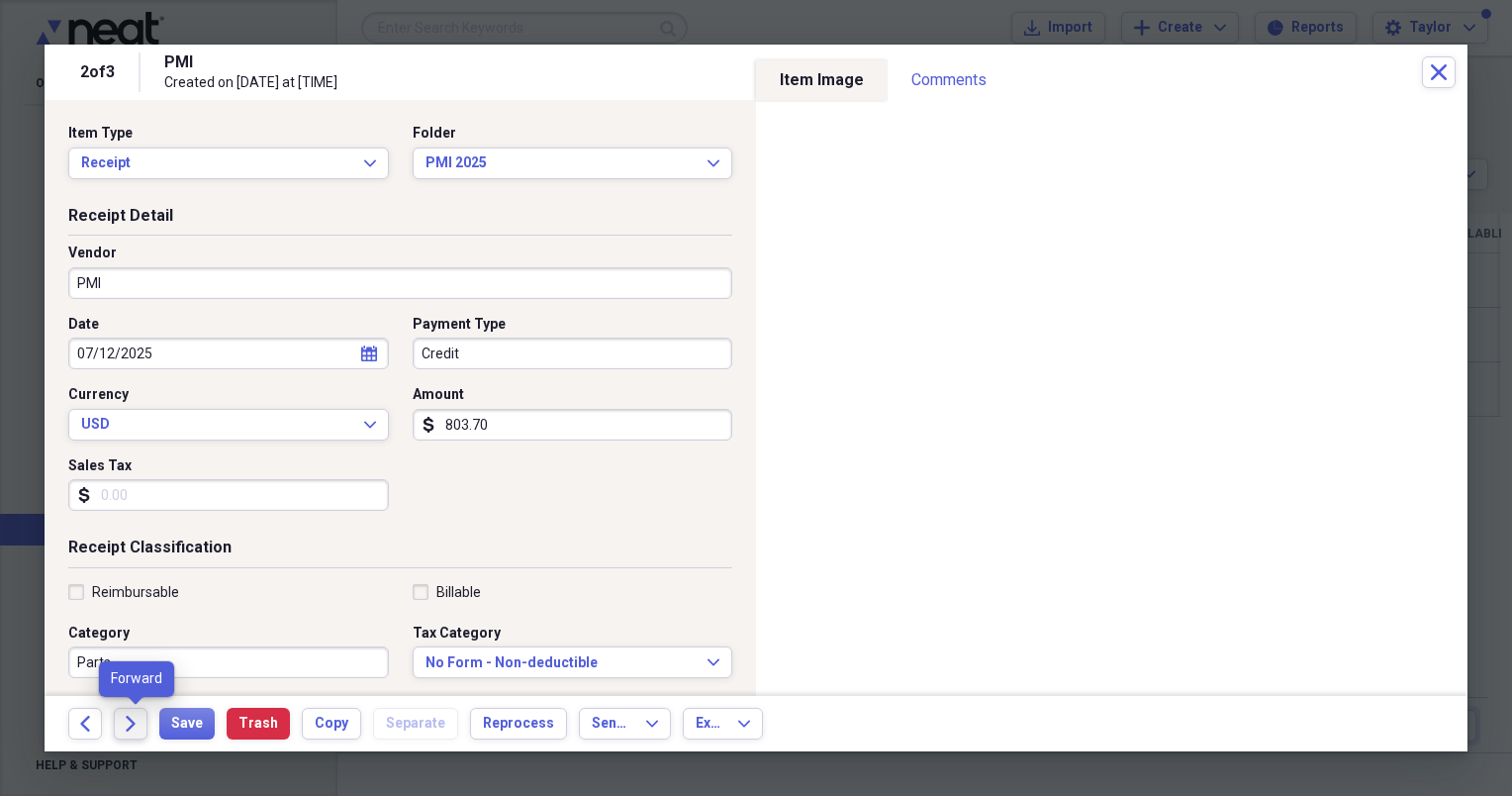 click on "Forward" at bounding box center [131, 724] 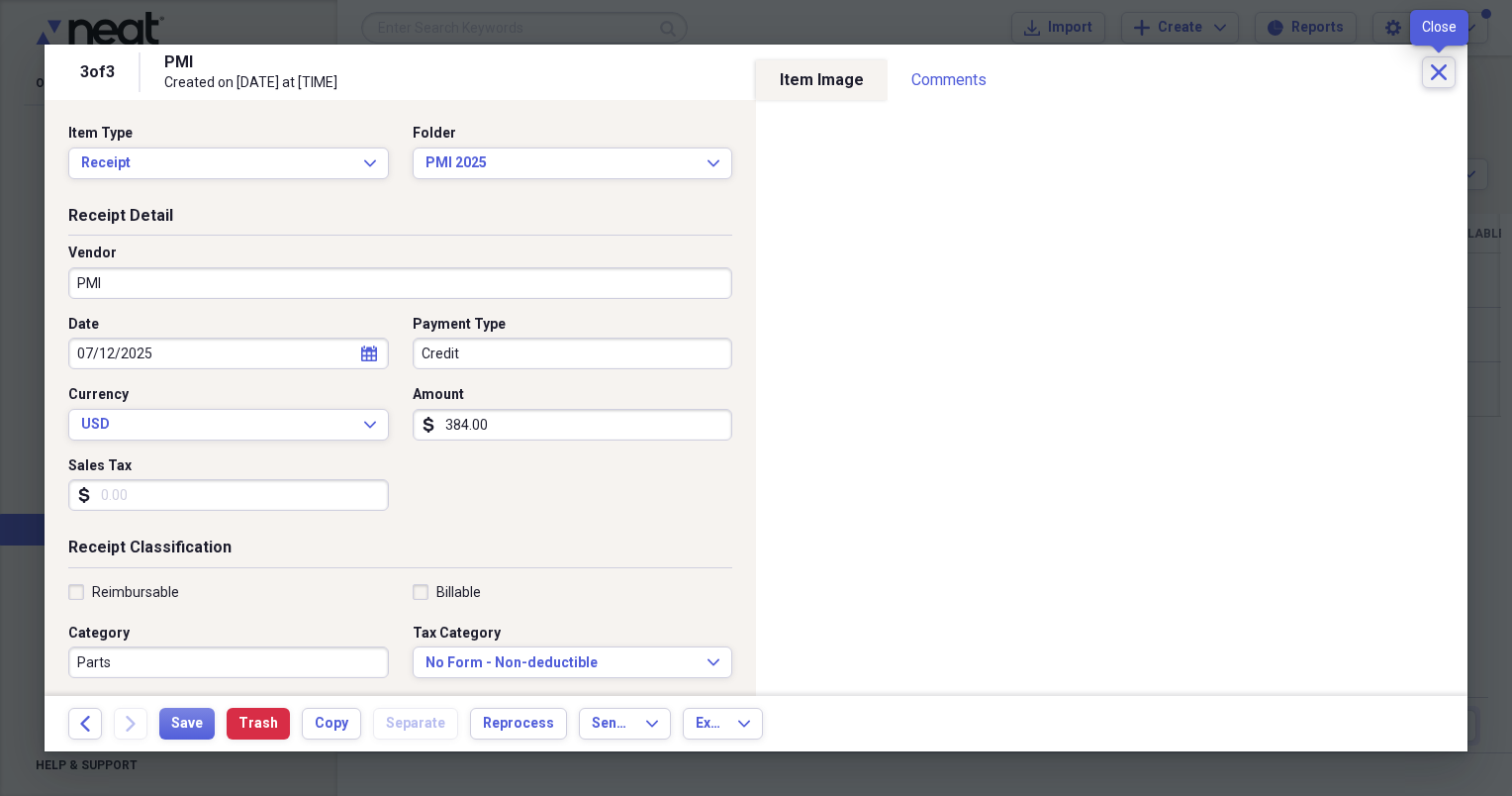 click 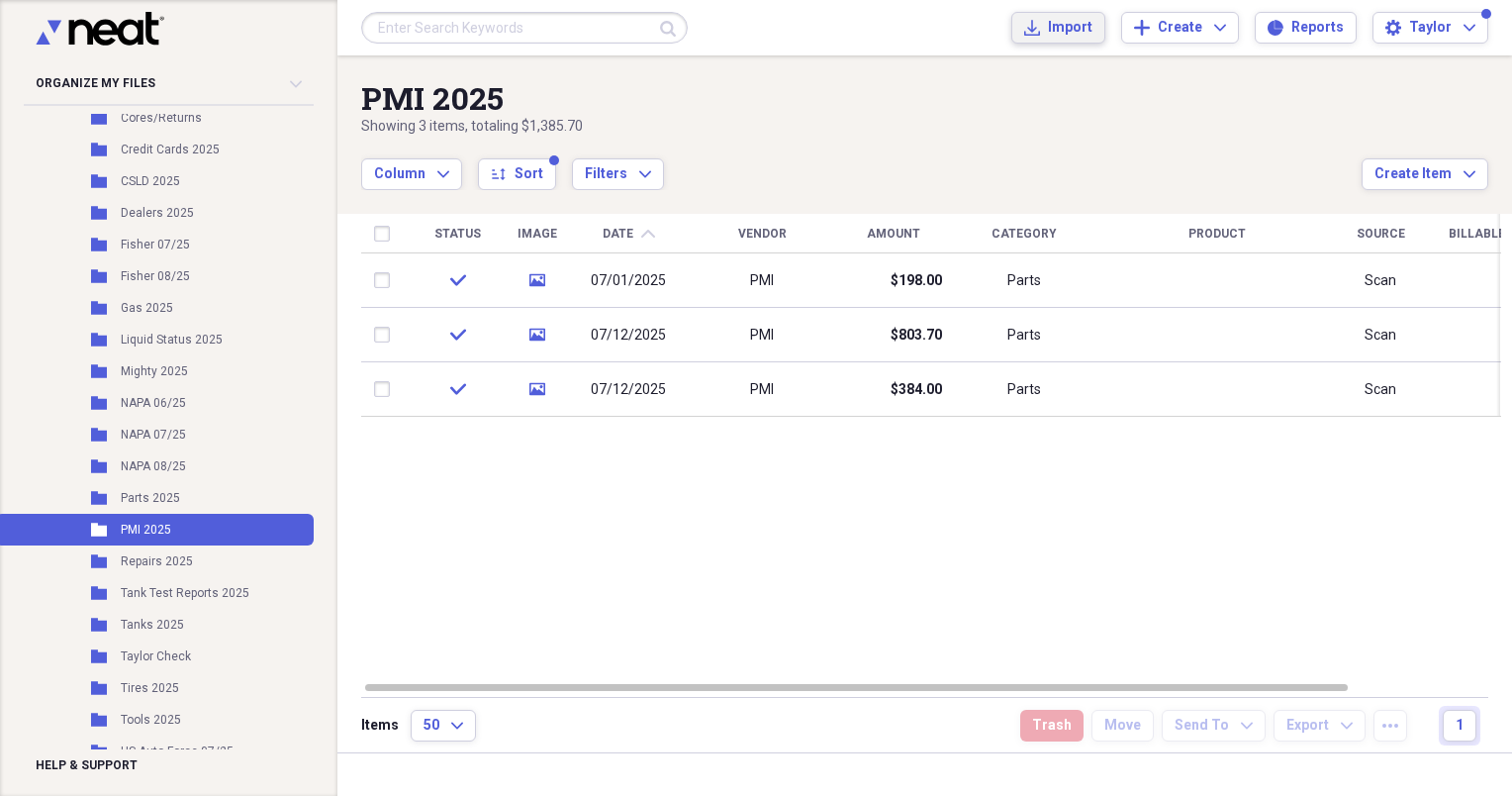 click on "Import" at bounding box center [1070, 28] 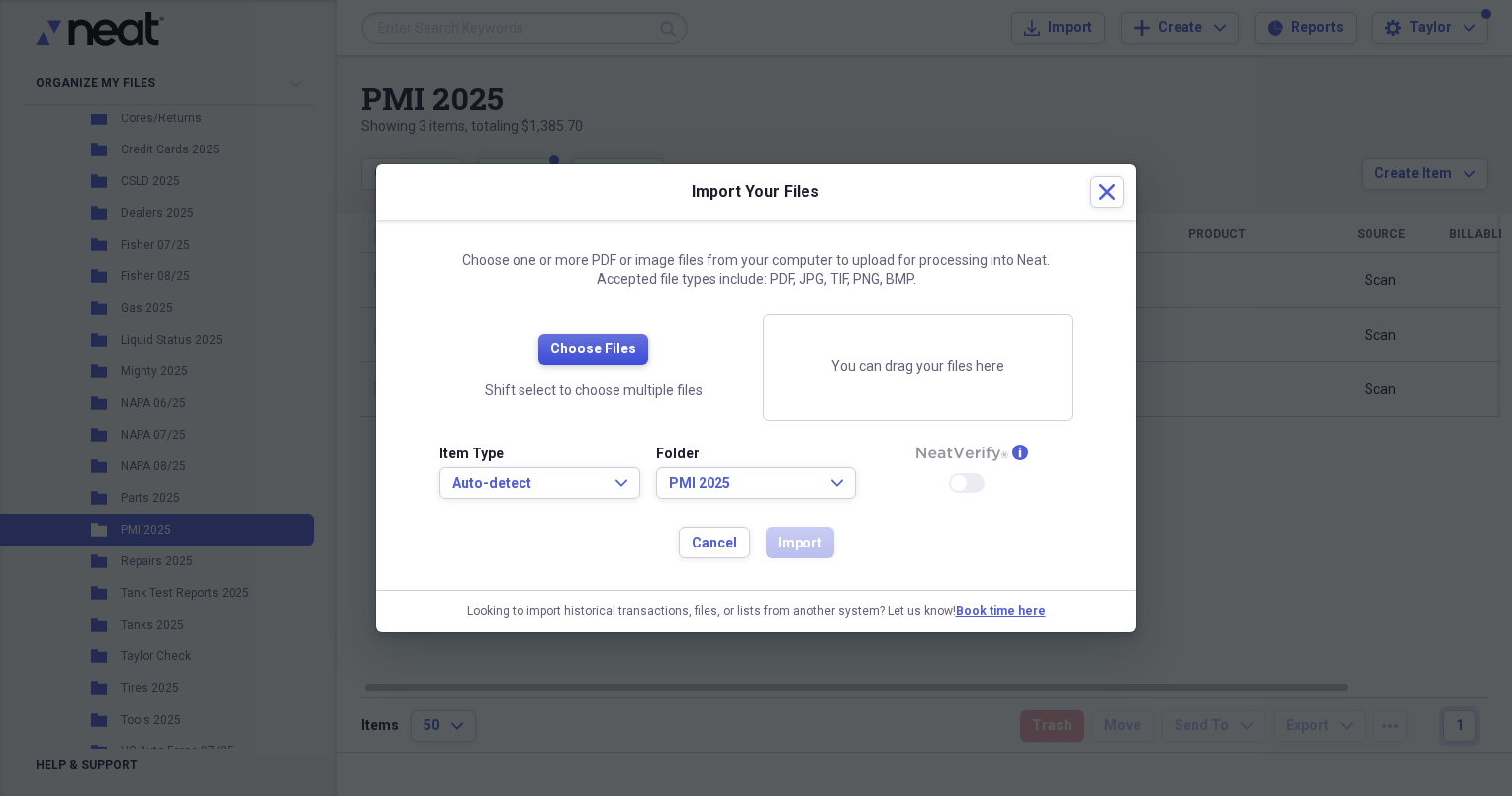 click on "Choose Files" at bounding box center (593, 349) 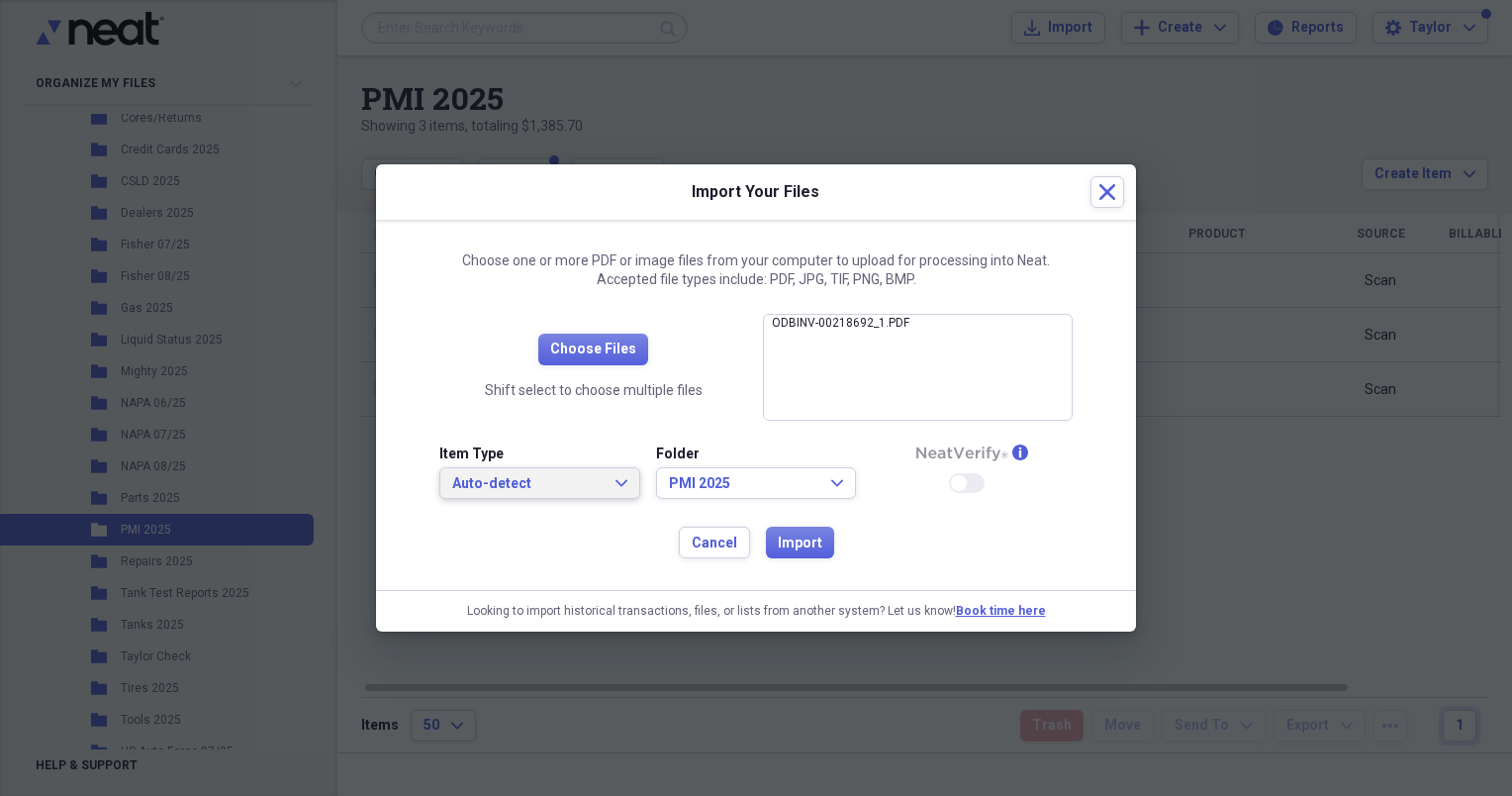 click on "Auto-detect" at bounding box center [527, 484] 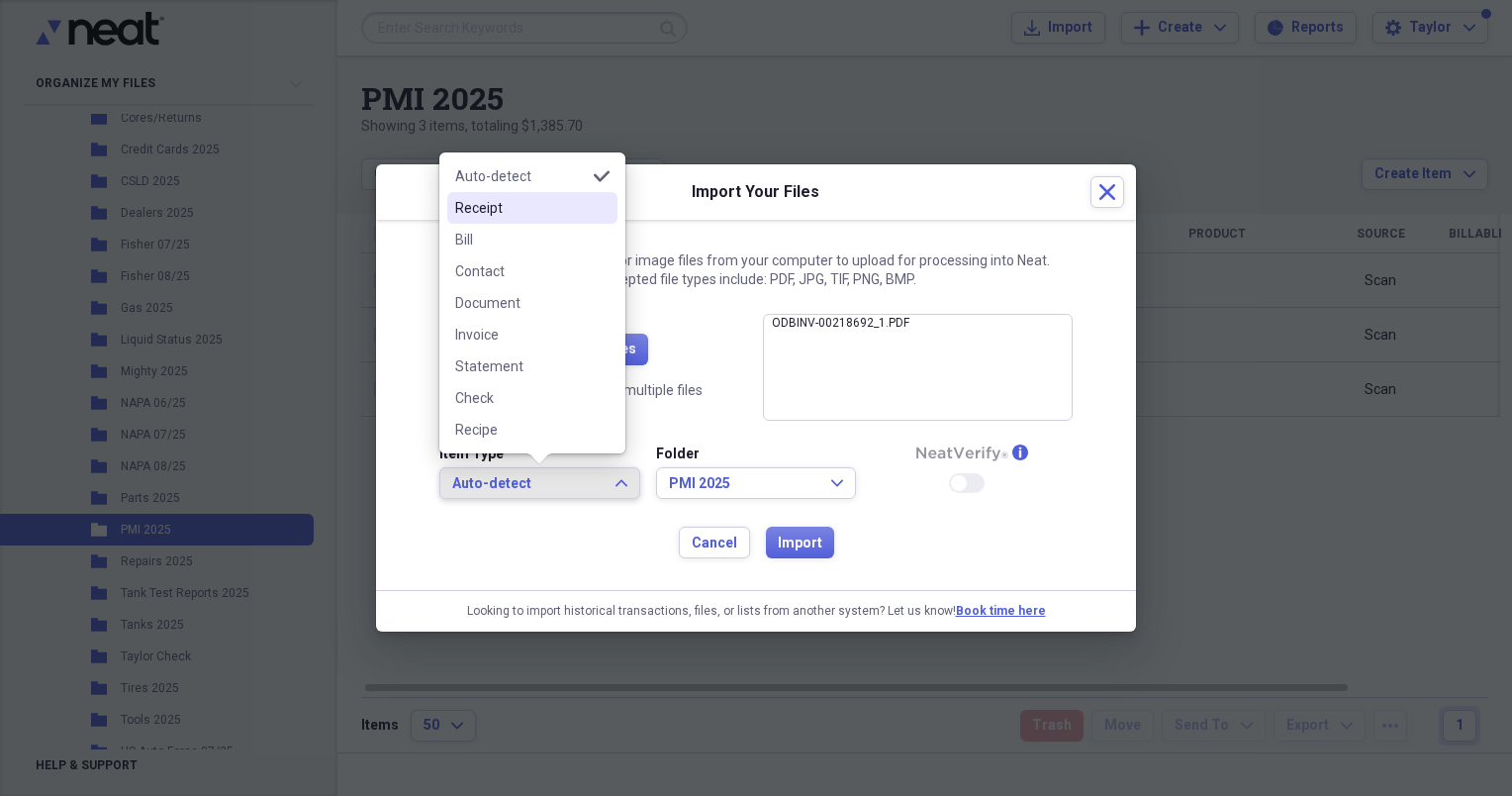 click on "Receipt" at bounding box center [520, 208] 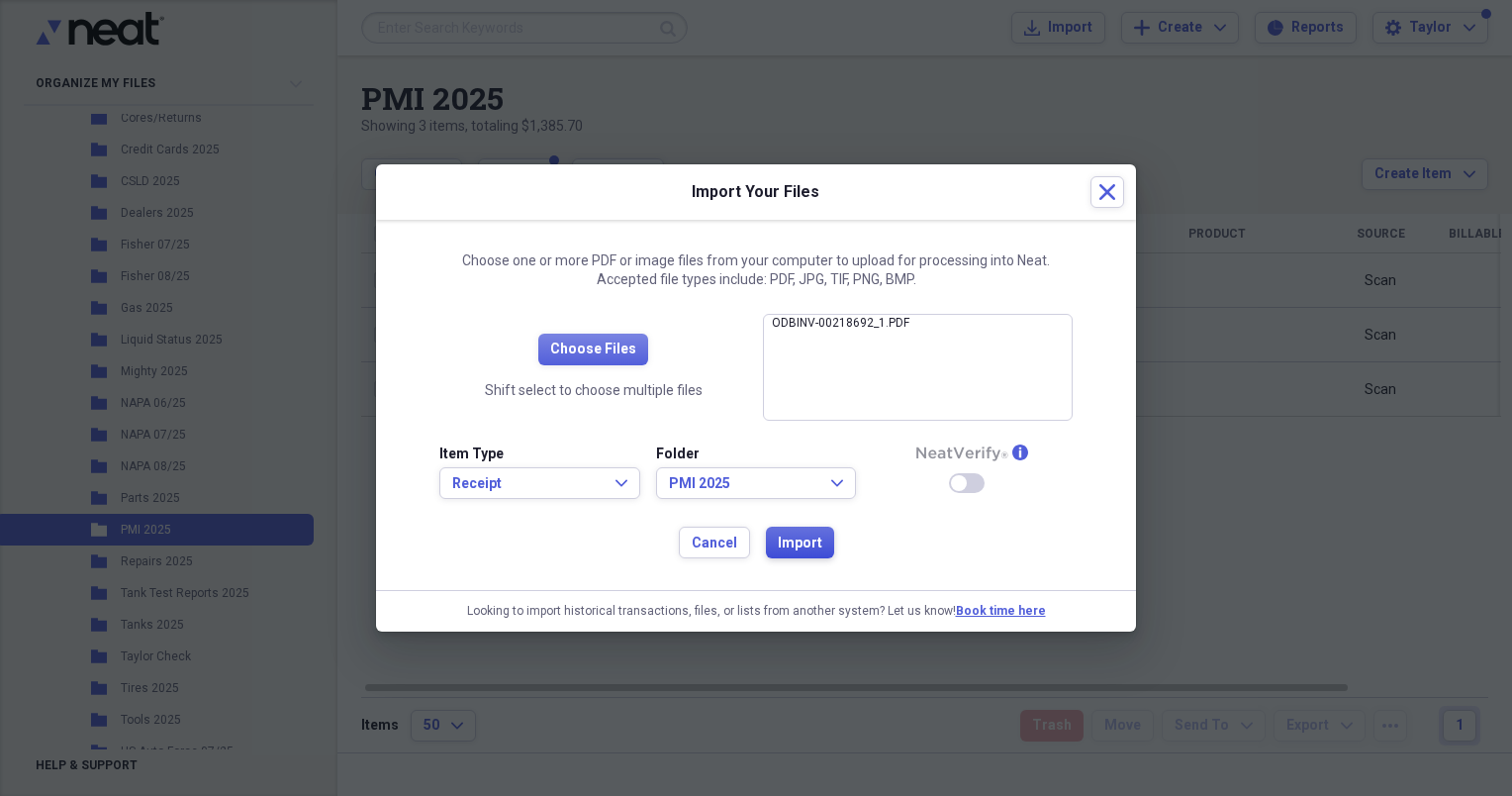 click on "Import" at bounding box center (800, 544) 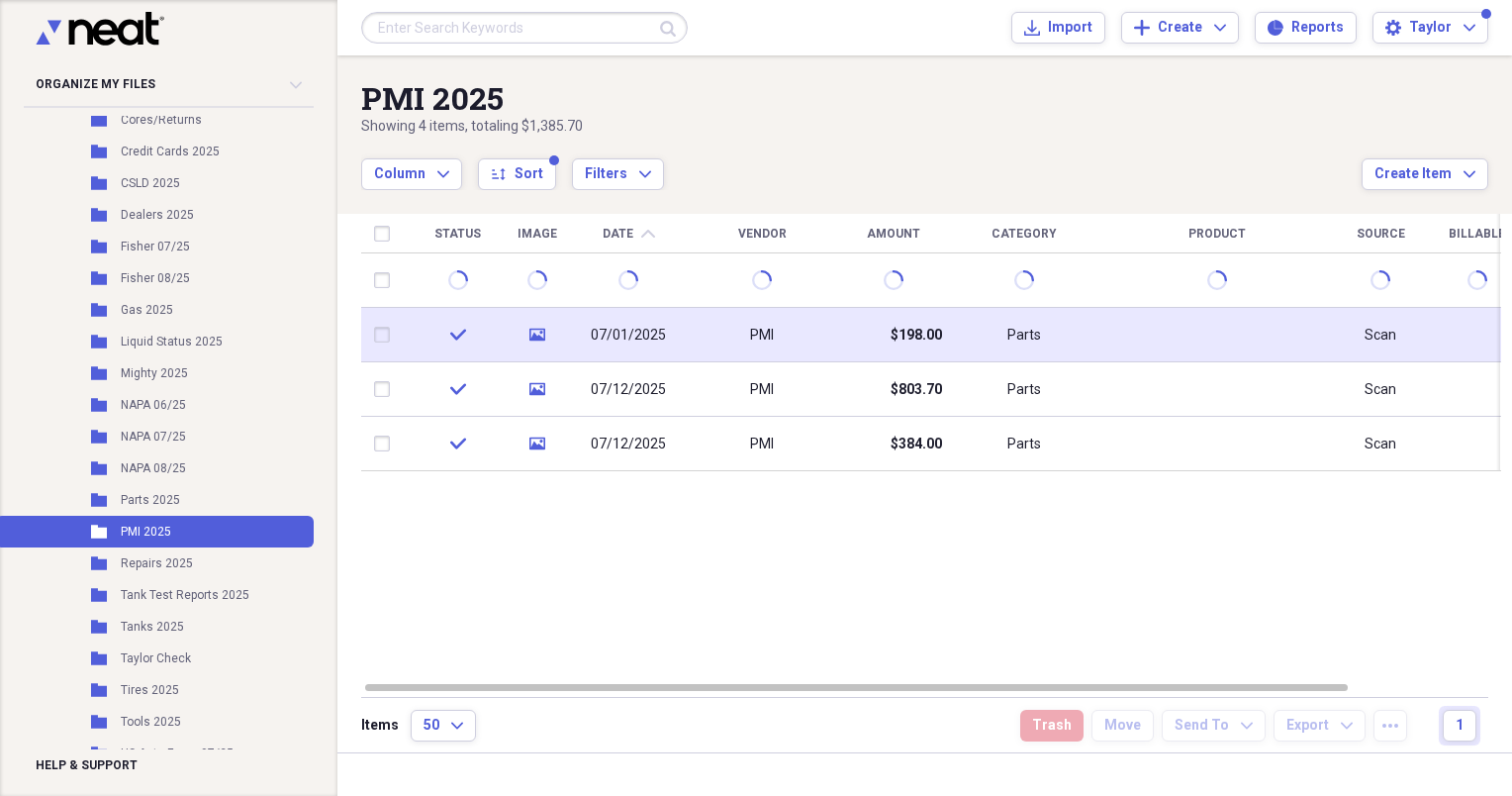 click on "PMI" at bounding box center (762, 335) 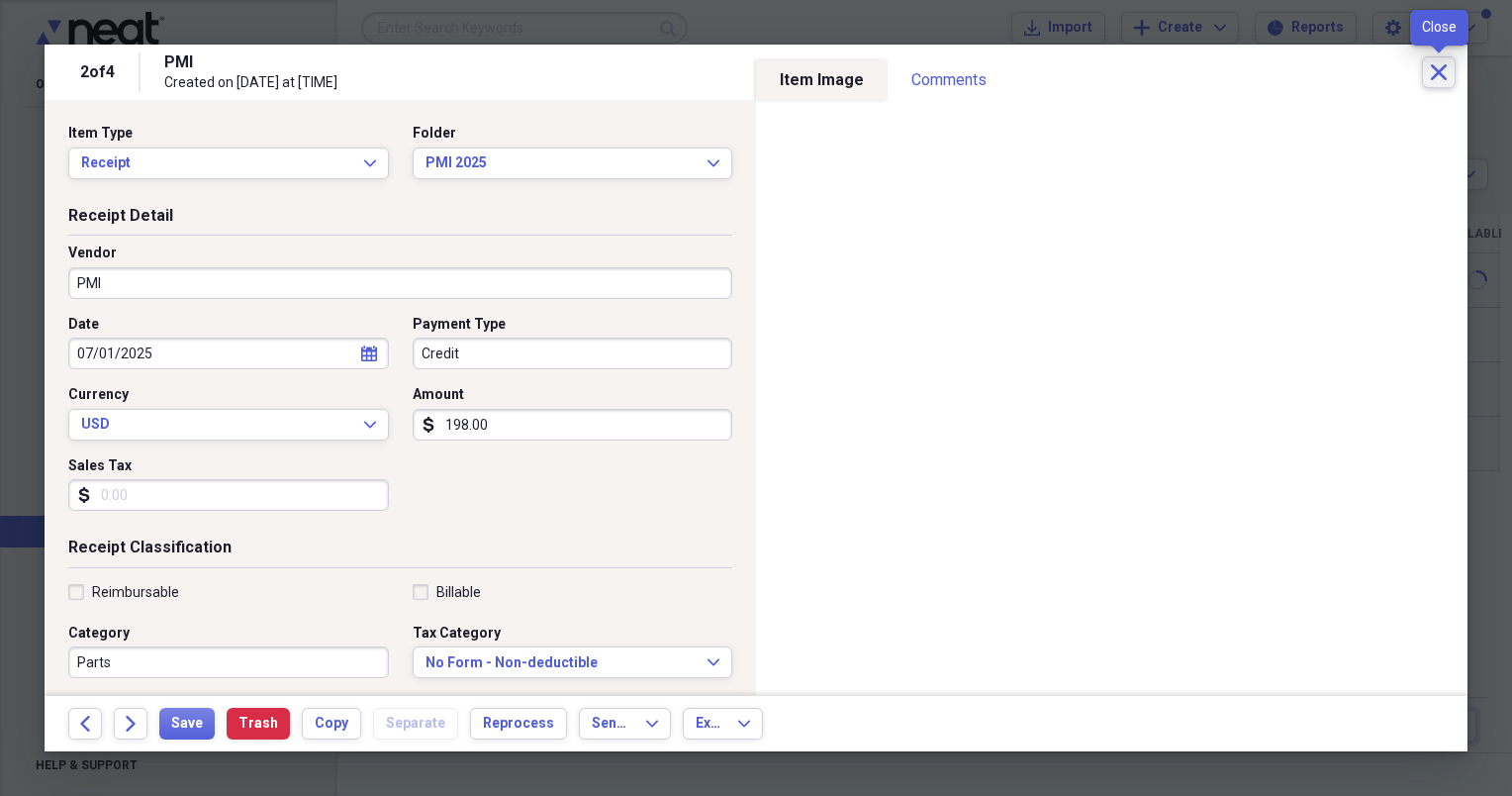 click on "Close" at bounding box center [1439, 72] 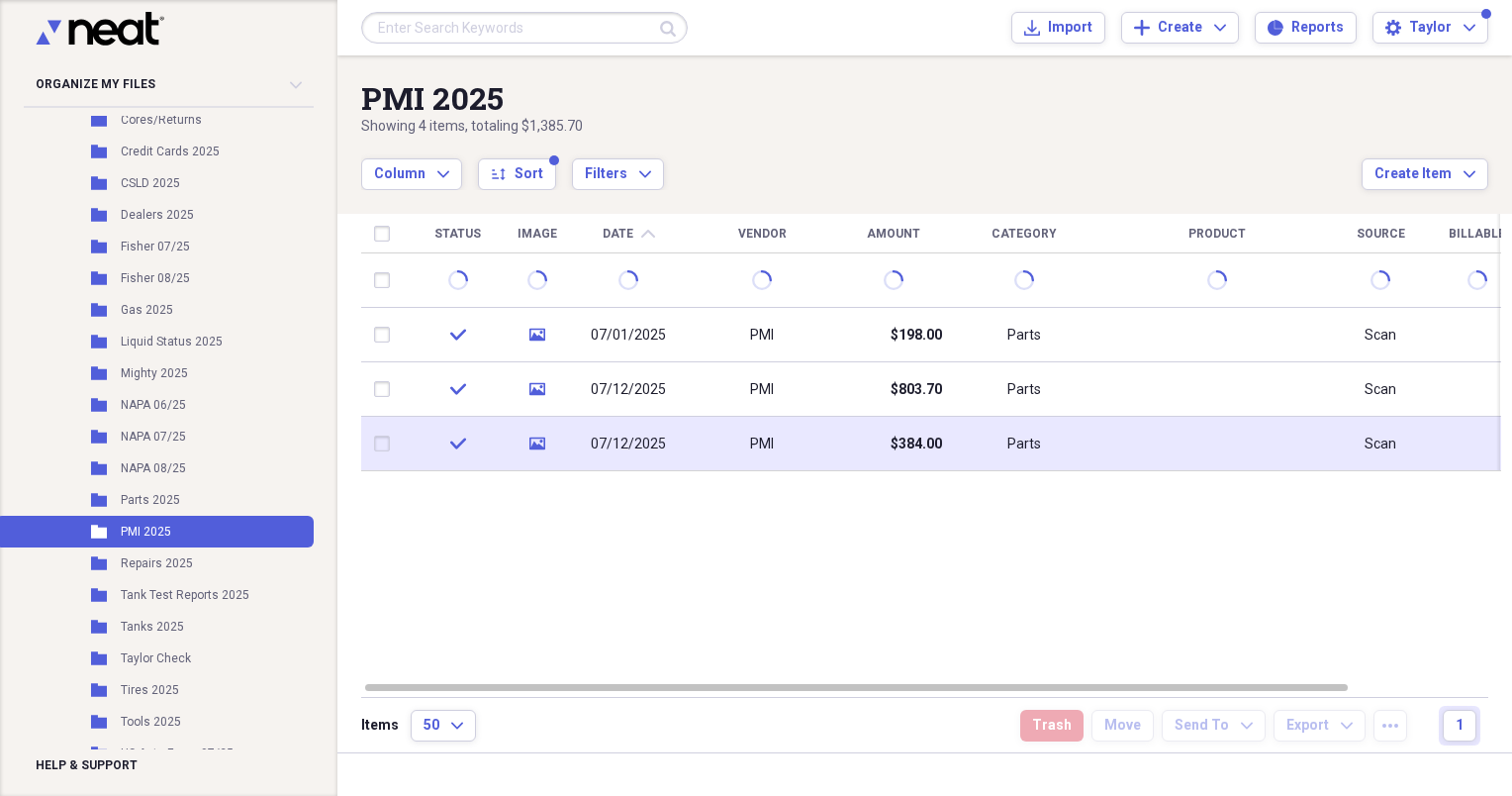 click on "Parts" at bounding box center (1024, 444) 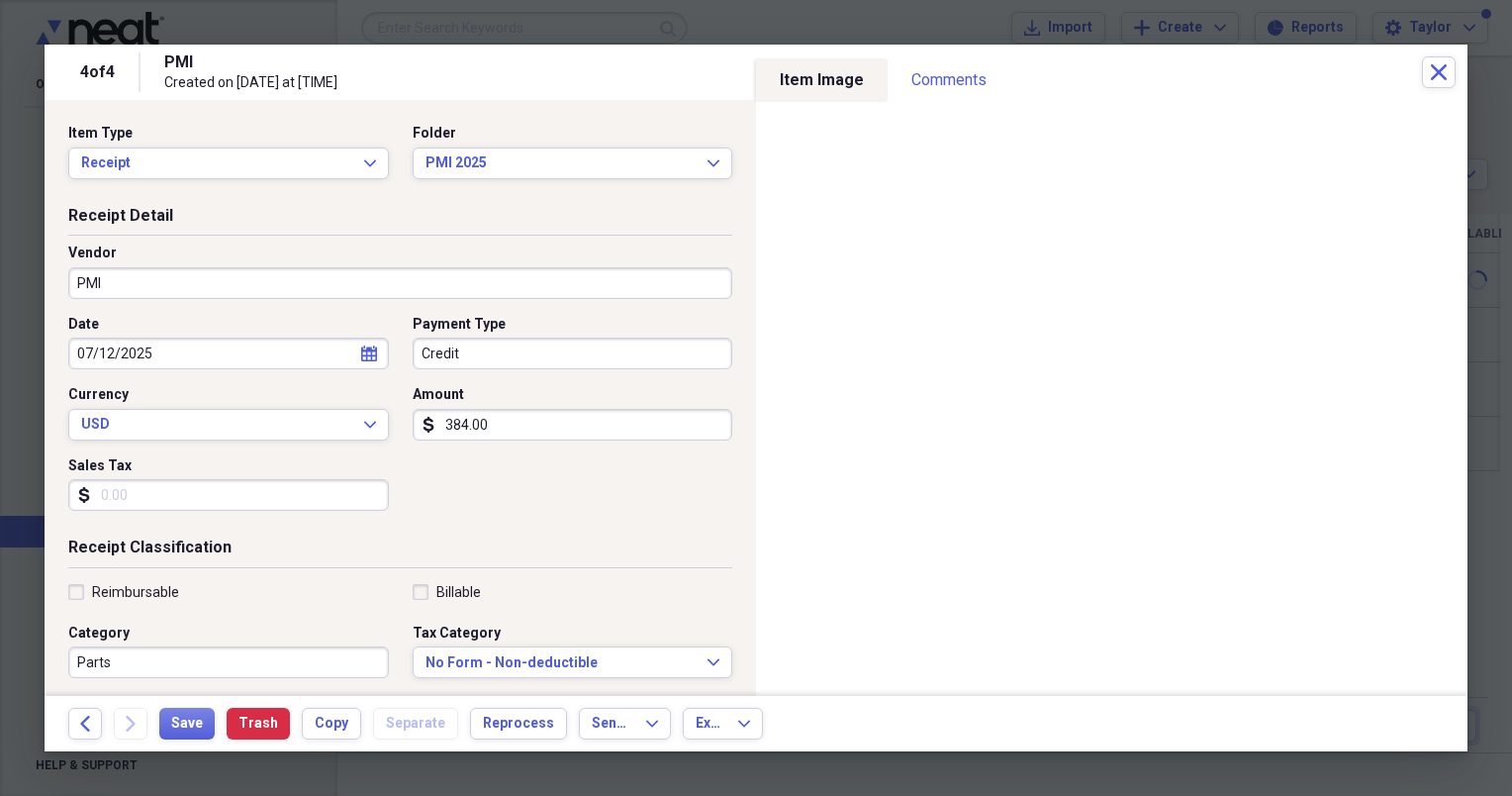 click on "384.00" at bounding box center [573, 425] 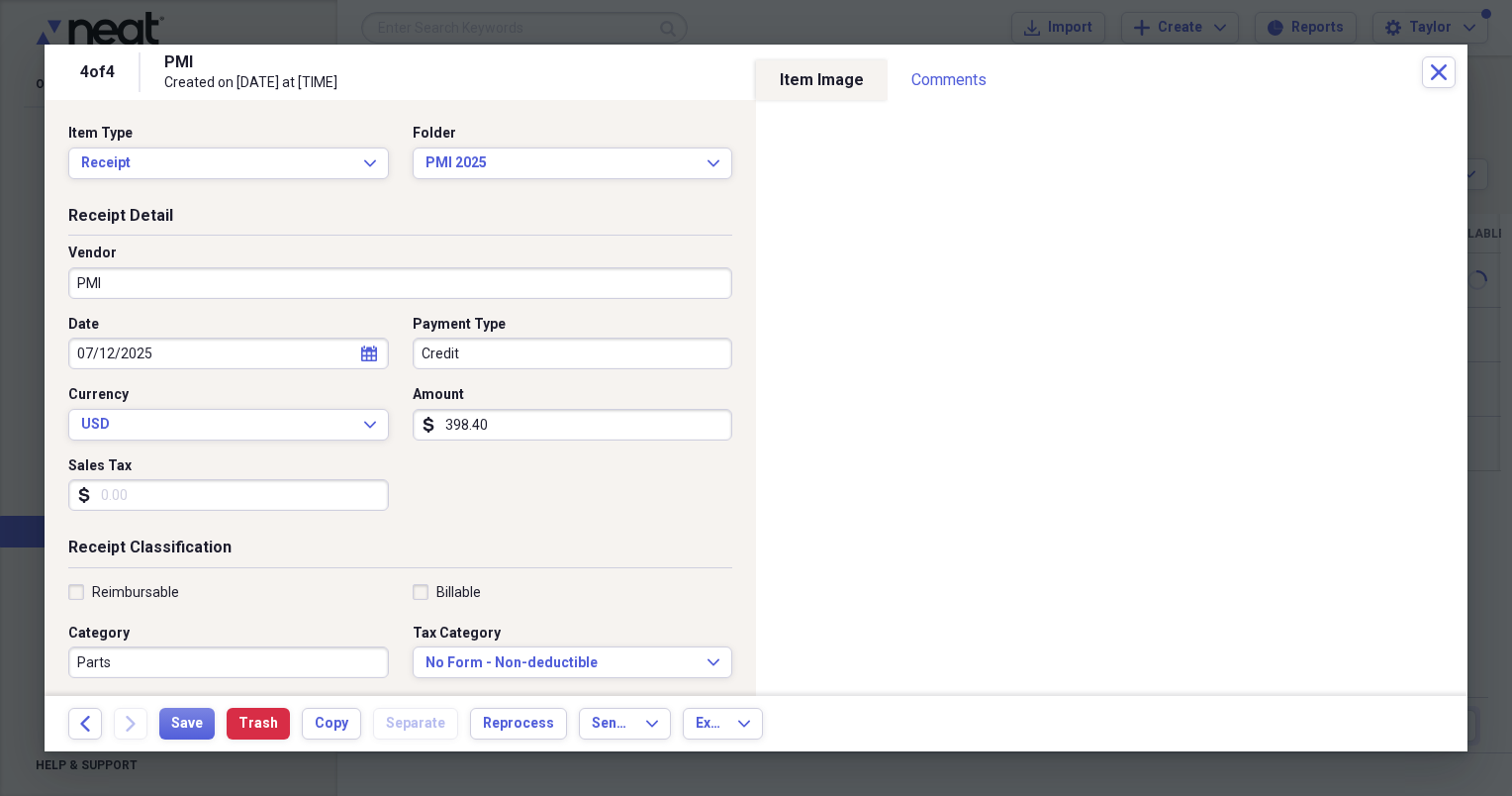 type on "398.40" 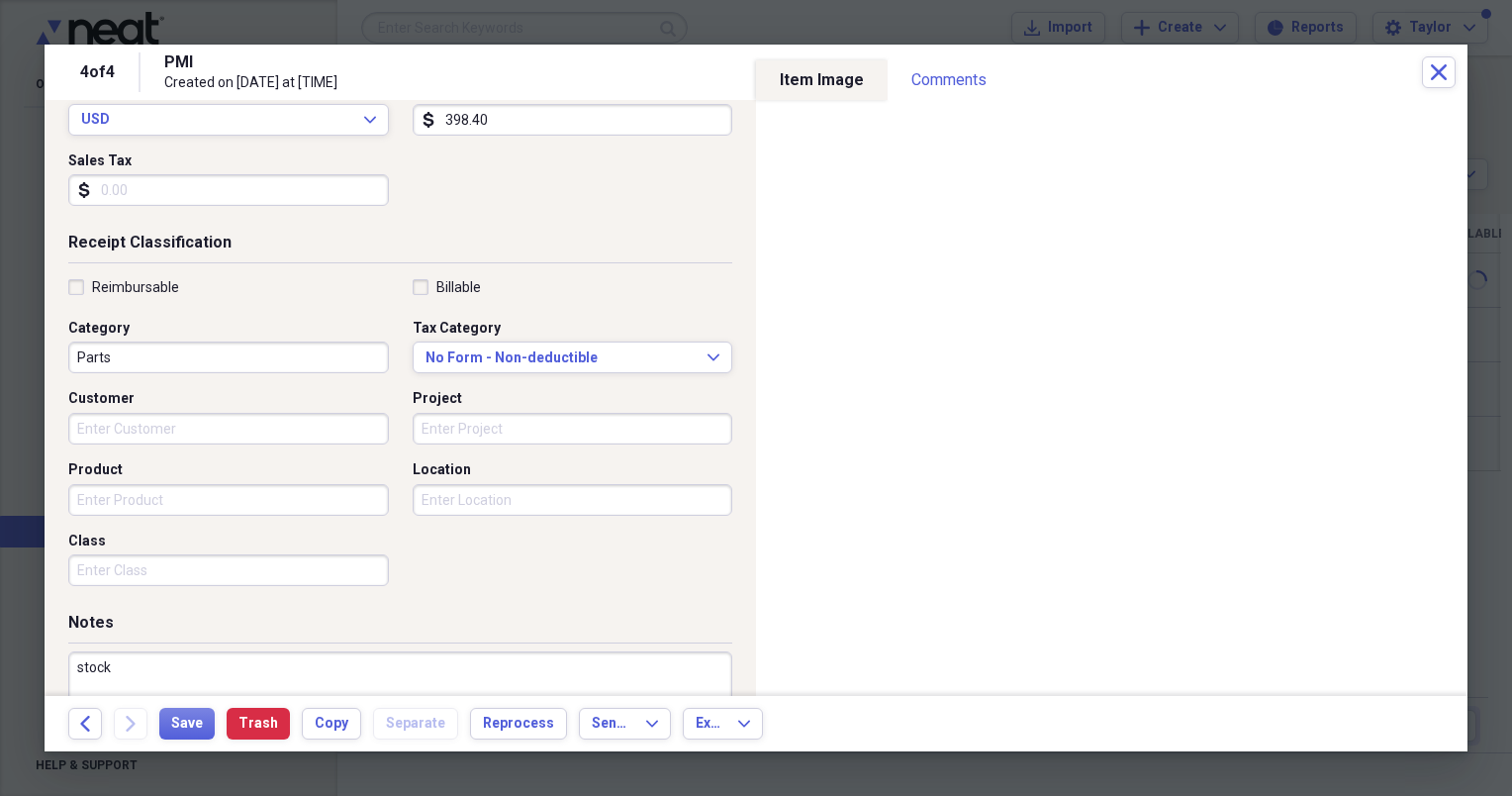 scroll, scrollTop: 413, scrollLeft: 0, axis: vertical 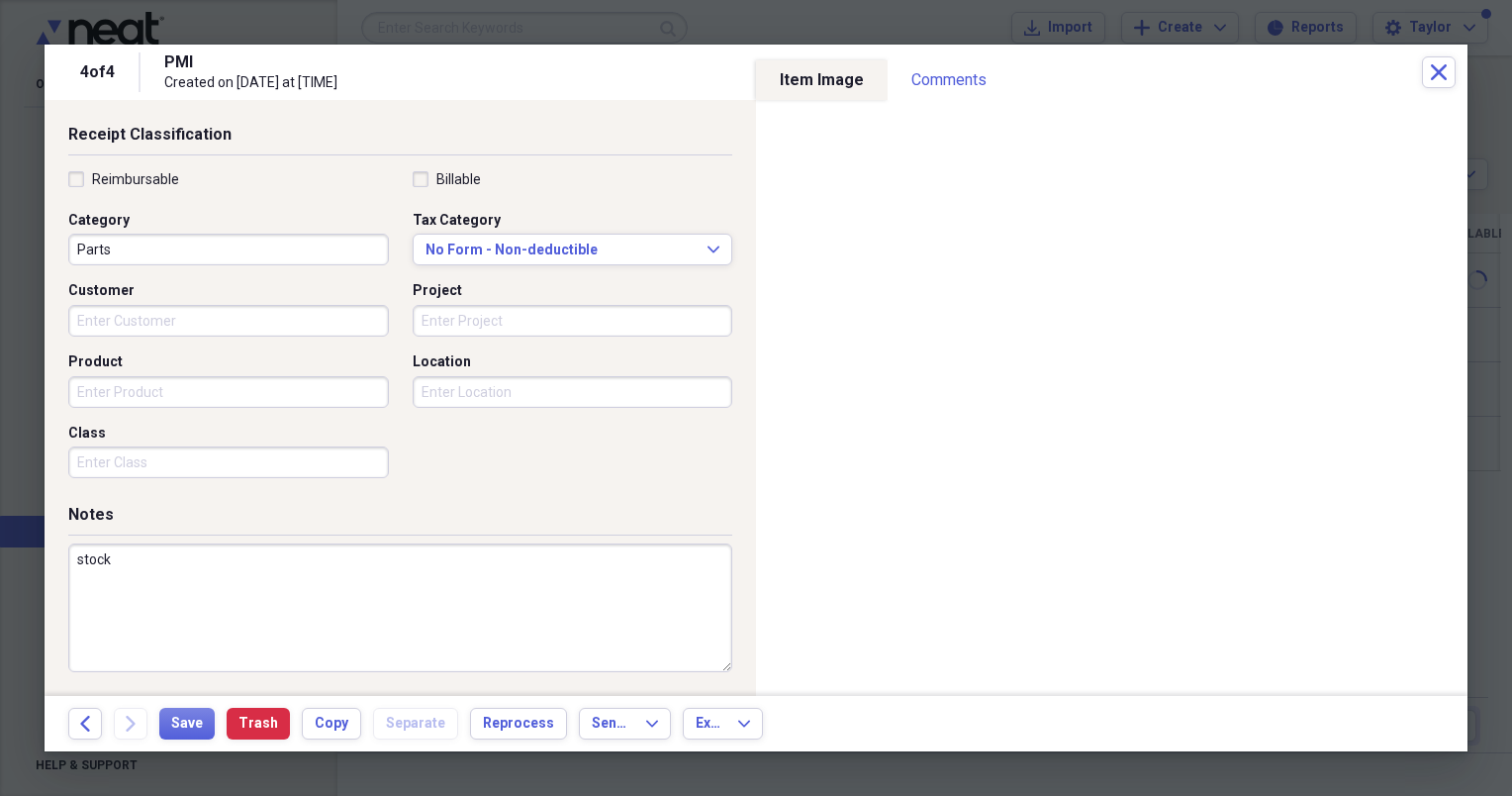 click on "stock" at bounding box center (400, 608) 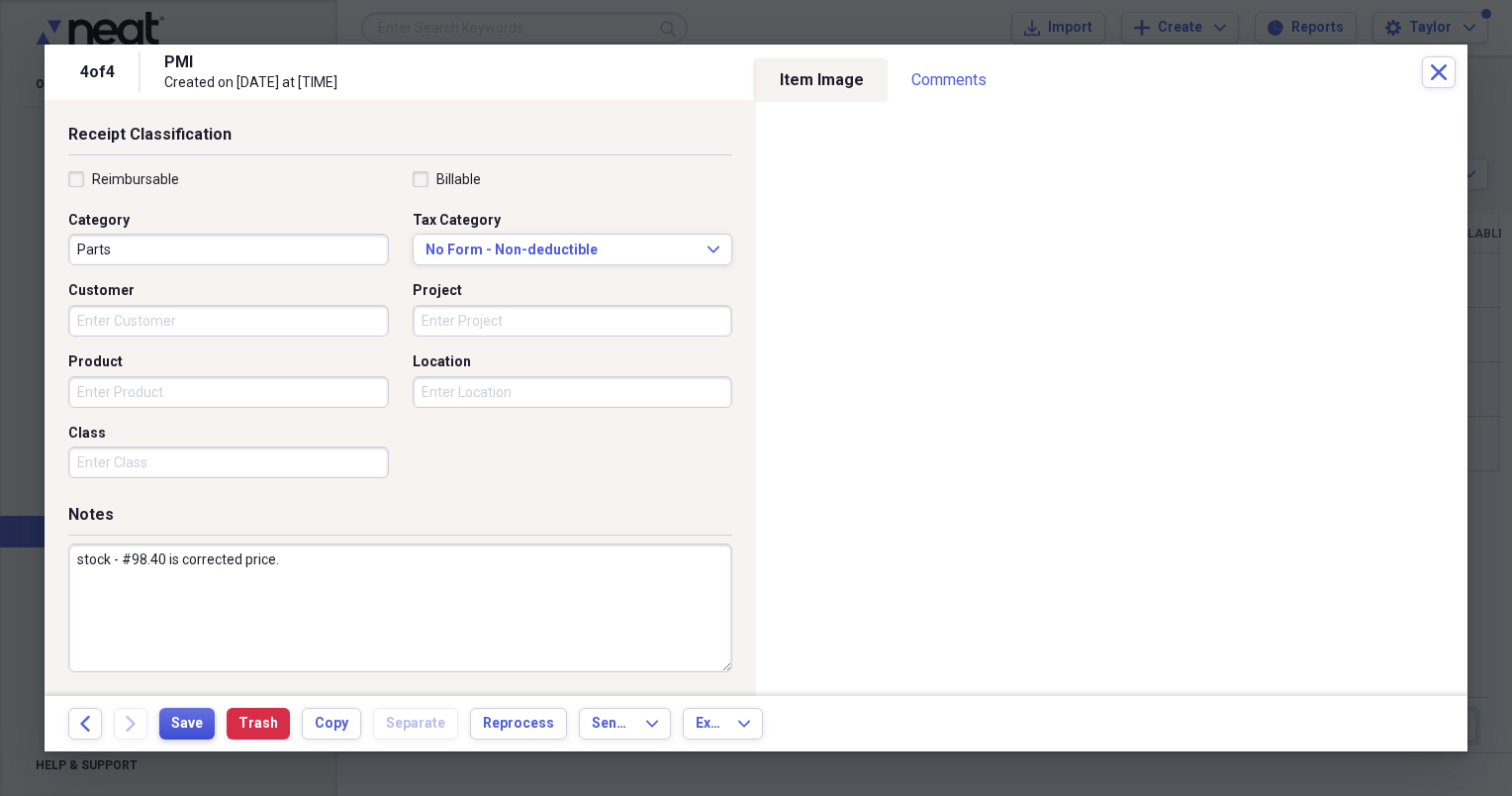 click on "Save" at bounding box center (187, 724) 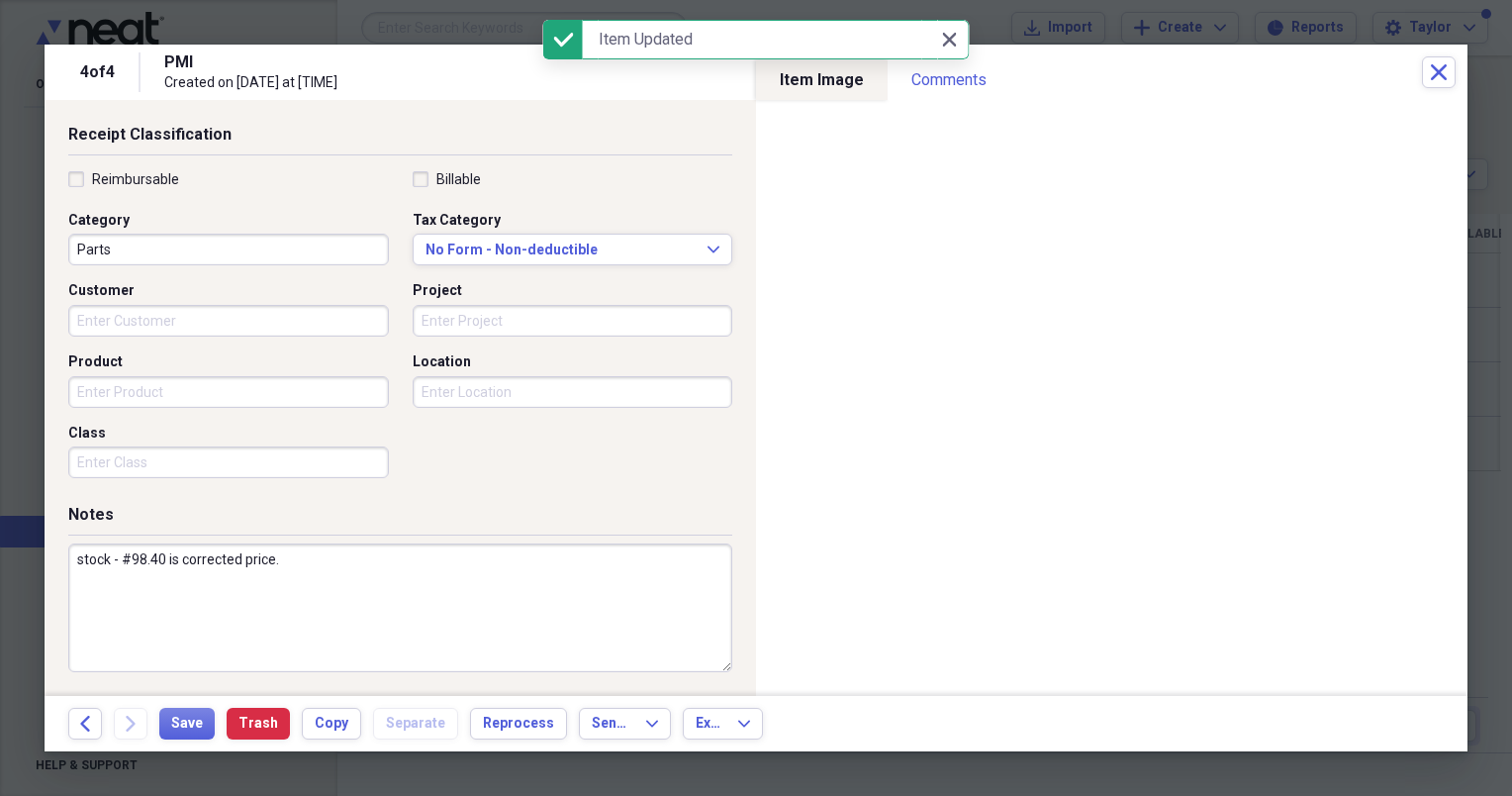 click on "stock - #98.40 is corrected price." at bounding box center (400, 608) 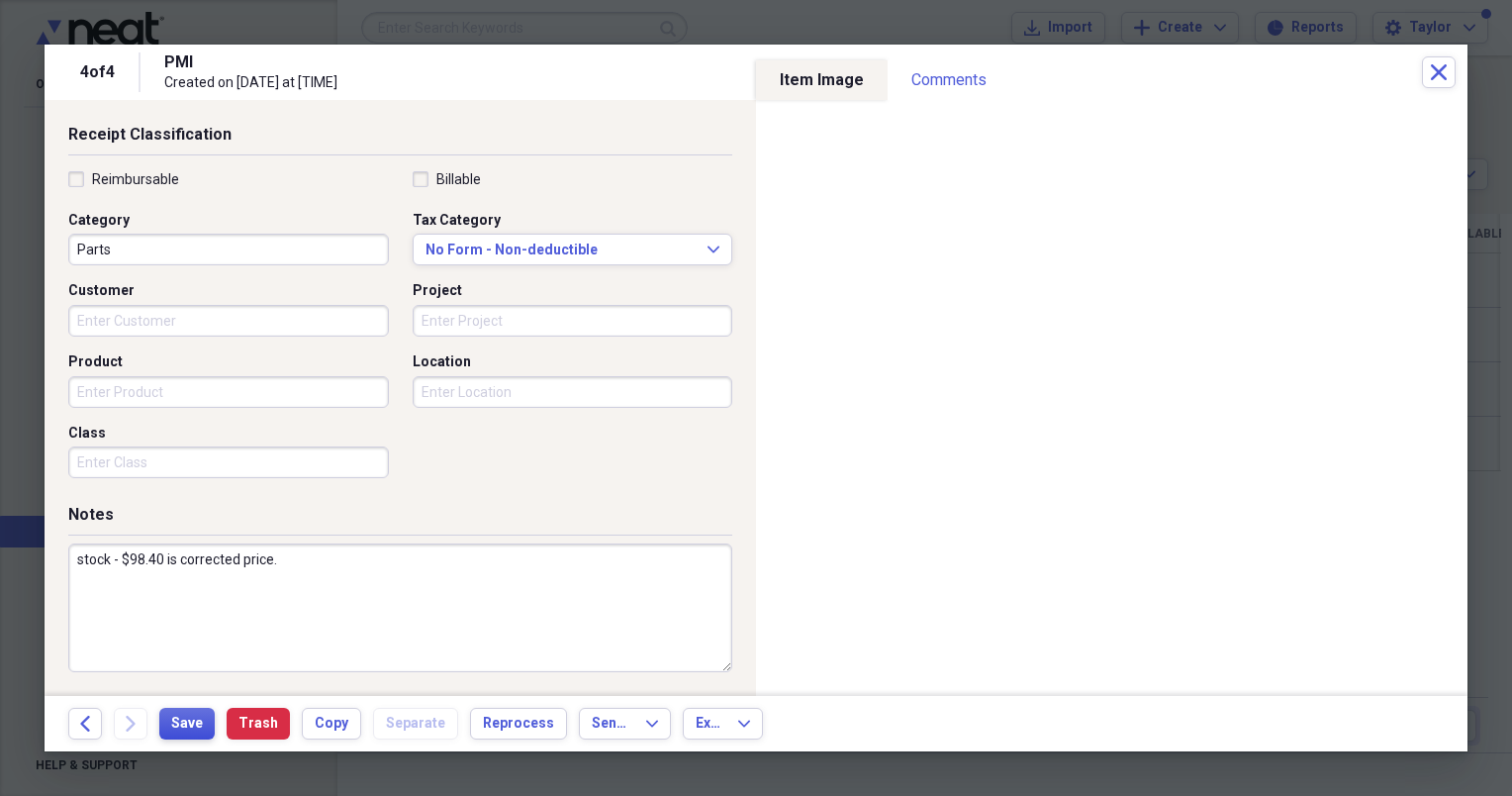 type on "stock - $98.40 is corrected price." 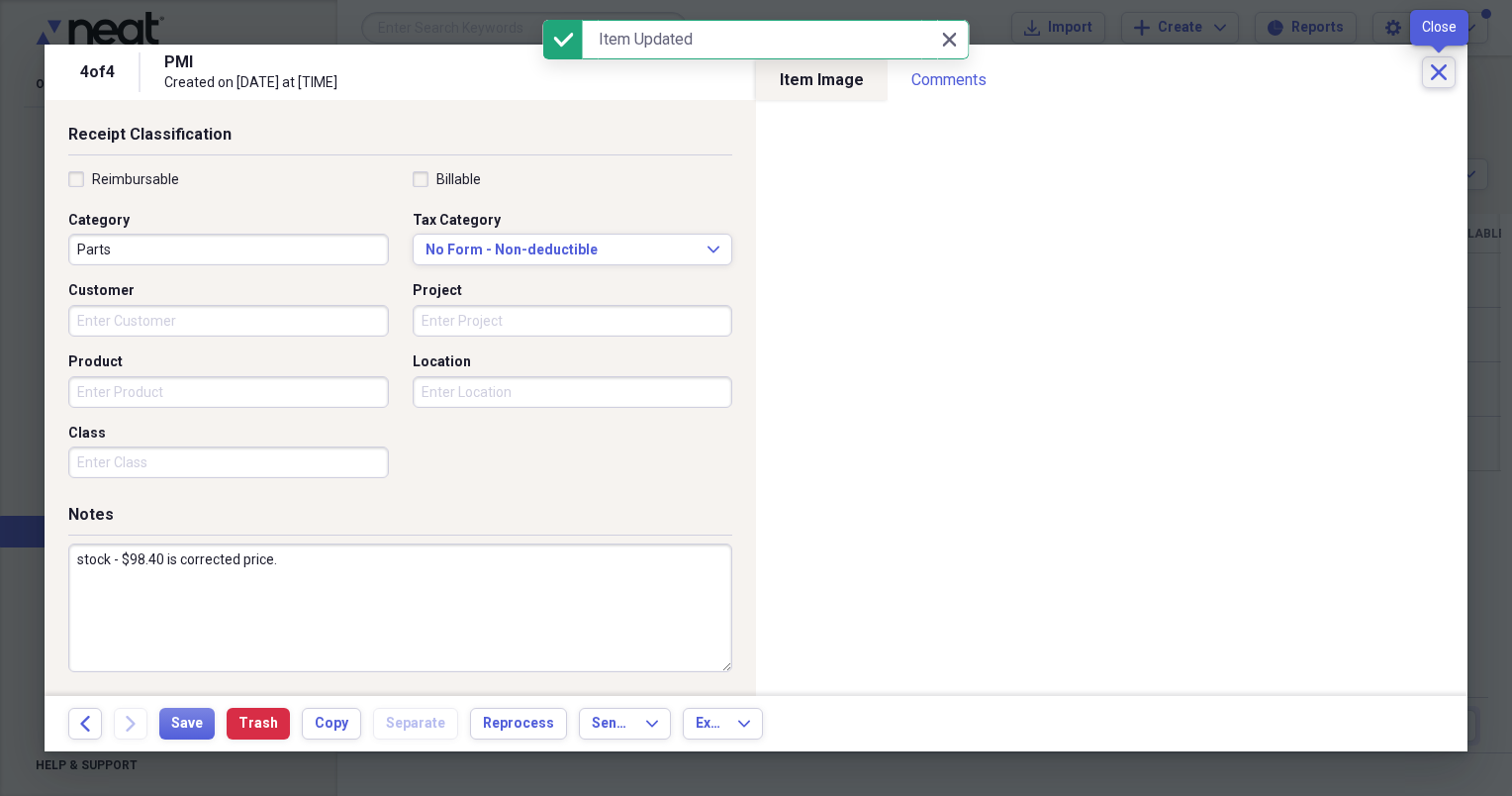 click on "Close" at bounding box center [1439, 72] 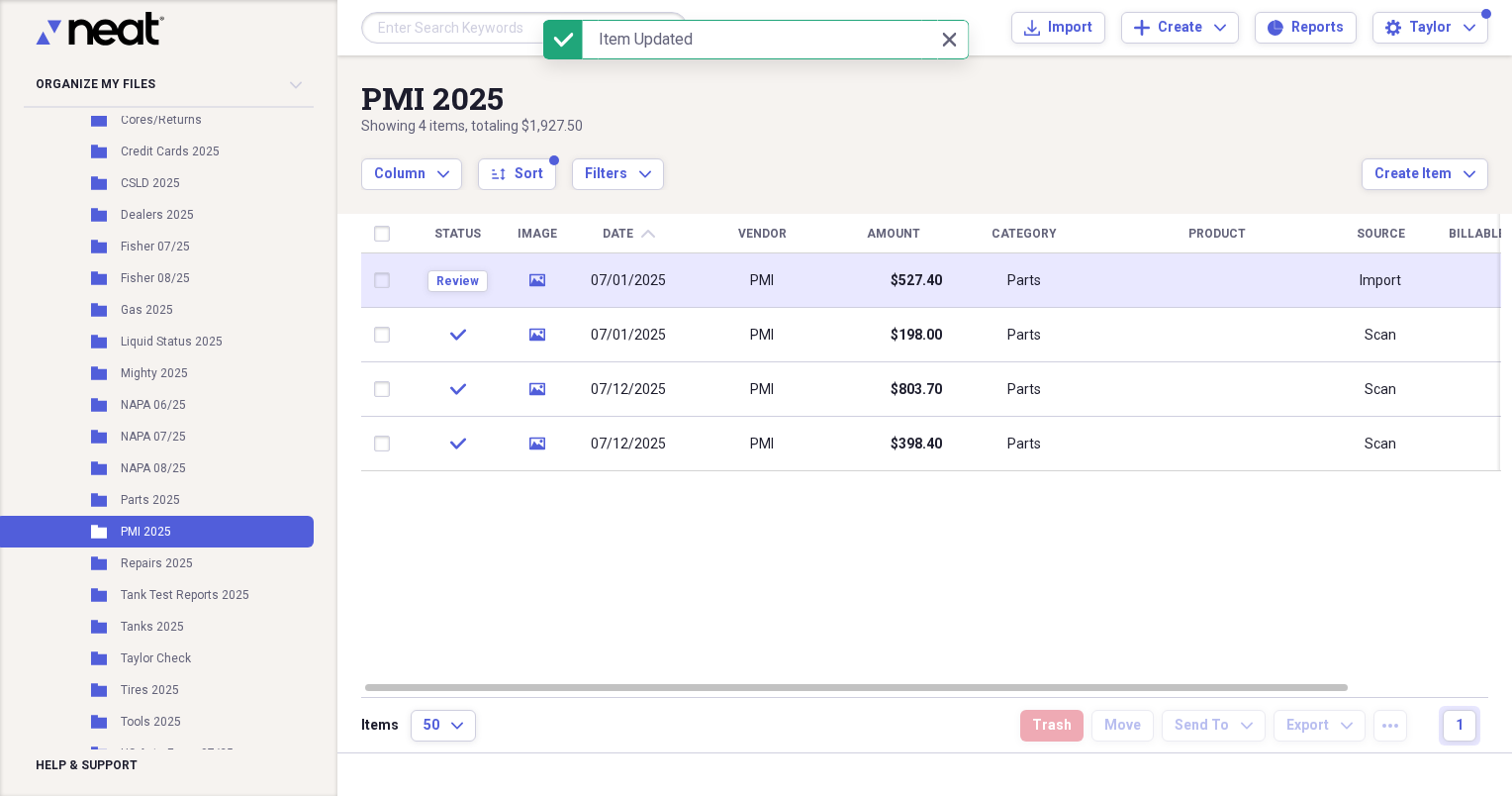 click on "PMI" at bounding box center (762, 280) 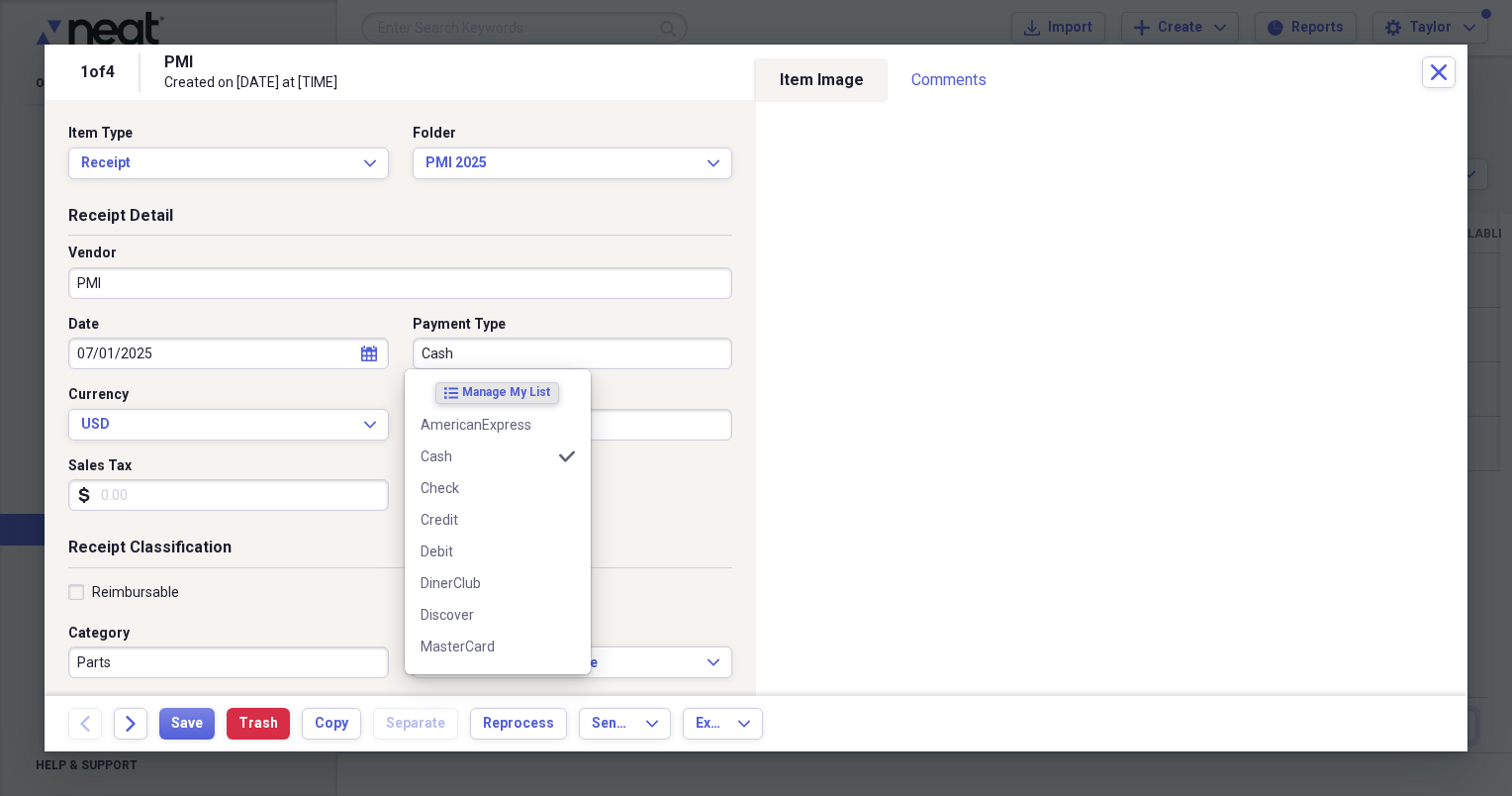click on "Cash" at bounding box center (573, 353) 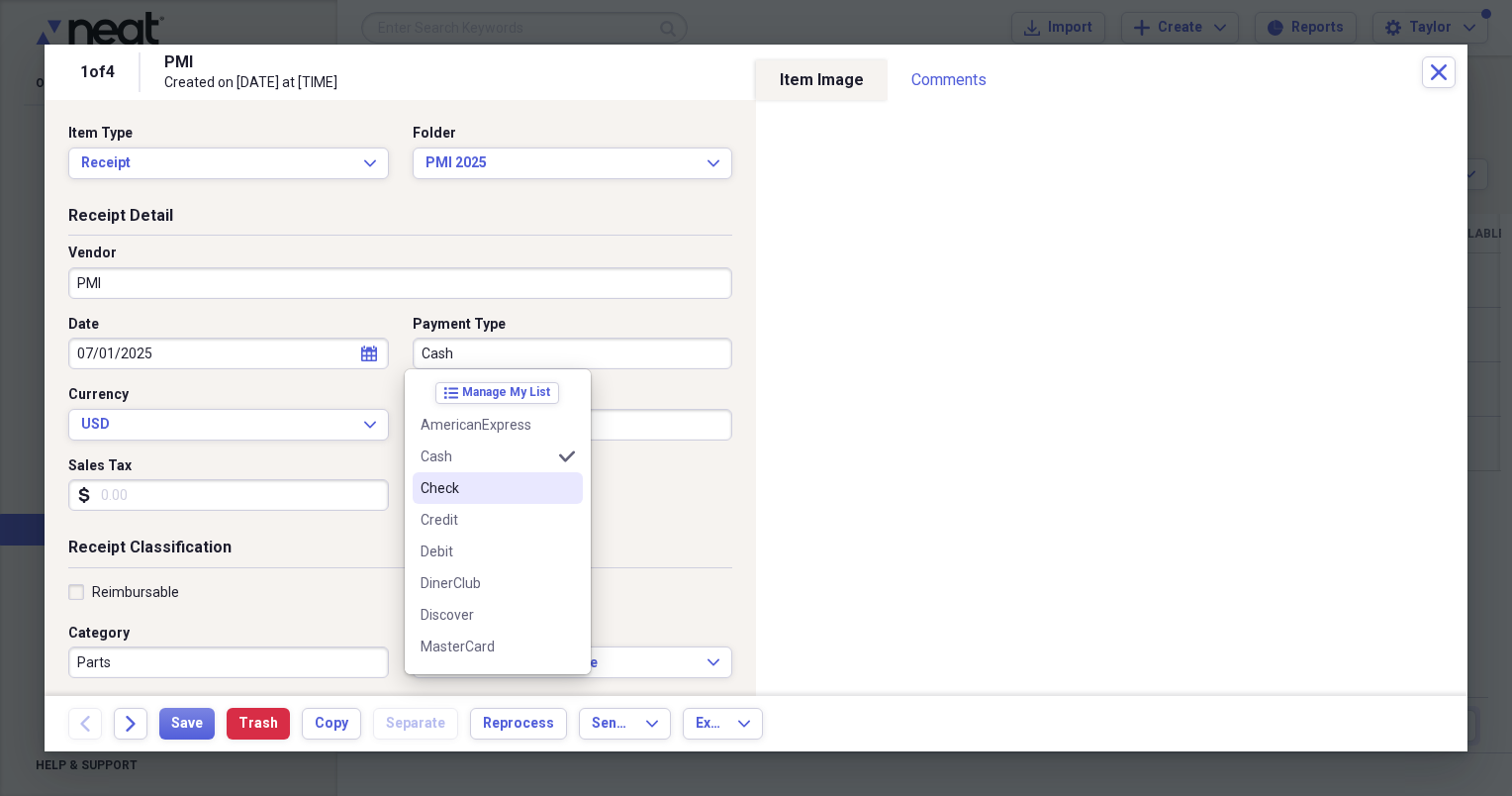 click on "Check" at bounding box center [486, 488] 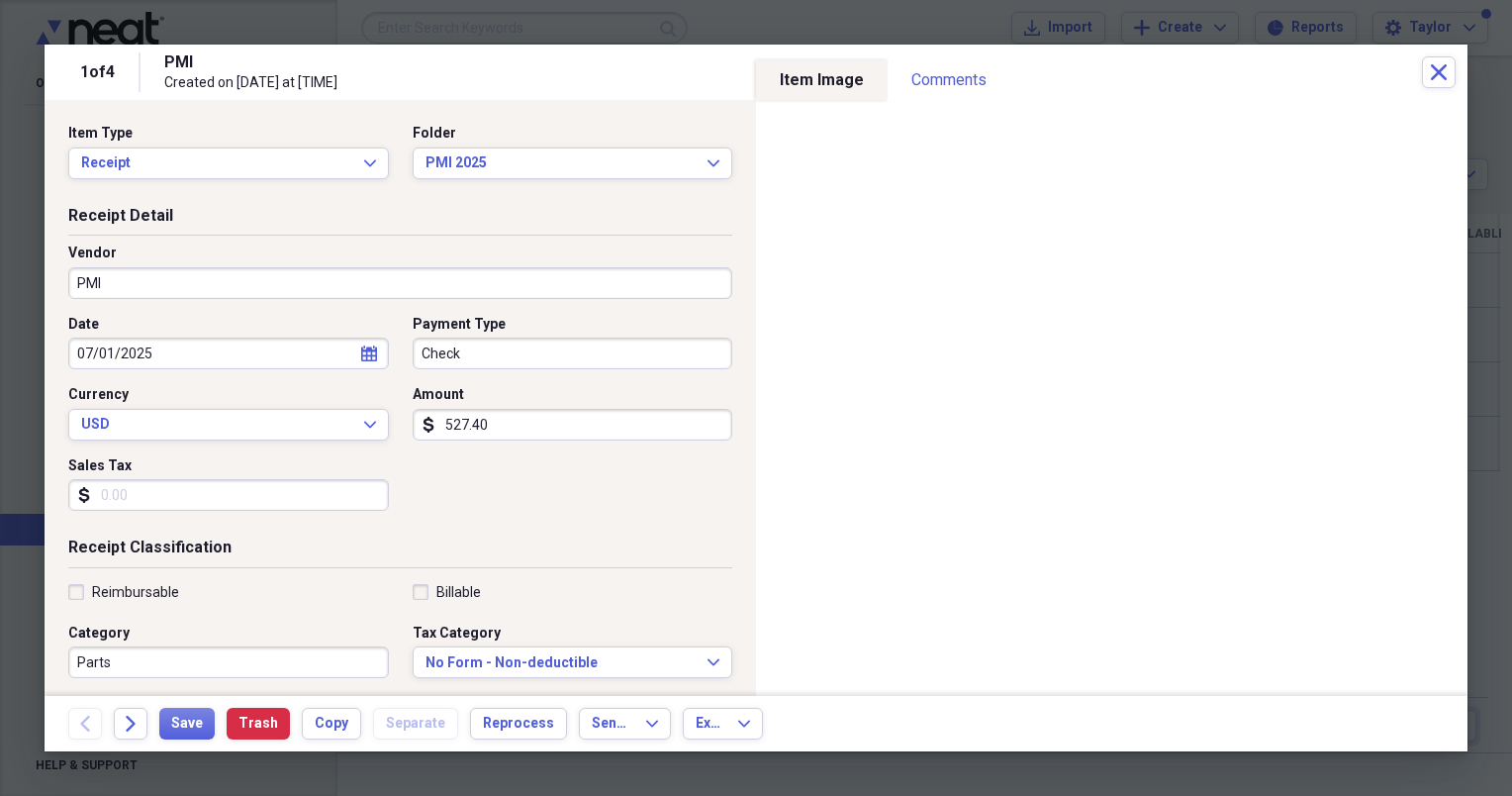 click on "Check" at bounding box center [573, 353] 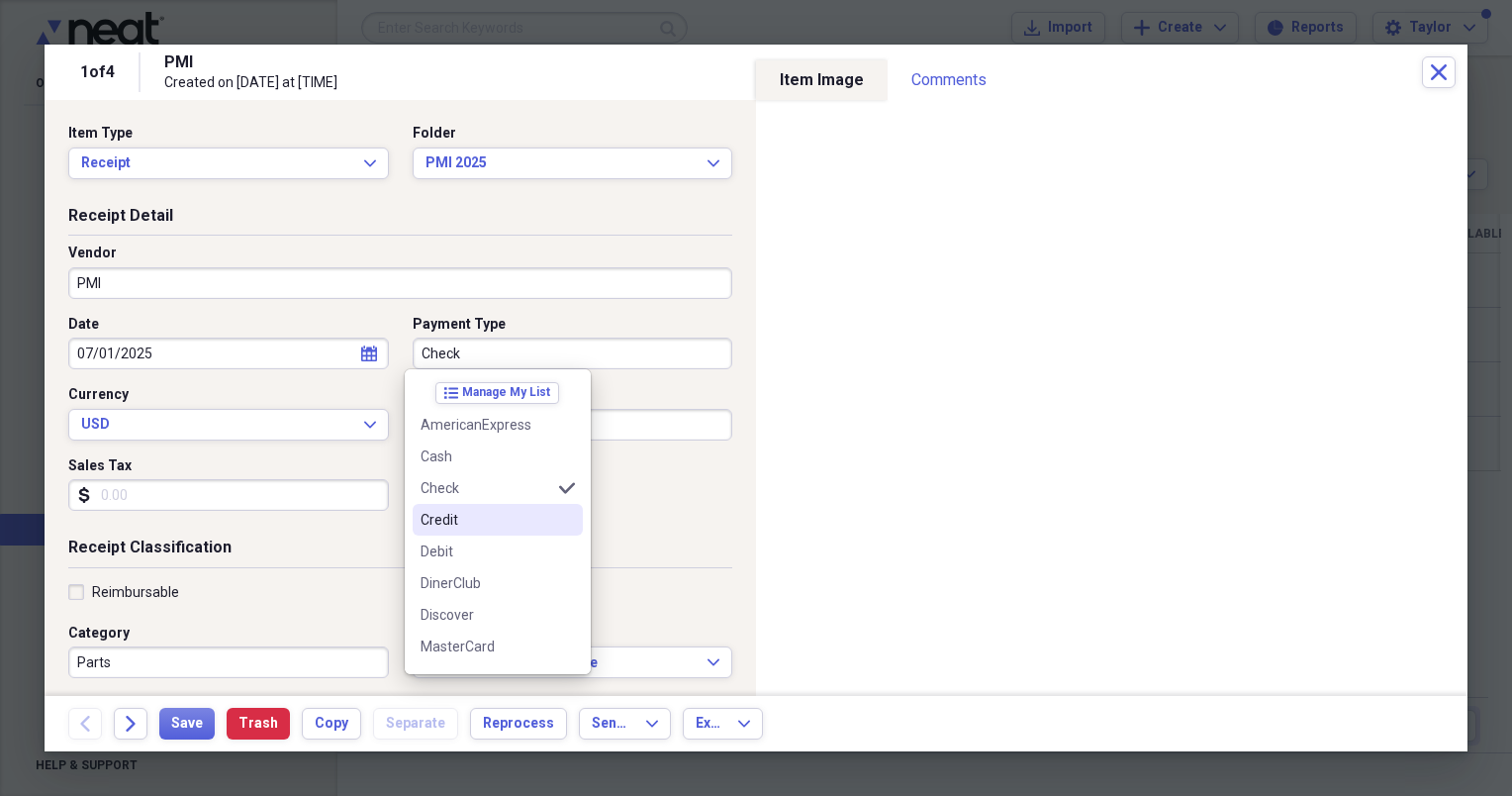 click on "Credit" at bounding box center (486, 520) 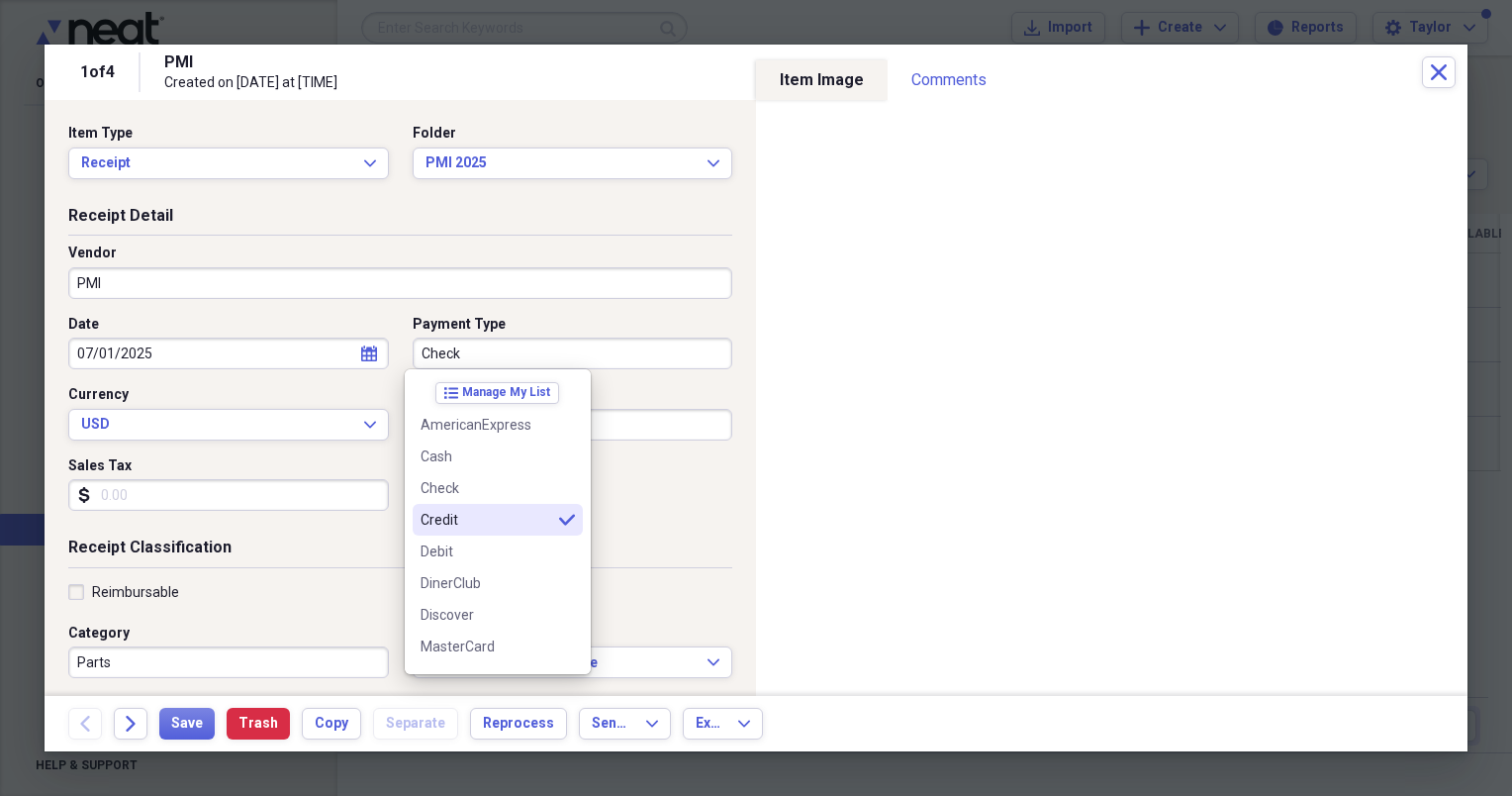 type on "Credit" 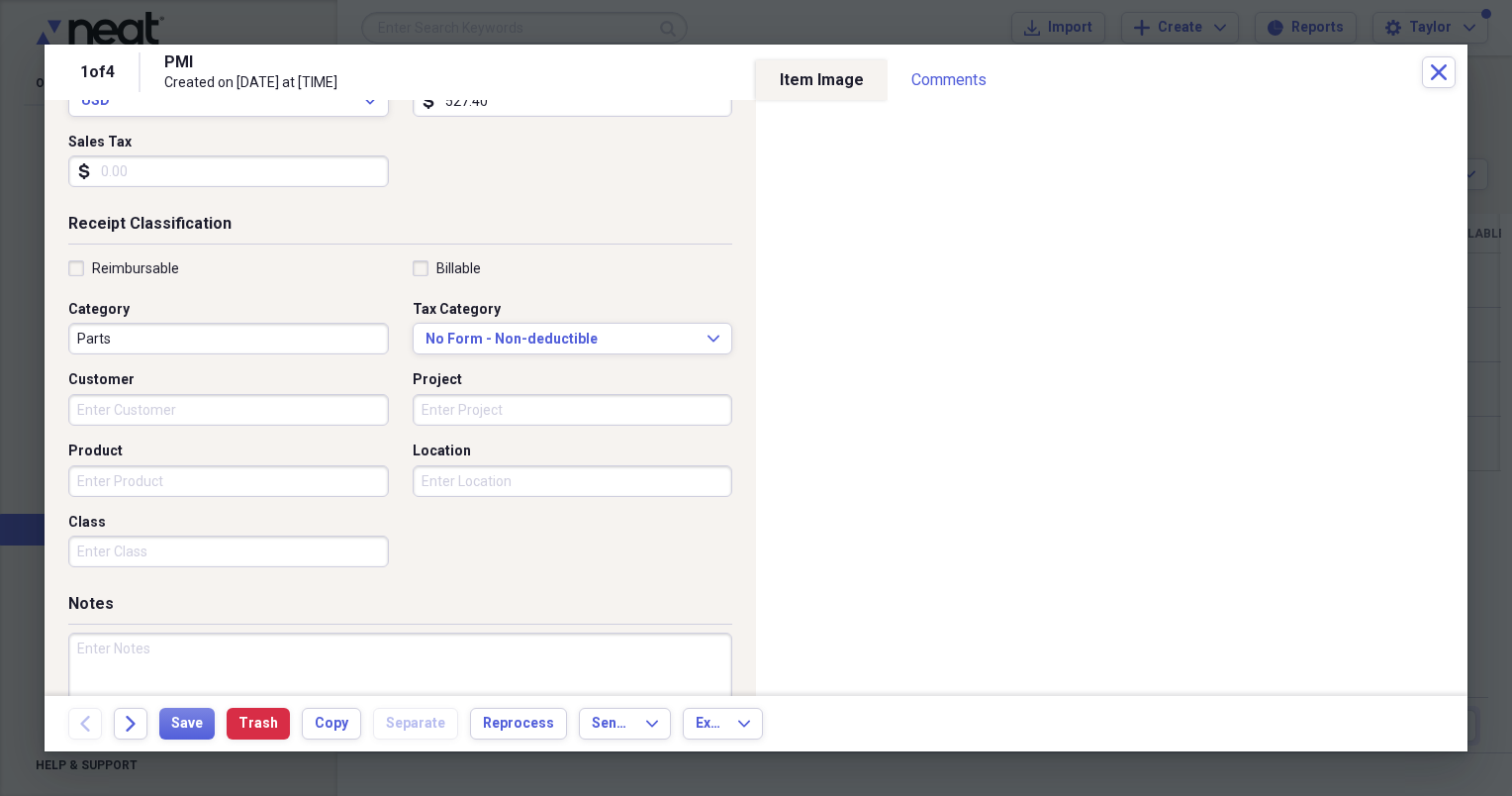 scroll, scrollTop: 413, scrollLeft: 0, axis: vertical 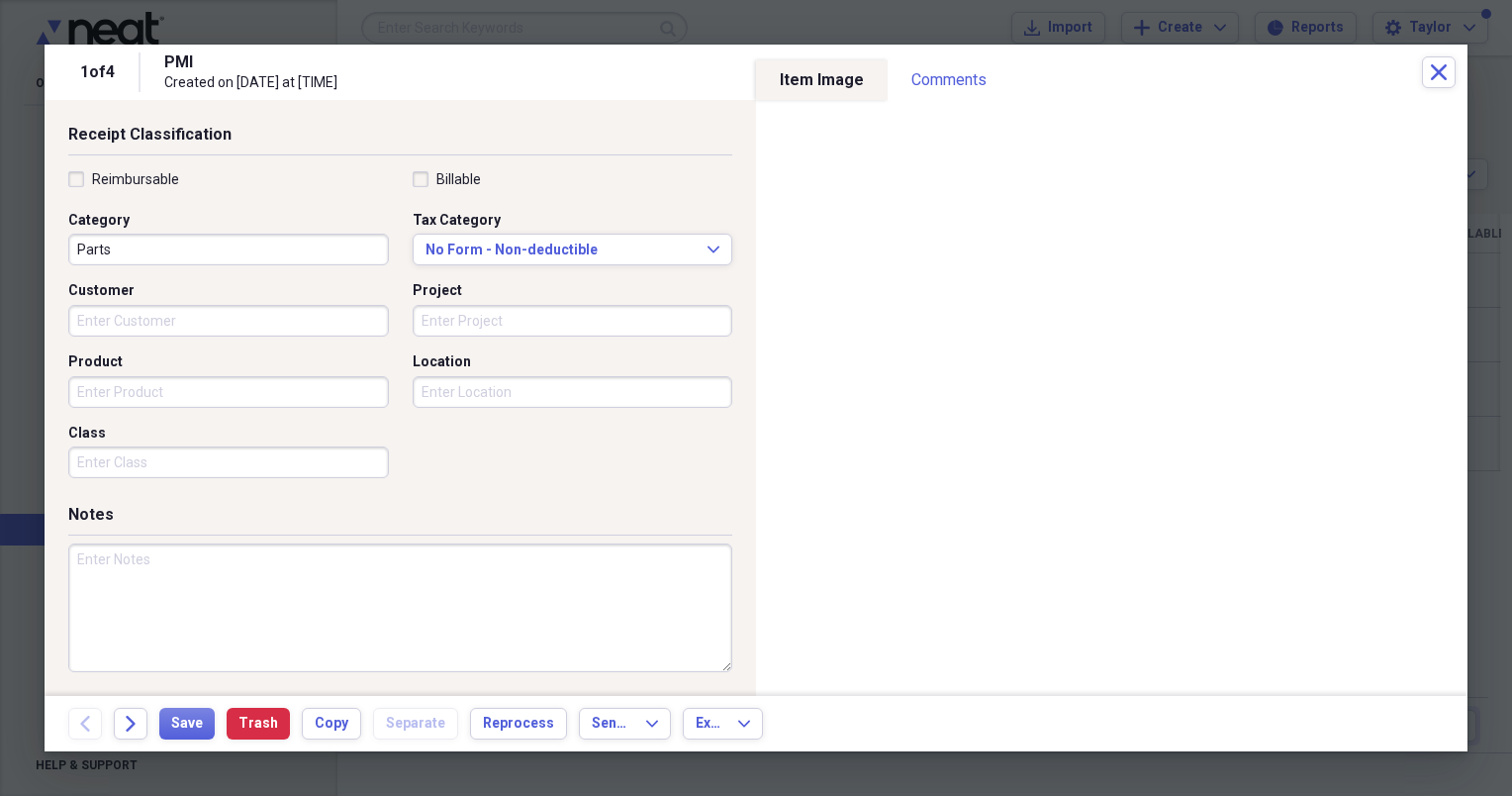 click at bounding box center (400, 608) 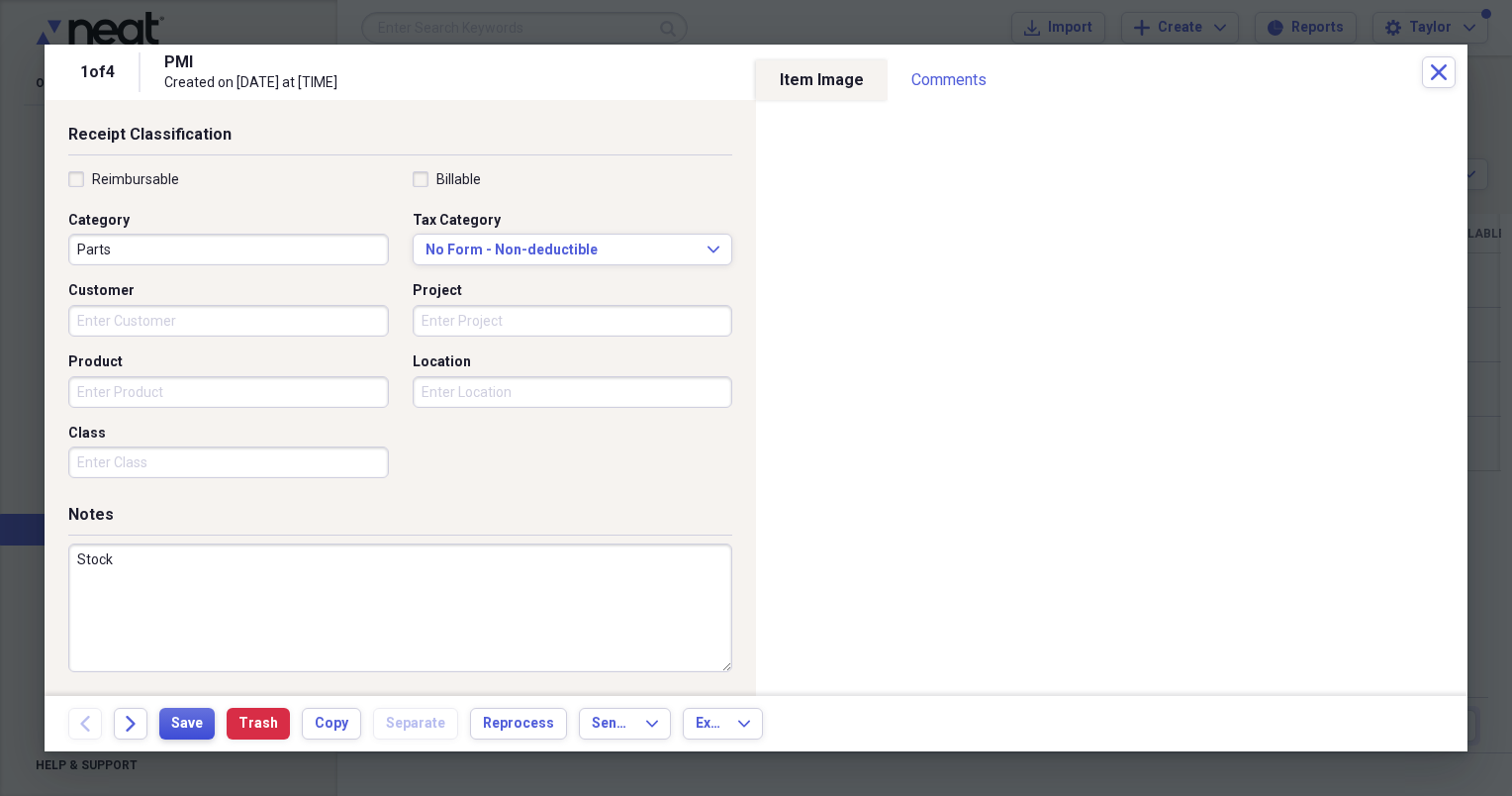 type on "Stock" 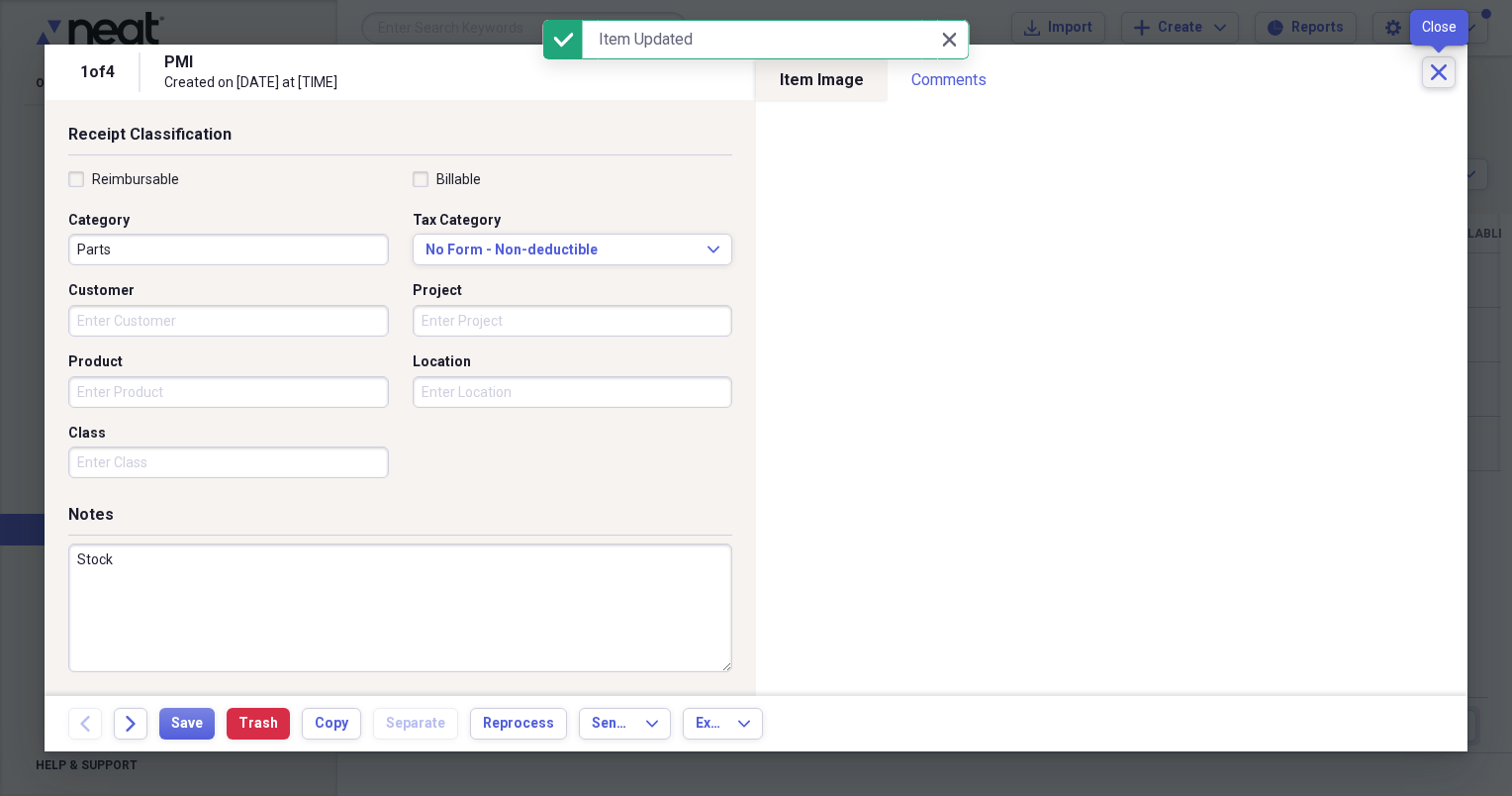 click 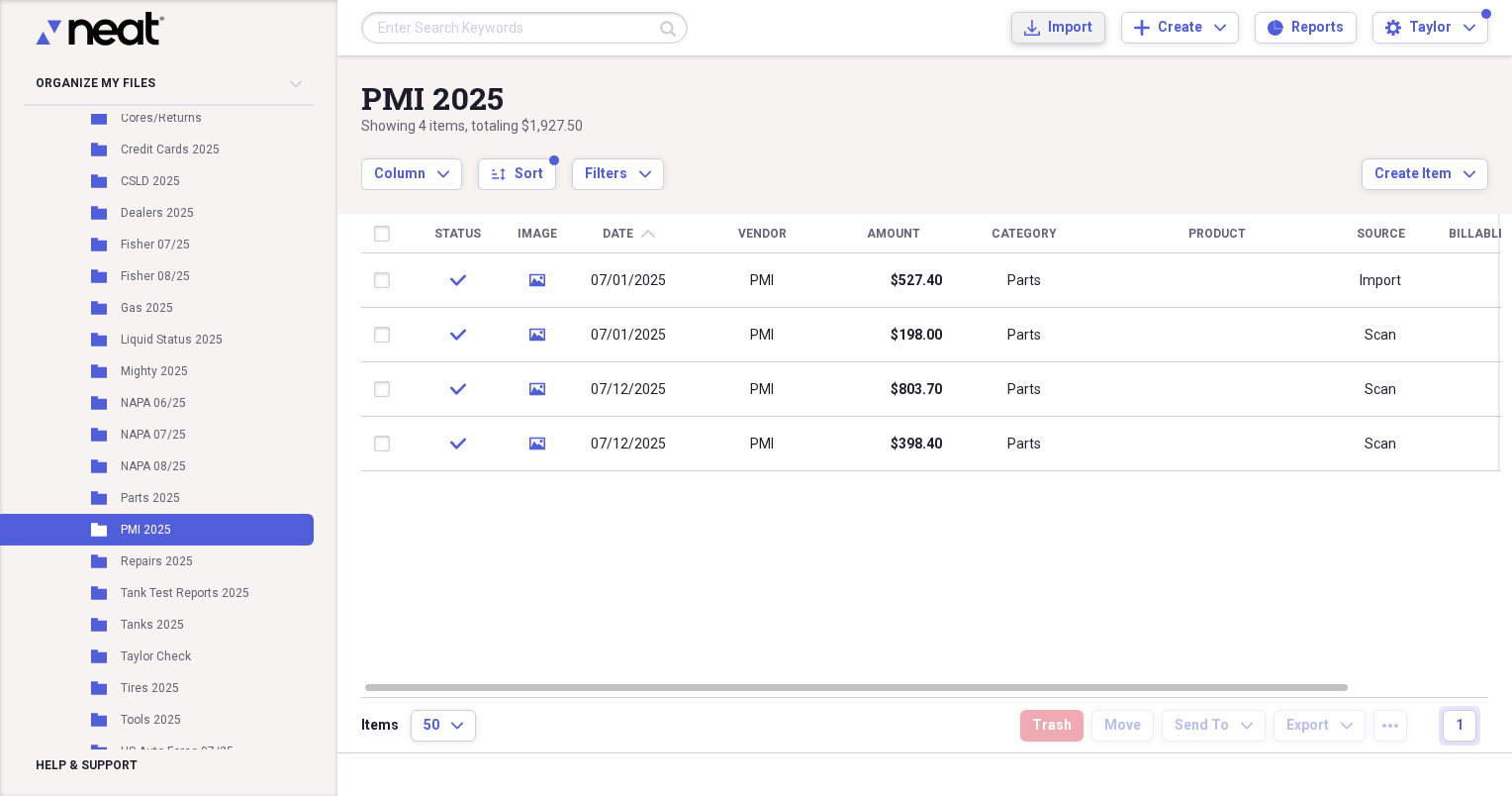 click on "Import" at bounding box center (1070, 28) 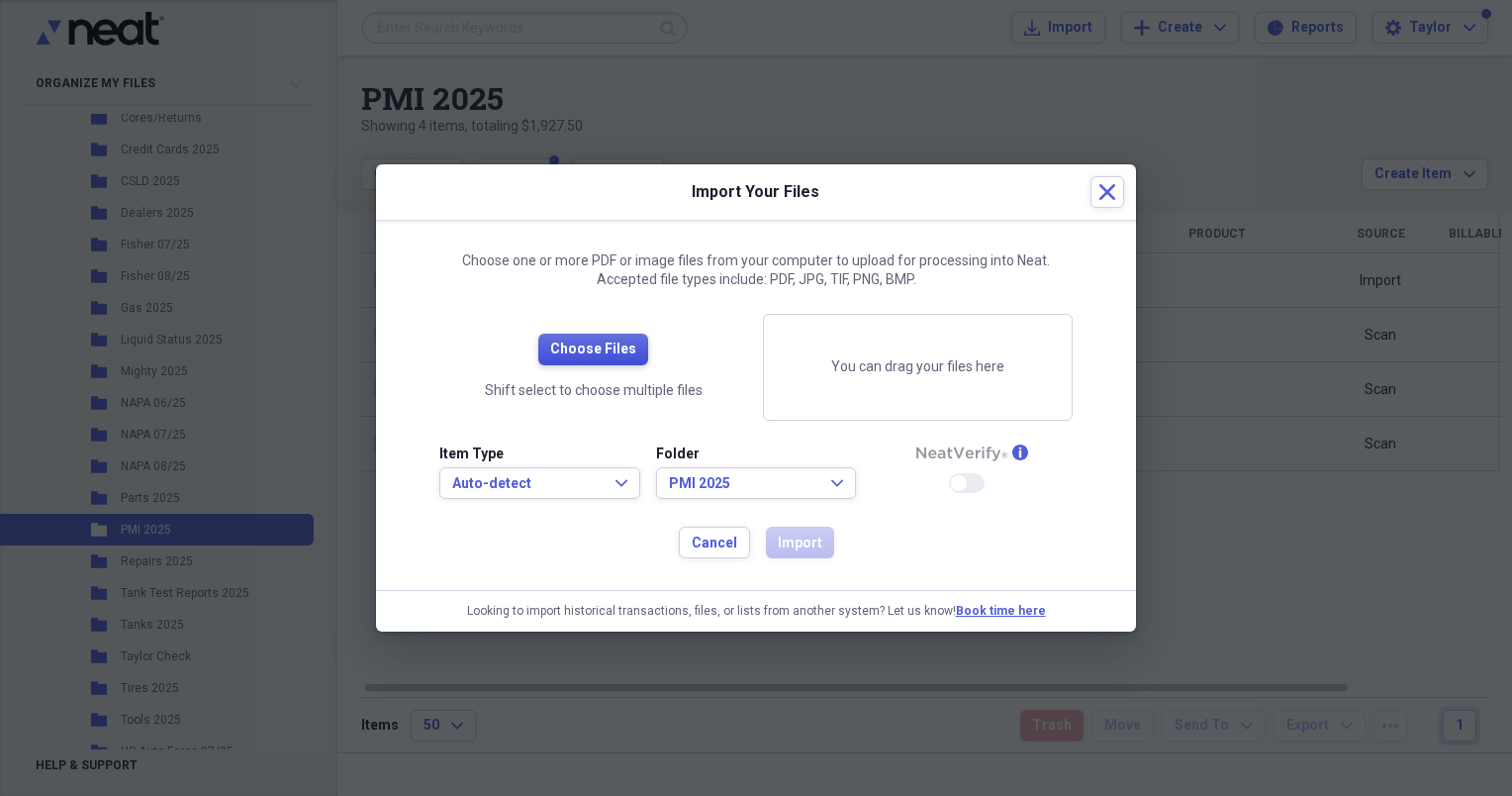 click on "Choose Files" at bounding box center (593, 349) 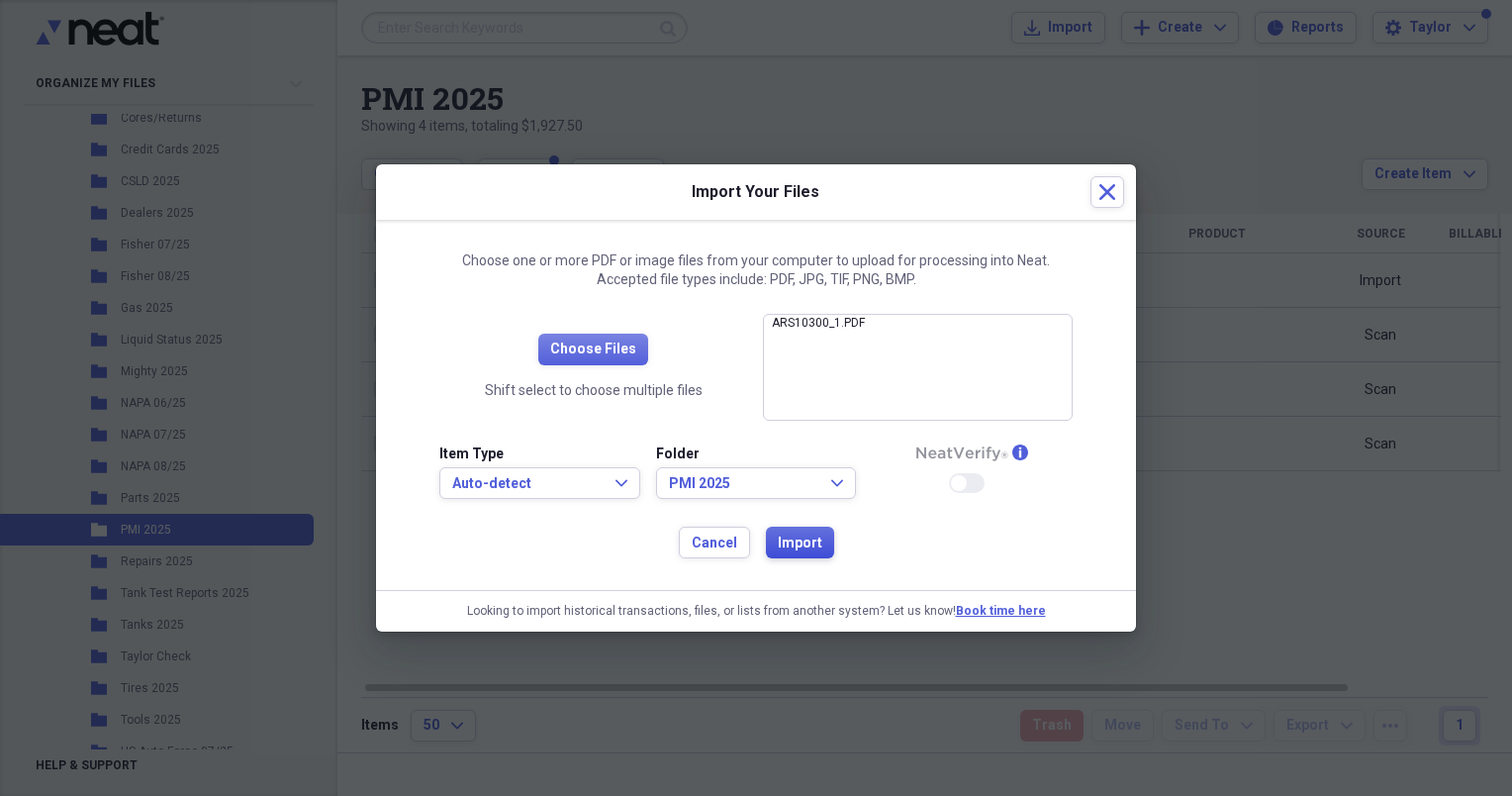 click on "Import" at bounding box center [800, 544] 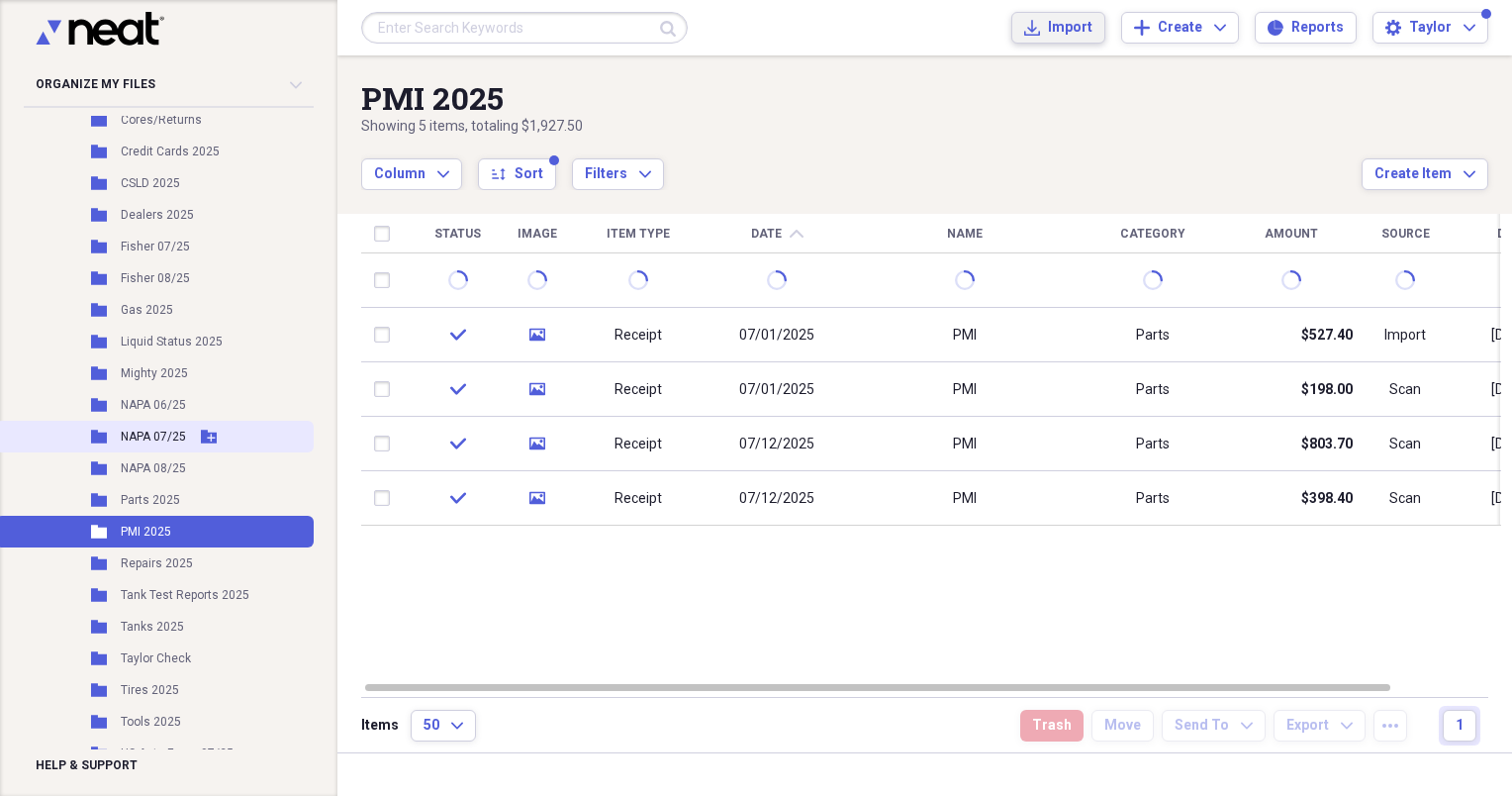 scroll, scrollTop: 0, scrollLeft: 0, axis: both 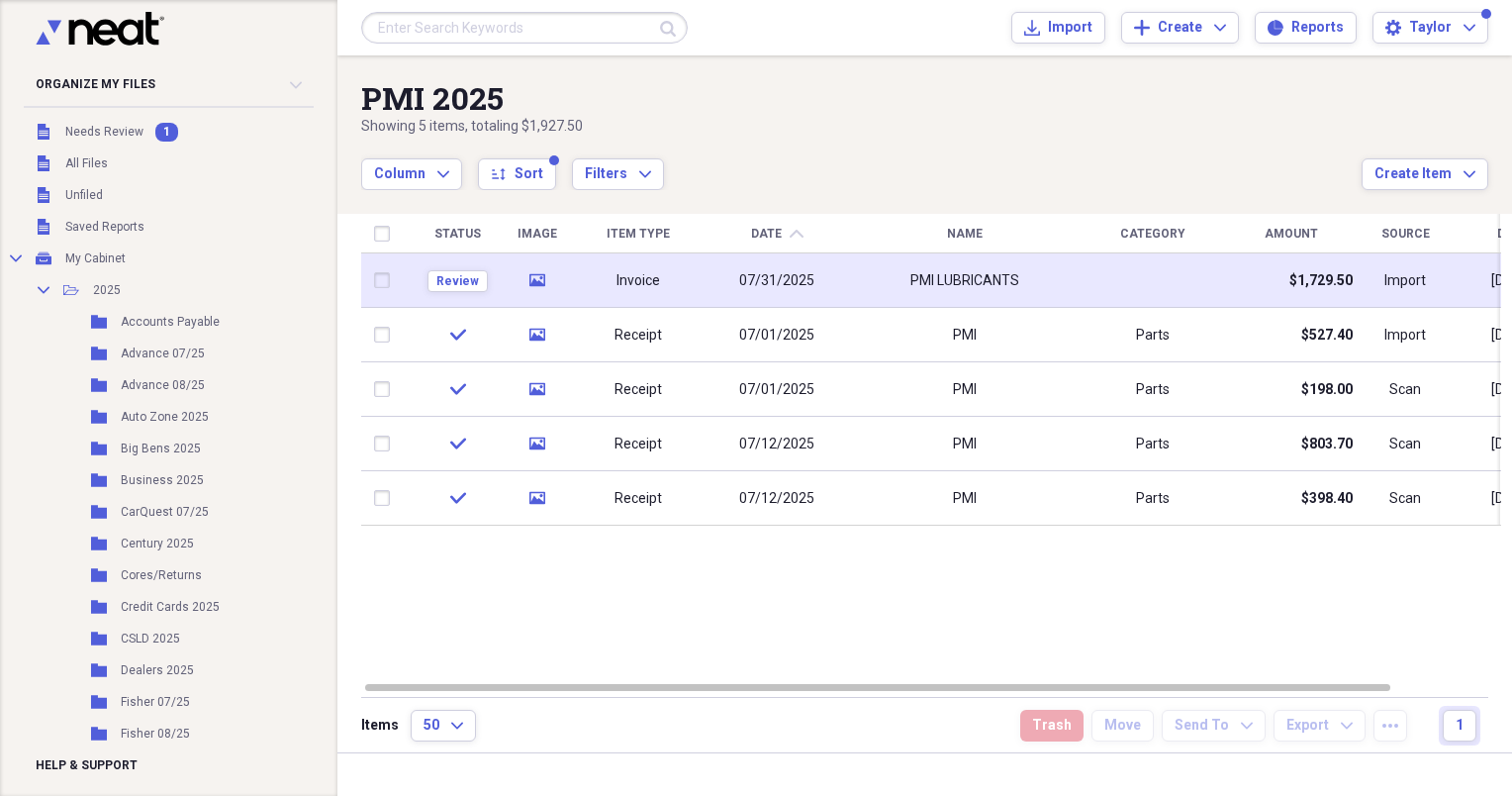 click on "Invoice" at bounding box center (638, 280) 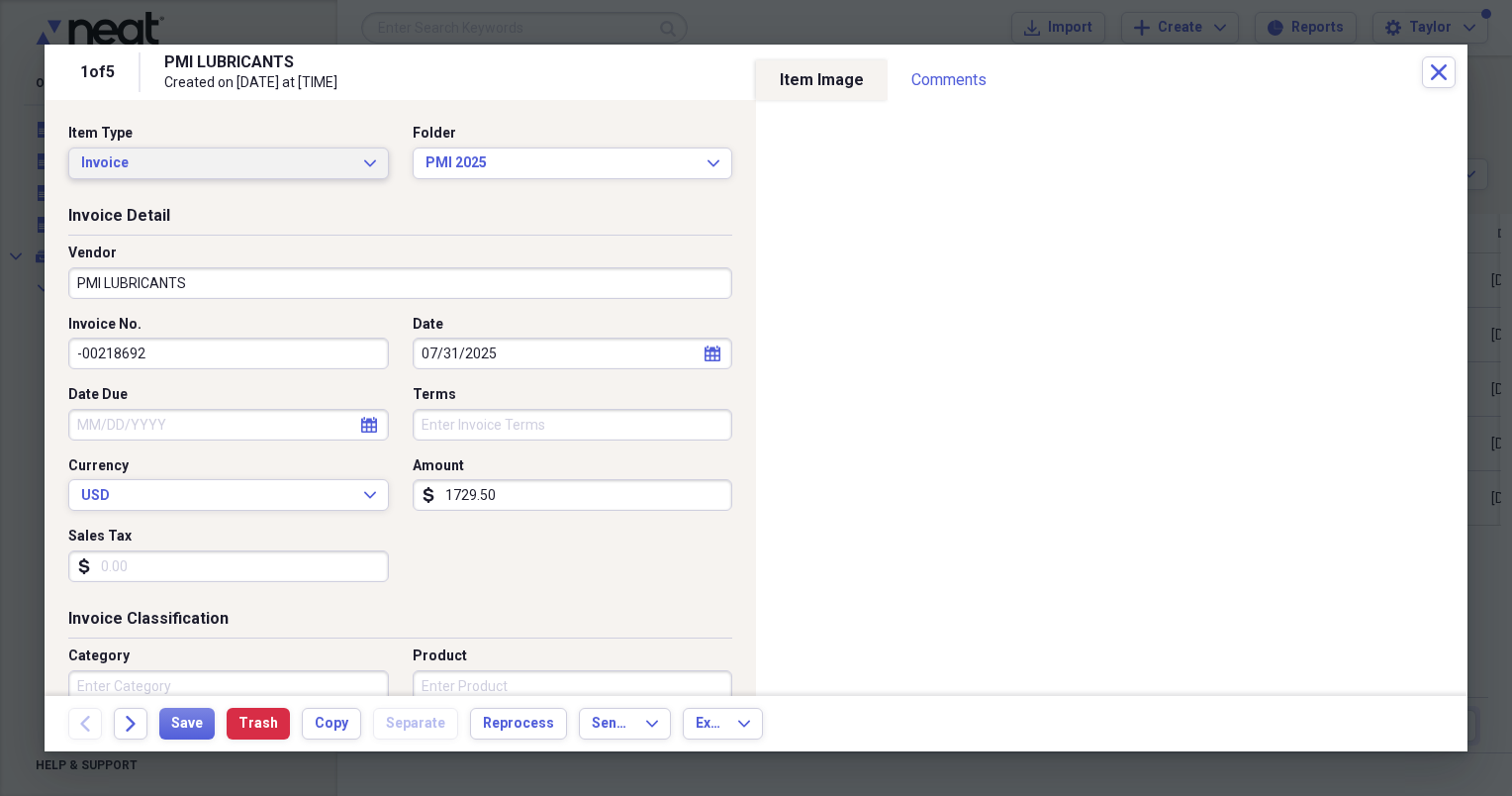 click on "Invoice Expand" at bounding box center (229, 163) 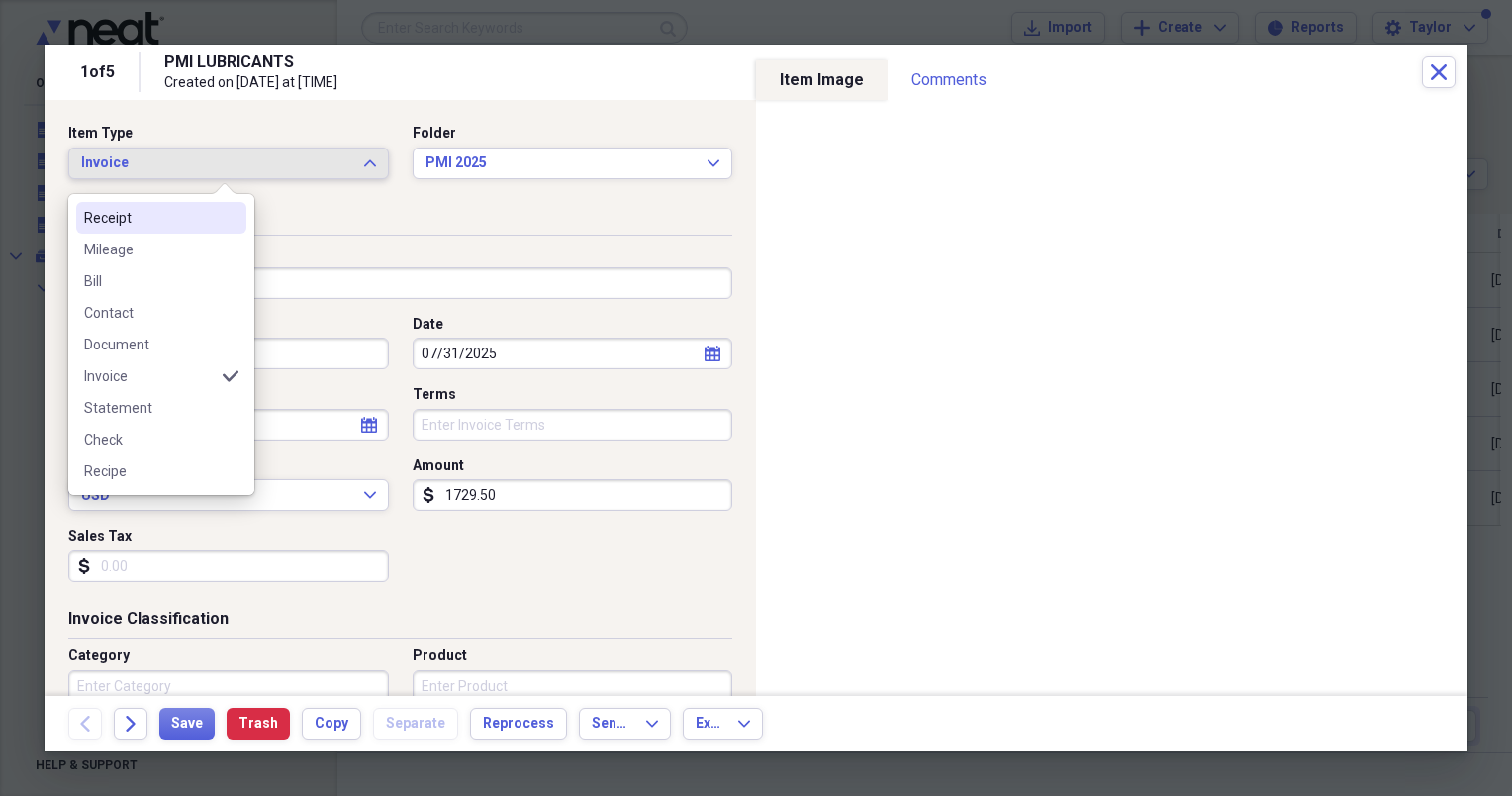 click on "Receipt" at bounding box center [161, 218] 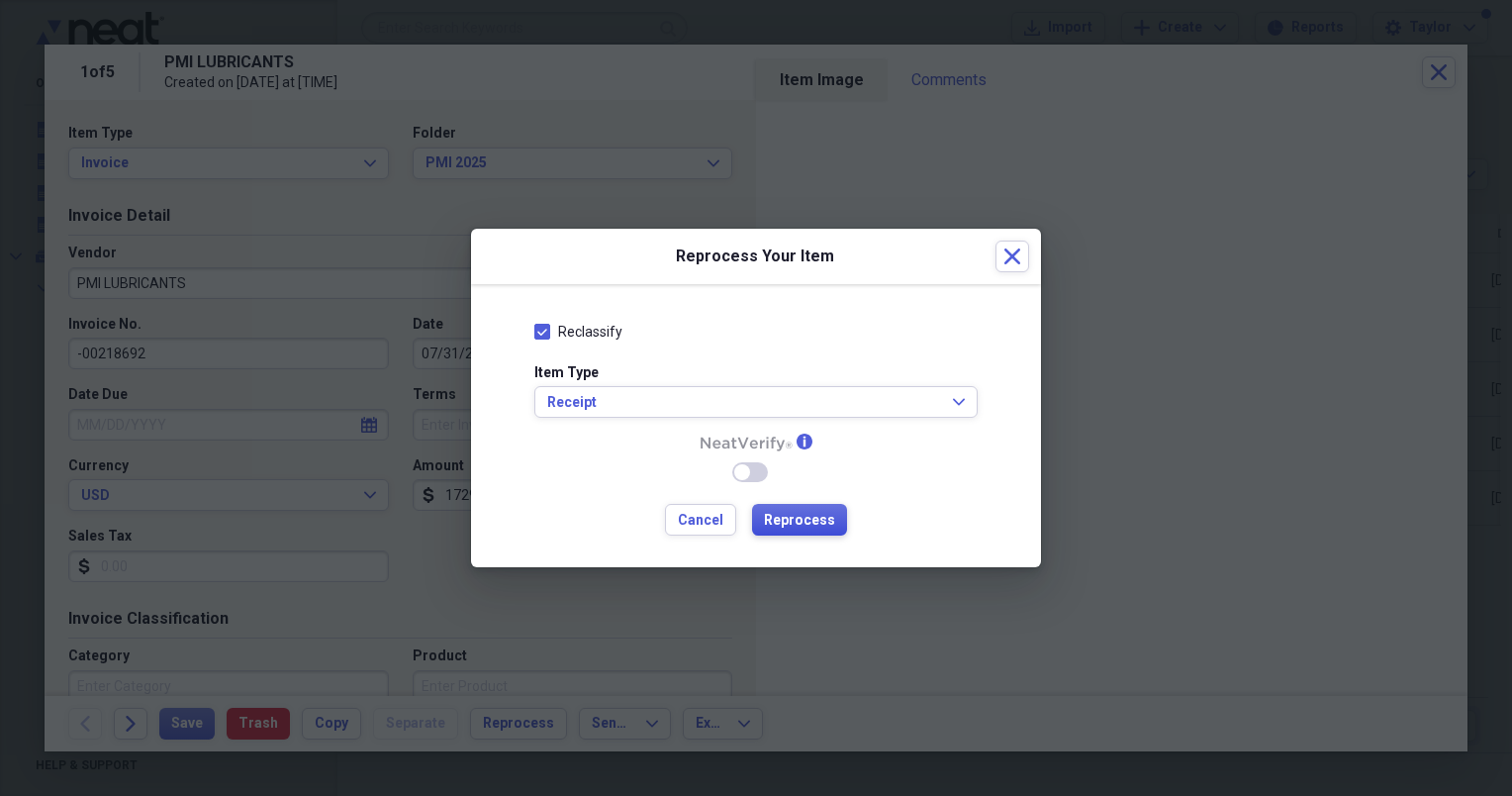 click on "Reprocess" at bounding box center (800, 521) 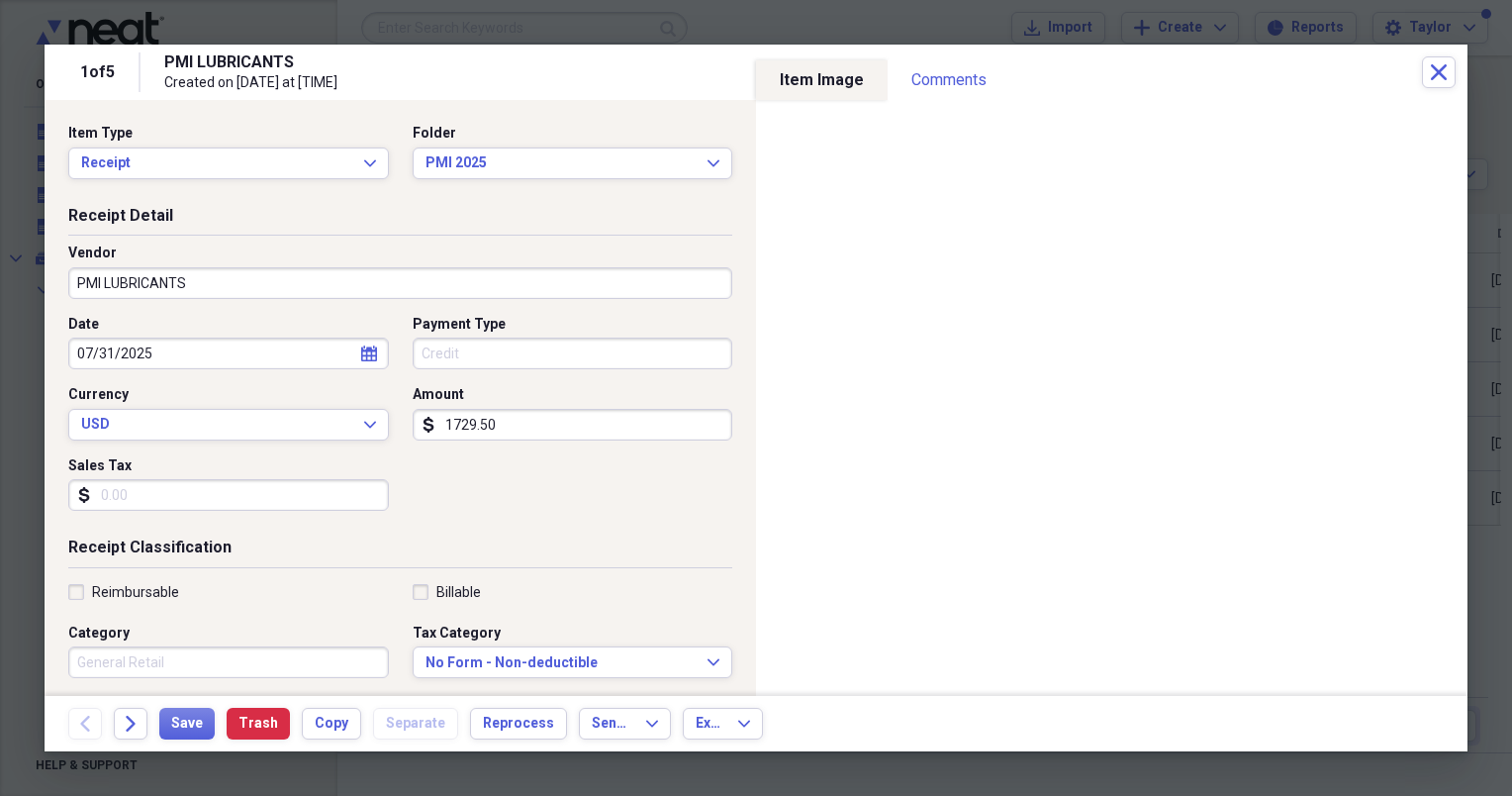 type on "Credit" 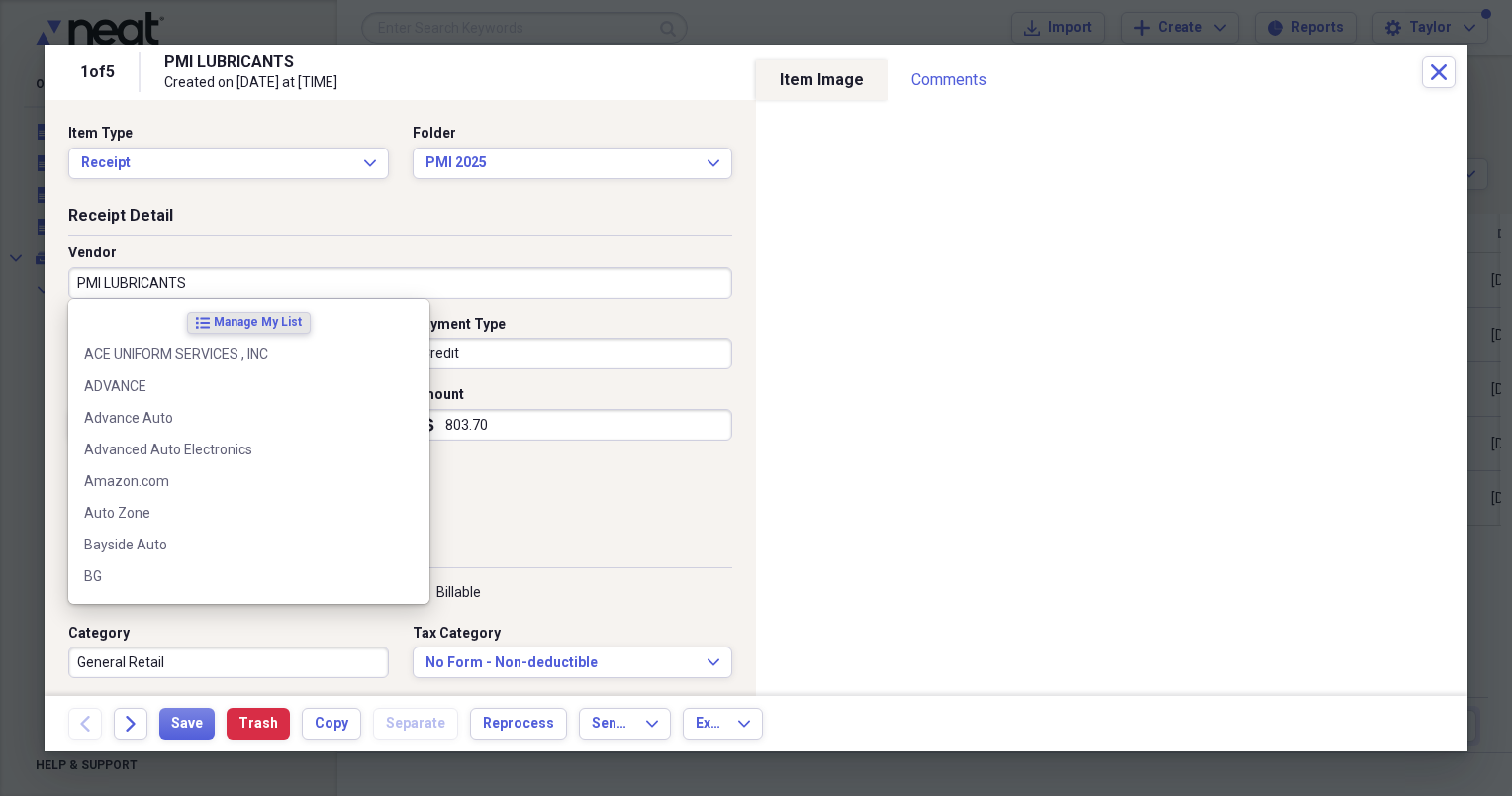 click on "PMI LUBRICANTS" at bounding box center (400, 283) 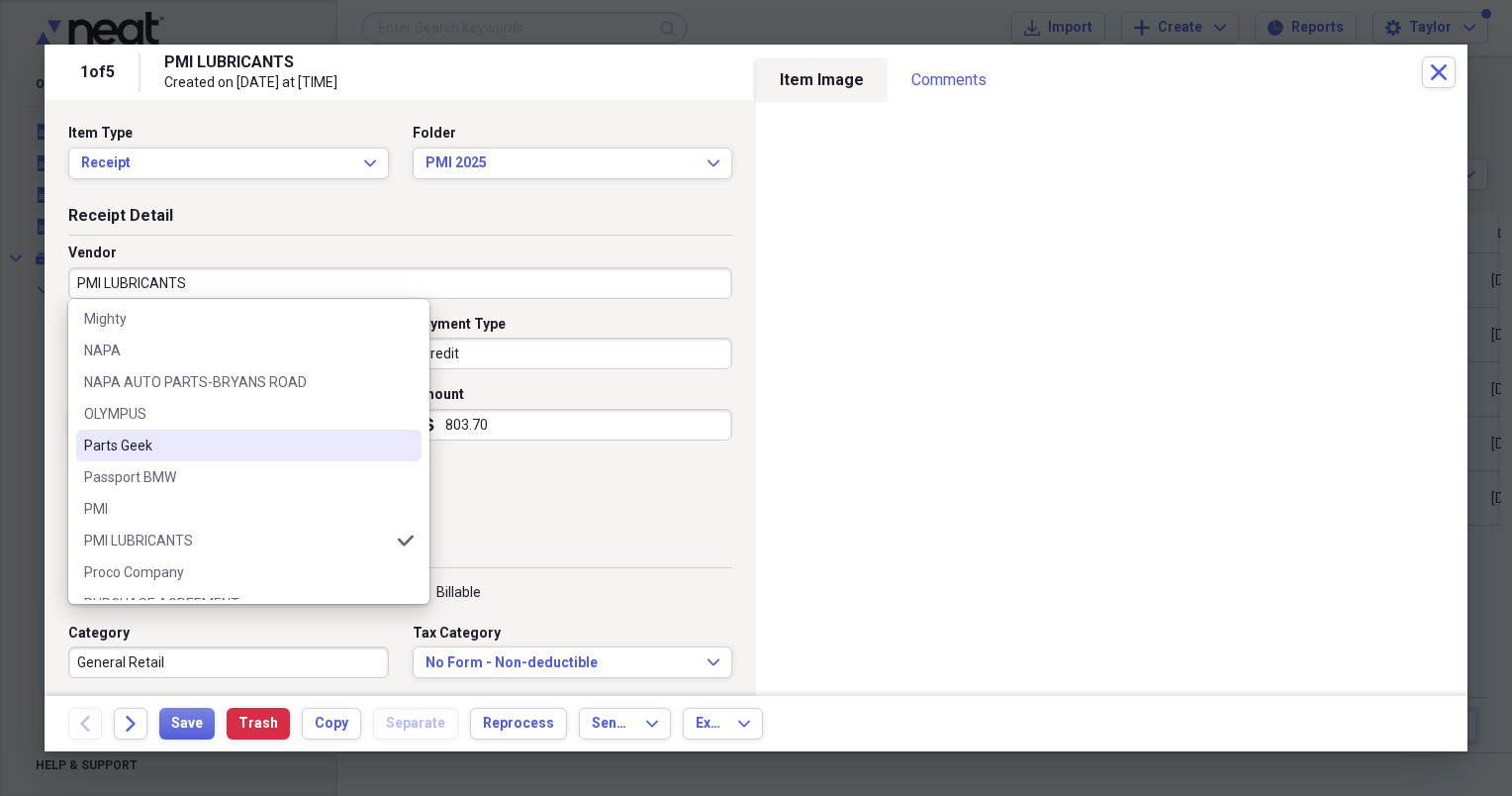 scroll, scrollTop: 1051, scrollLeft: 0, axis: vertical 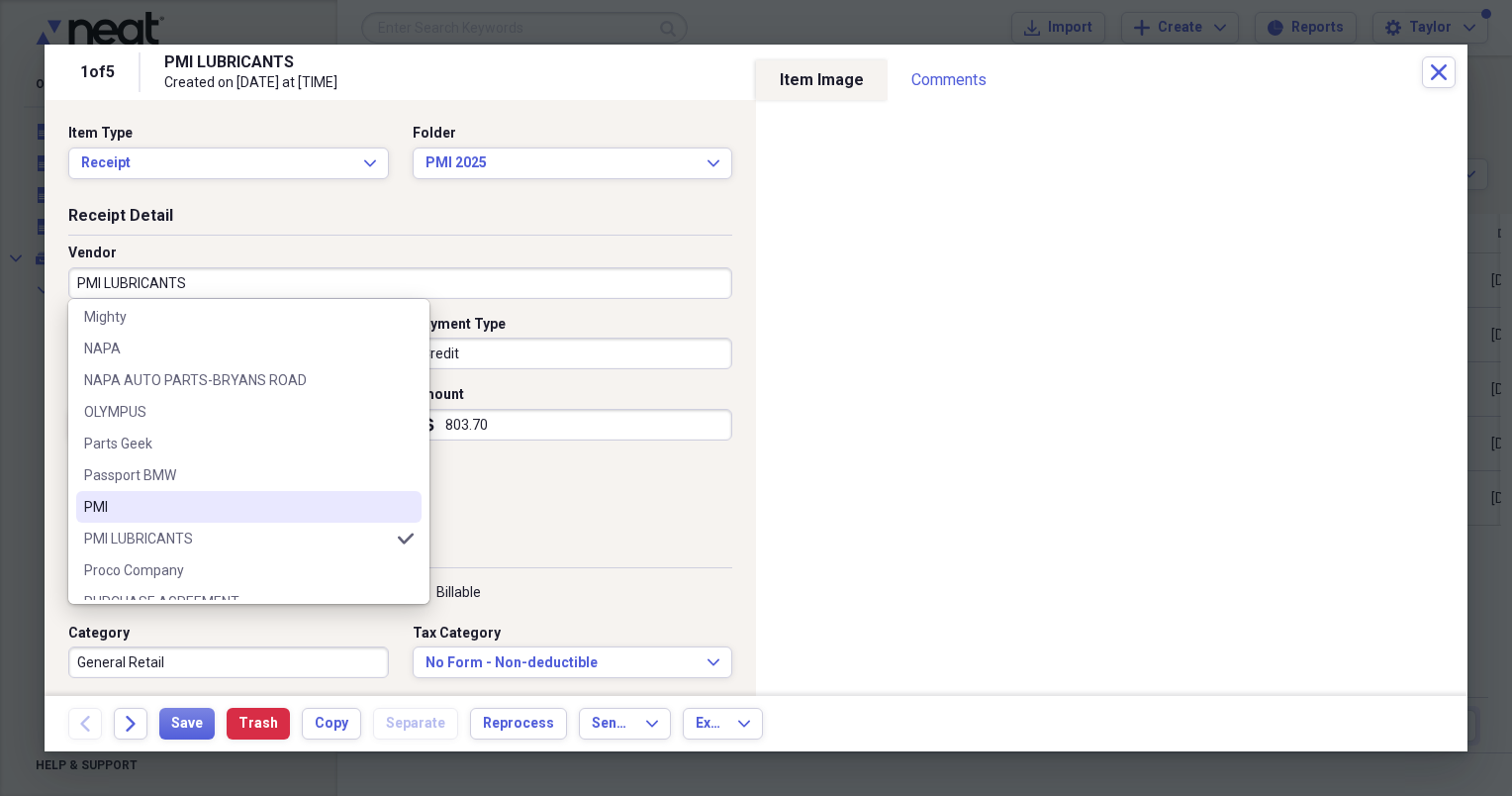 click on "PMI" at bounding box center (236, 507) 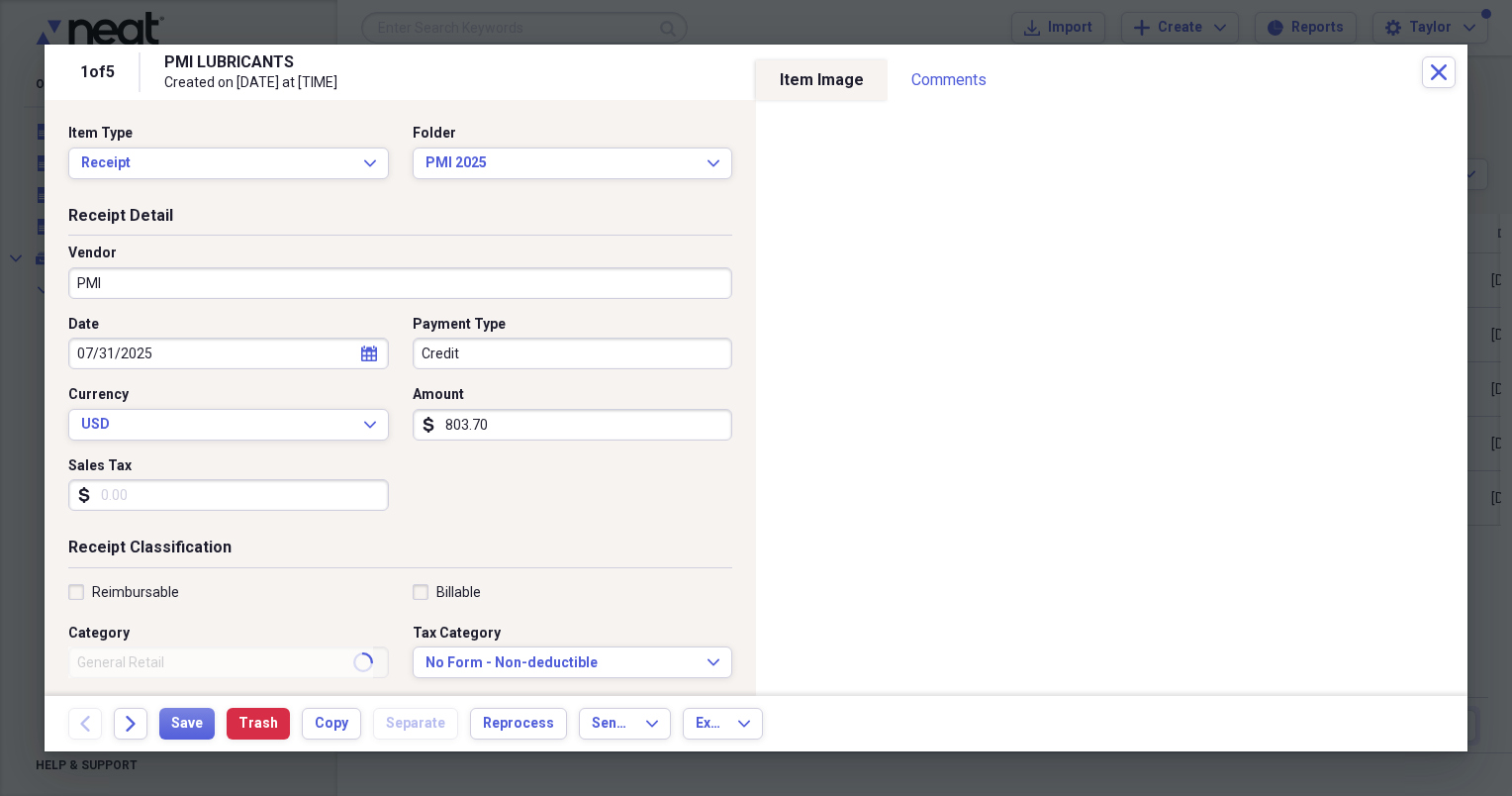 type on "Parts" 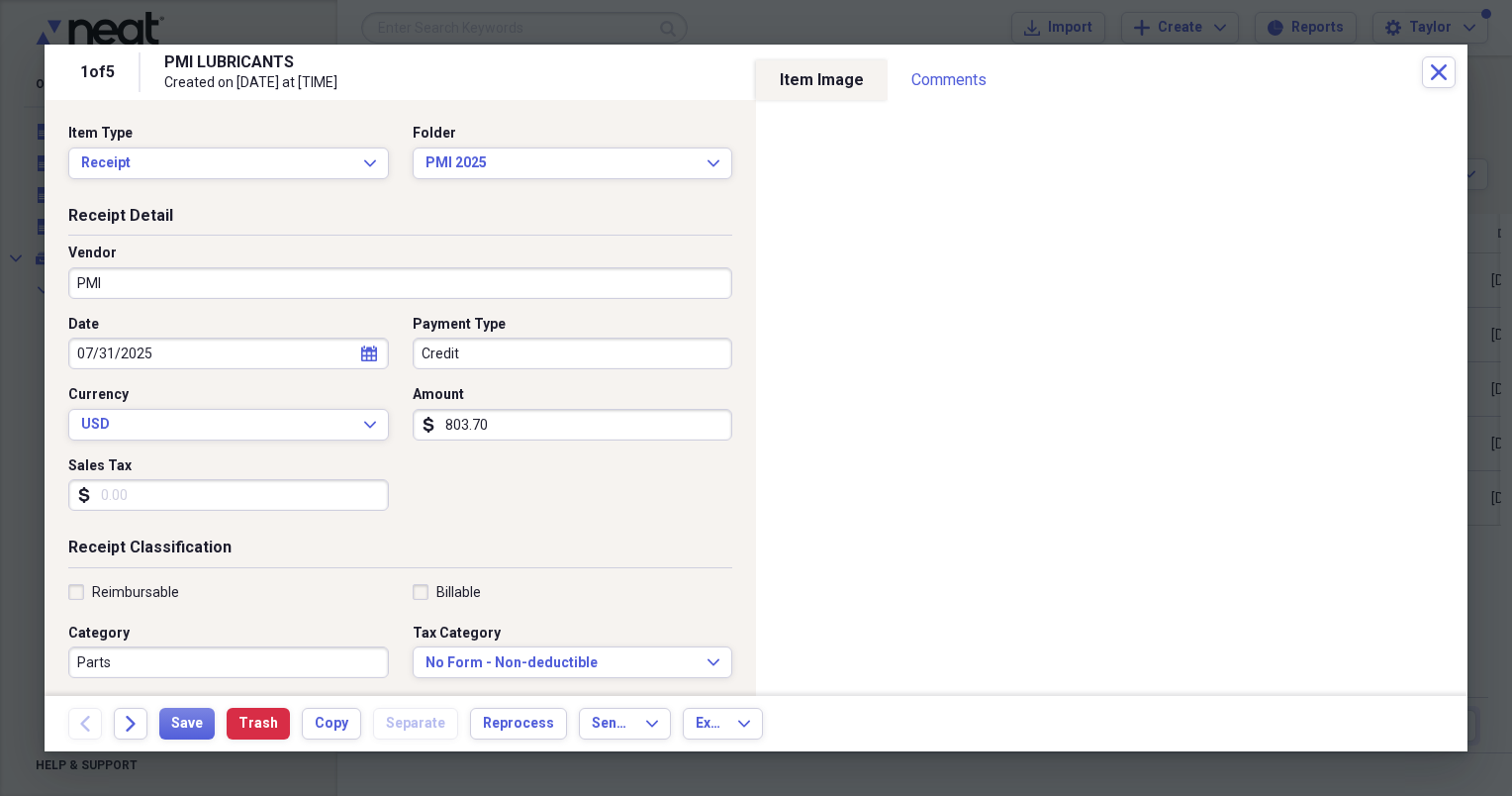 click on "803.70" at bounding box center [573, 425] 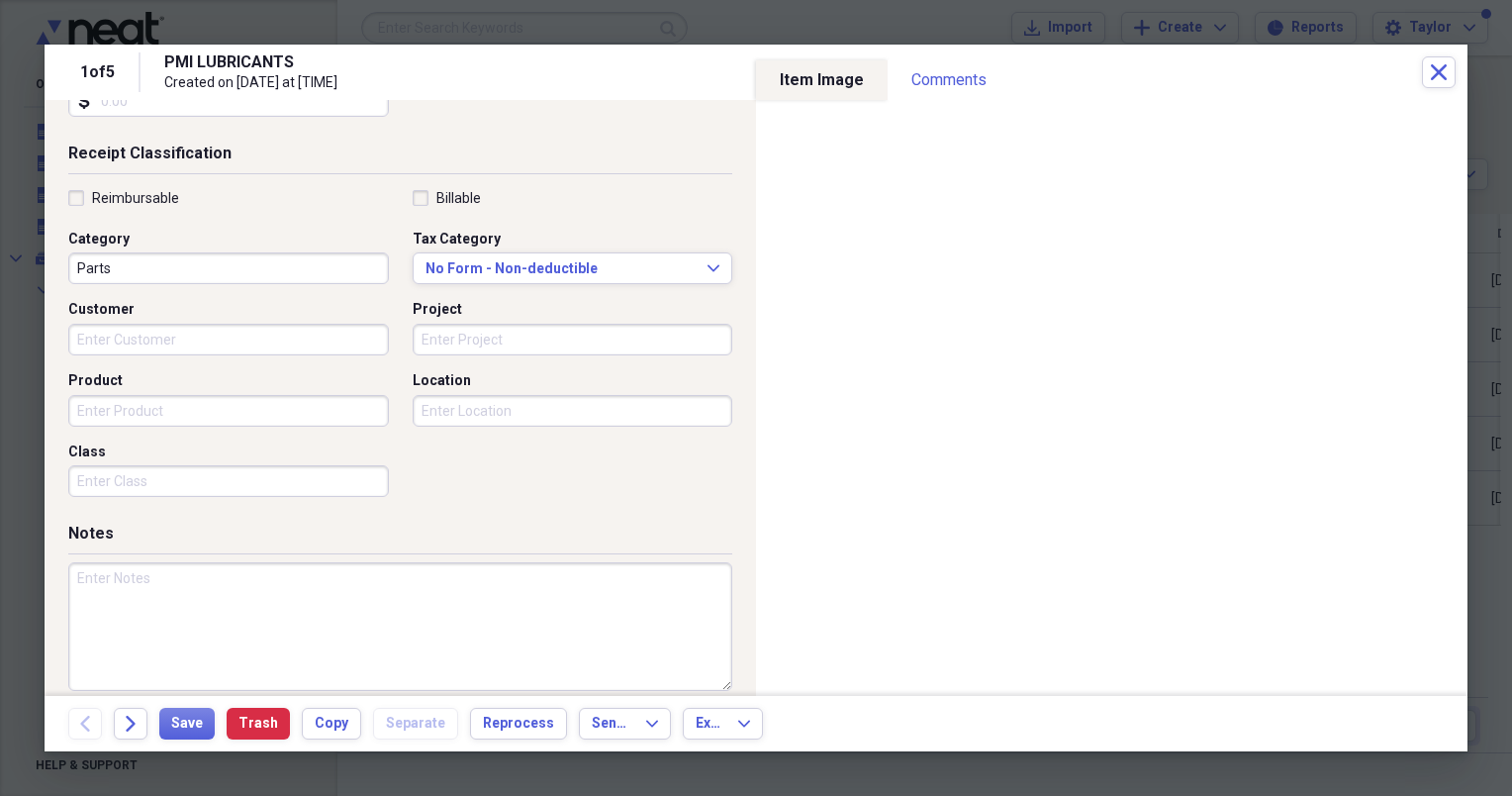 scroll, scrollTop: 413, scrollLeft: 0, axis: vertical 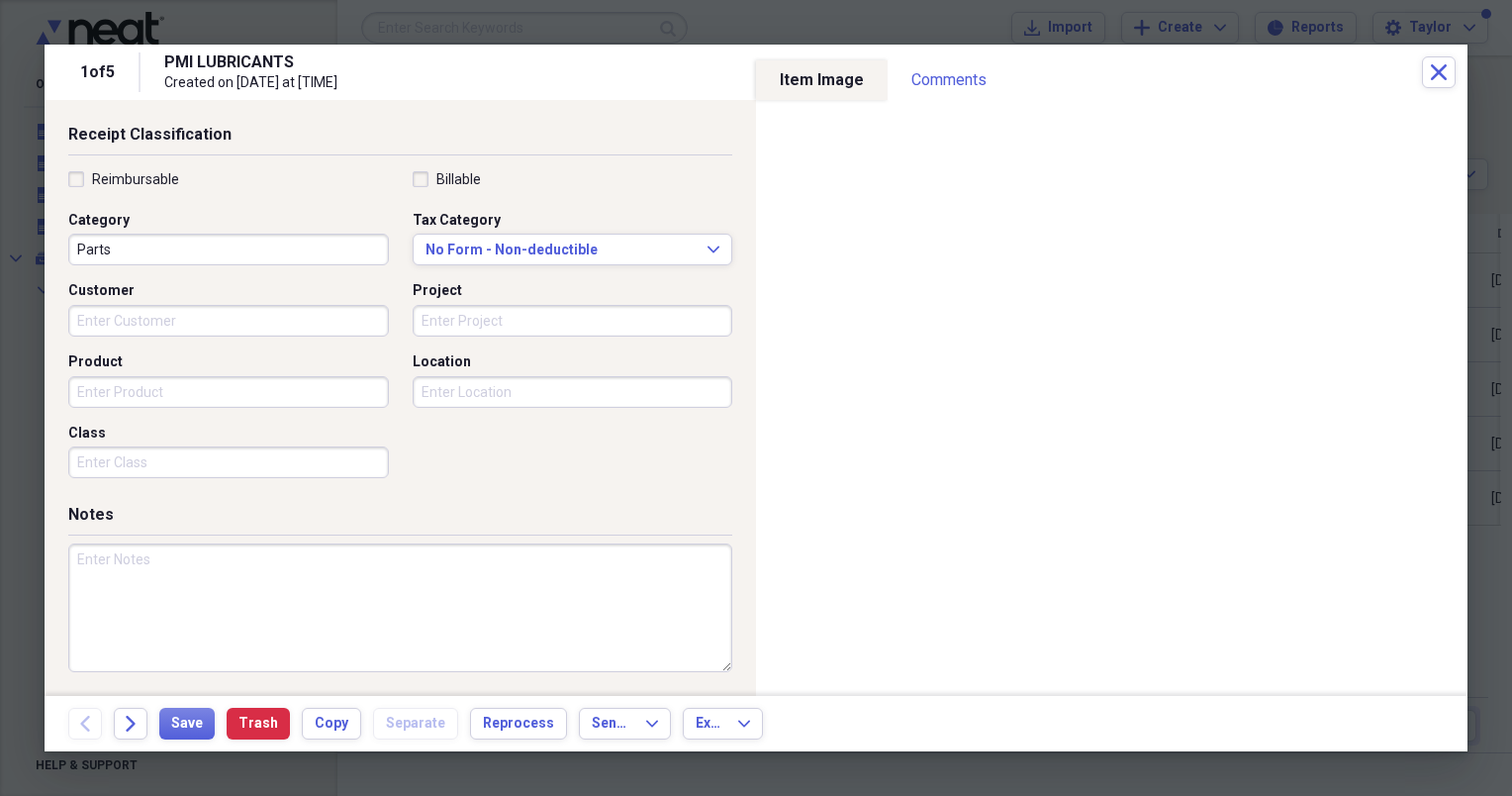 type 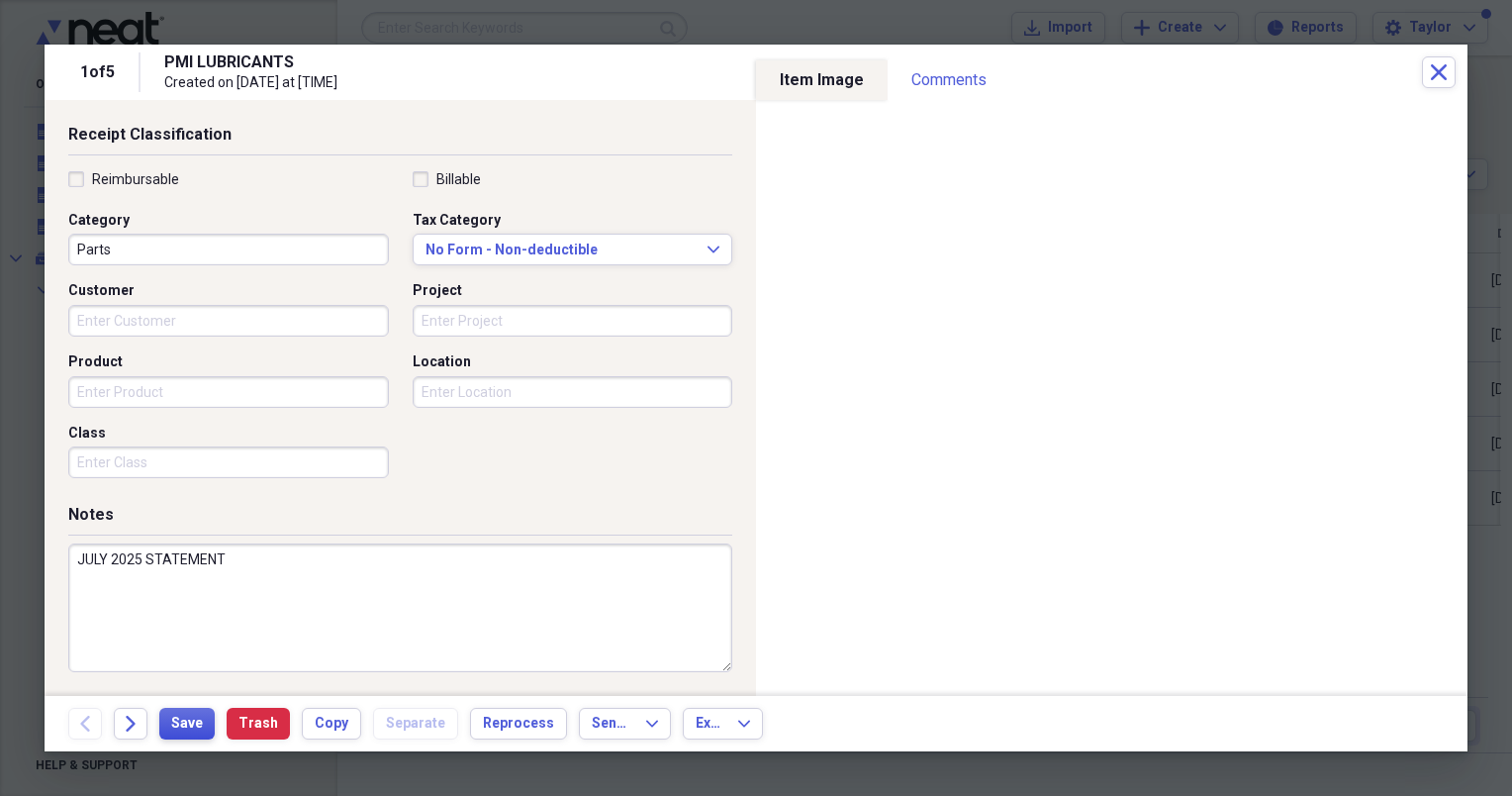 type on "JULY 2025 STATEMENT" 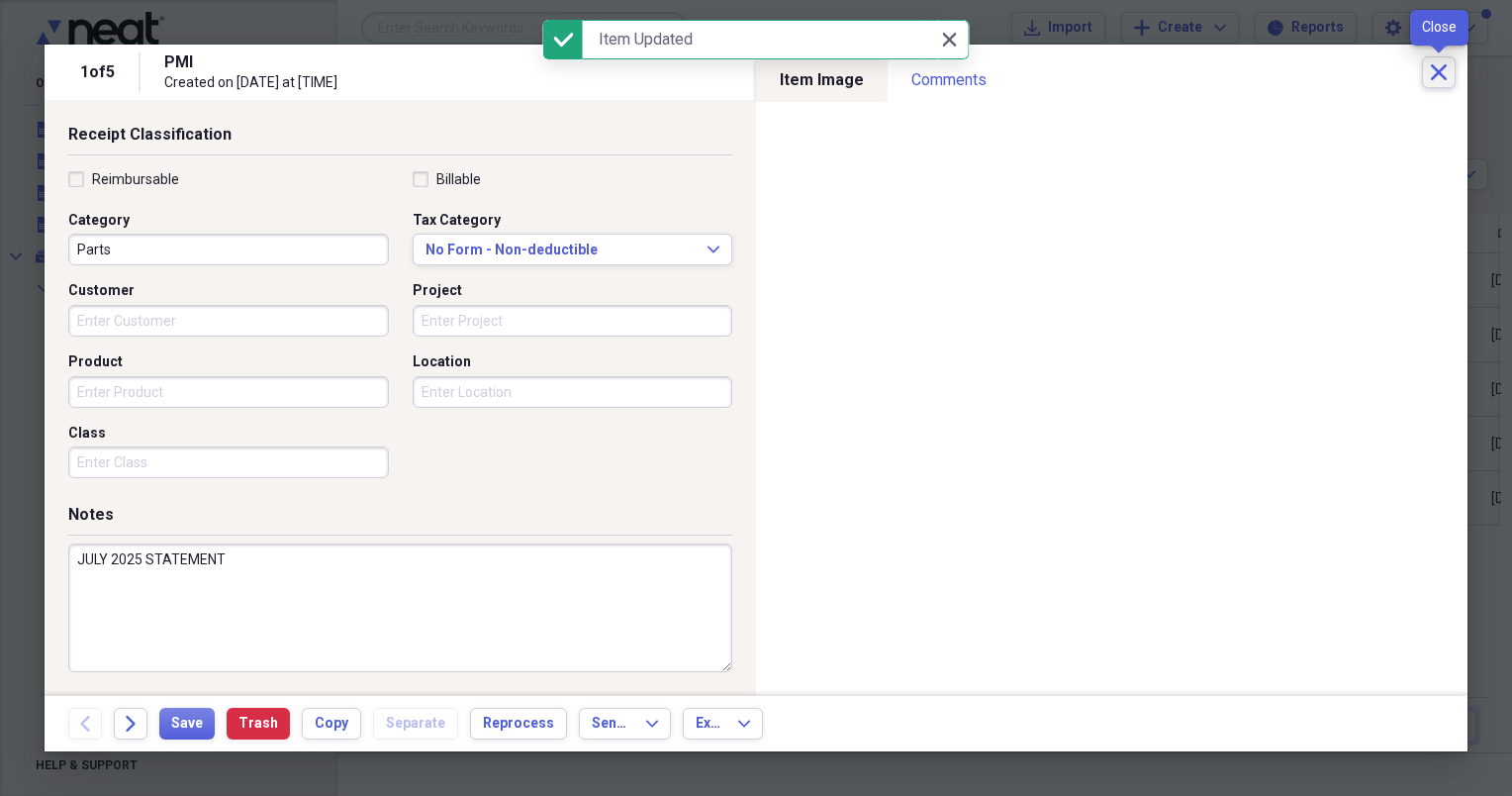 click on "Close" at bounding box center (1439, 72) 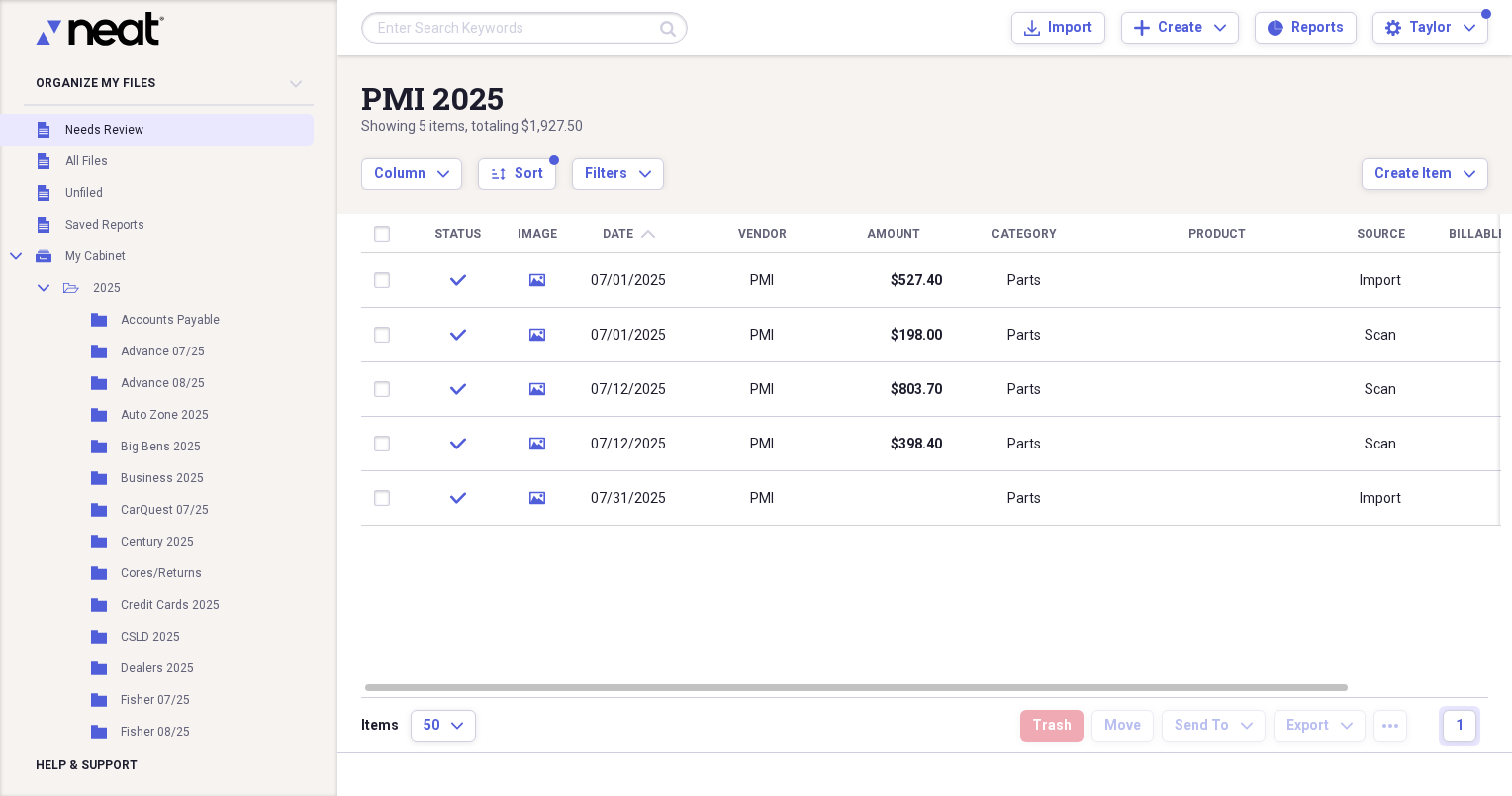 click on "Unfiled Needs Review" at bounding box center (154, 130) 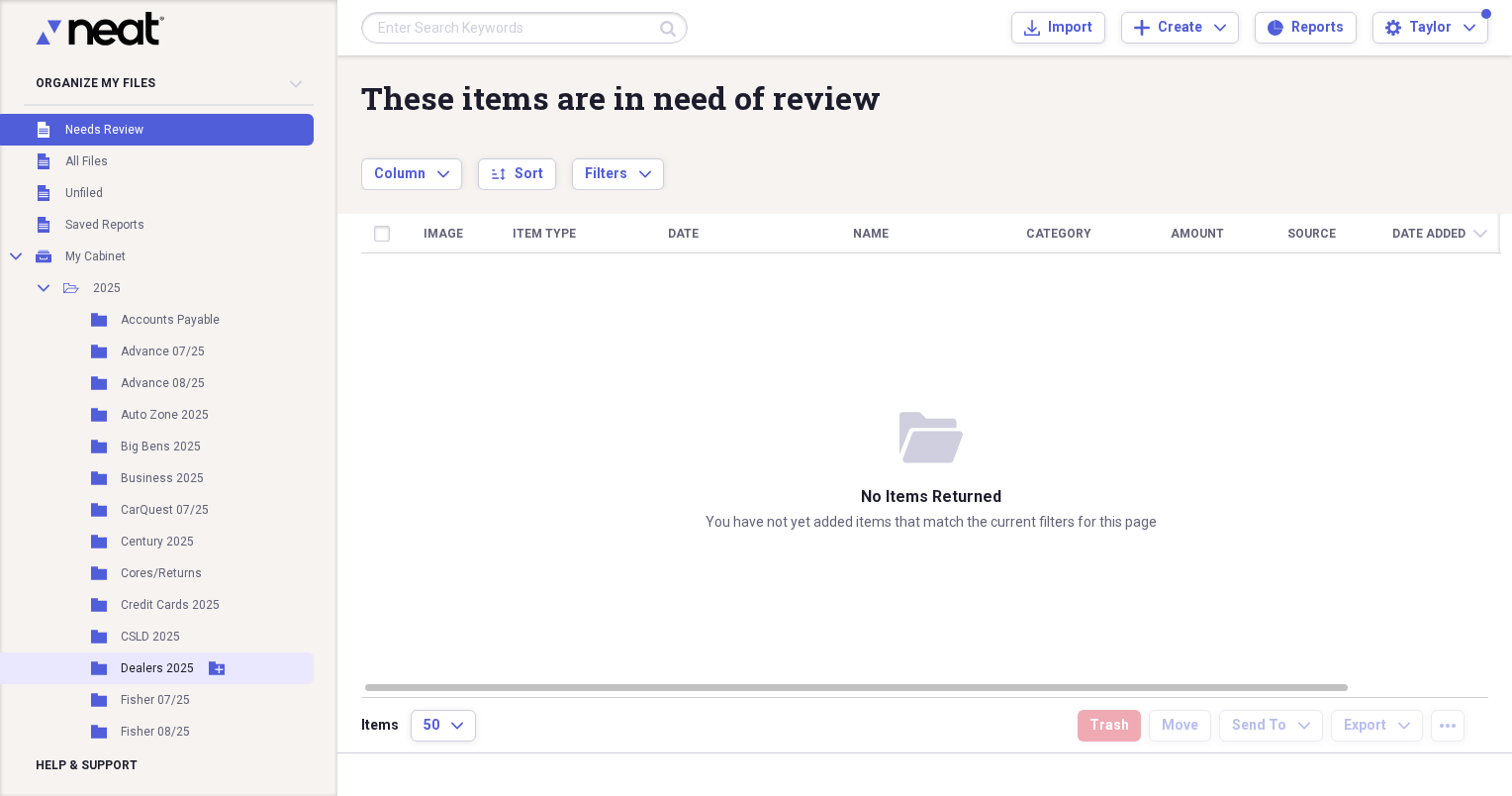 click on "Dealers 2025" at bounding box center (157, 668) 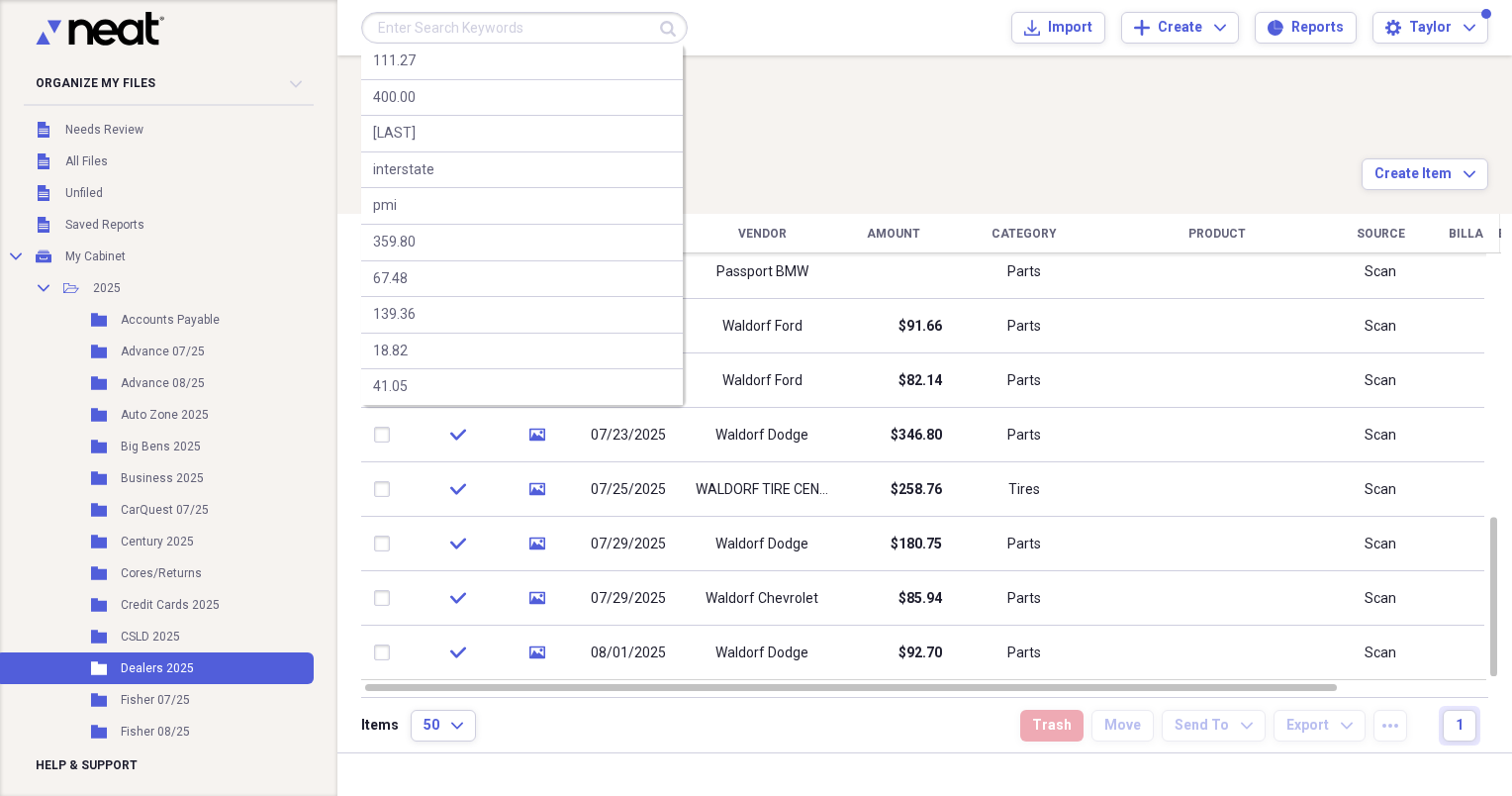 click at bounding box center (524, 28) 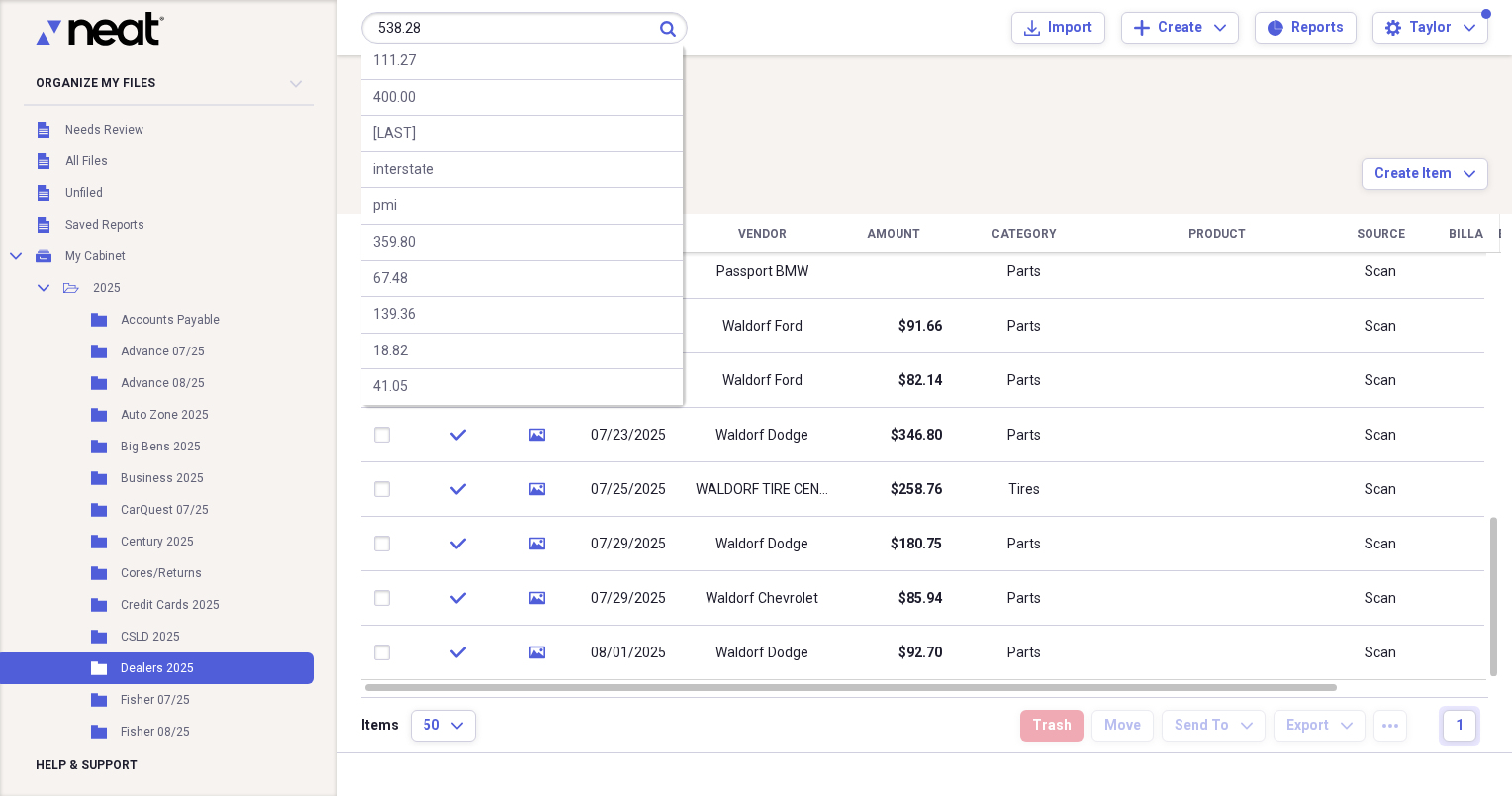 type on "538.28" 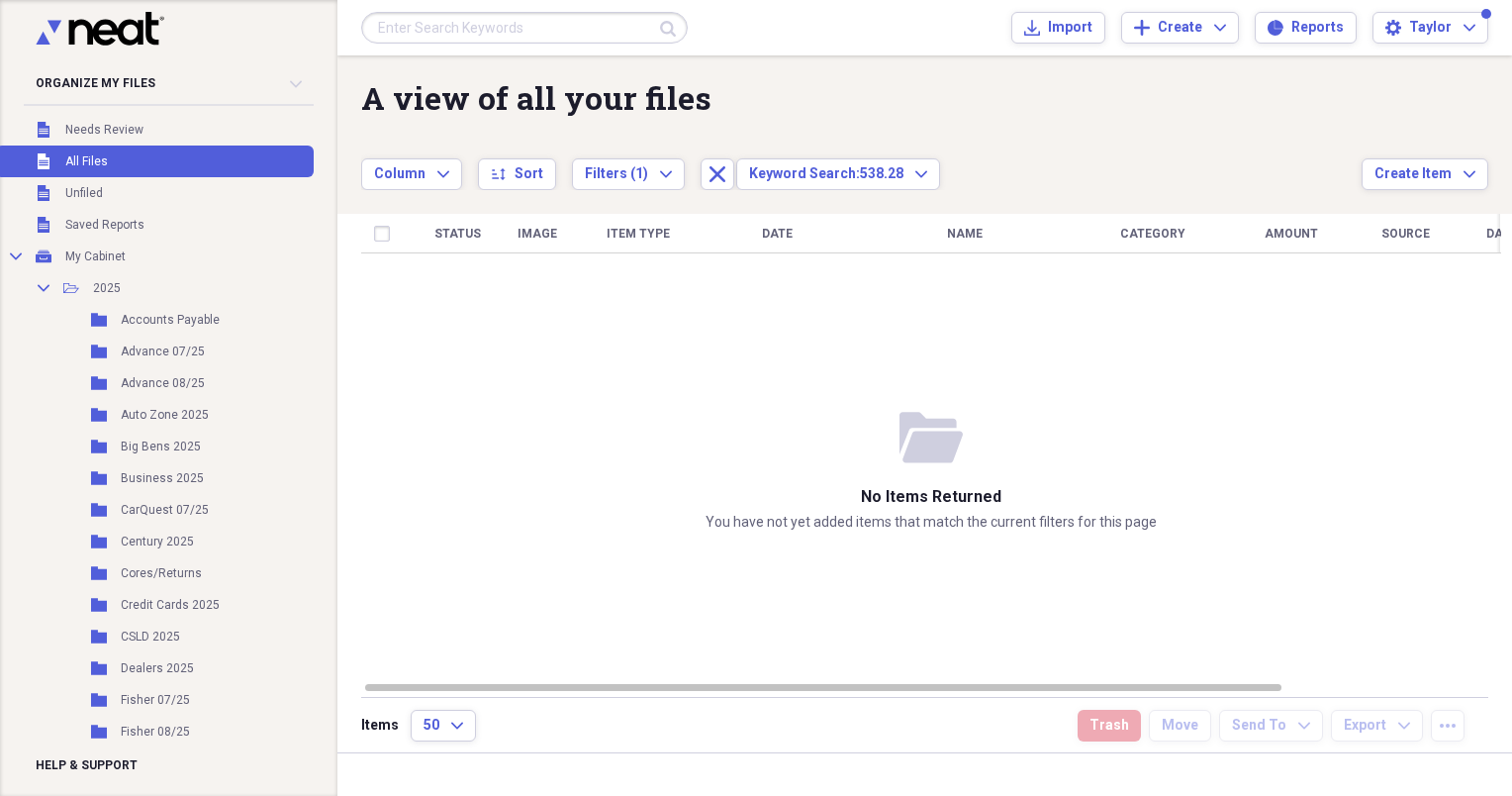click at bounding box center [524, 28] 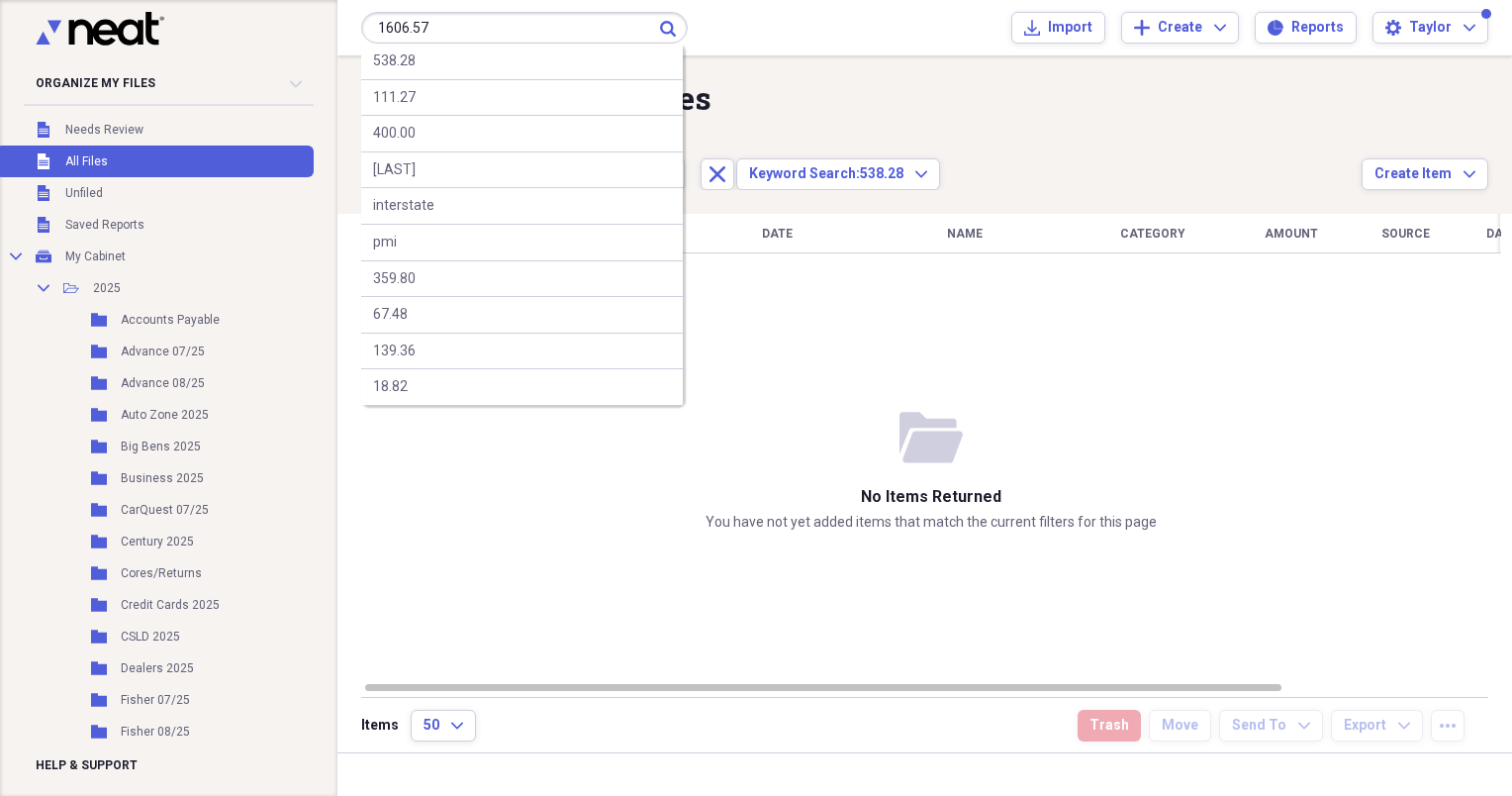 type on "1606.57" 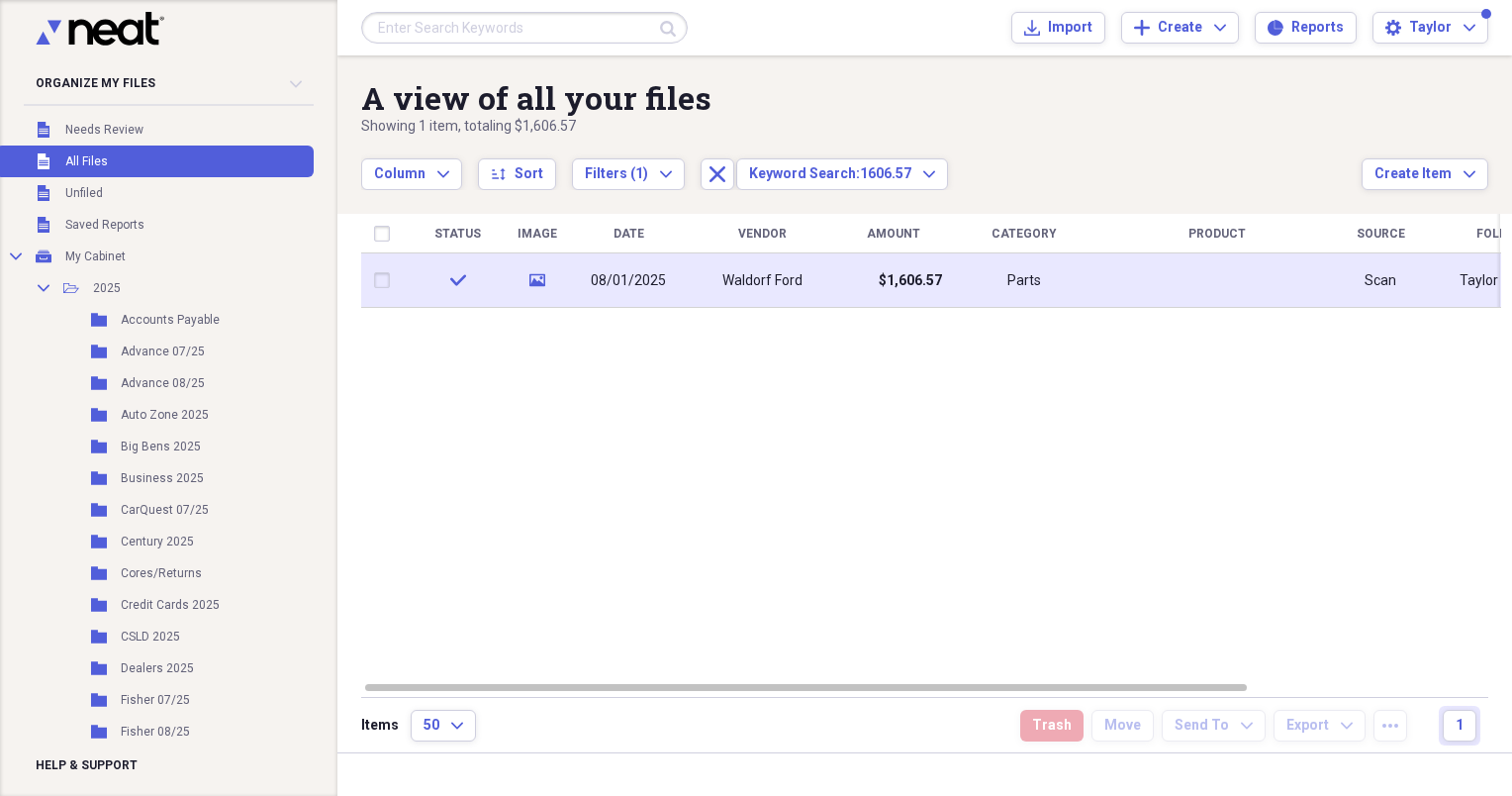 click on "Waldorf Ford" at bounding box center [762, 281] 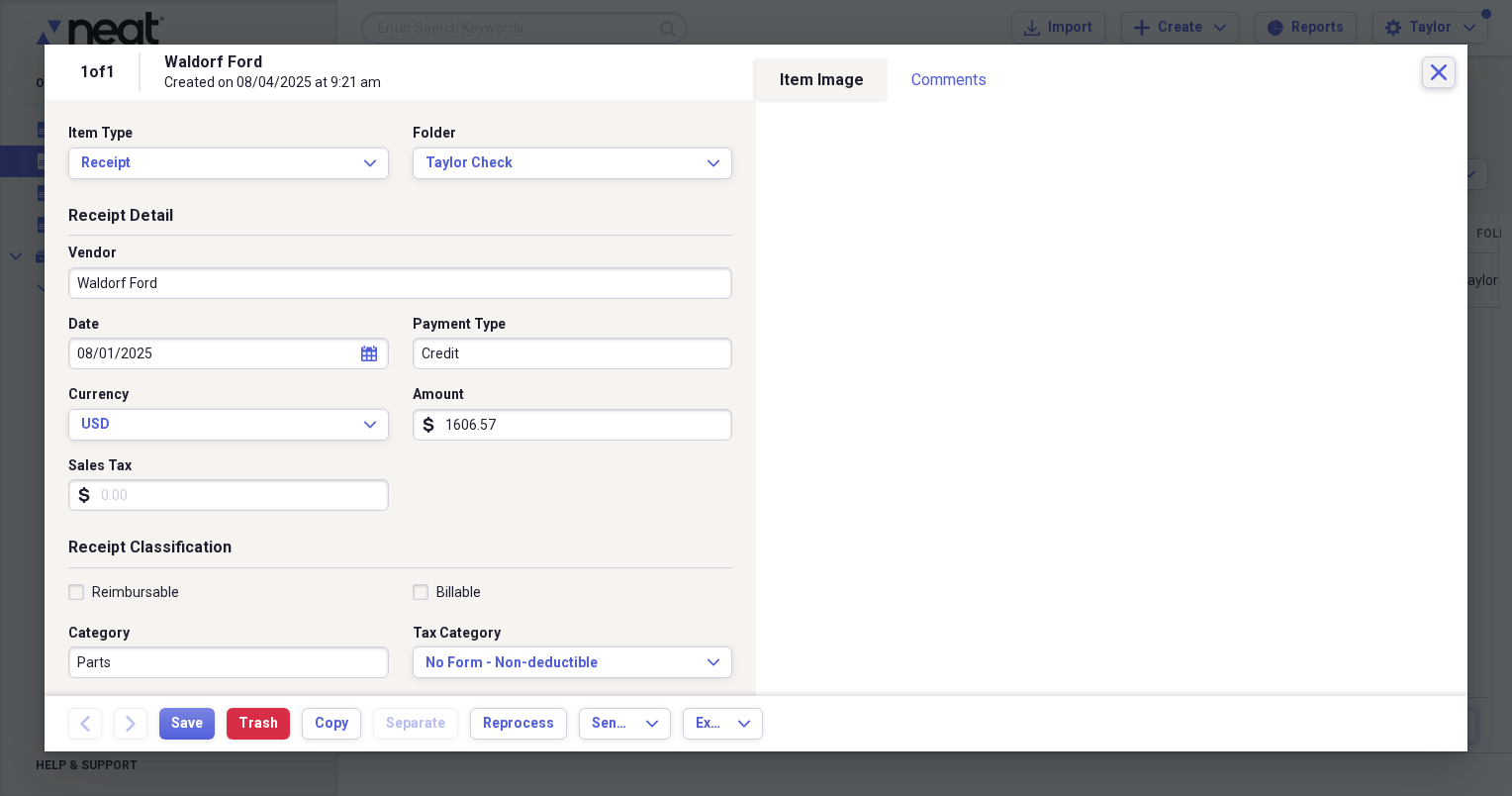 click 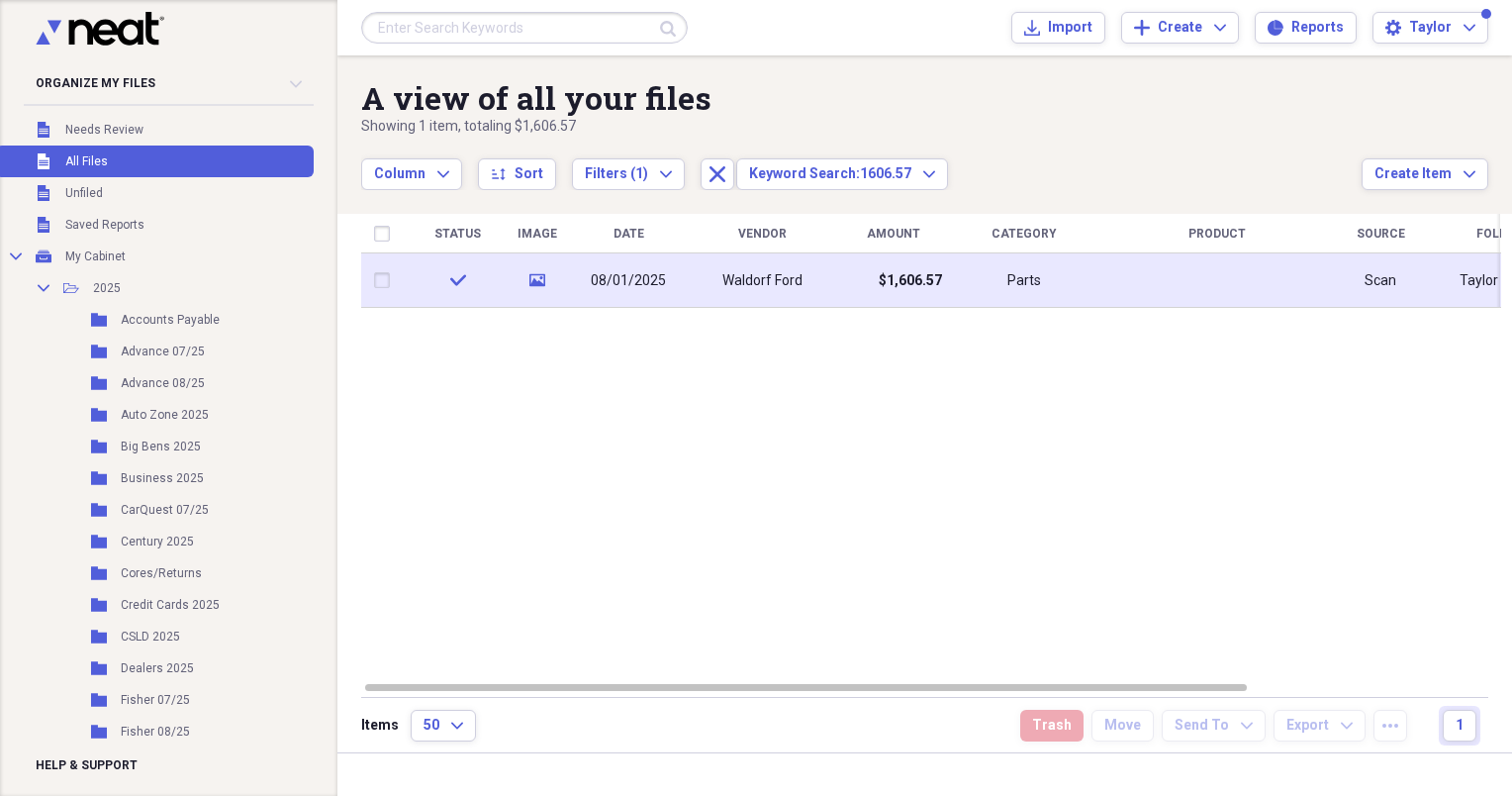 click on "Waldorf Ford" at bounding box center (762, 280) 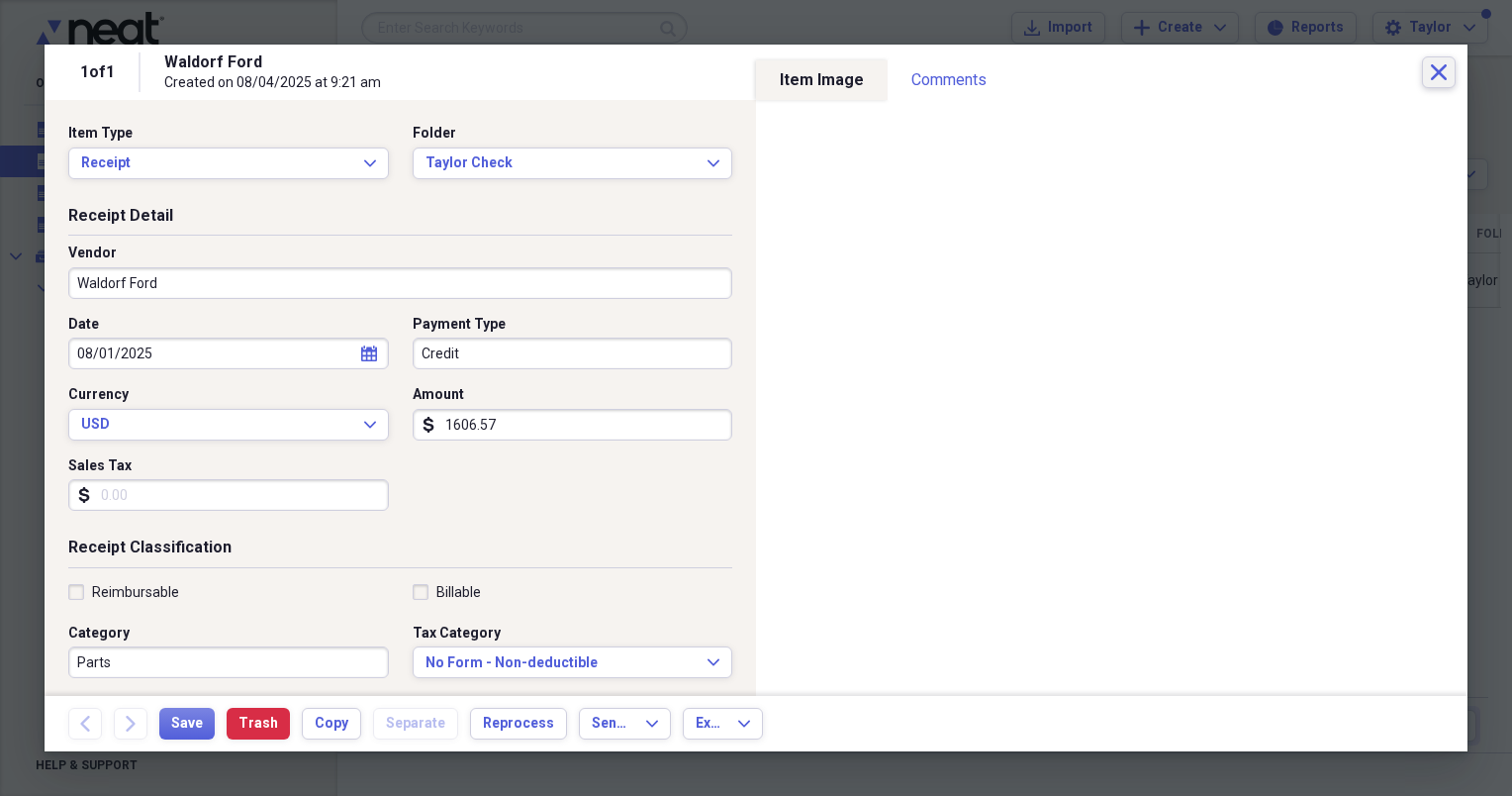 click on "Close" 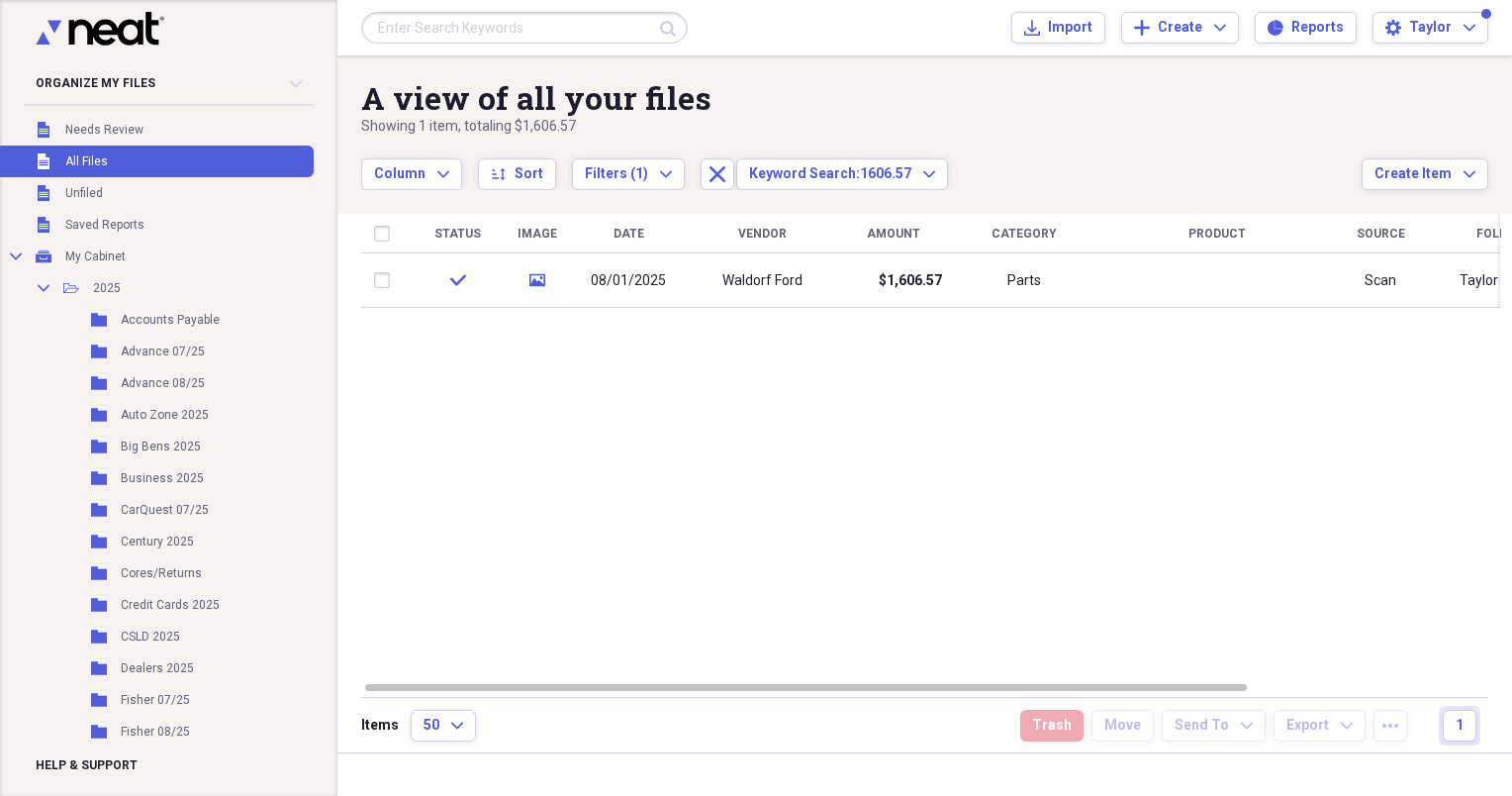 click at bounding box center (524, 28) 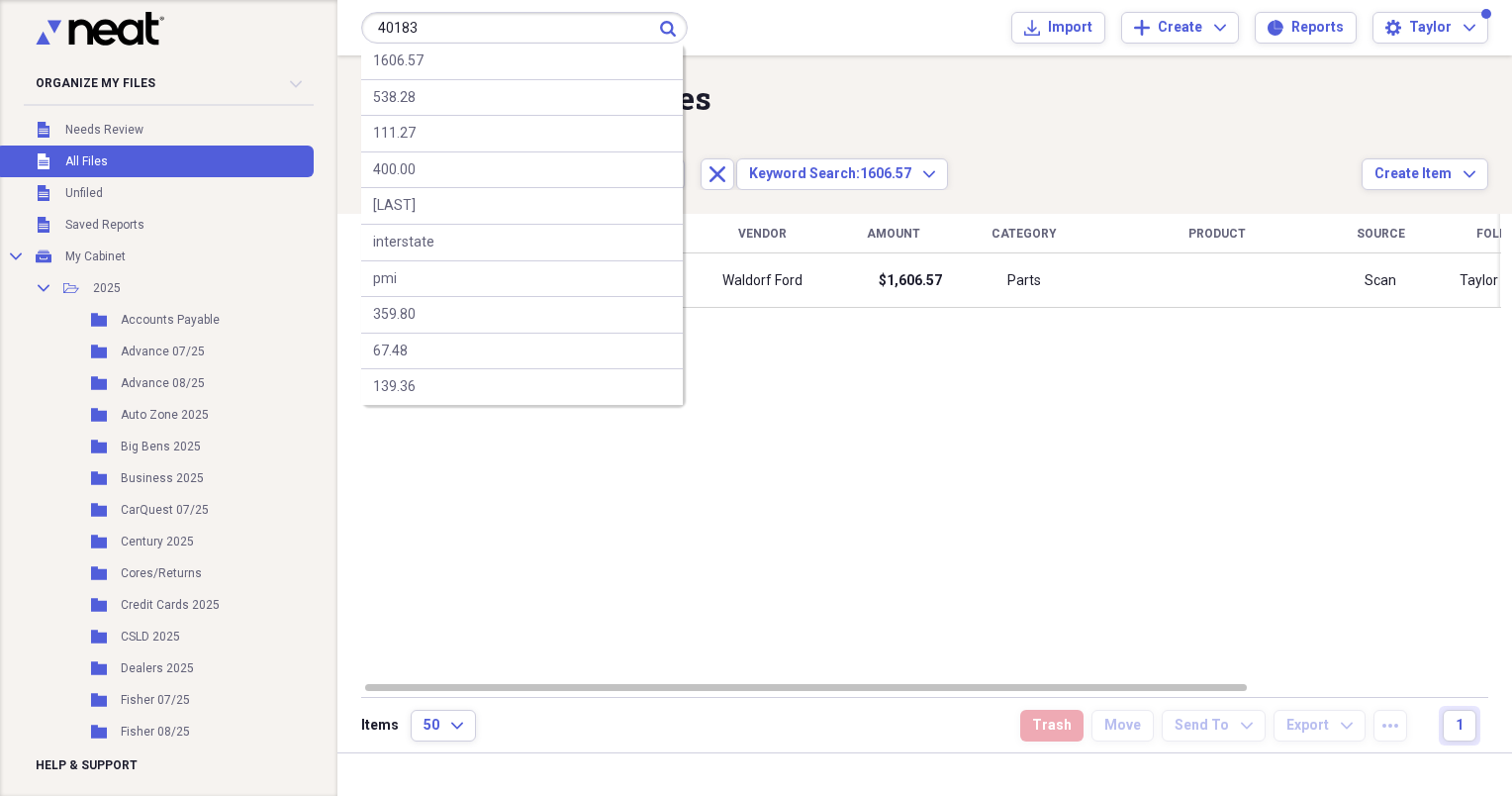 type on "40183" 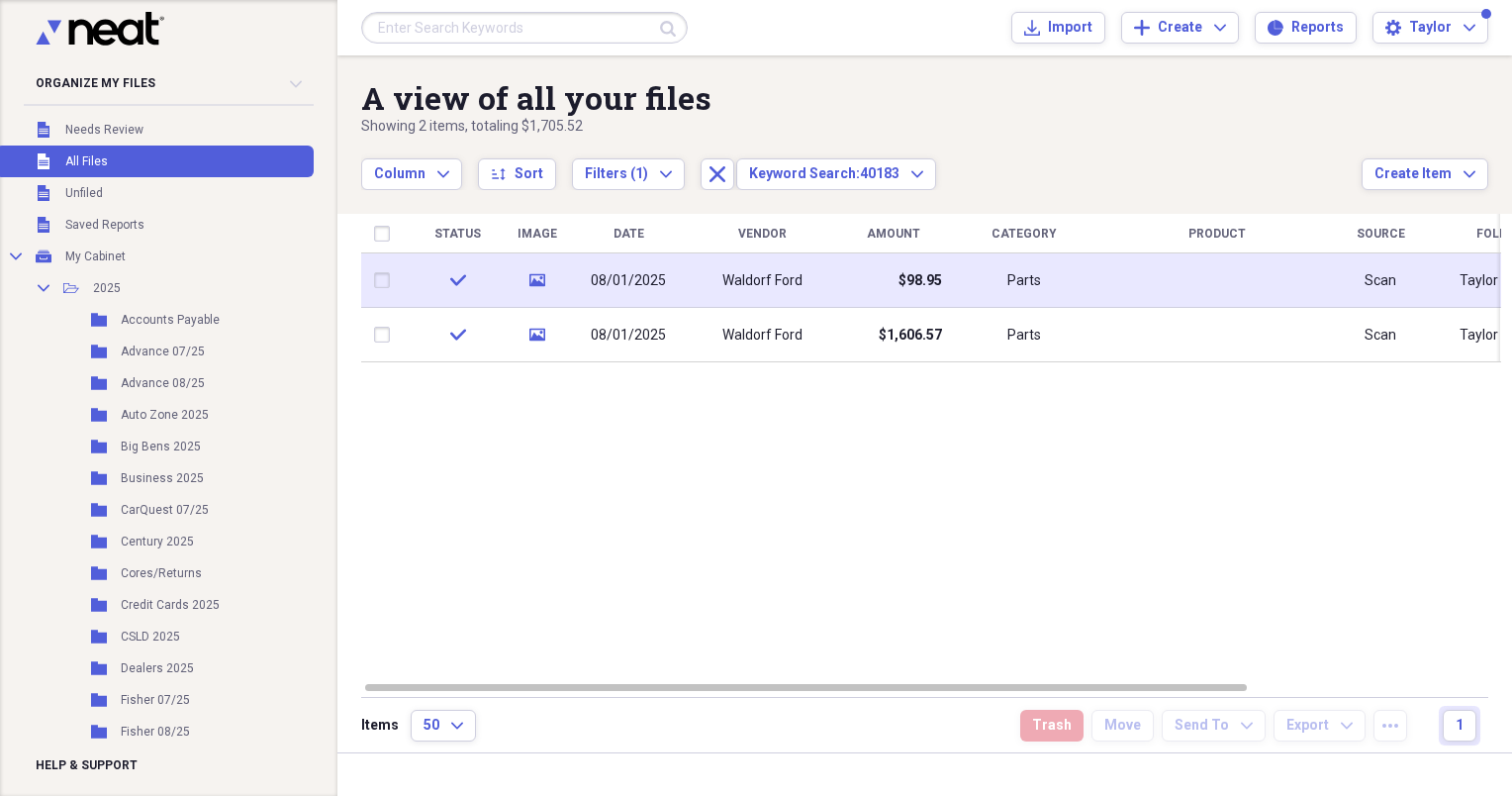 click on "Waldorf Ford" at bounding box center (762, 280) 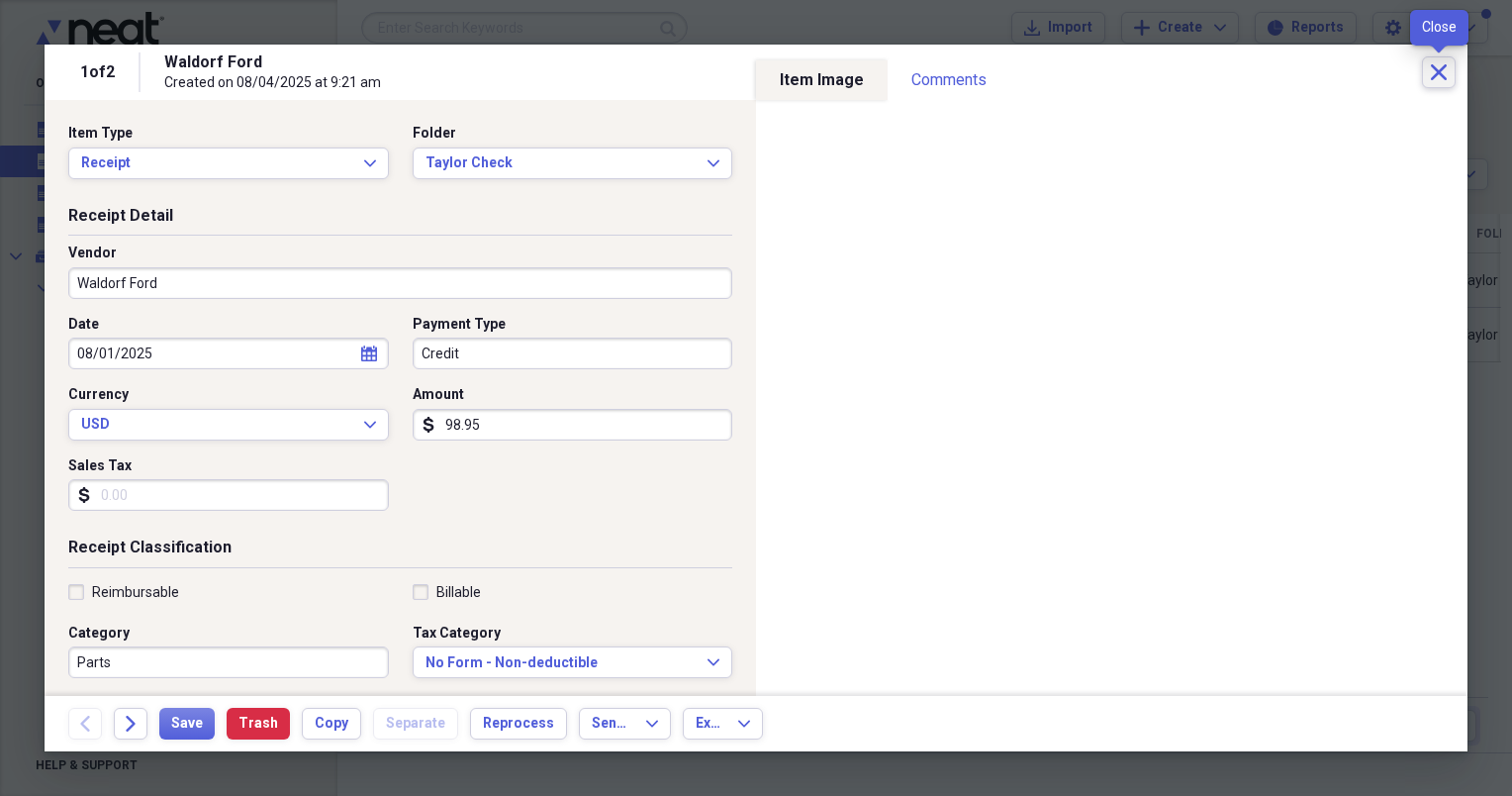 click 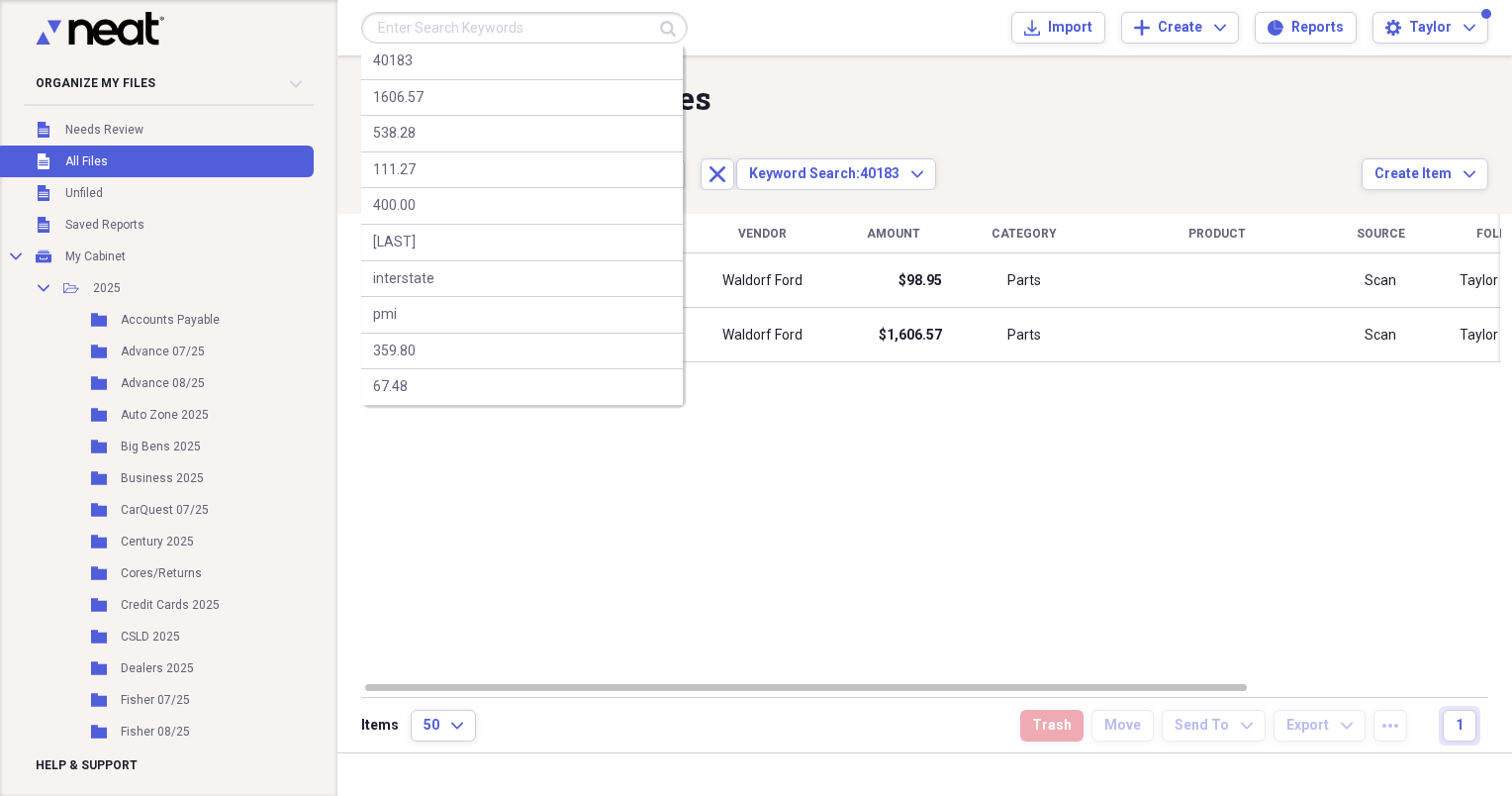 click at bounding box center [524, 28] 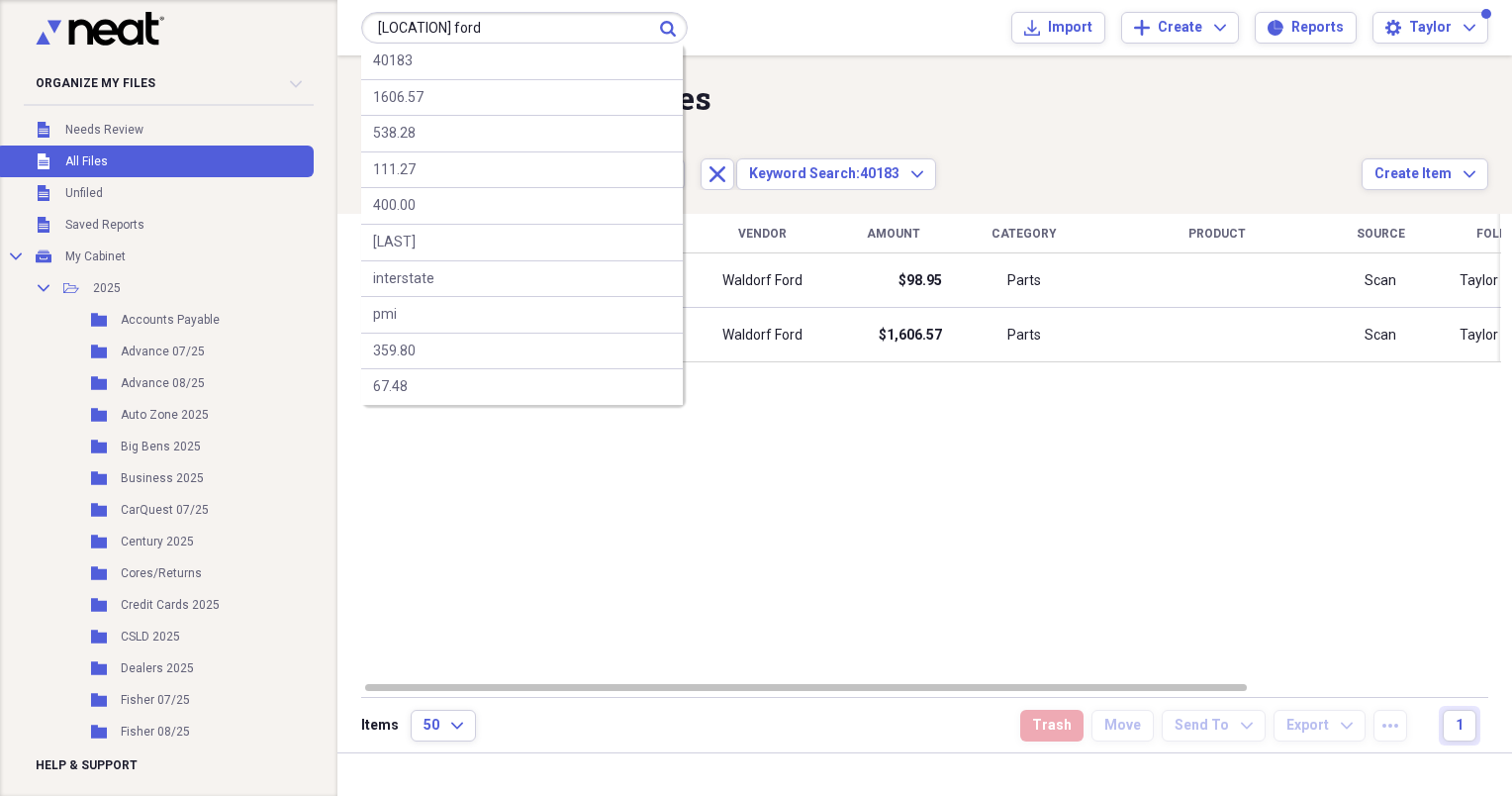 type on "[LOCATION] ford" 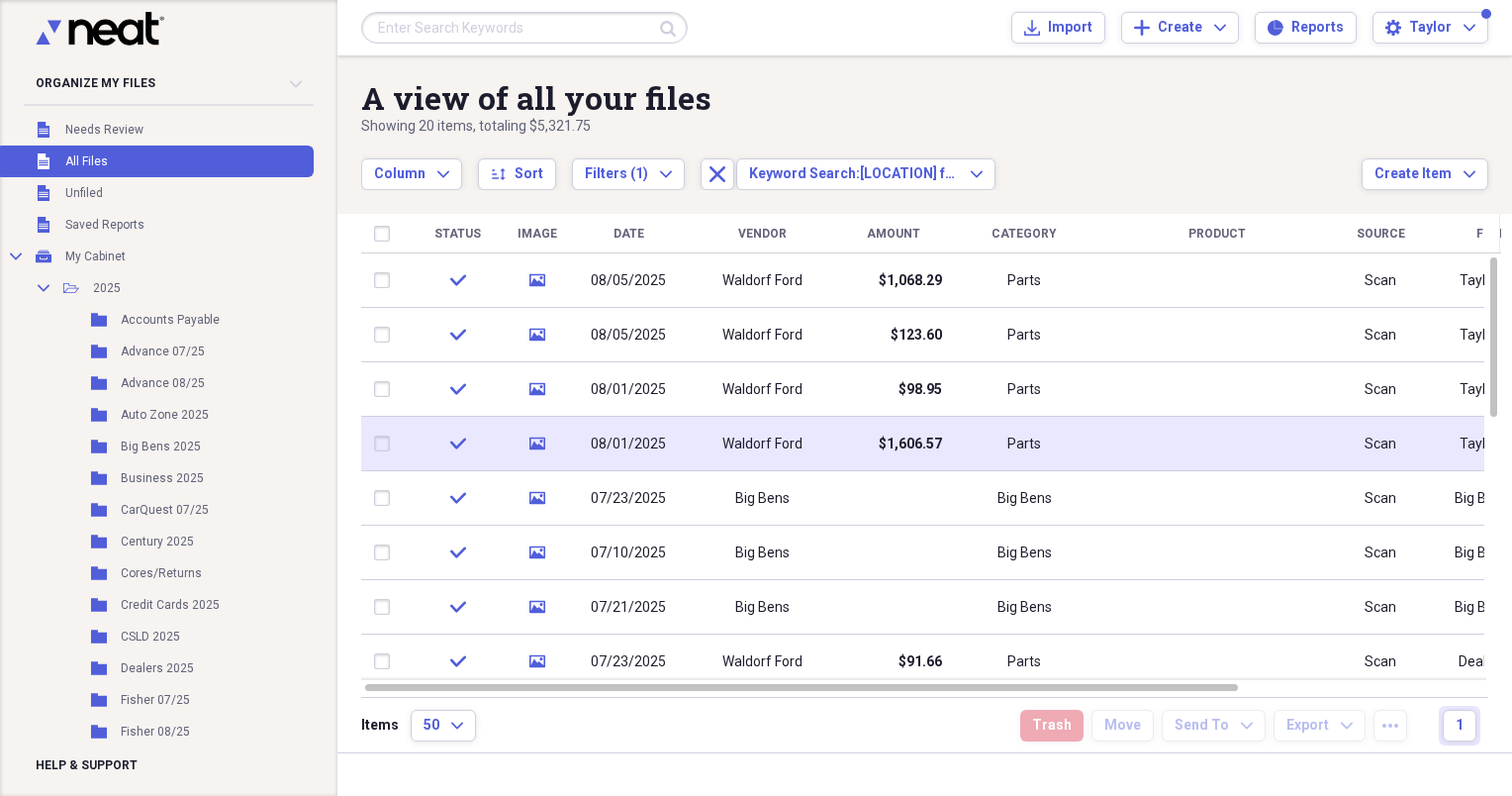 click on "$1,606.57" at bounding box center [910, 445] 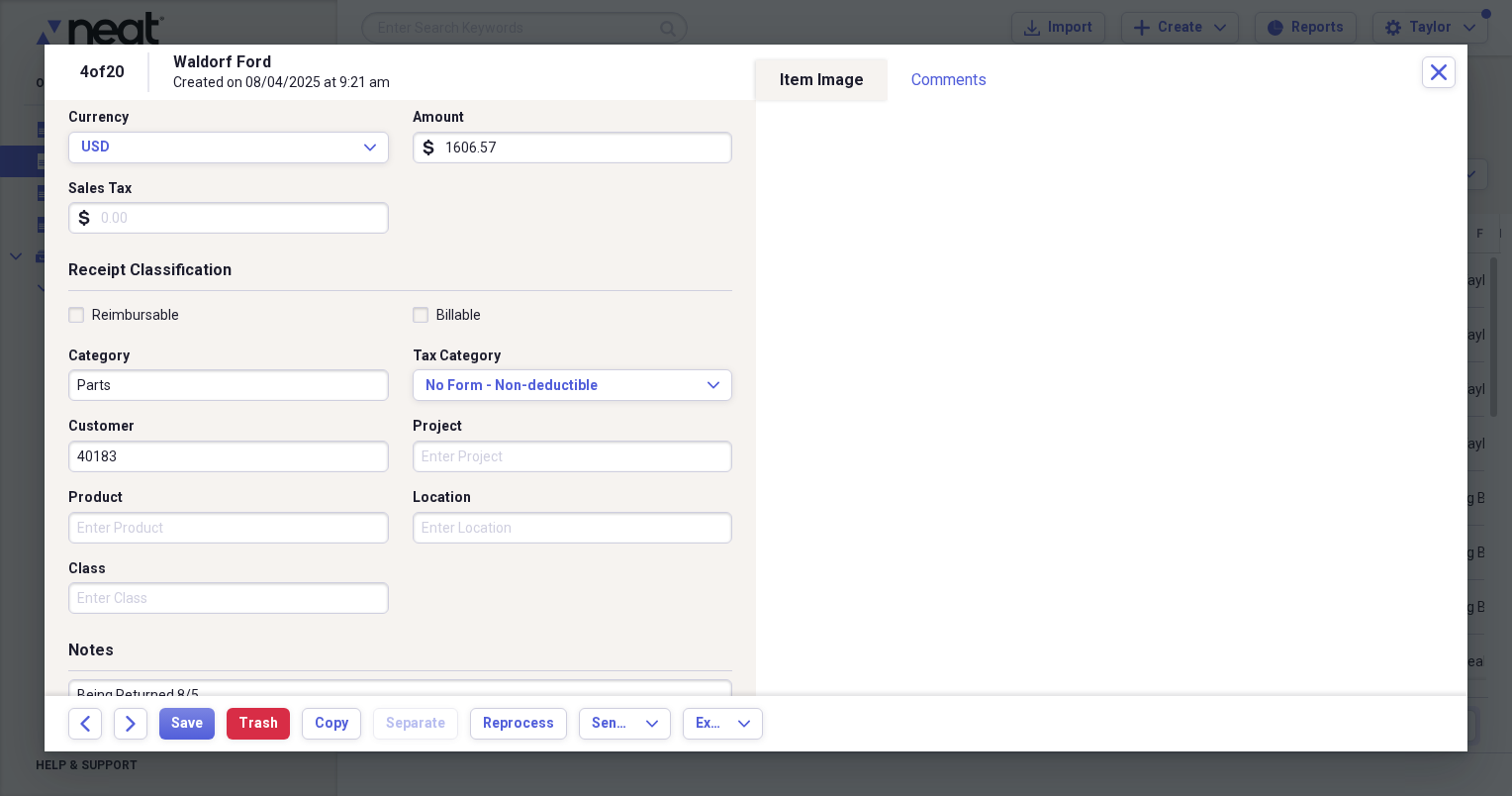 scroll, scrollTop: 413, scrollLeft: 0, axis: vertical 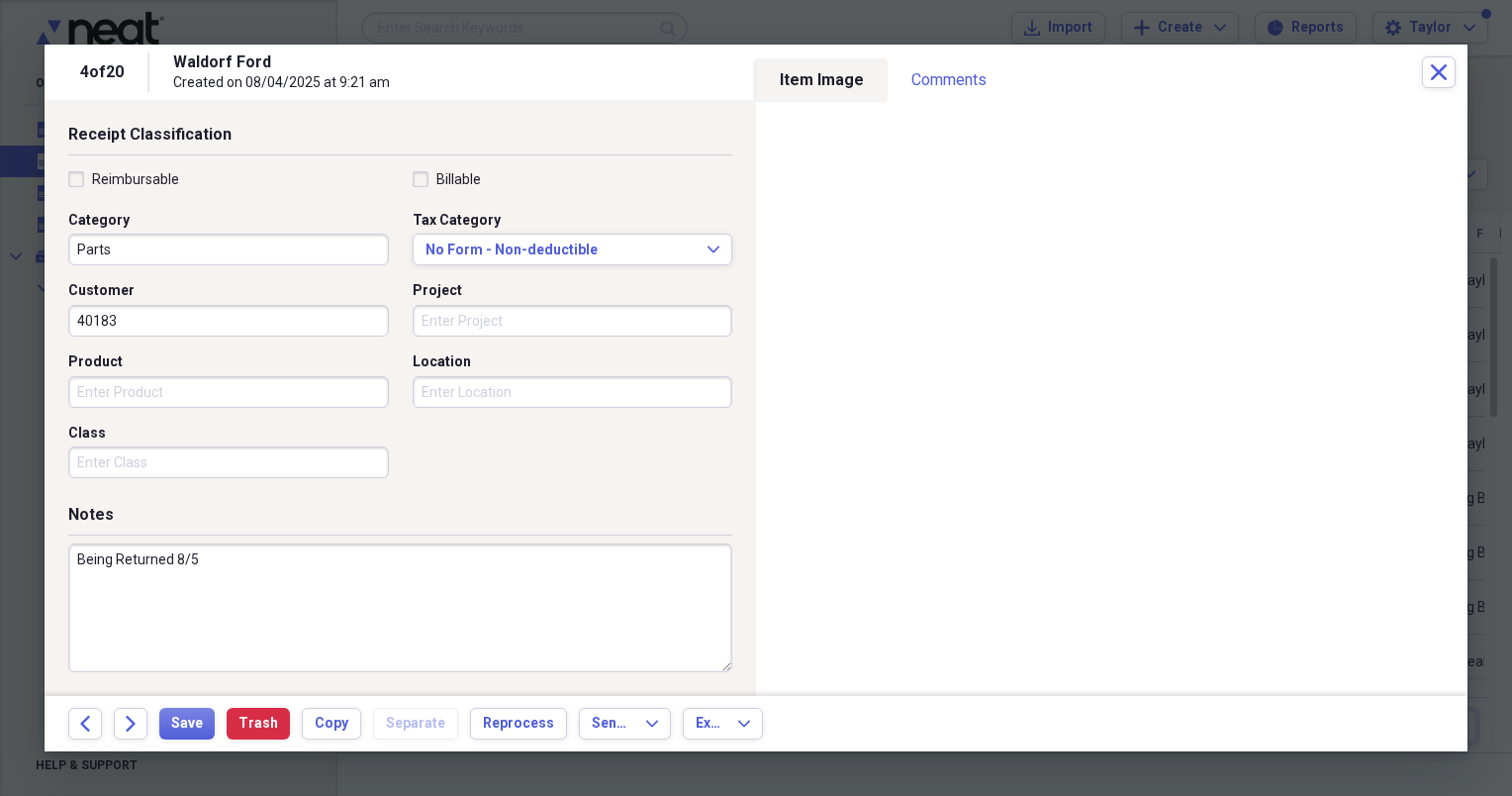 click on "Being Returned 8/5" at bounding box center (400, 608) 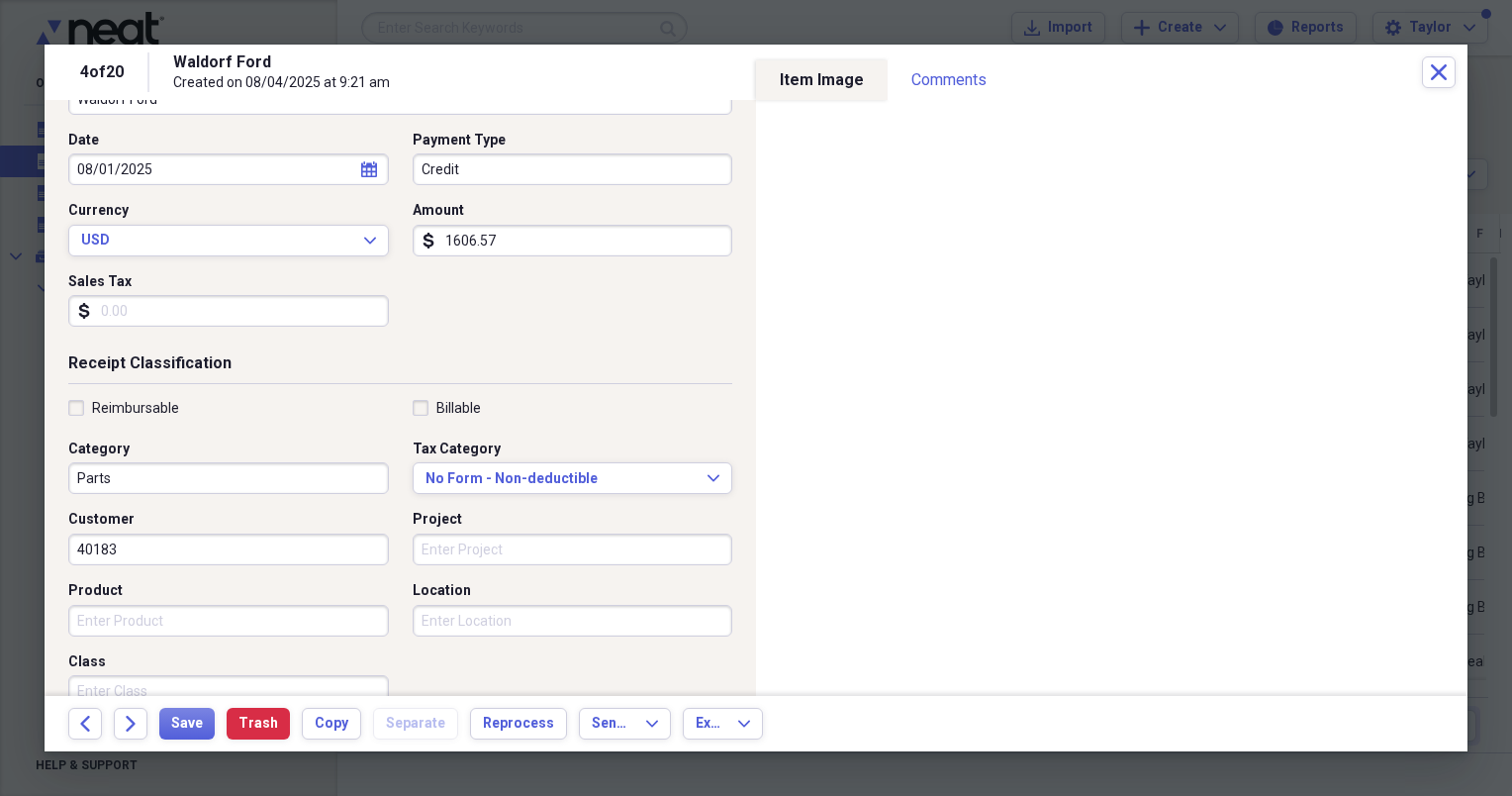 scroll, scrollTop: 185, scrollLeft: 0, axis: vertical 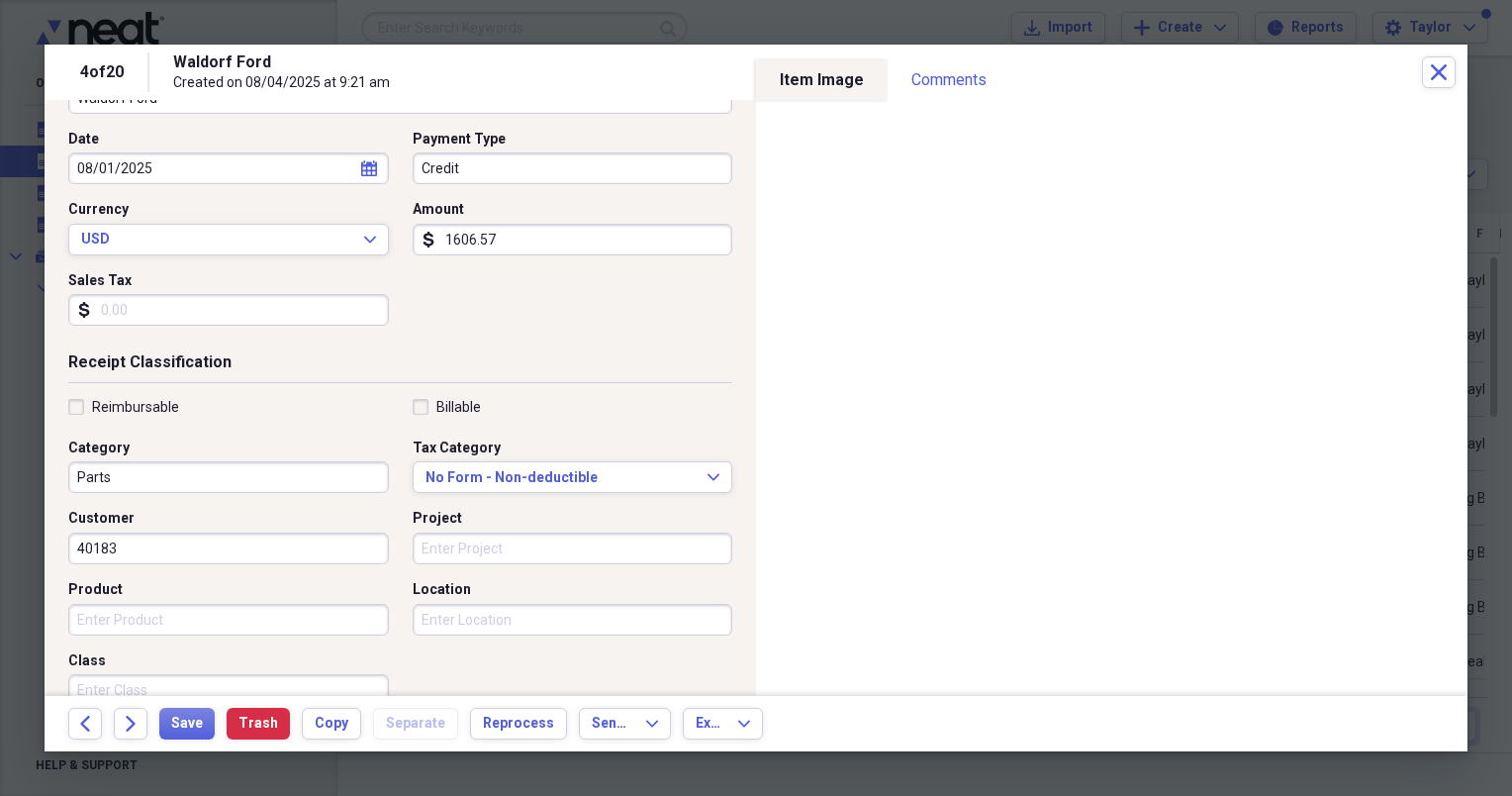 type on "Returned and received credit" 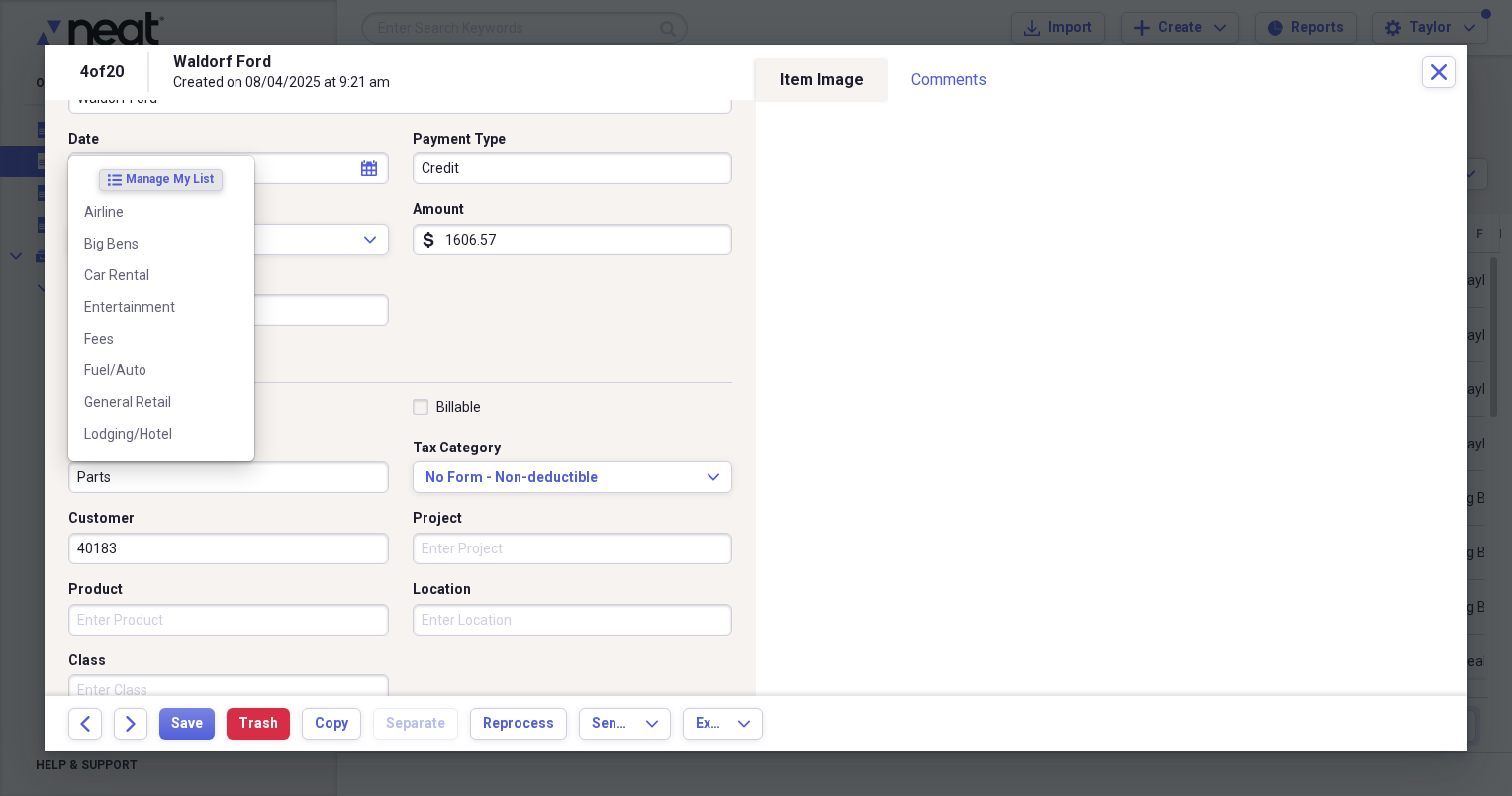 click on "Parts" at bounding box center [229, 477] 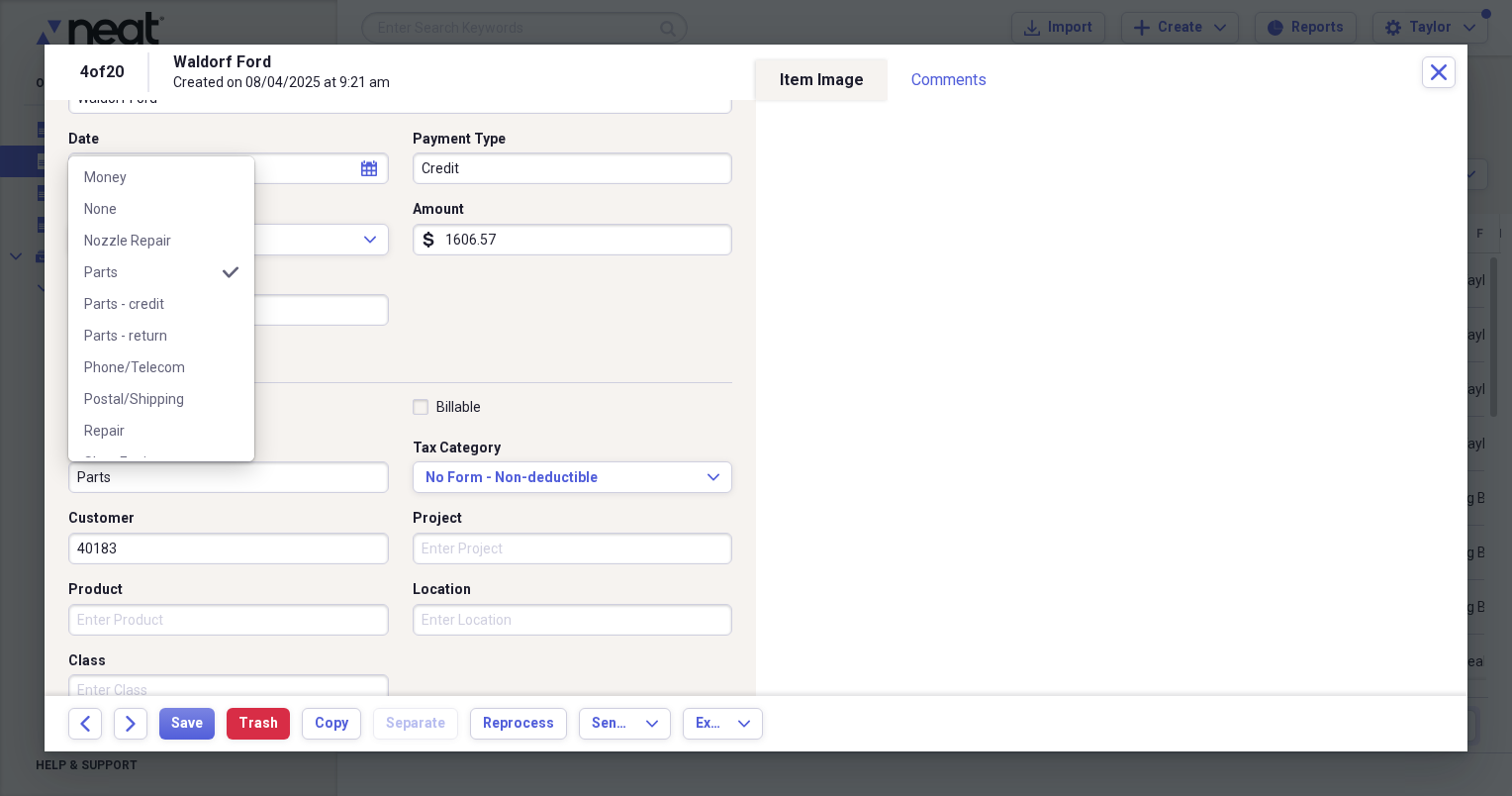 scroll, scrollTop: 321, scrollLeft: 0, axis: vertical 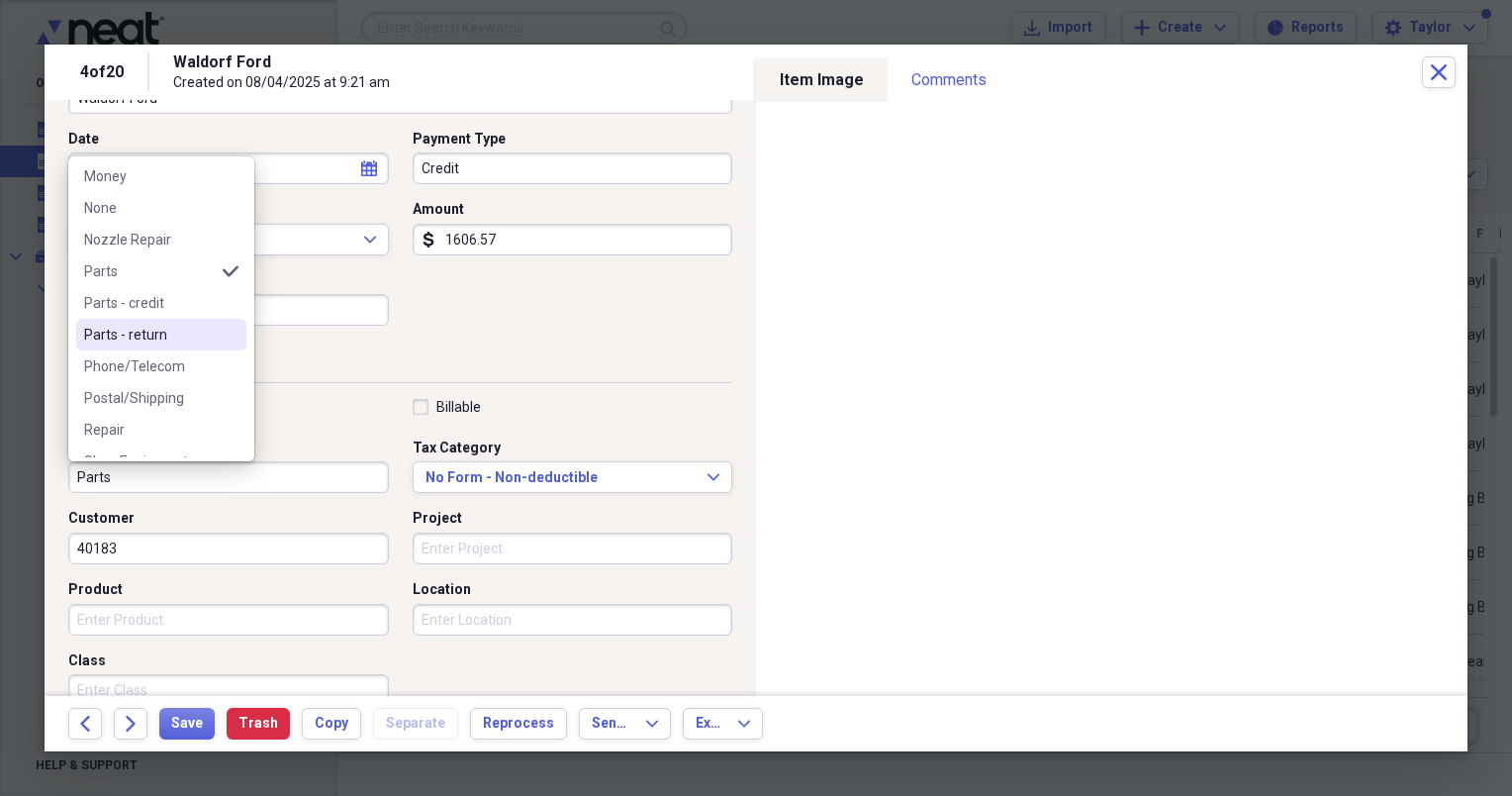 click on "Parts - return" at bounding box center (149, 335) 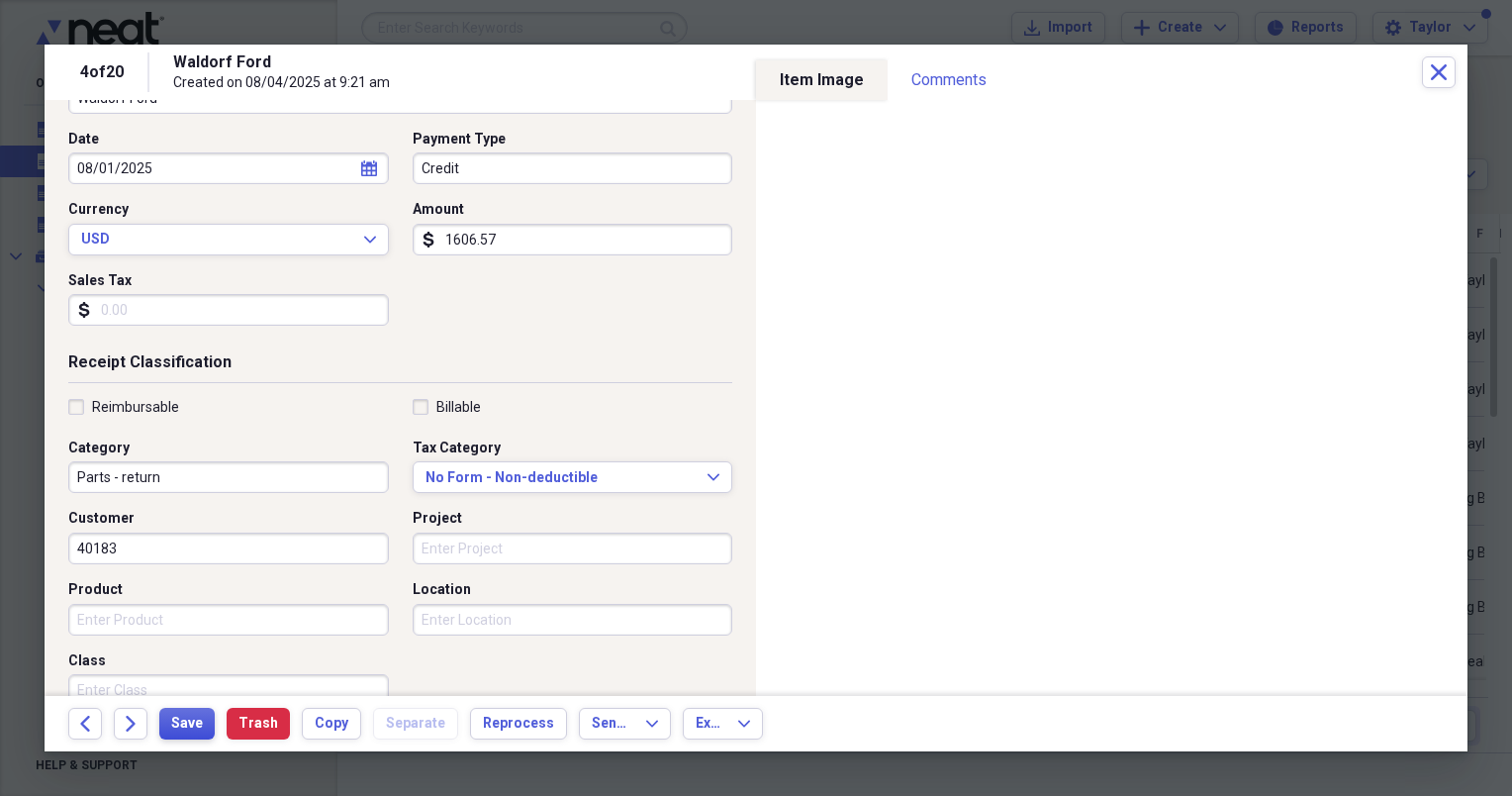 click on "Save" at bounding box center [187, 724] 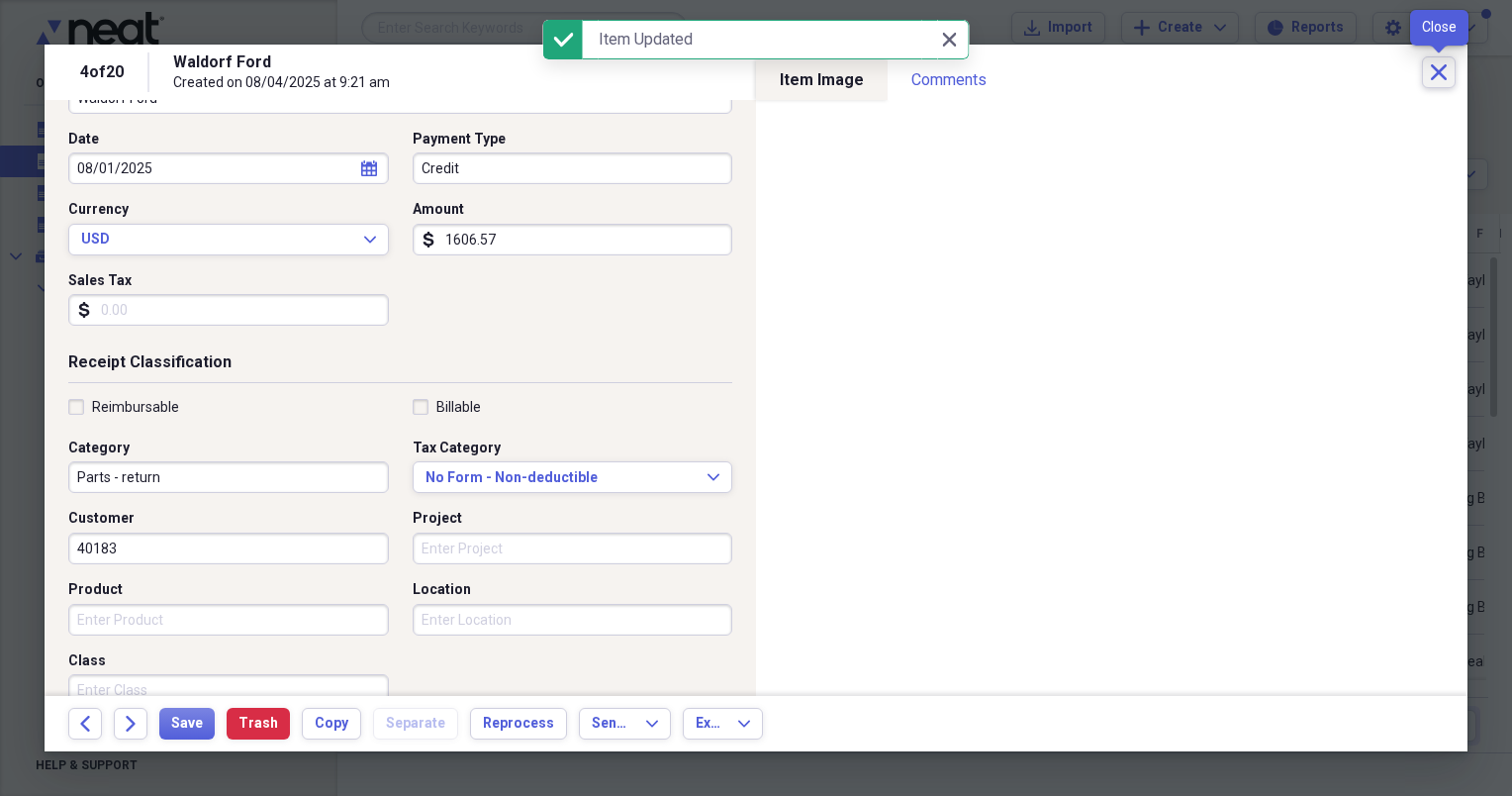 click on "Close" 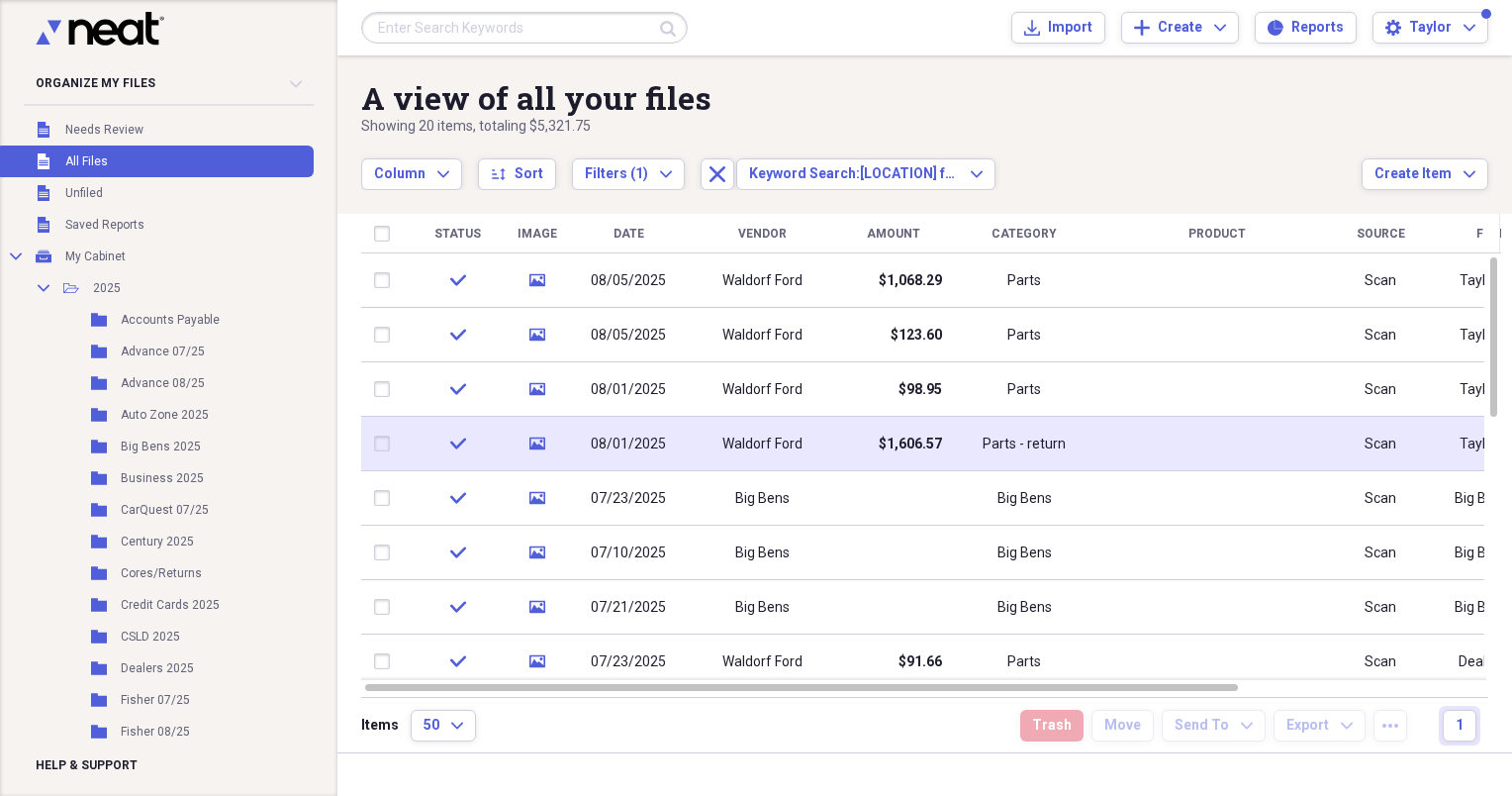 click on "$1,606.57" at bounding box center (910, 445) 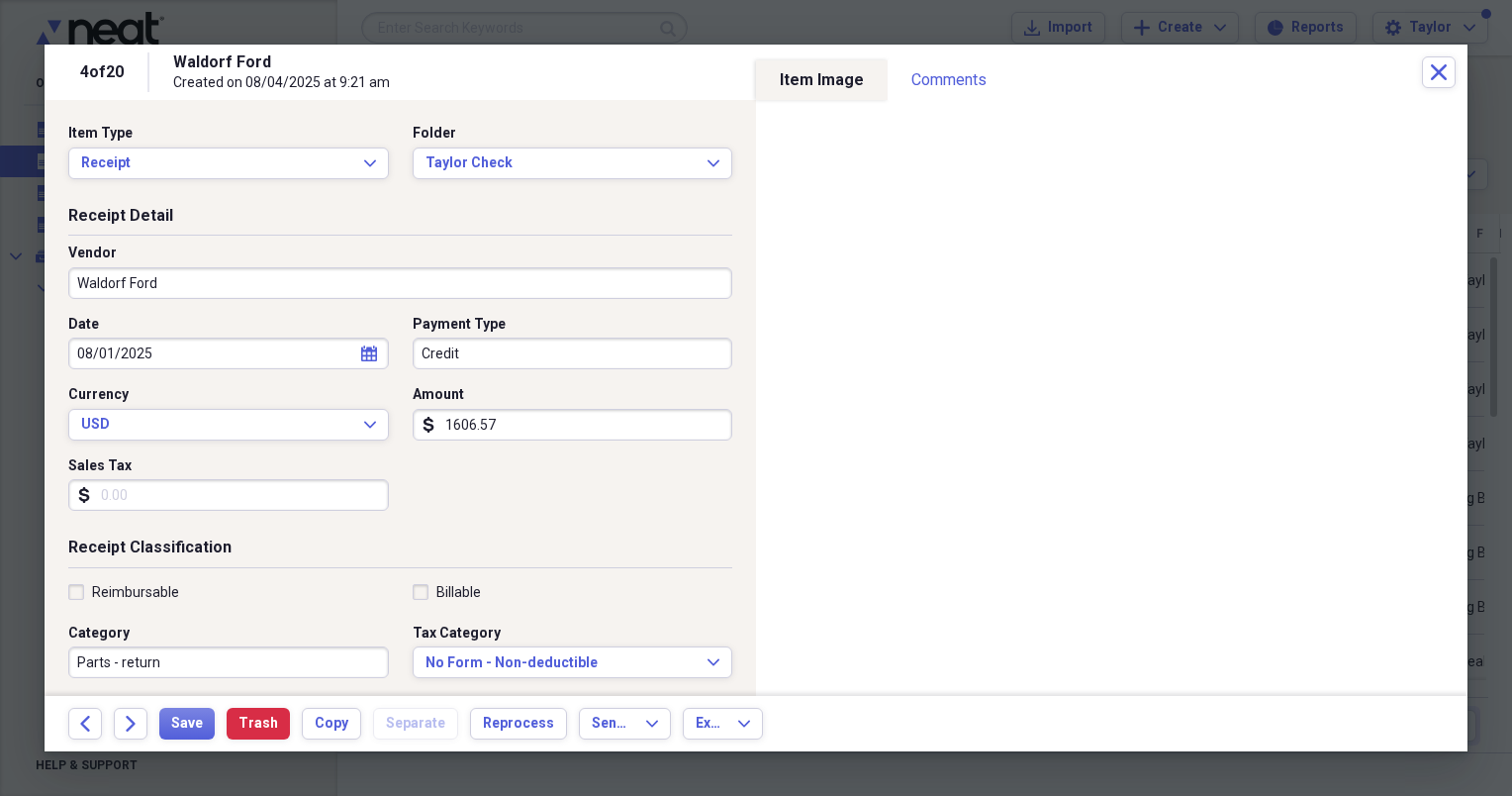click on "1606.57" at bounding box center [573, 425] 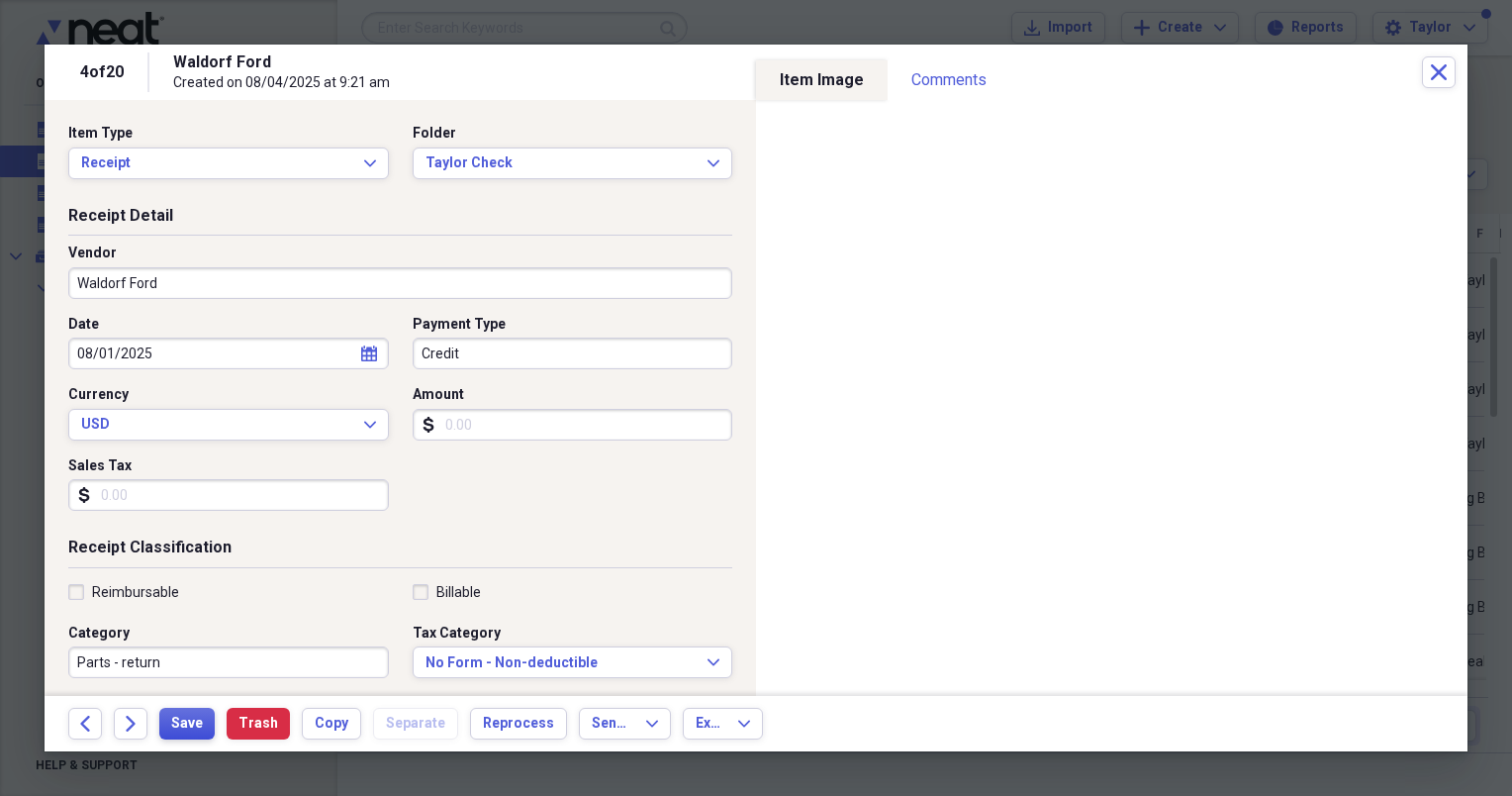 type 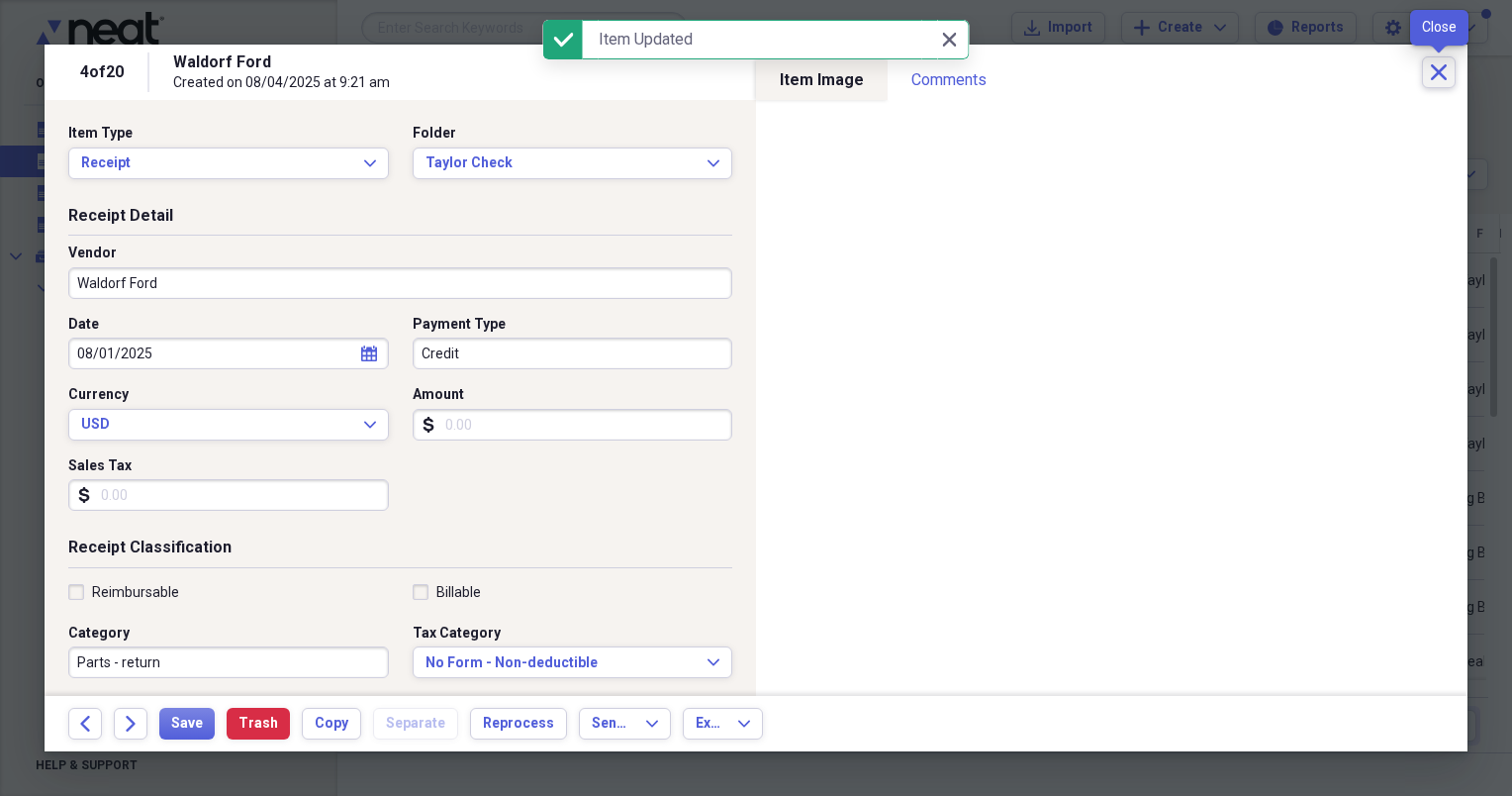click on "Close" 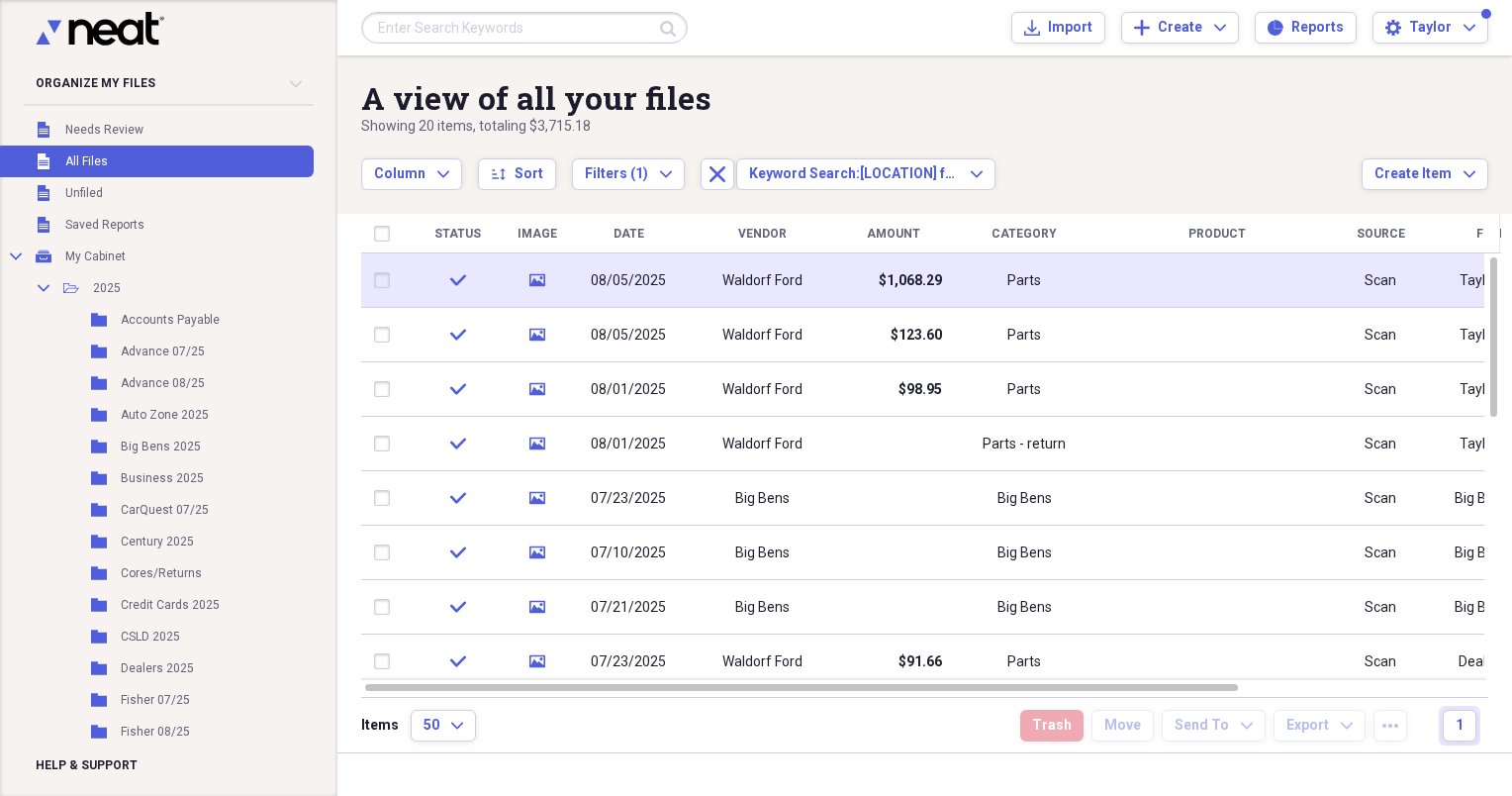 click on "$1,068.29" at bounding box center [893, 280] 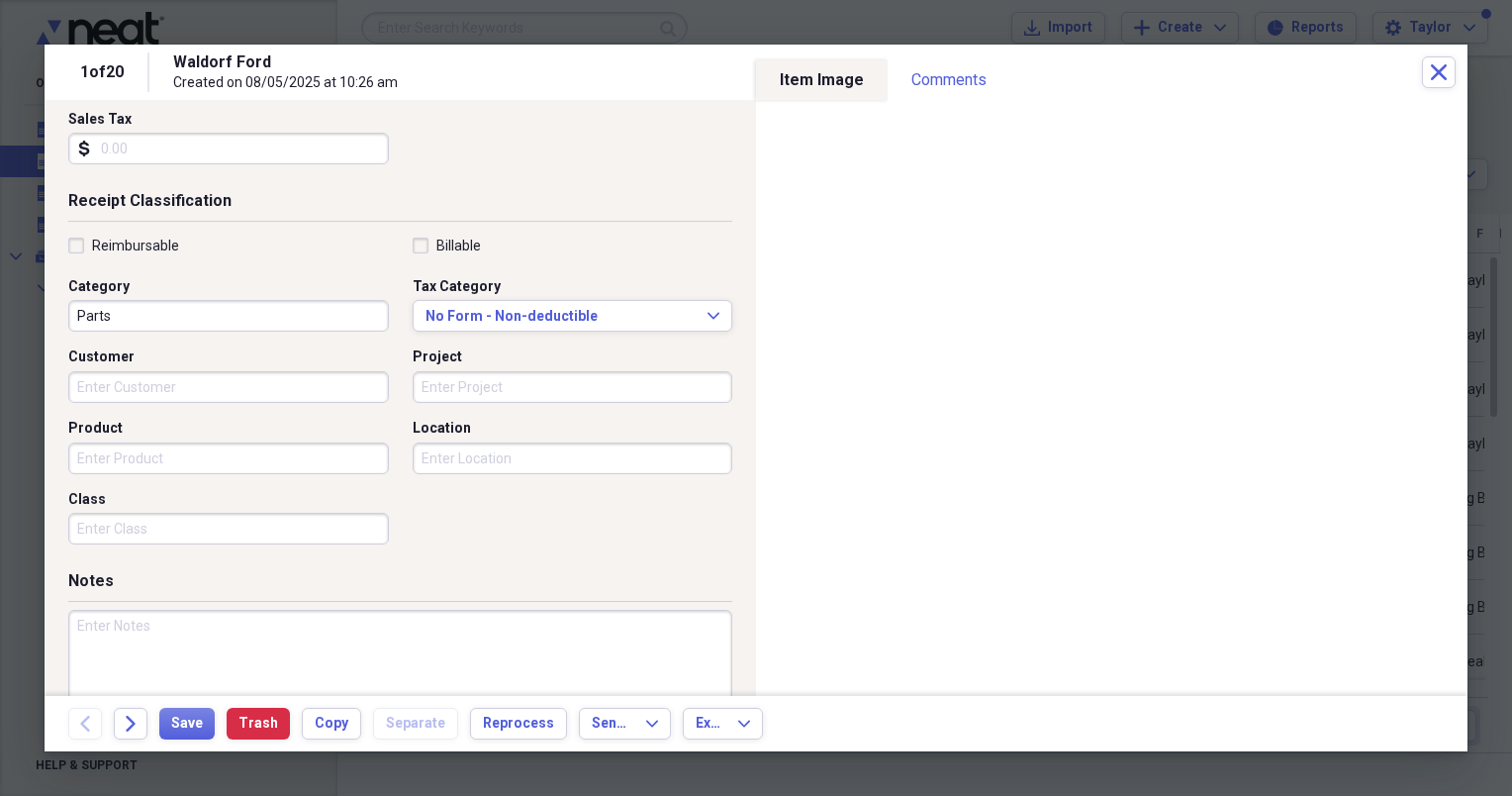 scroll, scrollTop: 345, scrollLeft: 0, axis: vertical 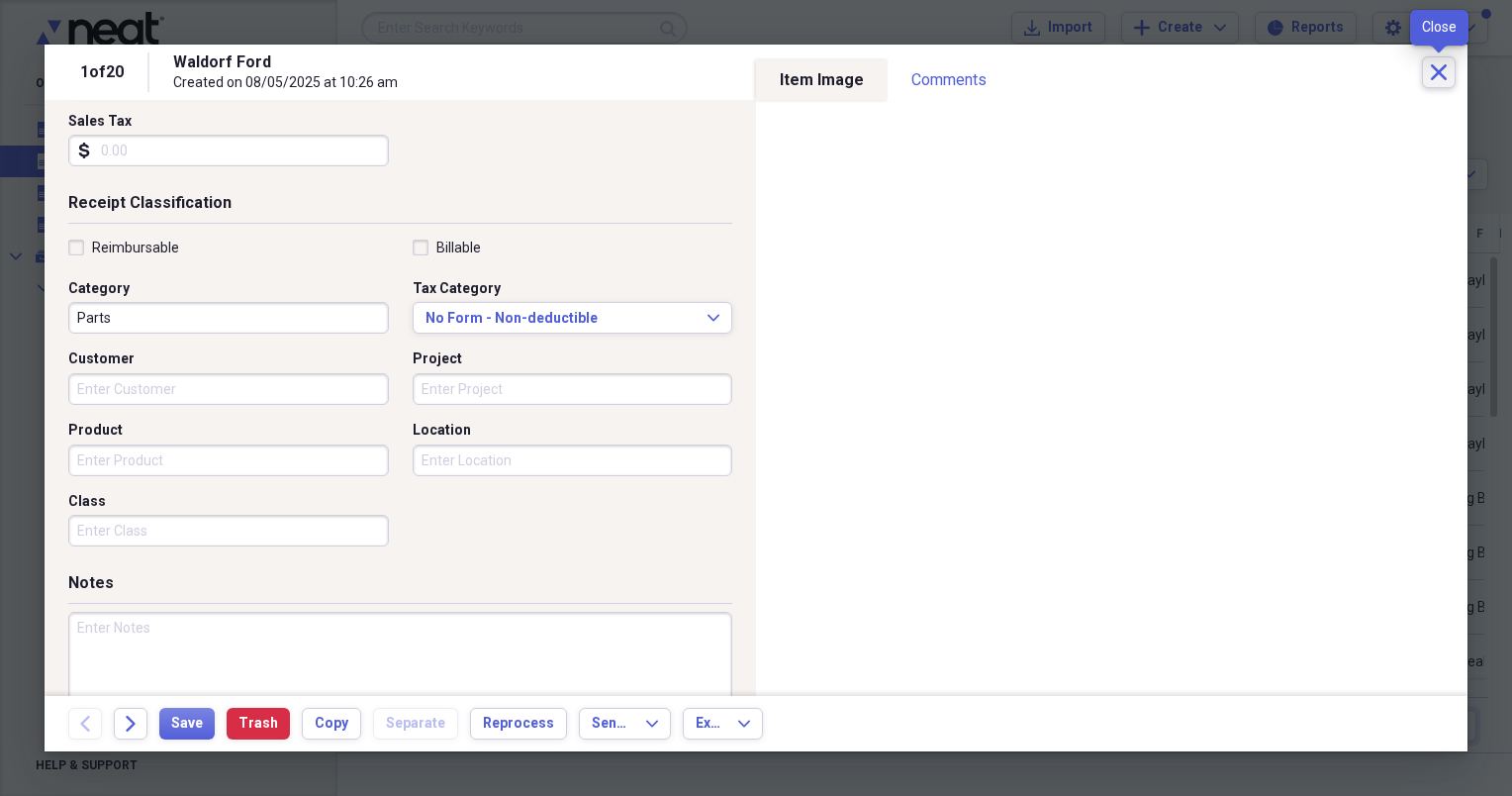 click on "Close" 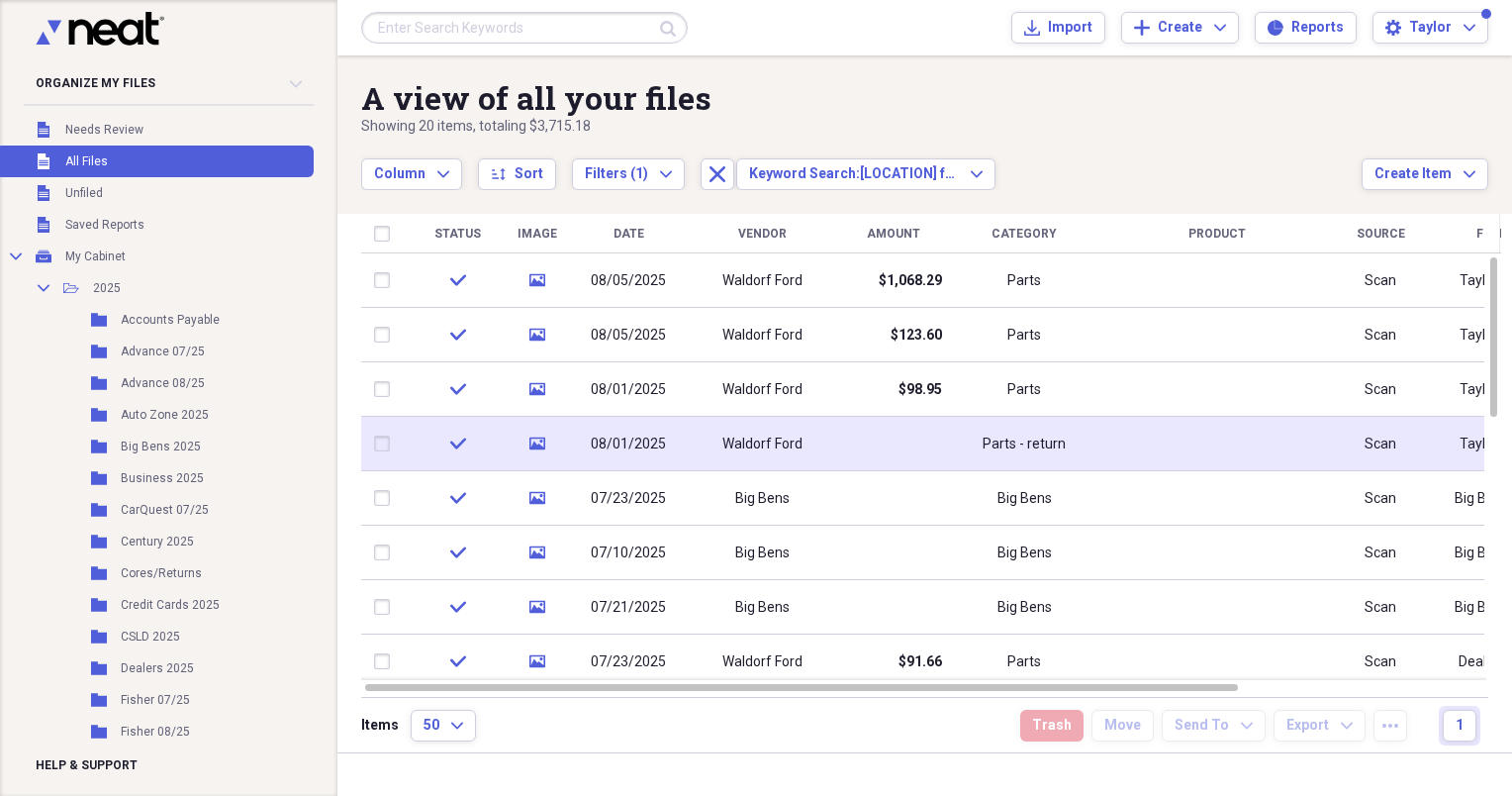 click at bounding box center [893, 444] 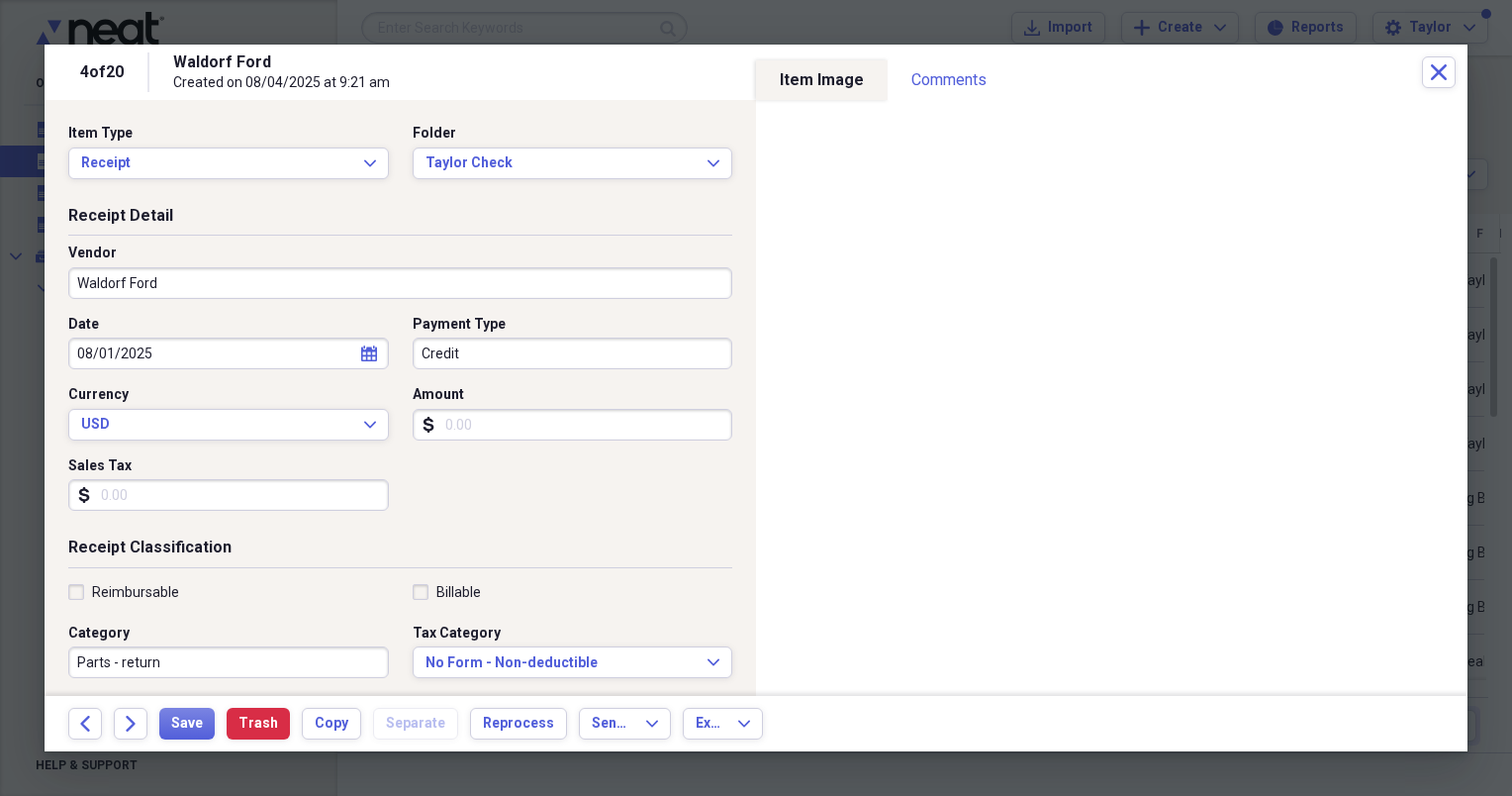 click on "Sales Tax" at bounding box center (229, 495) 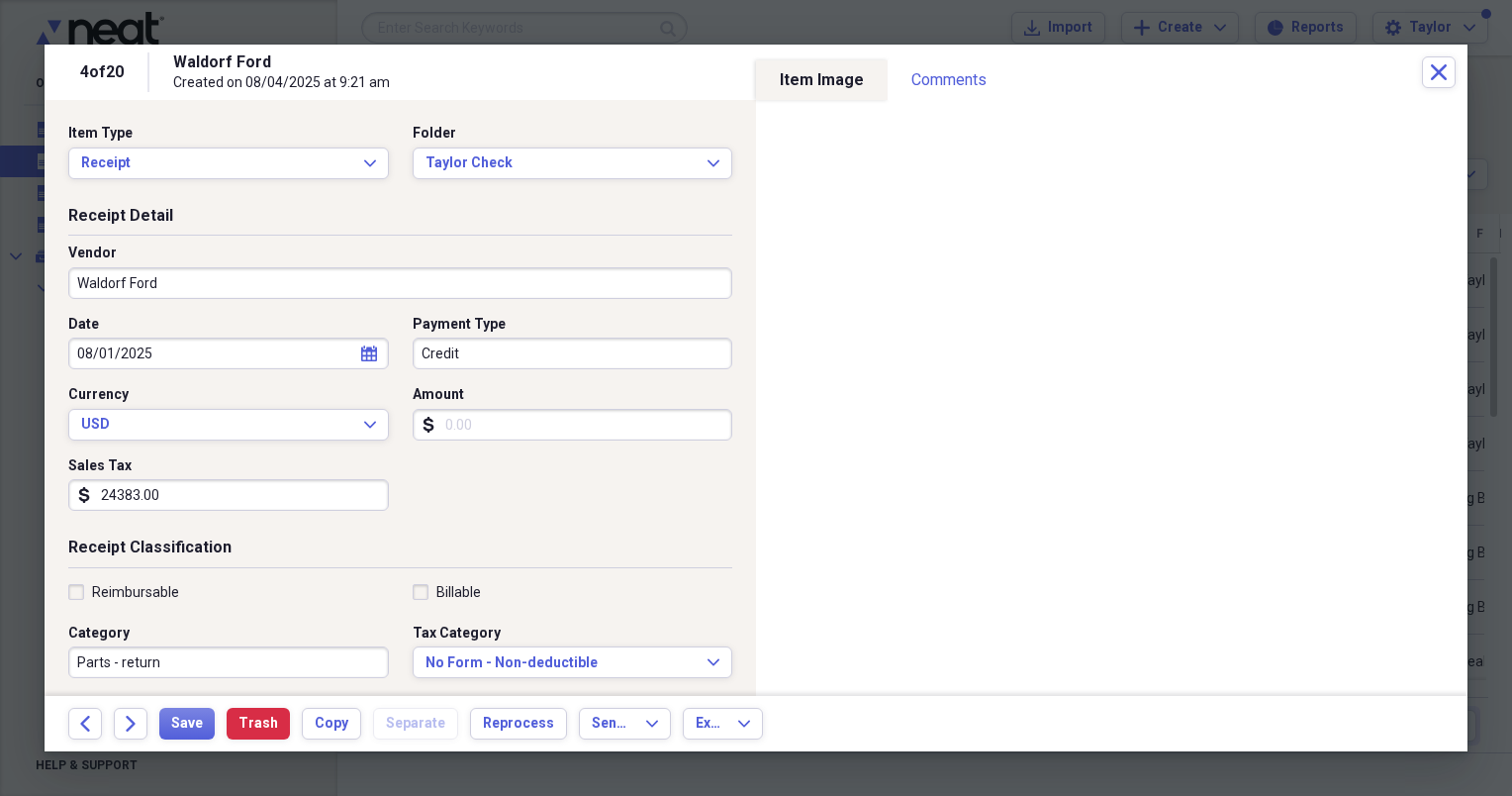 click on "24383.00" at bounding box center [229, 495] 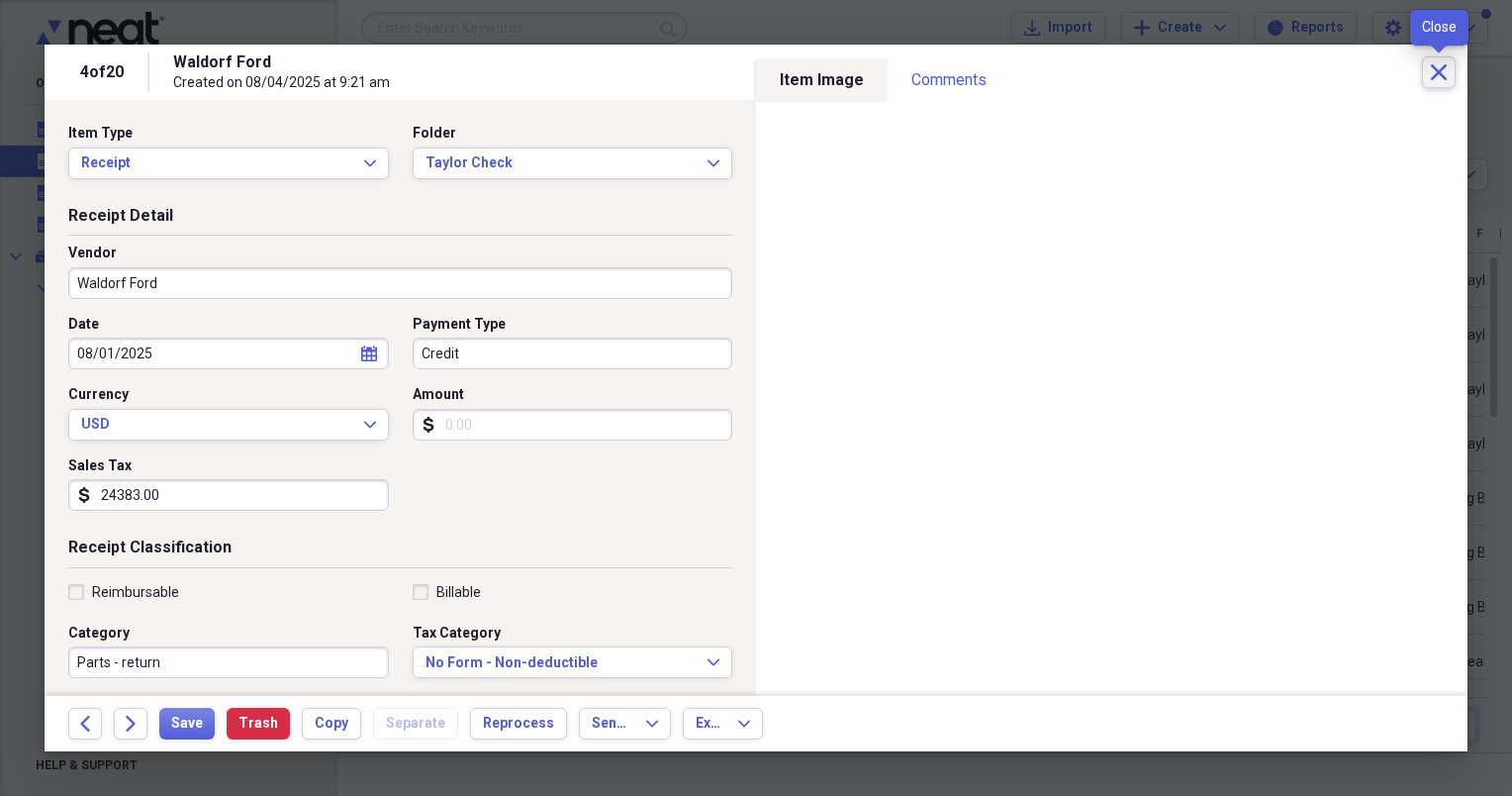 type on "24383.00" 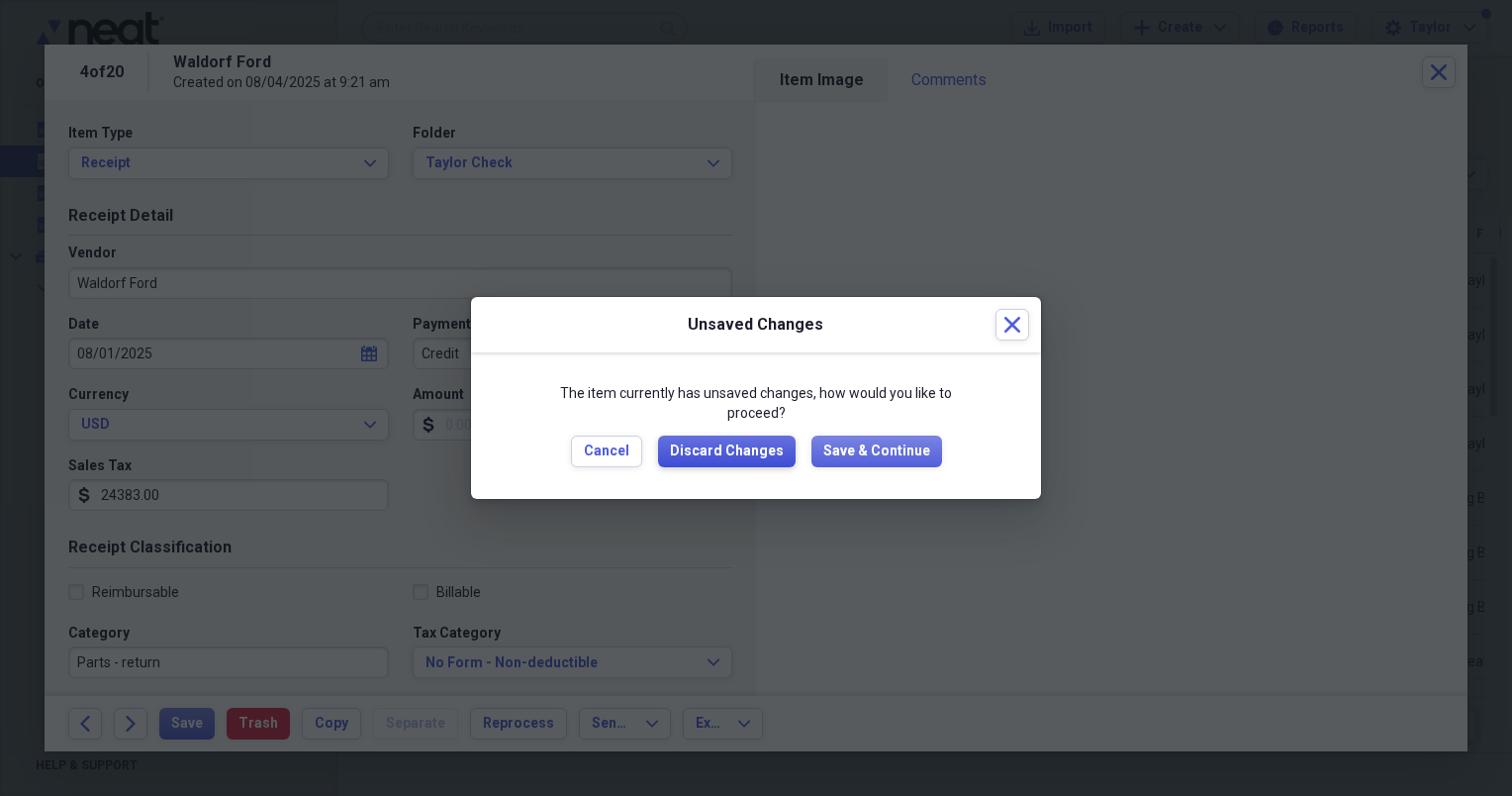 click on "Discard Changes" at bounding box center [726, 451] 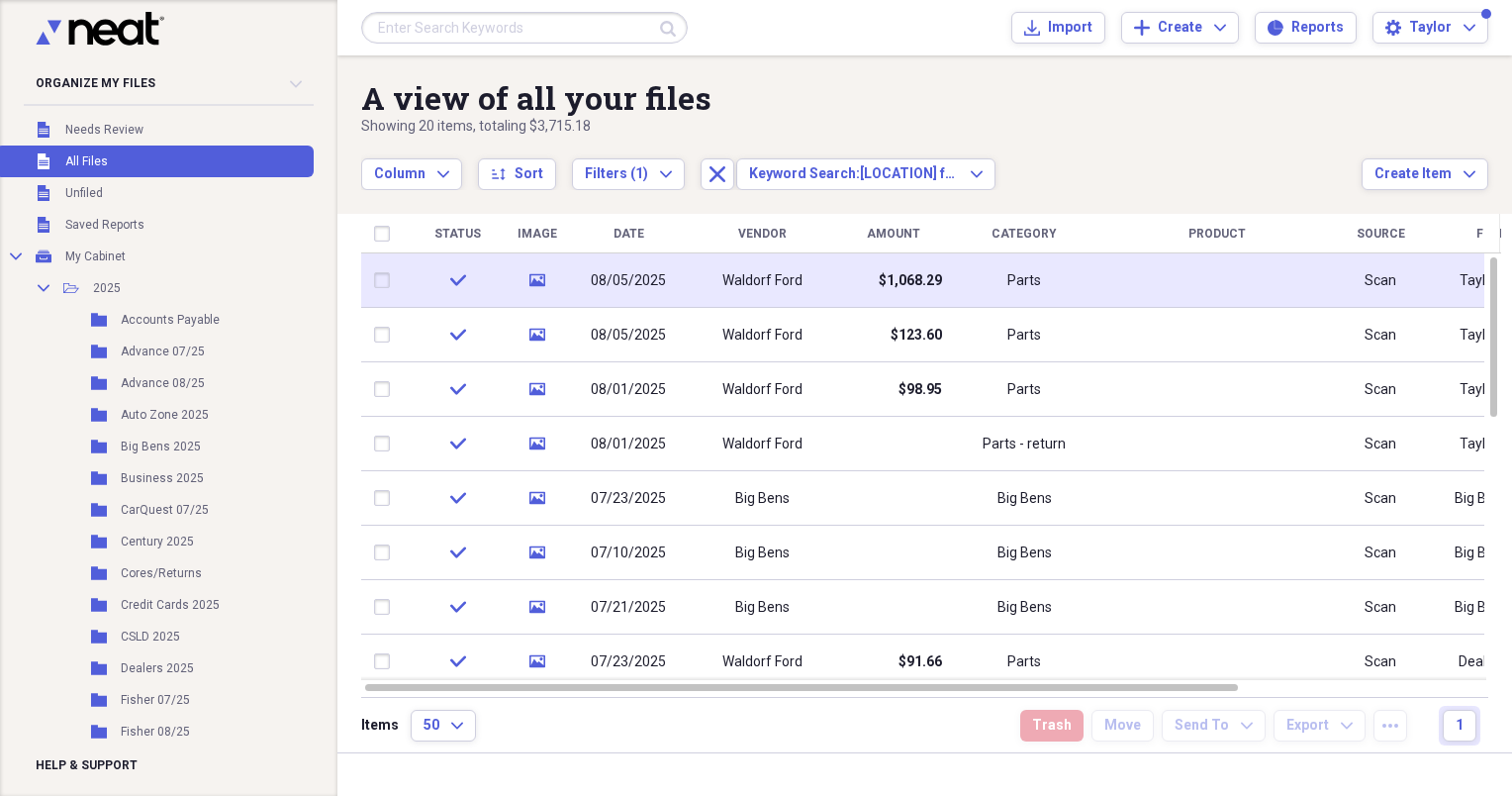 click on "$1,068.29" at bounding box center (893, 280) 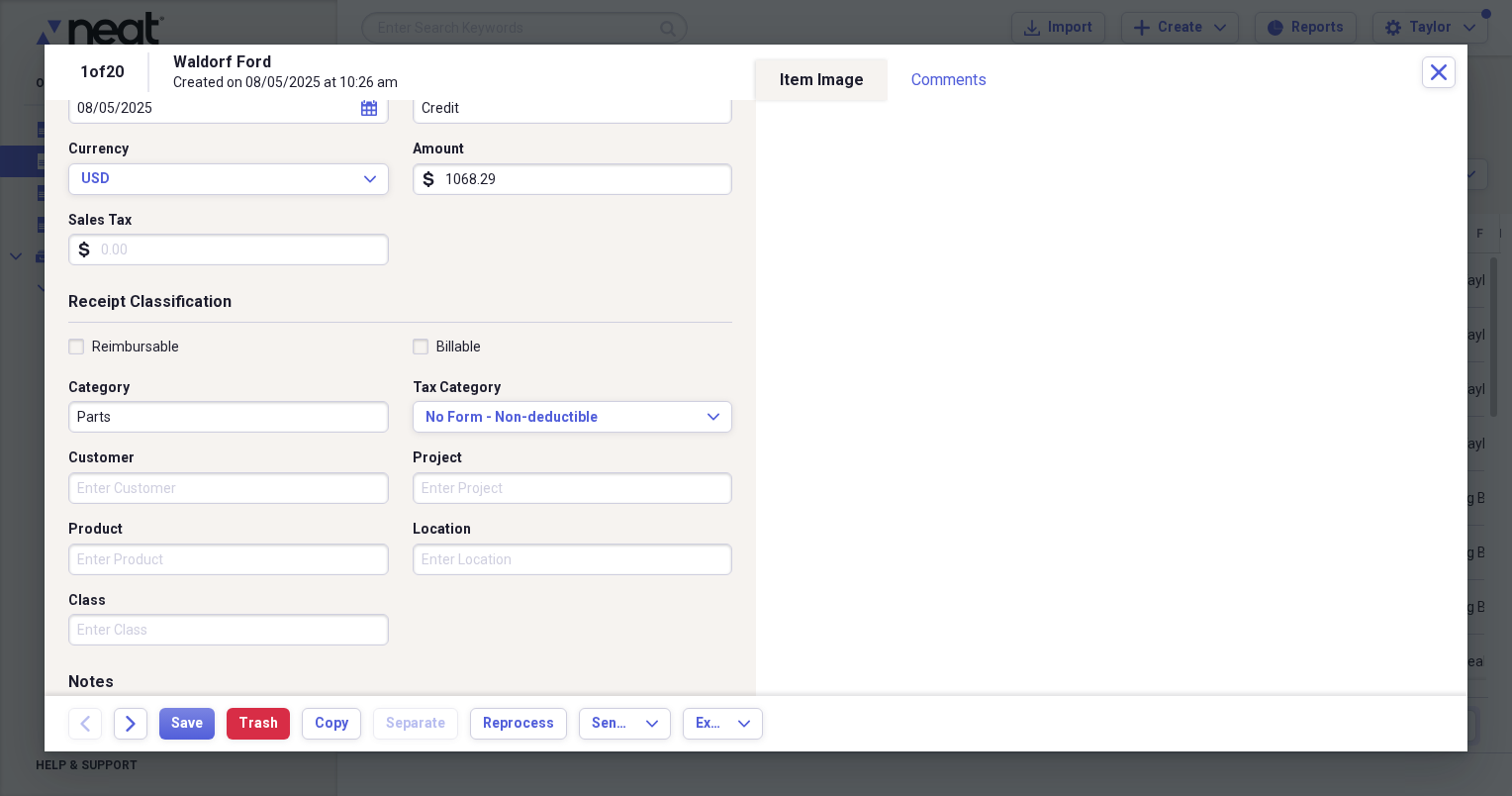 scroll, scrollTop: 413, scrollLeft: 0, axis: vertical 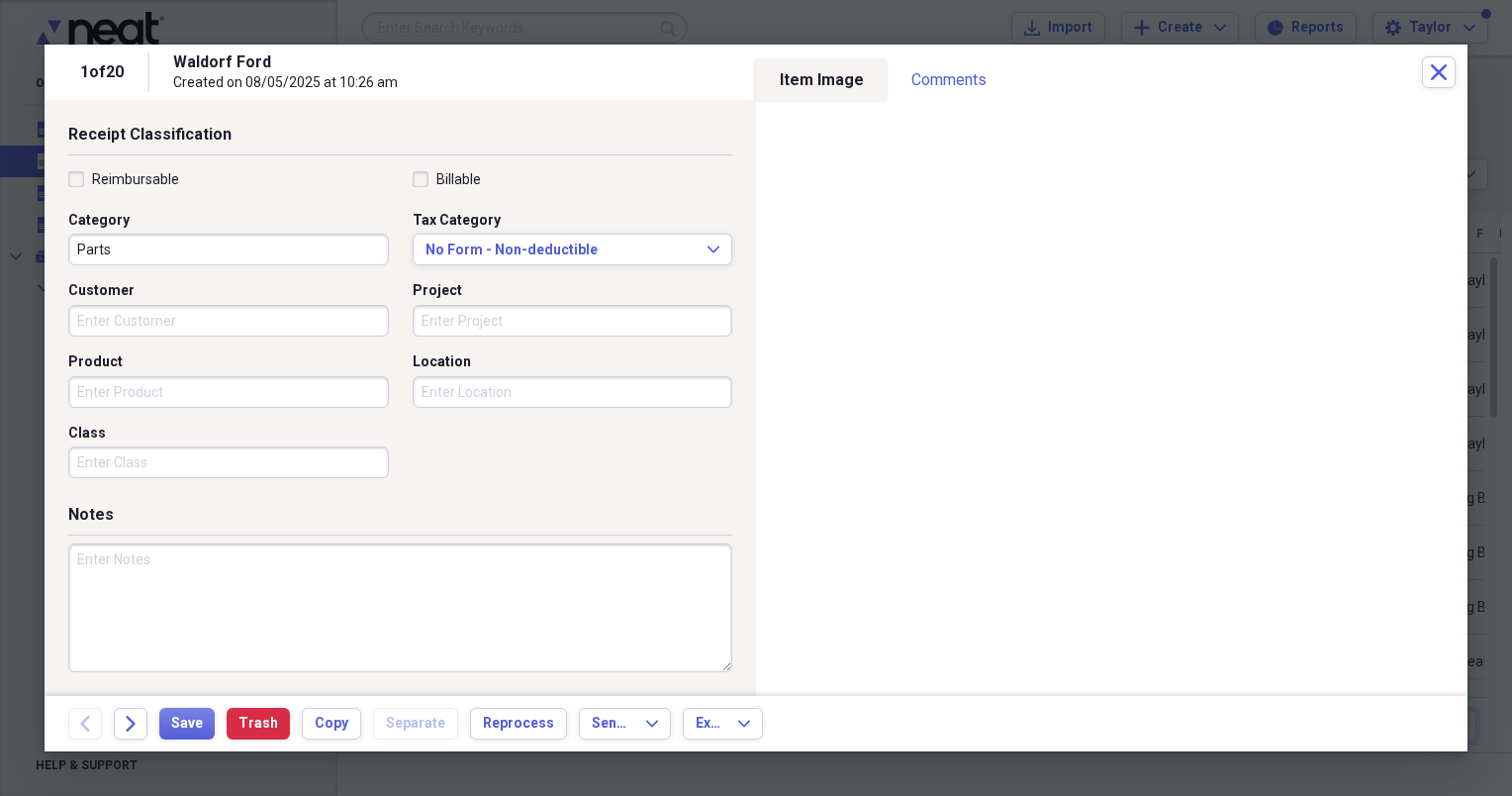 click at bounding box center (400, 608) 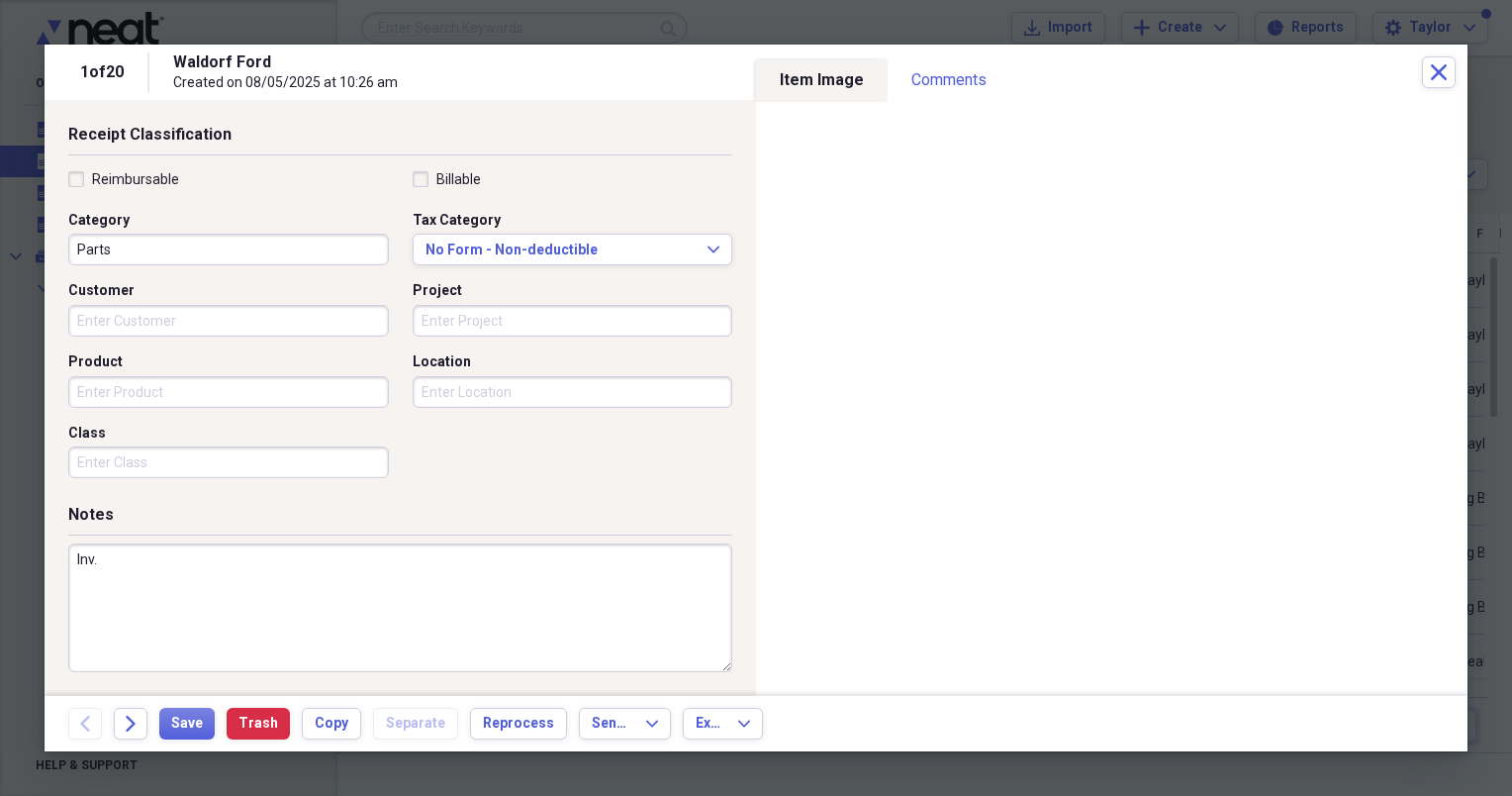 paste on "24383" 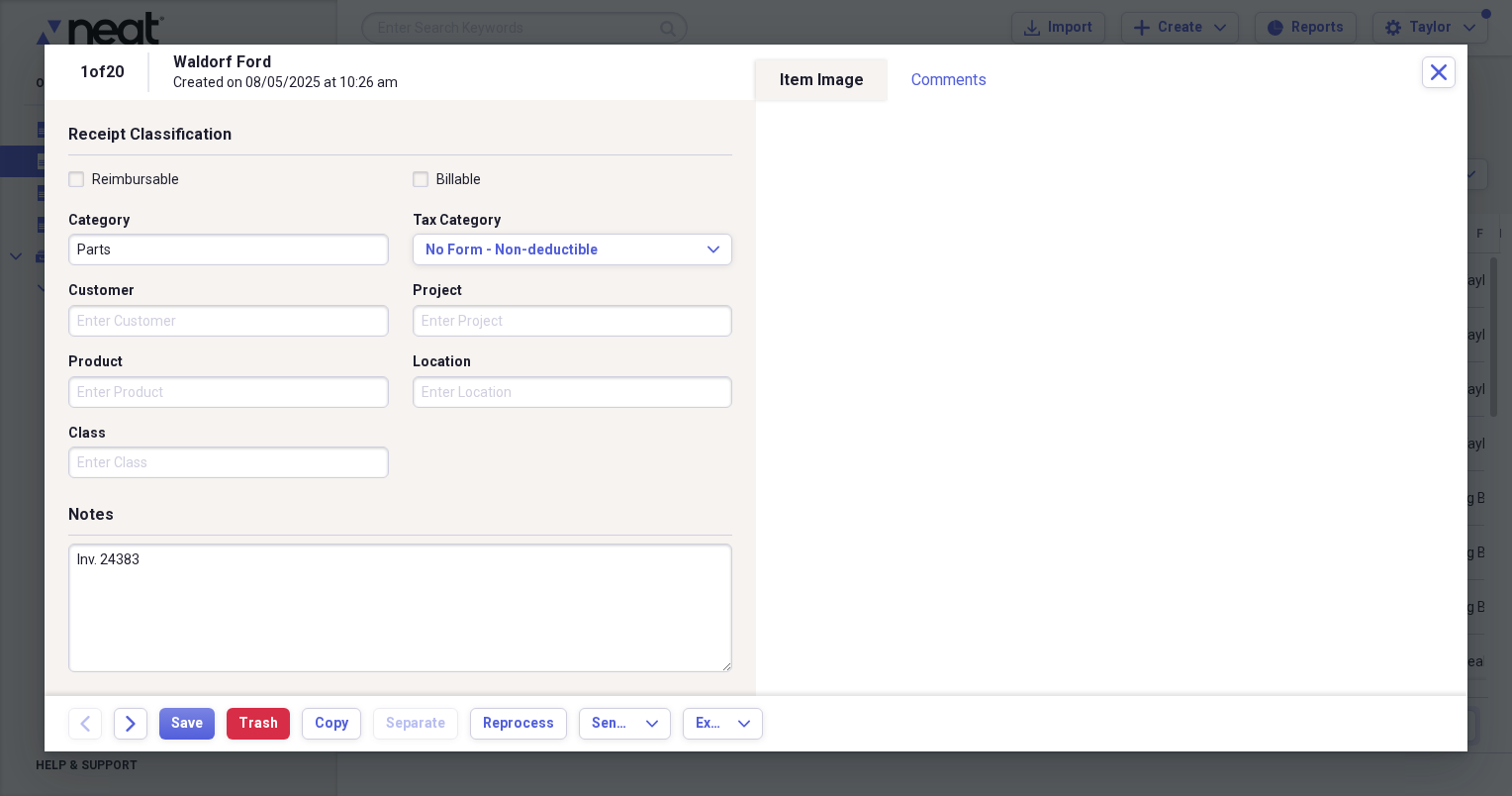 click on "Inv. 24383" at bounding box center [400, 608] 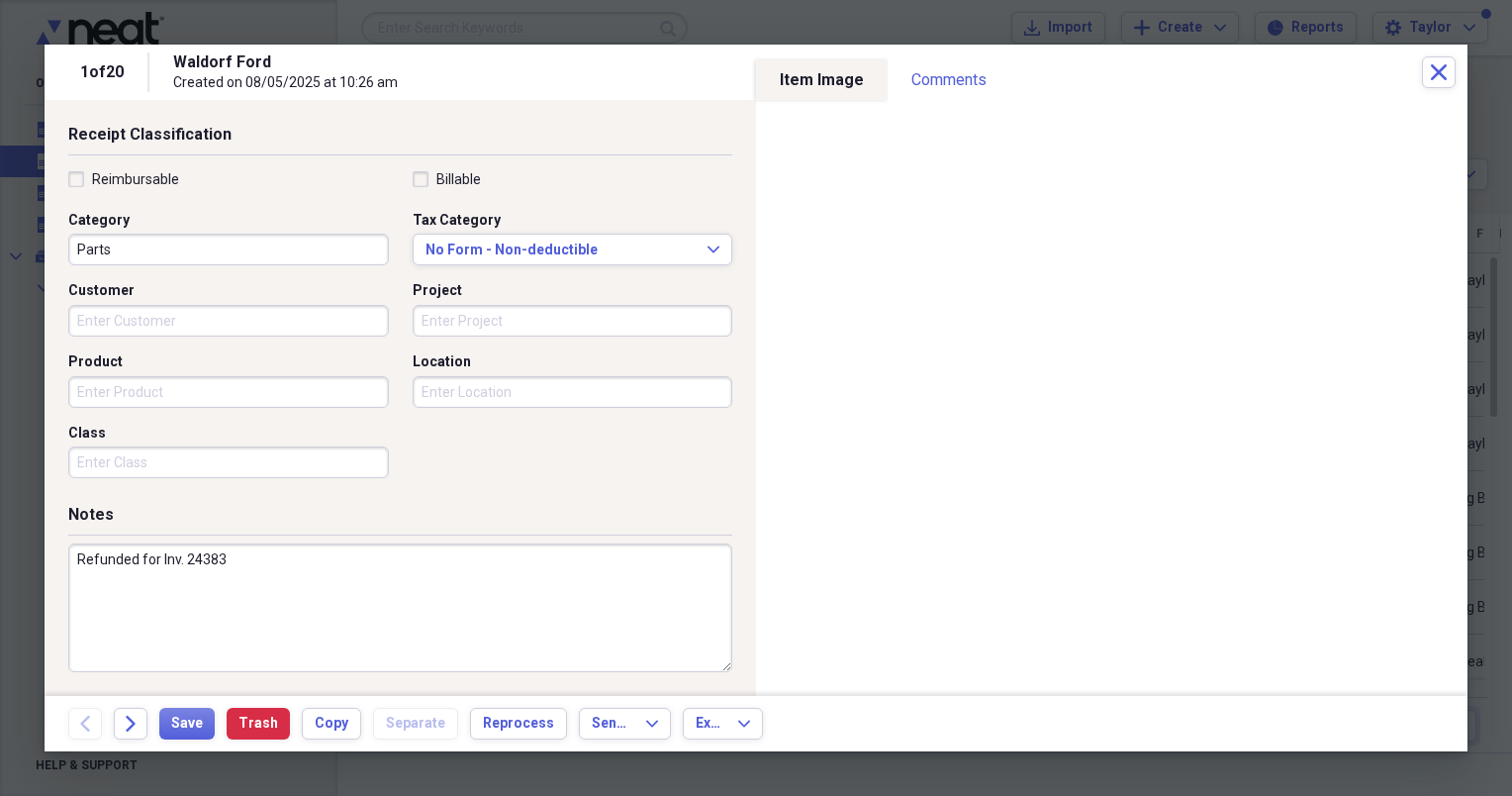 click on "Refunded for Inv. 24383" at bounding box center (400, 608) 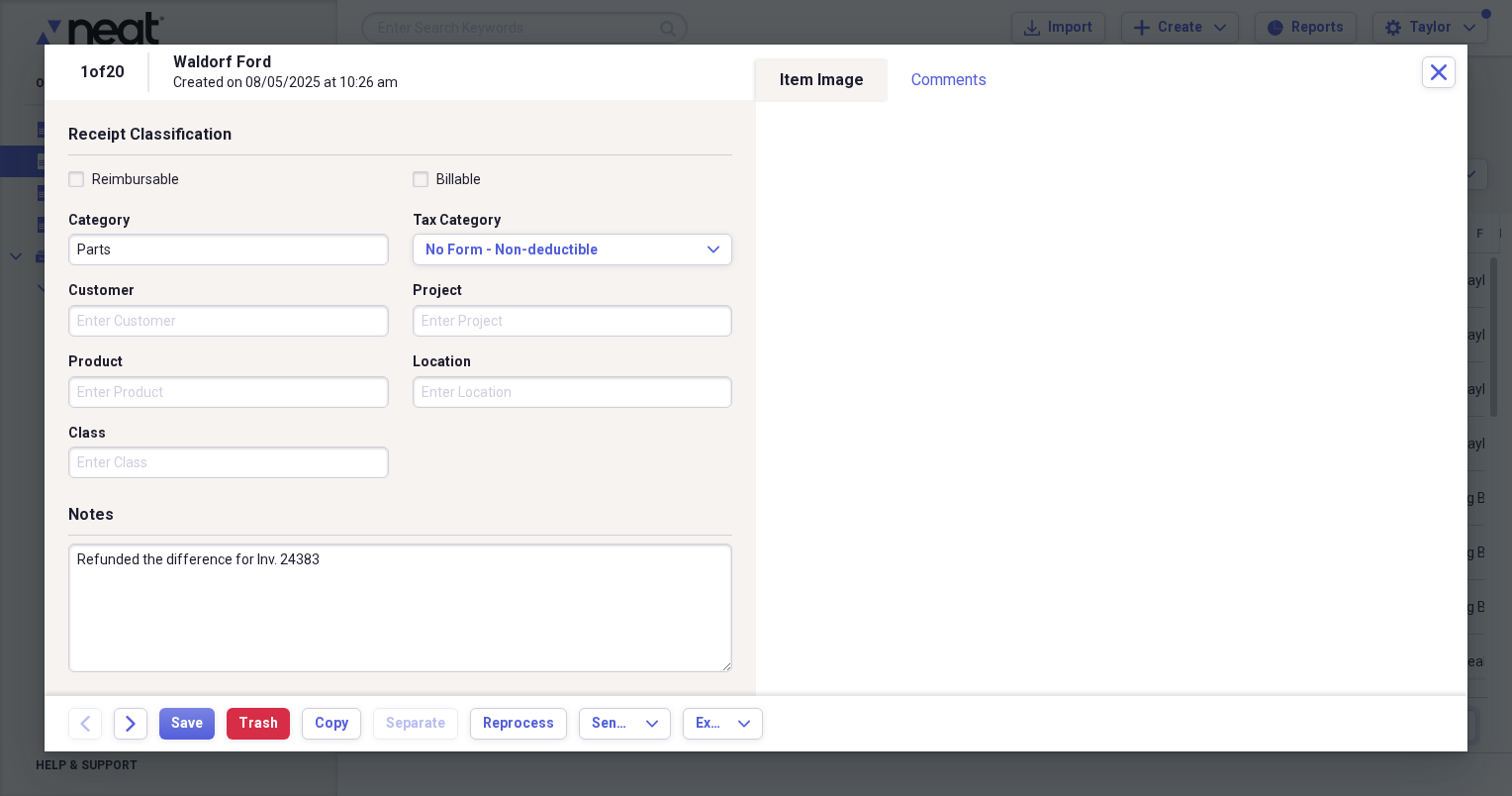 click on "Refunded the difference for Inv. 24383" at bounding box center (400, 608) 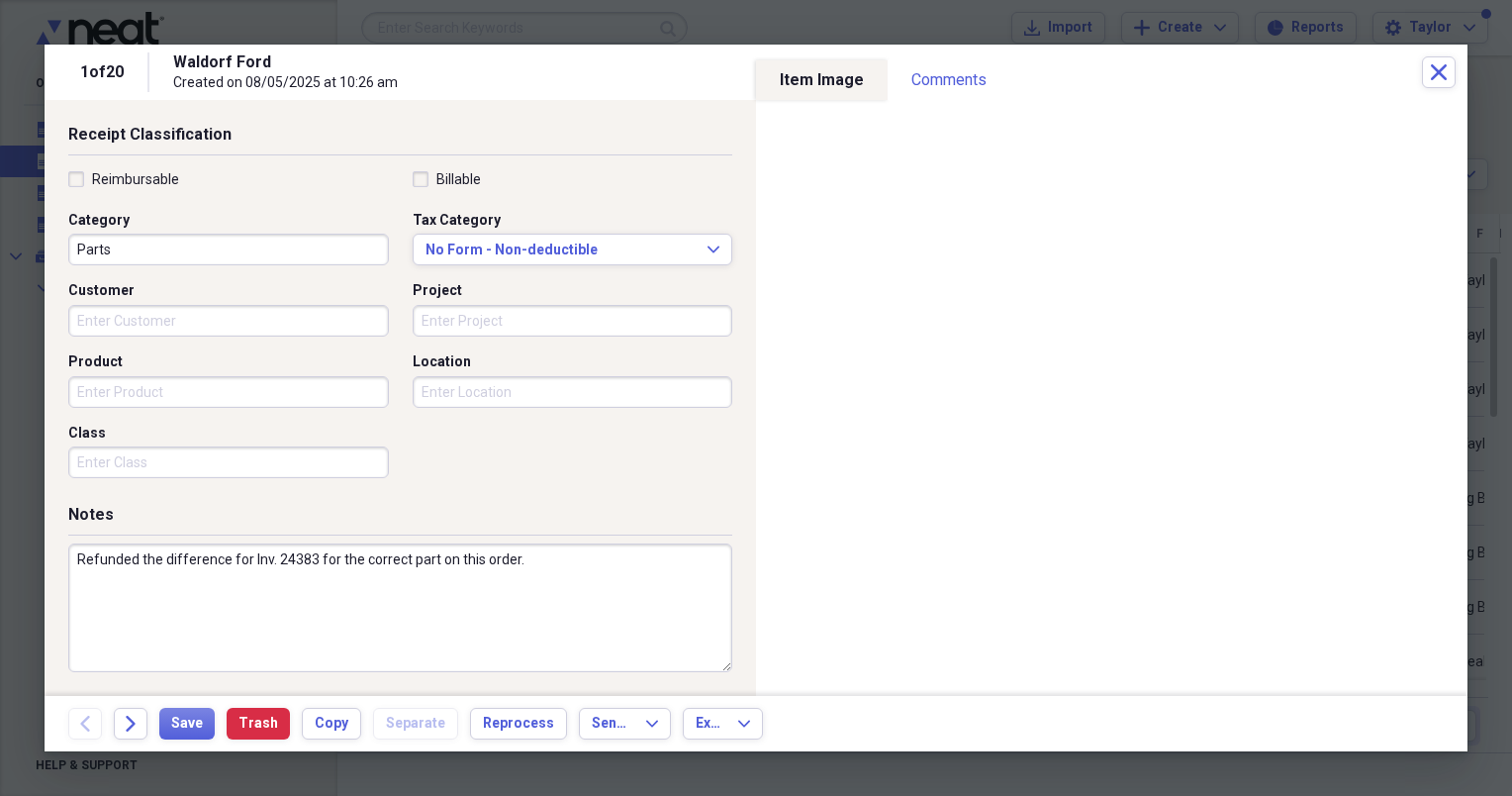 type on "Refunded the difference for Inv. 24383 for the correct part on this order." 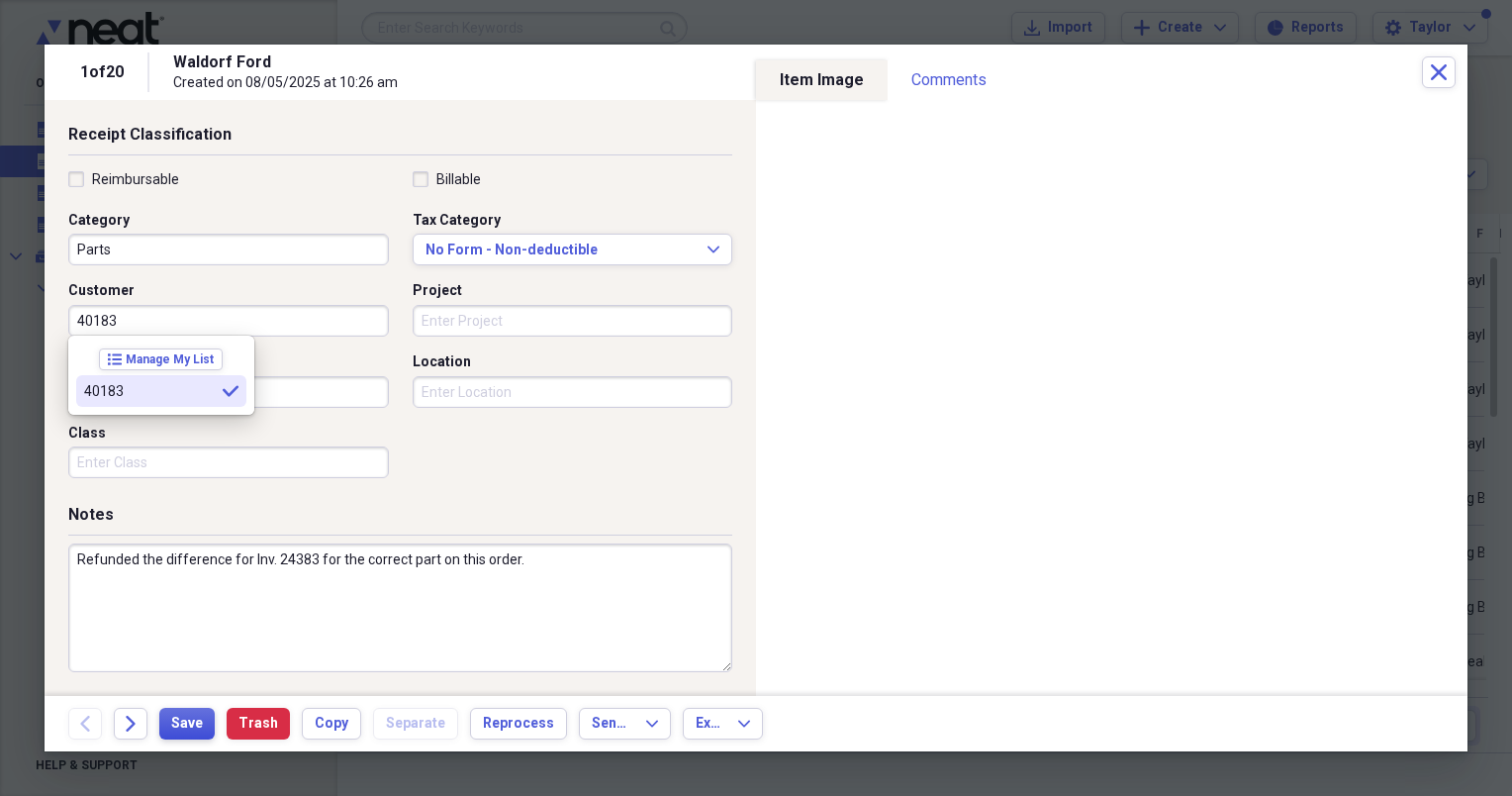 type on "40183" 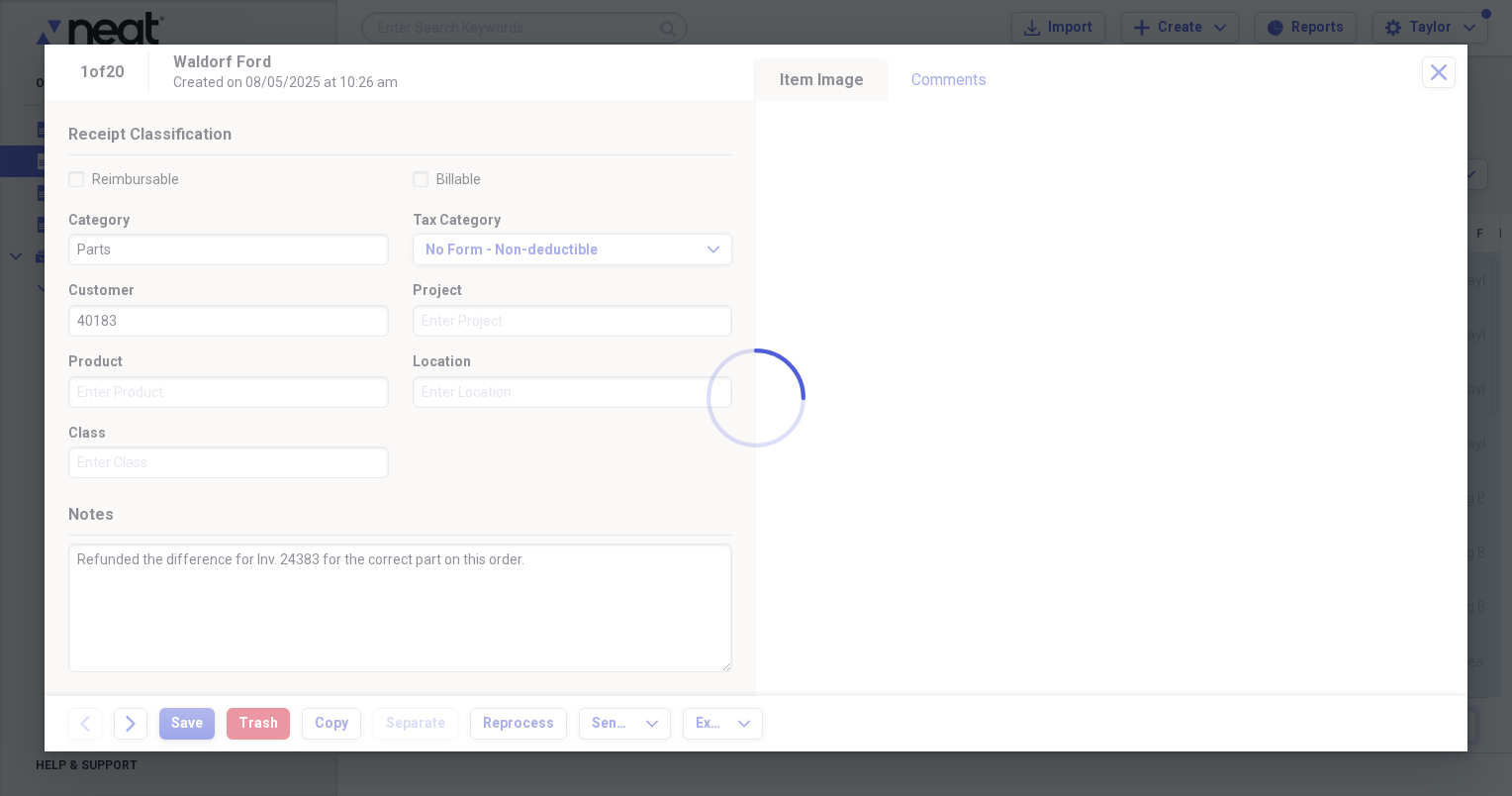 type on "Refunded the difference for Inv. 24383 for the correct part on this order." 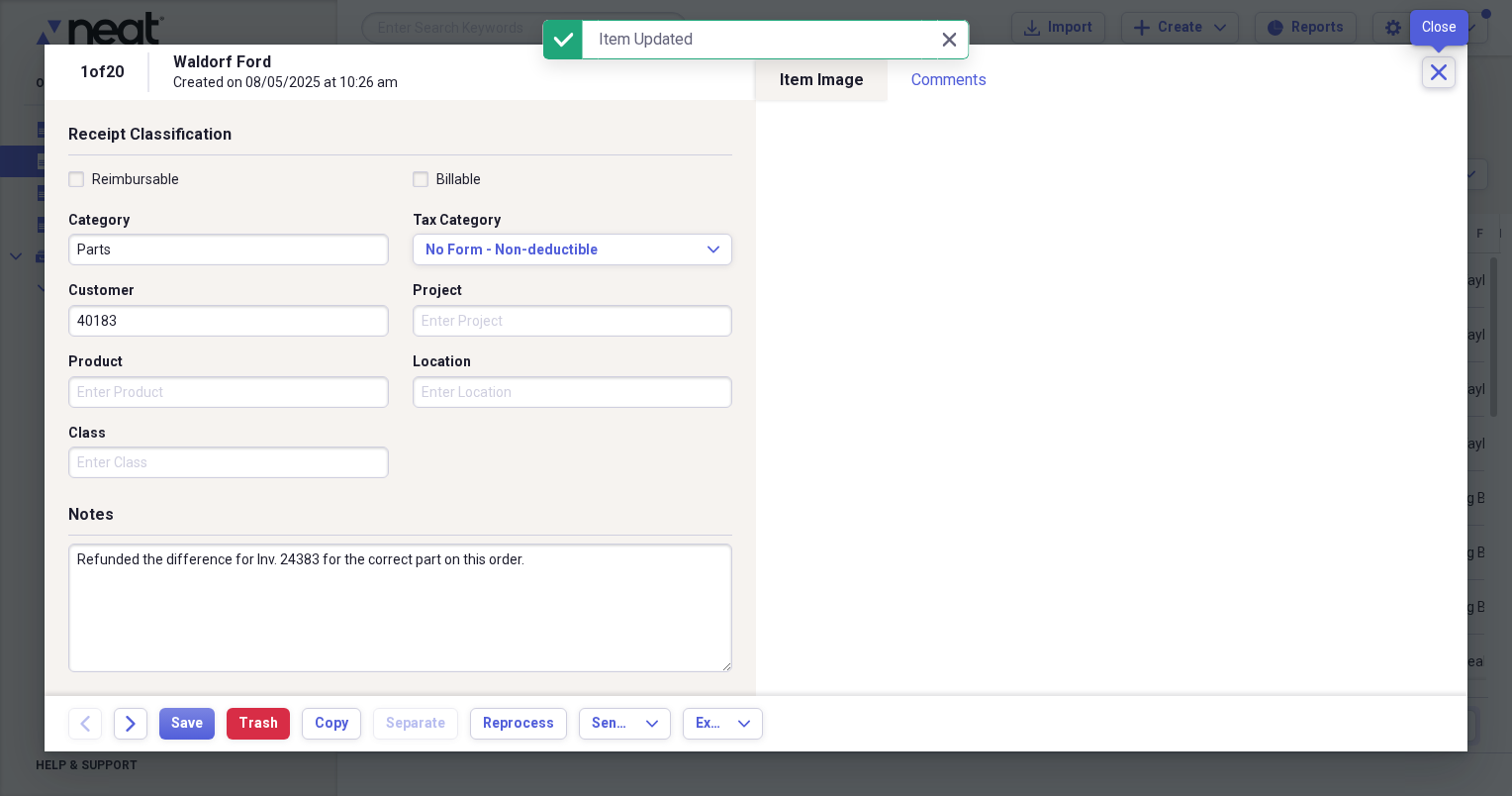 click 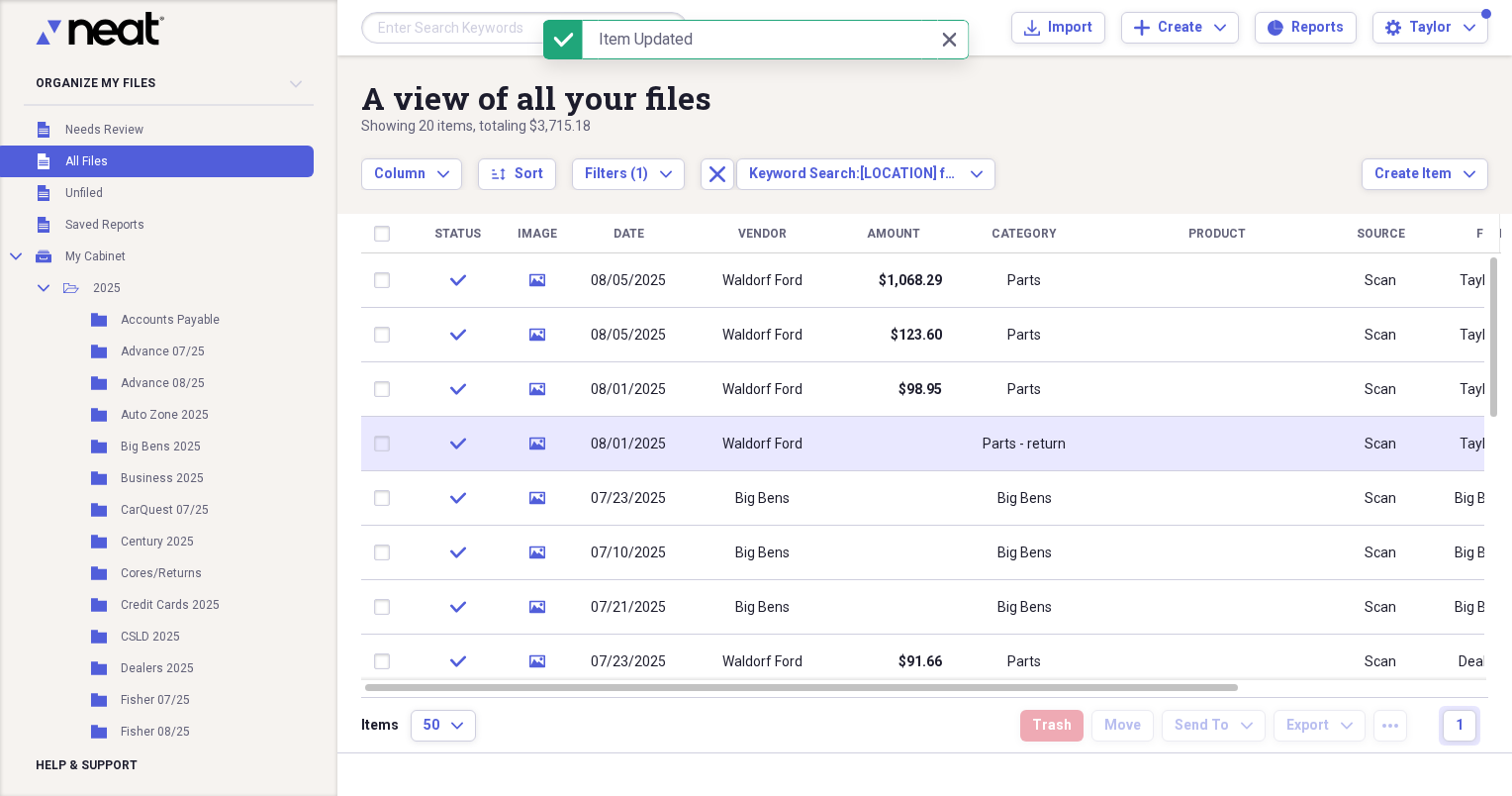 click on "Parts - return" at bounding box center [1024, 444] 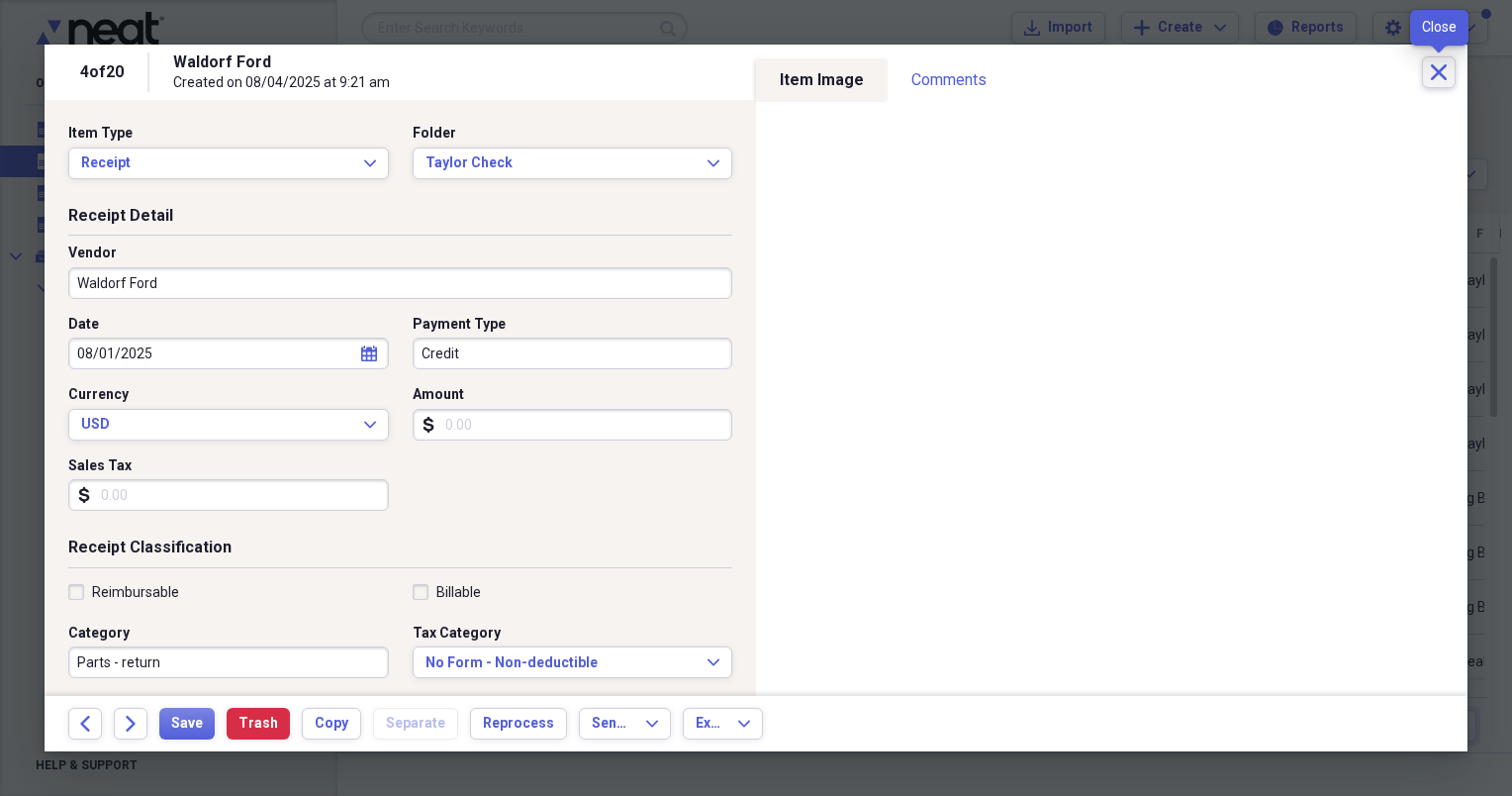 click on "Close" at bounding box center [1439, 72] 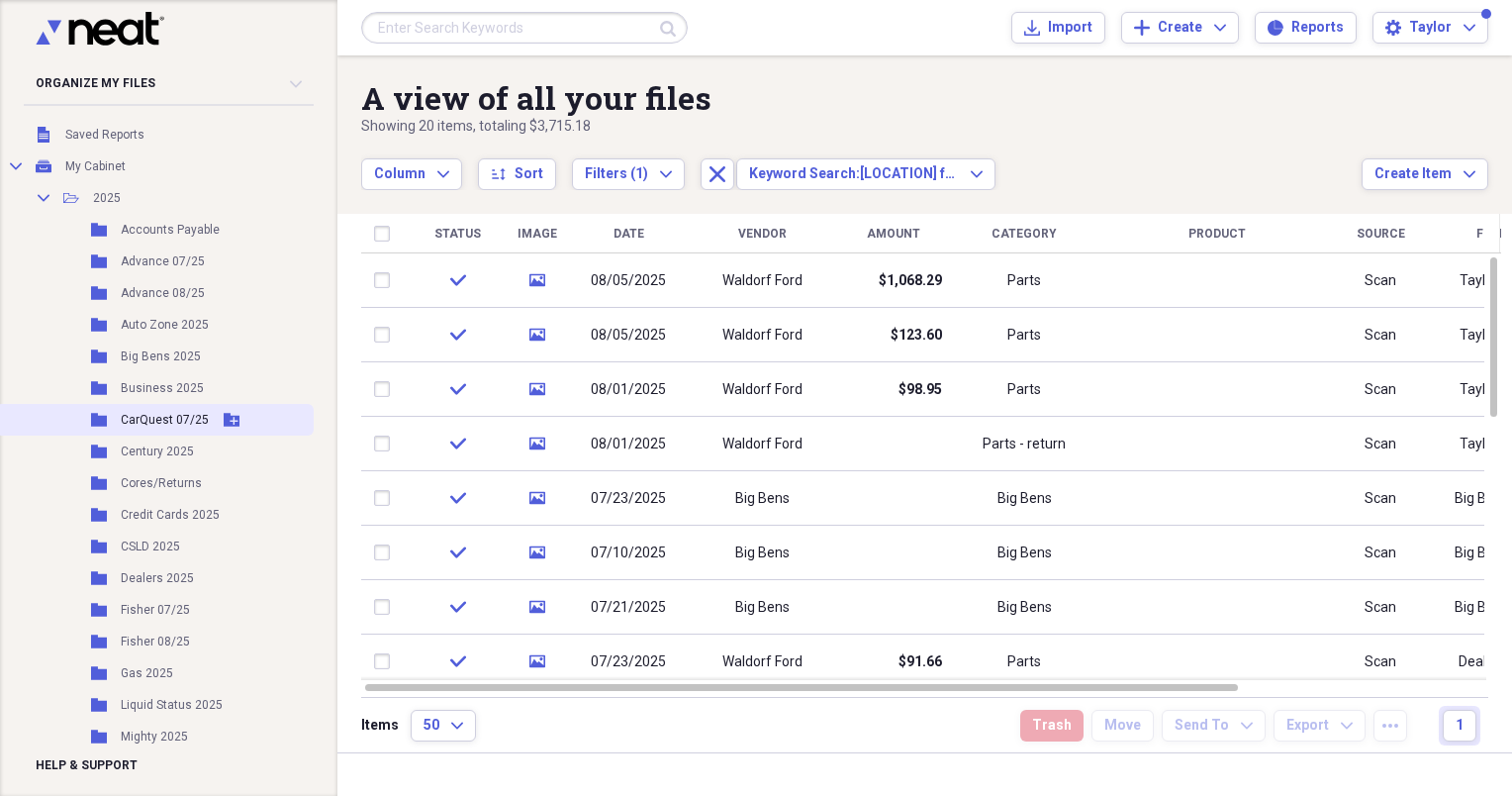 scroll, scrollTop: 0, scrollLeft: 0, axis: both 